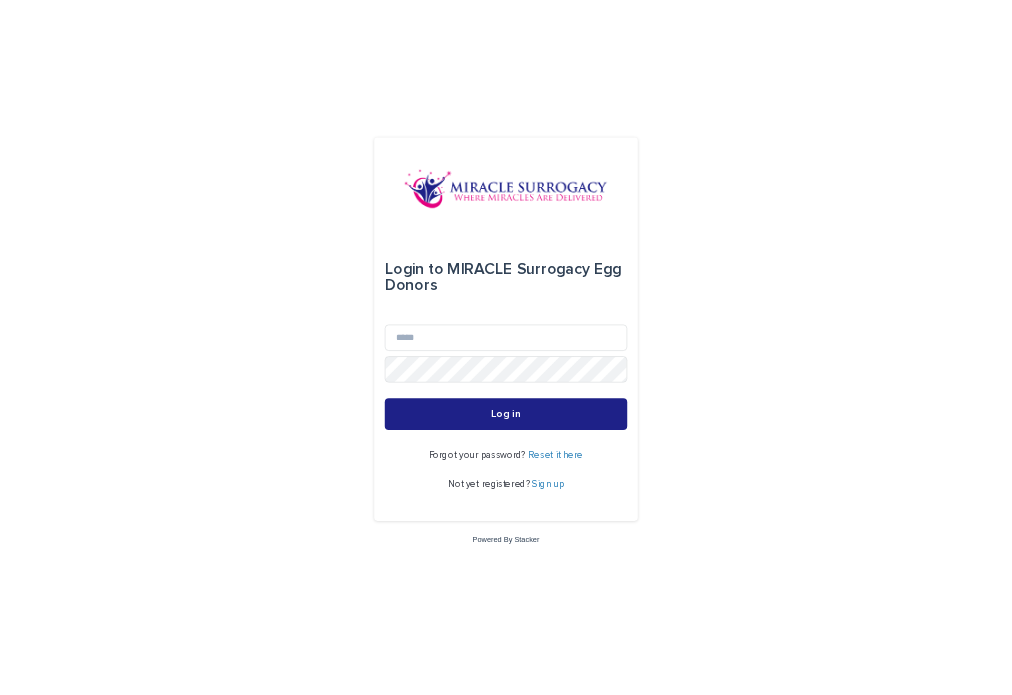 scroll, scrollTop: 0, scrollLeft: 0, axis: both 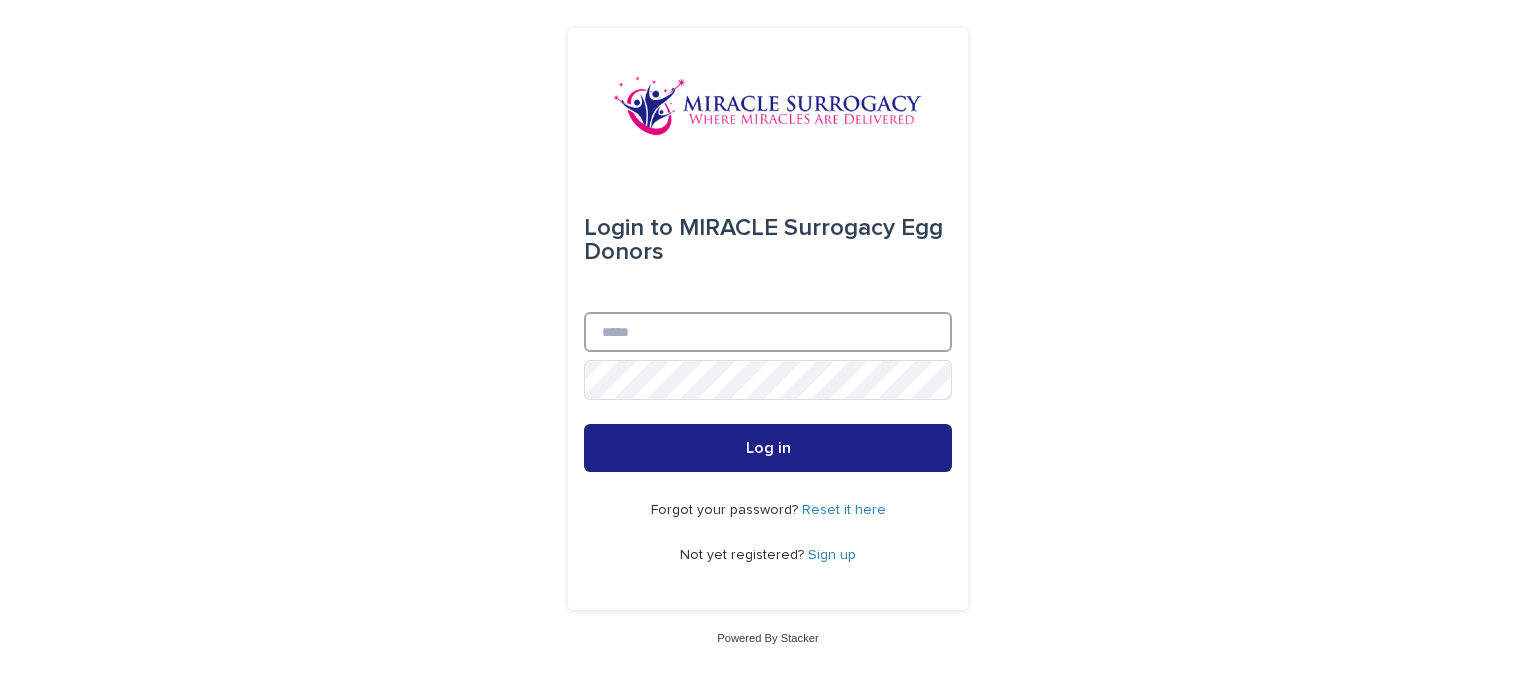 click on "Email" at bounding box center [768, 332] 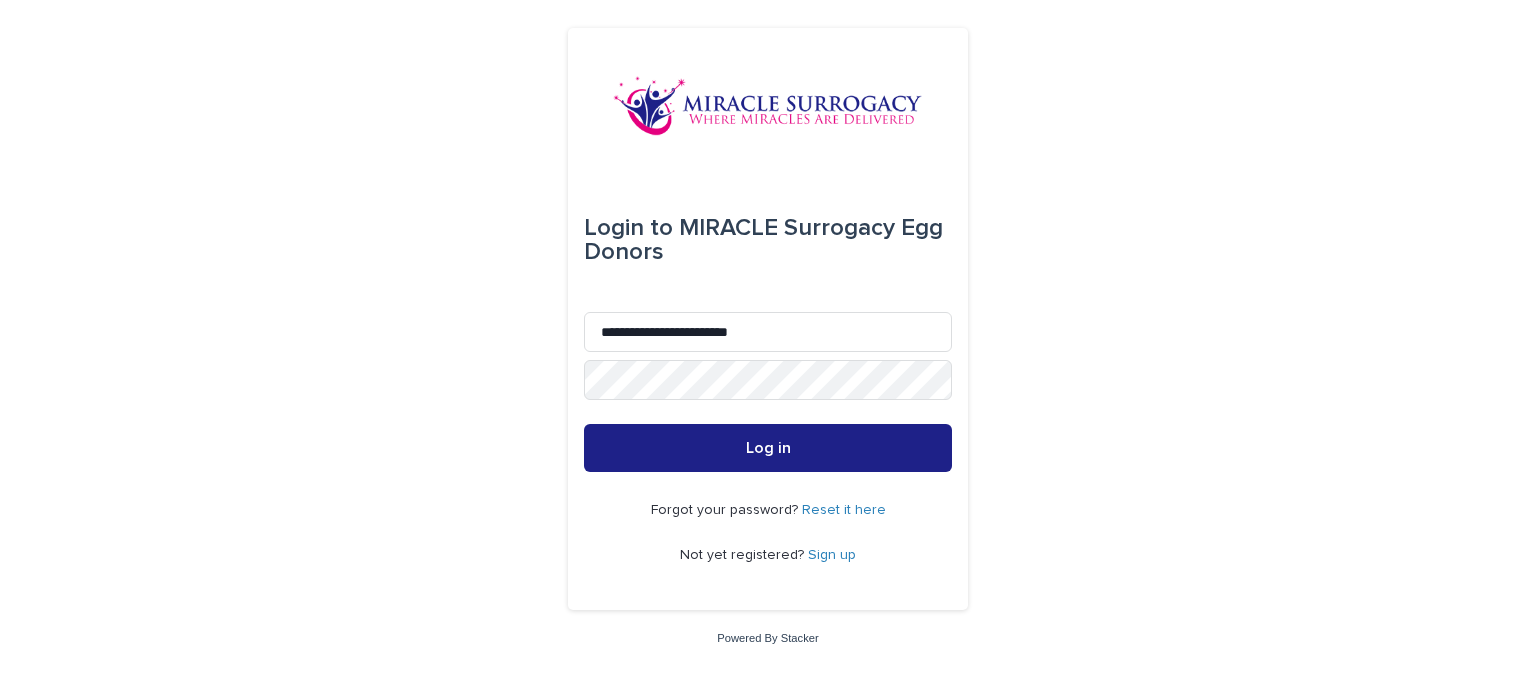 click on "Reset it here" at bounding box center [844, 510] 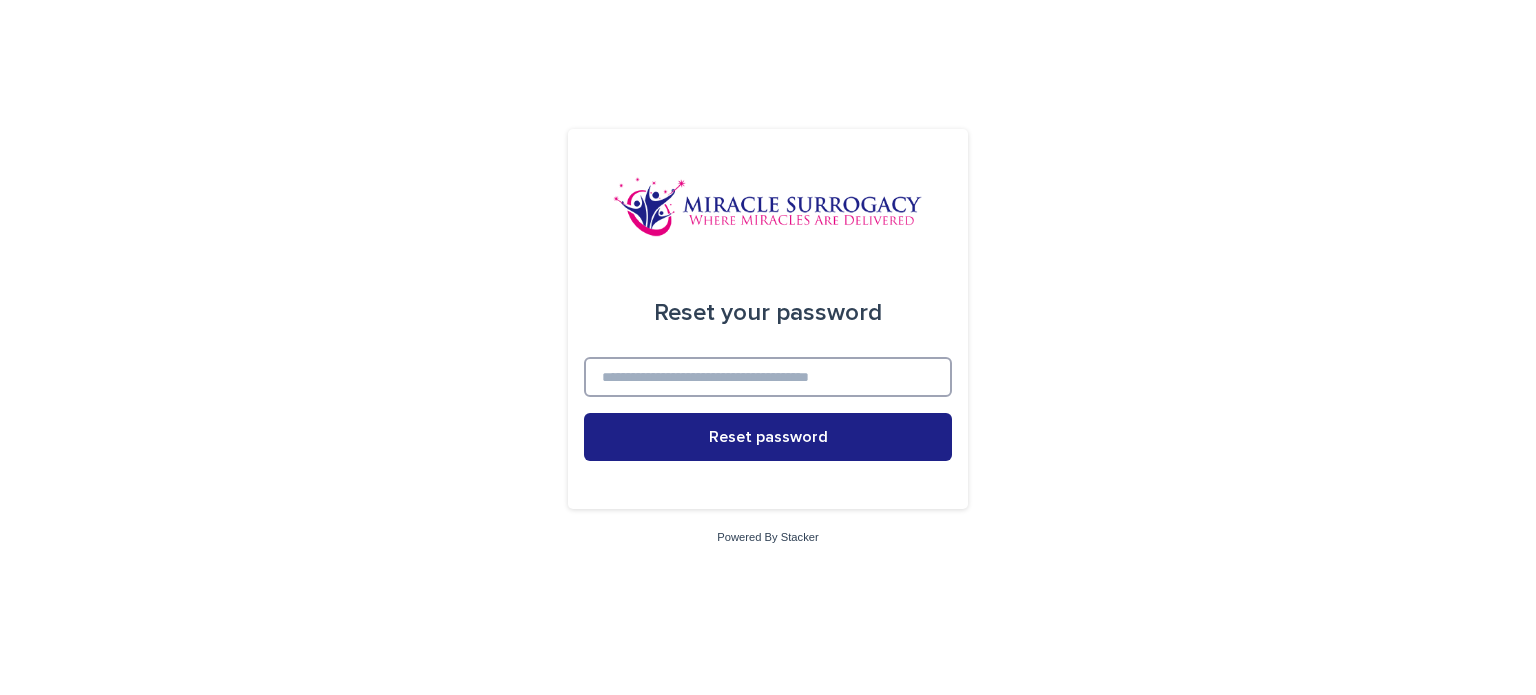 click at bounding box center (768, 377) 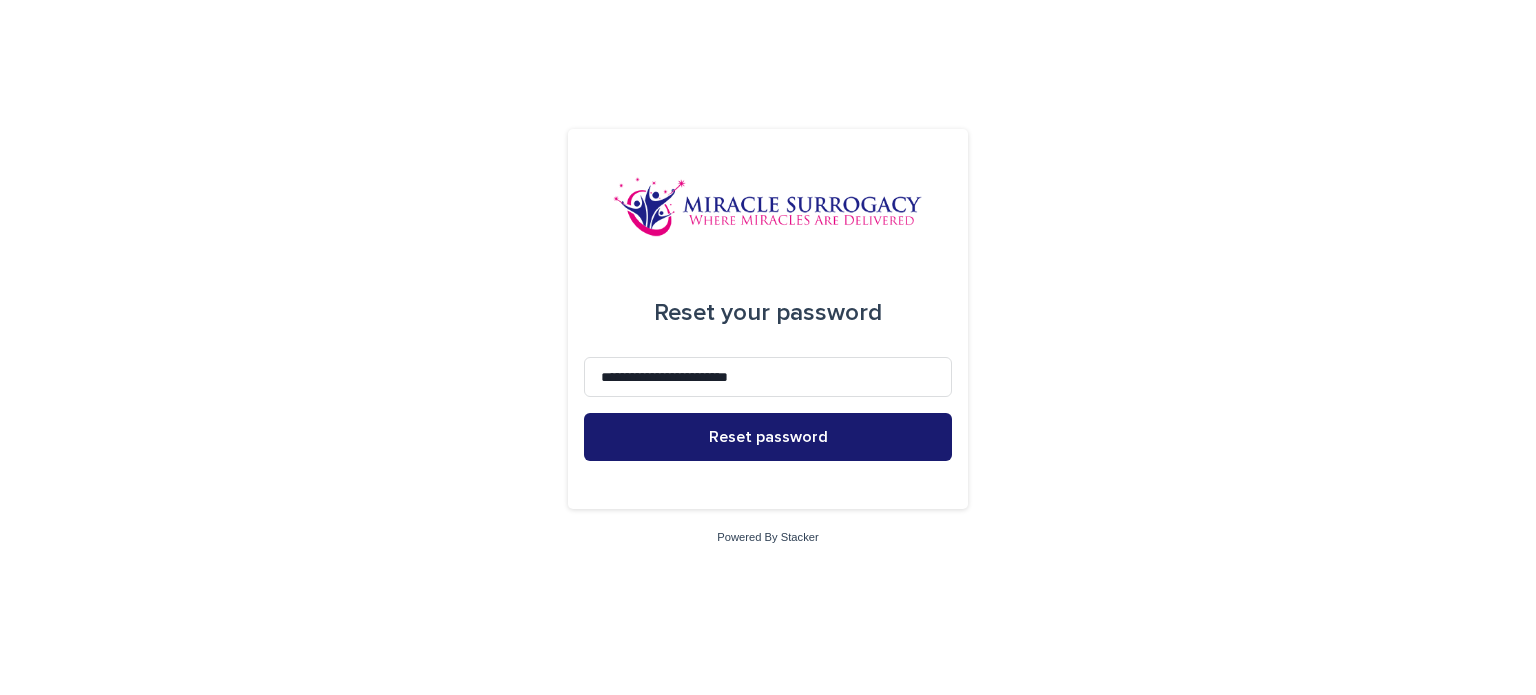 click on "Reset password" at bounding box center [768, 437] 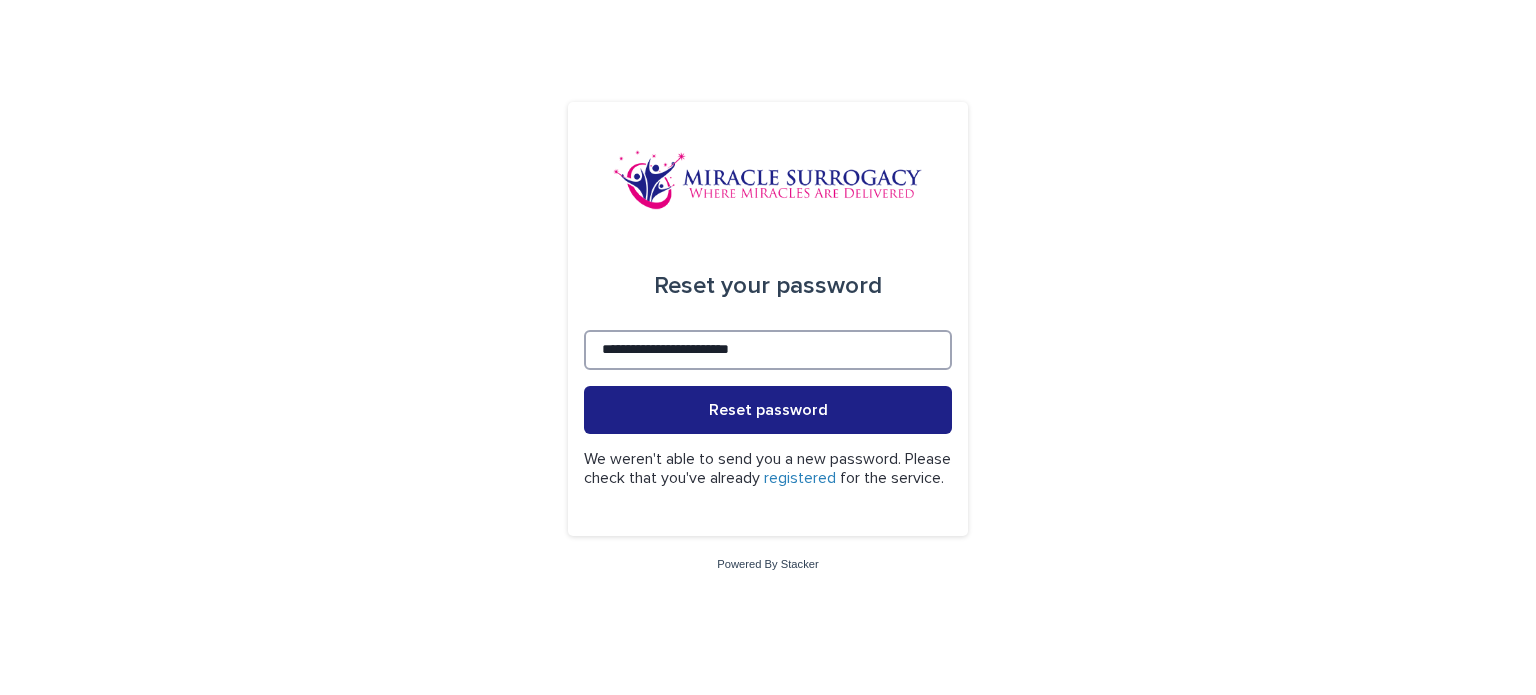 click on "**********" at bounding box center (768, 350) 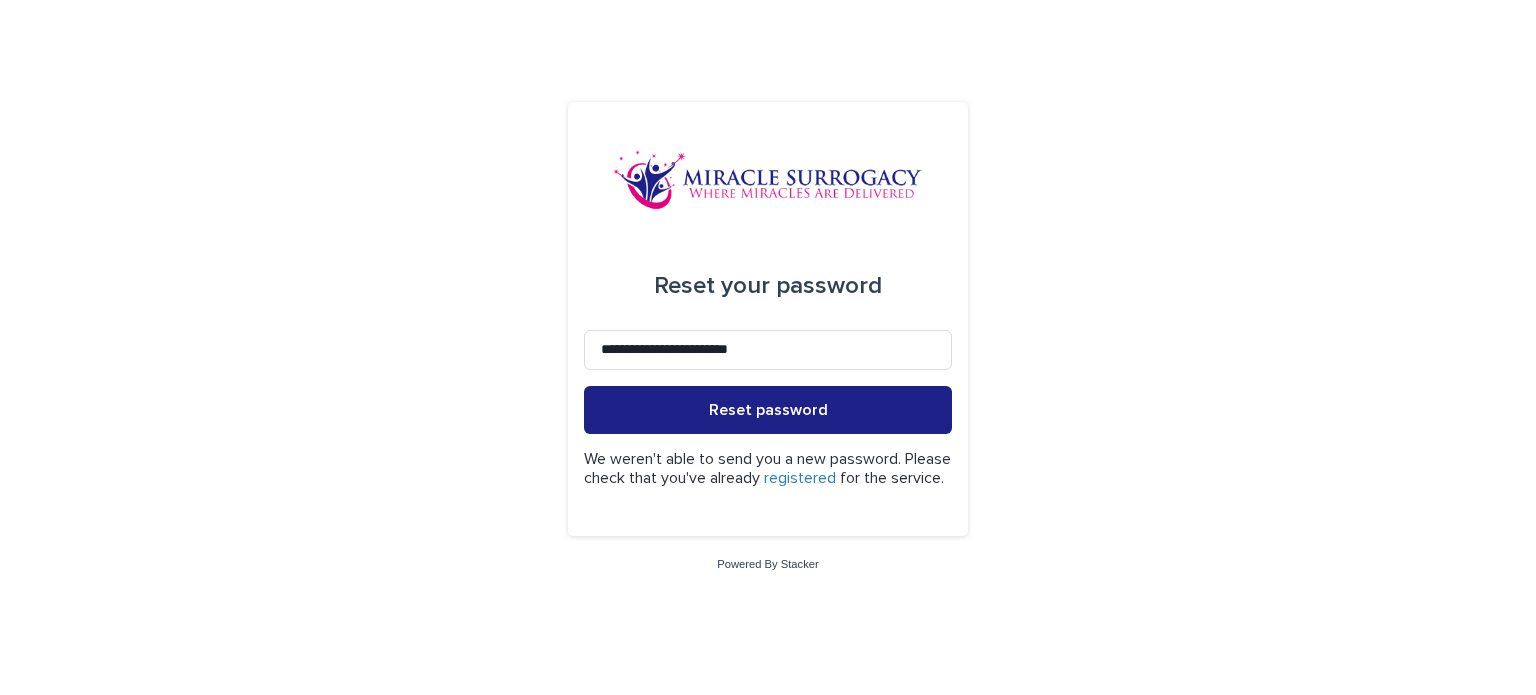 click on "registered" at bounding box center [800, 478] 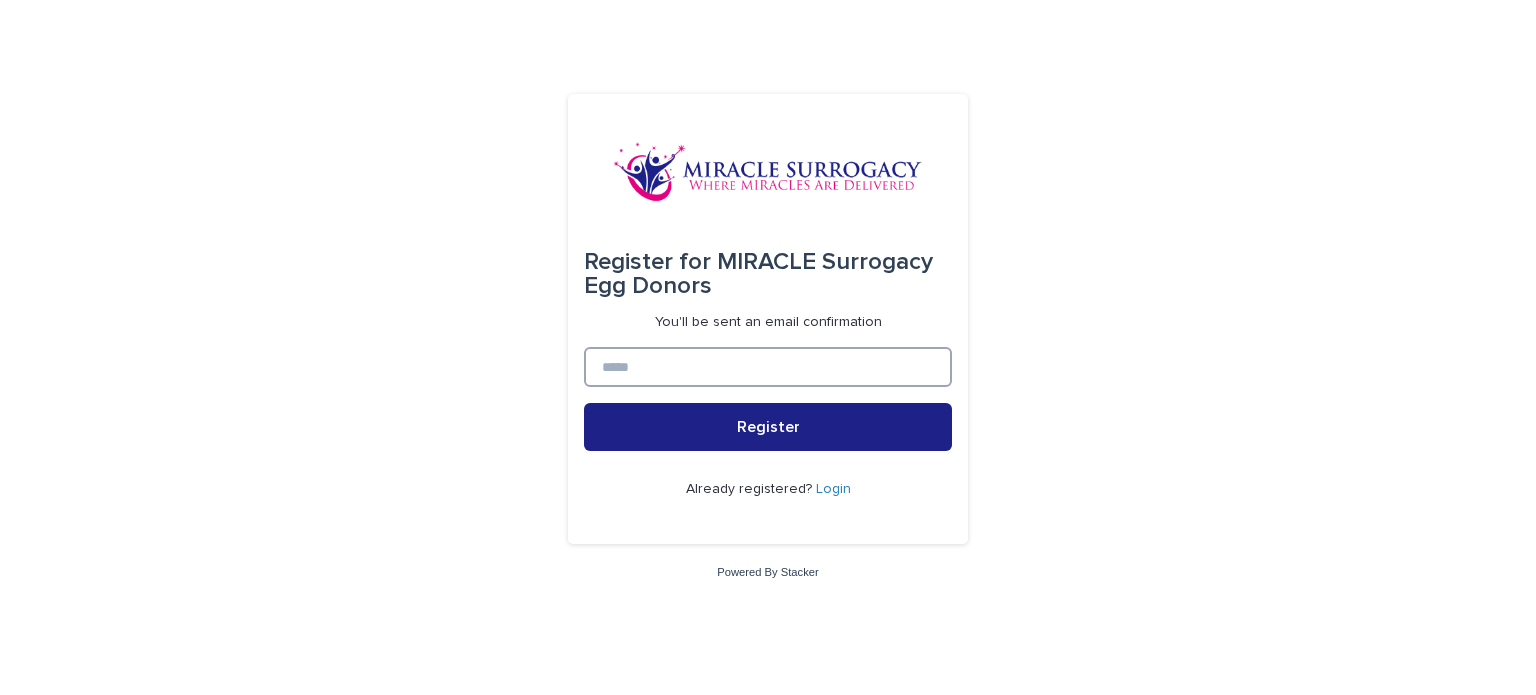 click at bounding box center (768, 367) 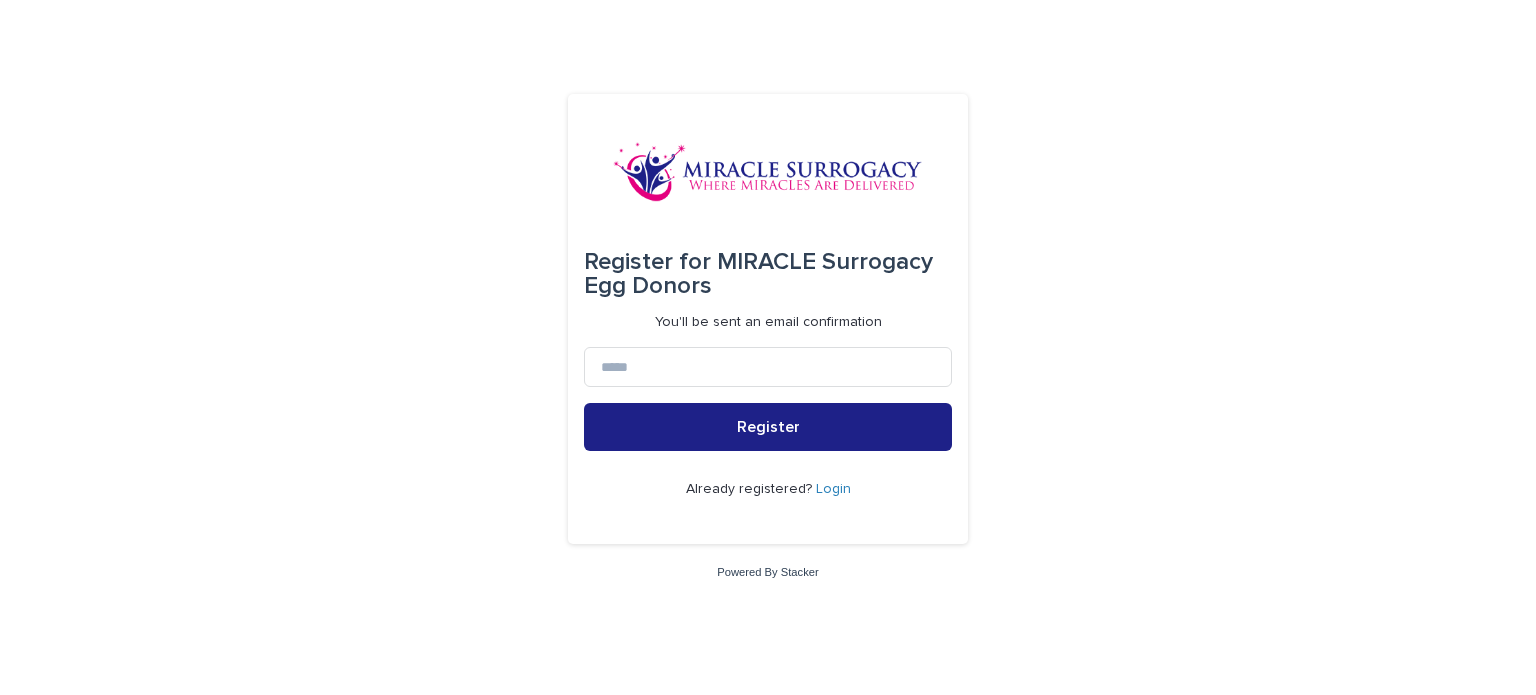 click on "Login" at bounding box center [833, 489] 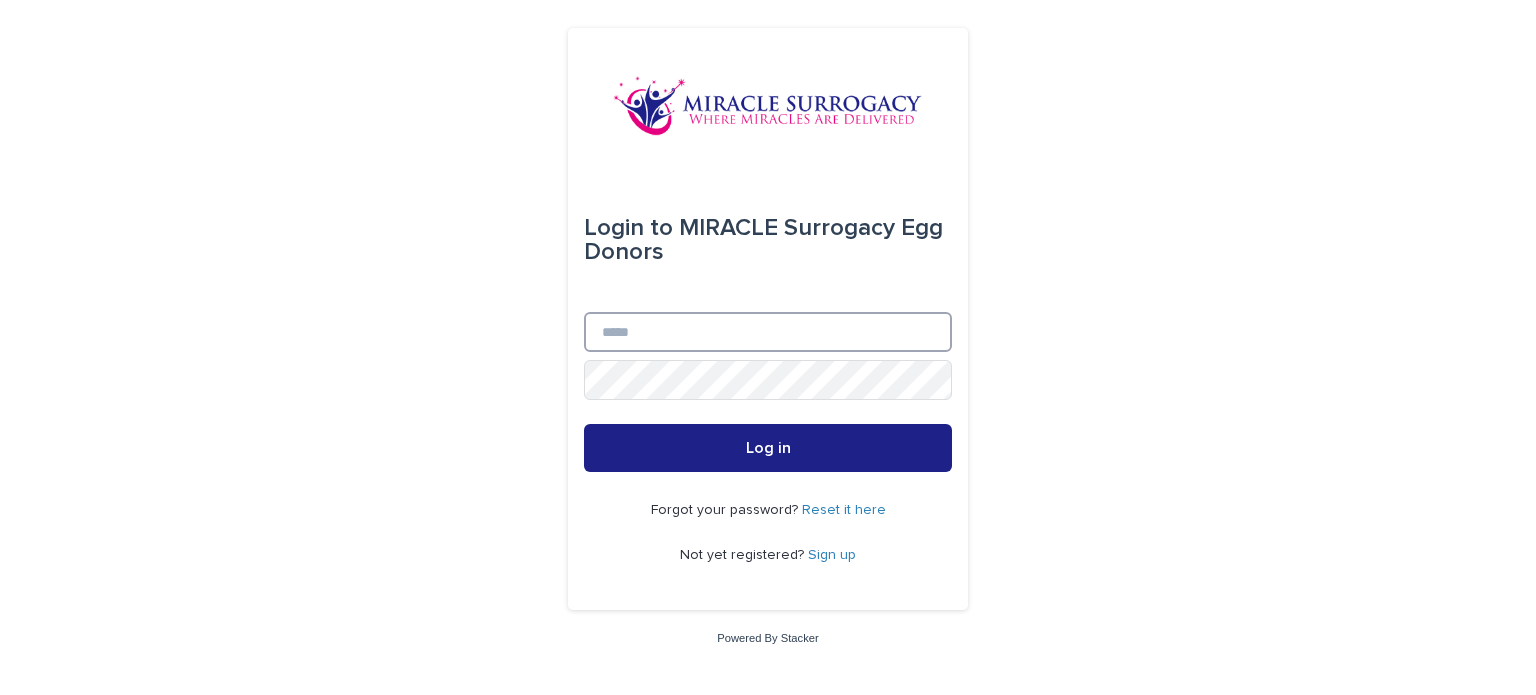 click on "Email" at bounding box center [768, 332] 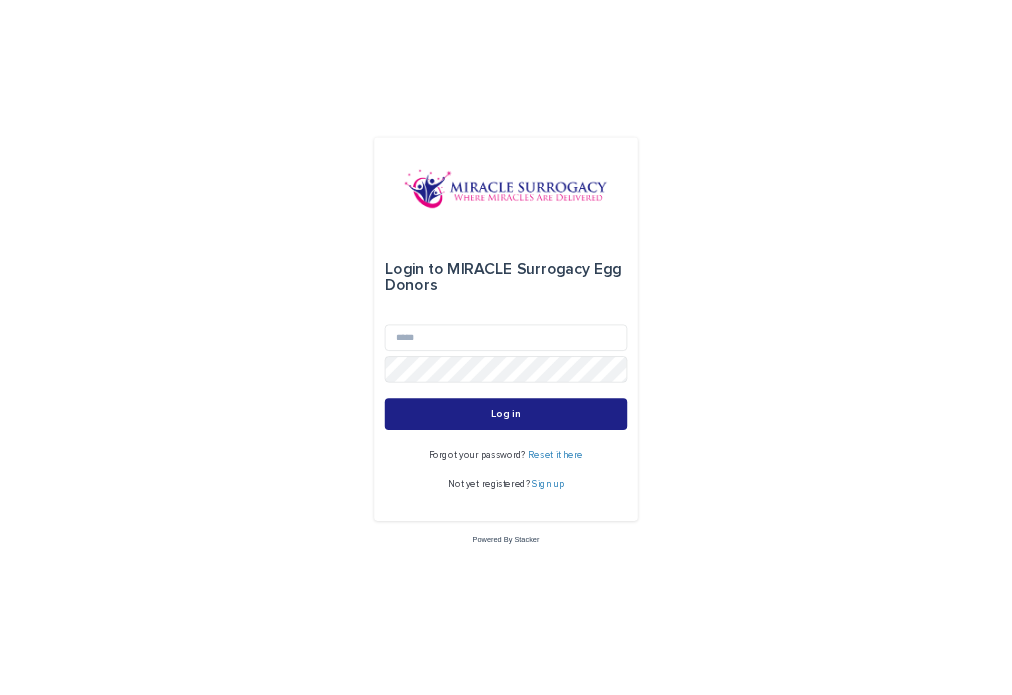 scroll, scrollTop: 0, scrollLeft: 0, axis: both 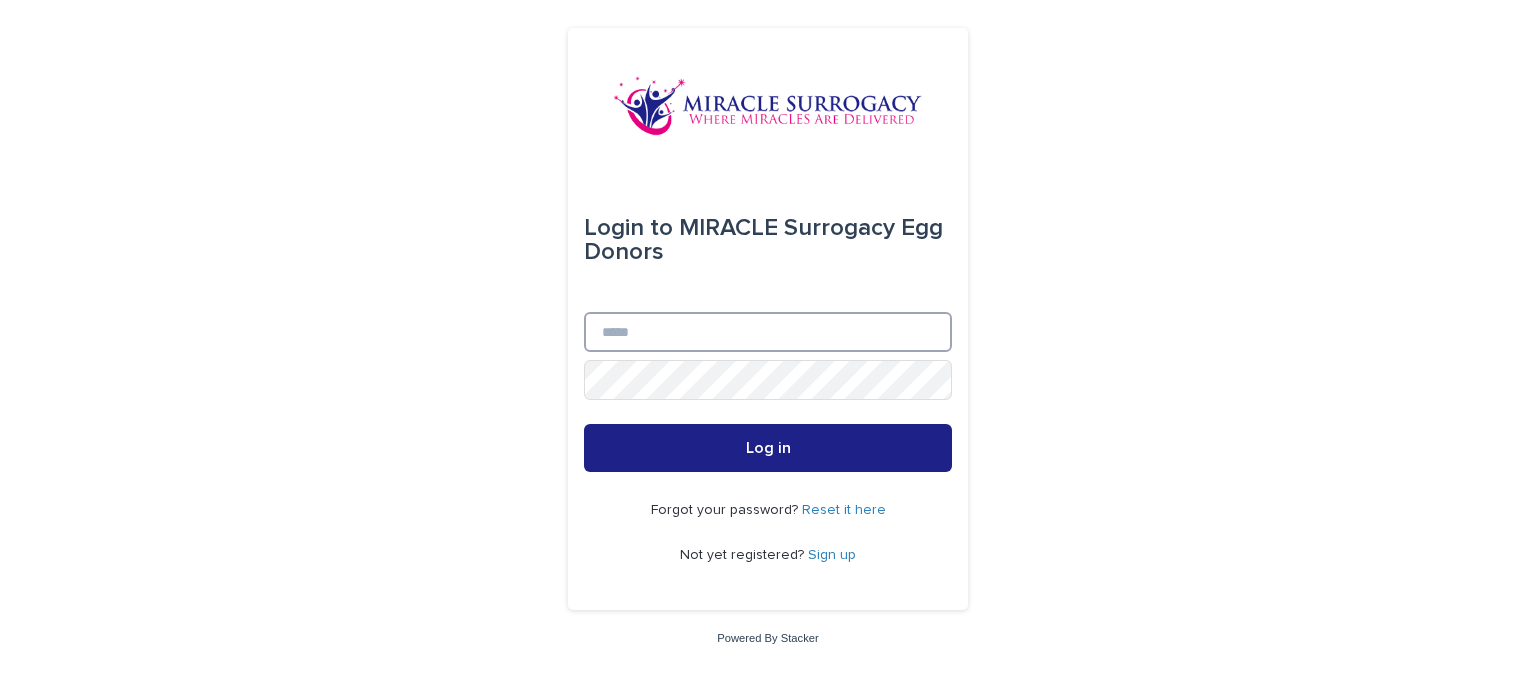 click on "Email" at bounding box center (768, 332) 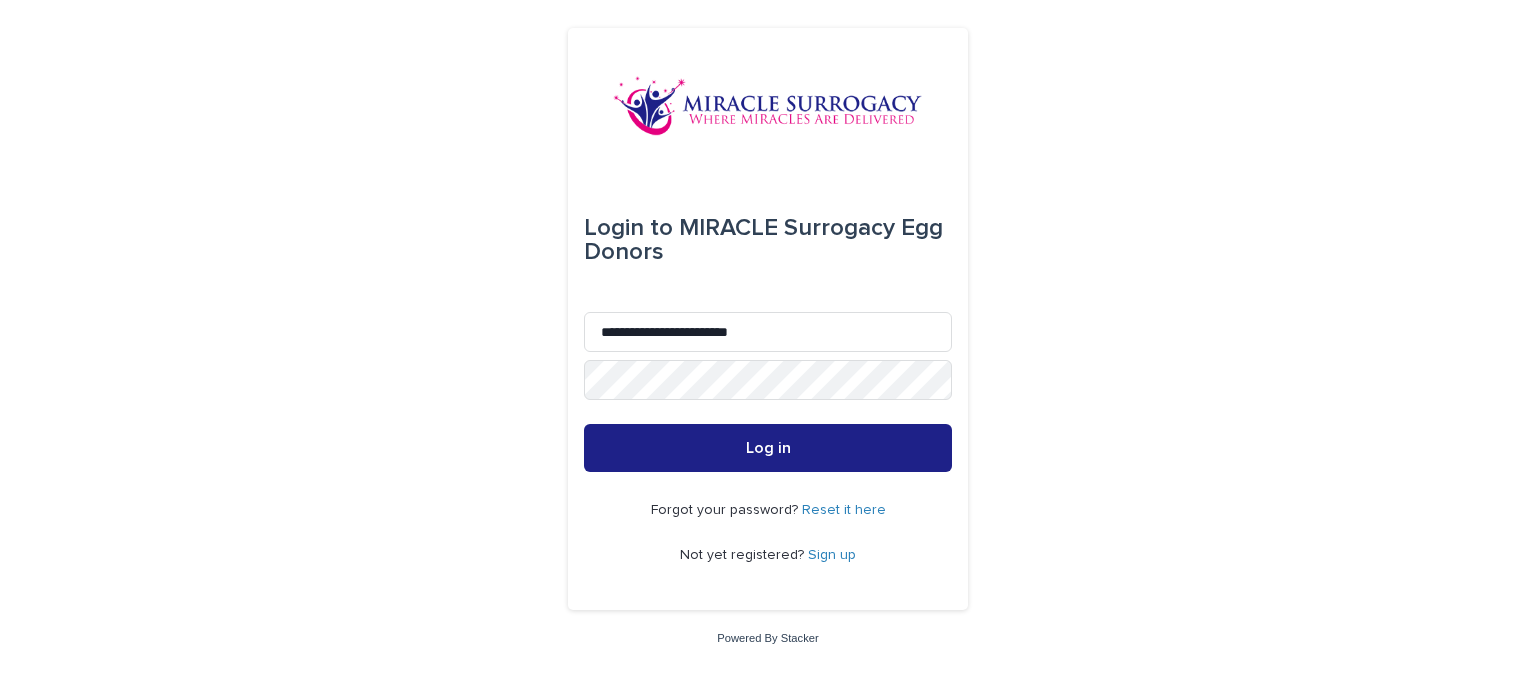 click on "Reset it here" at bounding box center [844, 510] 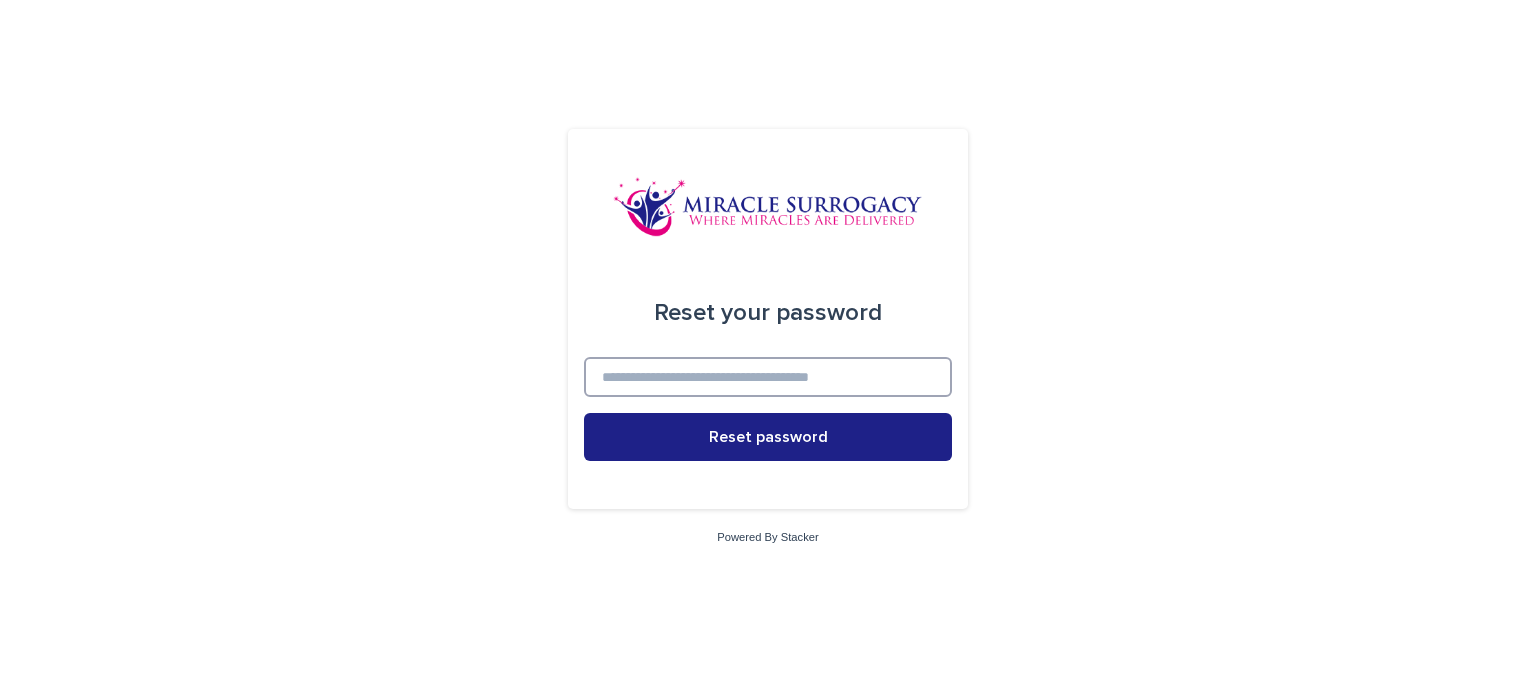 click at bounding box center [768, 377] 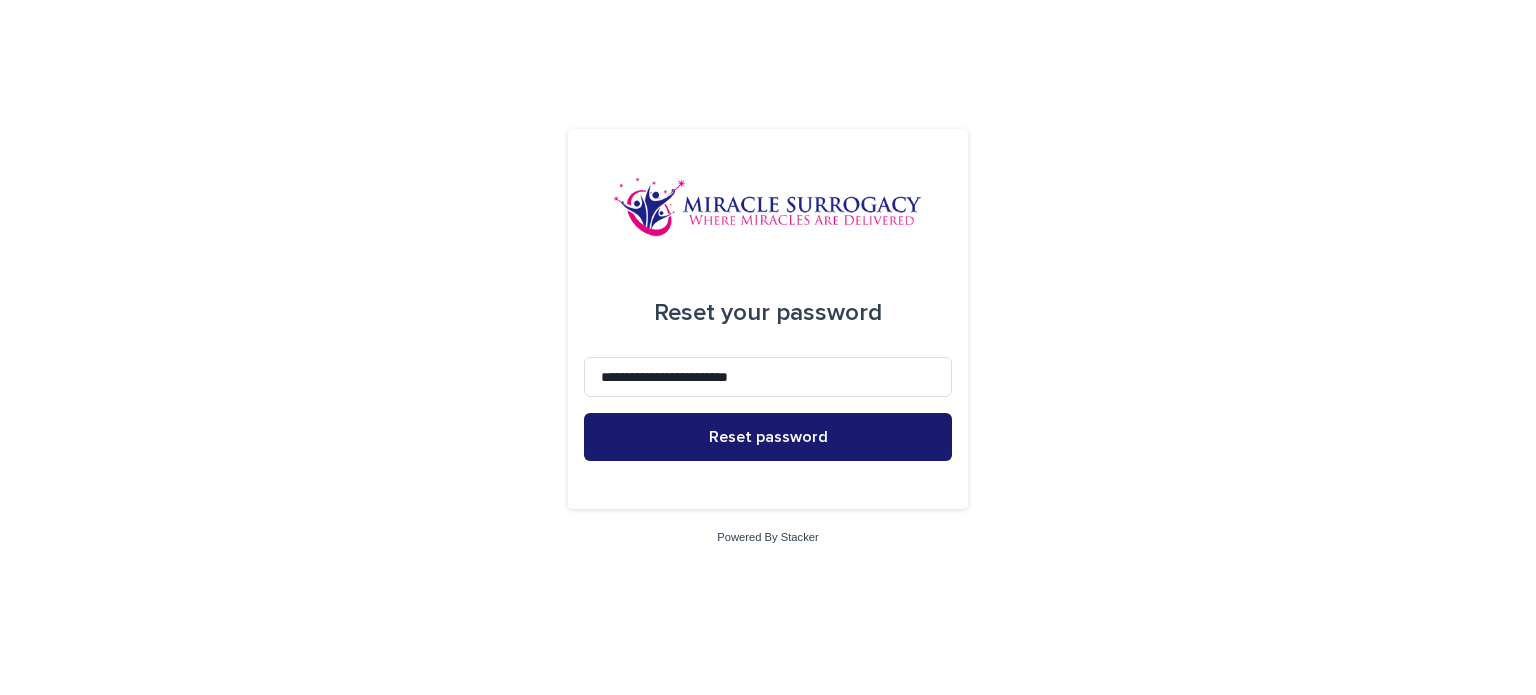 click on "Reset password" at bounding box center (768, 437) 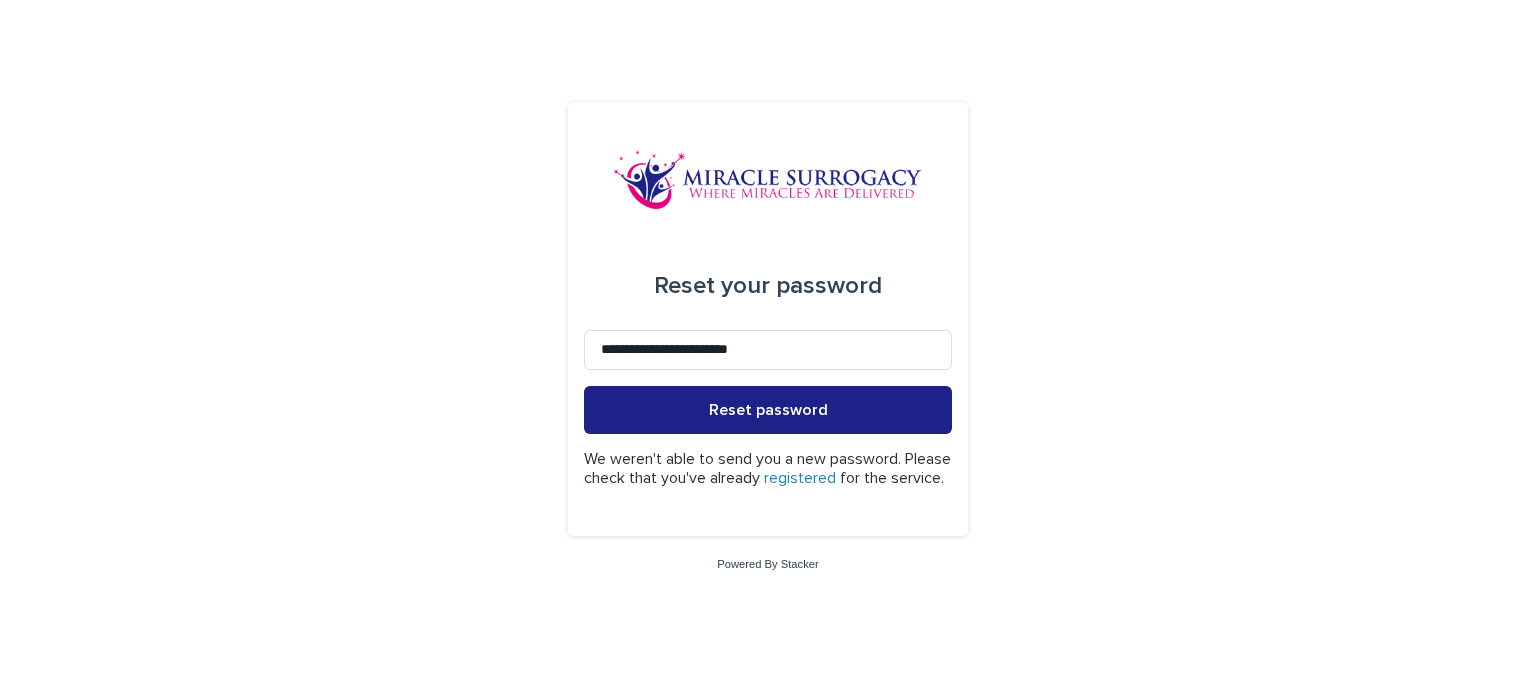 click on "registered" at bounding box center (800, 478) 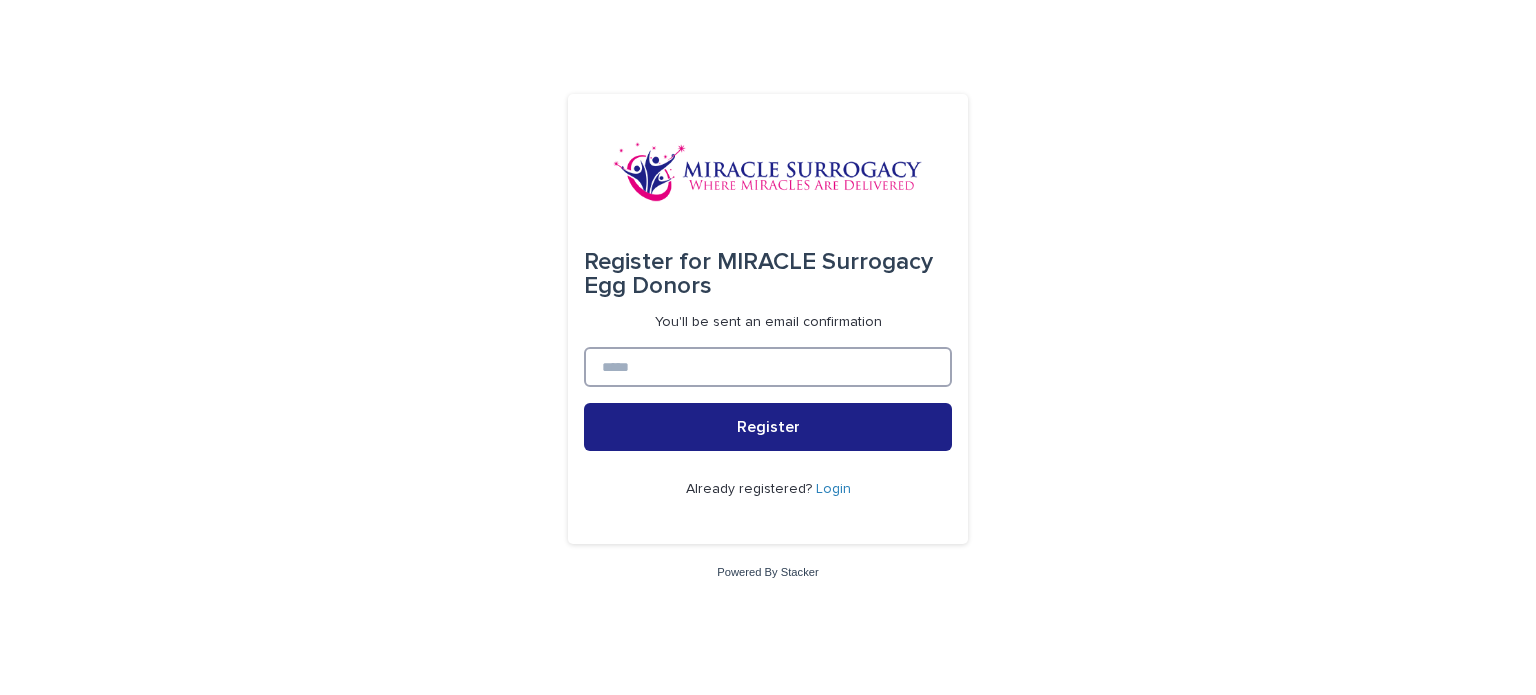 click at bounding box center (768, 367) 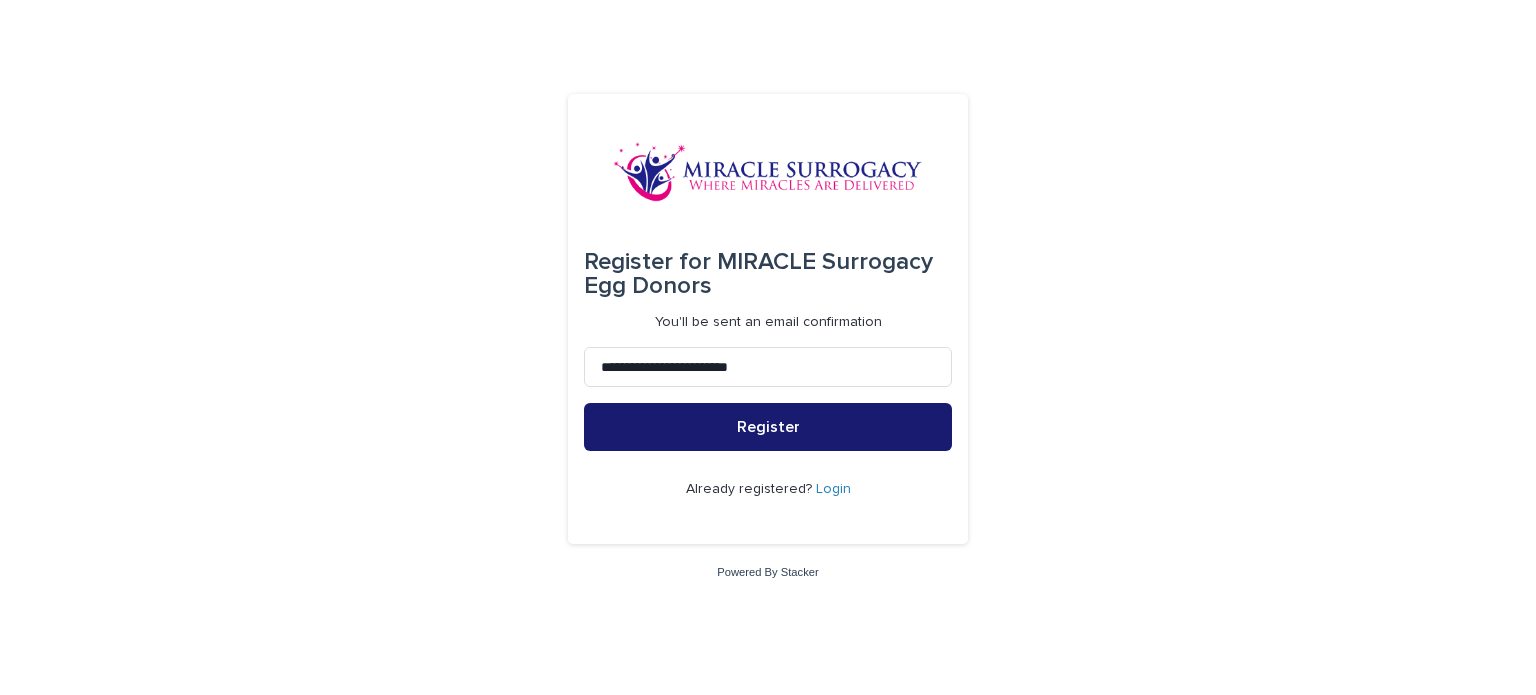 click on "Register" at bounding box center [768, 427] 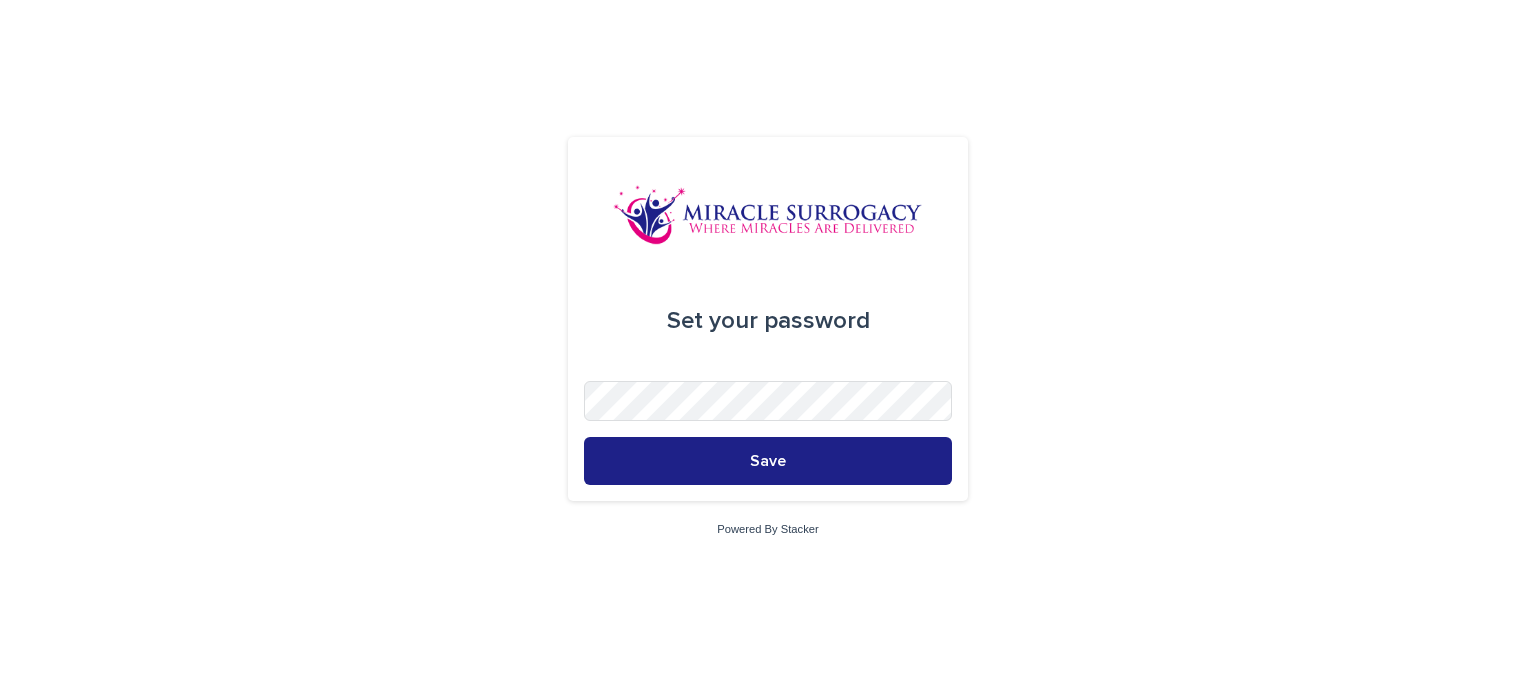scroll, scrollTop: 0, scrollLeft: 0, axis: both 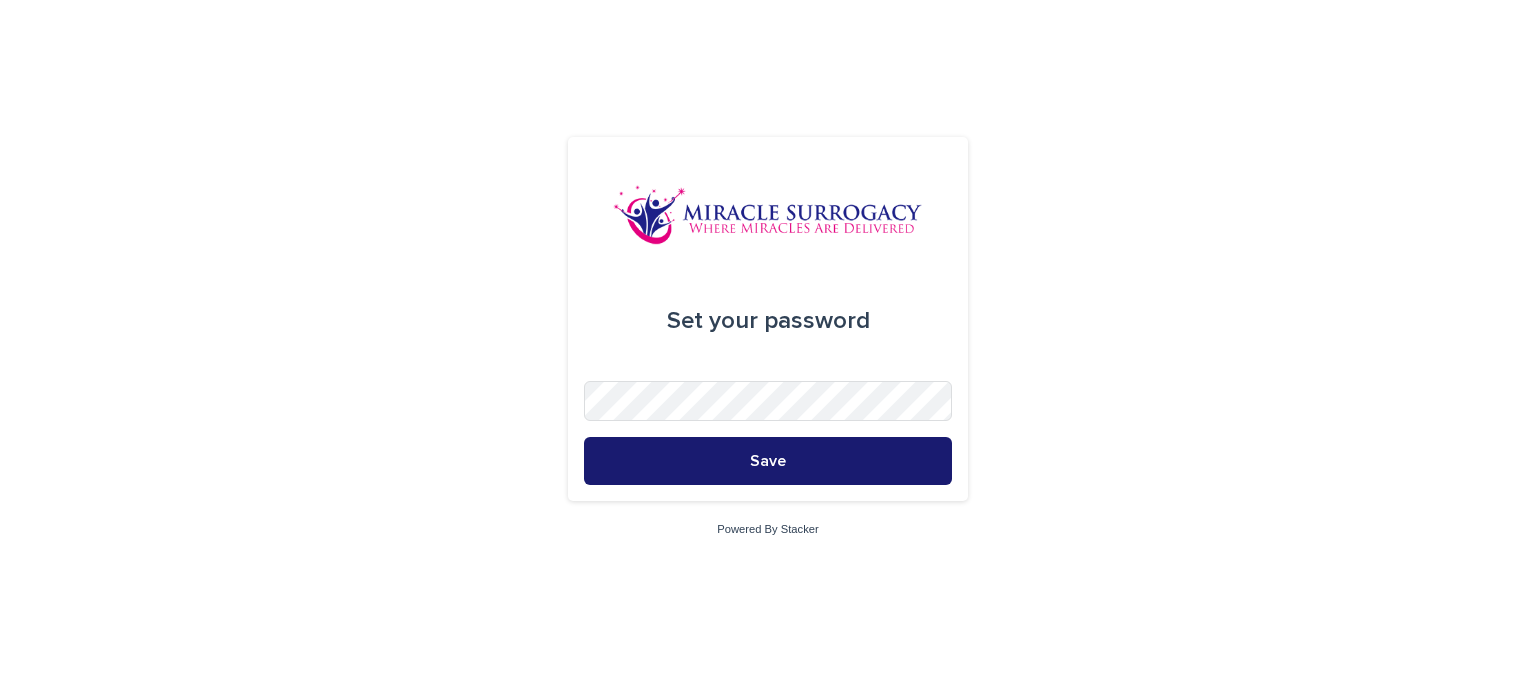 click on "Save" at bounding box center [768, 461] 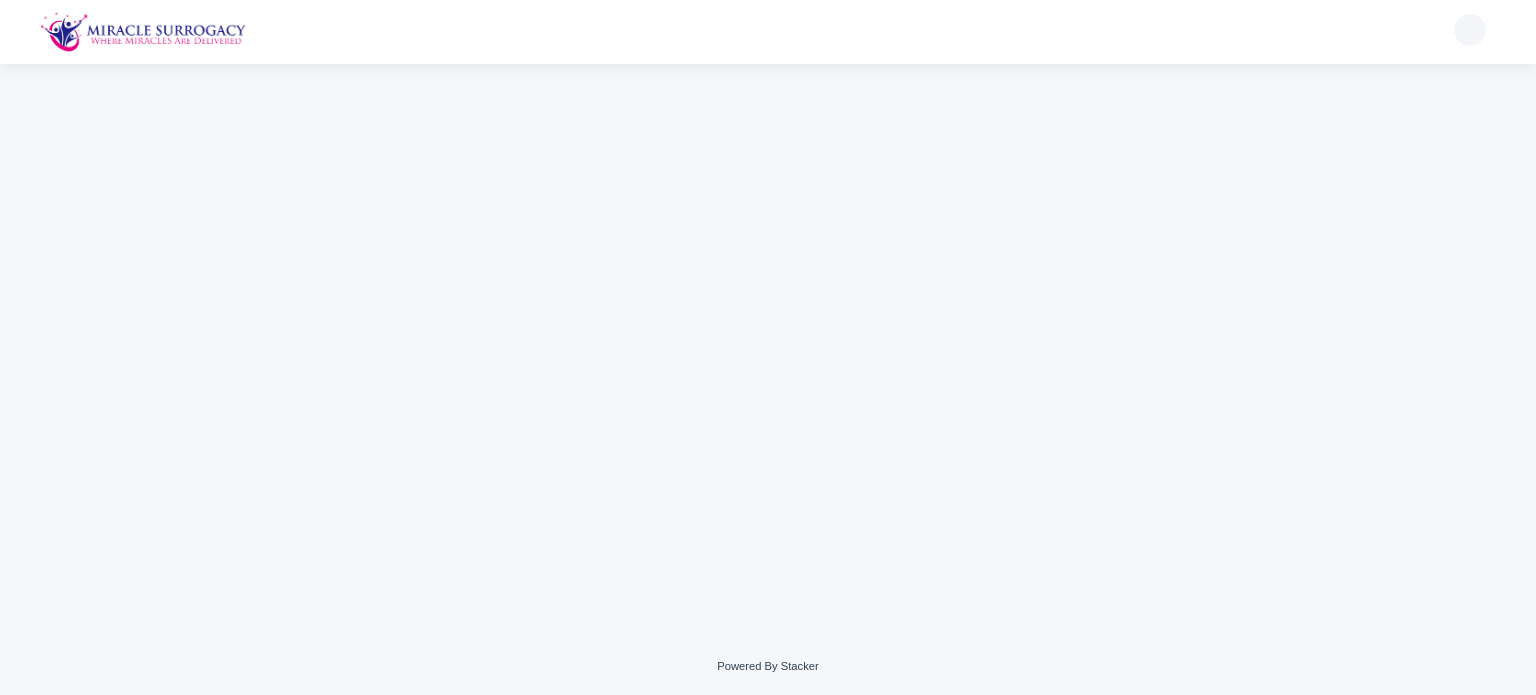 scroll, scrollTop: 0, scrollLeft: 0, axis: both 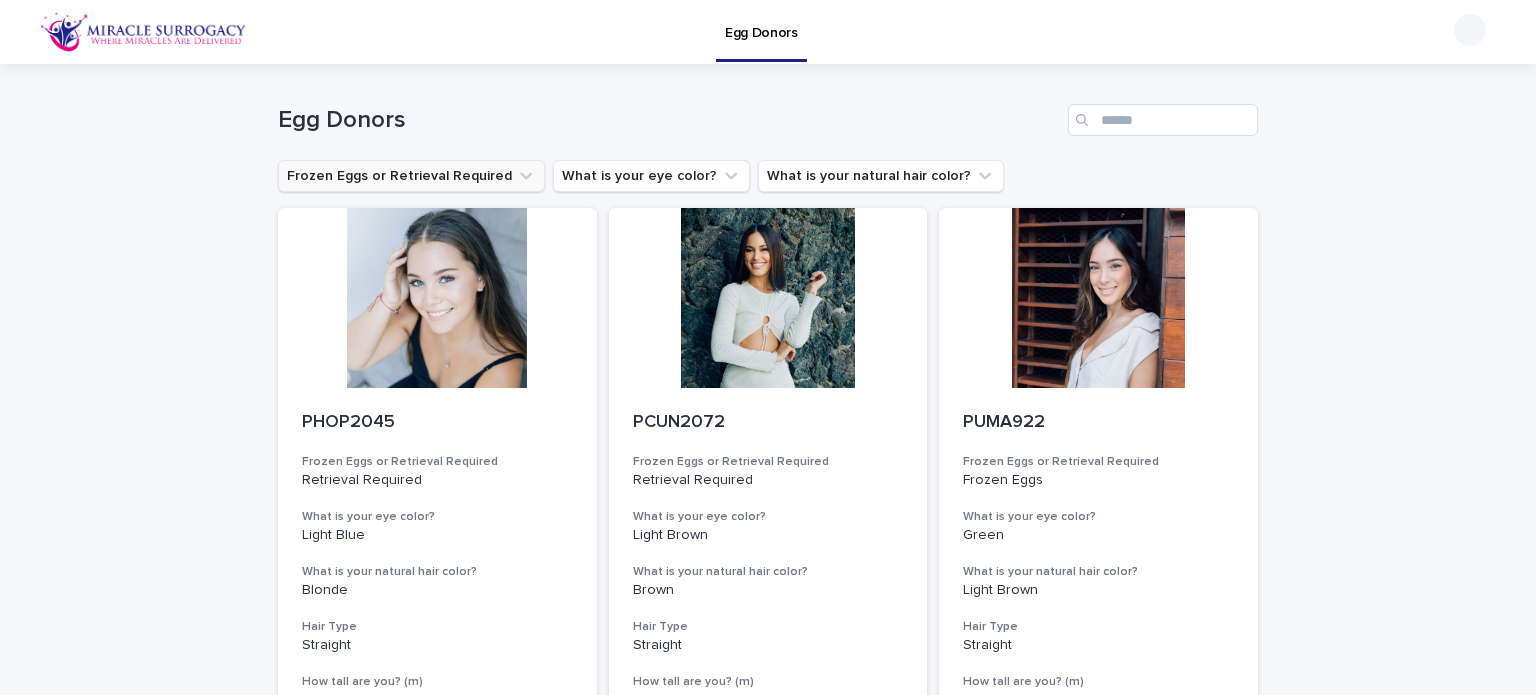 click 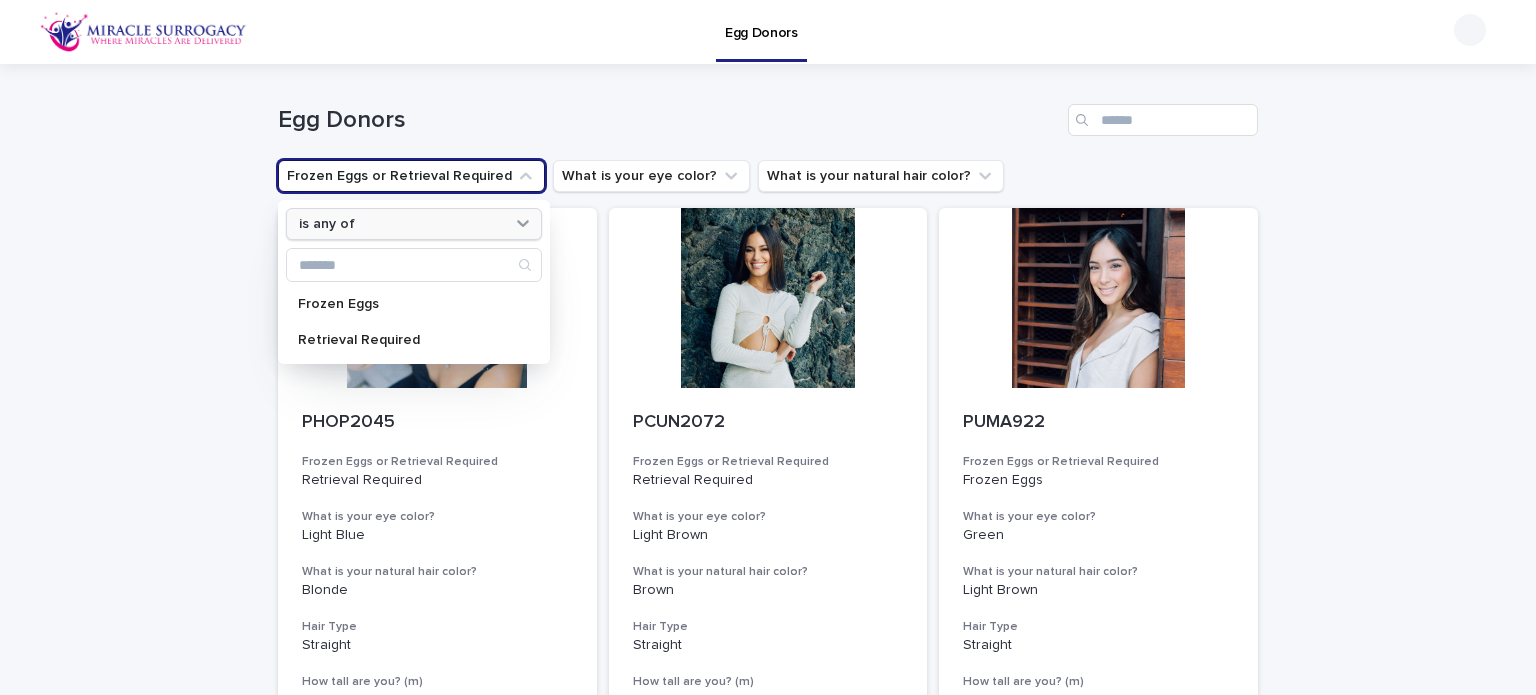 click on "is any of" at bounding box center (401, 224) 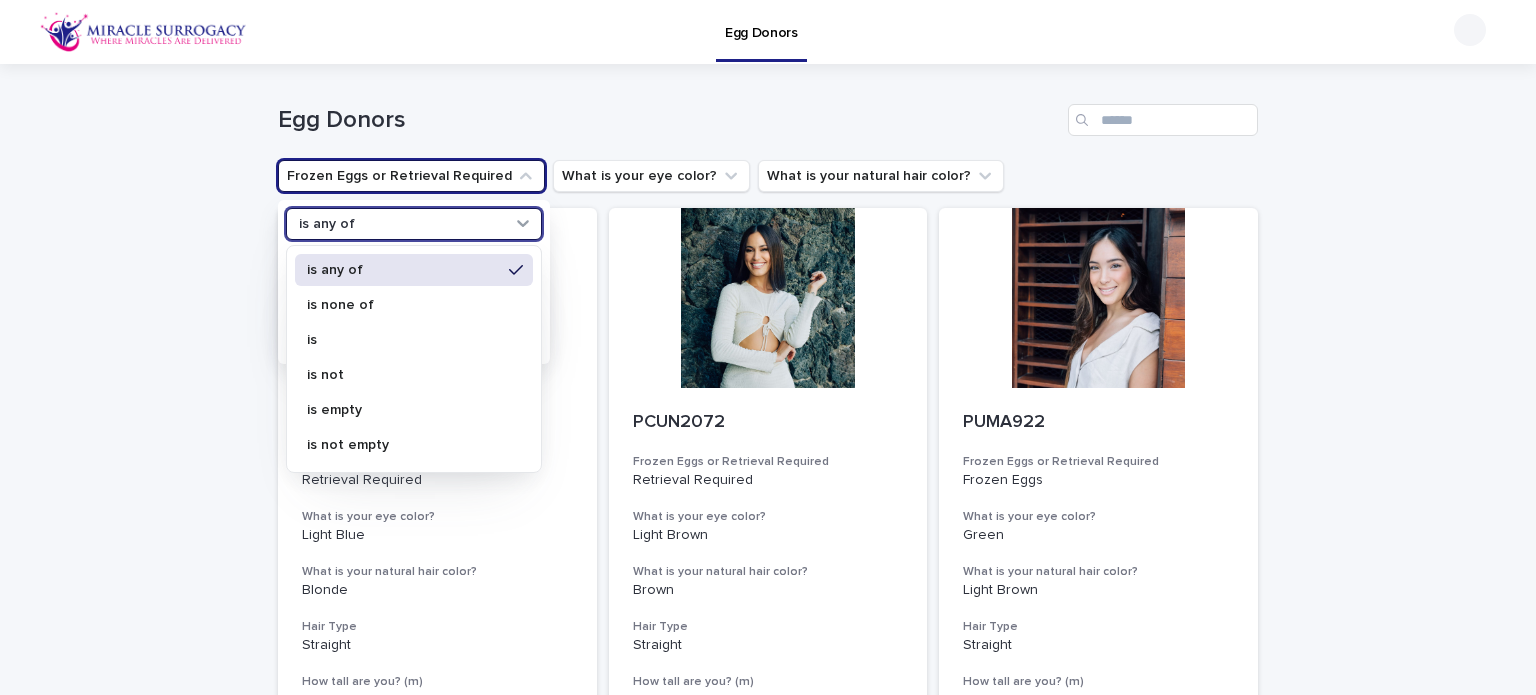 click on "is any of" at bounding box center [401, 224] 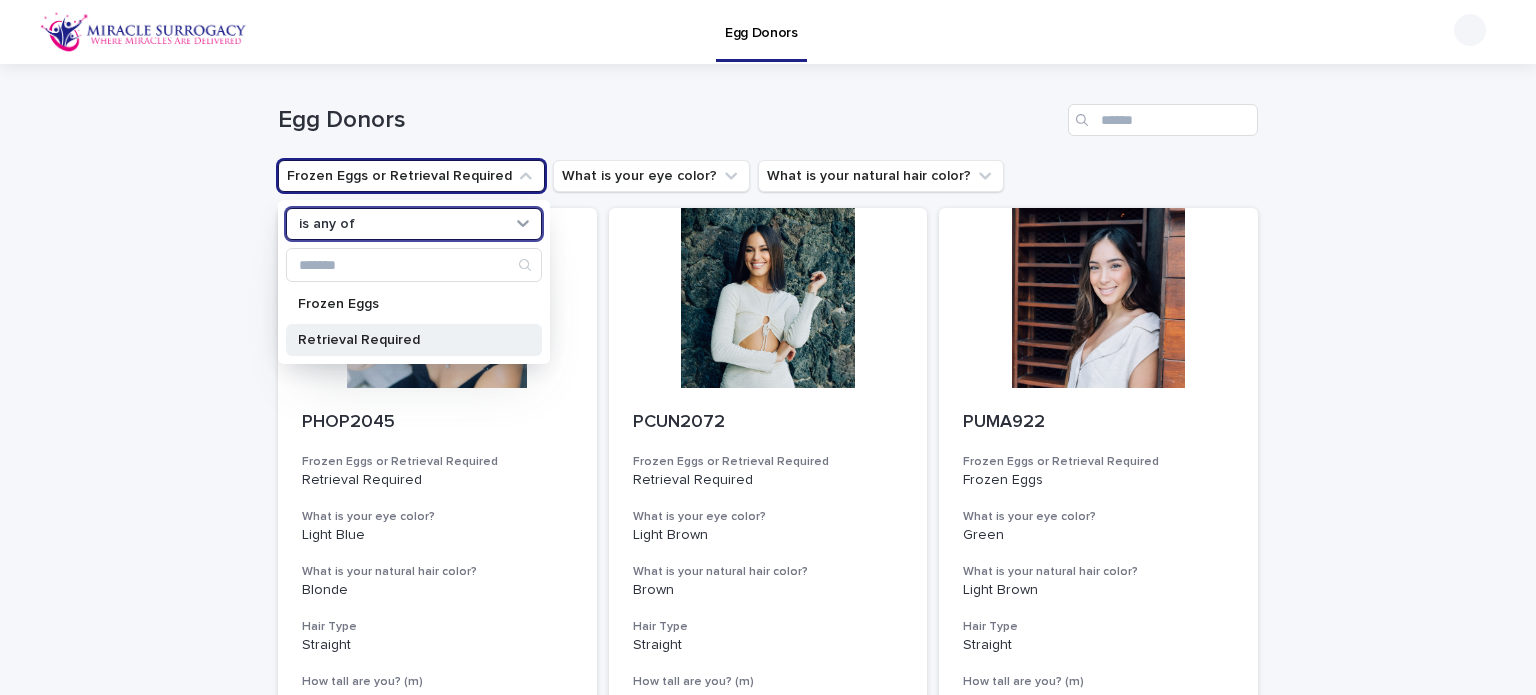 click on "Retrieval Required" at bounding box center (404, 340) 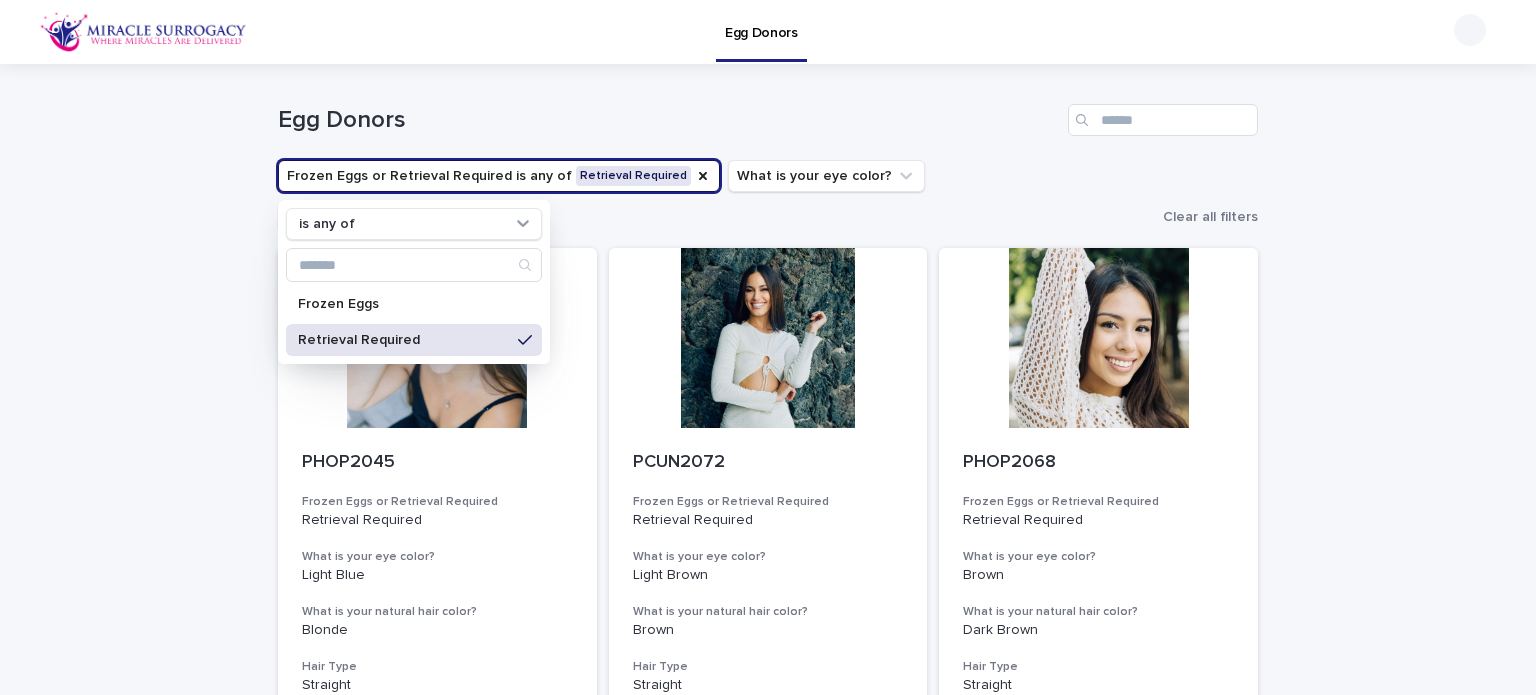 click 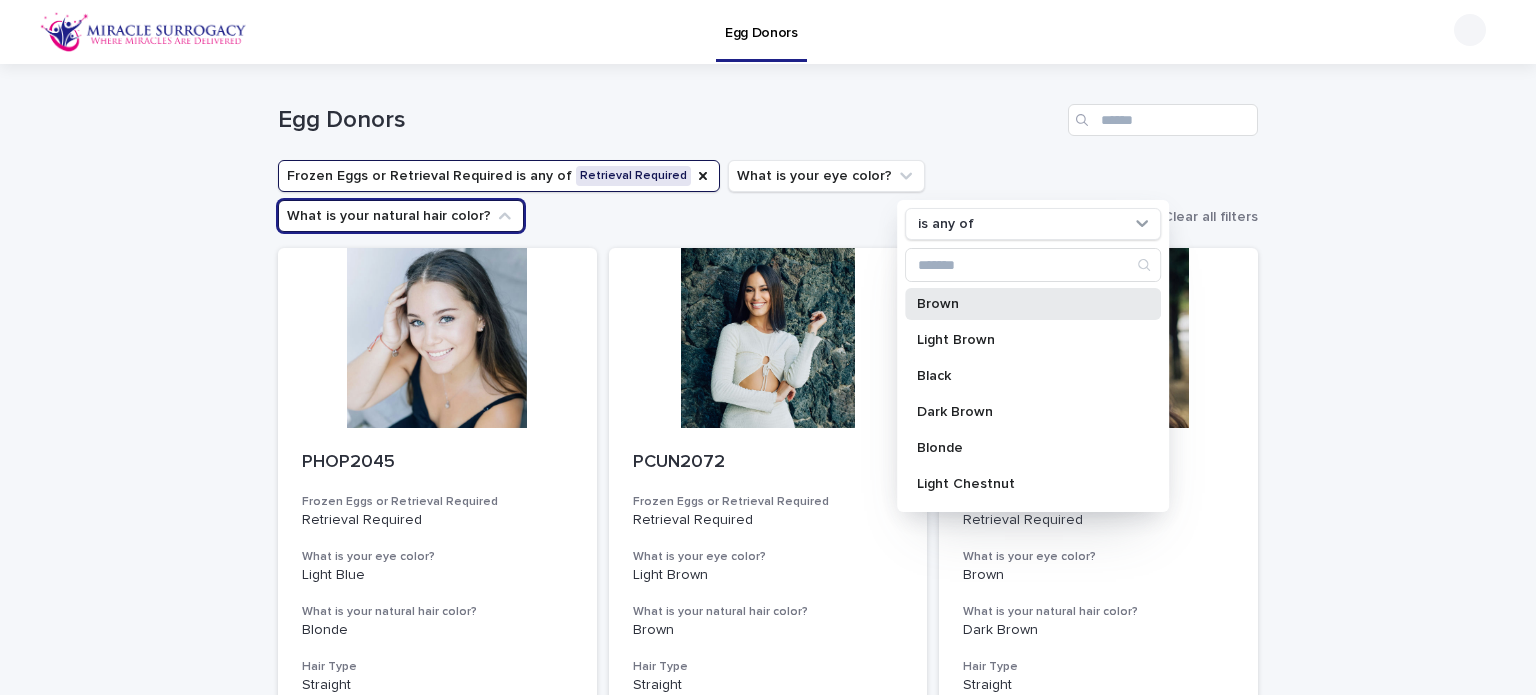 click on "Brown" at bounding box center [1033, 304] 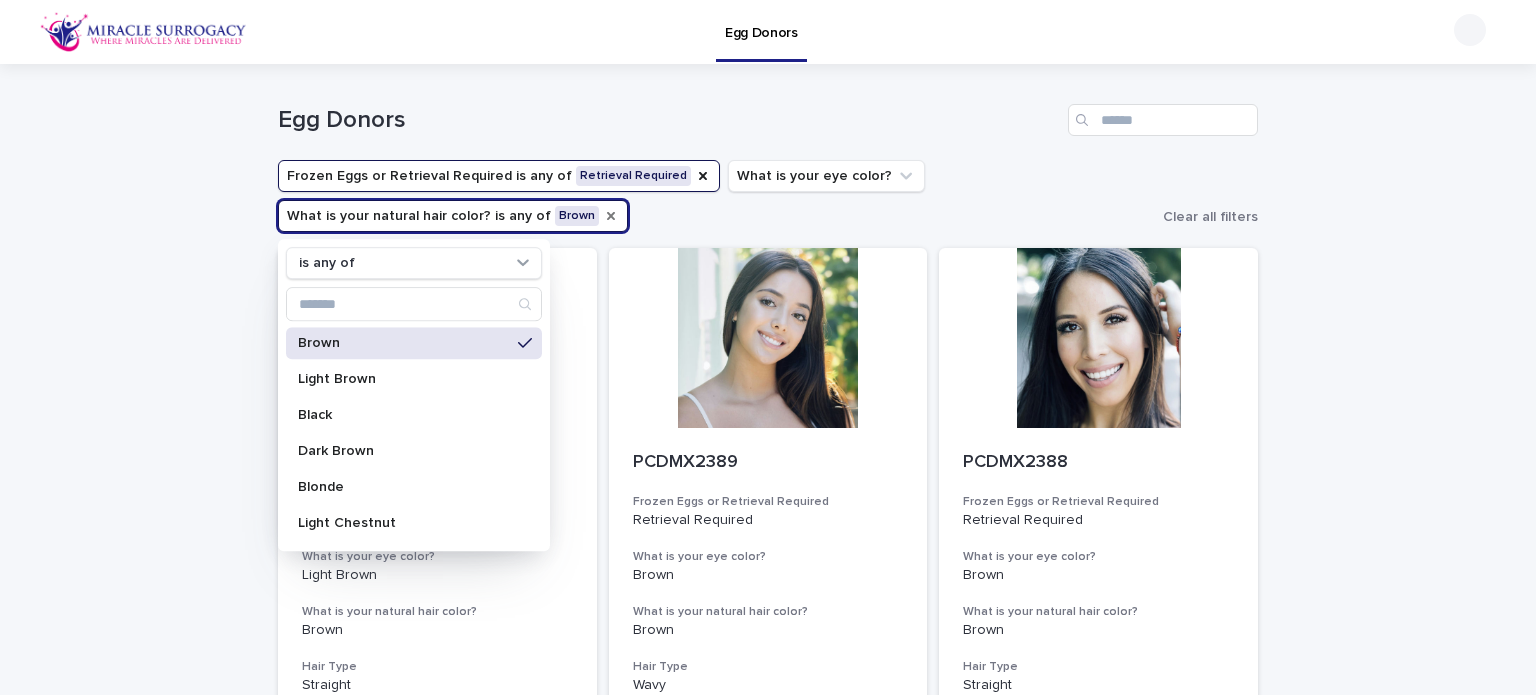 click 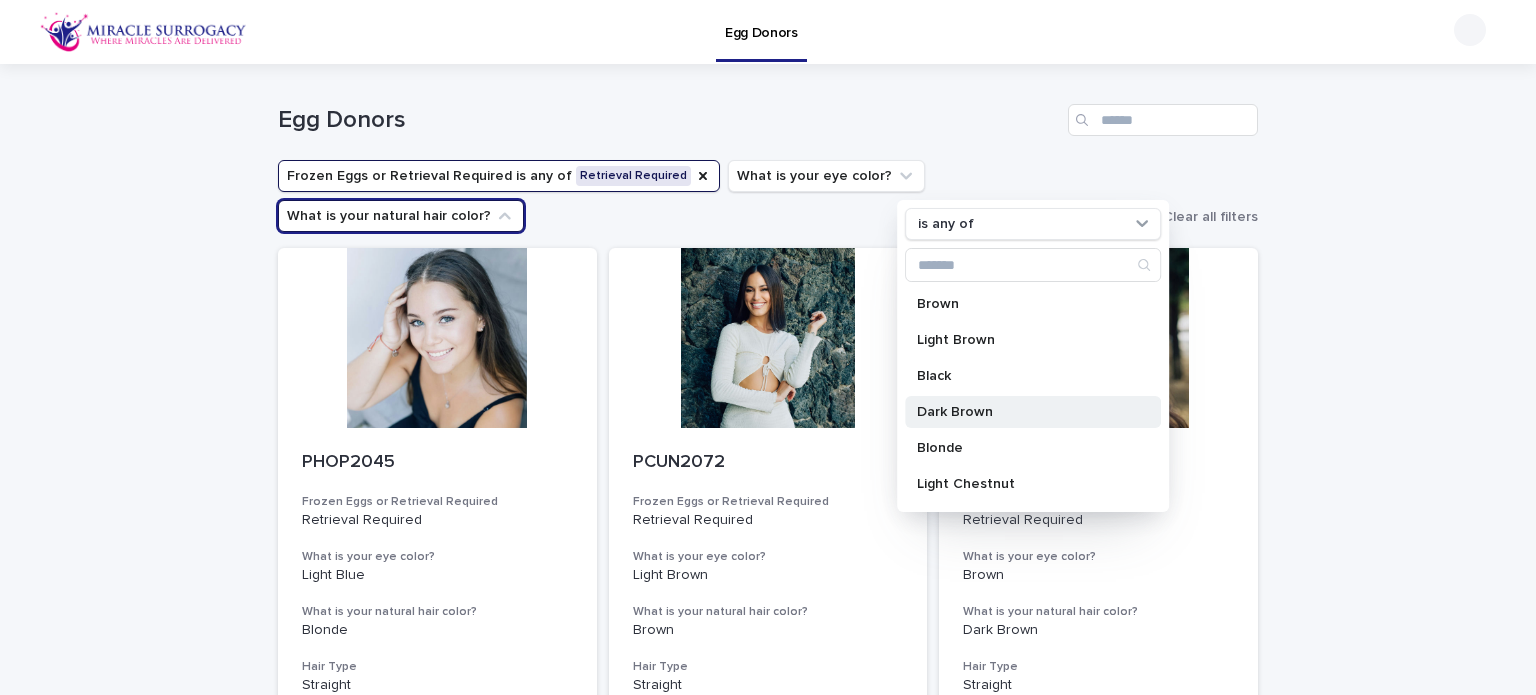 click on "Dark Brown" at bounding box center (1033, 412) 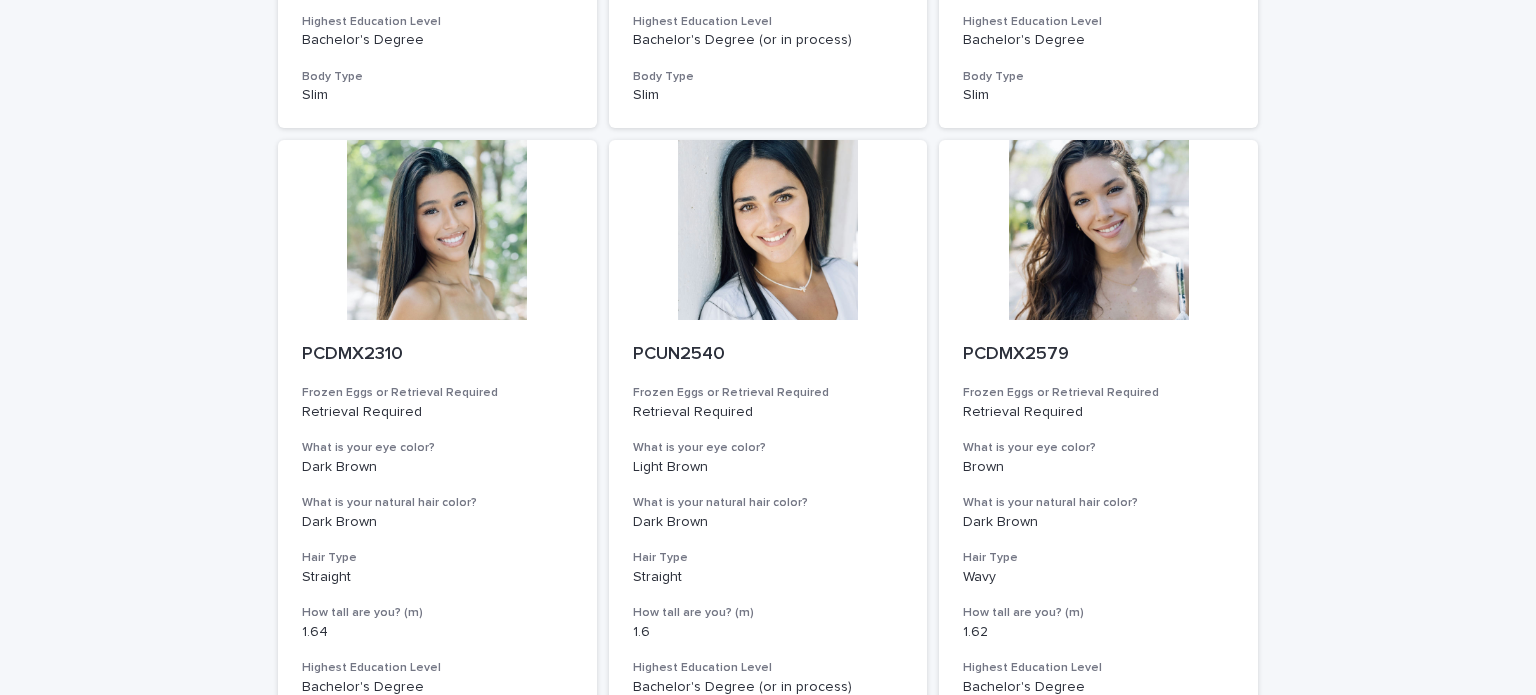 scroll, scrollTop: 2333, scrollLeft: 0, axis: vertical 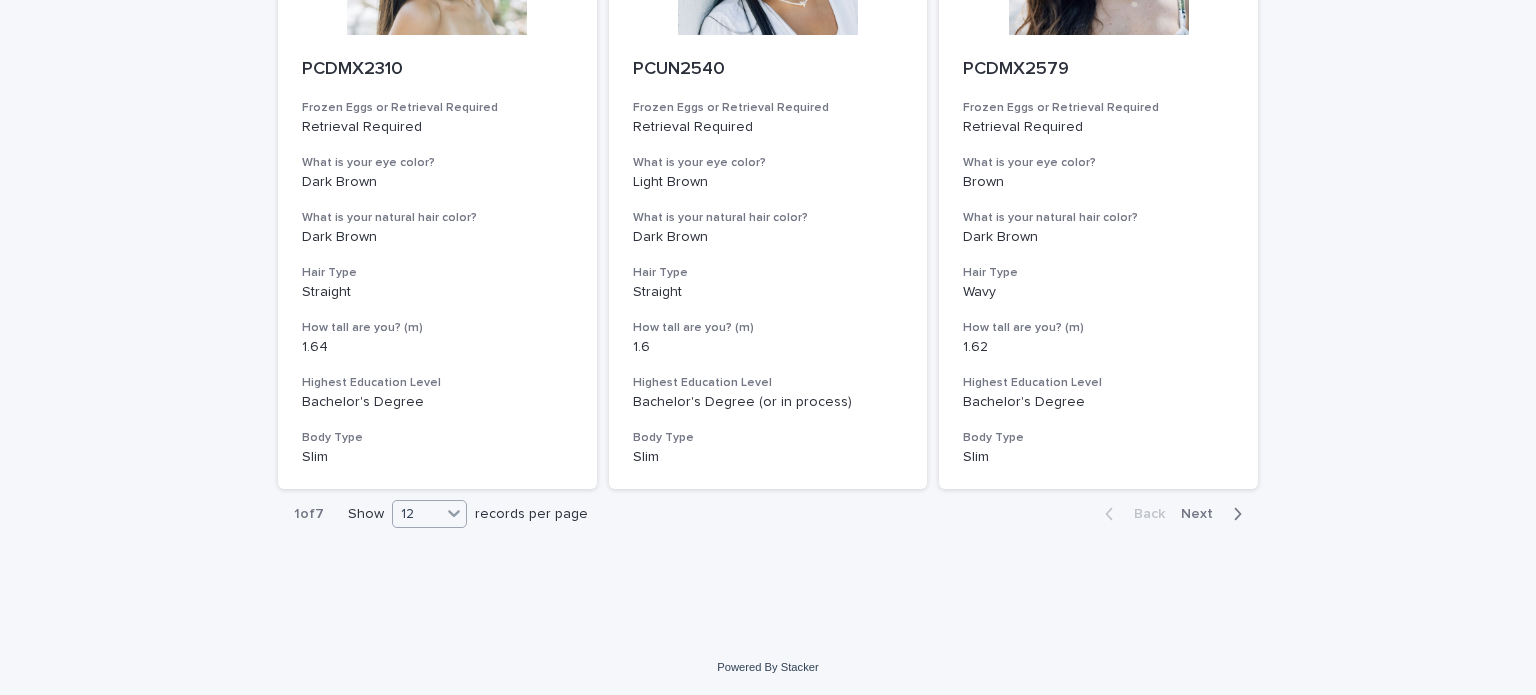 click 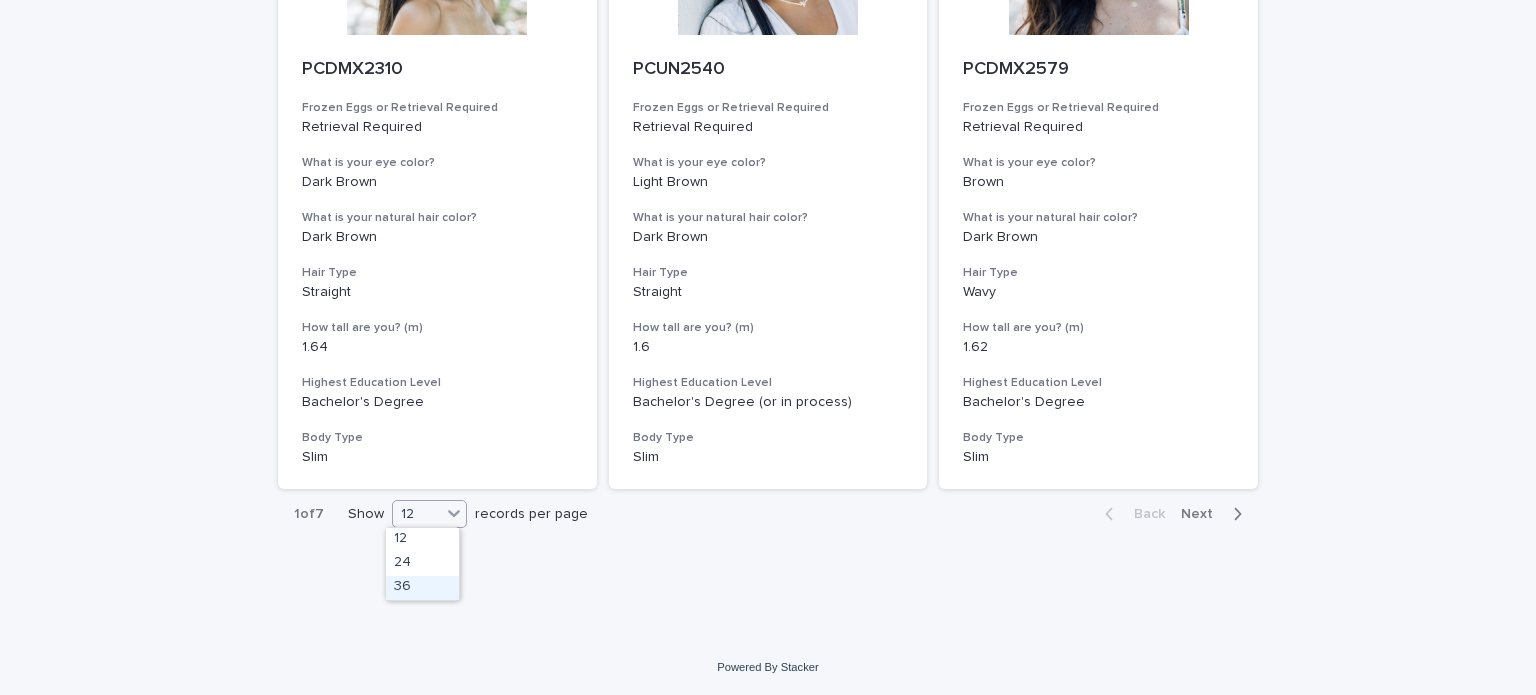 click on "36" at bounding box center (422, 588) 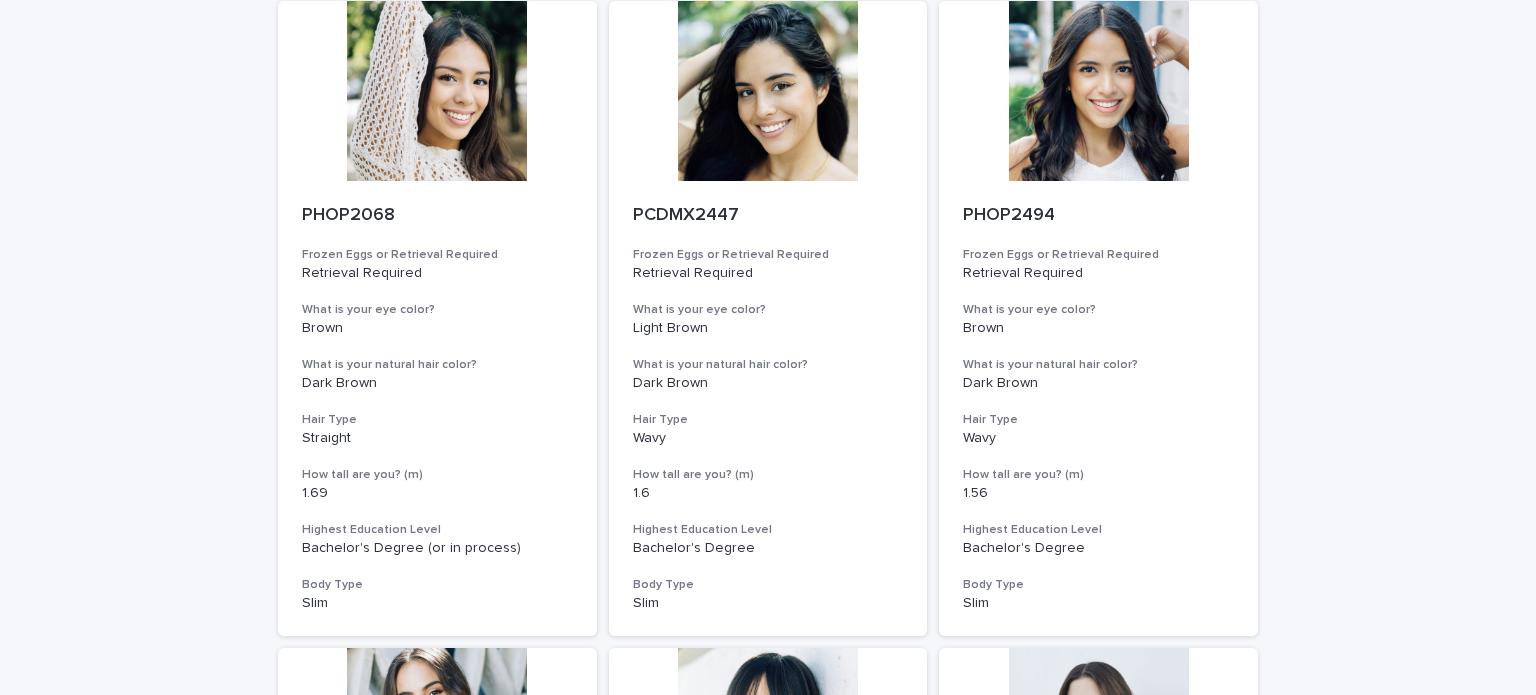 scroll, scrollTop: 248, scrollLeft: 0, axis: vertical 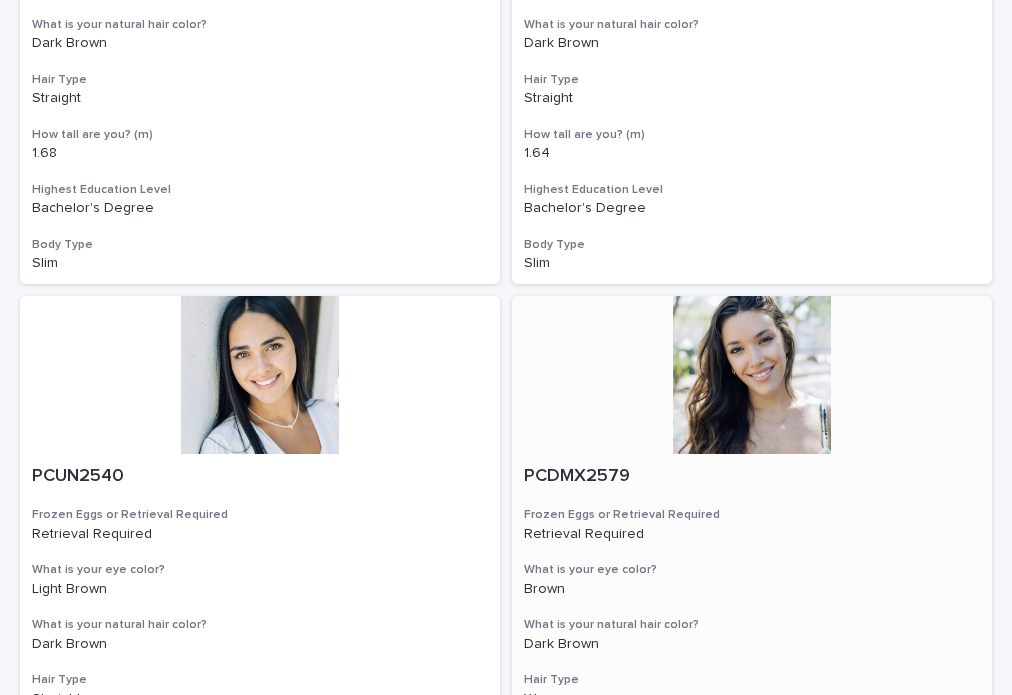 drag, startPoint x: 763, startPoint y: 411, endPoint x: 630, endPoint y: 423, distance: 133.54025 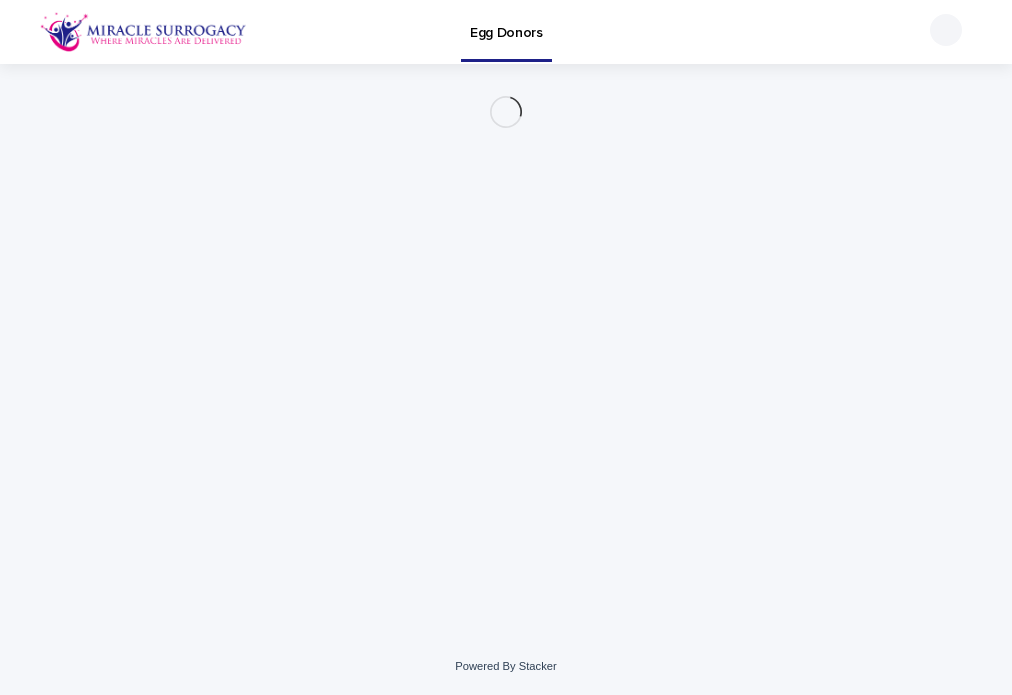 scroll, scrollTop: 0, scrollLeft: 0, axis: both 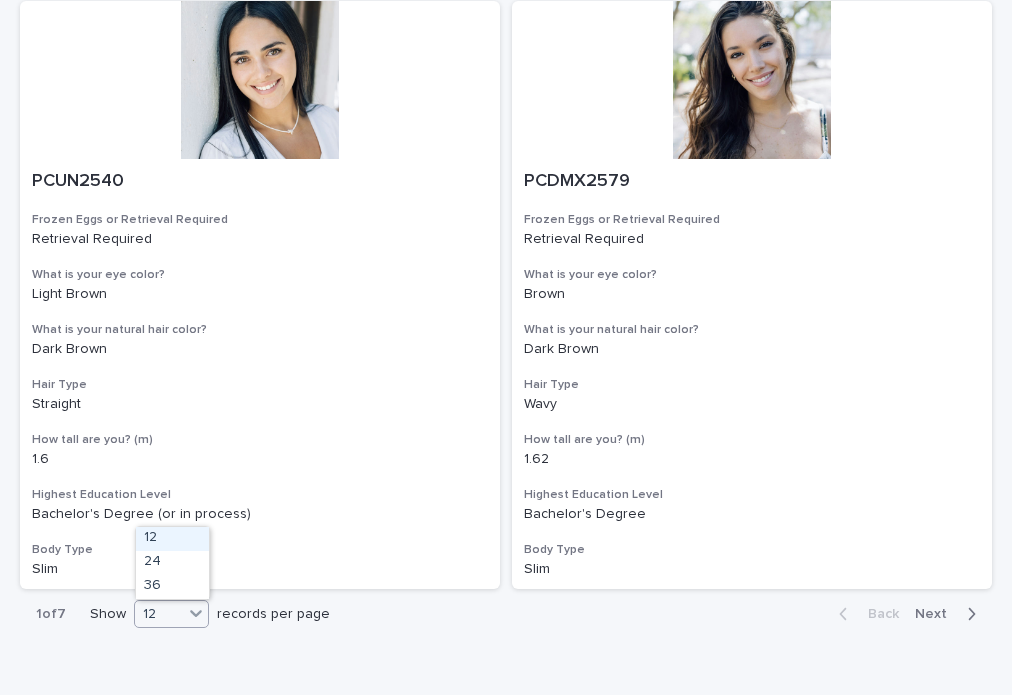 click 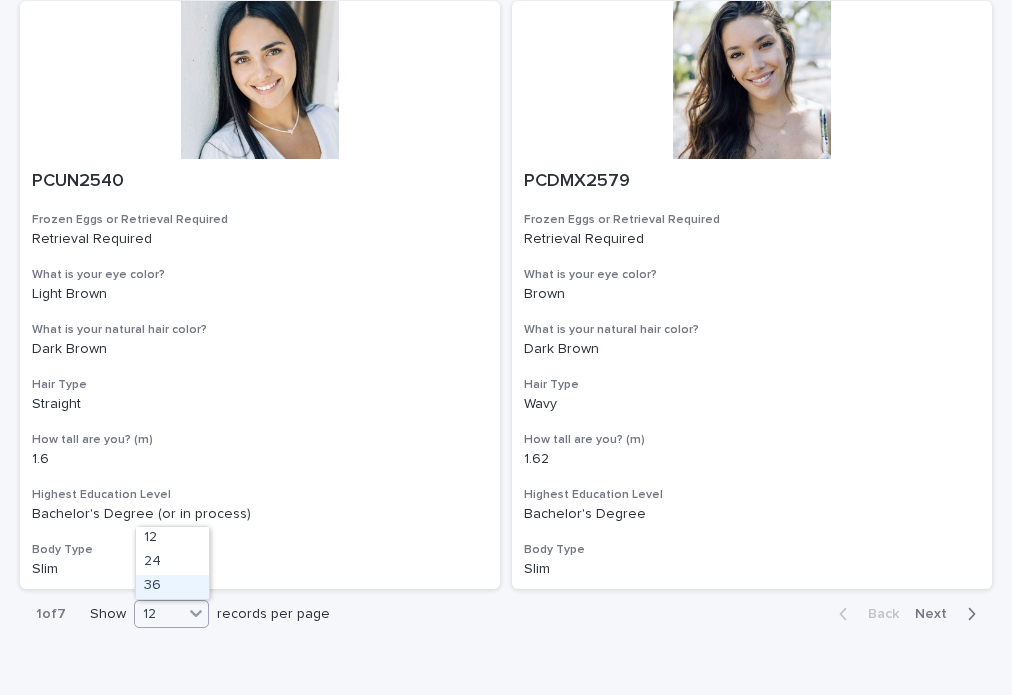 click on "36" at bounding box center (172, 587) 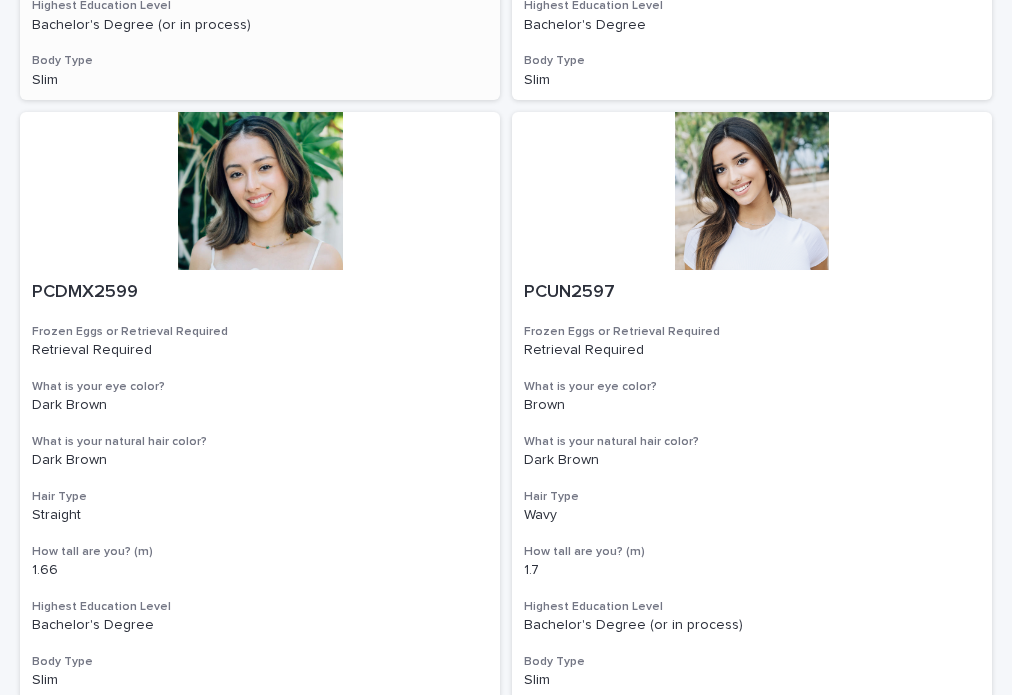scroll, scrollTop: 3795, scrollLeft: 0, axis: vertical 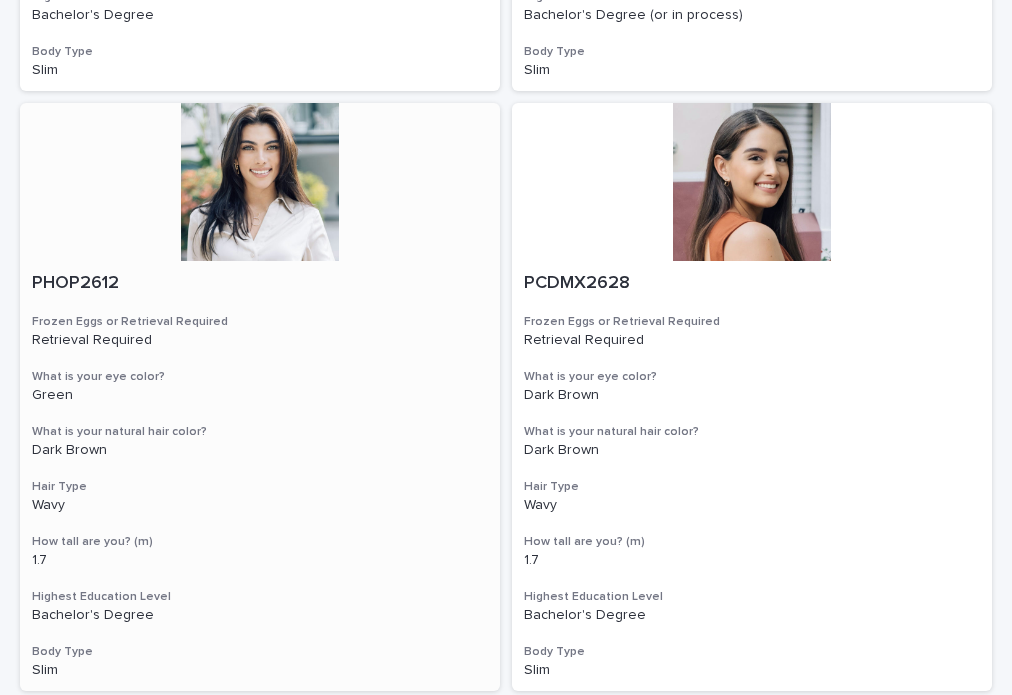 drag, startPoint x: 284, startPoint y: 192, endPoint x: 324, endPoint y: 202, distance: 41.231056 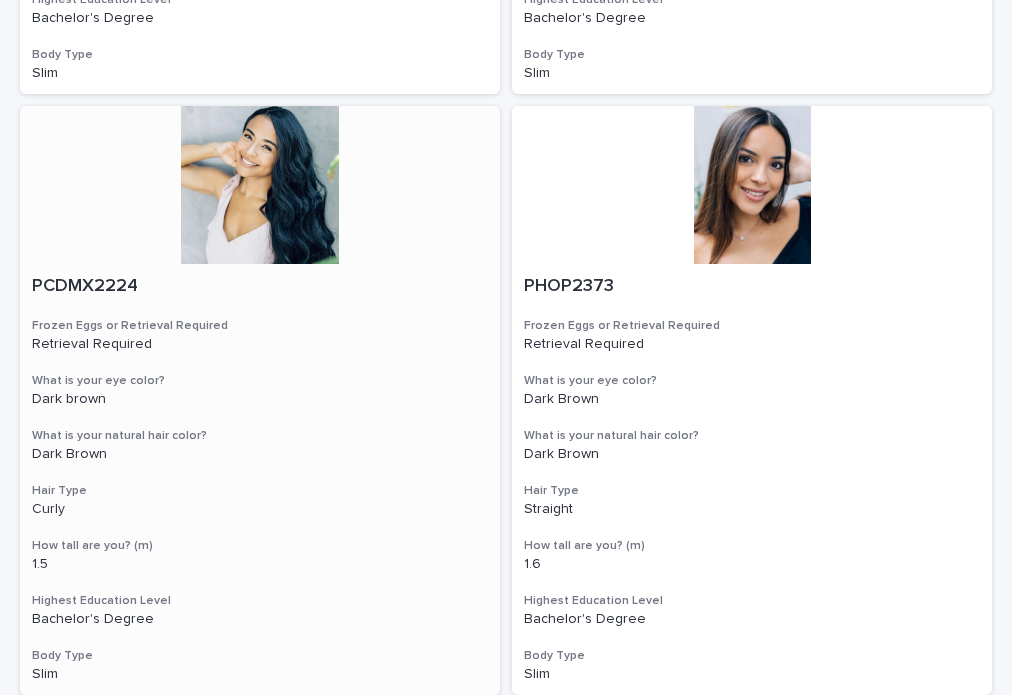scroll, scrollTop: 5595, scrollLeft: 0, axis: vertical 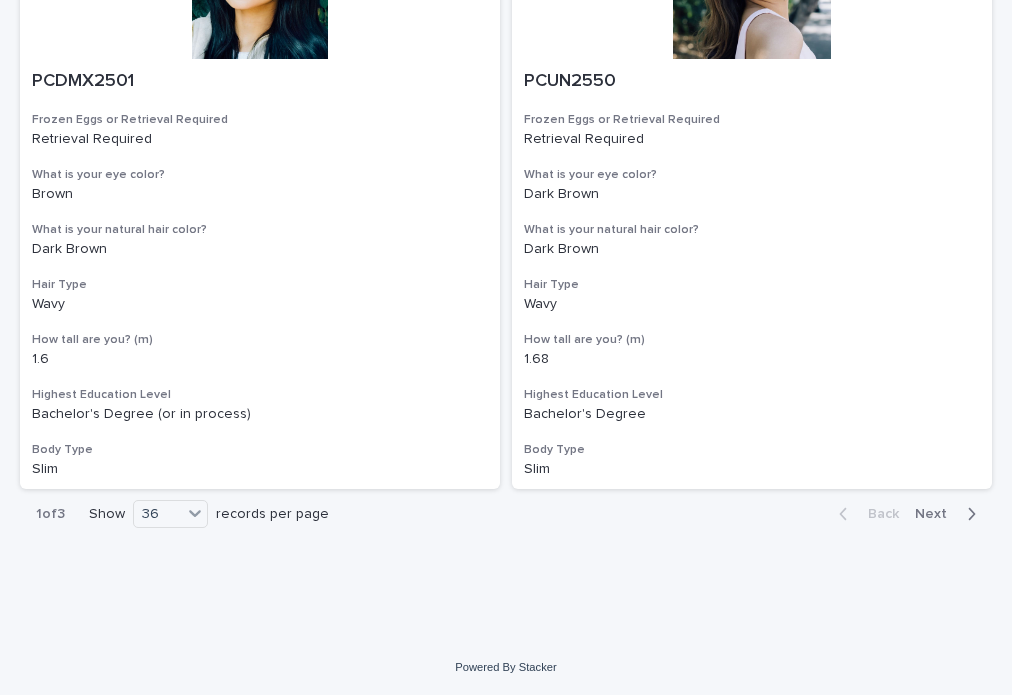 click at bounding box center (967, 514) 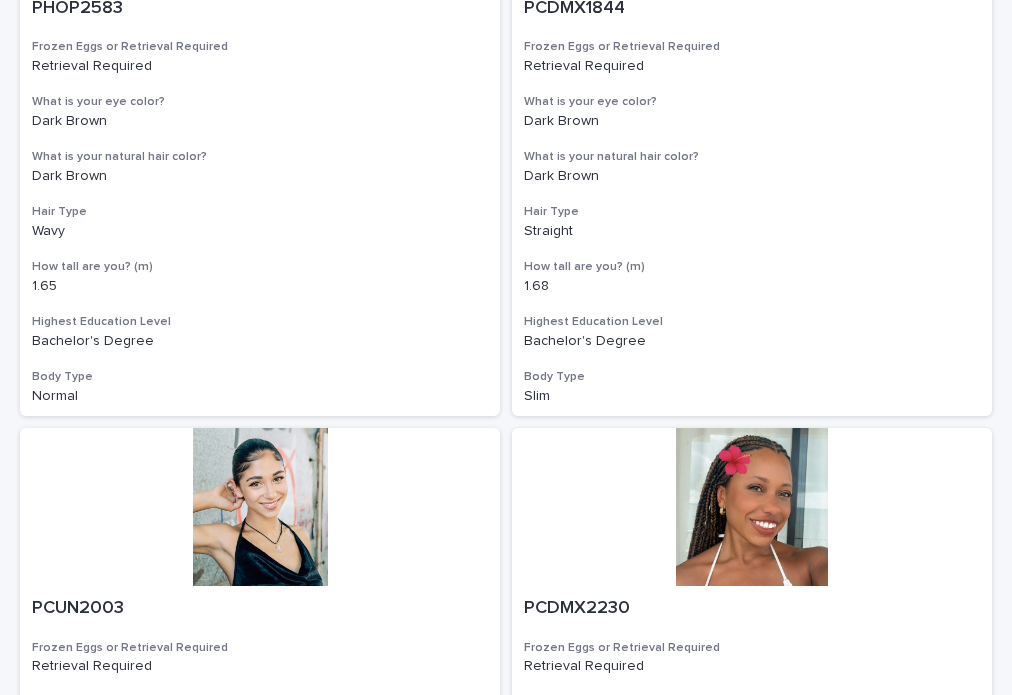 scroll, scrollTop: 0, scrollLeft: 0, axis: both 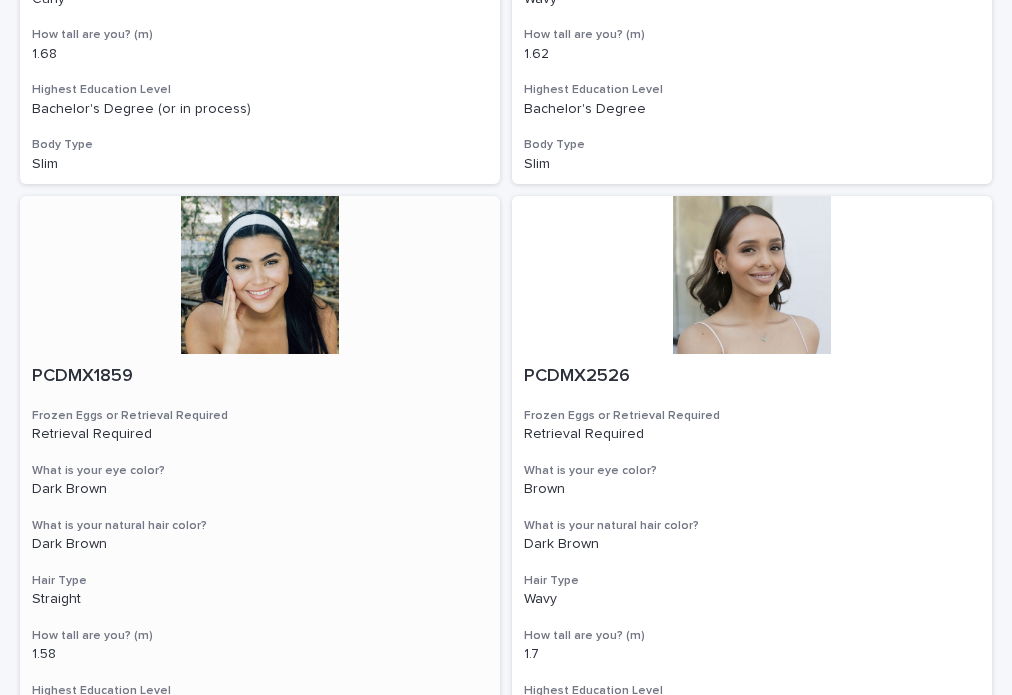 drag, startPoint x: 255, startPoint y: 283, endPoint x: 444, endPoint y: 243, distance: 193.18643 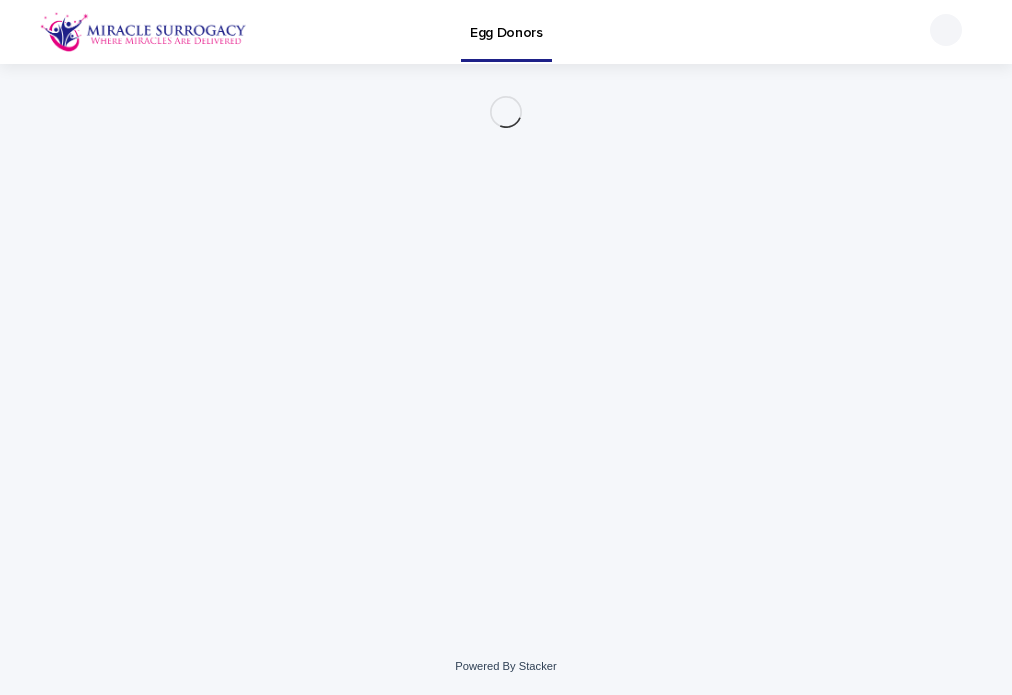 scroll, scrollTop: 0, scrollLeft: 0, axis: both 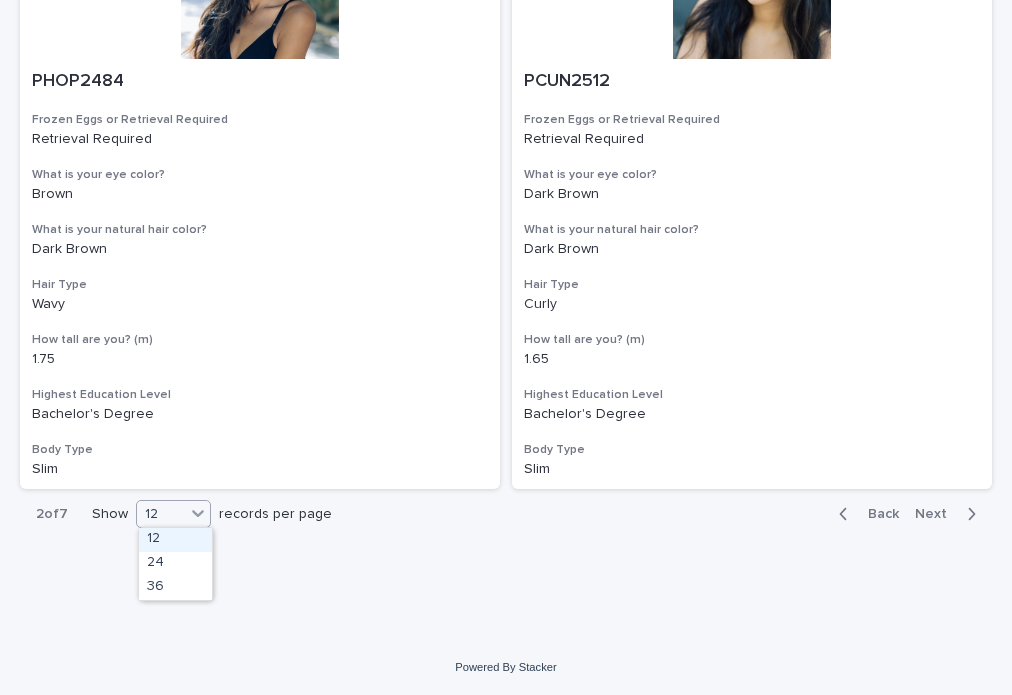 click 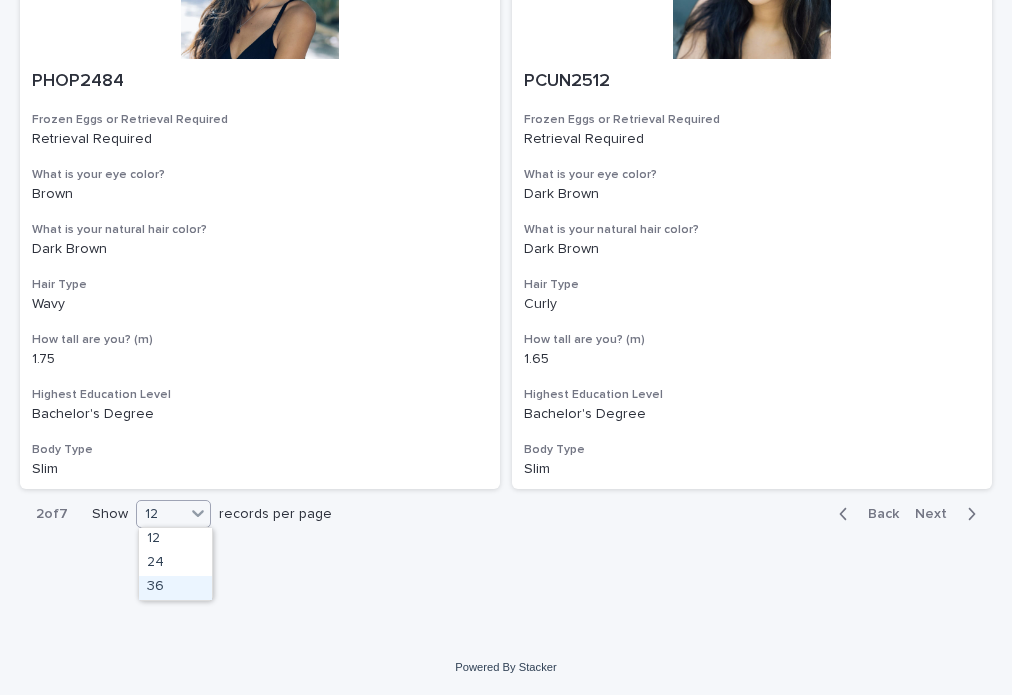 click on "36" at bounding box center [175, 588] 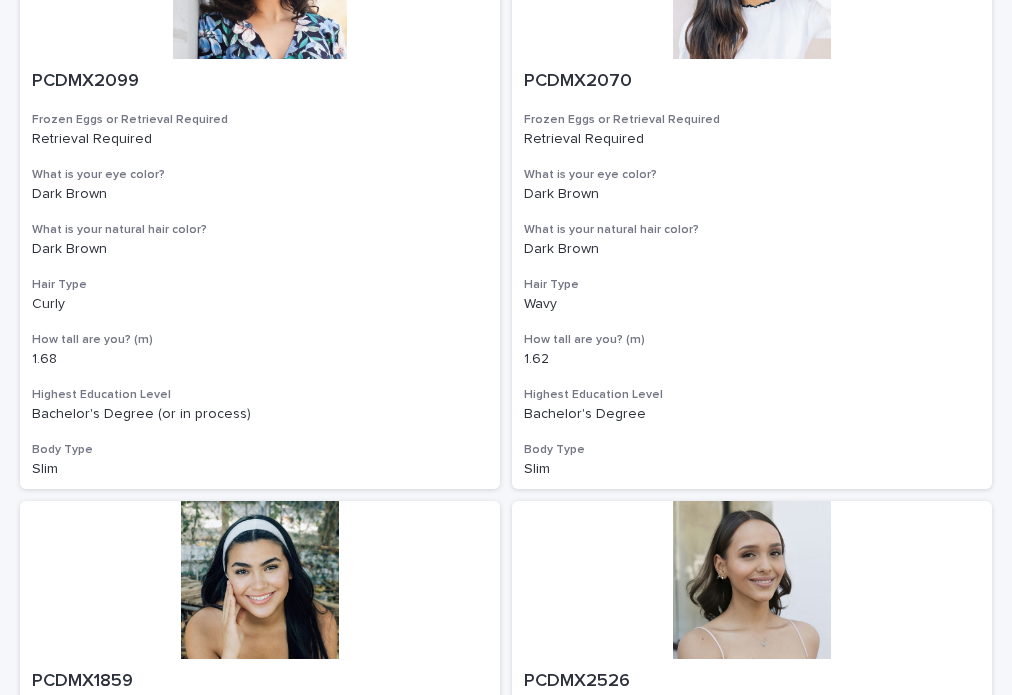 click at bounding box center [260, 580] 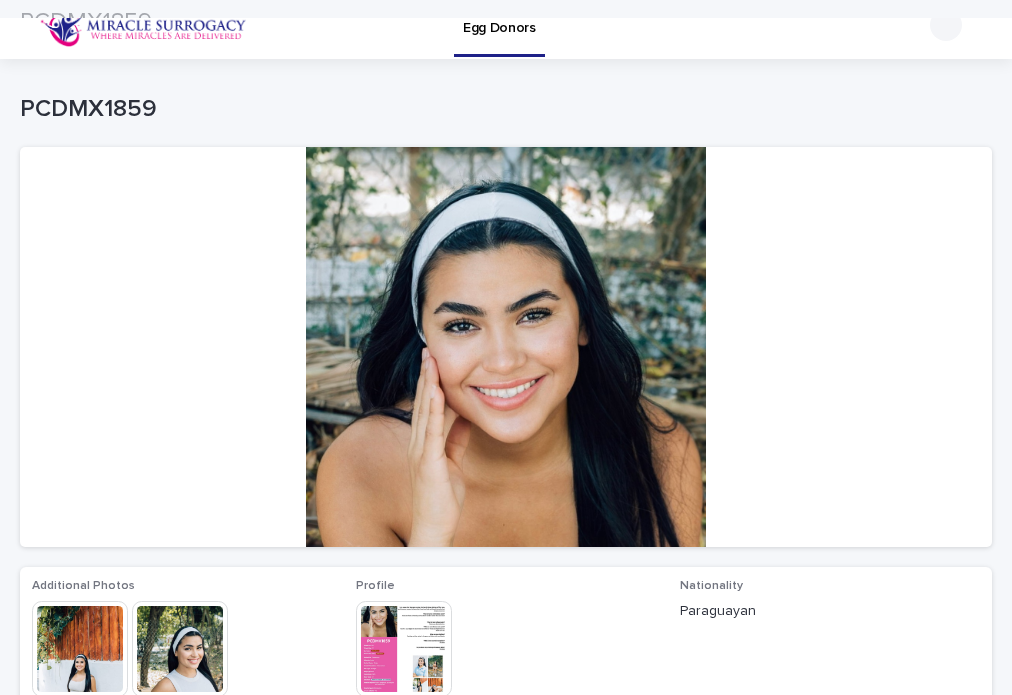 scroll, scrollTop: 0, scrollLeft: 0, axis: both 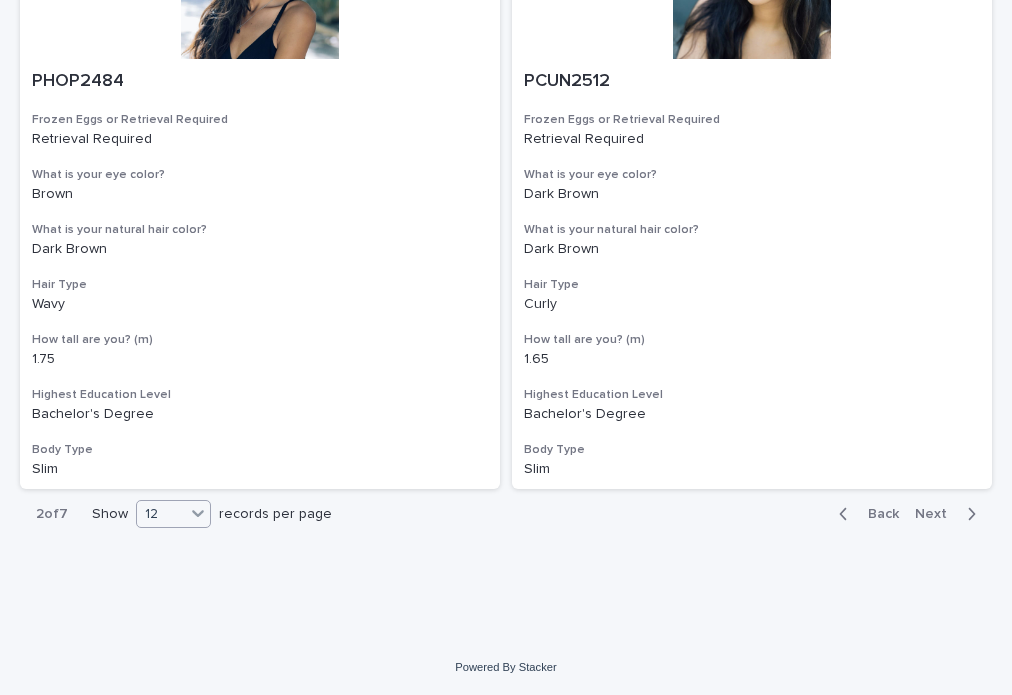 click 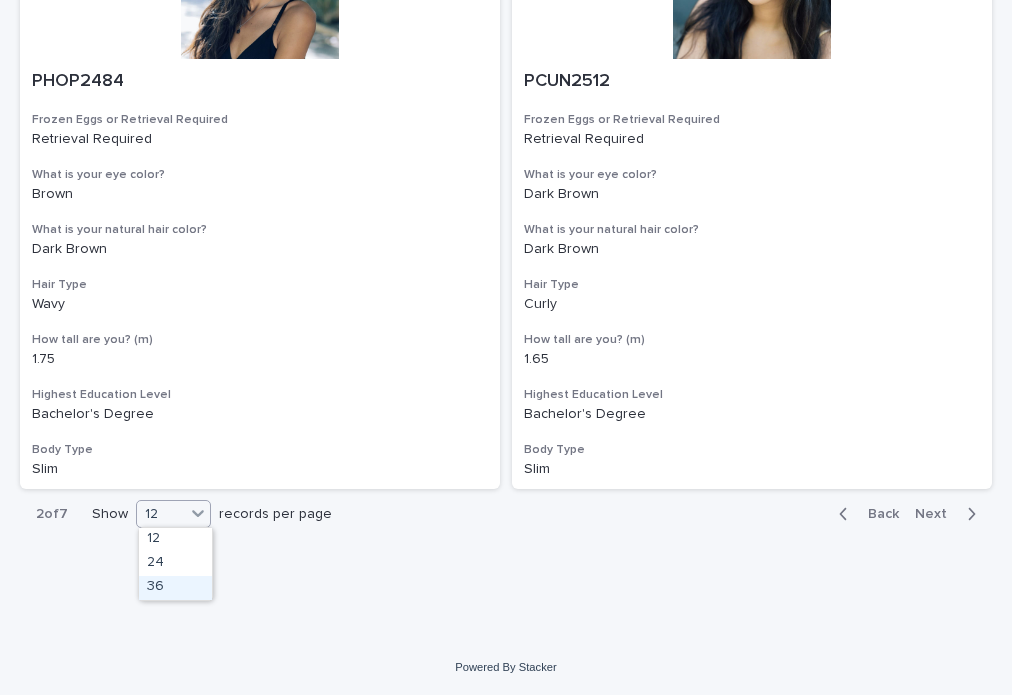 click on "36" at bounding box center [175, 588] 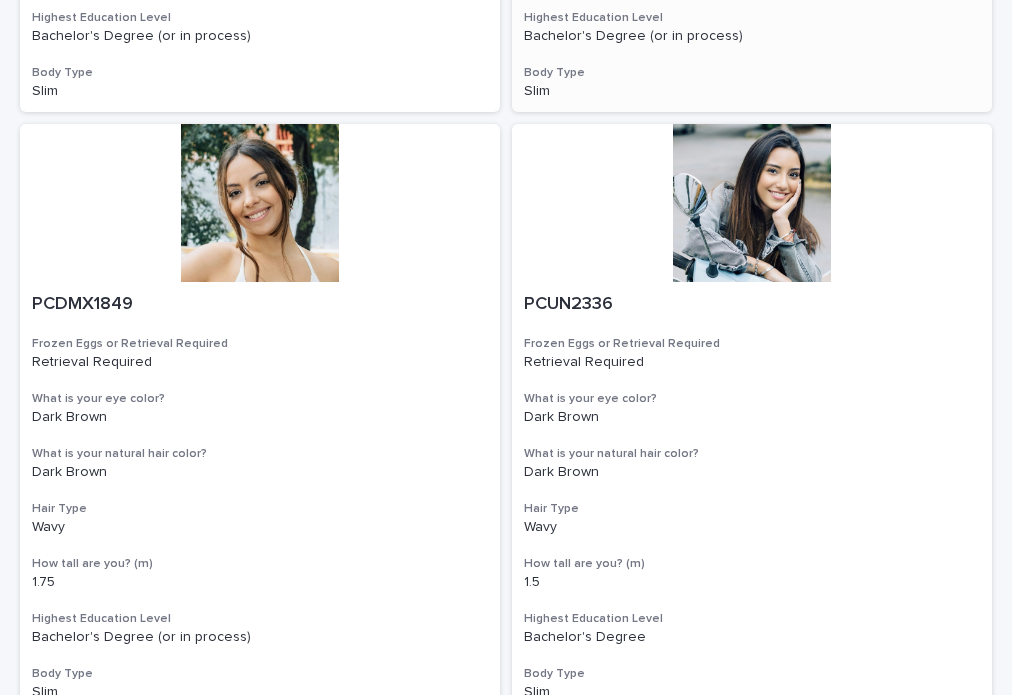 scroll, scrollTop: 4395, scrollLeft: 0, axis: vertical 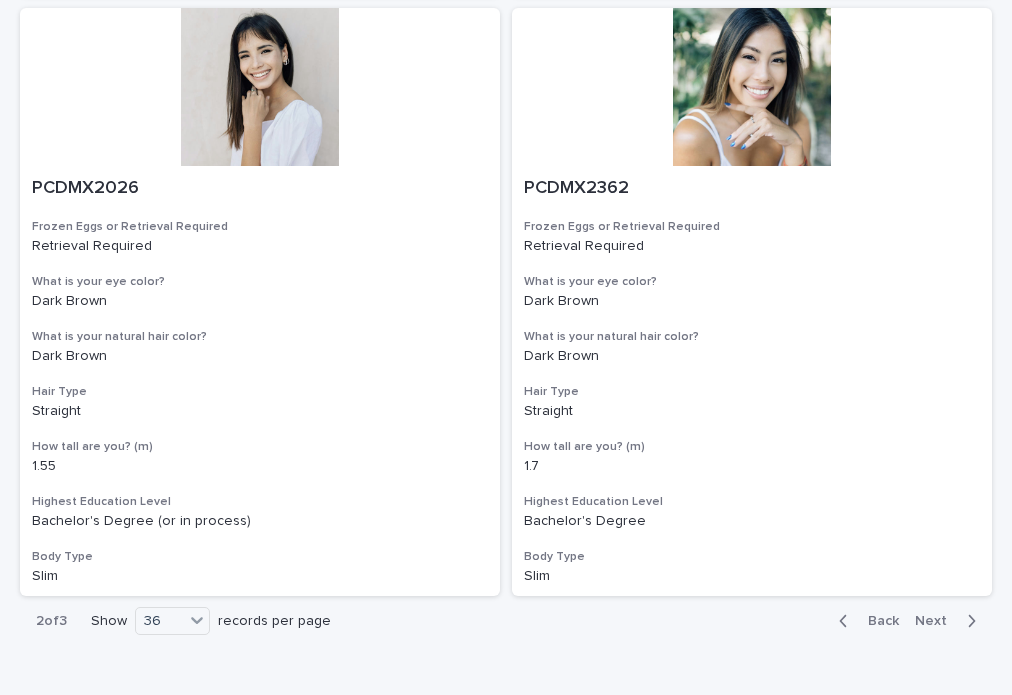 click on "Next" at bounding box center [937, 621] 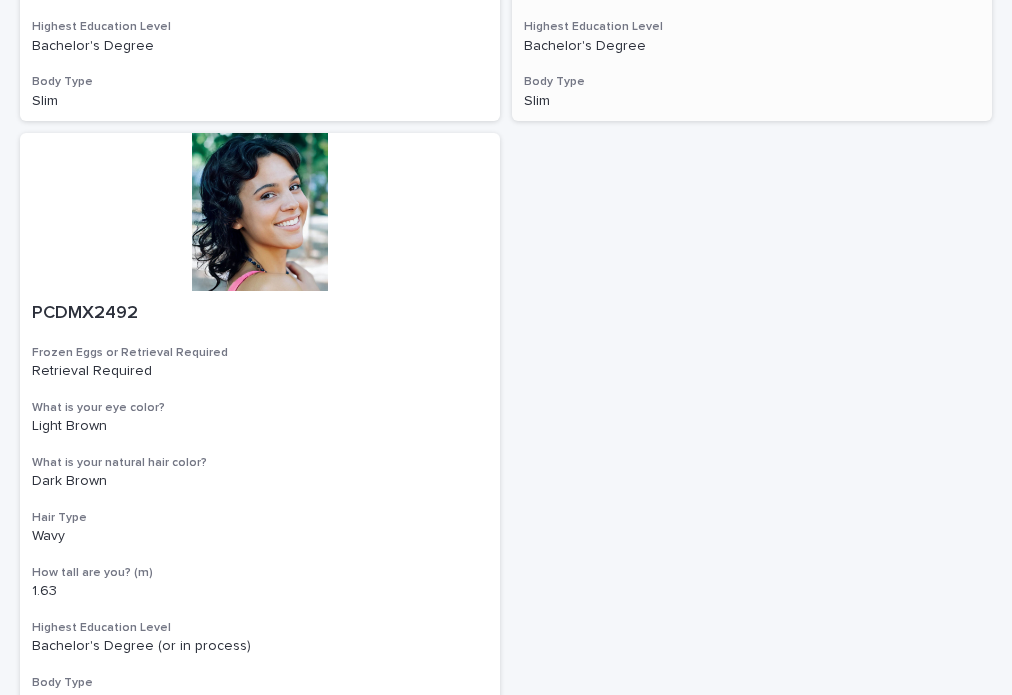 scroll, scrollTop: 700, scrollLeft: 0, axis: vertical 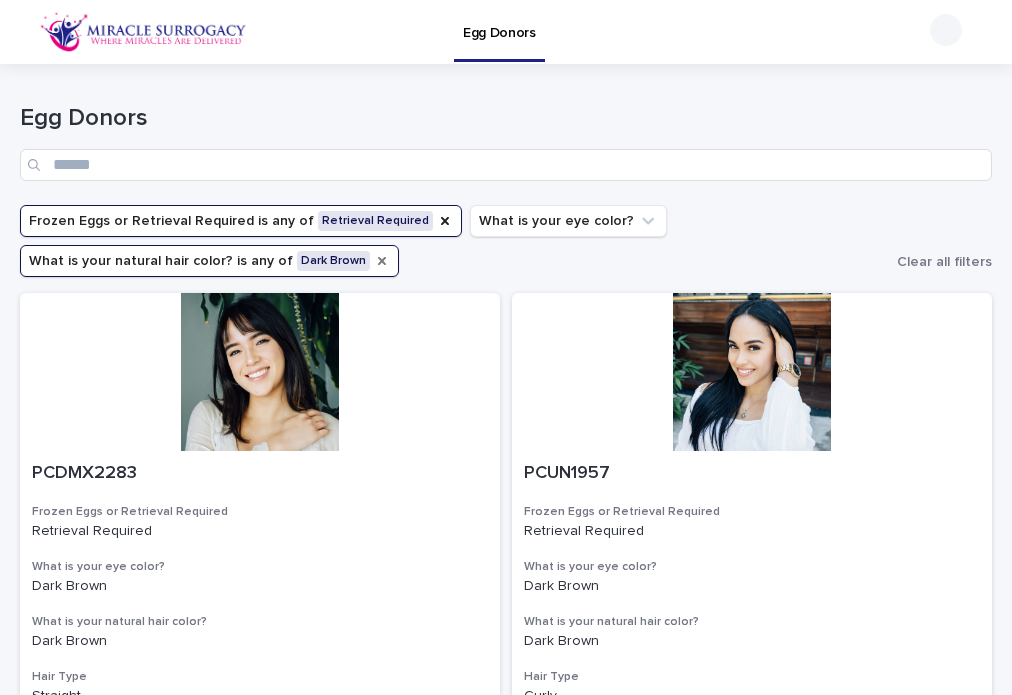 click 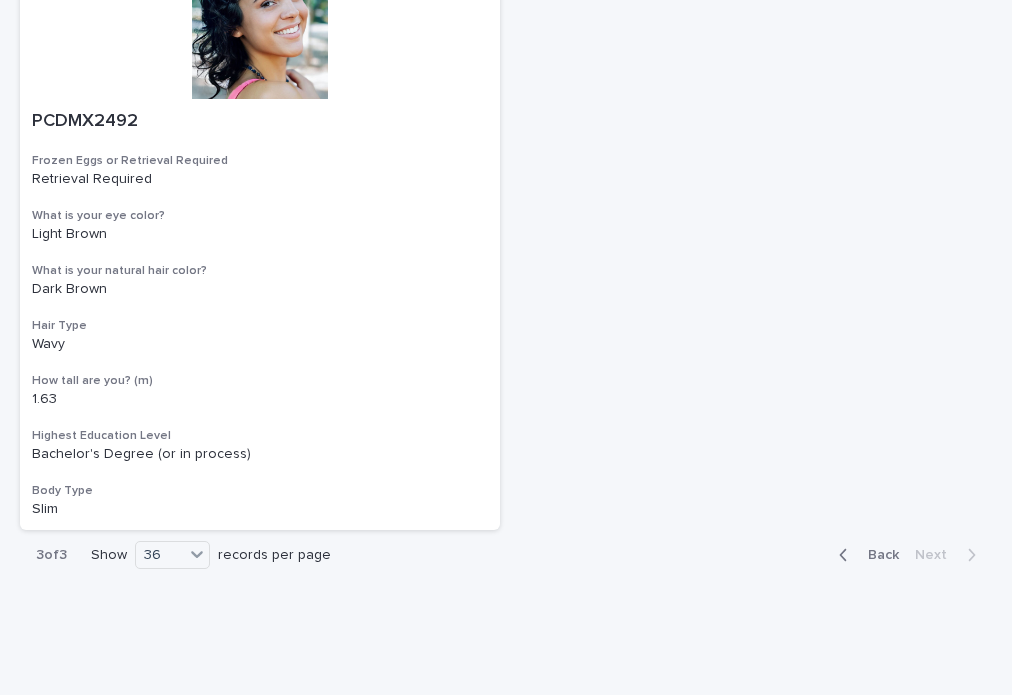 scroll, scrollTop: 953, scrollLeft: 0, axis: vertical 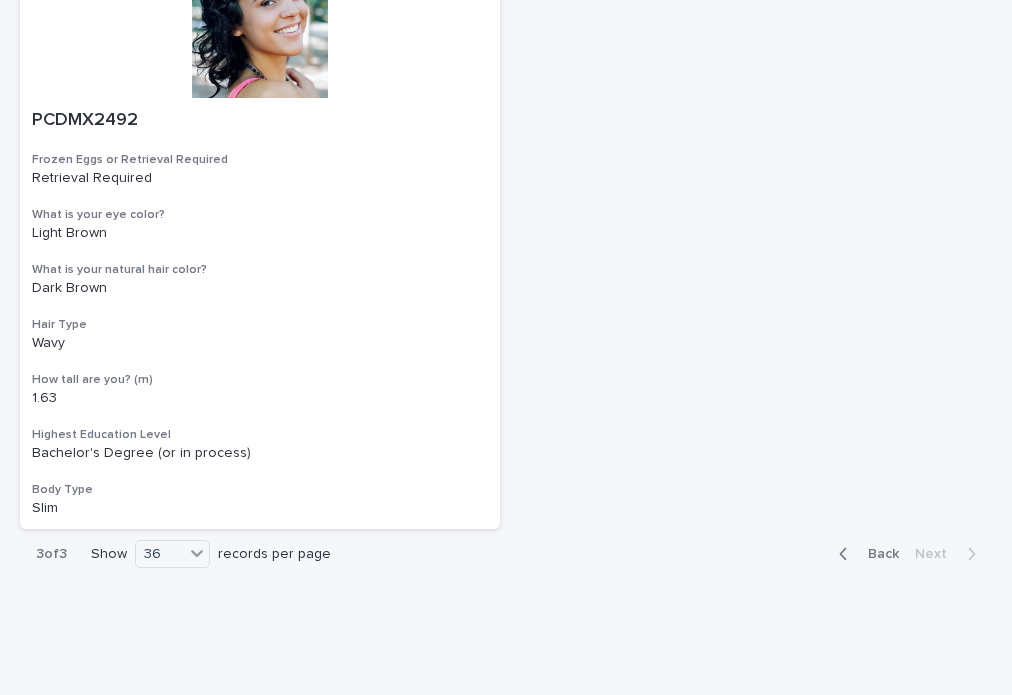 click 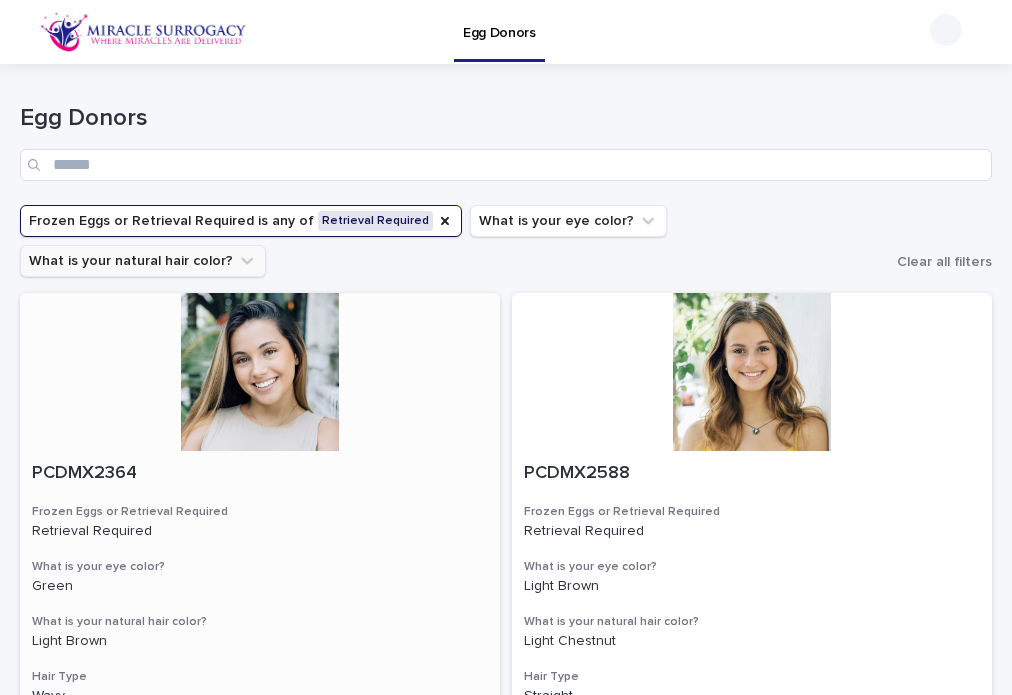 scroll, scrollTop: 0, scrollLeft: 0, axis: both 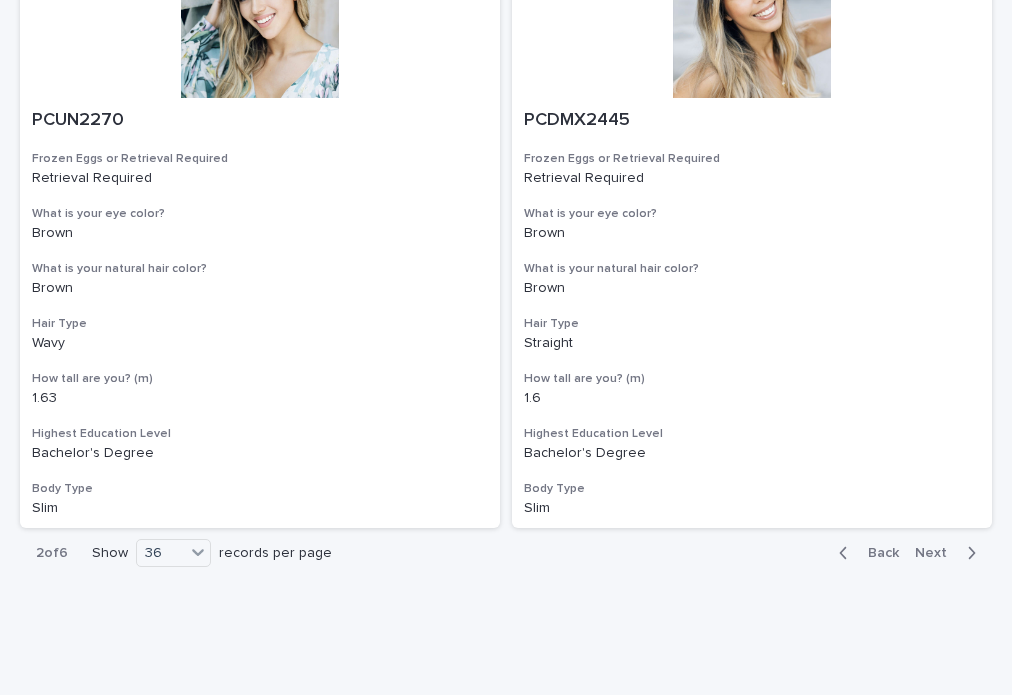 click 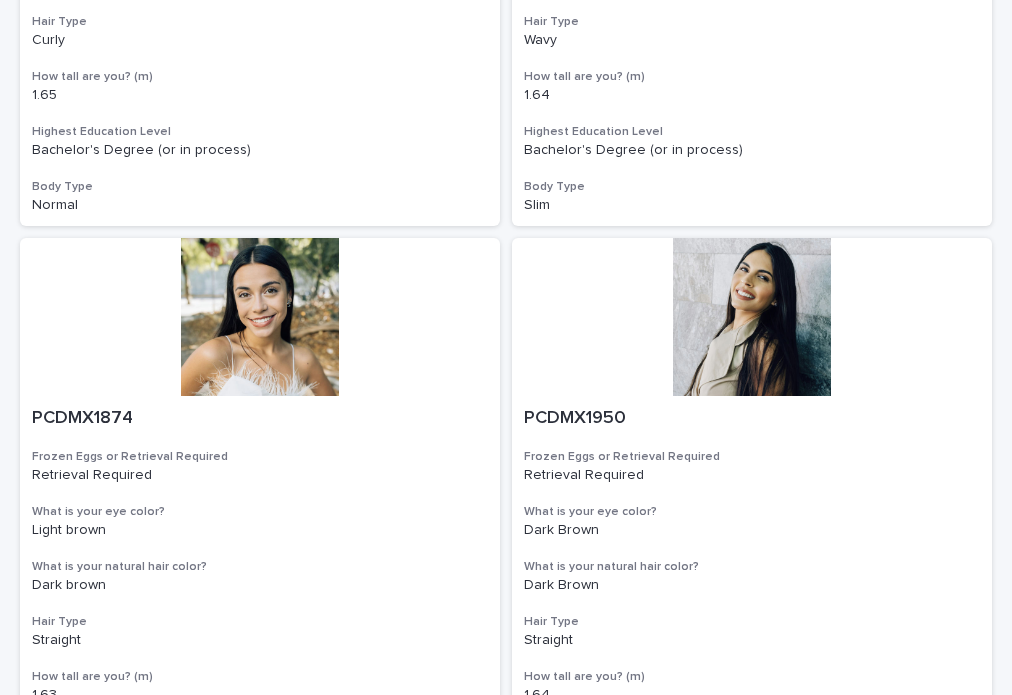 scroll, scrollTop: 7263, scrollLeft: 0, axis: vertical 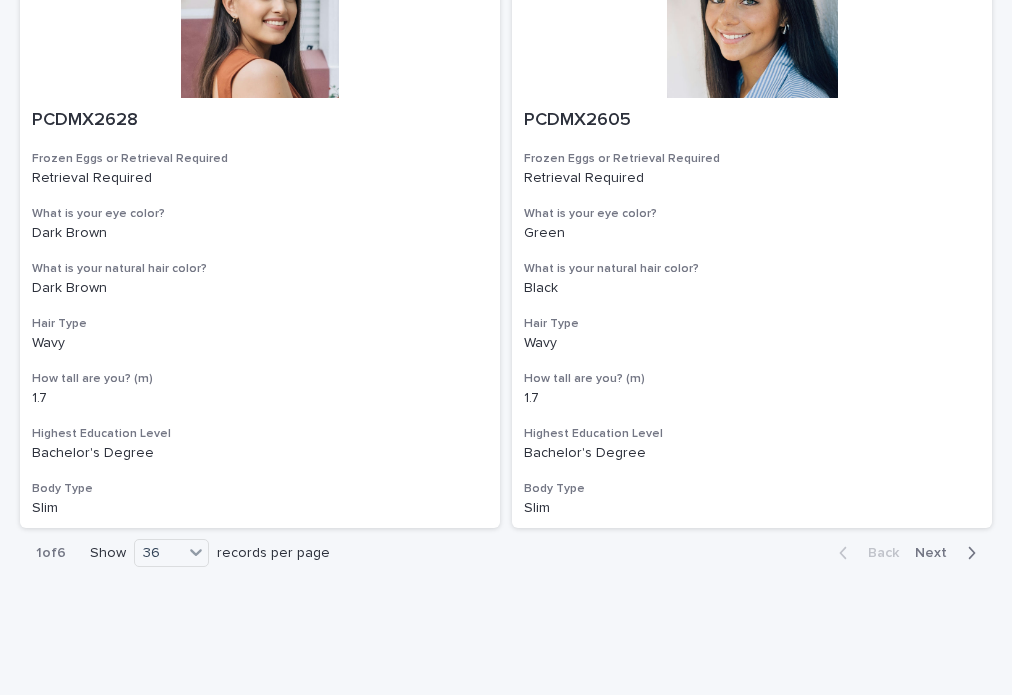 click on "Next" at bounding box center [937, 553] 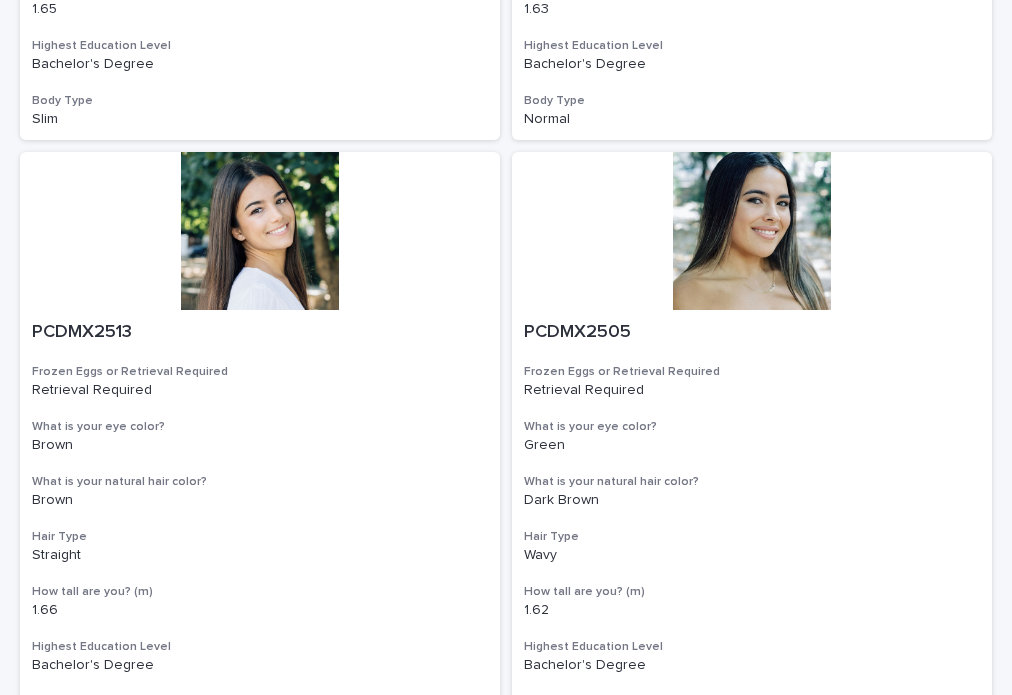 scroll, scrollTop: 5563, scrollLeft: 0, axis: vertical 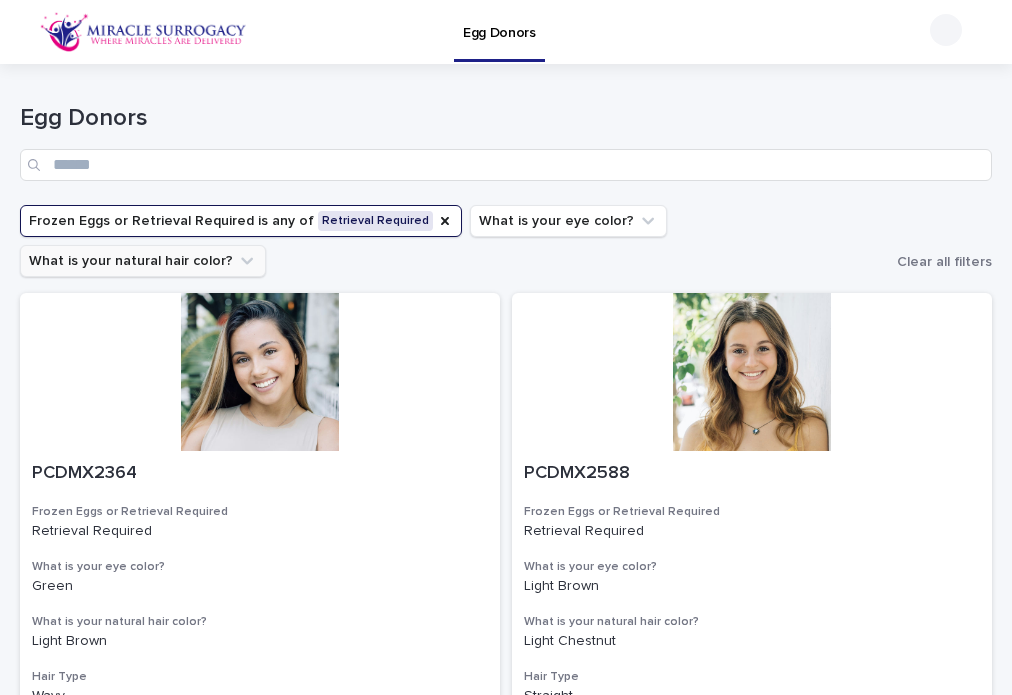click 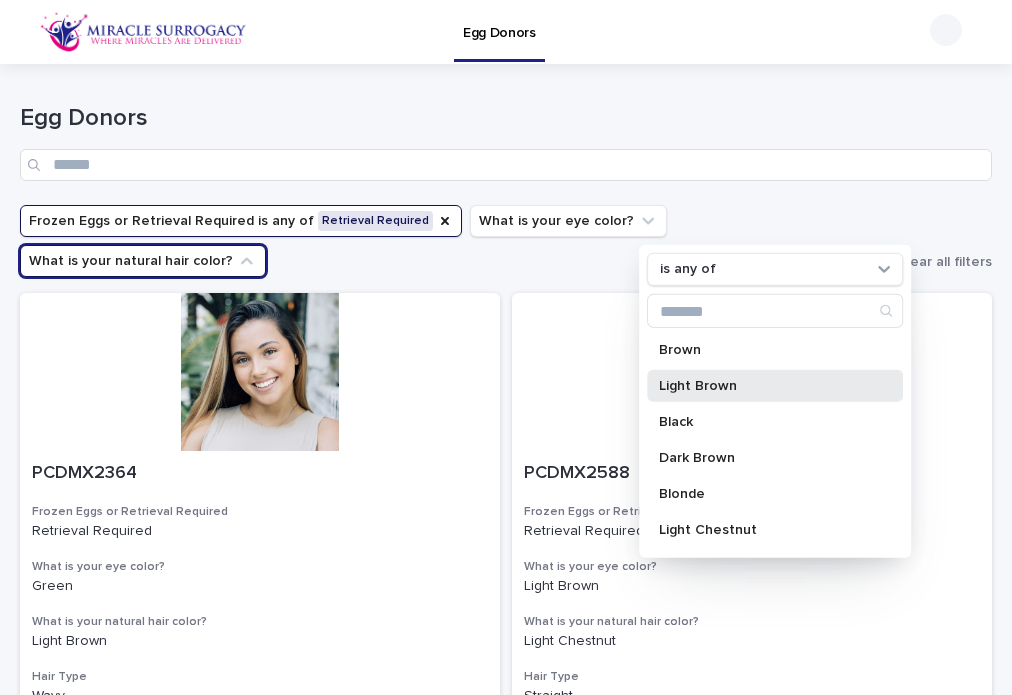 click on "Light Brown" at bounding box center [765, 386] 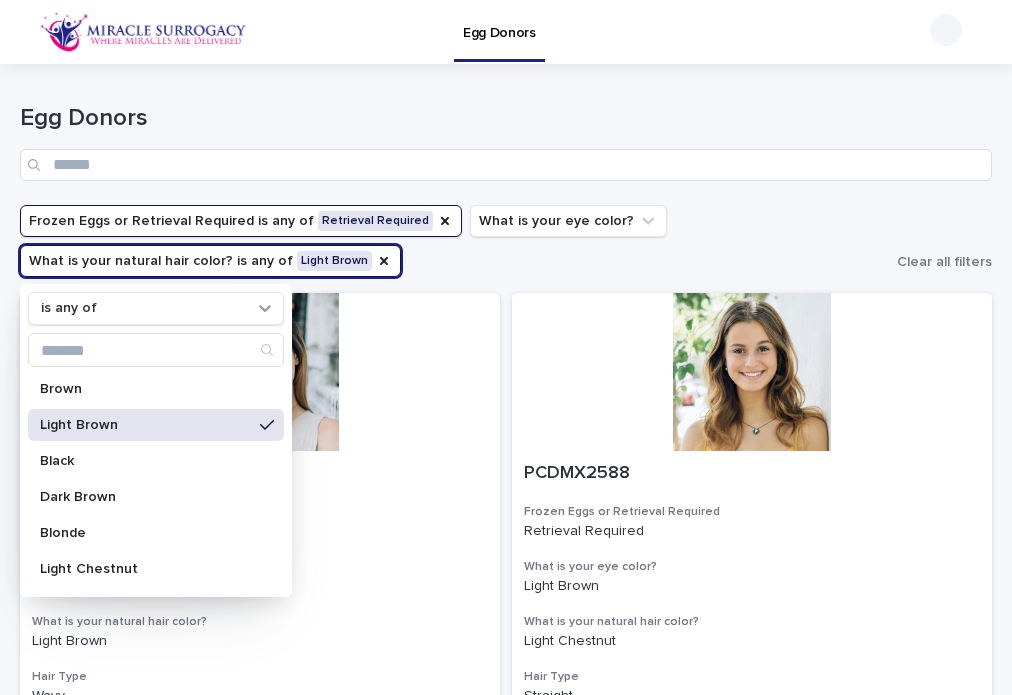 click on "Frozen Eggs or Retrieval Required is any of Retrieval Required What is your eye color? What is your natural hair color? is any of Light Brown is any of Brown Light Brown Black Dark Brown Blonde Light Chestnut Red Castano Rubio Castano Claro Rubio Castano Castano Obscuro Negro Light brown Dark brown" at bounding box center [454, 241] 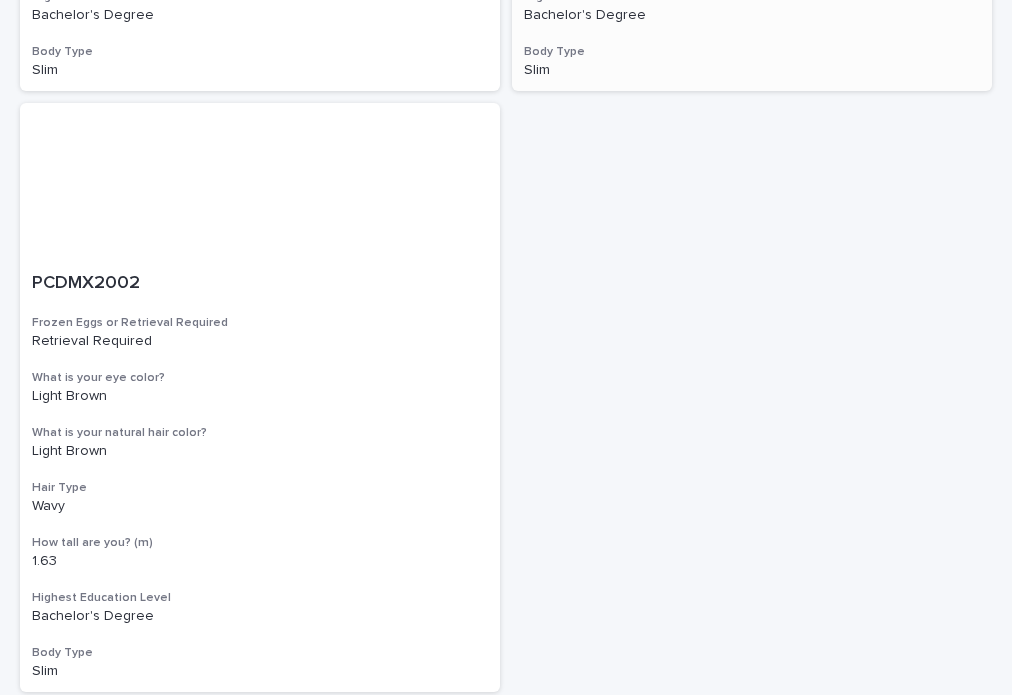 scroll, scrollTop: 2600, scrollLeft: 0, axis: vertical 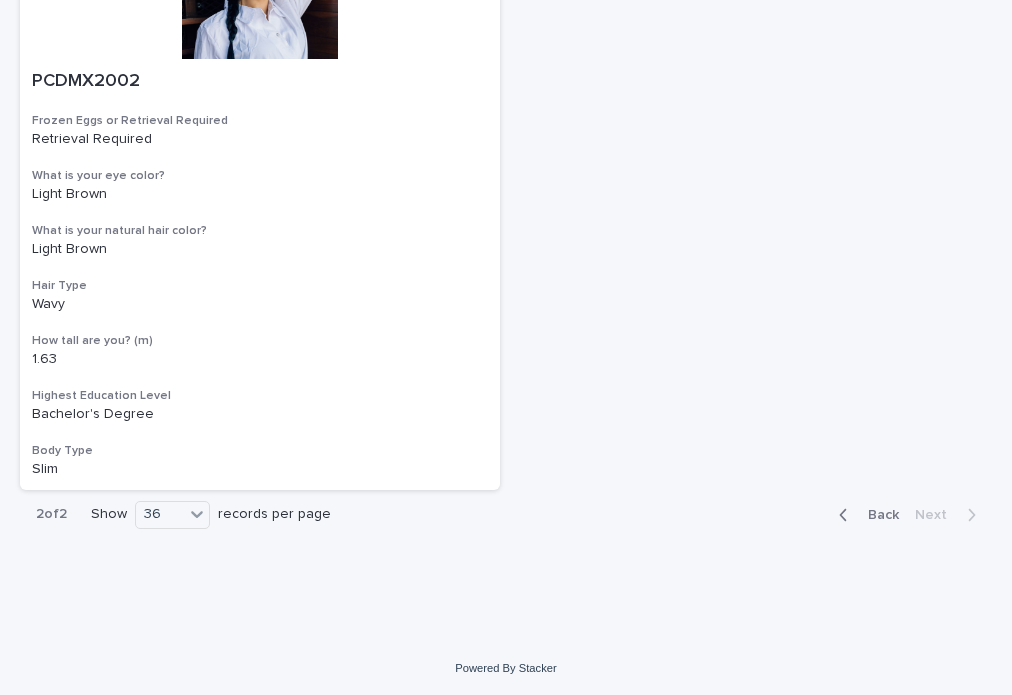 click 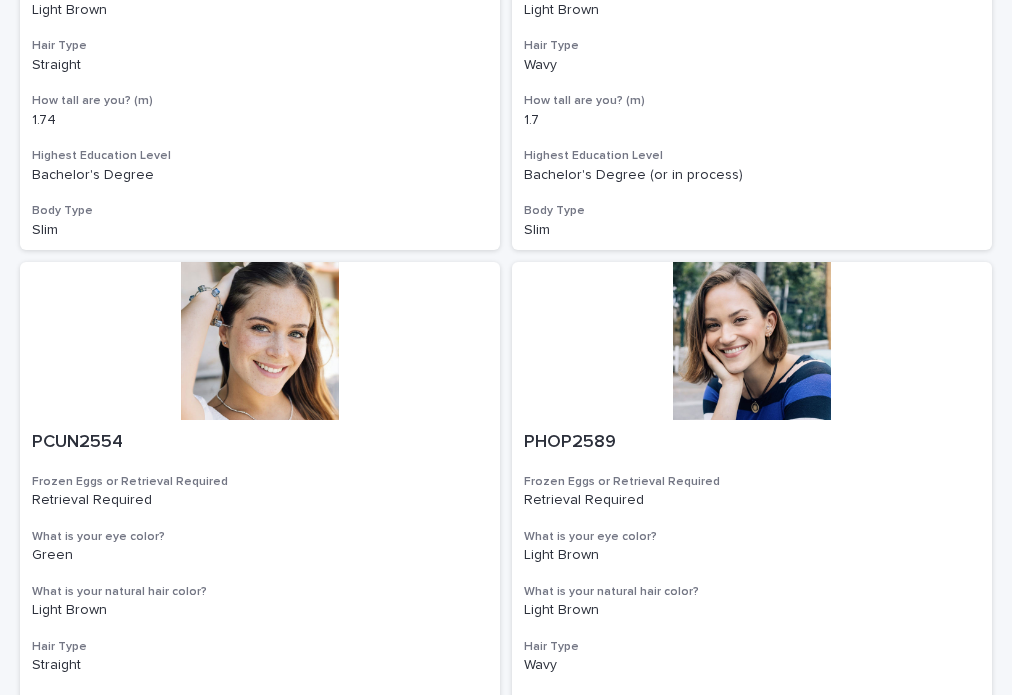 scroll, scrollTop: 0, scrollLeft: 0, axis: both 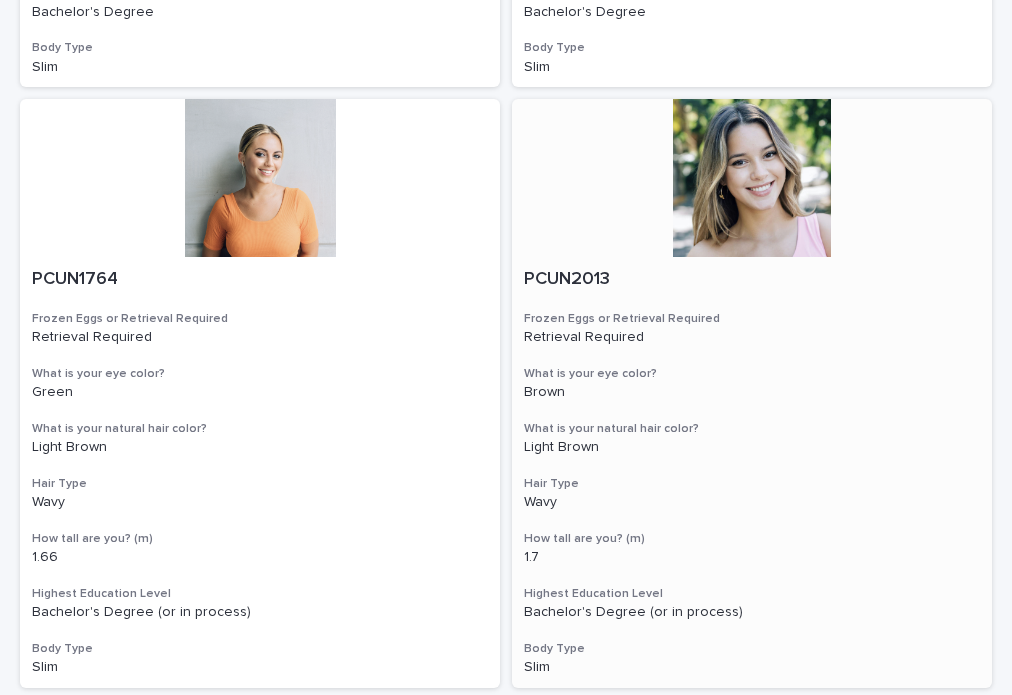 click at bounding box center (752, 178) 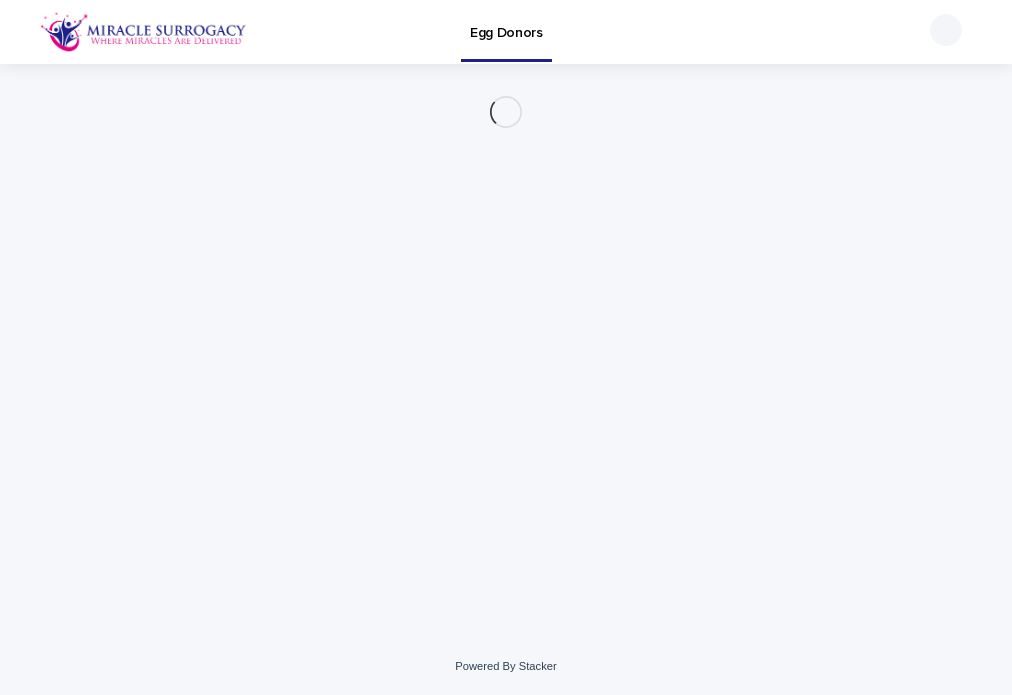 scroll, scrollTop: 0, scrollLeft: 0, axis: both 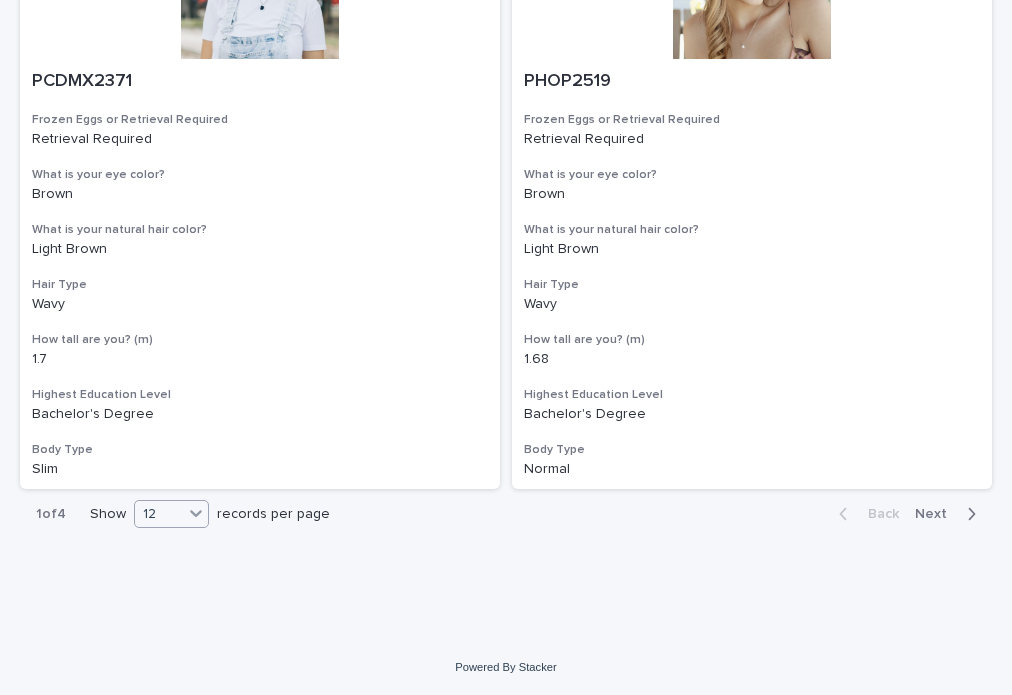 click on "12" at bounding box center [159, 514] 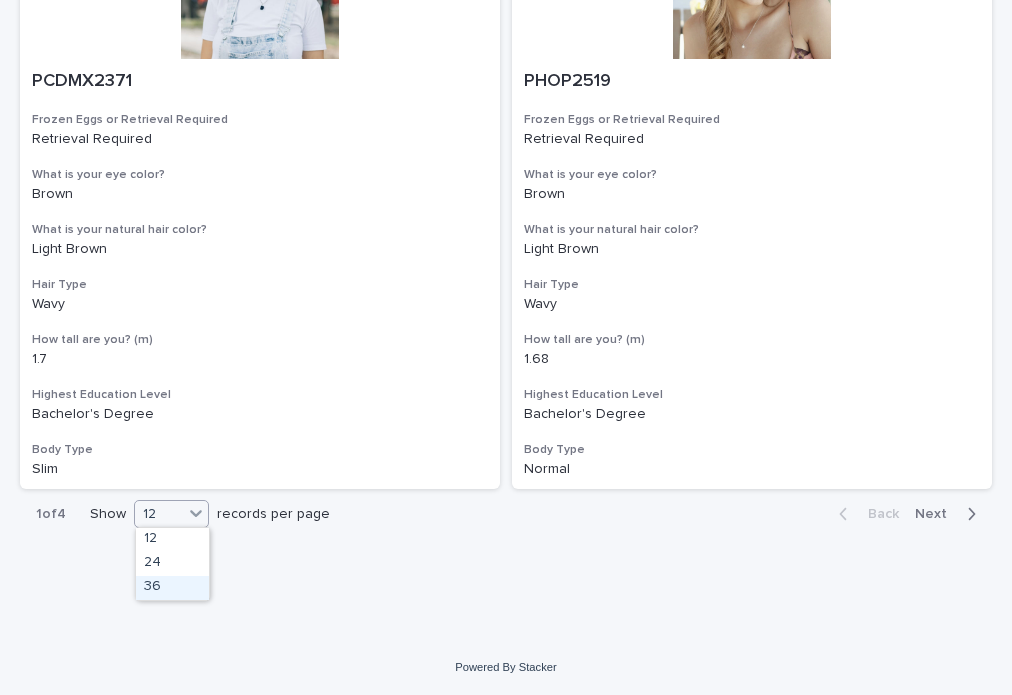 click on "36" at bounding box center [172, 588] 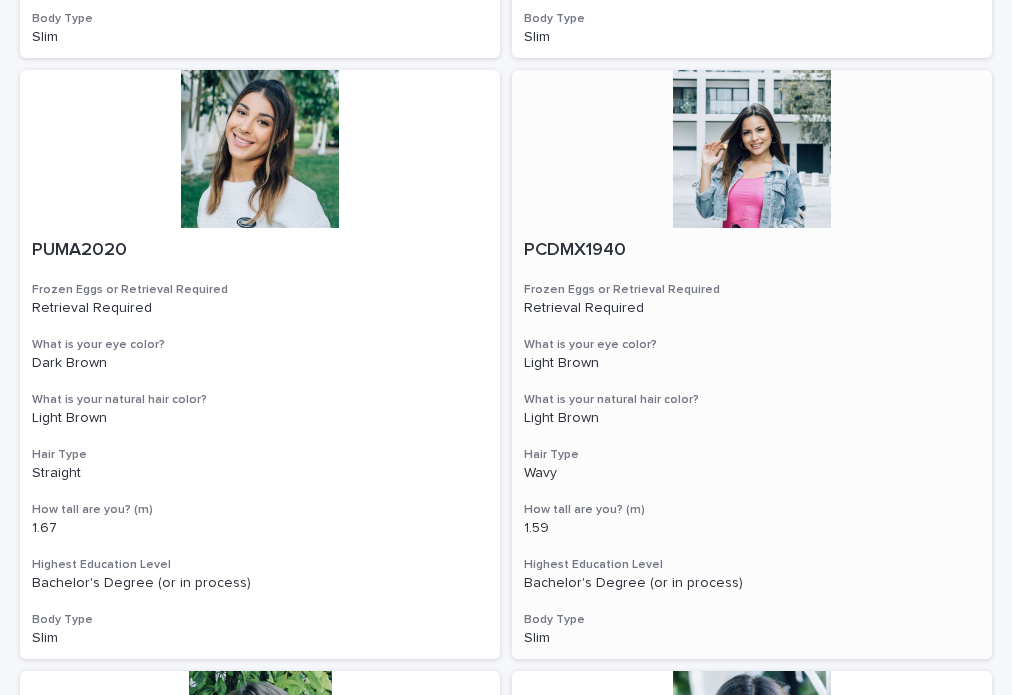 scroll, scrollTop: 4495, scrollLeft: 0, axis: vertical 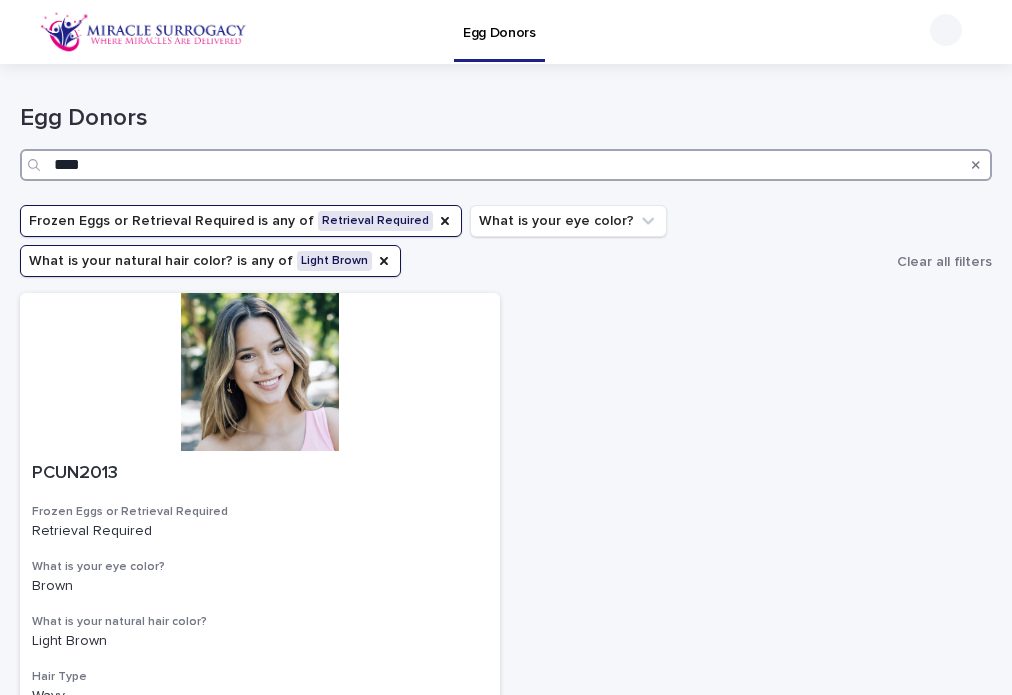 click on "****" at bounding box center (506, 165) 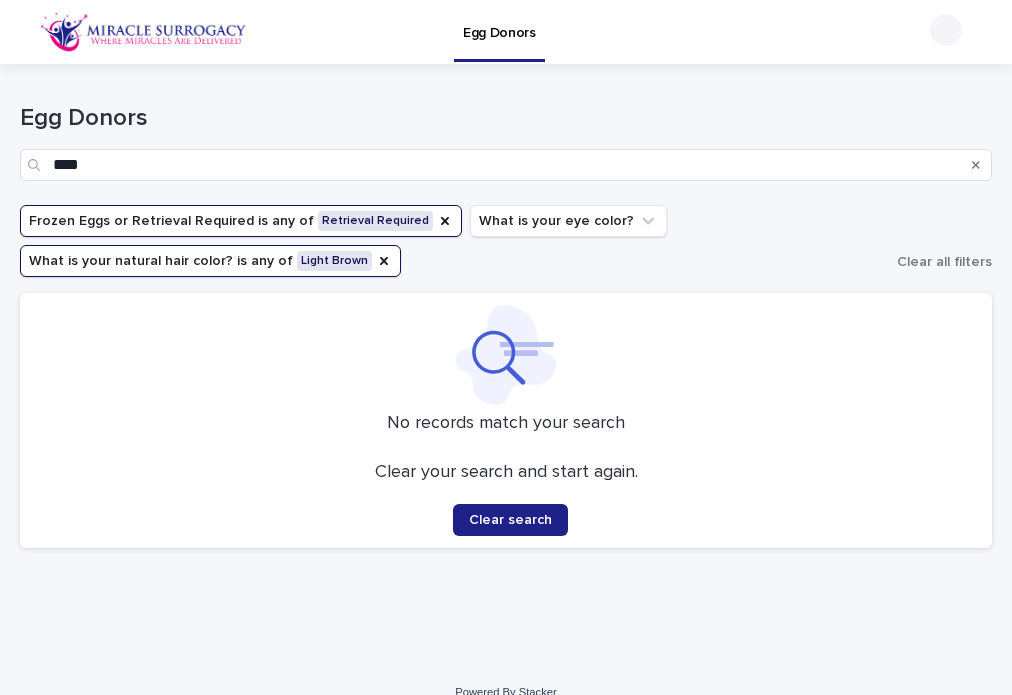 click on "Frozen Eggs or Retrieval Required is any of Retrieval Required" at bounding box center (241, 221) 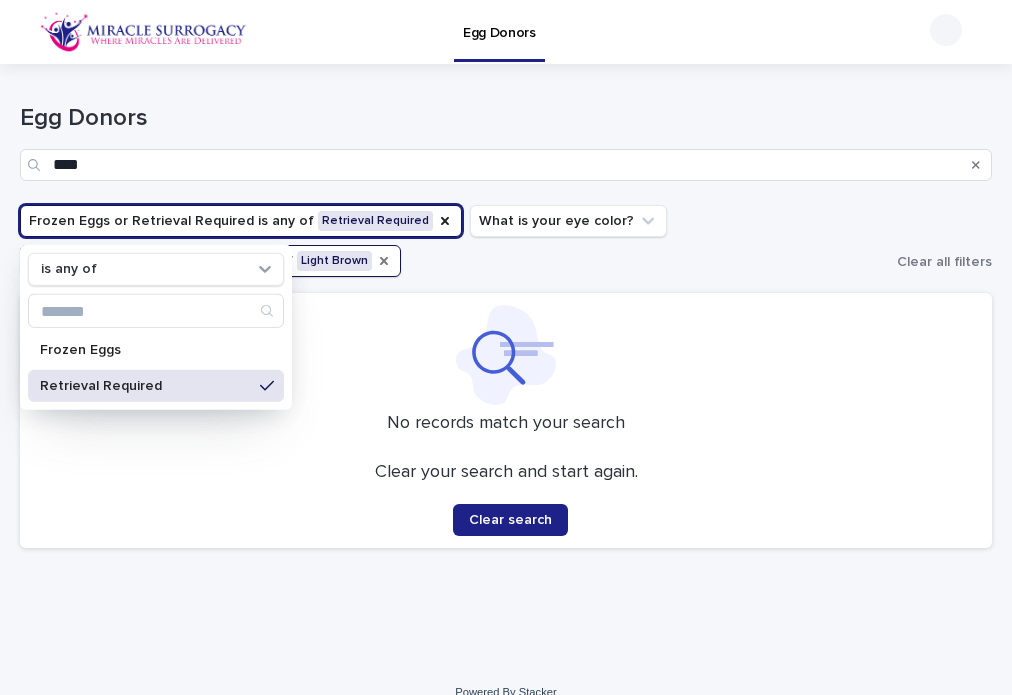 click 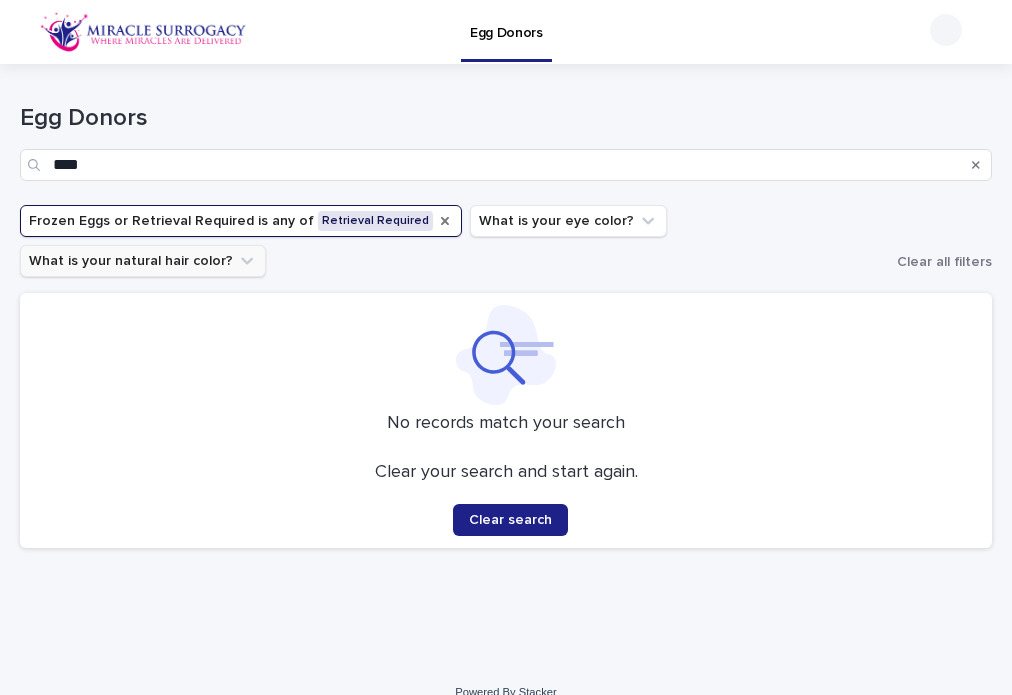 click 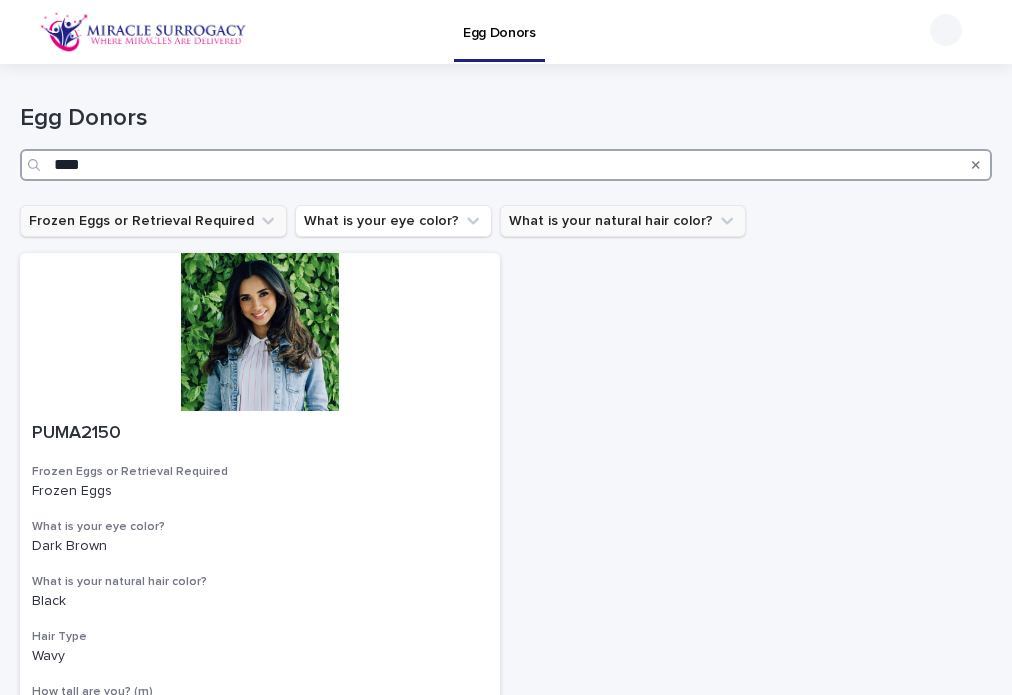 click on "****" at bounding box center (506, 165) 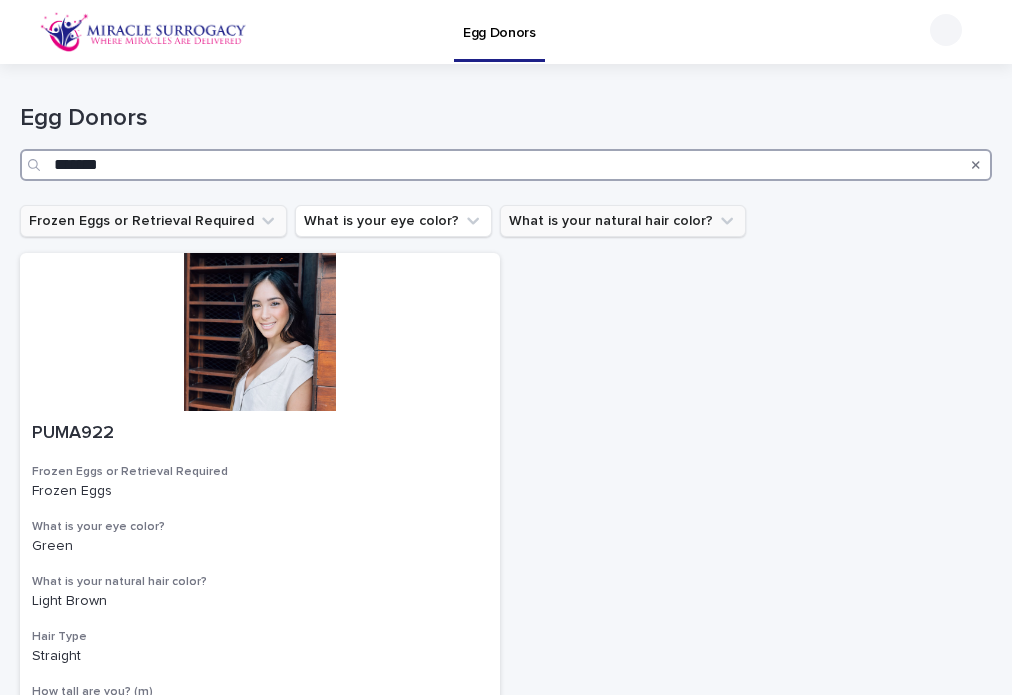 click on "*******" at bounding box center (506, 165) 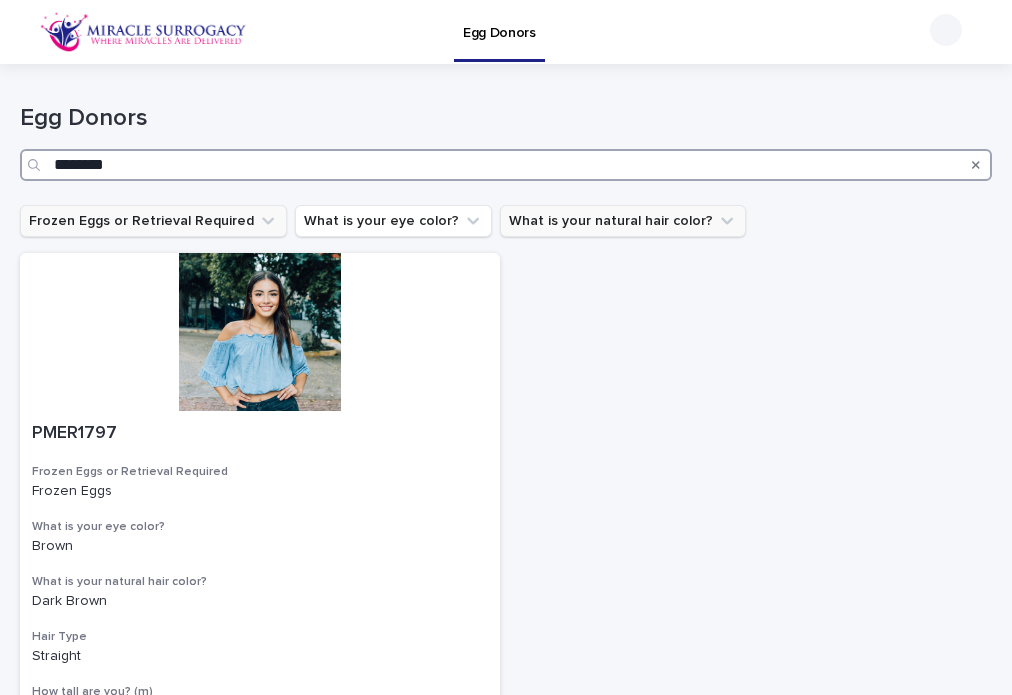 click on "********" at bounding box center [506, 165] 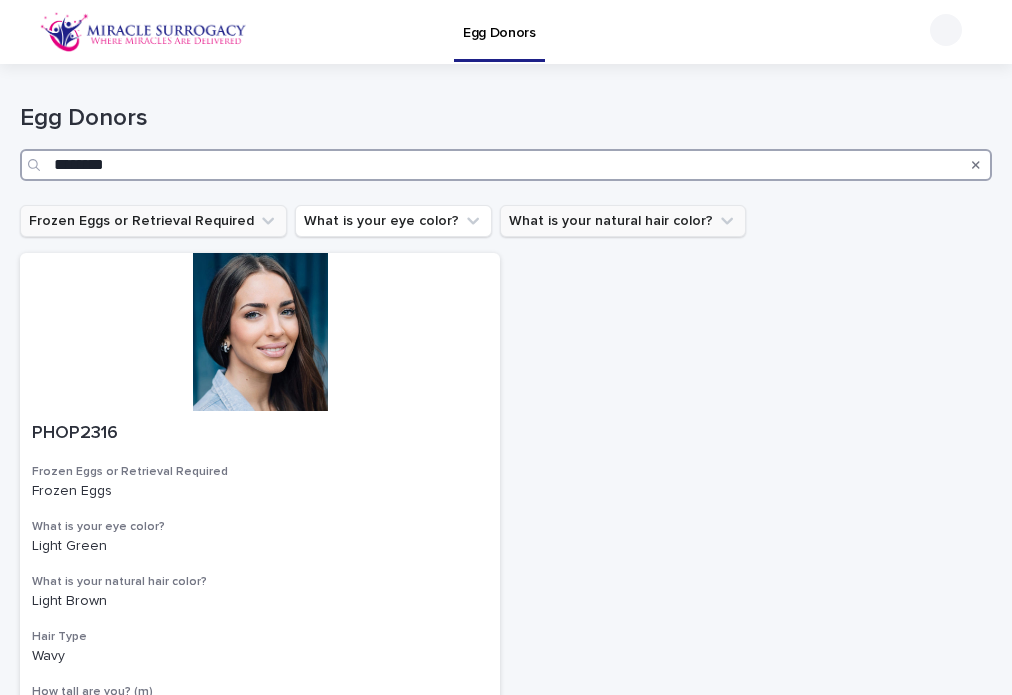 click on "********" at bounding box center (506, 165) 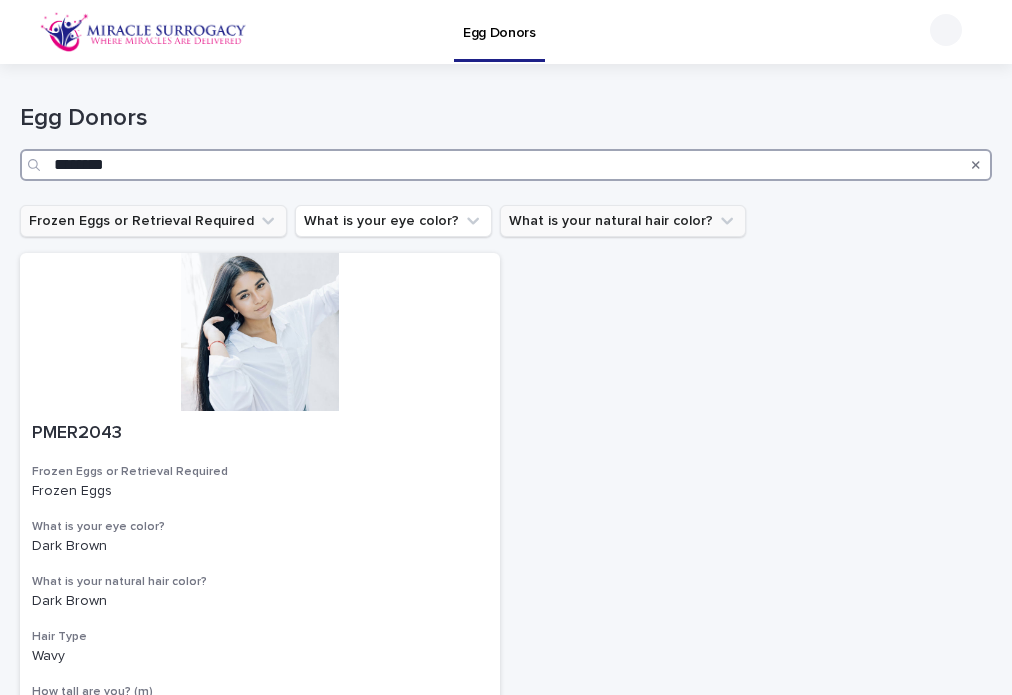 click on "********" at bounding box center [506, 165] 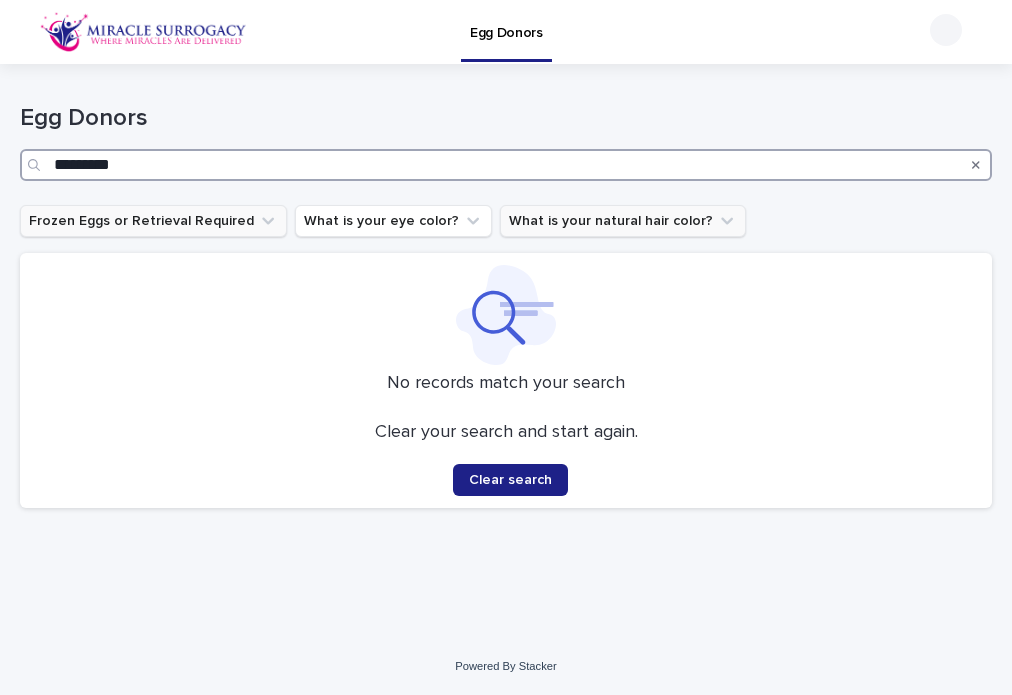 click on "********" at bounding box center (506, 165) 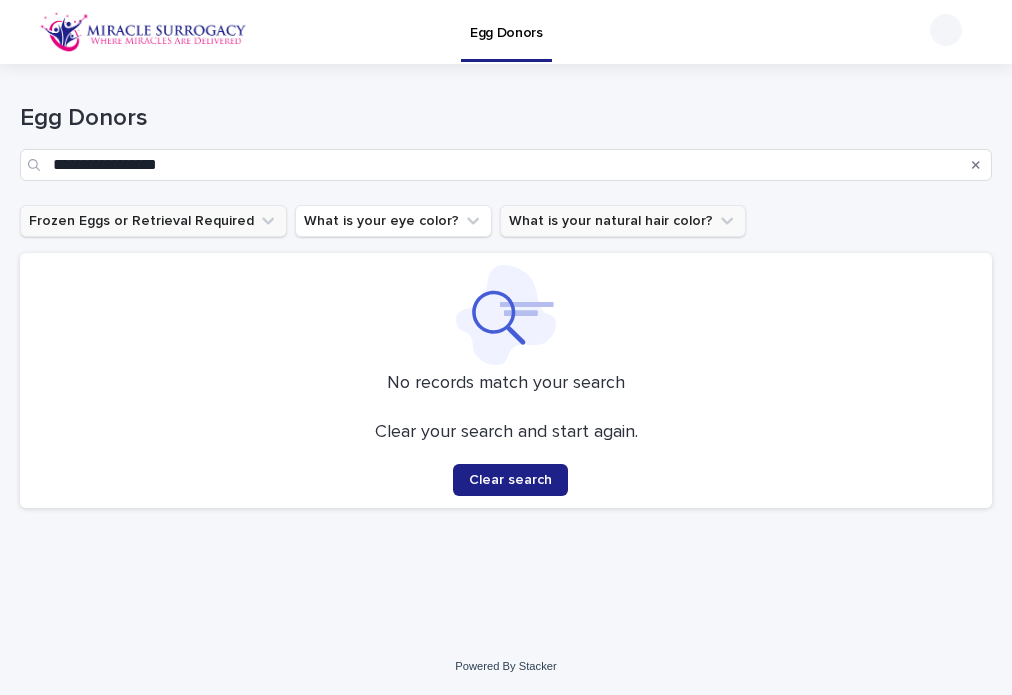 click at bounding box center [36, 165] 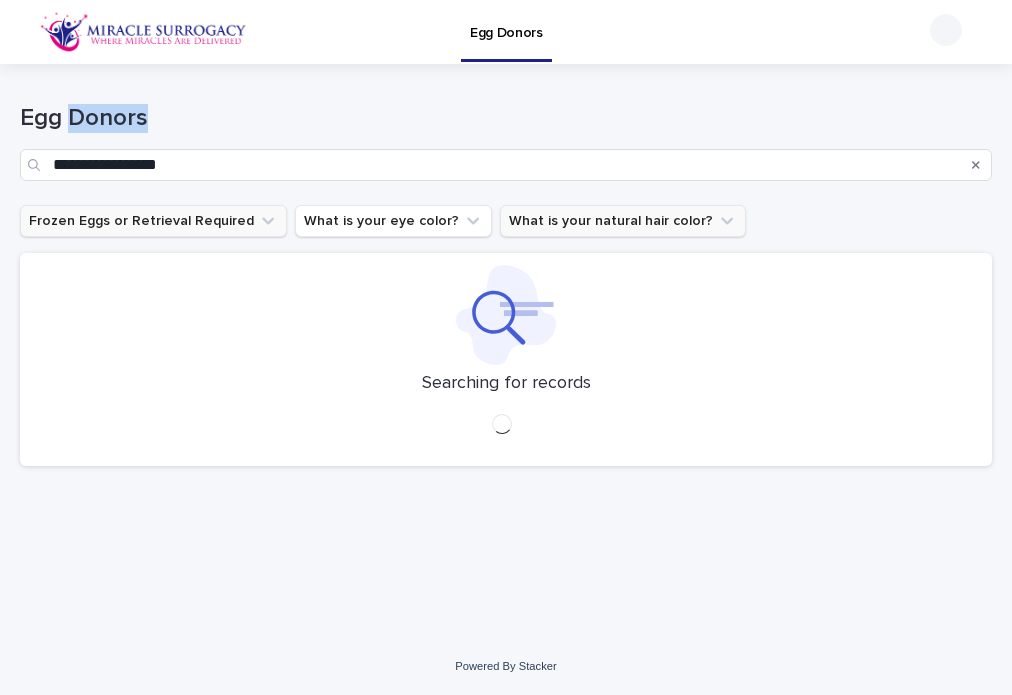 click at bounding box center (36, 165) 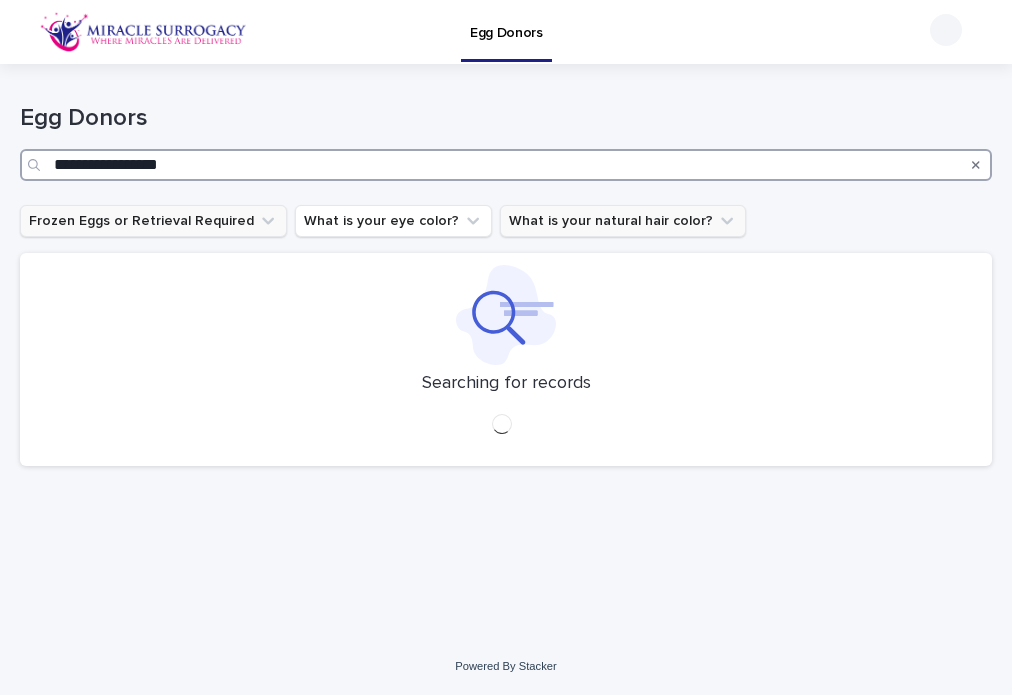 click on "**********" at bounding box center [506, 165] 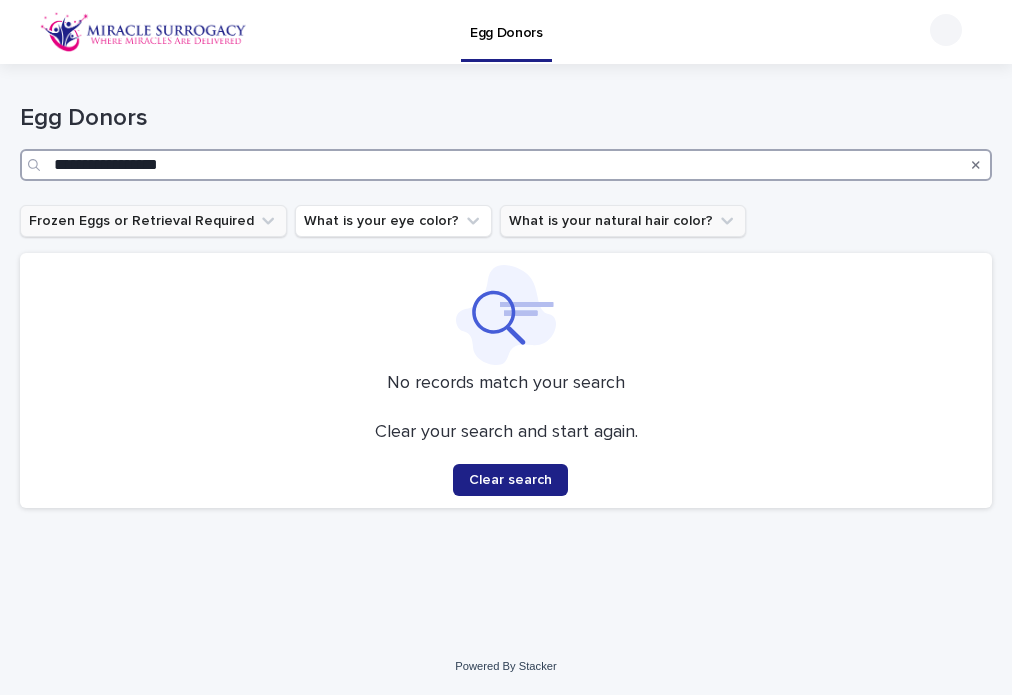 click on "**********" at bounding box center [506, 165] 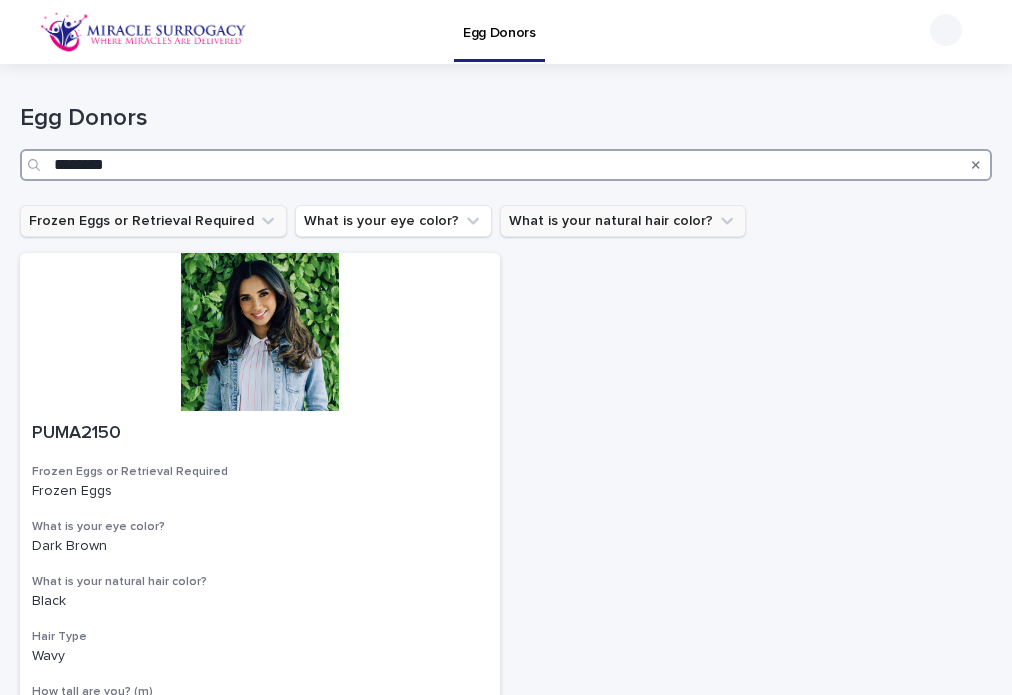 click on "********" at bounding box center [506, 165] 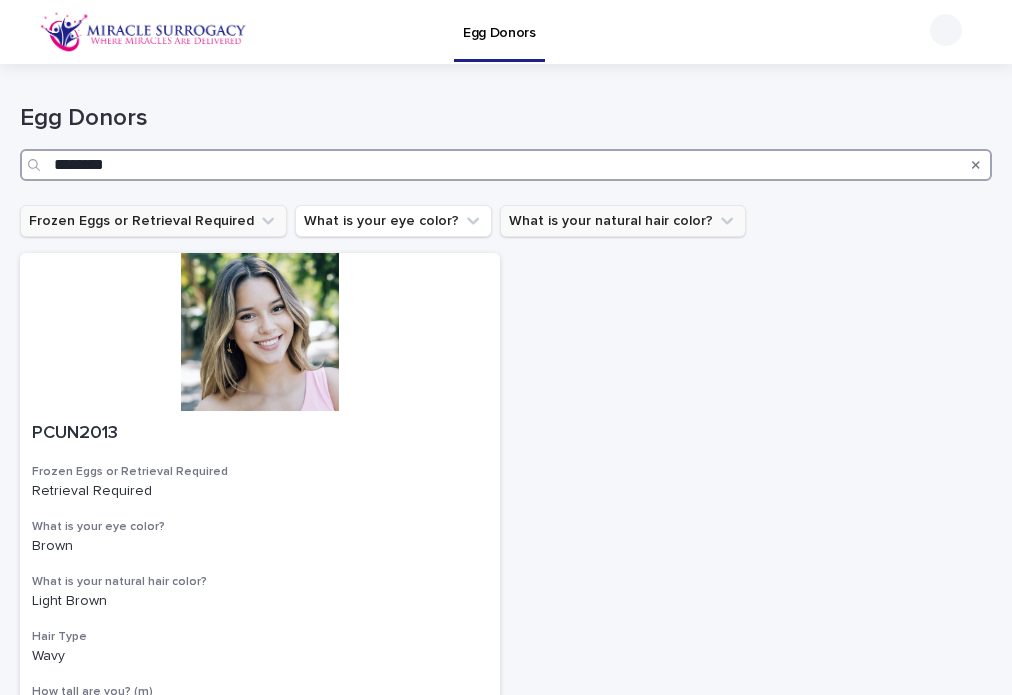 type on "********" 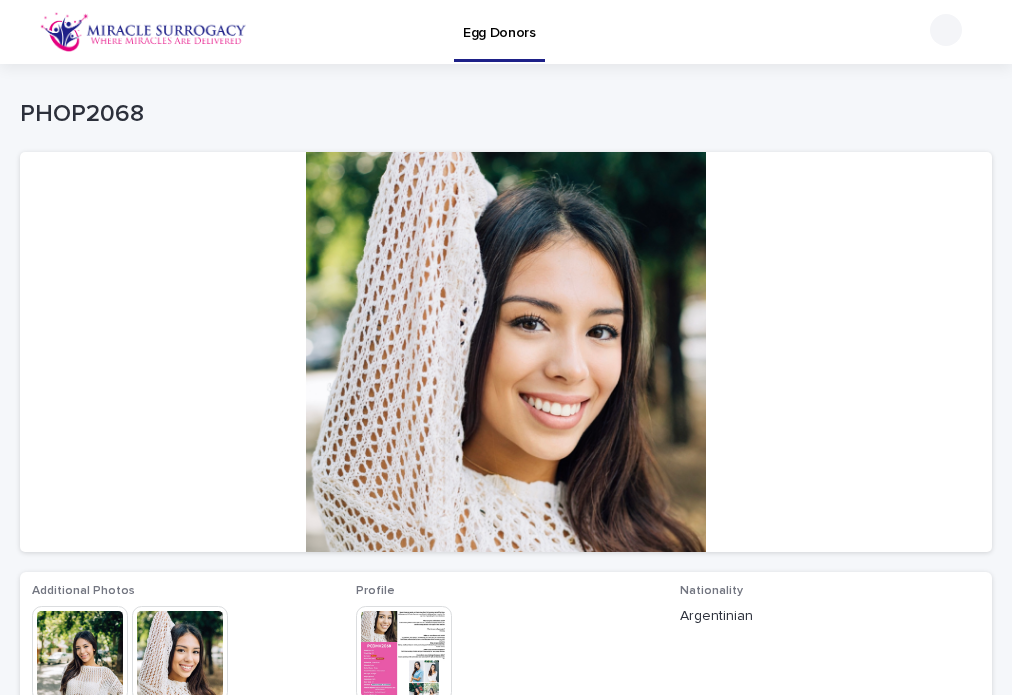 scroll, scrollTop: 0, scrollLeft: 0, axis: both 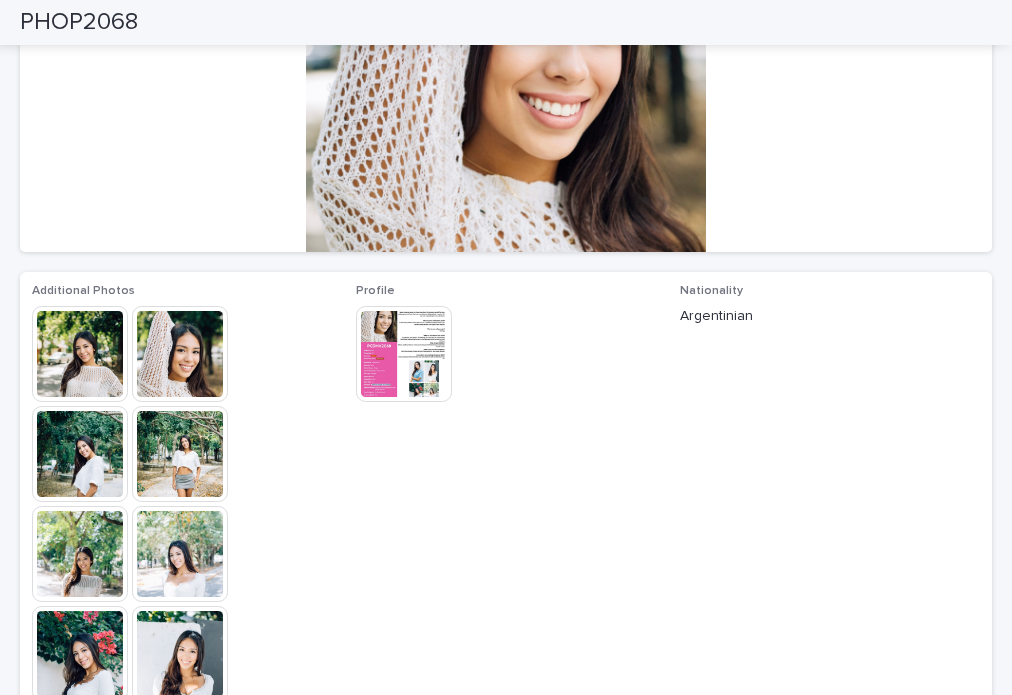 click at bounding box center [180, 354] 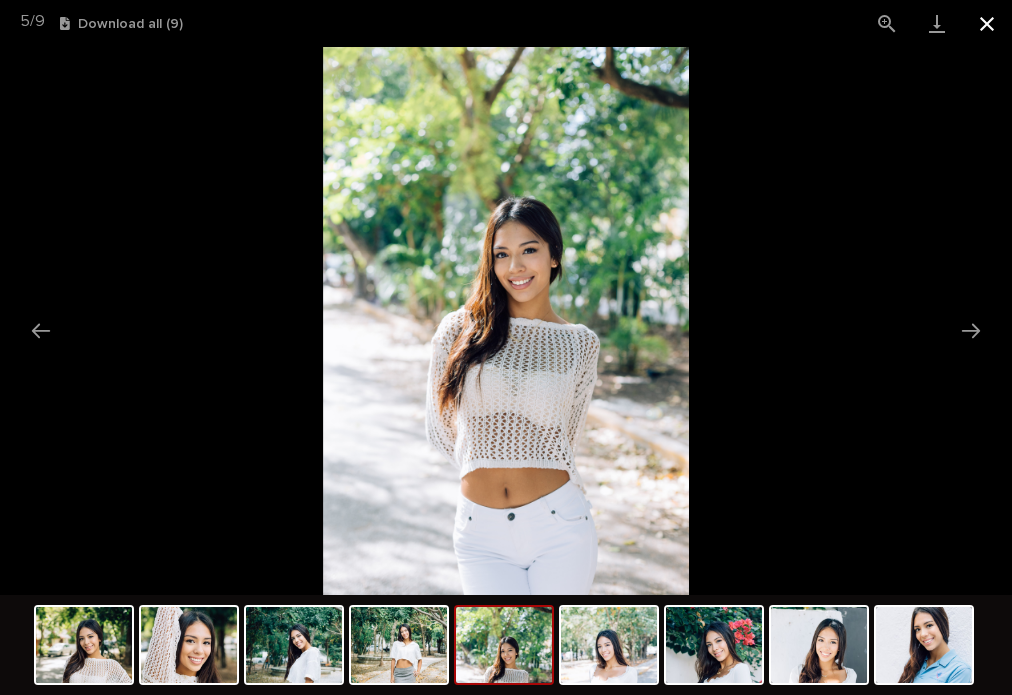 click at bounding box center [987, 23] 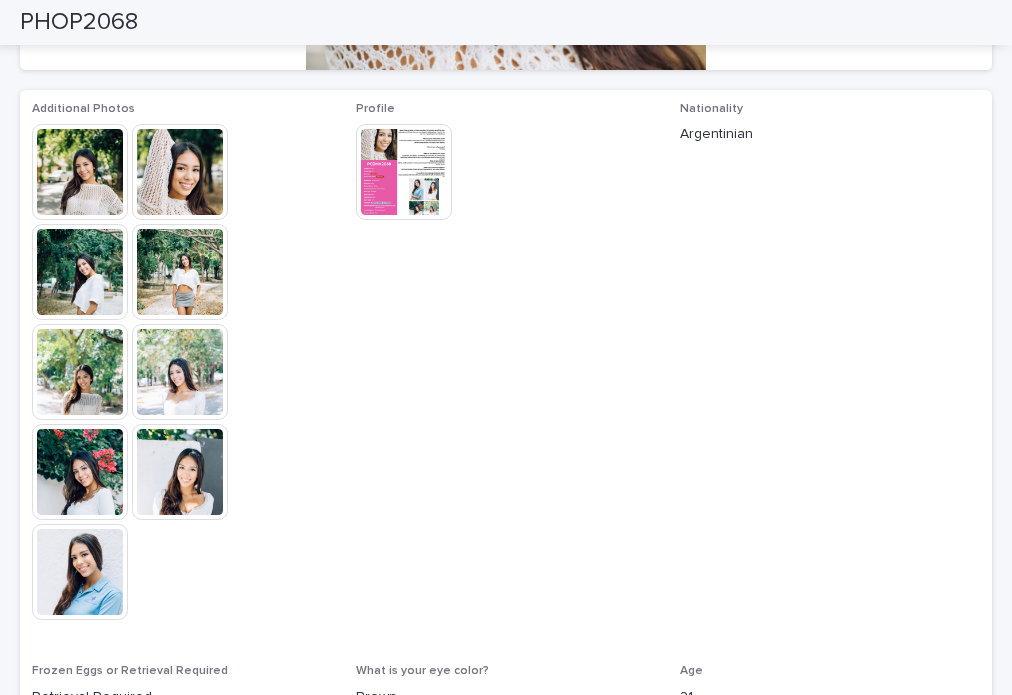 scroll, scrollTop: 500, scrollLeft: 0, axis: vertical 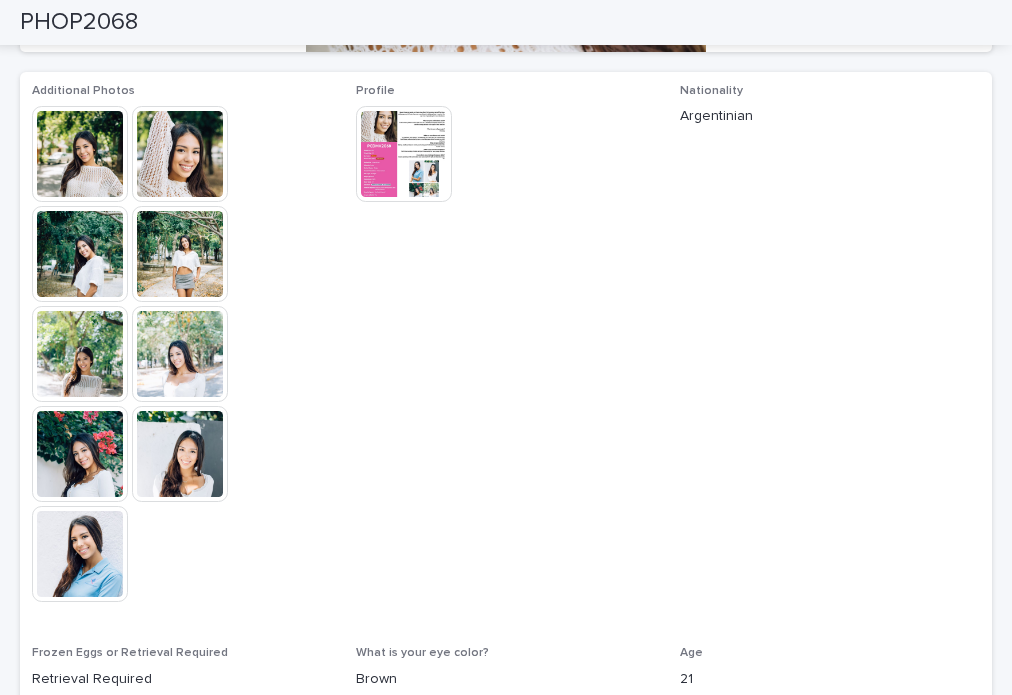 click at bounding box center (404, 154) 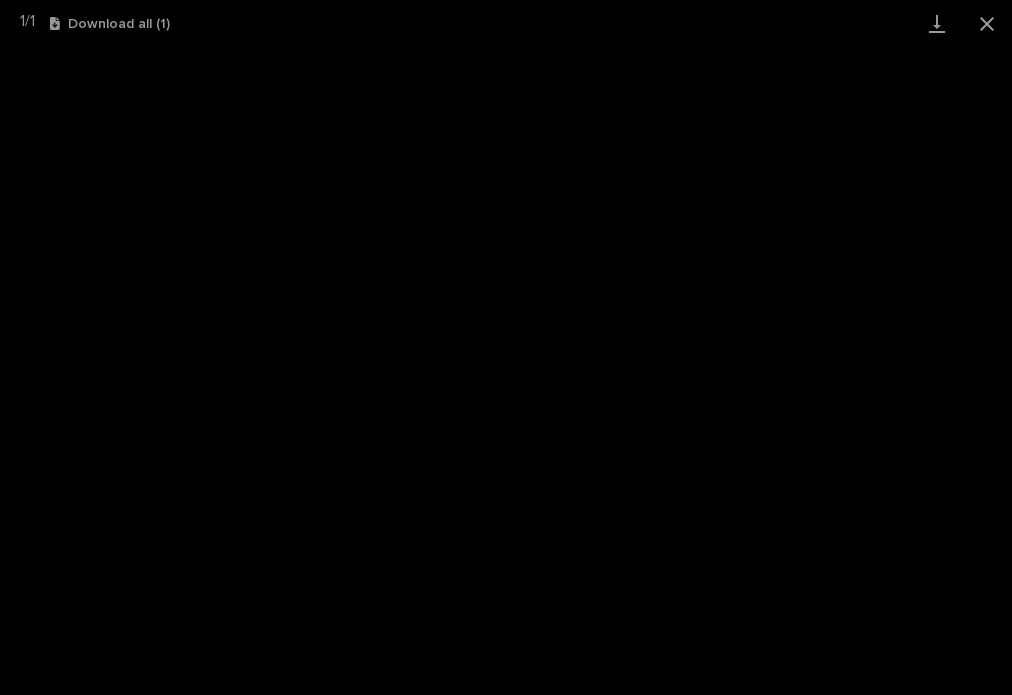 click on "1  /
1  Download all ( 1 )" at bounding box center [506, 23] 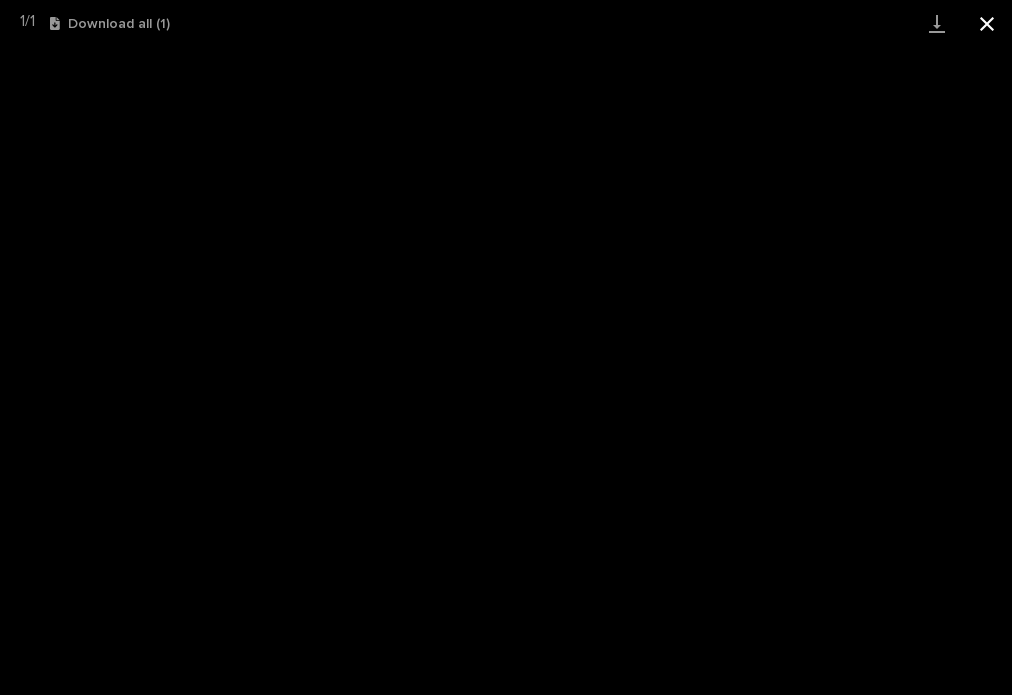 click at bounding box center (987, 23) 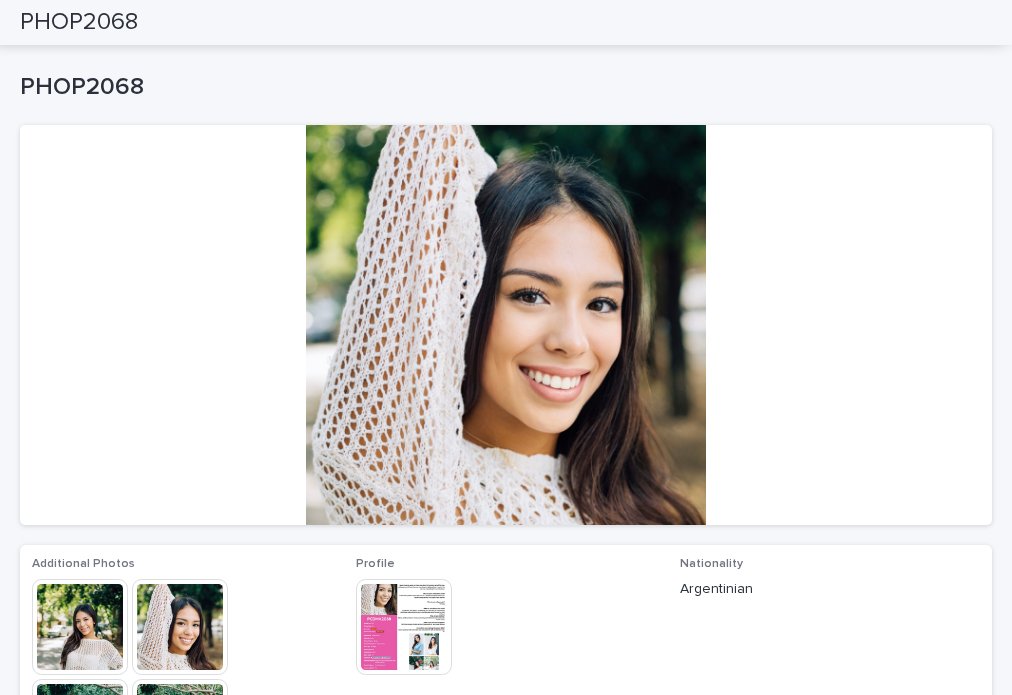 scroll, scrollTop: 0, scrollLeft: 0, axis: both 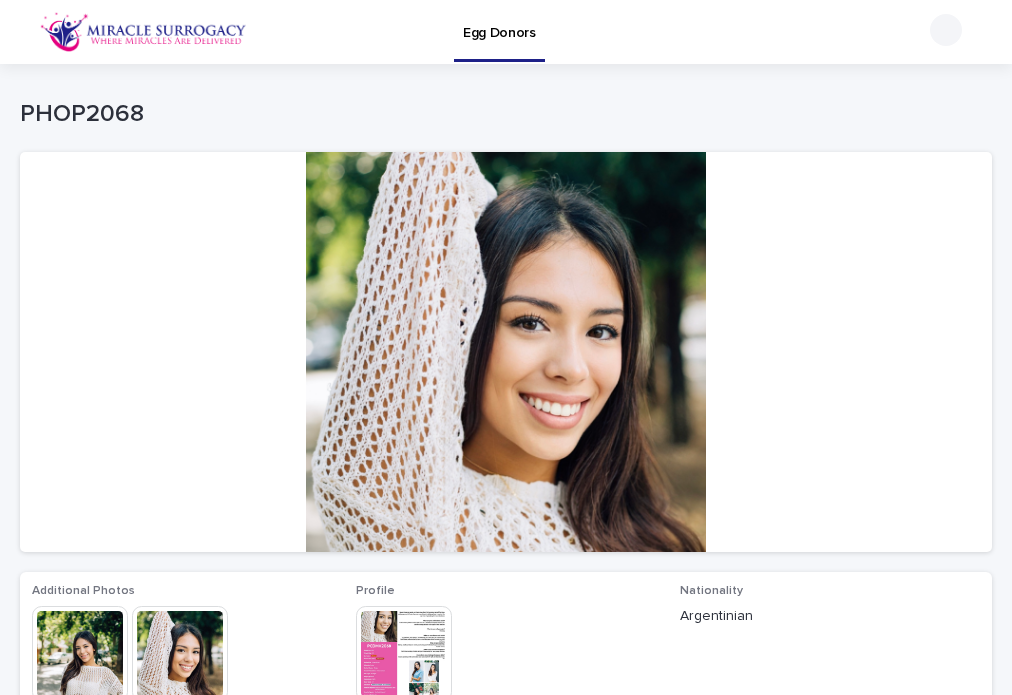 click at bounding box center (404, 654) 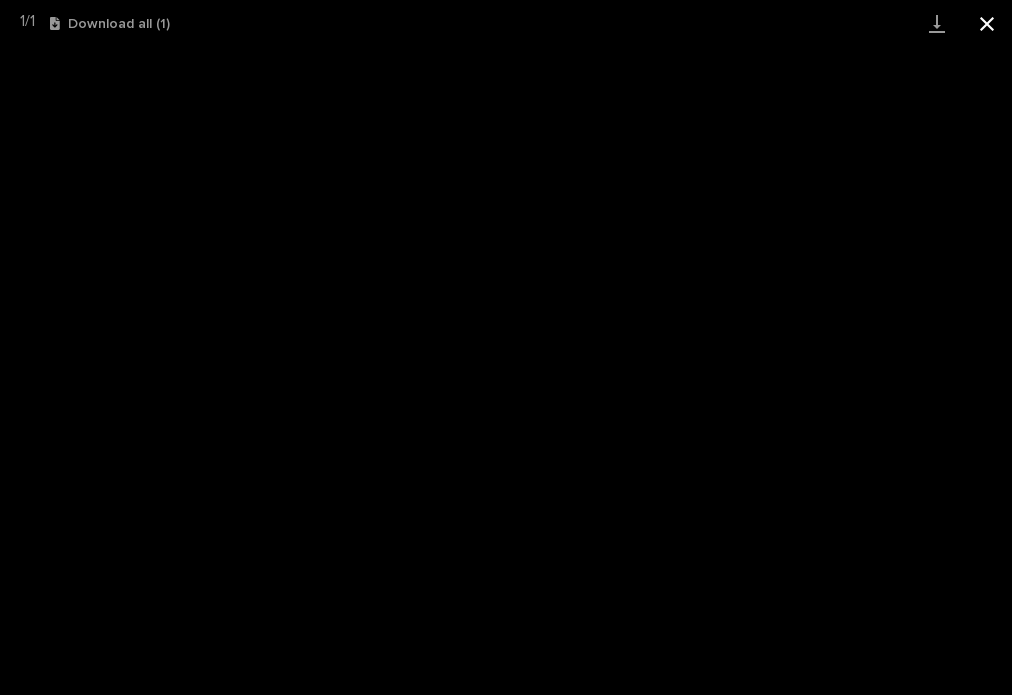 click at bounding box center [987, 23] 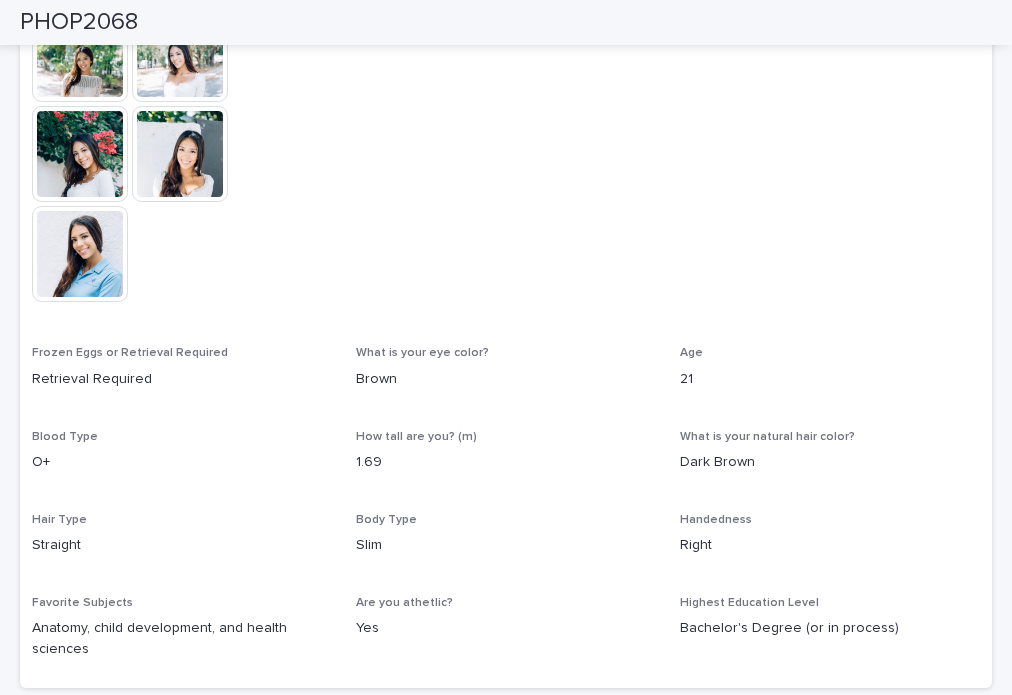 scroll, scrollTop: 300, scrollLeft: 0, axis: vertical 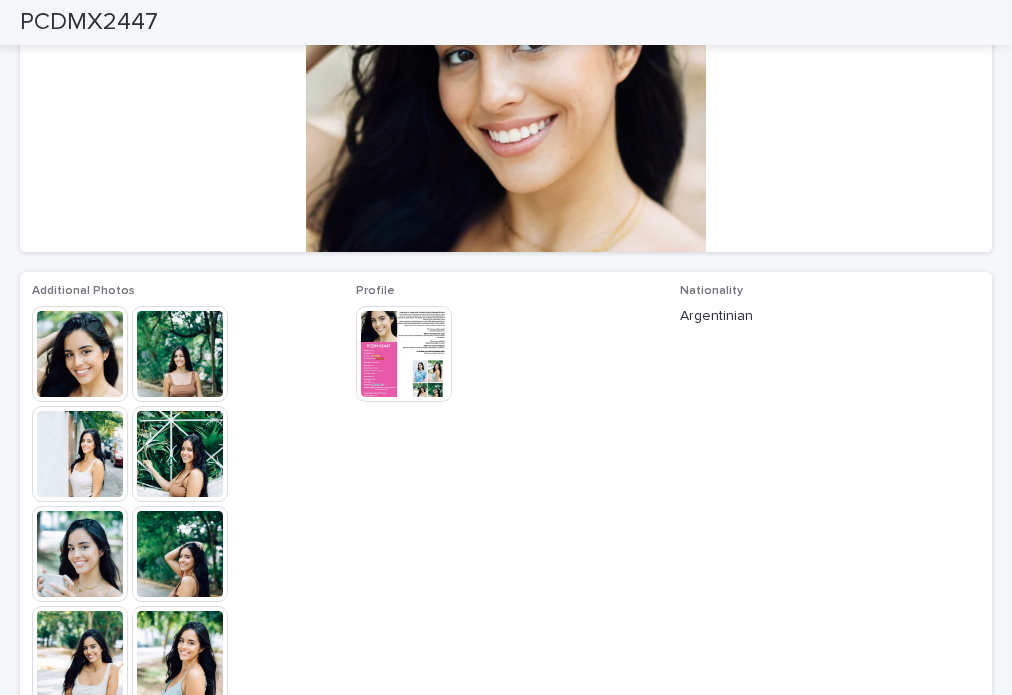 click at bounding box center (80, 354) 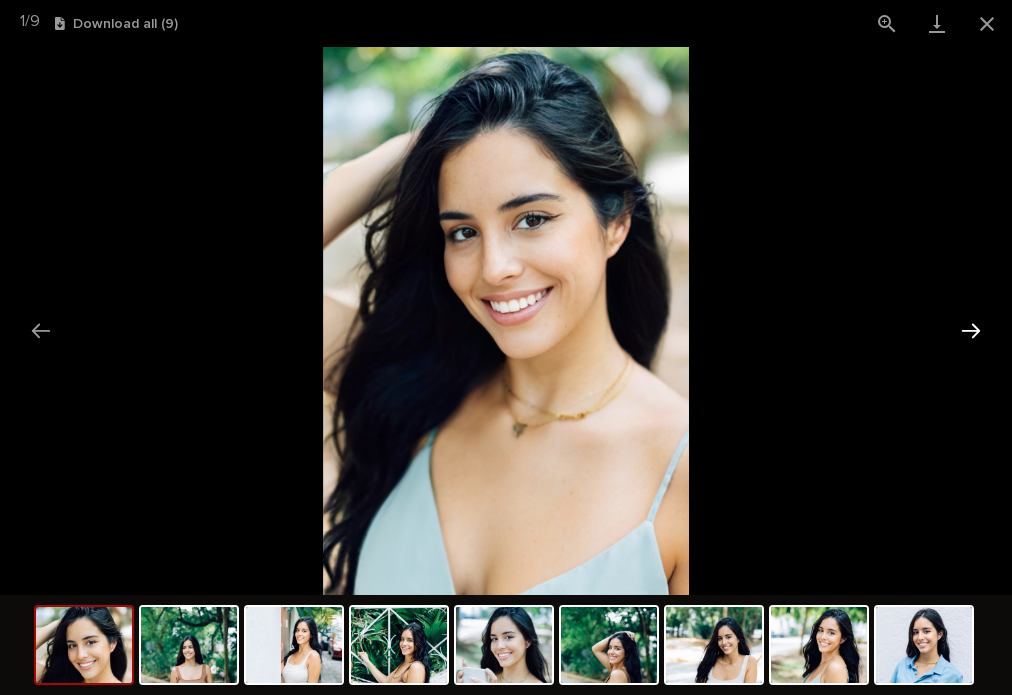 click at bounding box center [971, 330] 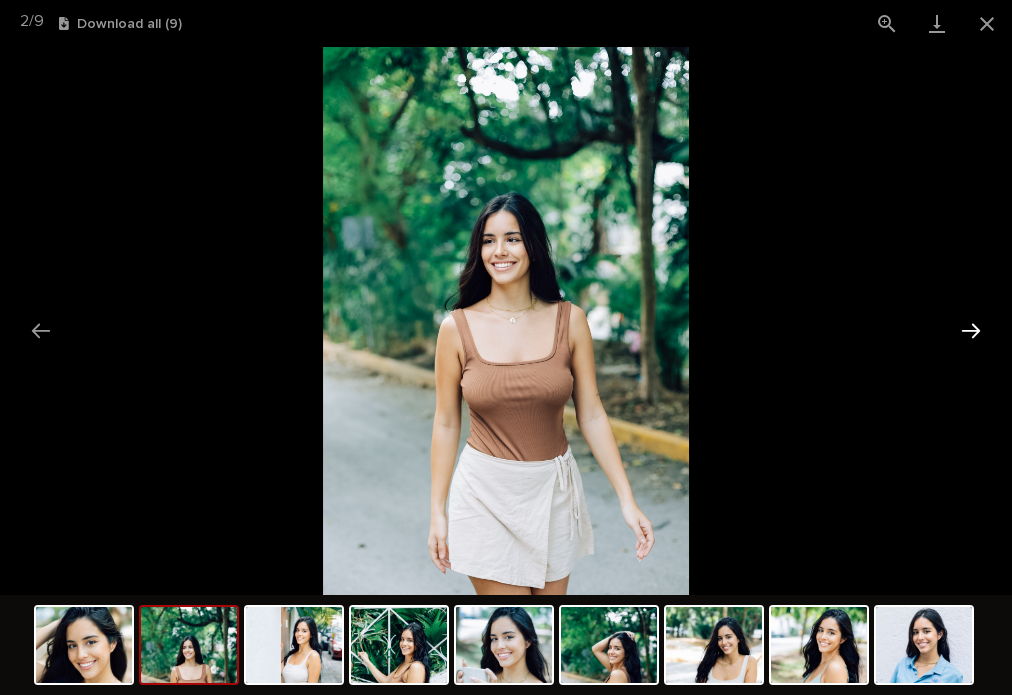 click at bounding box center [971, 330] 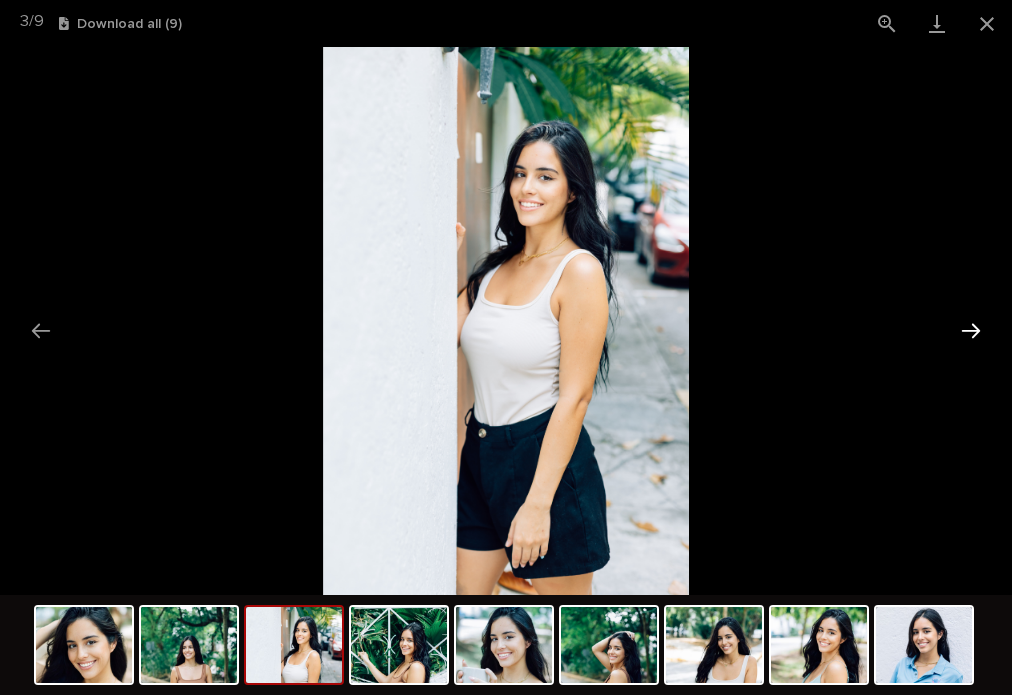 click at bounding box center (971, 330) 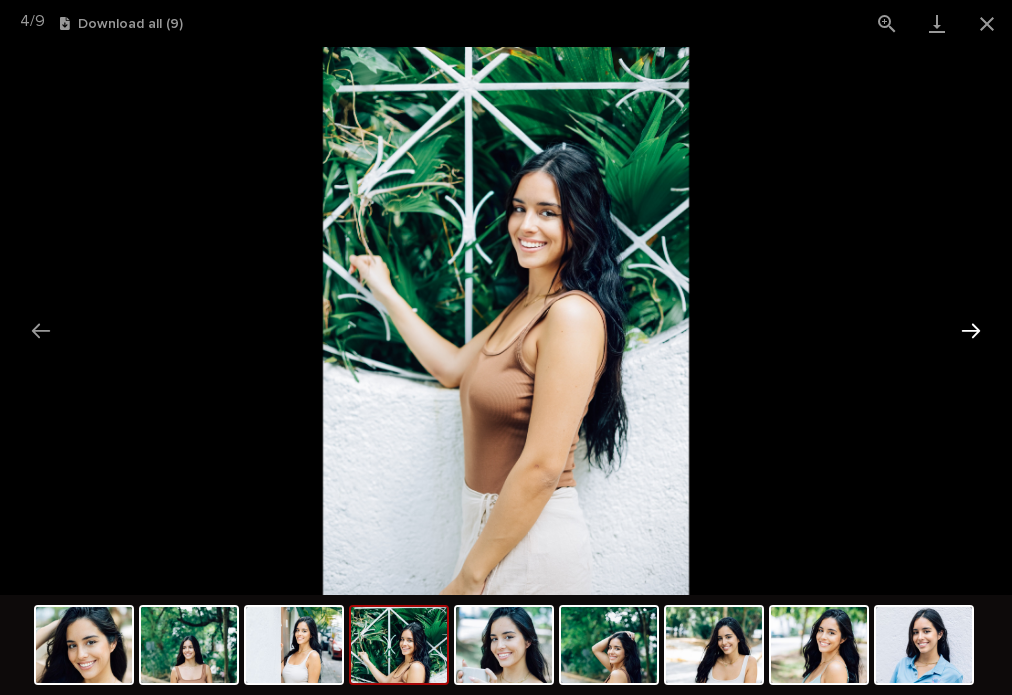 click at bounding box center (971, 330) 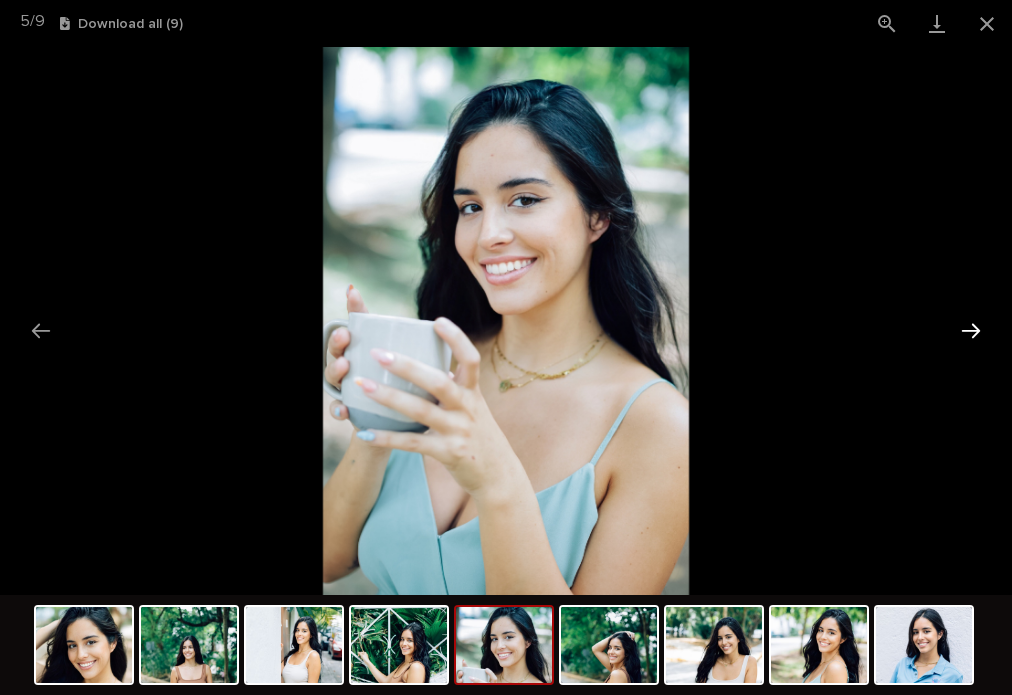 click at bounding box center (971, 330) 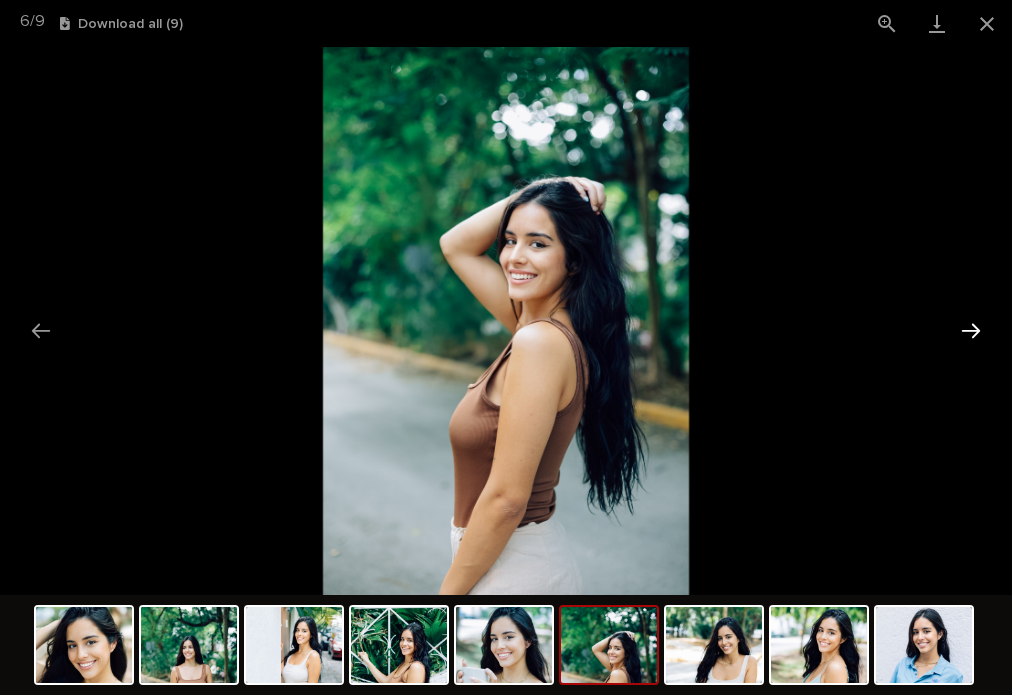 click at bounding box center [971, 330] 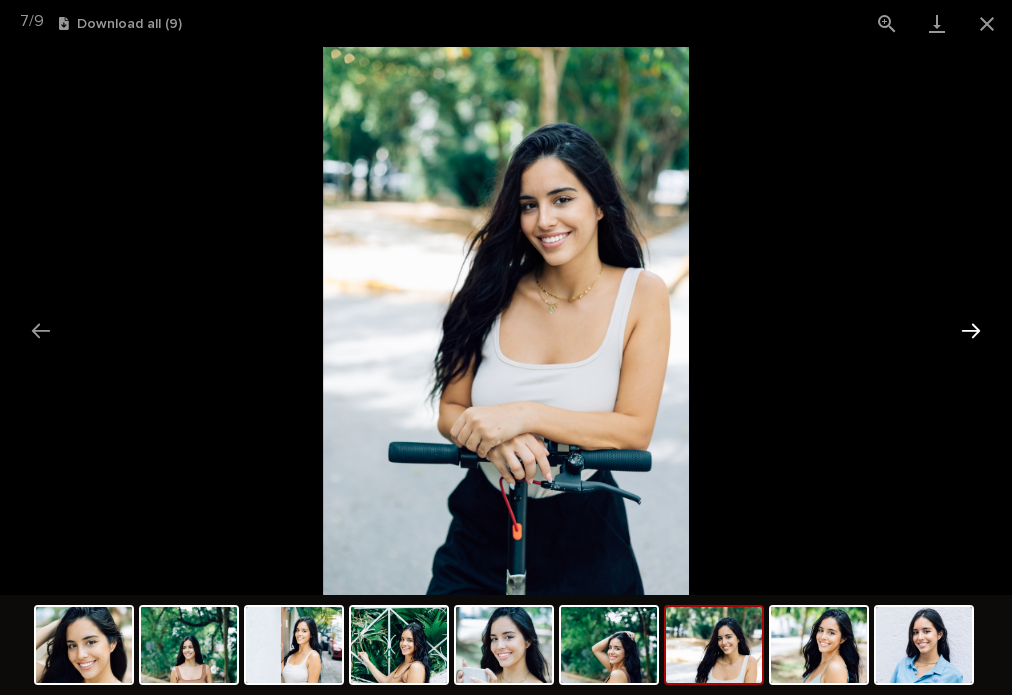 click at bounding box center (971, 330) 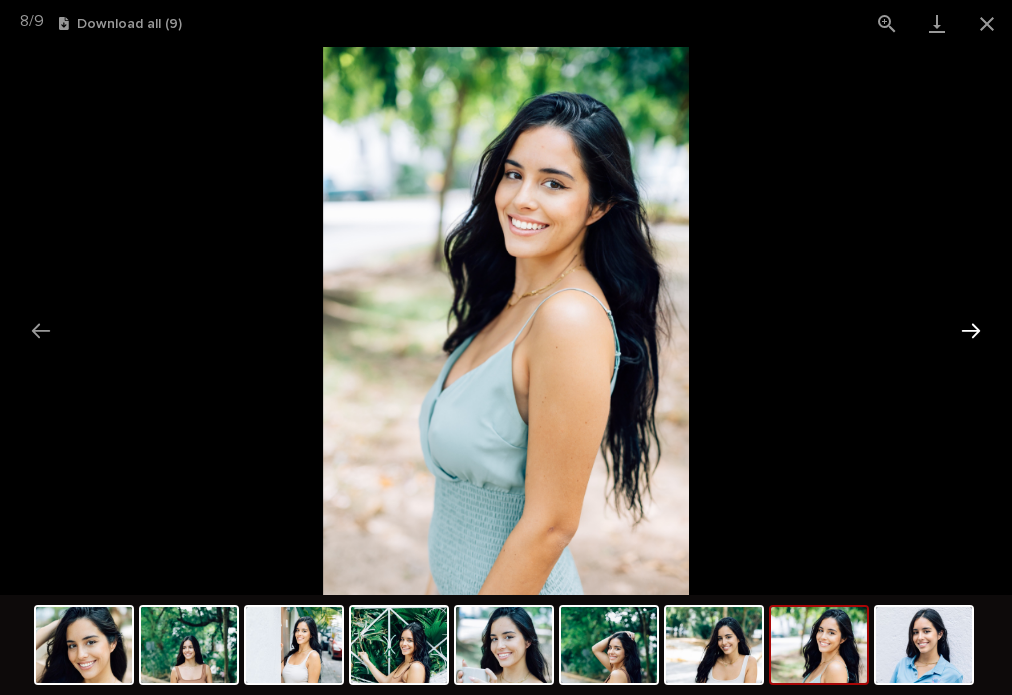 click at bounding box center [971, 330] 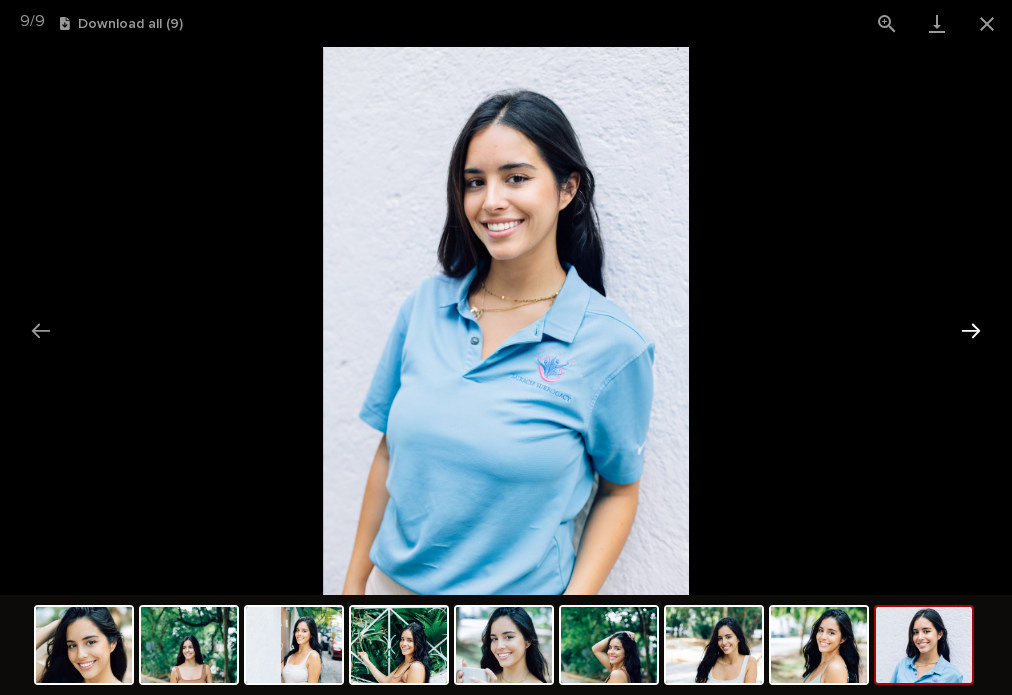 click at bounding box center [971, 330] 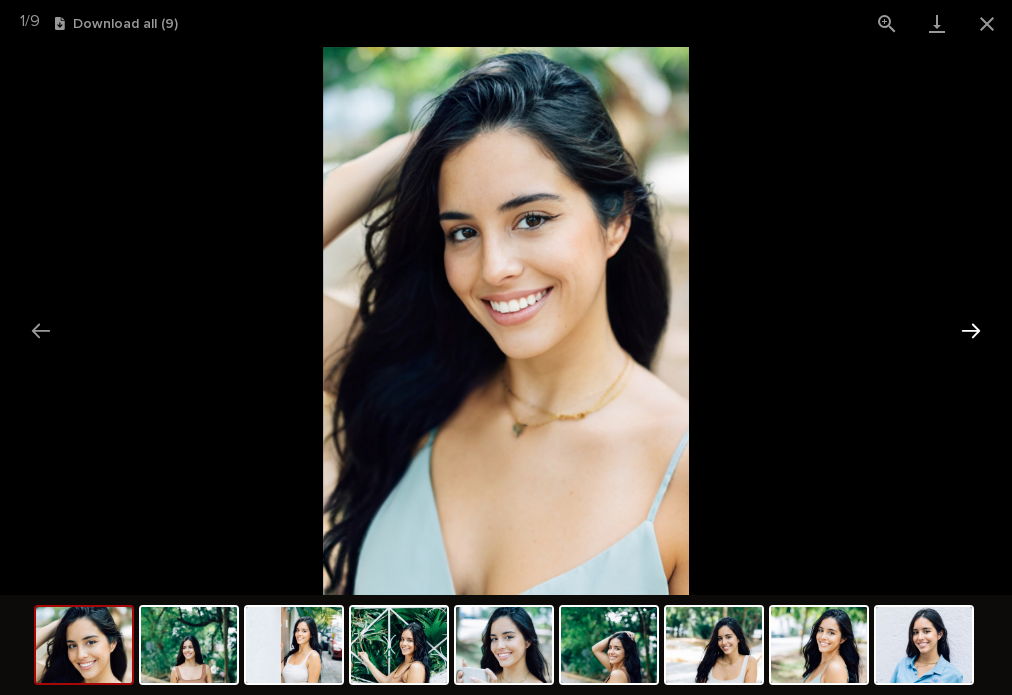 click at bounding box center [971, 330] 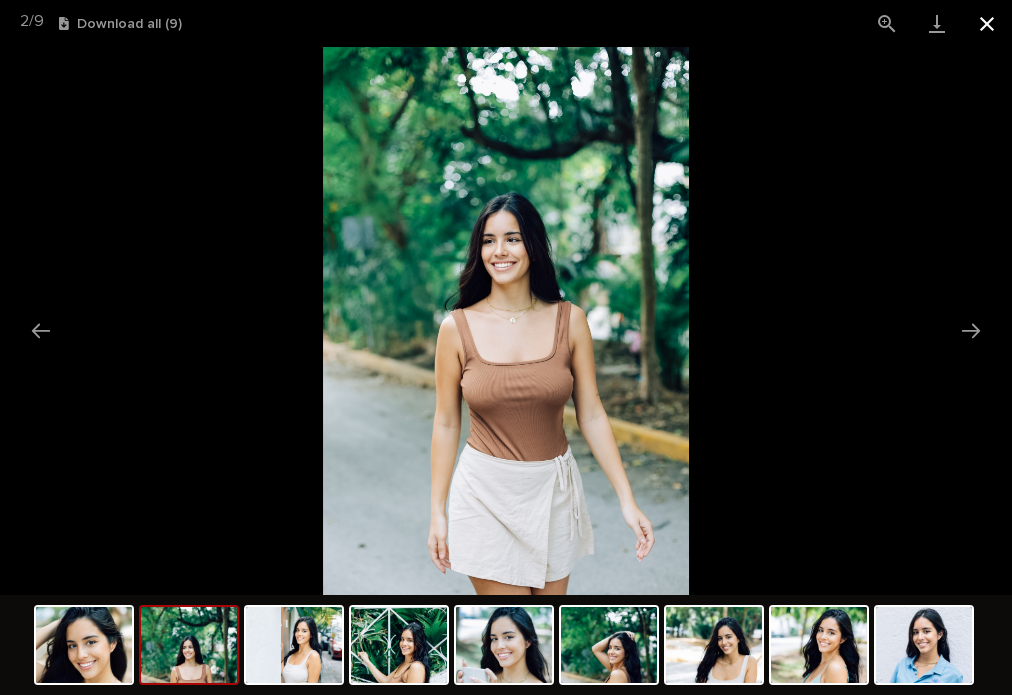 click at bounding box center [987, 23] 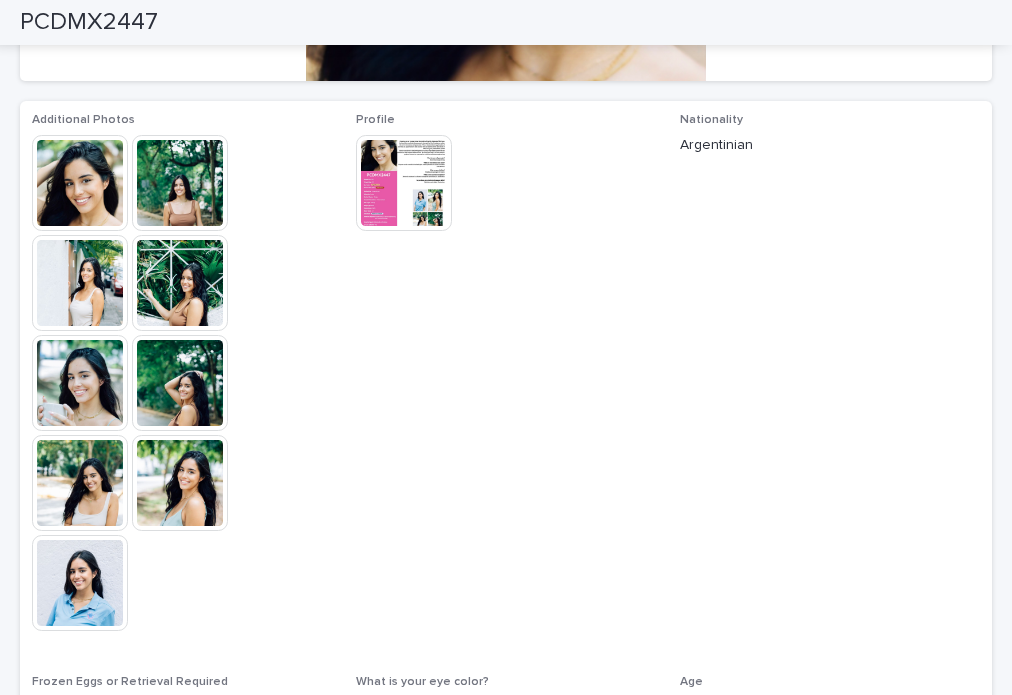scroll, scrollTop: 465, scrollLeft: 0, axis: vertical 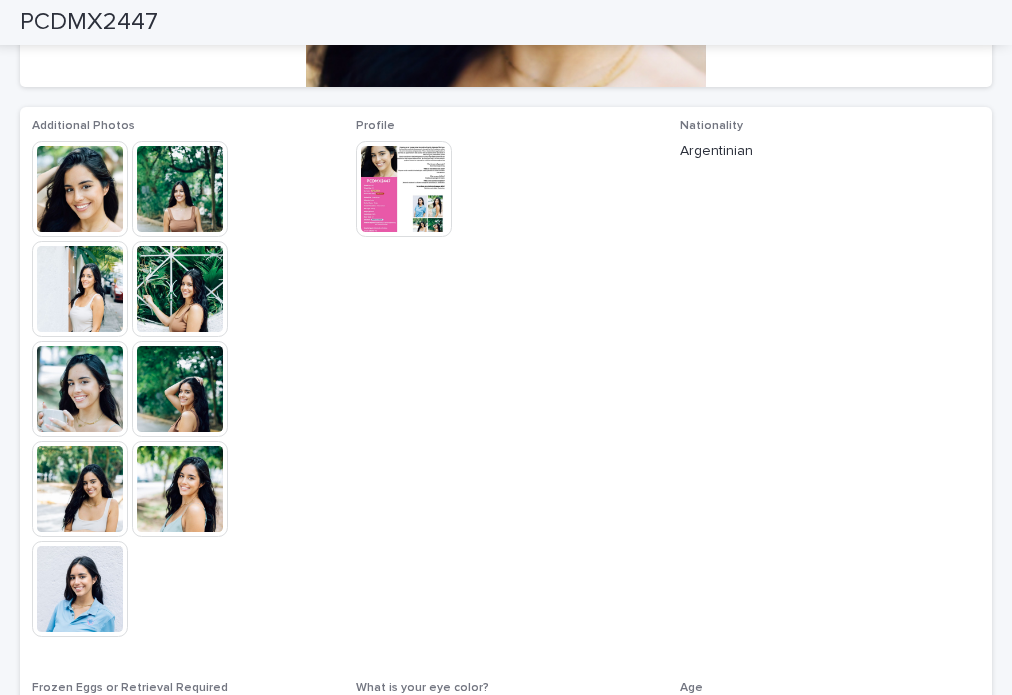click at bounding box center [404, 189] 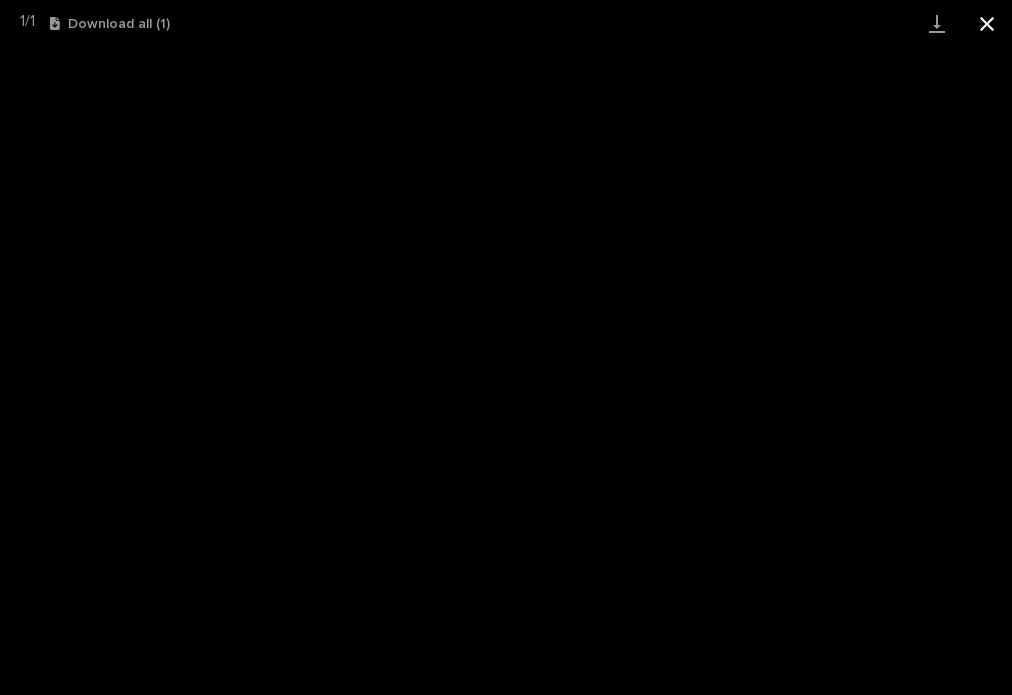 click at bounding box center (987, 23) 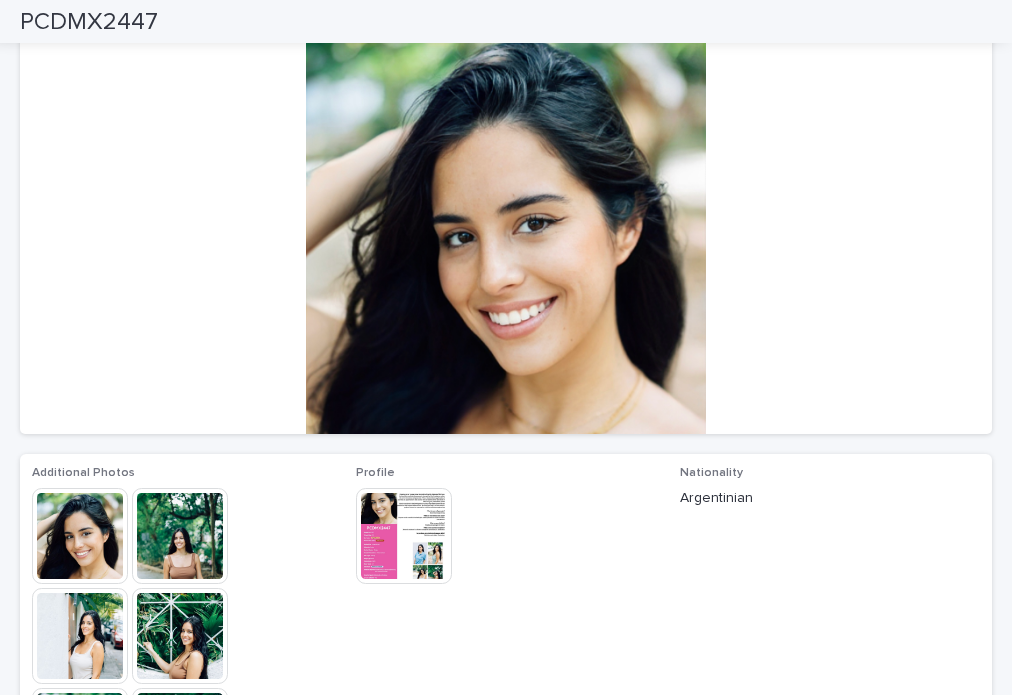 scroll, scrollTop: 100, scrollLeft: 0, axis: vertical 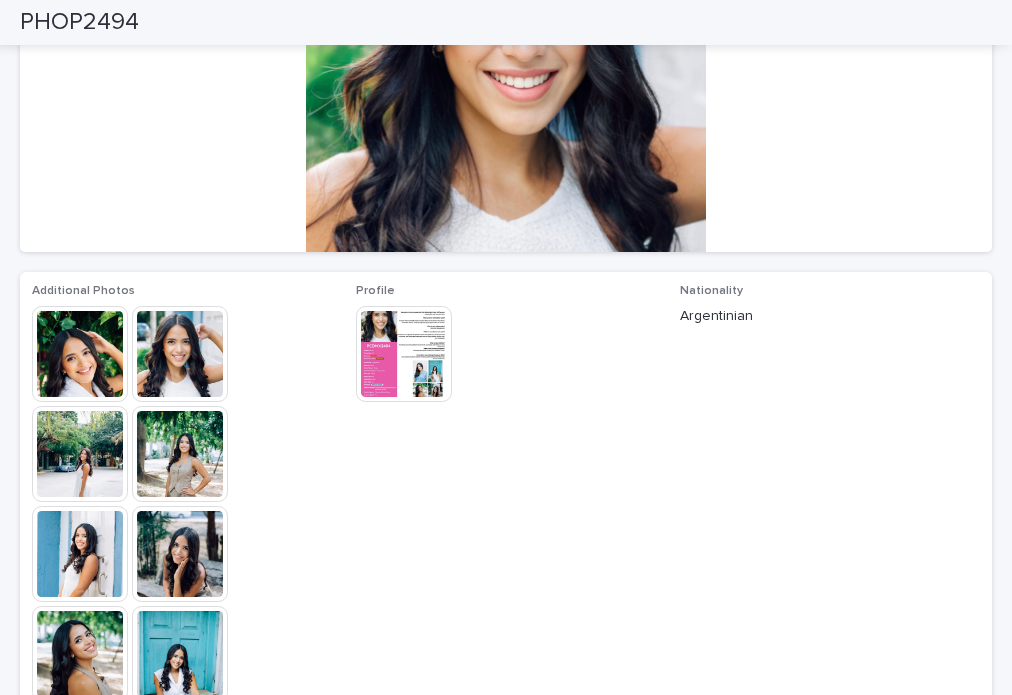 click at bounding box center (404, 354) 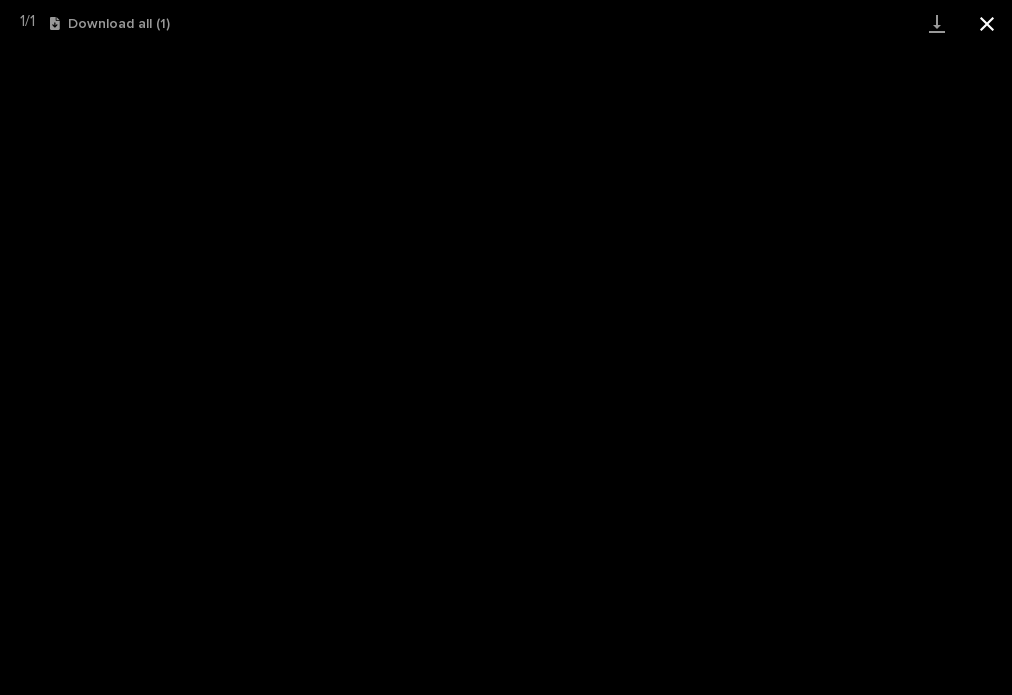 click at bounding box center (987, 23) 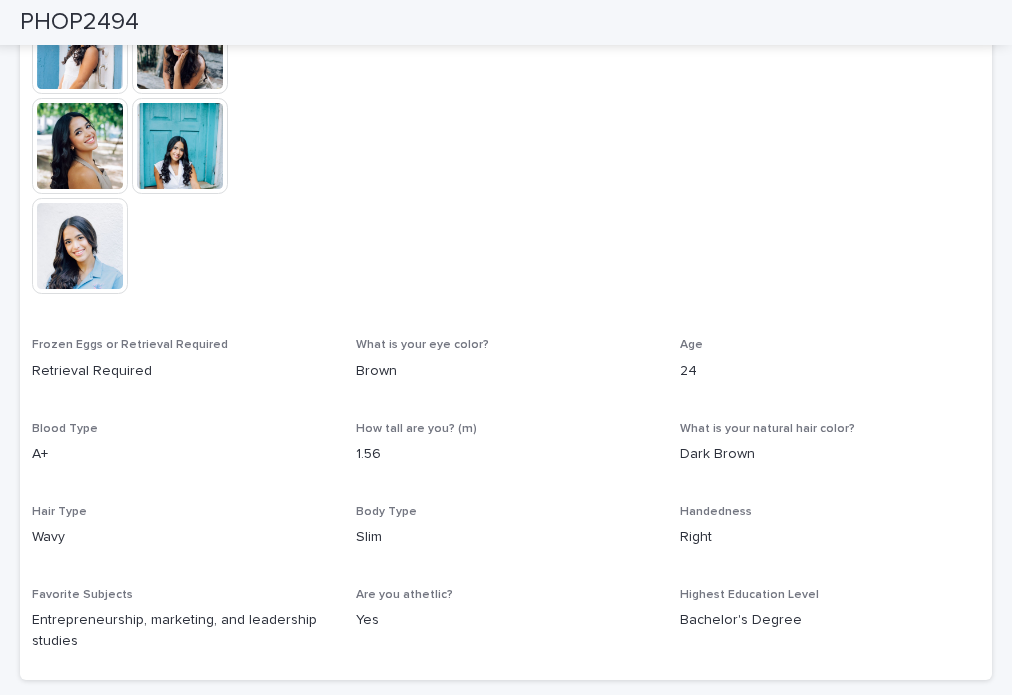 scroll, scrollTop: 400, scrollLeft: 0, axis: vertical 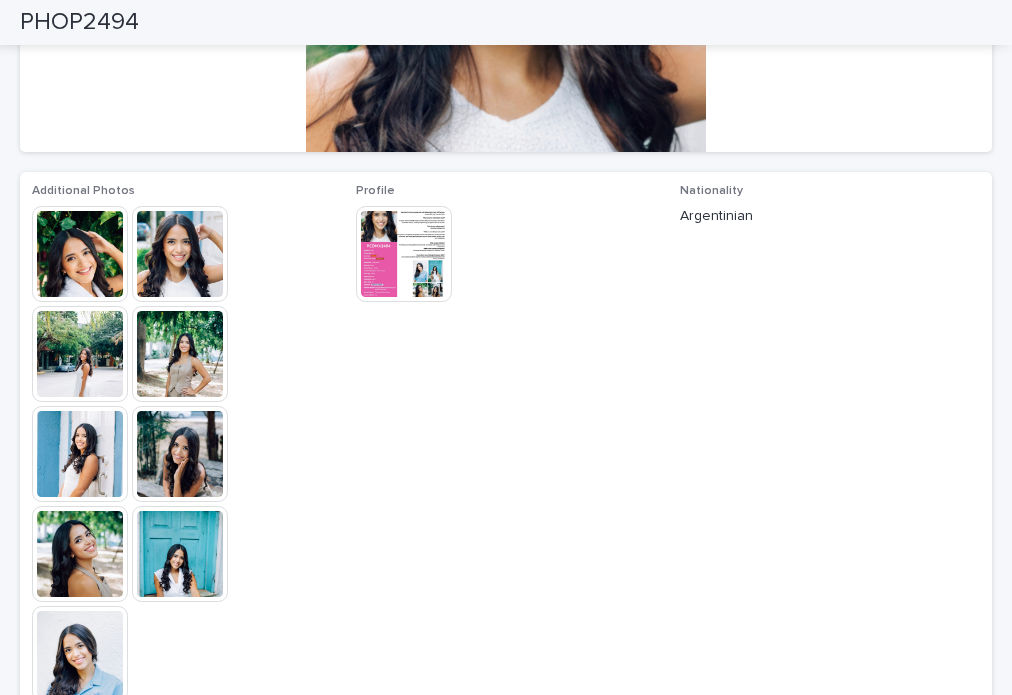 click at bounding box center (80, 254) 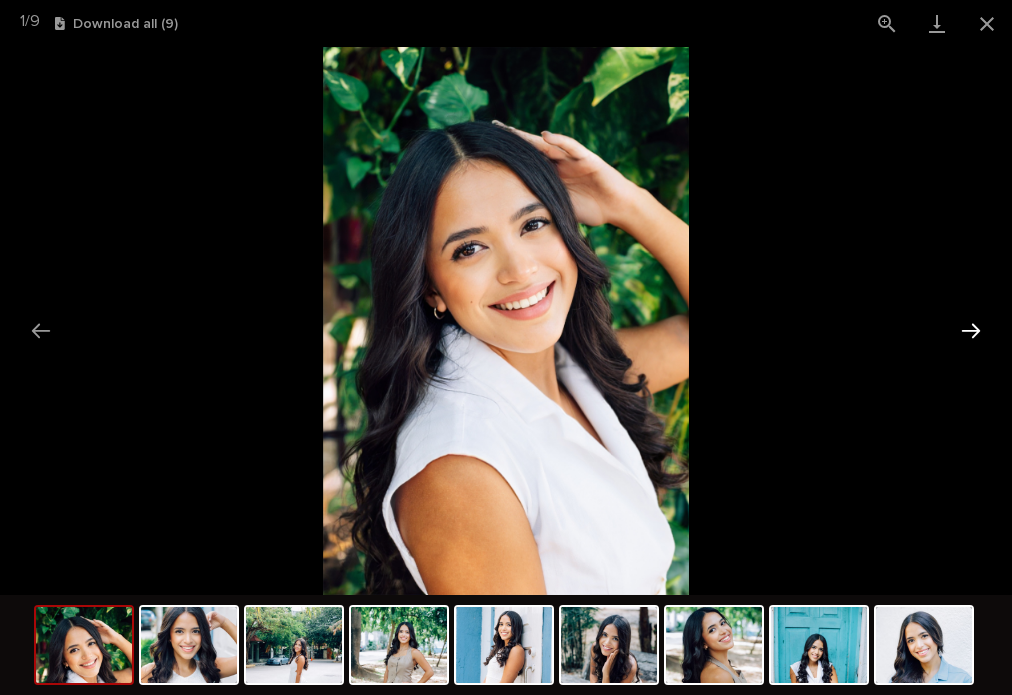 click at bounding box center [971, 330] 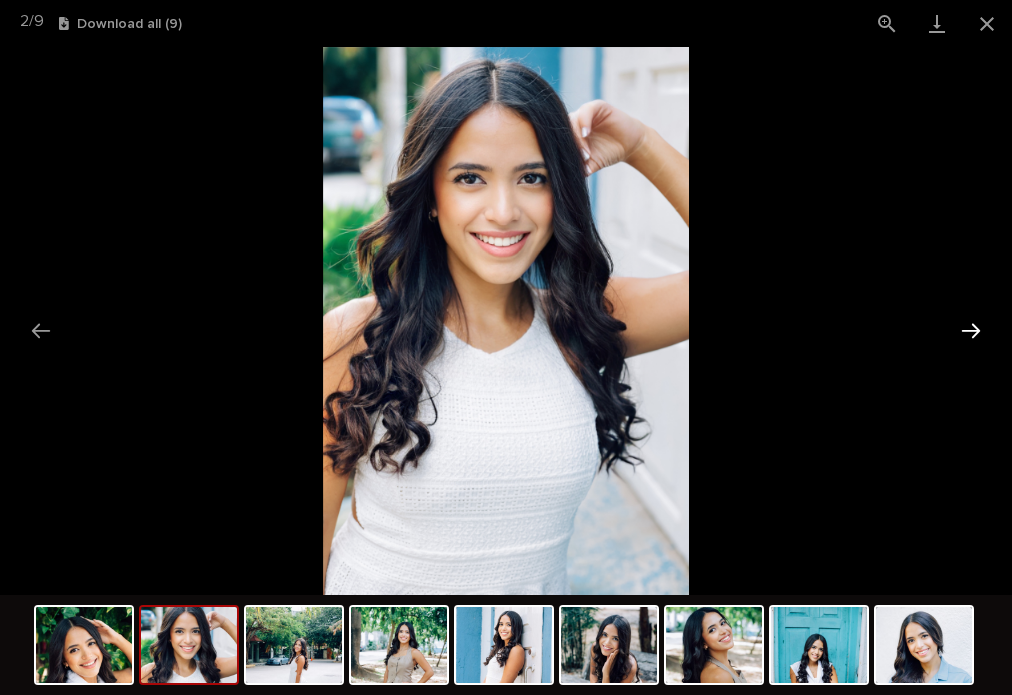 click at bounding box center (971, 330) 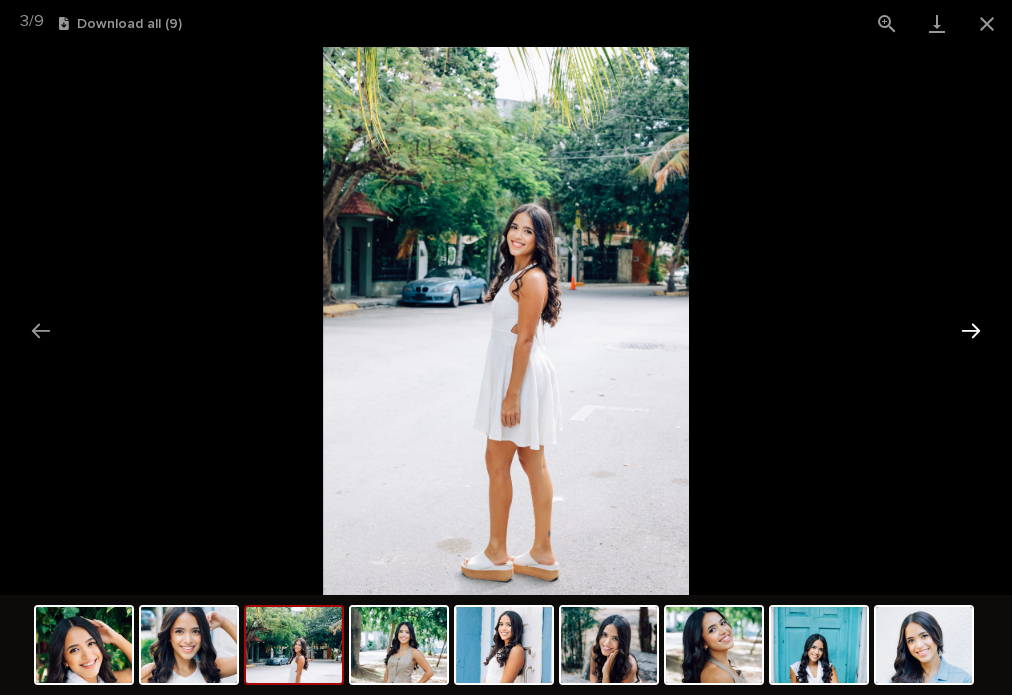 click at bounding box center [971, 330] 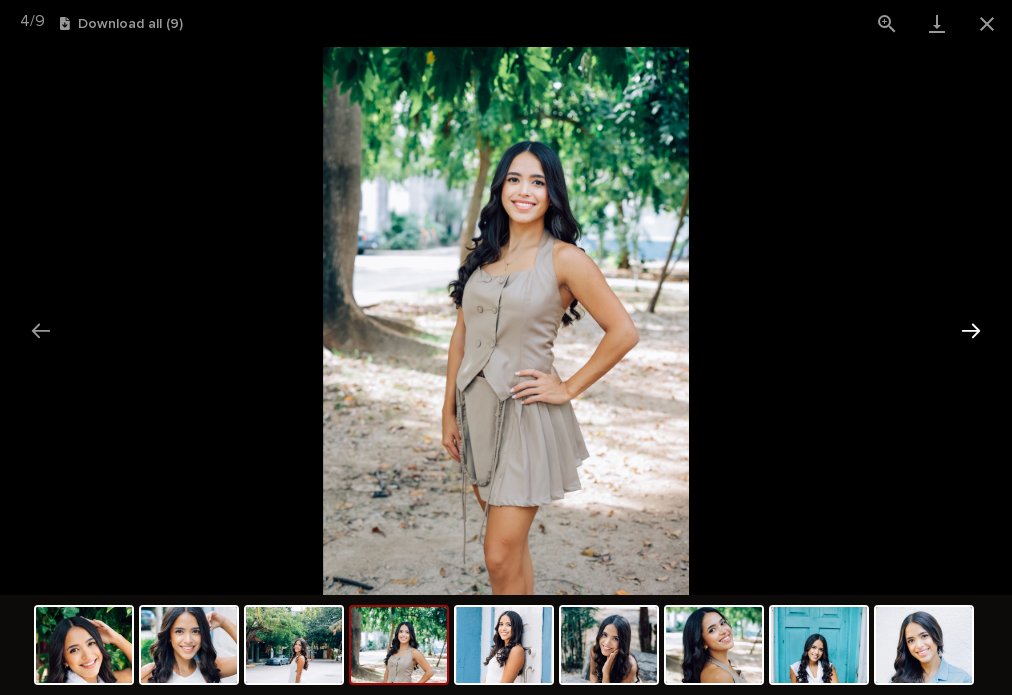 click at bounding box center [971, 330] 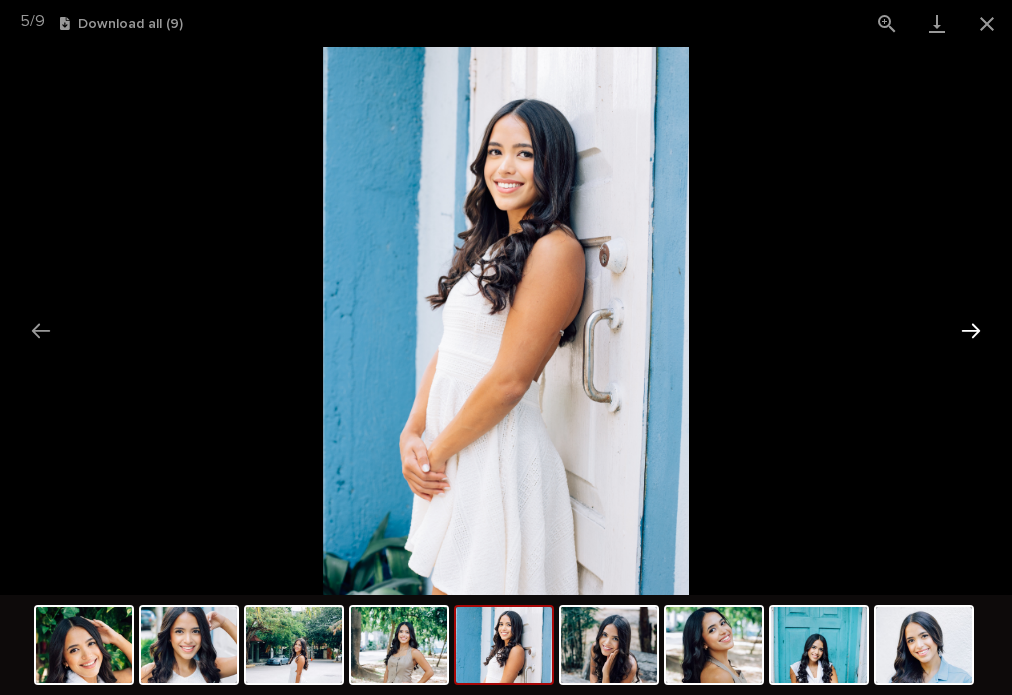 click at bounding box center [971, 330] 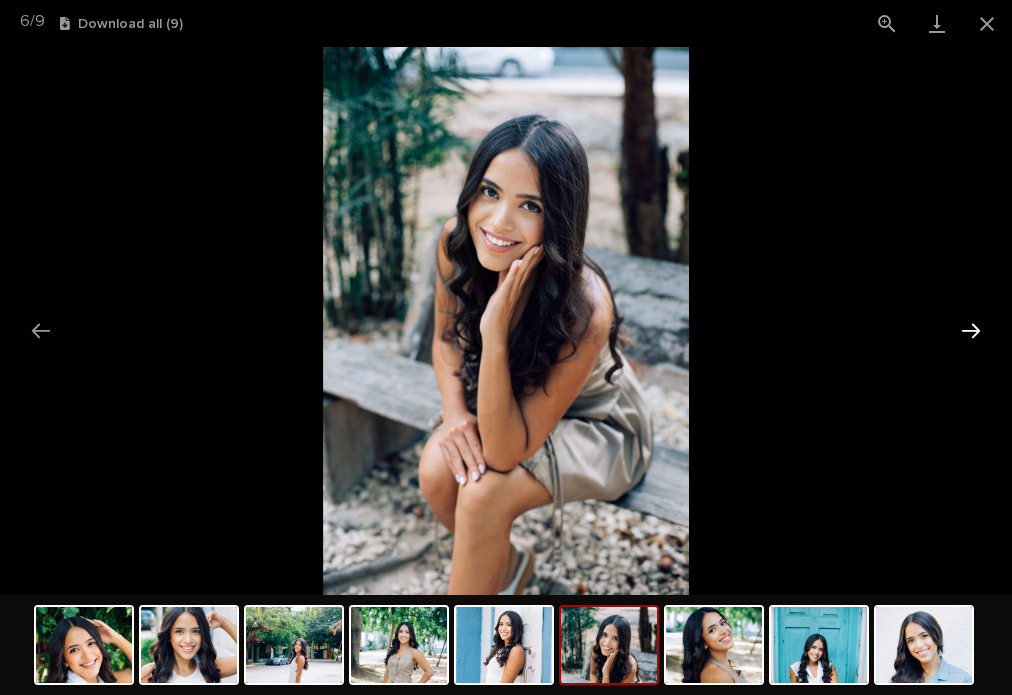 click at bounding box center [971, 330] 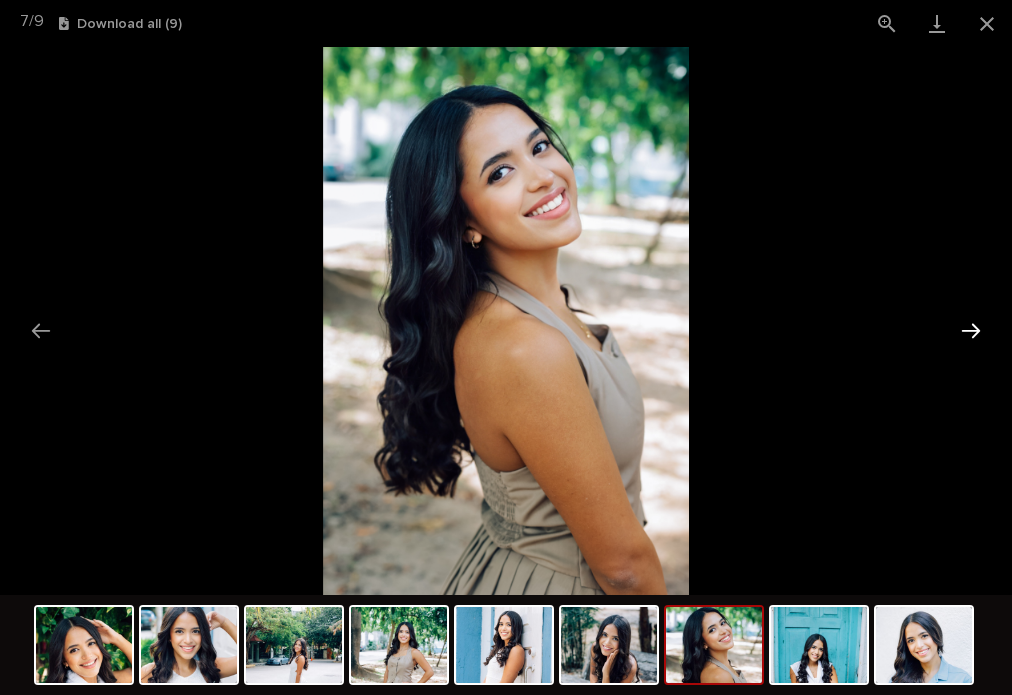 click at bounding box center (971, 330) 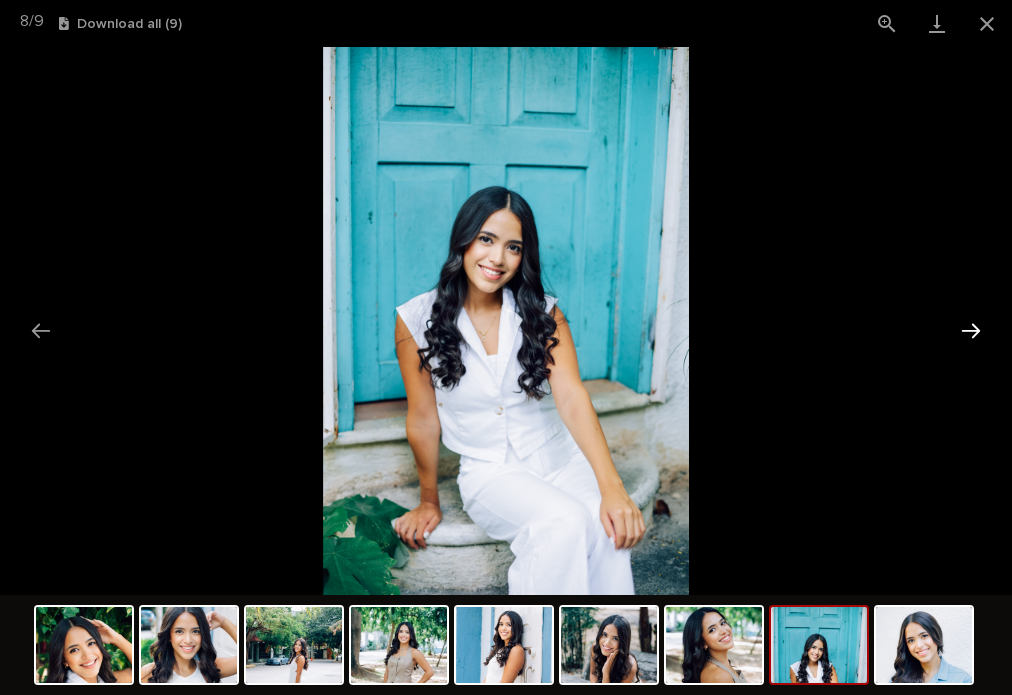 click at bounding box center [971, 330] 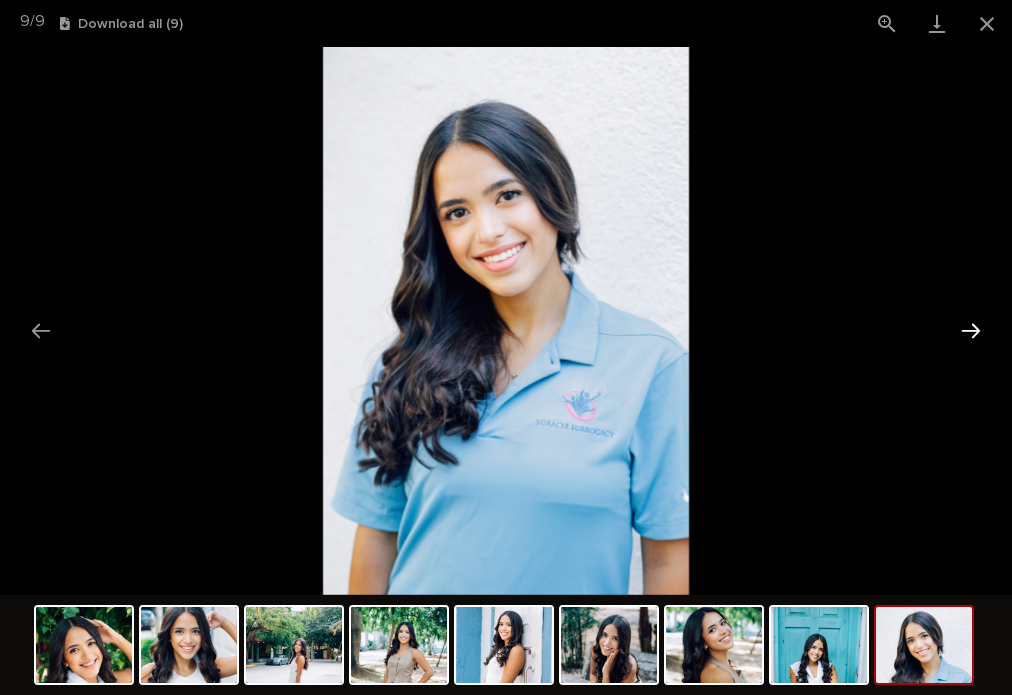 click at bounding box center (971, 330) 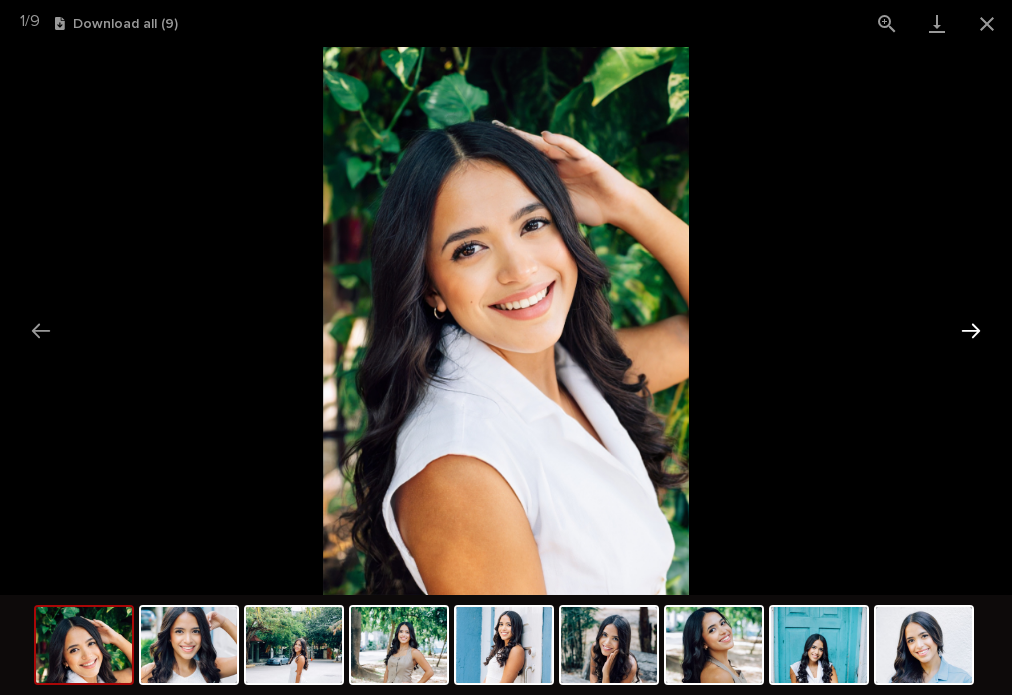 click at bounding box center (971, 330) 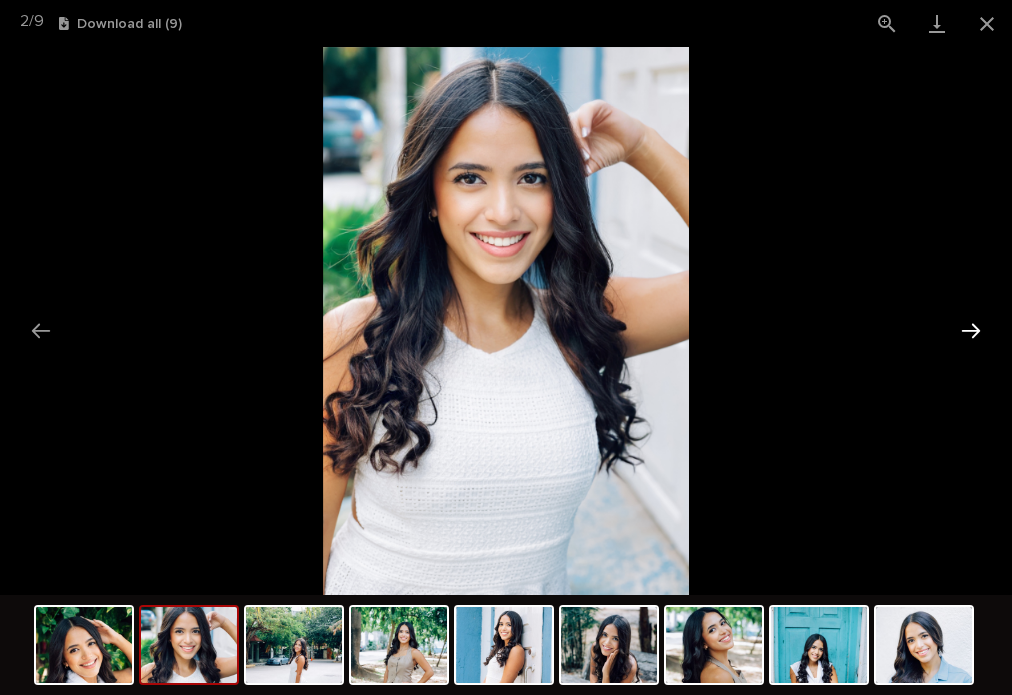 click at bounding box center (971, 330) 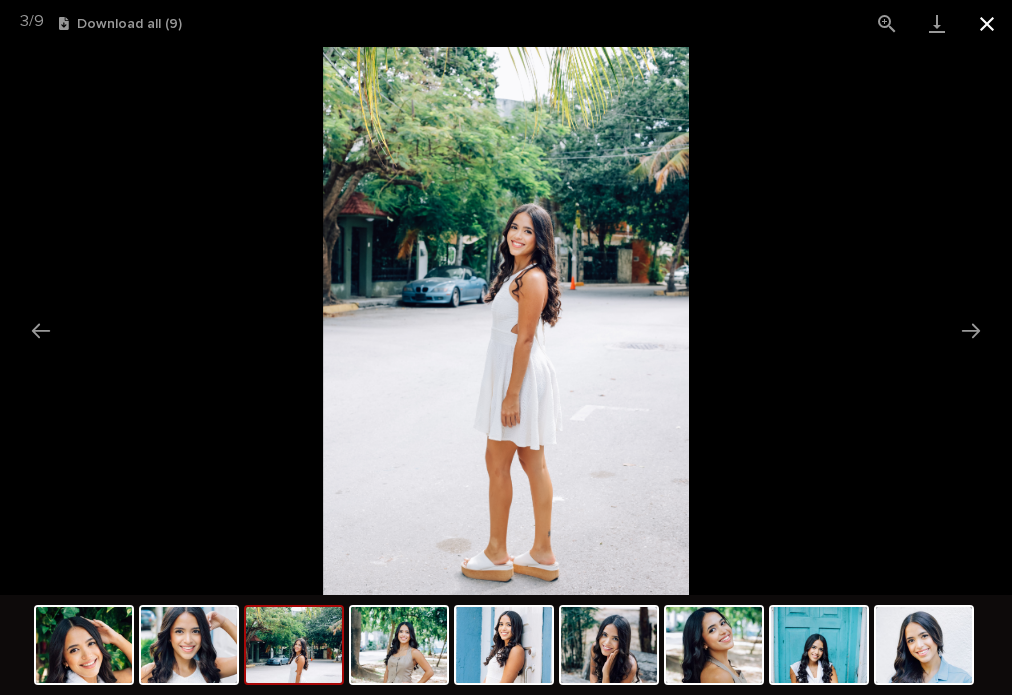 click at bounding box center [987, 23] 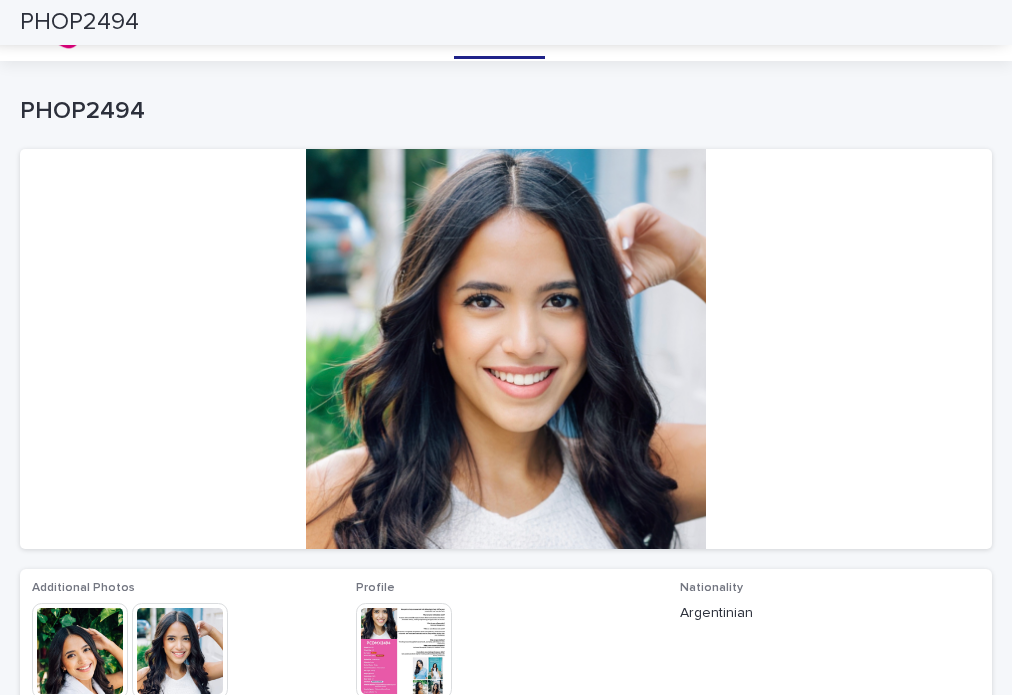 scroll, scrollTop: 0, scrollLeft: 0, axis: both 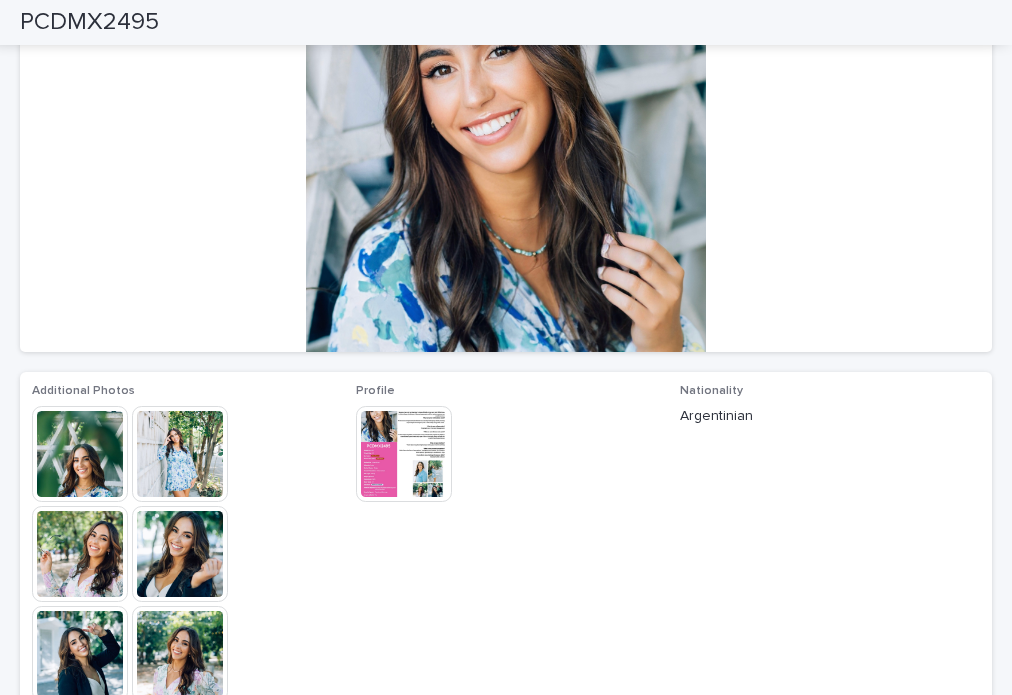 click at bounding box center (80, 454) 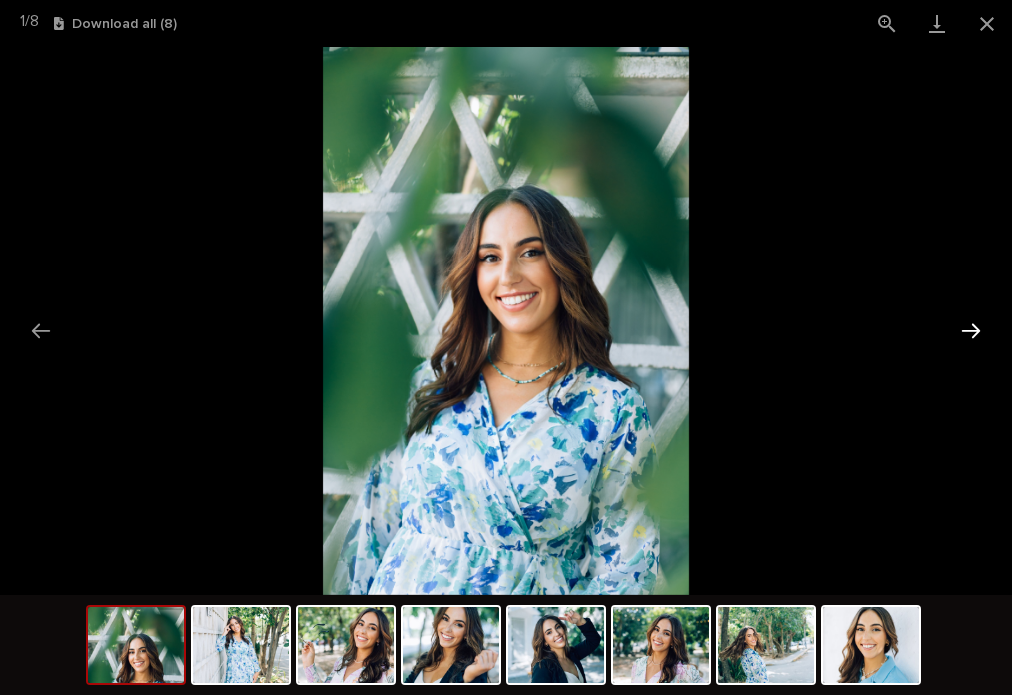 click at bounding box center (971, 330) 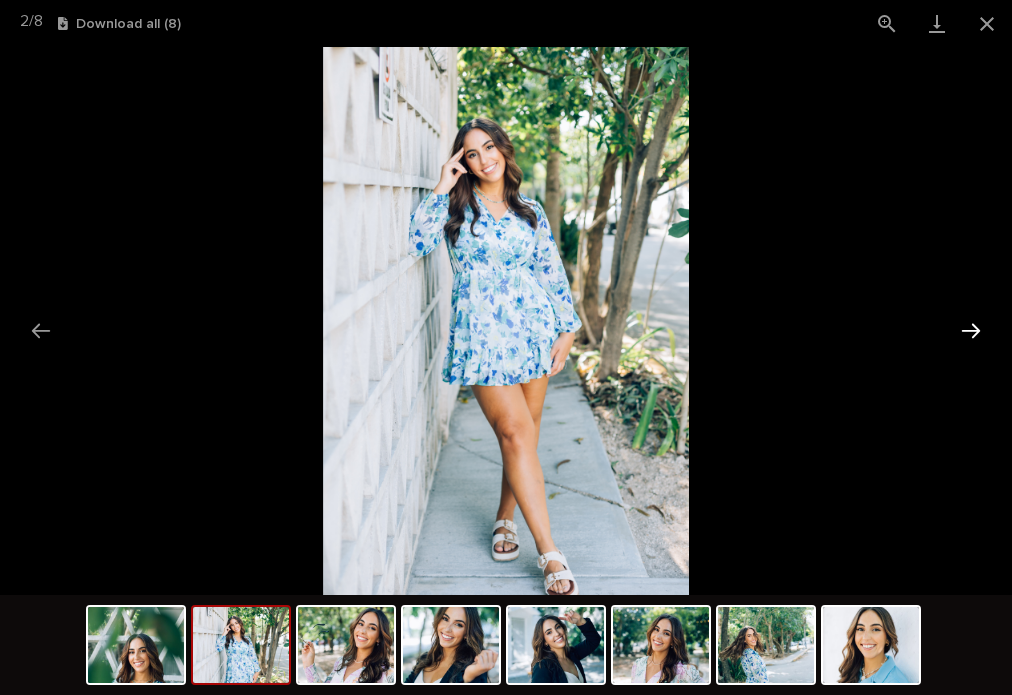 click at bounding box center (971, 330) 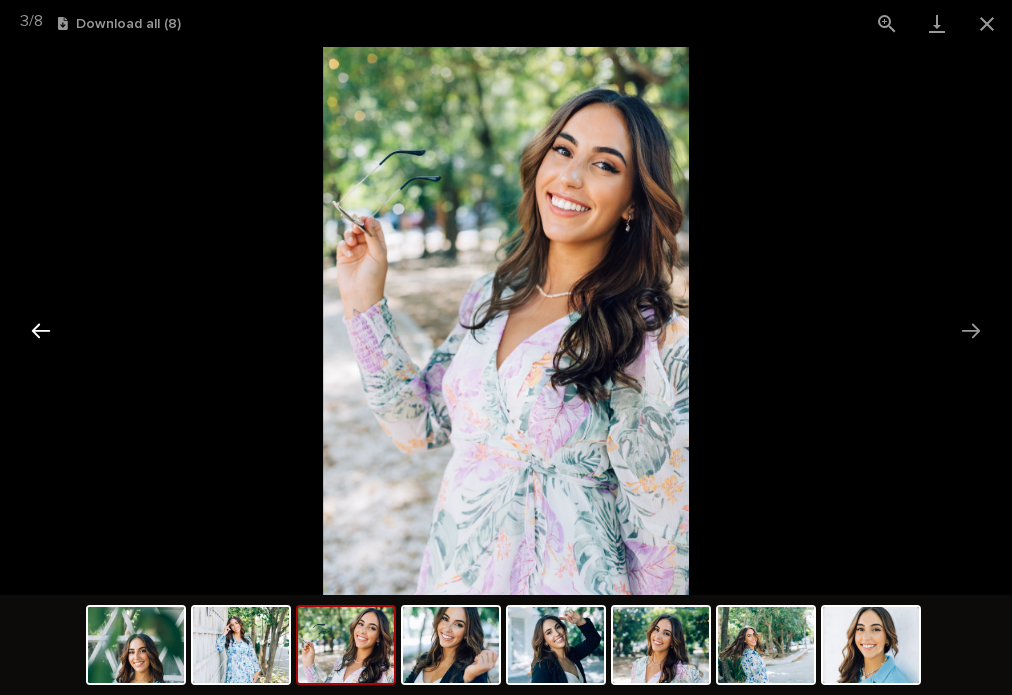 click at bounding box center [41, 330] 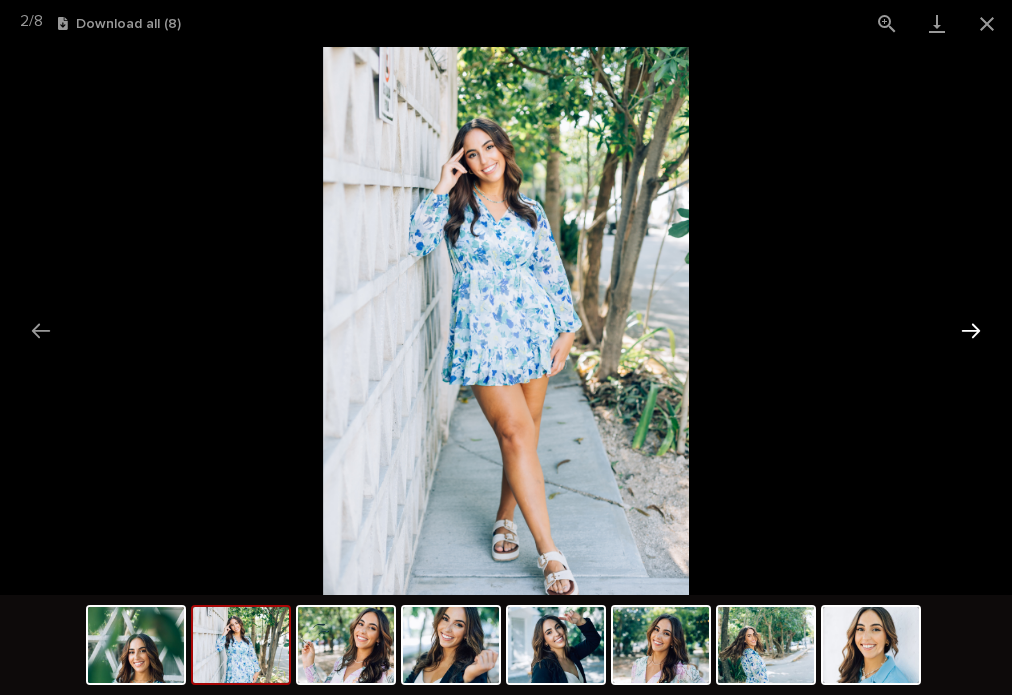 click at bounding box center (971, 330) 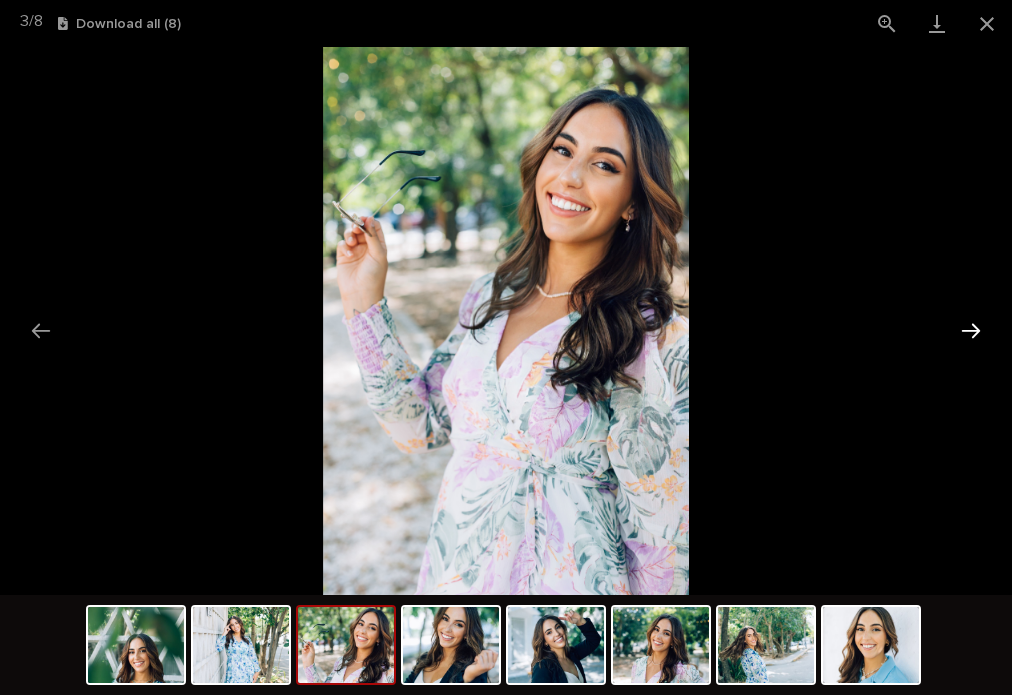 click at bounding box center [971, 330] 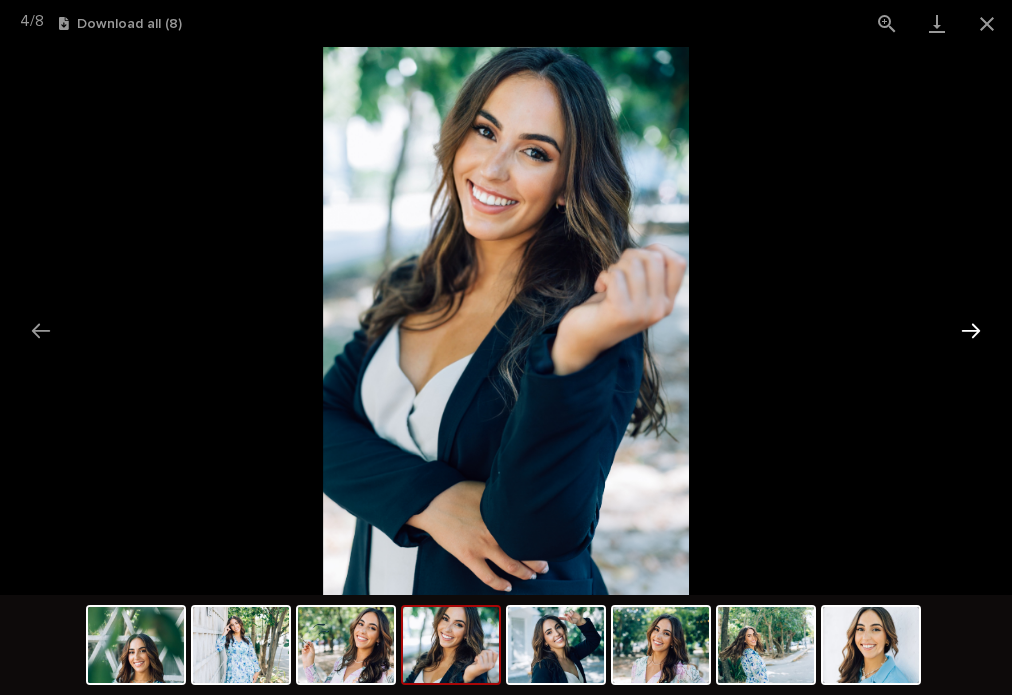 click at bounding box center [971, 330] 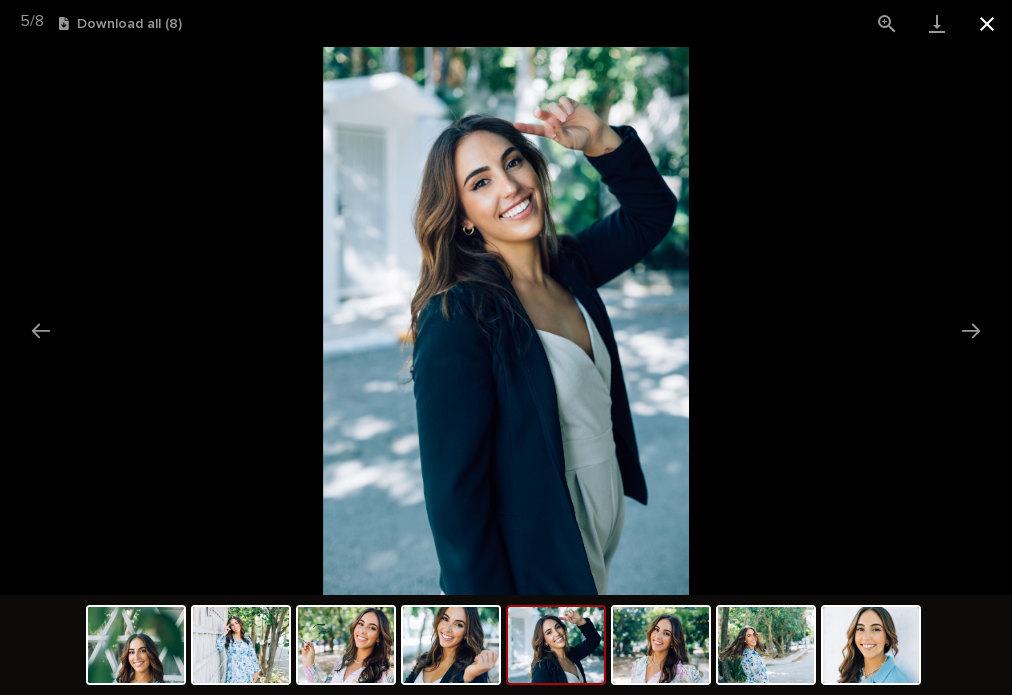 click at bounding box center [987, 23] 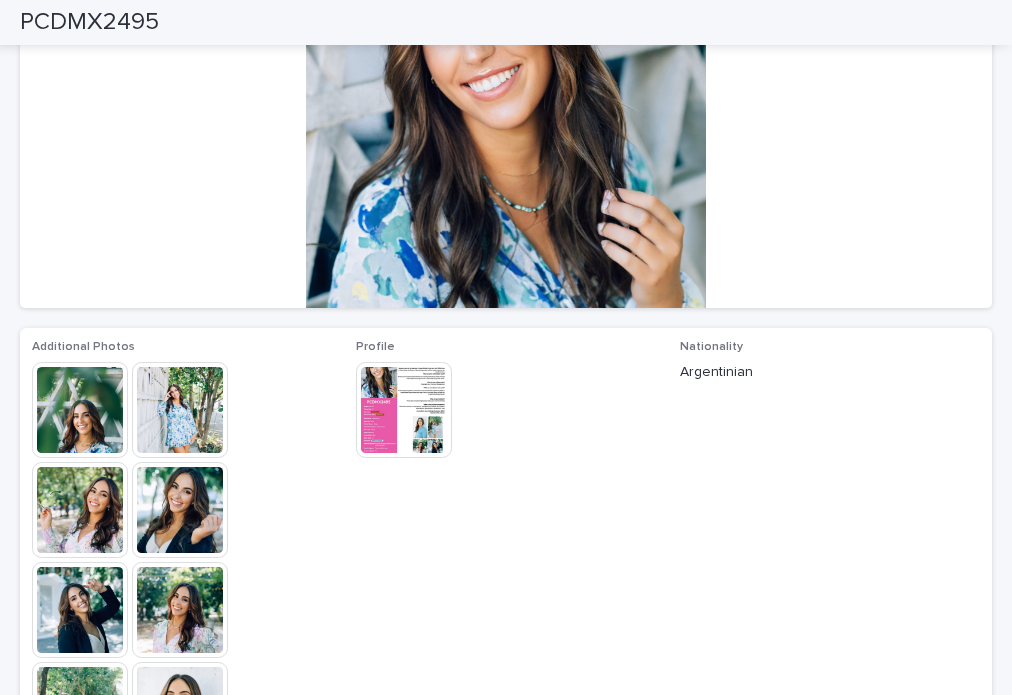 scroll, scrollTop: 300, scrollLeft: 0, axis: vertical 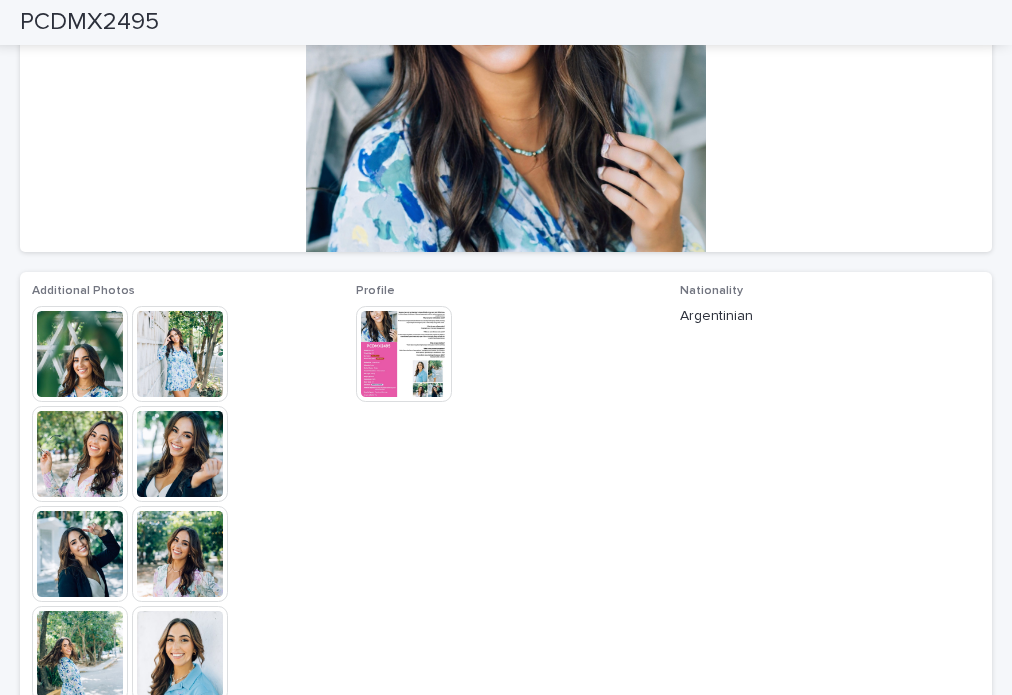 click at bounding box center (404, 354) 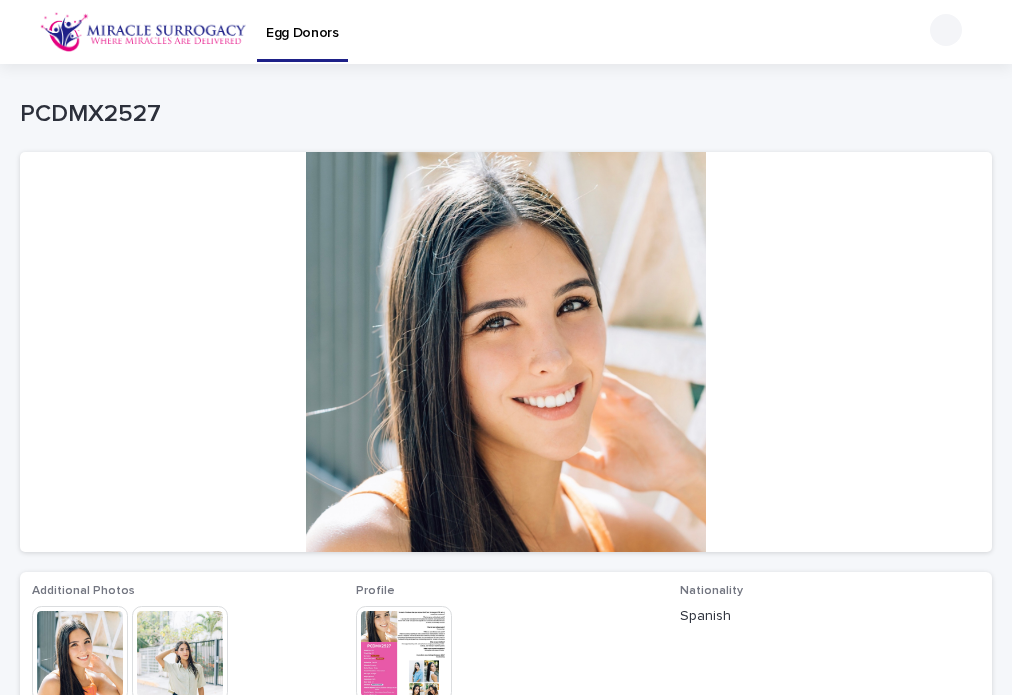 scroll, scrollTop: 0, scrollLeft: 0, axis: both 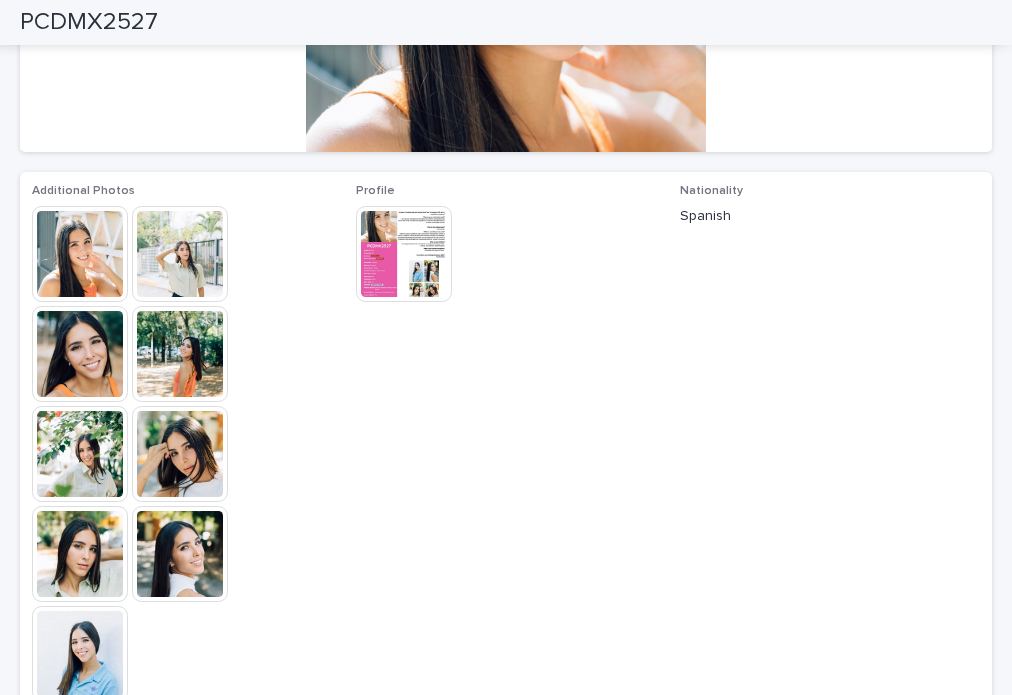 click at bounding box center [80, 254] 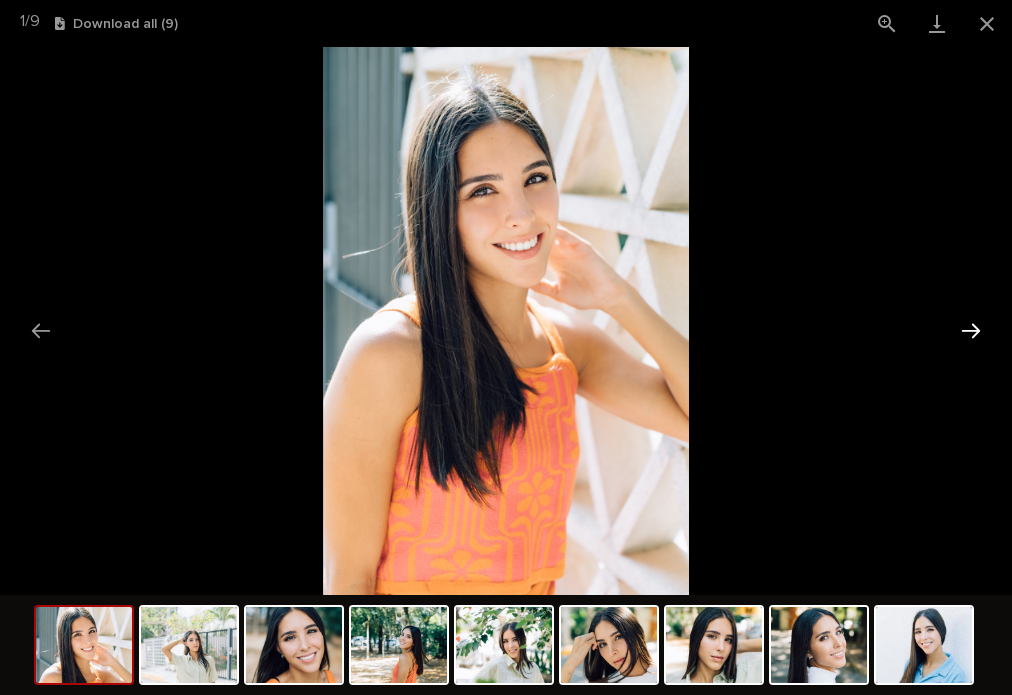 click at bounding box center (971, 330) 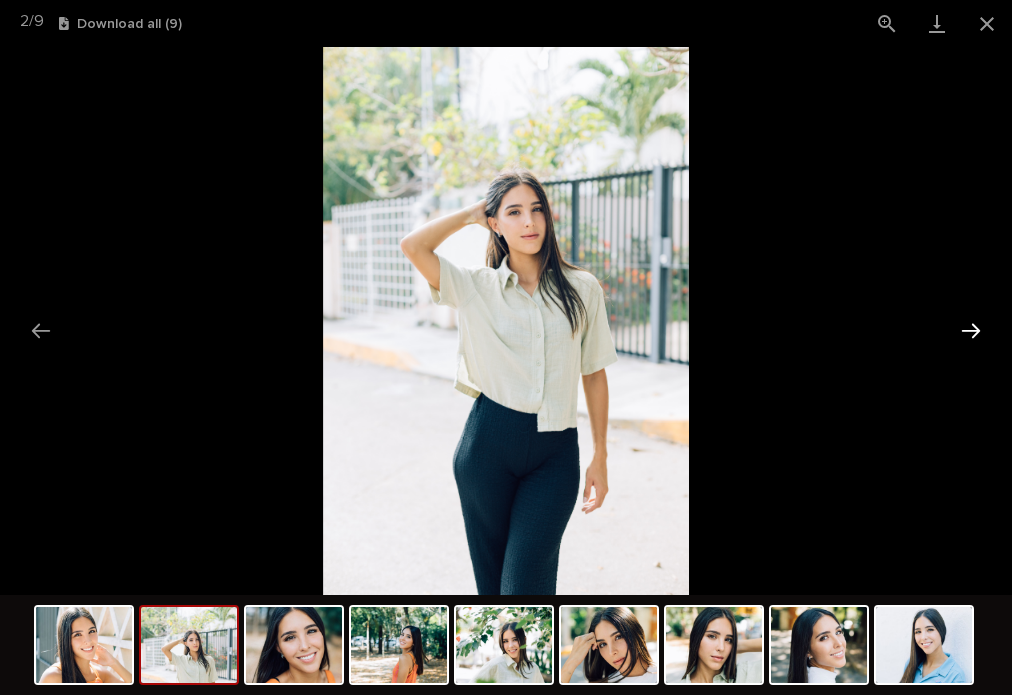 click at bounding box center (971, 330) 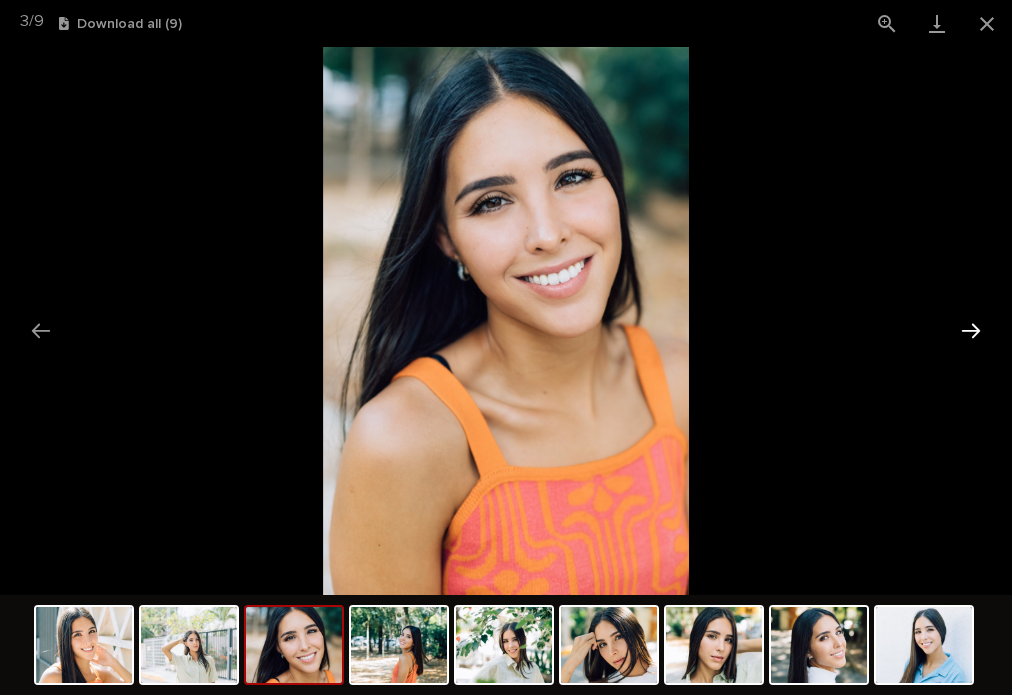 click at bounding box center (971, 330) 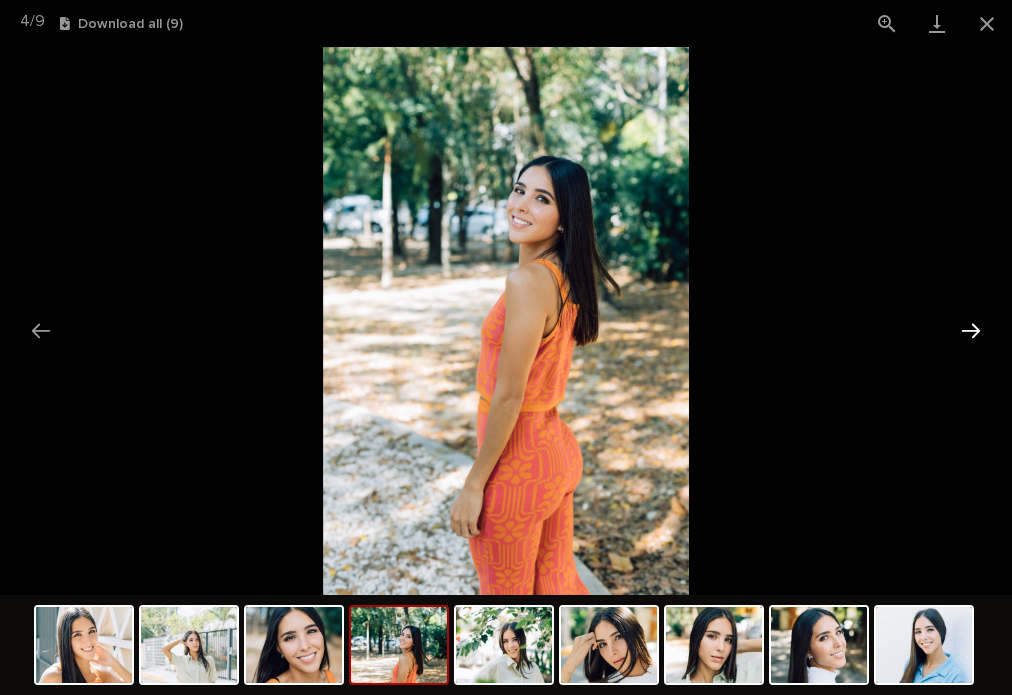 click at bounding box center (971, 330) 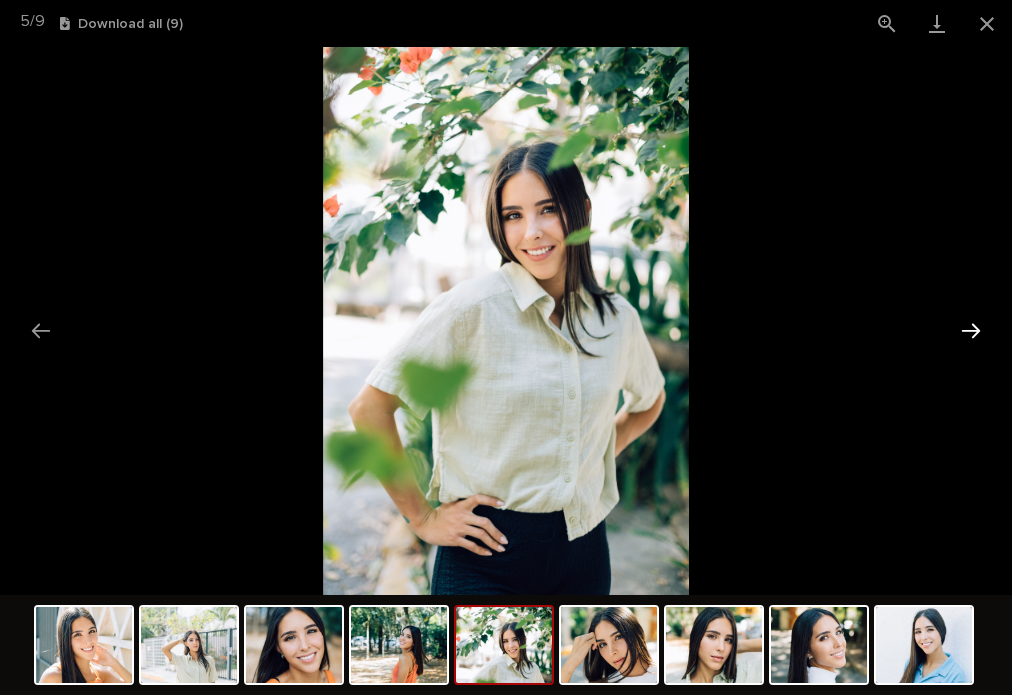 click at bounding box center (971, 330) 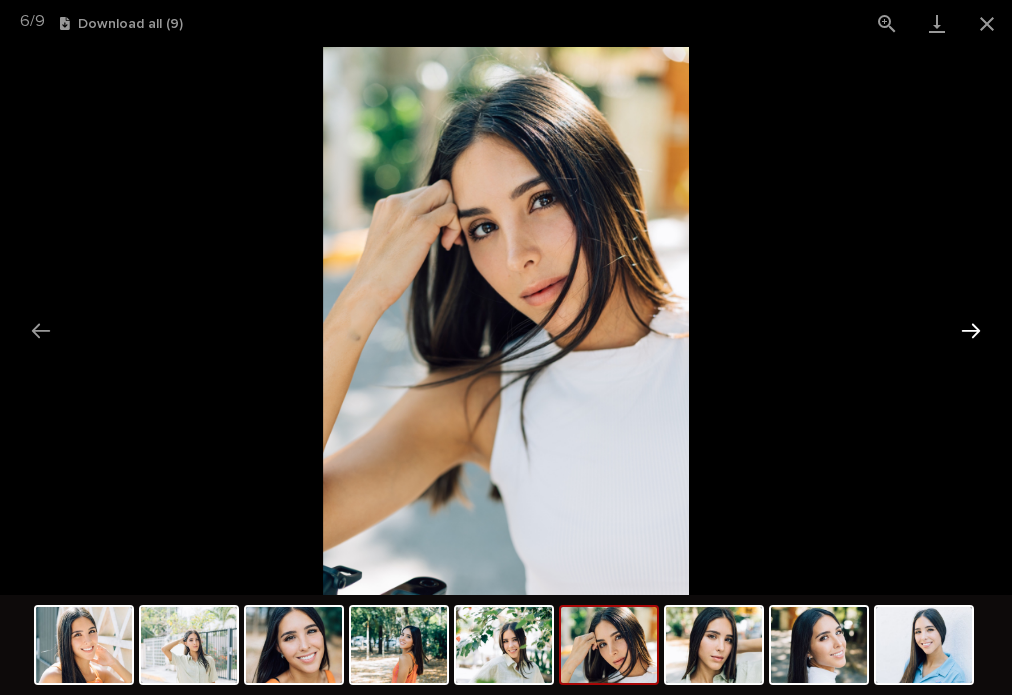 click at bounding box center (971, 330) 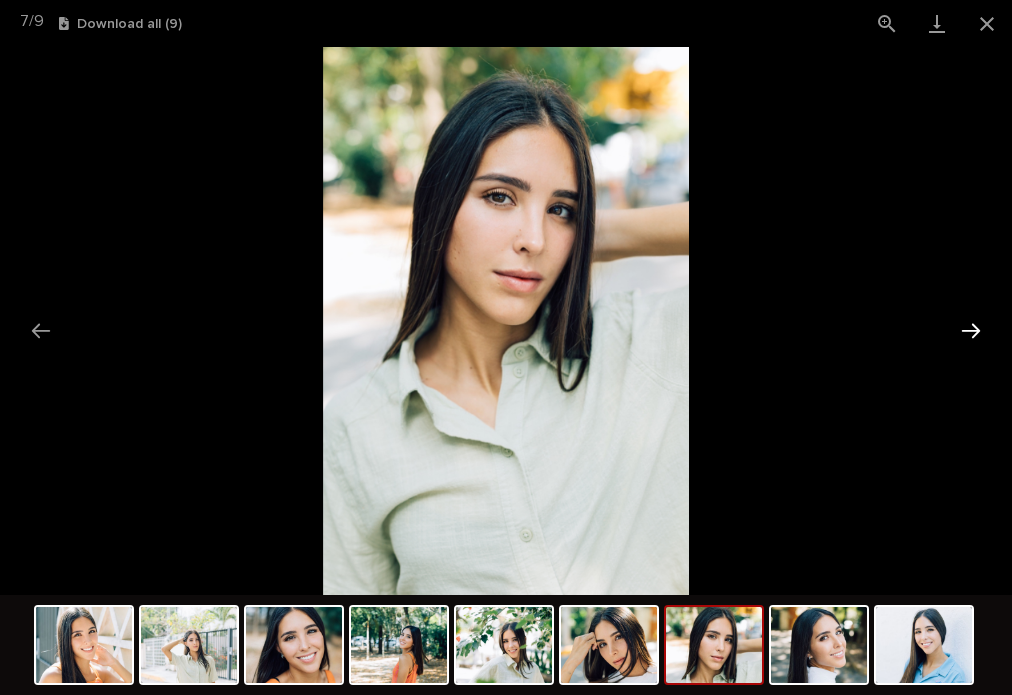 click at bounding box center [971, 330] 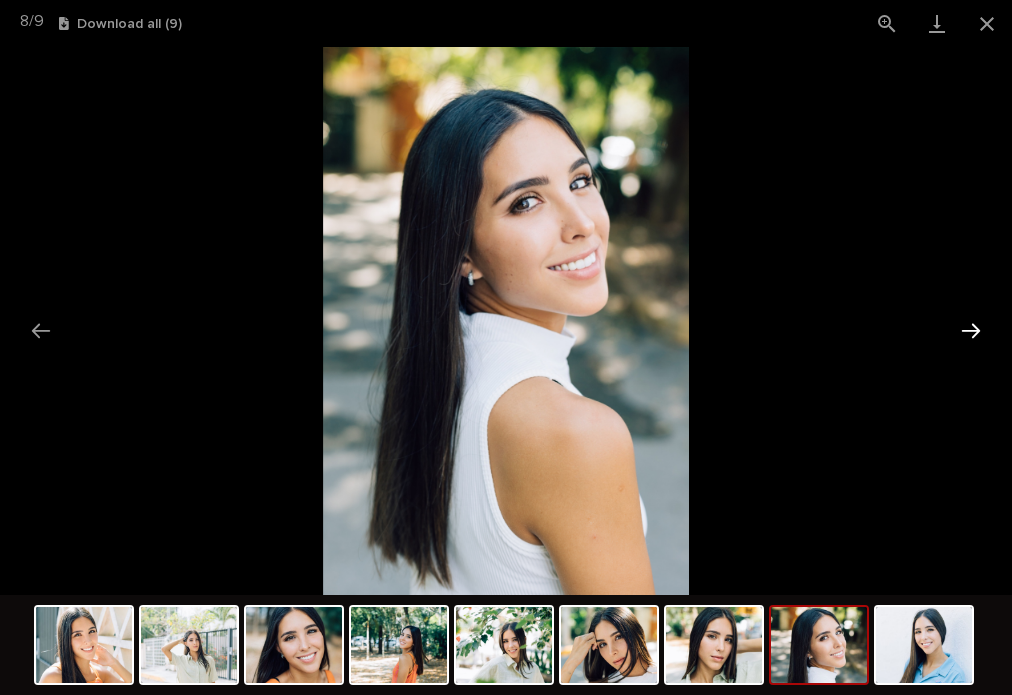 click at bounding box center (971, 330) 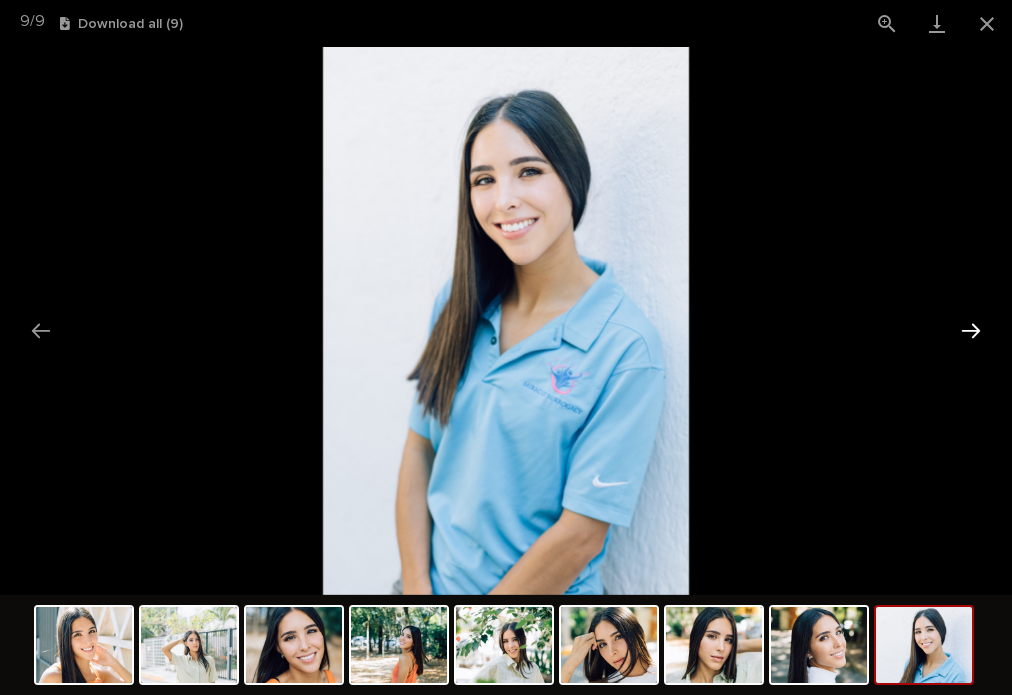 click at bounding box center [971, 330] 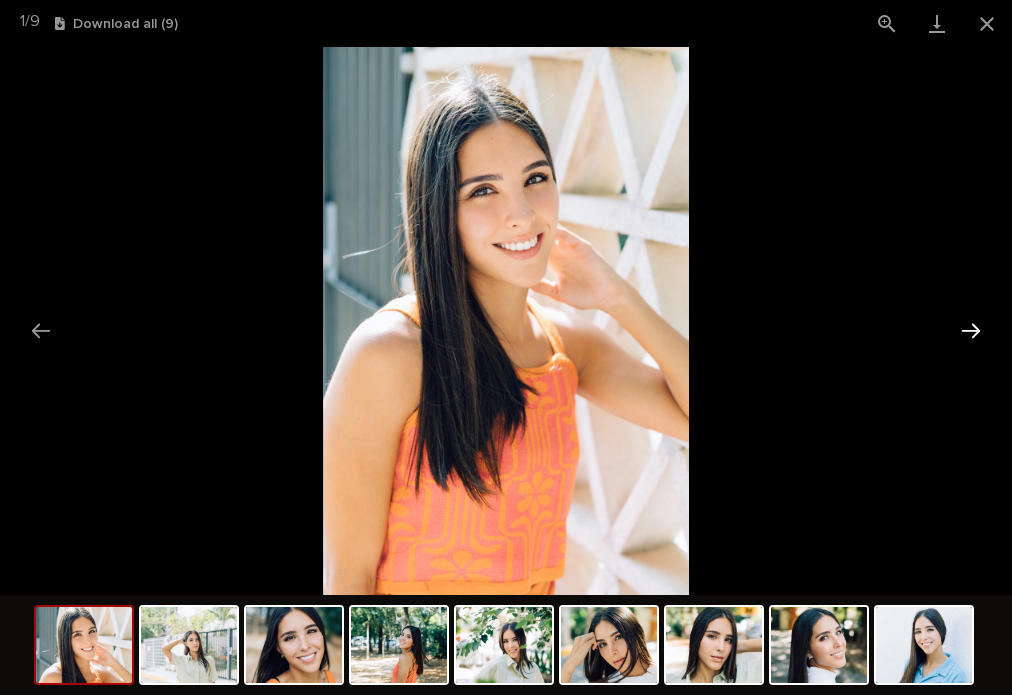 click at bounding box center [971, 330] 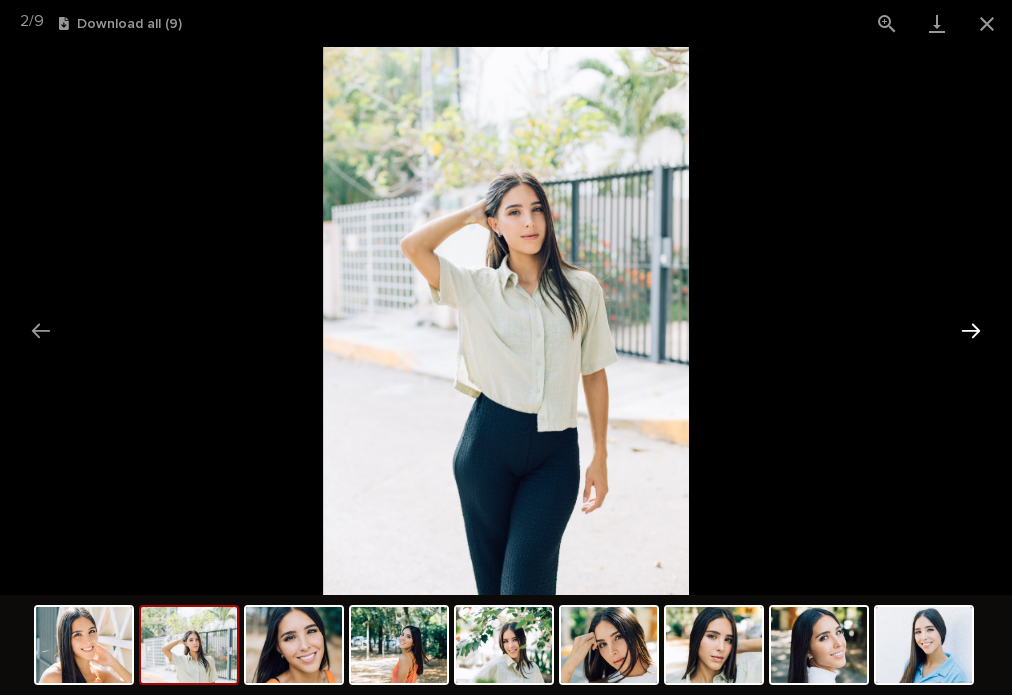 click at bounding box center [971, 330] 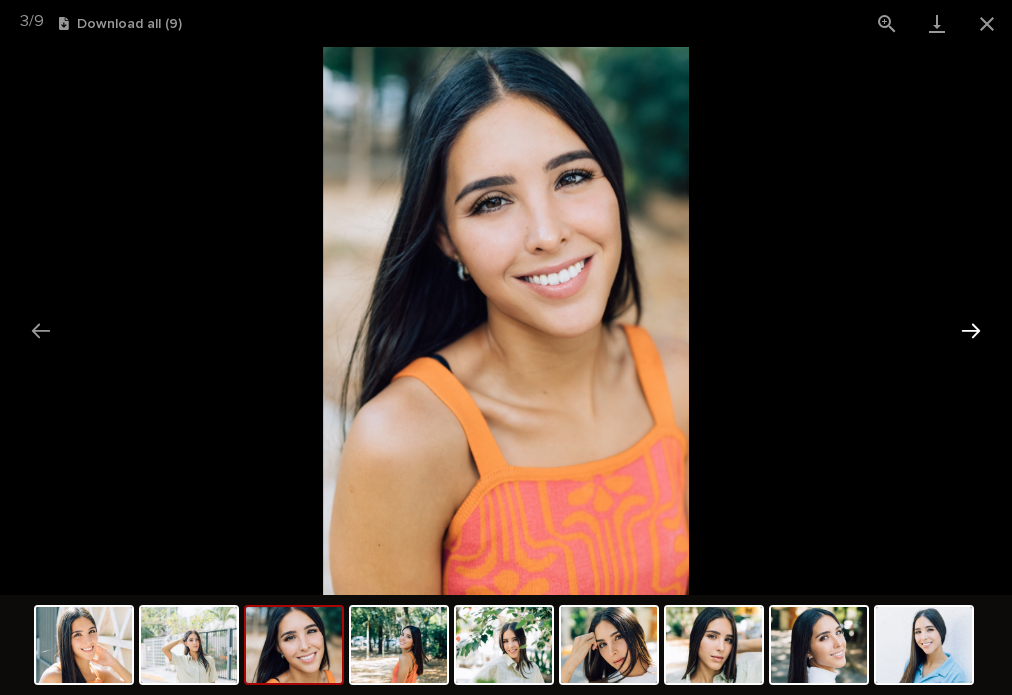 click at bounding box center [971, 330] 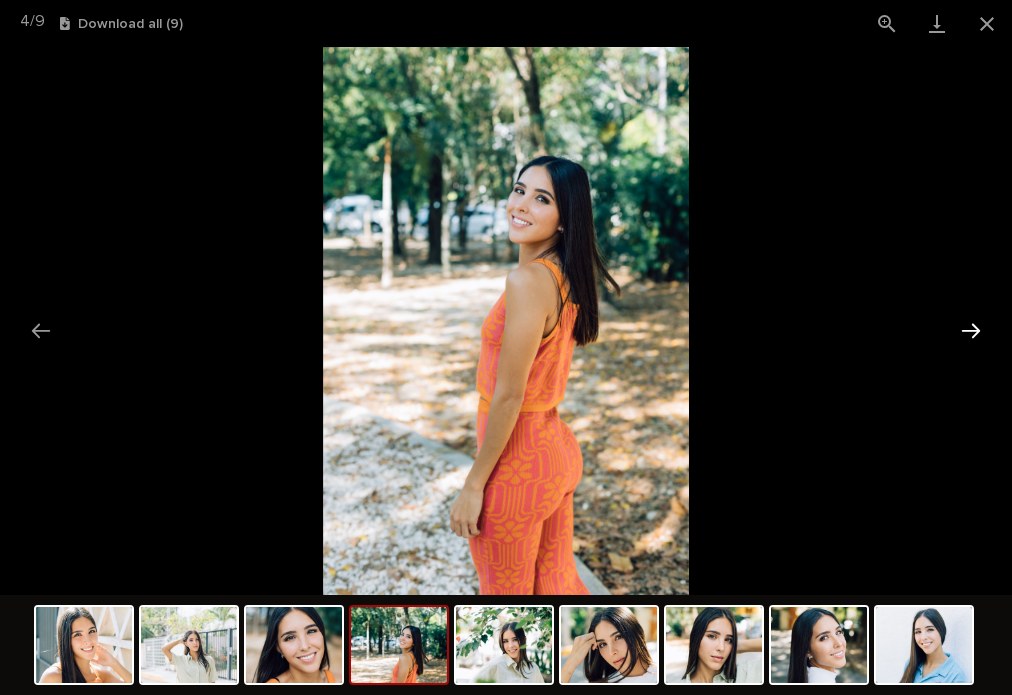 click at bounding box center (971, 330) 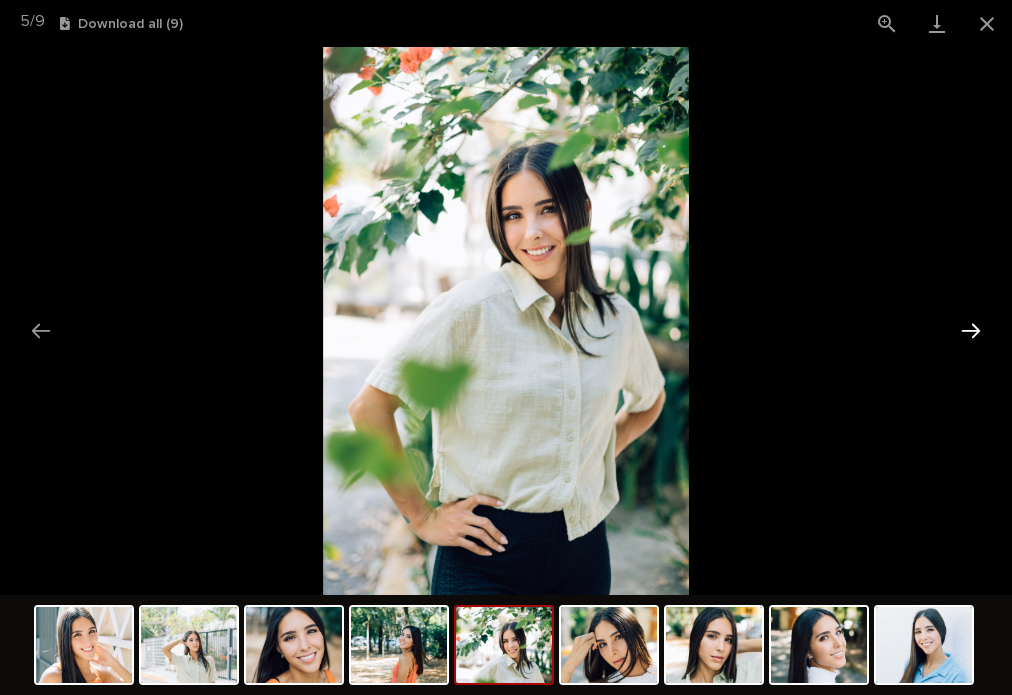 click at bounding box center (971, 330) 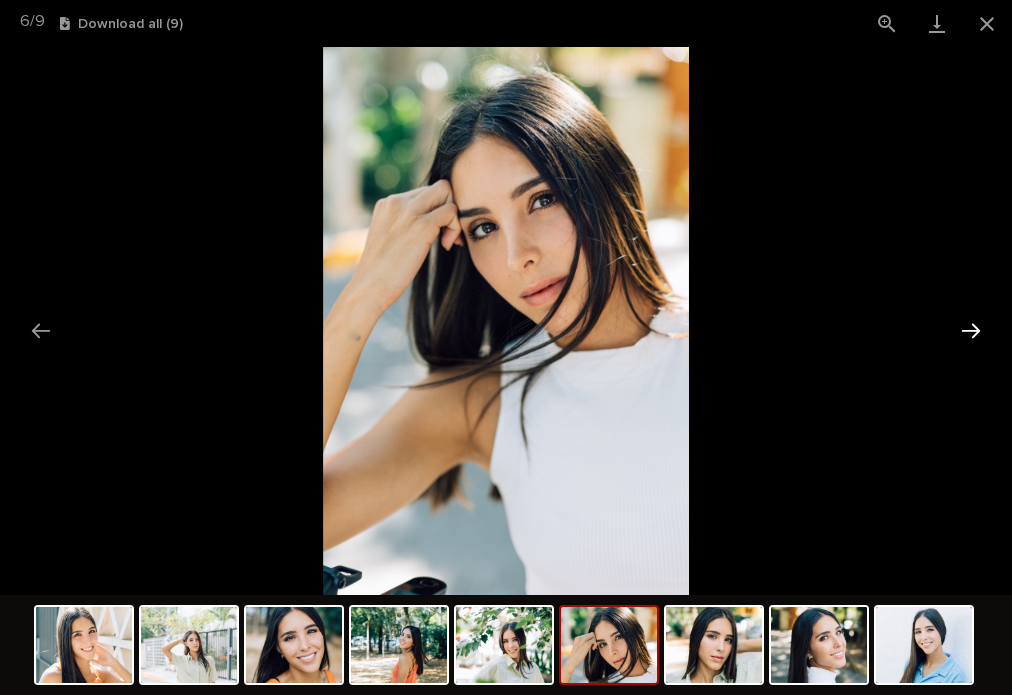 click at bounding box center [971, 330] 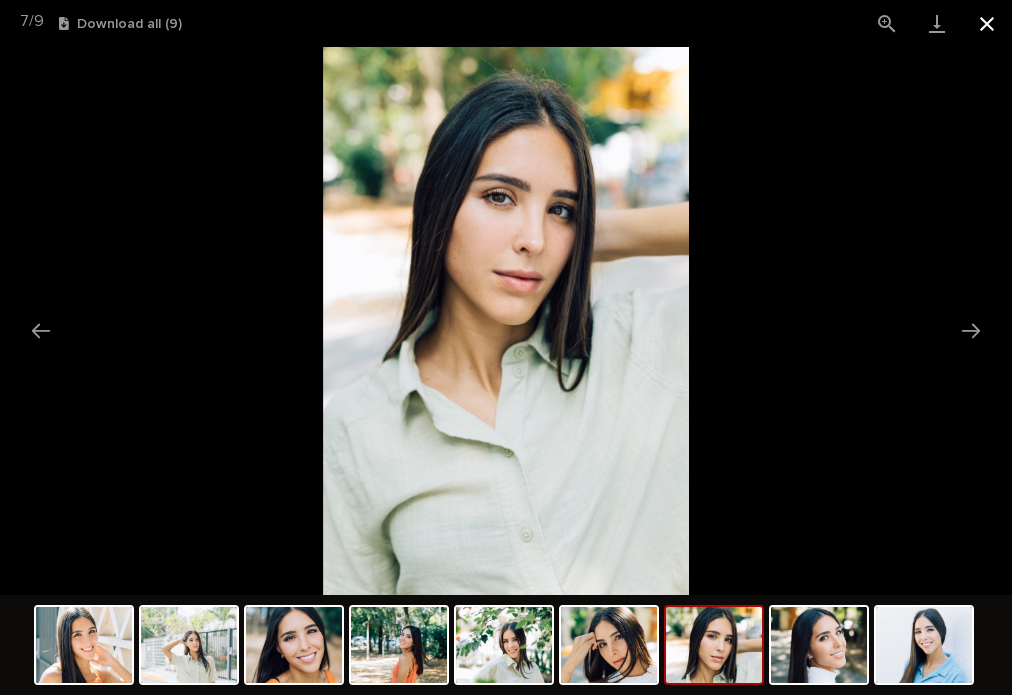click at bounding box center (987, 23) 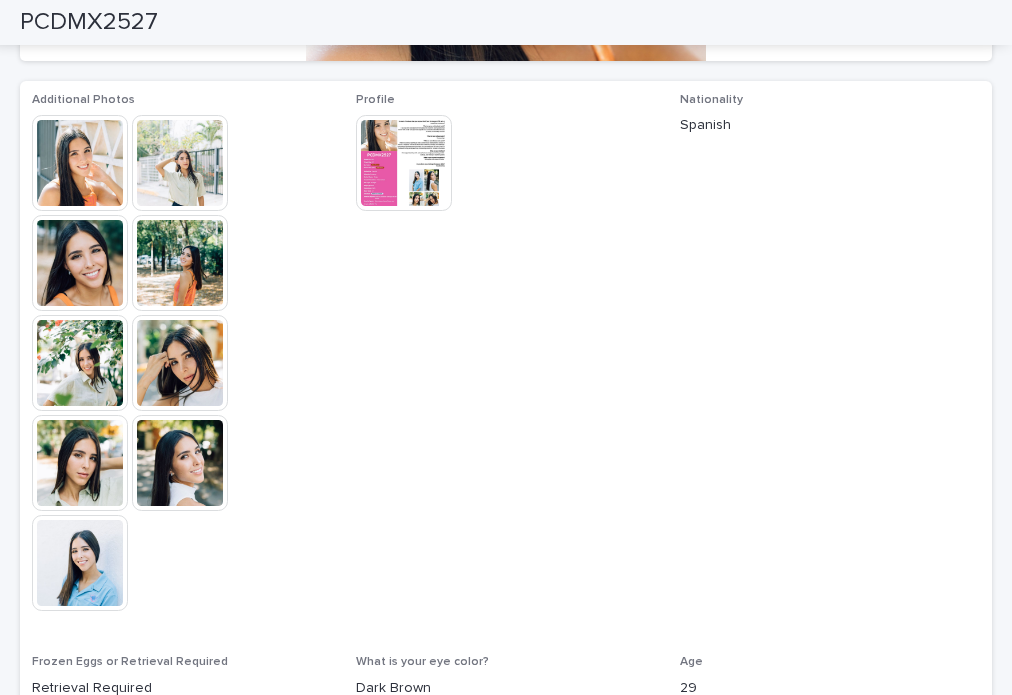 scroll, scrollTop: 400, scrollLeft: 0, axis: vertical 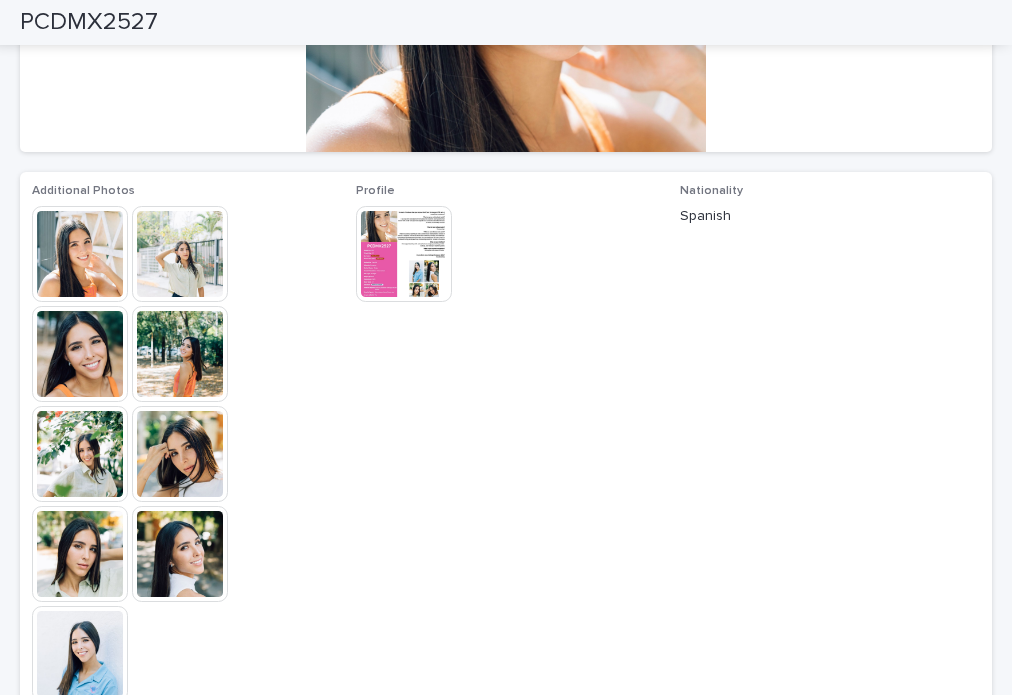 click at bounding box center [404, 254] 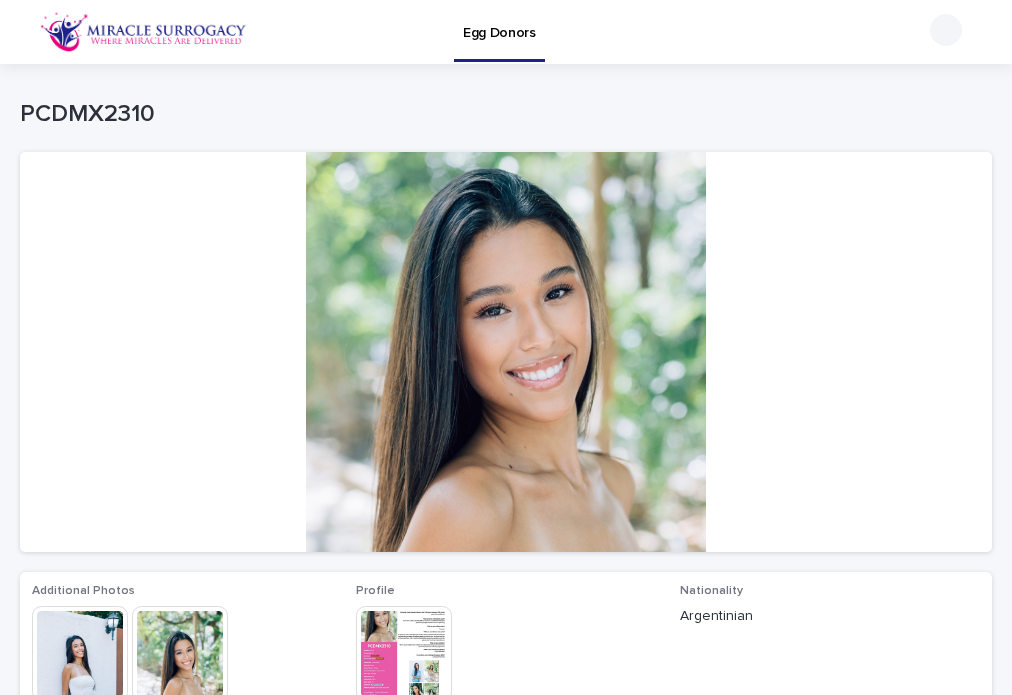 scroll, scrollTop: 0, scrollLeft: 0, axis: both 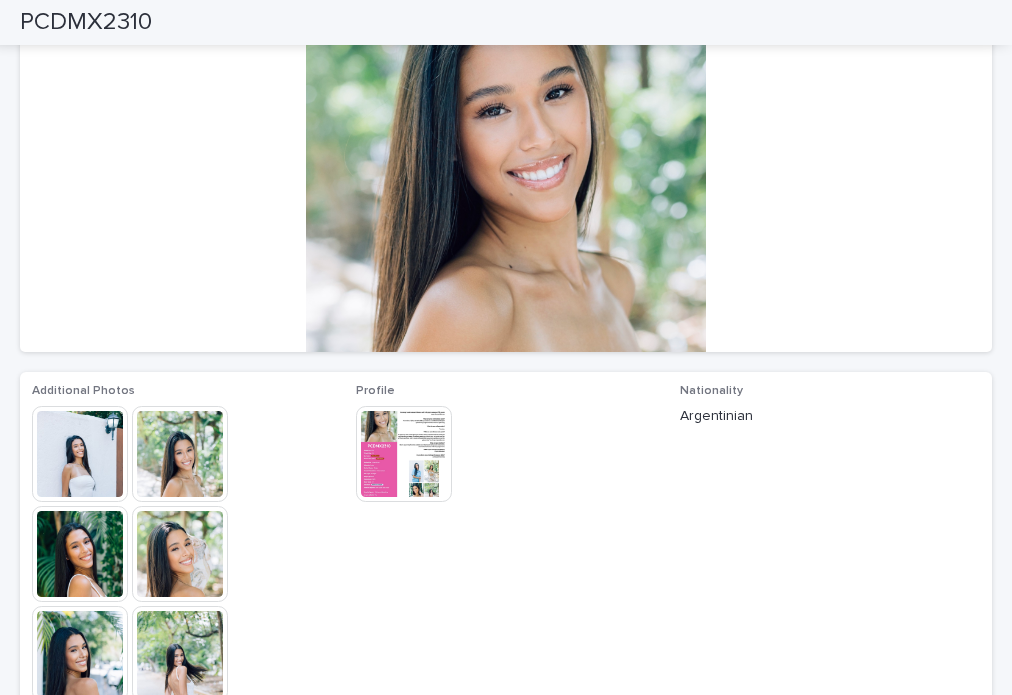 click at bounding box center (80, 454) 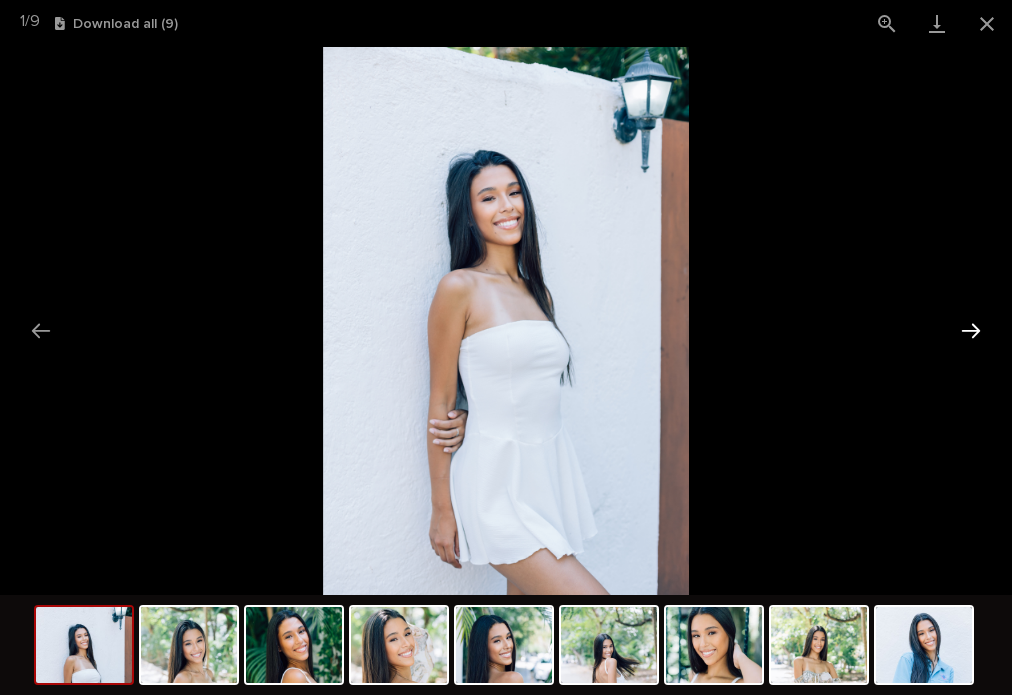 click at bounding box center (971, 330) 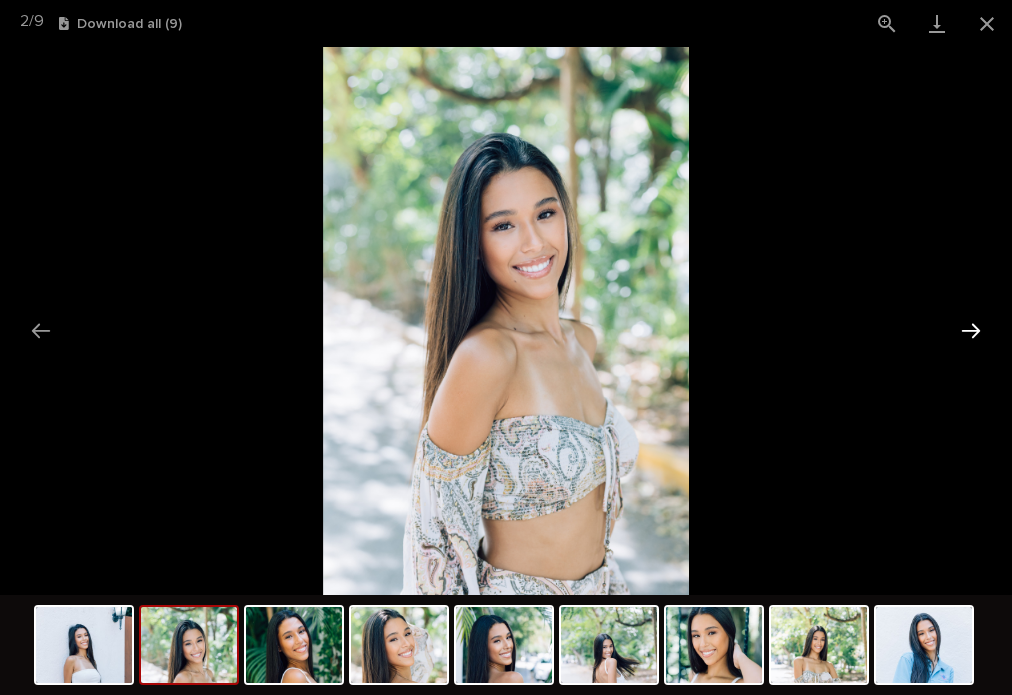 click at bounding box center [971, 330] 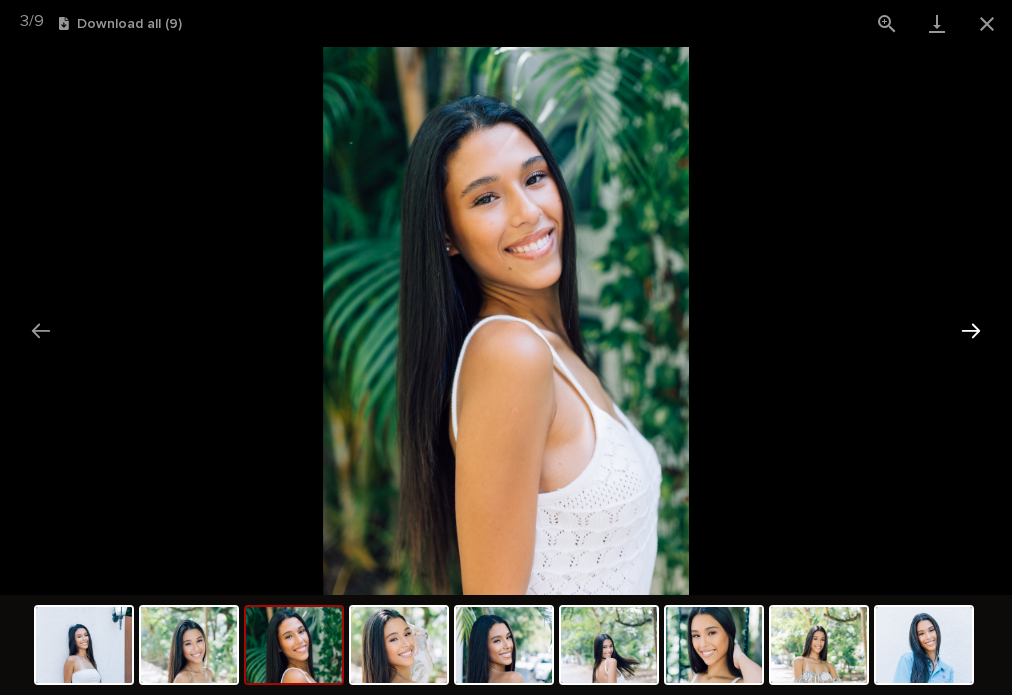 click at bounding box center [971, 330] 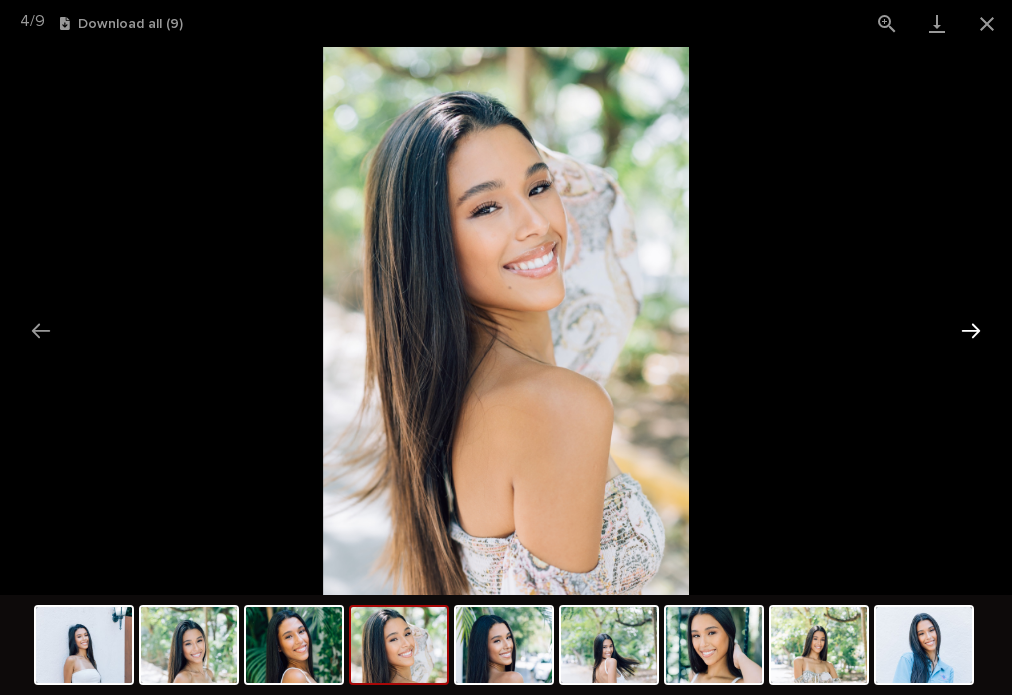 click at bounding box center [971, 330] 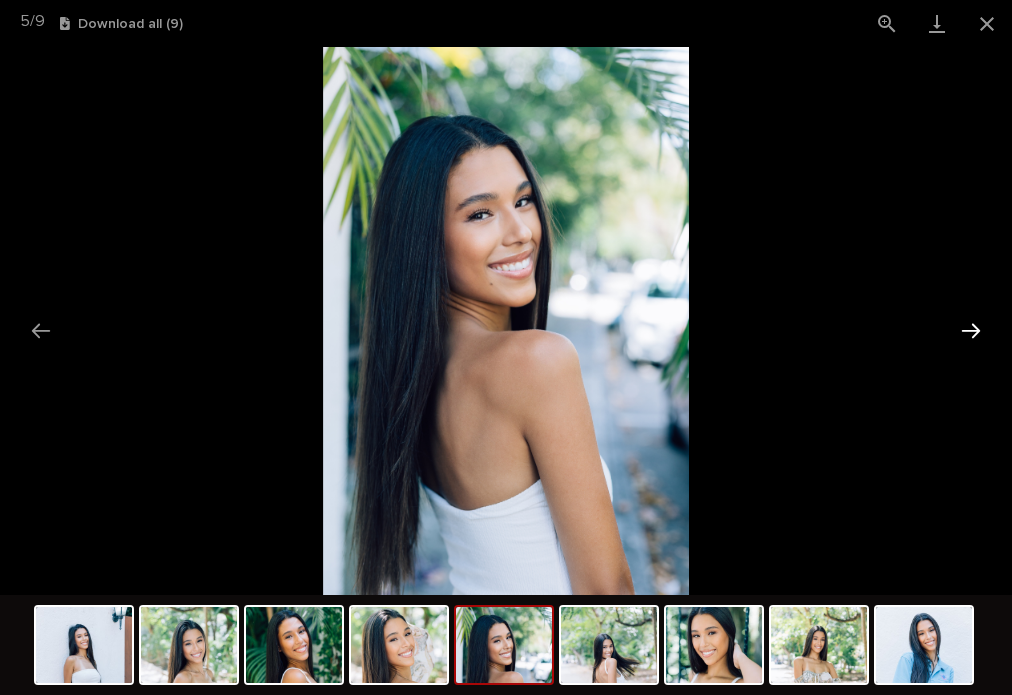 click at bounding box center (971, 330) 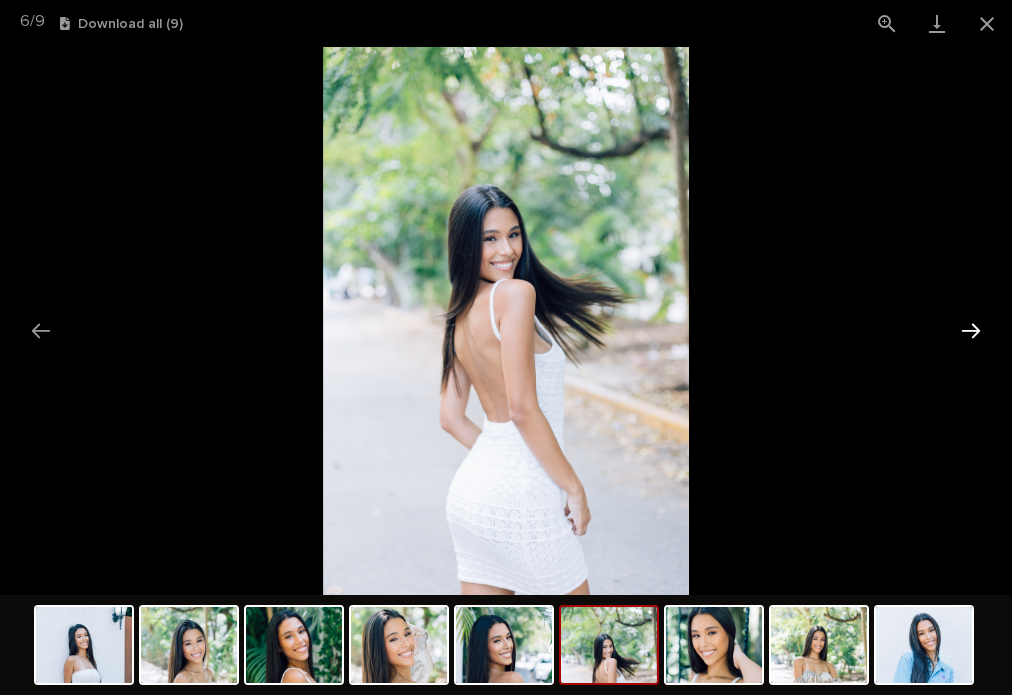 click at bounding box center [971, 330] 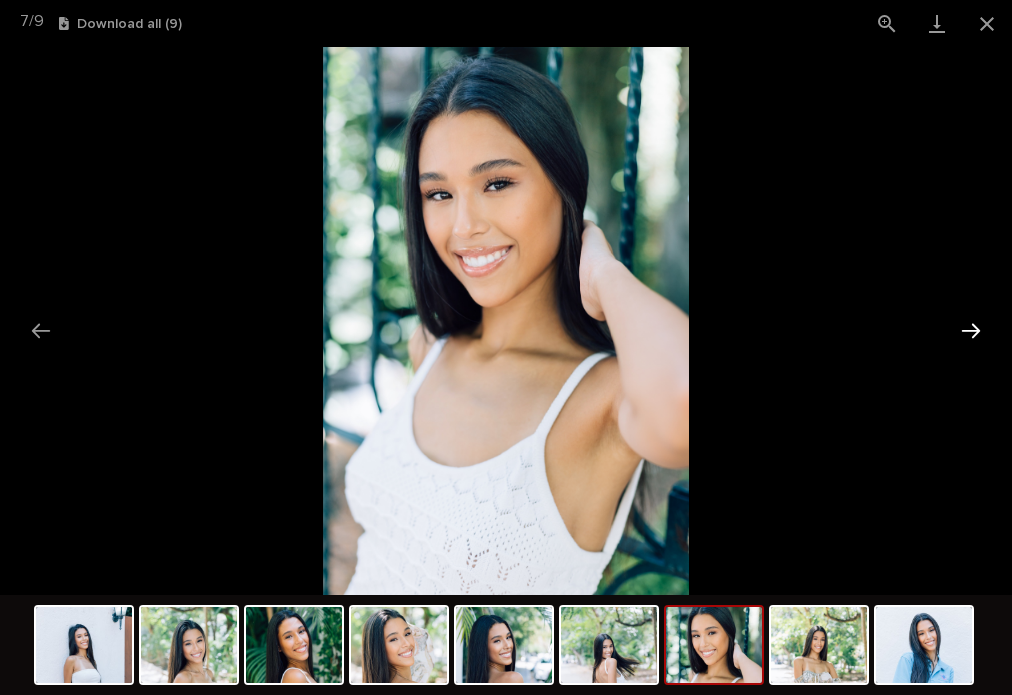 click at bounding box center (971, 330) 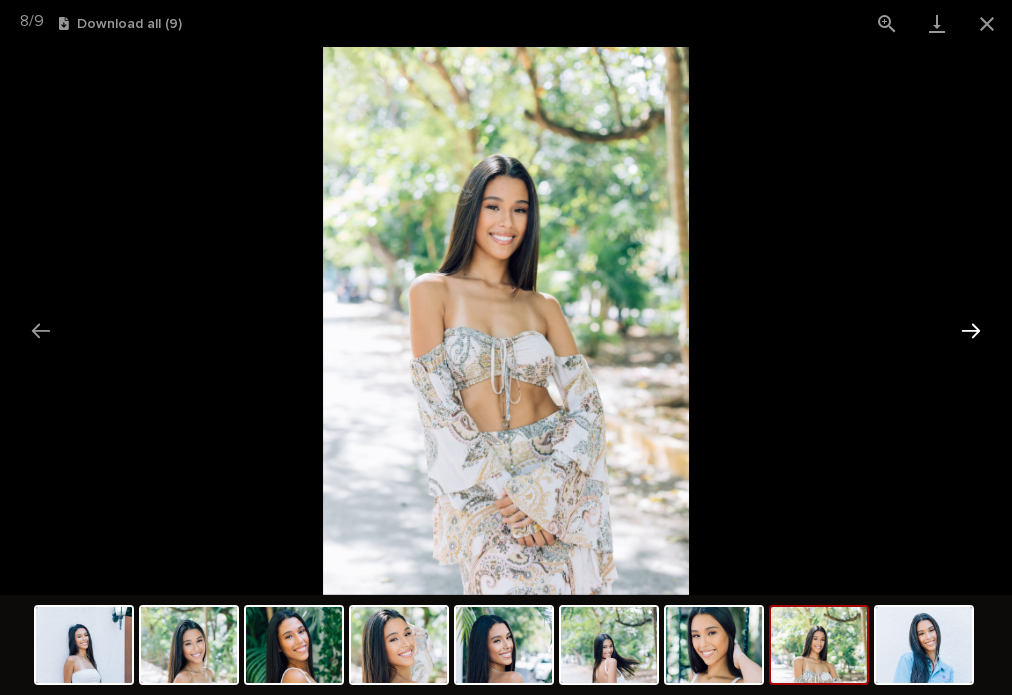 click at bounding box center (971, 330) 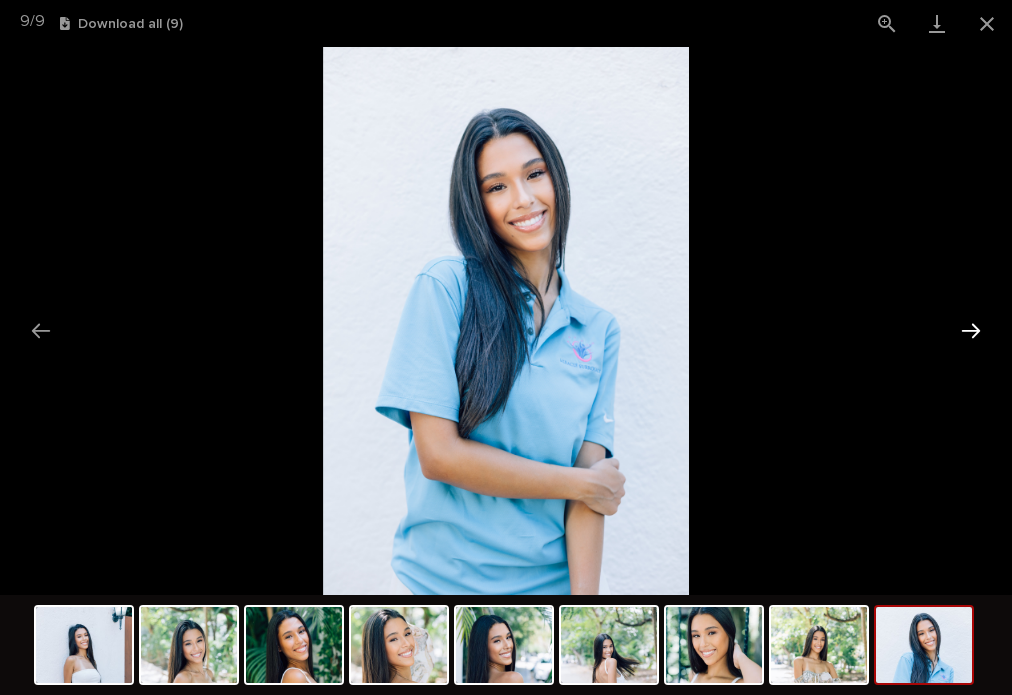 click at bounding box center (971, 330) 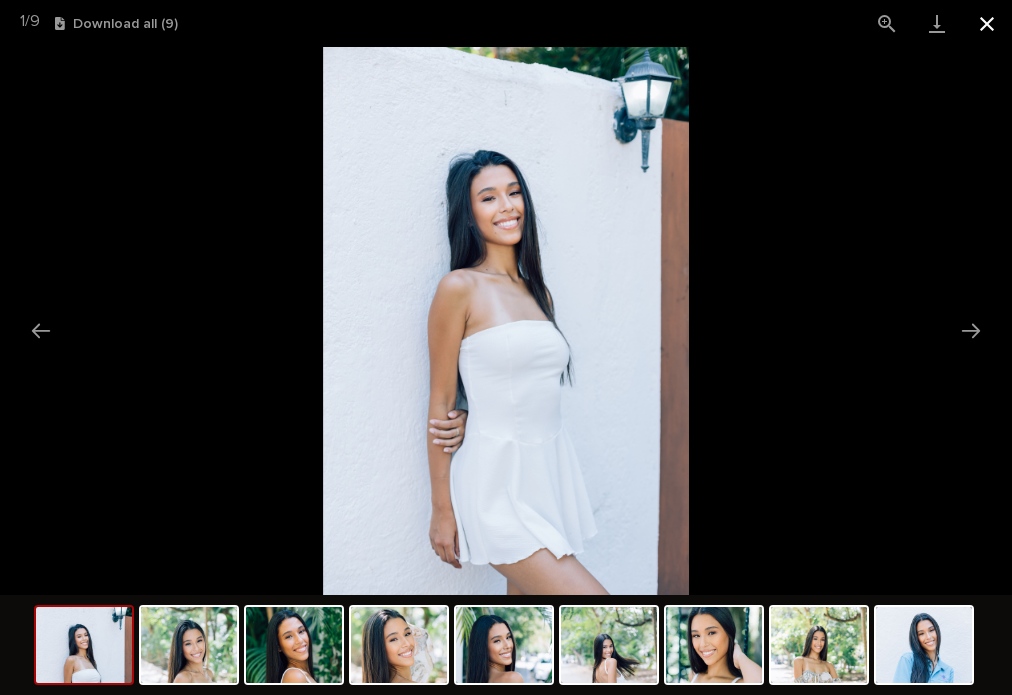 click at bounding box center (987, 23) 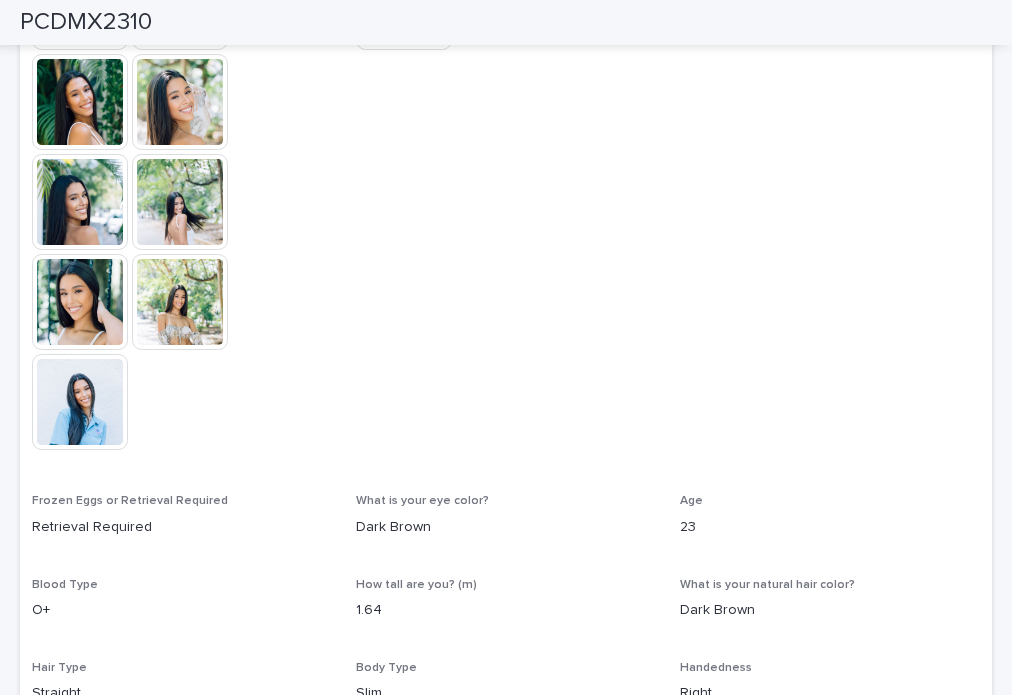 scroll, scrollTop: 400, scrollLeft: 0, axis: vertical 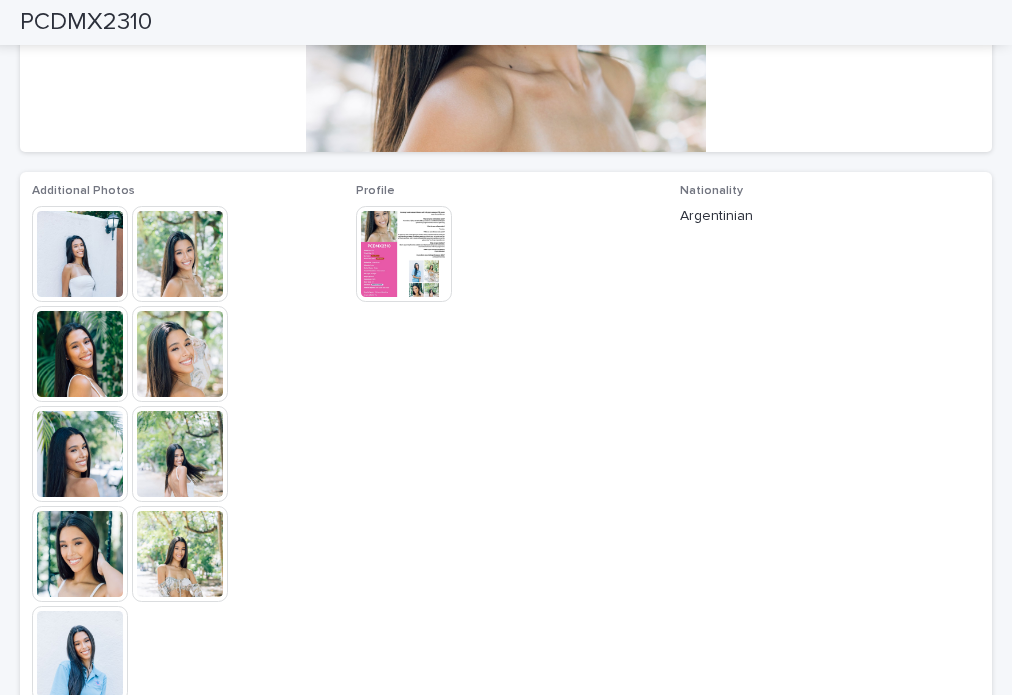 click at bounding box center (404, 254) 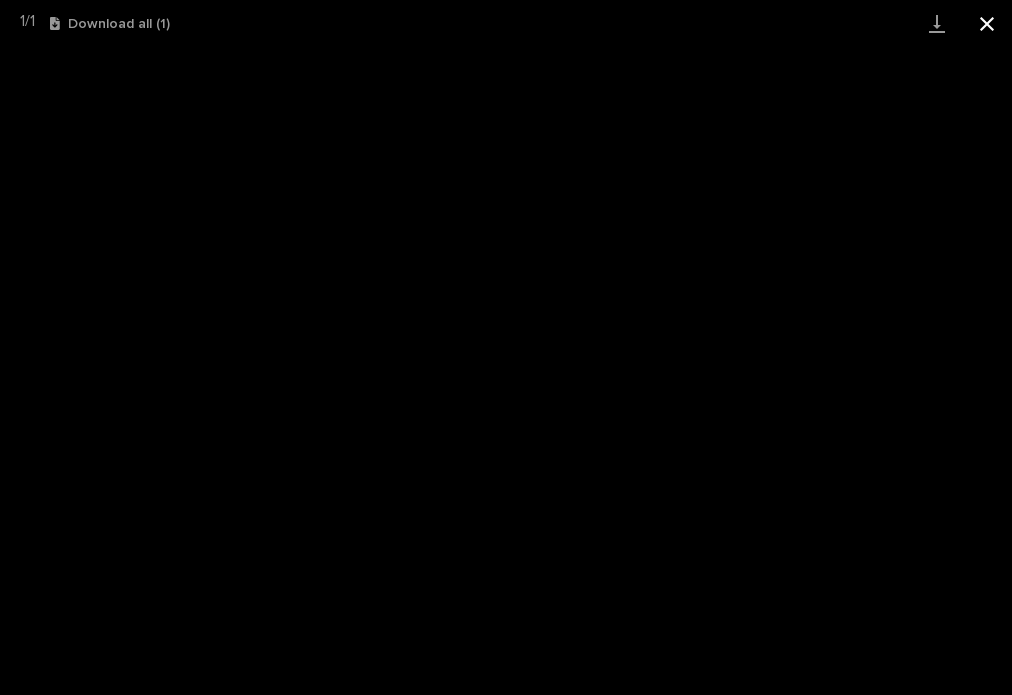 click at bounding box center (987, 23) 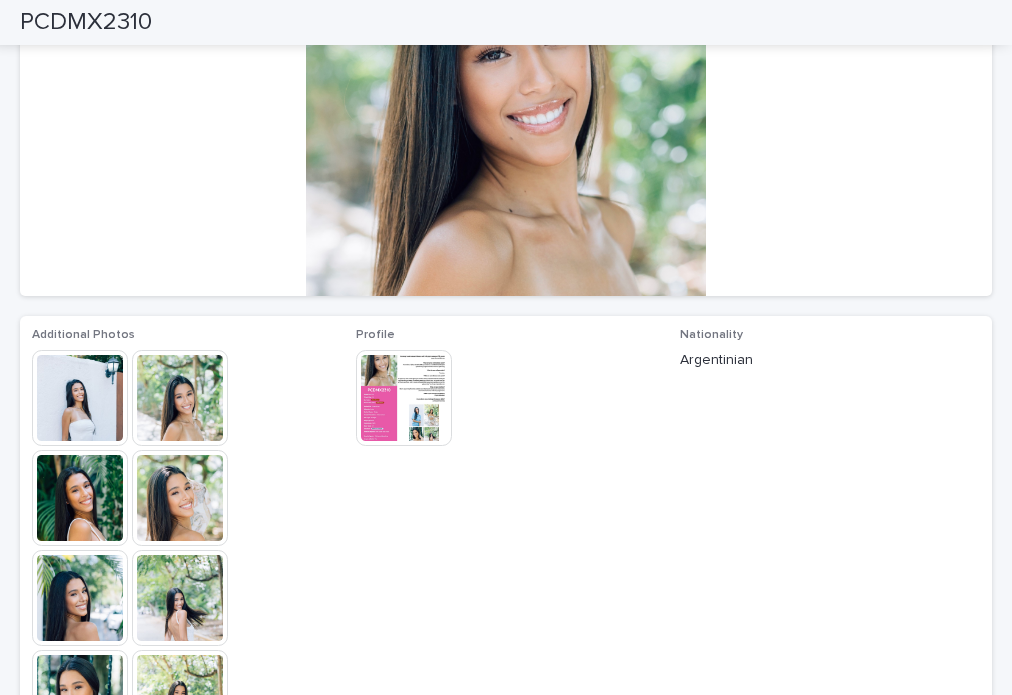 scroll, scrollTop: 0, scrollLeft: 0, axis: both 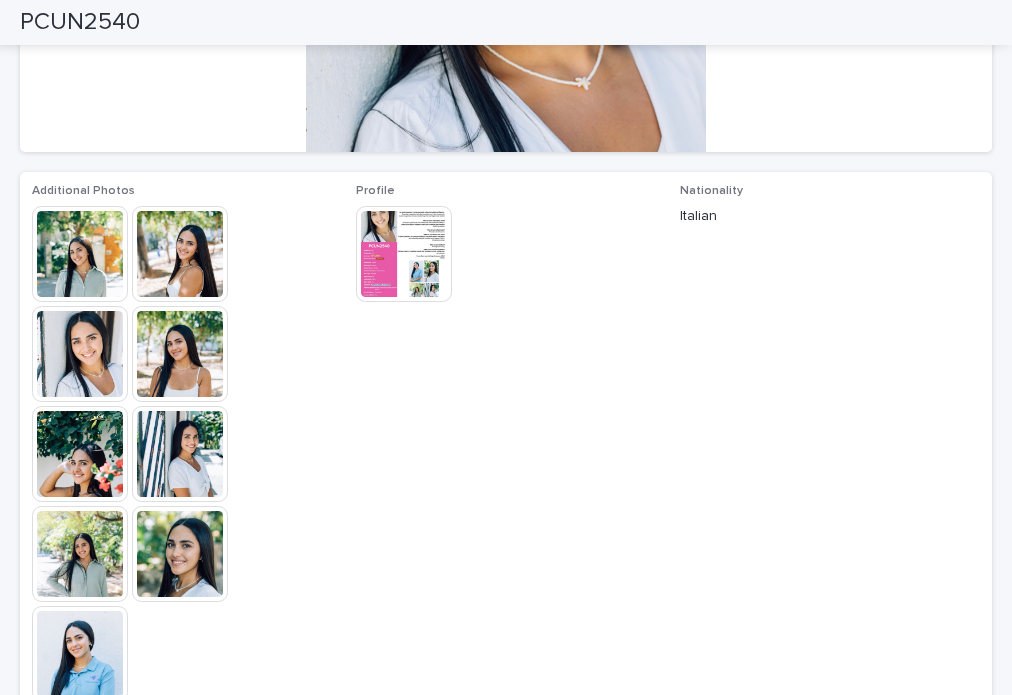 click at bounding box center [80, 254] 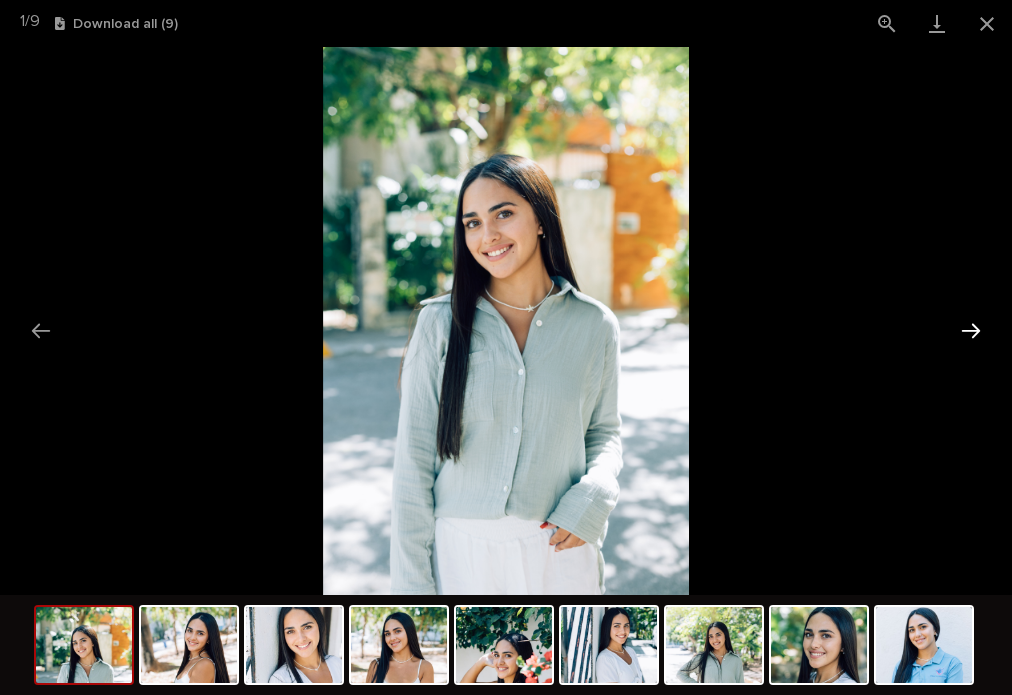 click at bounding box center [971, 330] 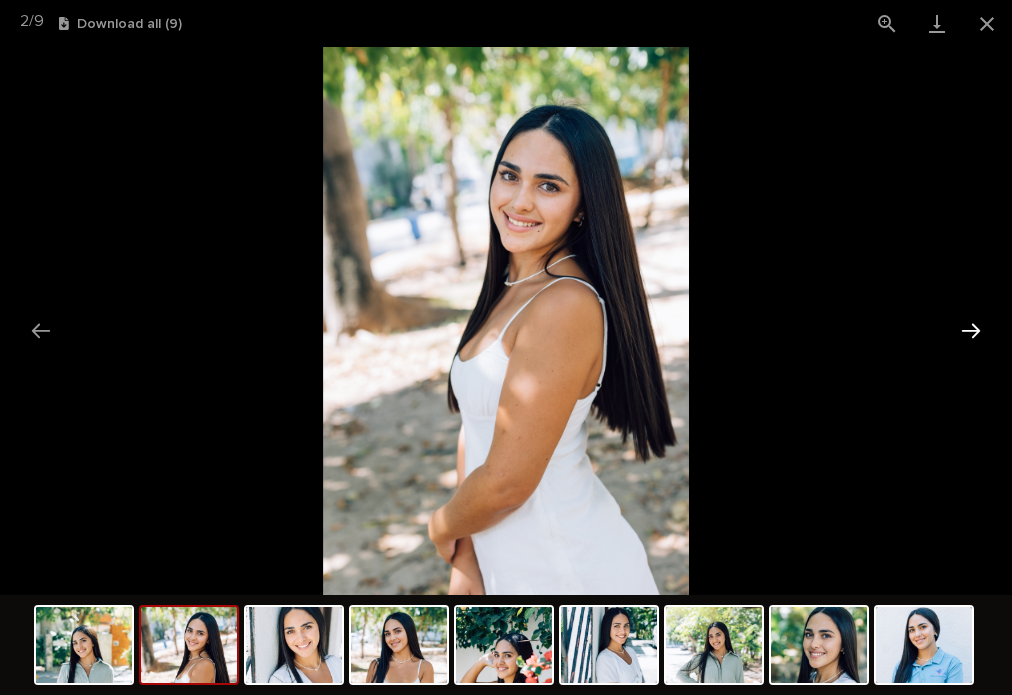 click at bounding box center [971, 330] 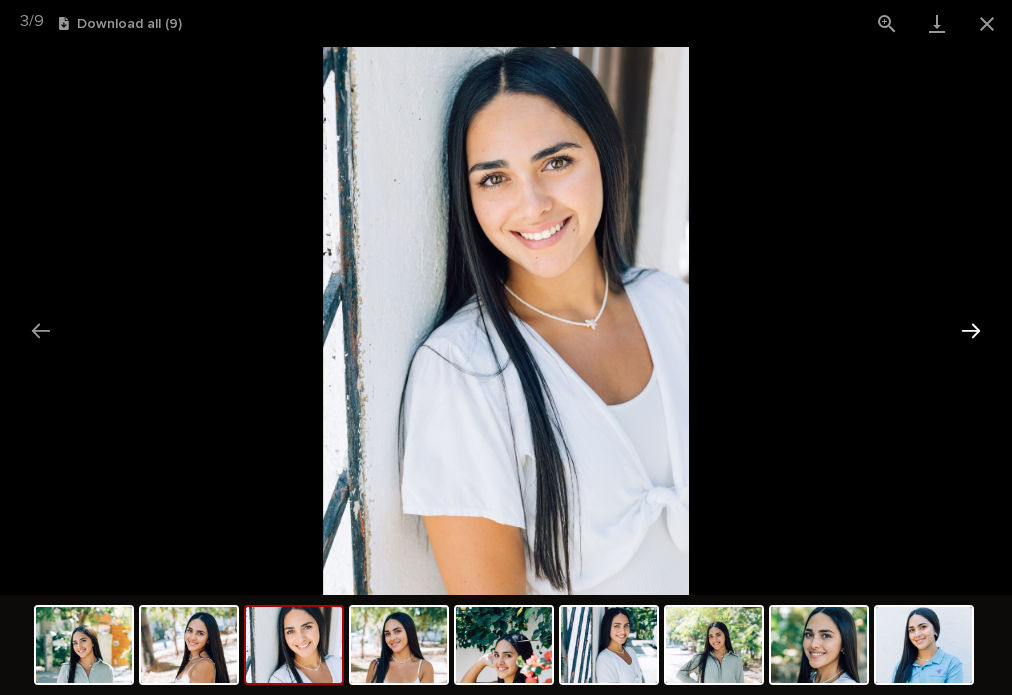 click at bounding box center [971, 330] 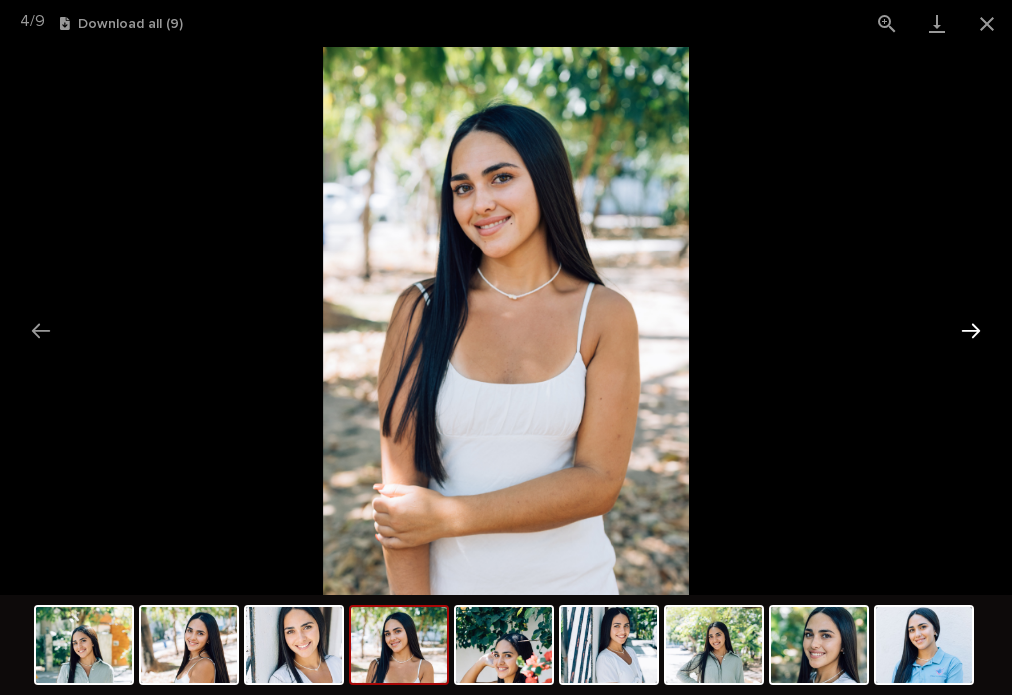 click at bounding box center (971, 330) 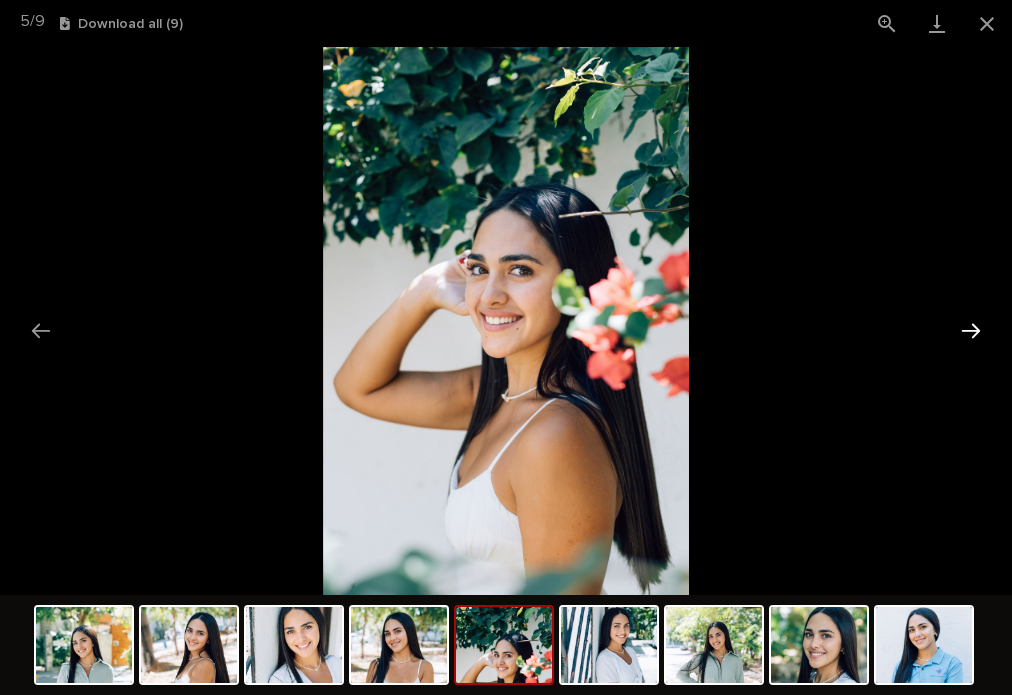 click at bounding box center (971, 330) 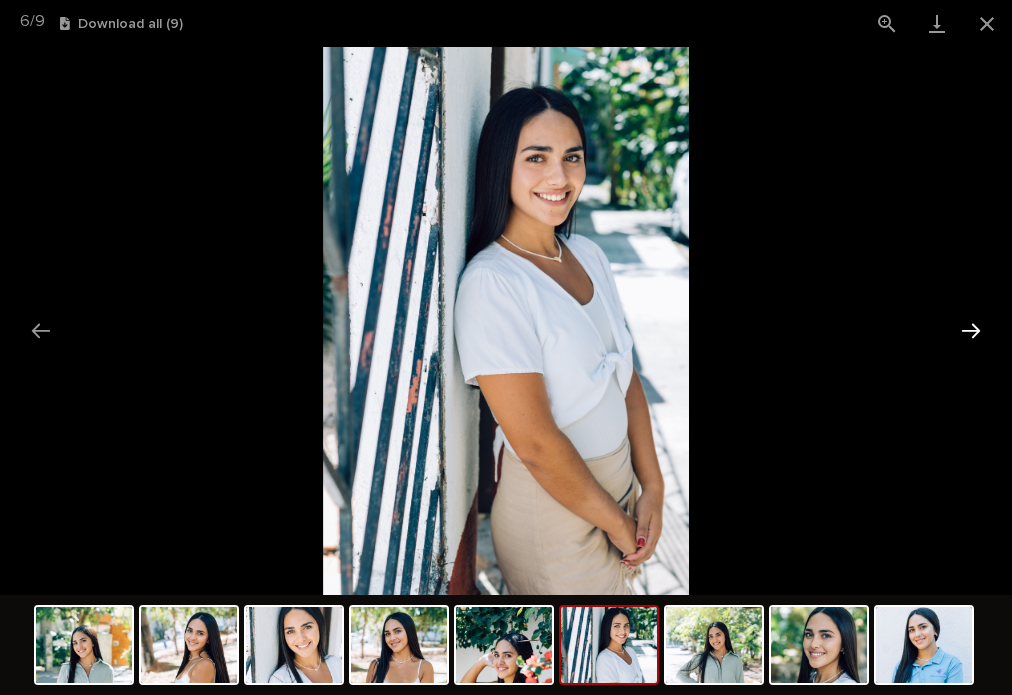 click at bounding box center (971, 330) 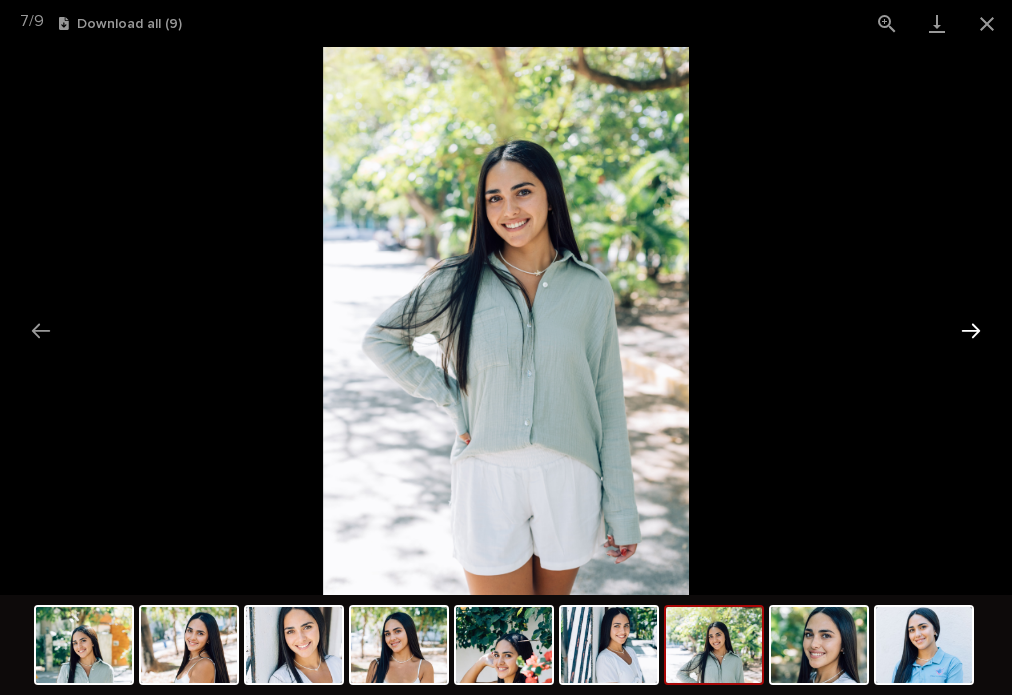 click at bounding box center [971, 330] 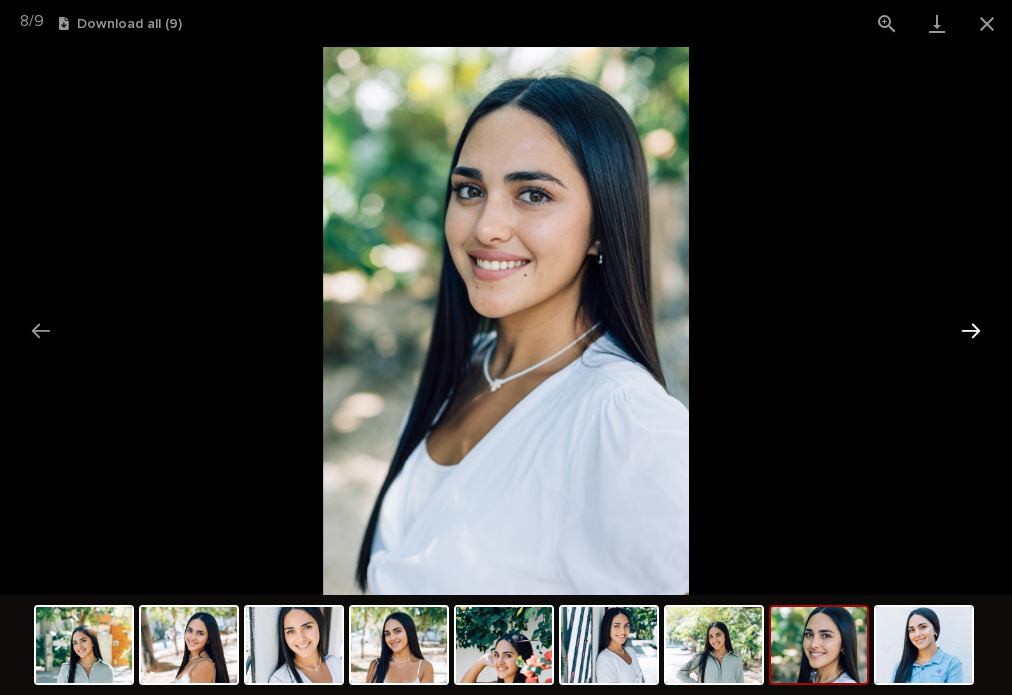 click at bounding box center [971, 330] 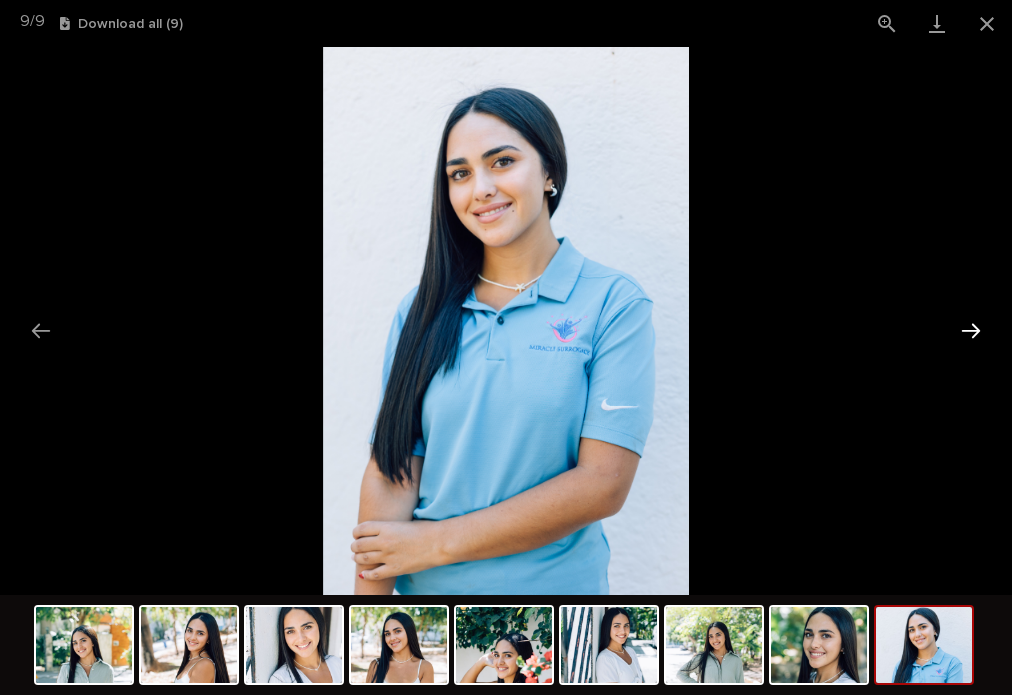 click at bounding box center (971, 330) 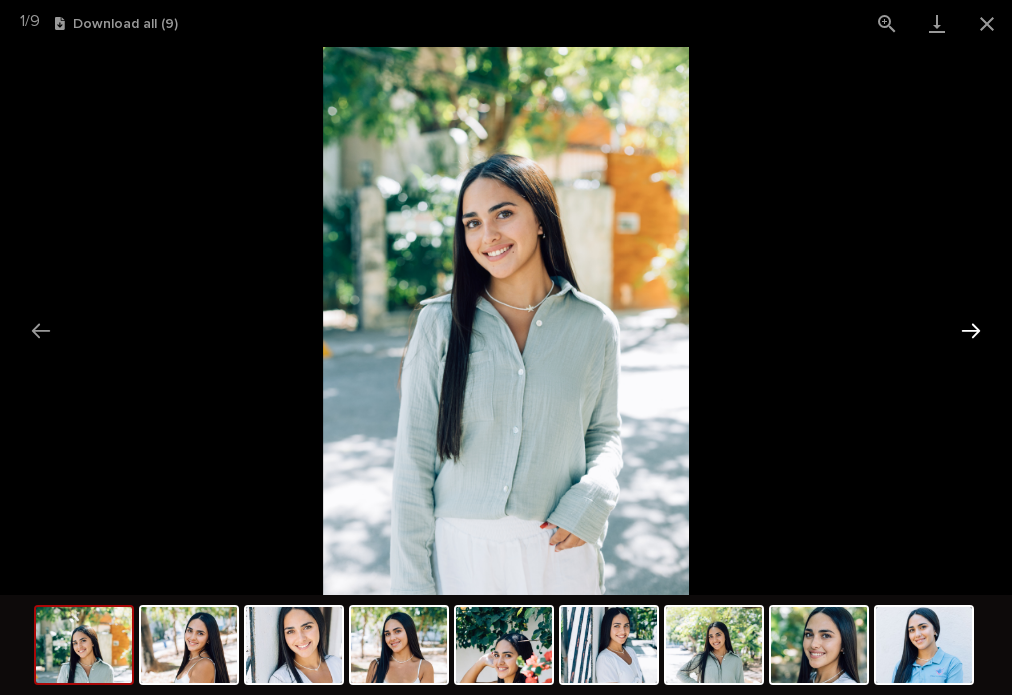 click at bounding box center [971, 330] 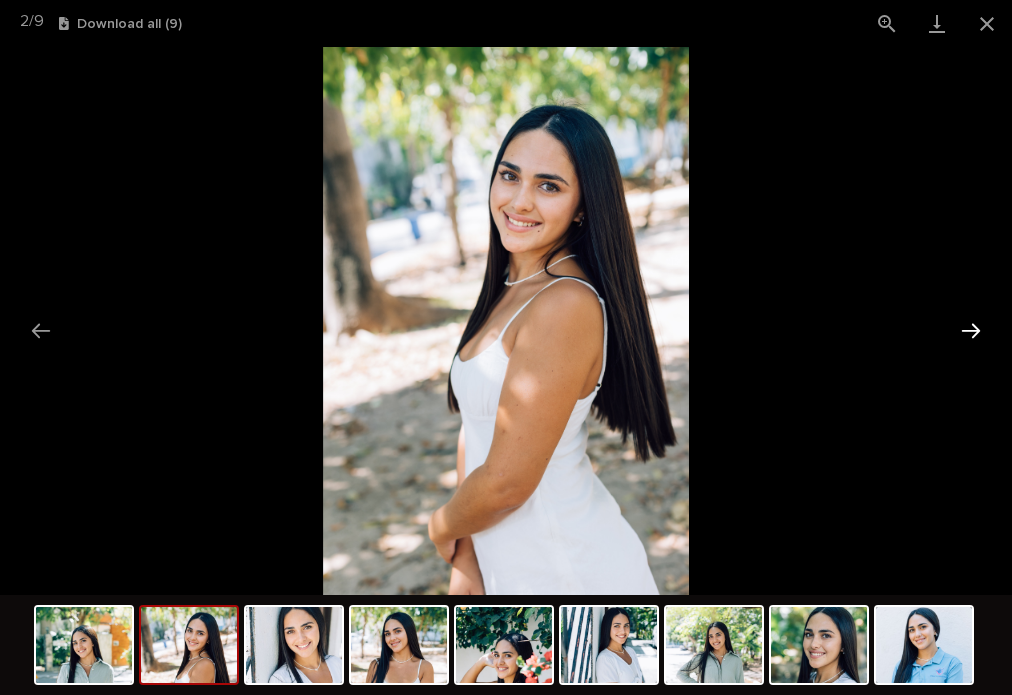click at bounding box center (971, 330) 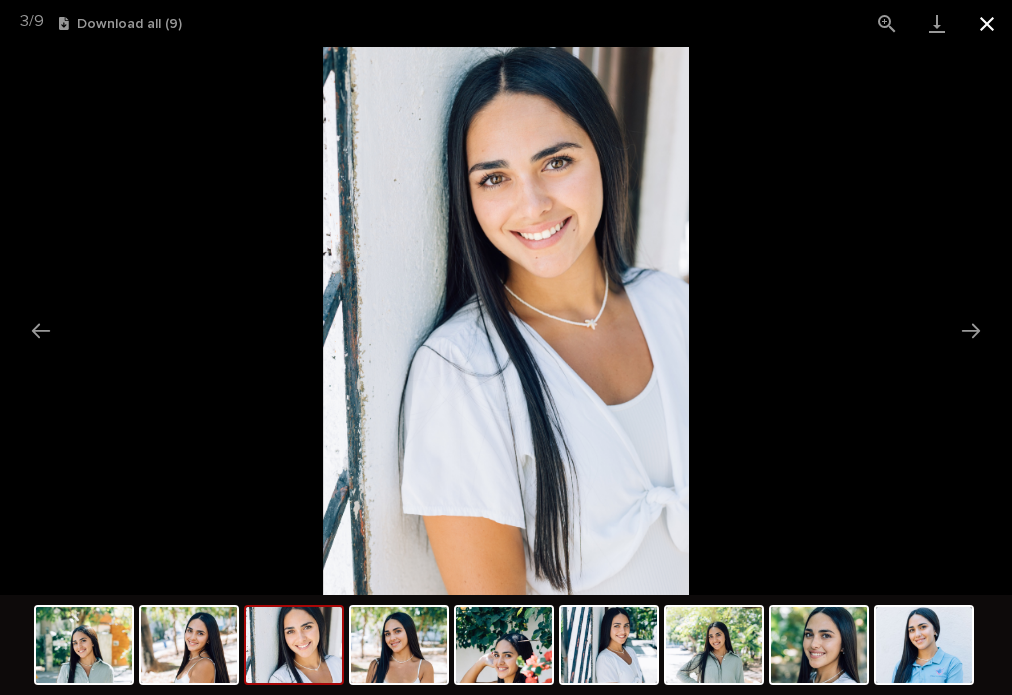 click at bounding box center (987, 23) 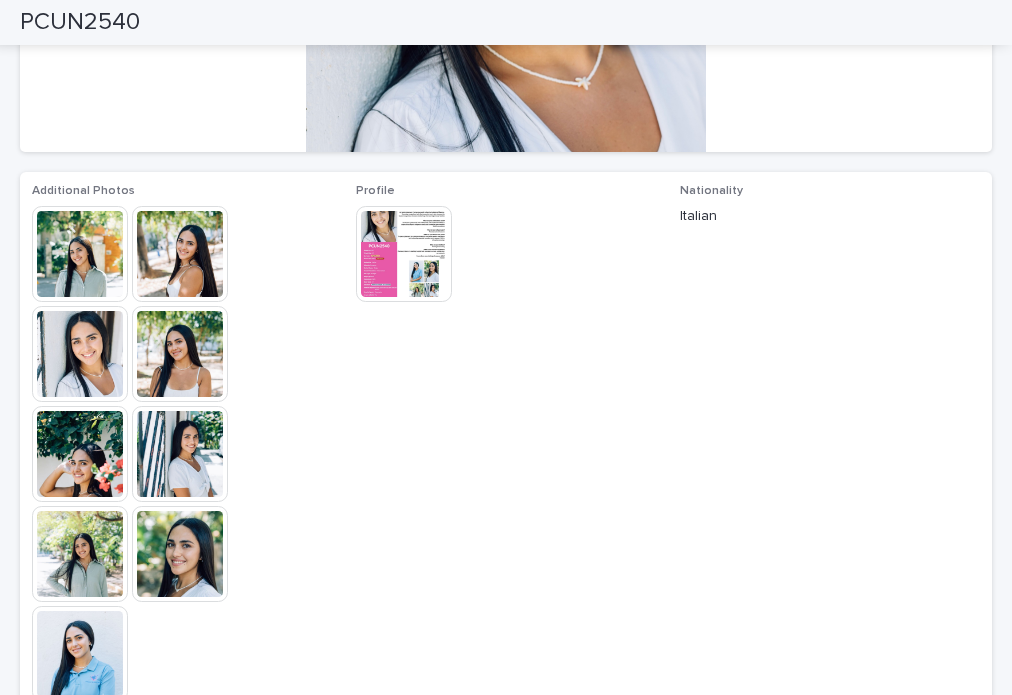 click at bounding box center [404, 254] 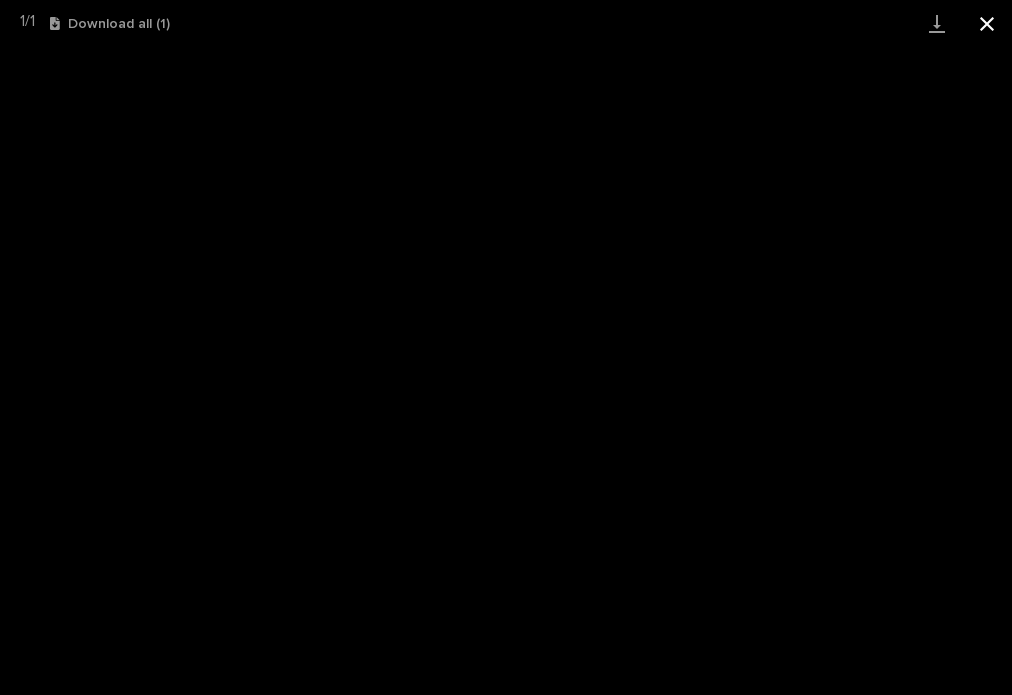 click at bounding box center (987, 23) 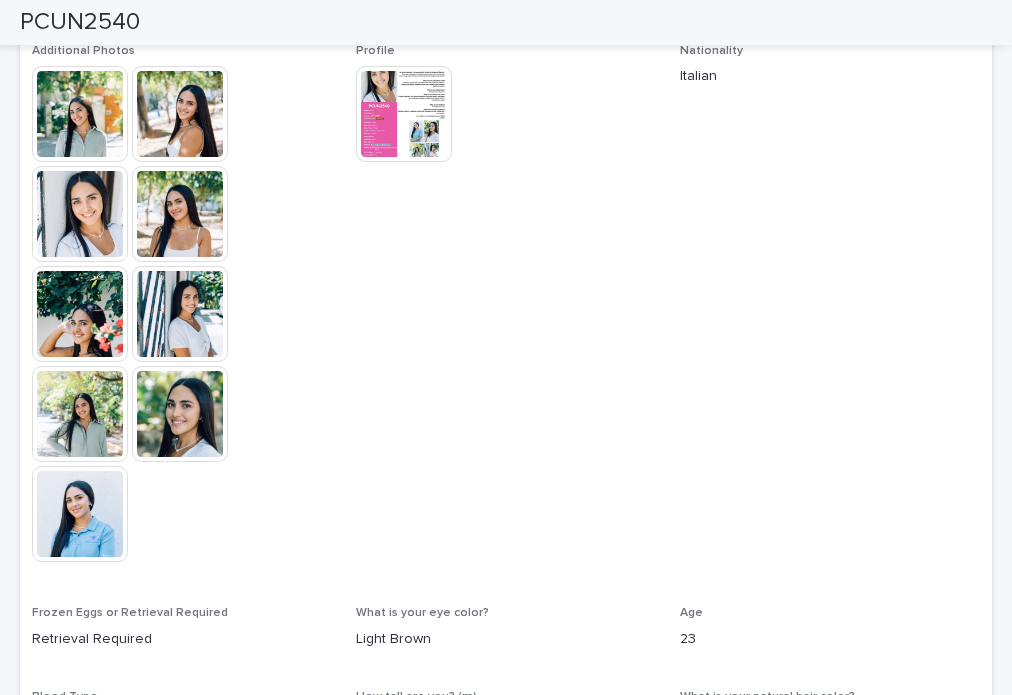 scroll, scrollTop: 500, scrollLeft: 0, axis: vertical 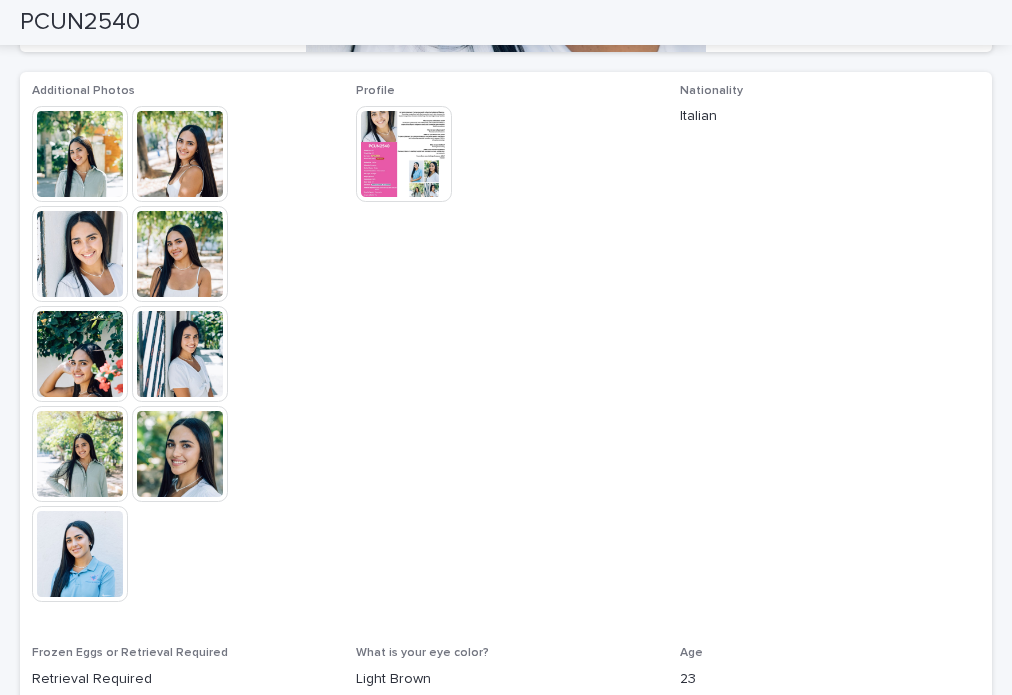 click at bounding box center [404, 154] 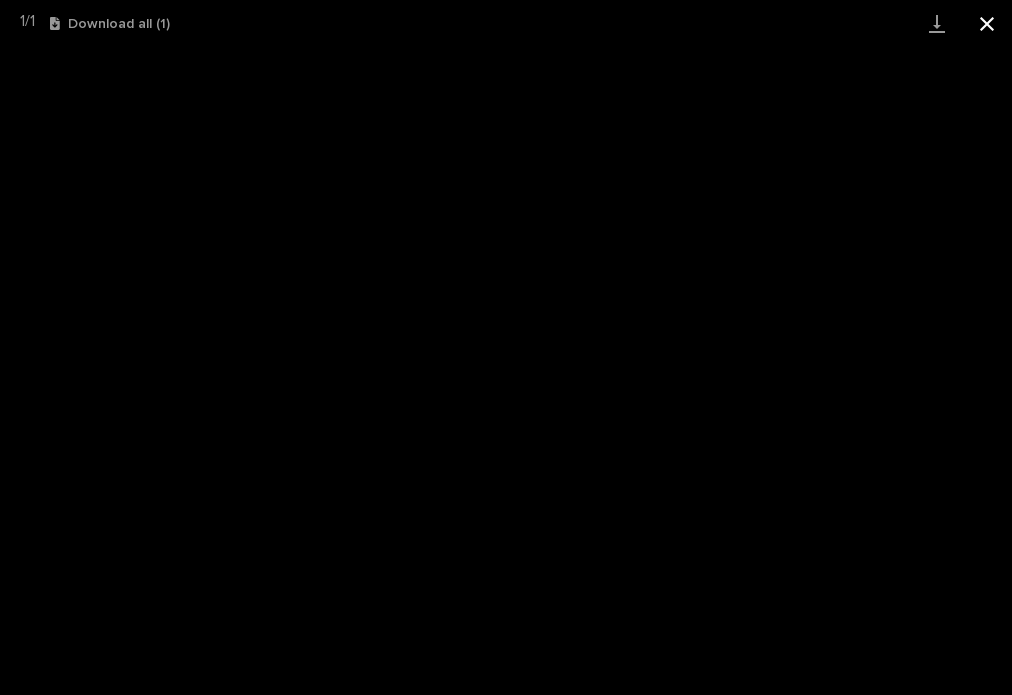 click at bounding box center [987, 23] 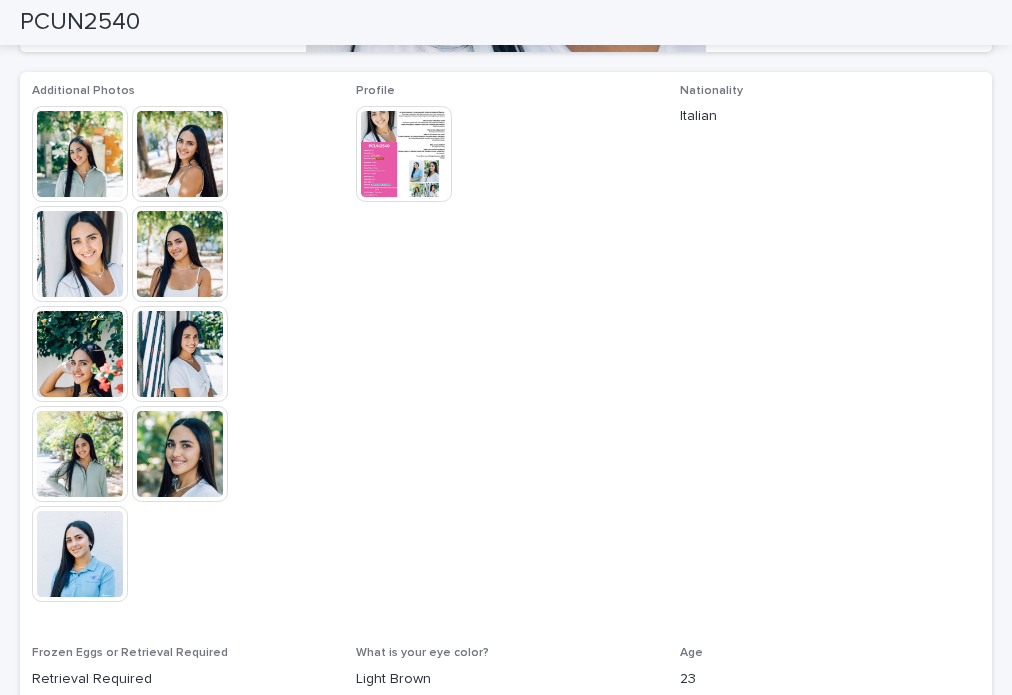click on "PCUN2540" at bounding box center (80, 22) 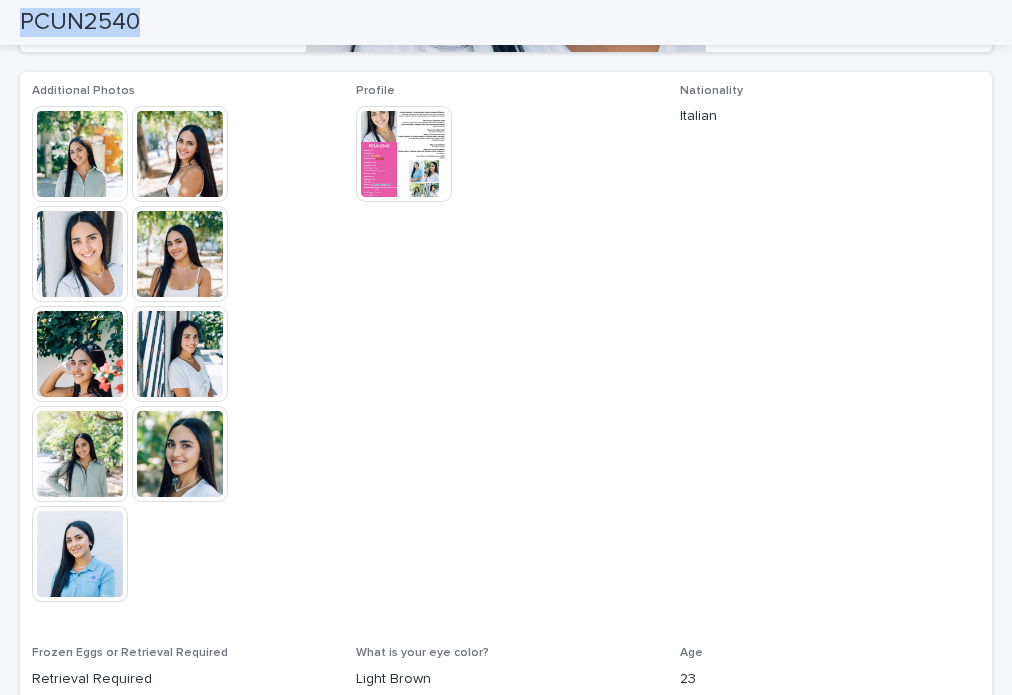 click on "PCUN2540" at bounding box center [80, 22] 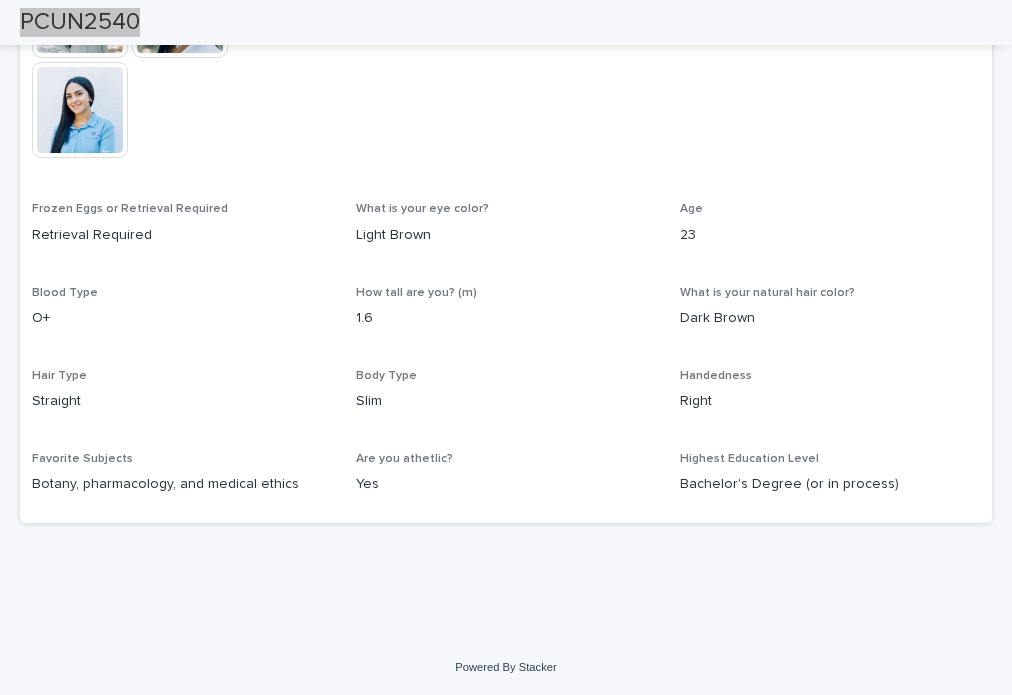 scroll, scrollTop: 544, scrollLeft: 0, axis: vertical 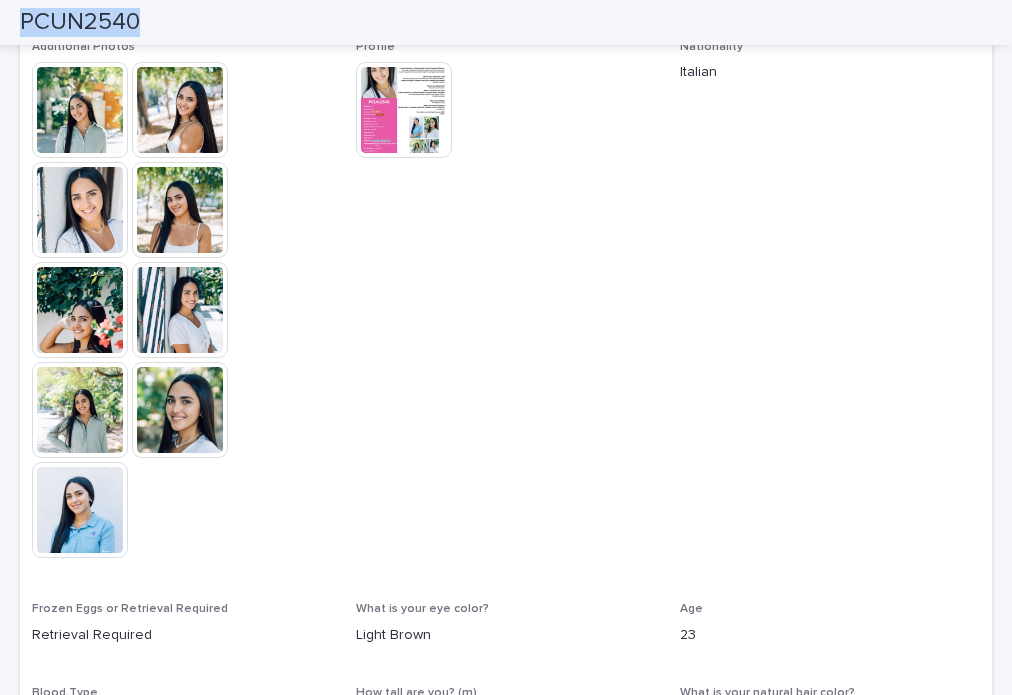 click at bounding box center (404, 110) 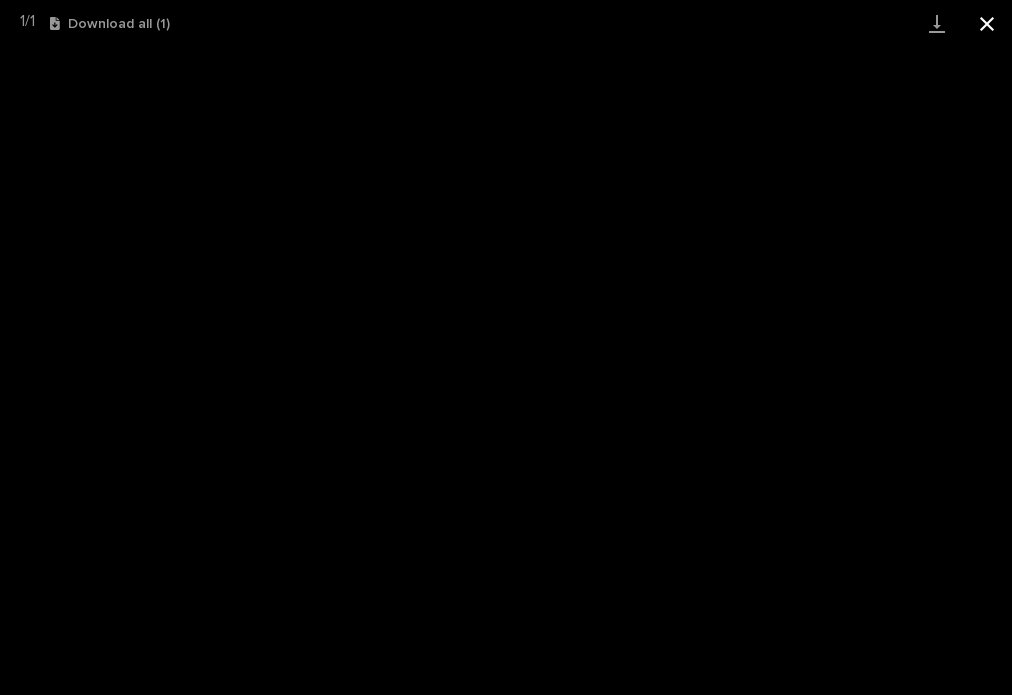 click at bounding box center (987, 23) 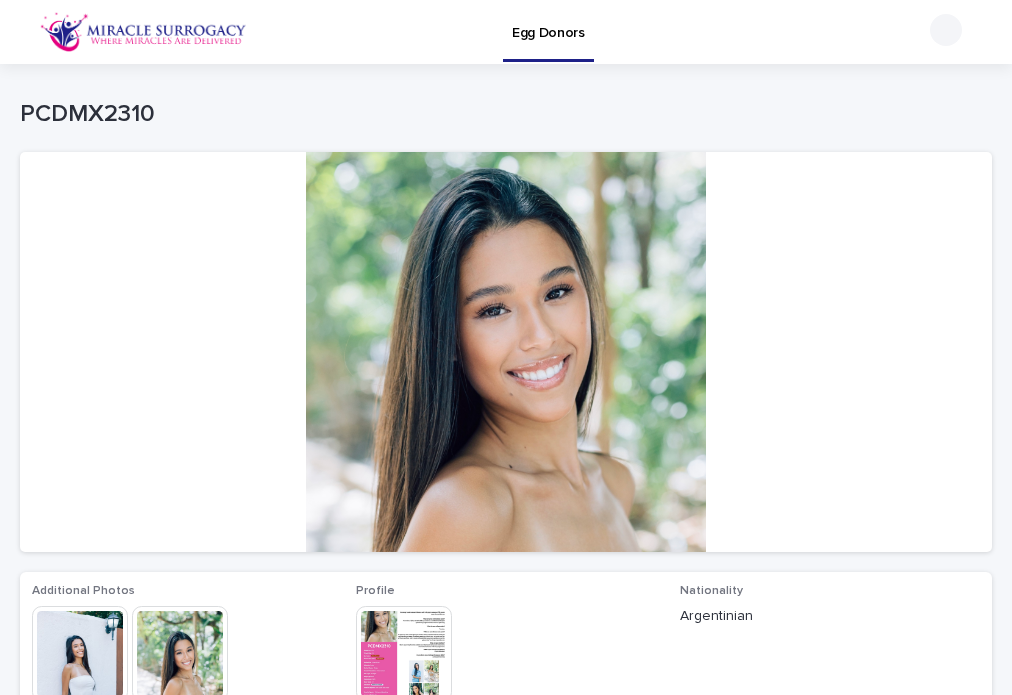 scroll, scrollTop: 0, scrollLeft: 0, axis: both 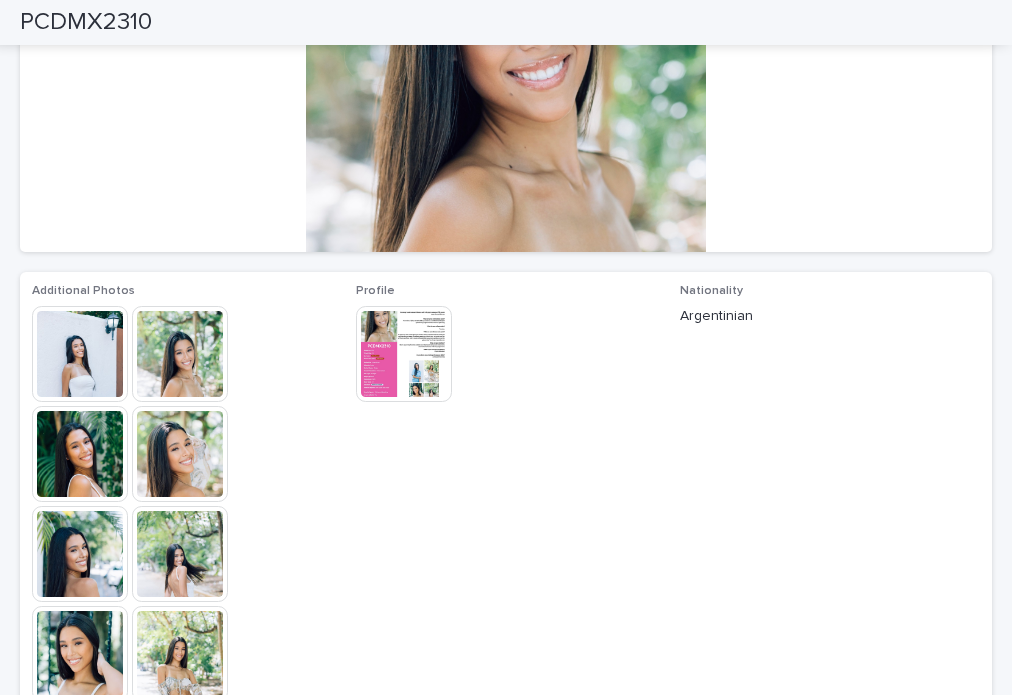 click at bounding box center (80, 354) 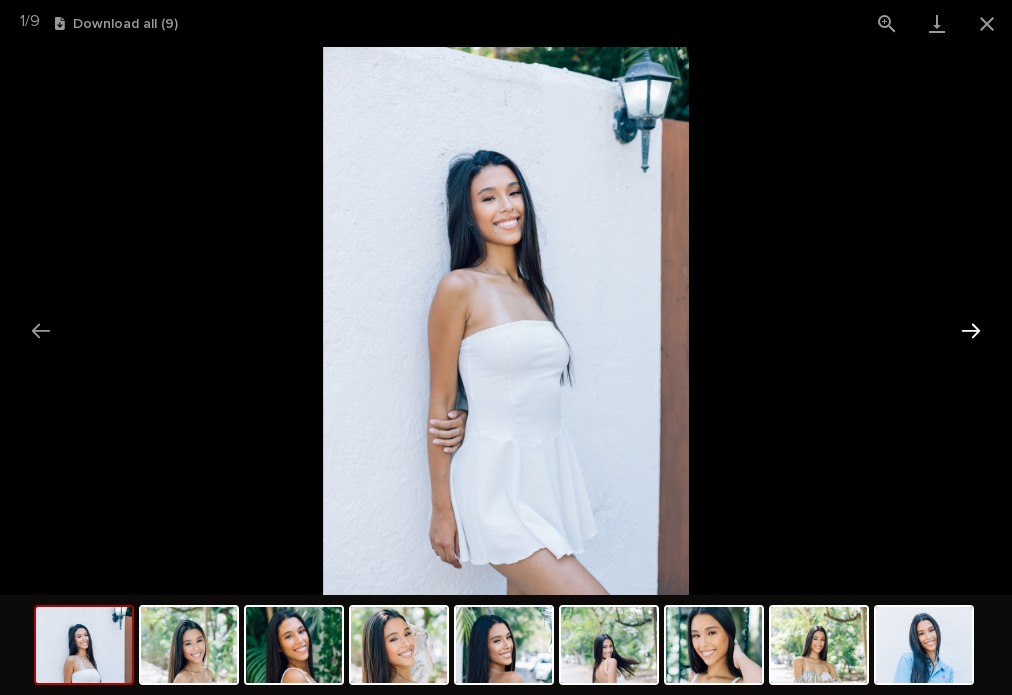 click at bounding box center [971, 330] 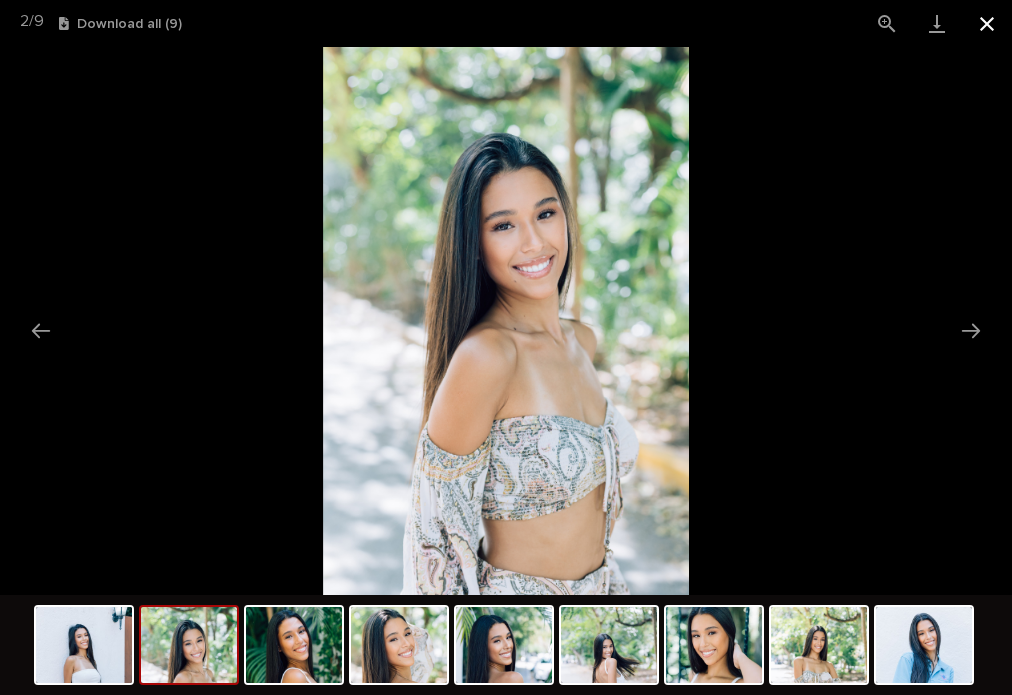 click at bounding box center [987, 23] 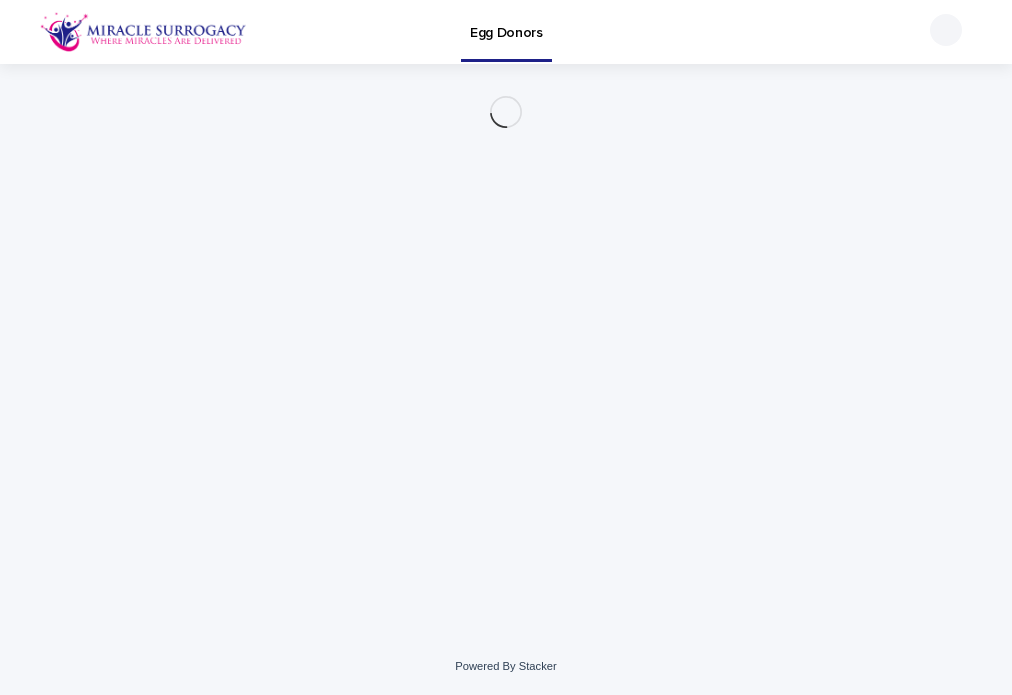 scroll, scrollTop: 0, scrollLeft: 0, axis: both 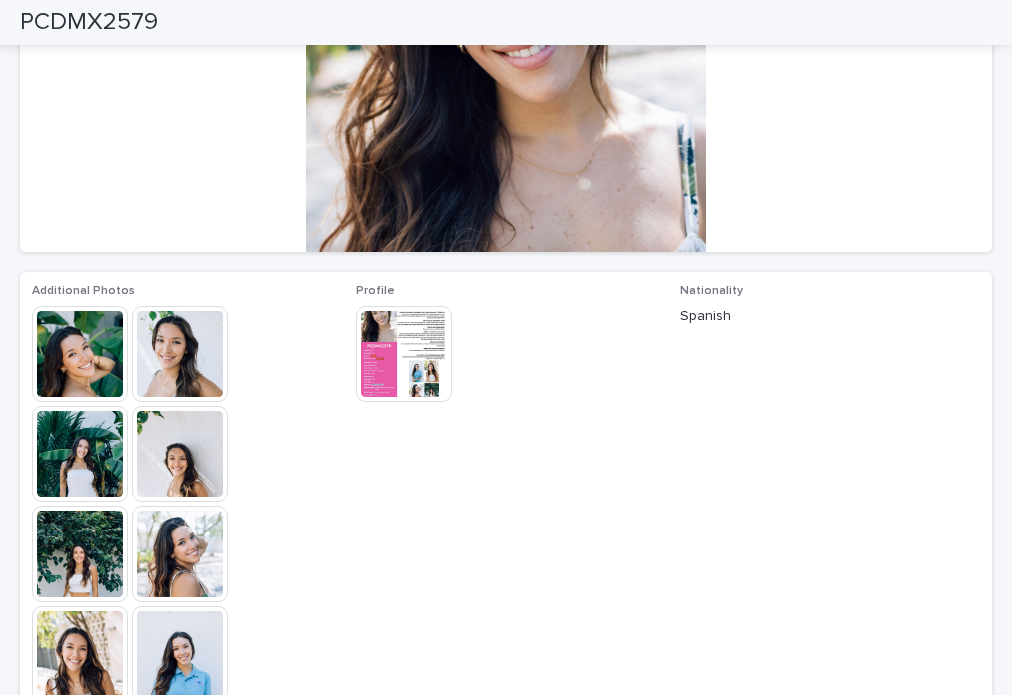 click at bounding box center [80, 354] 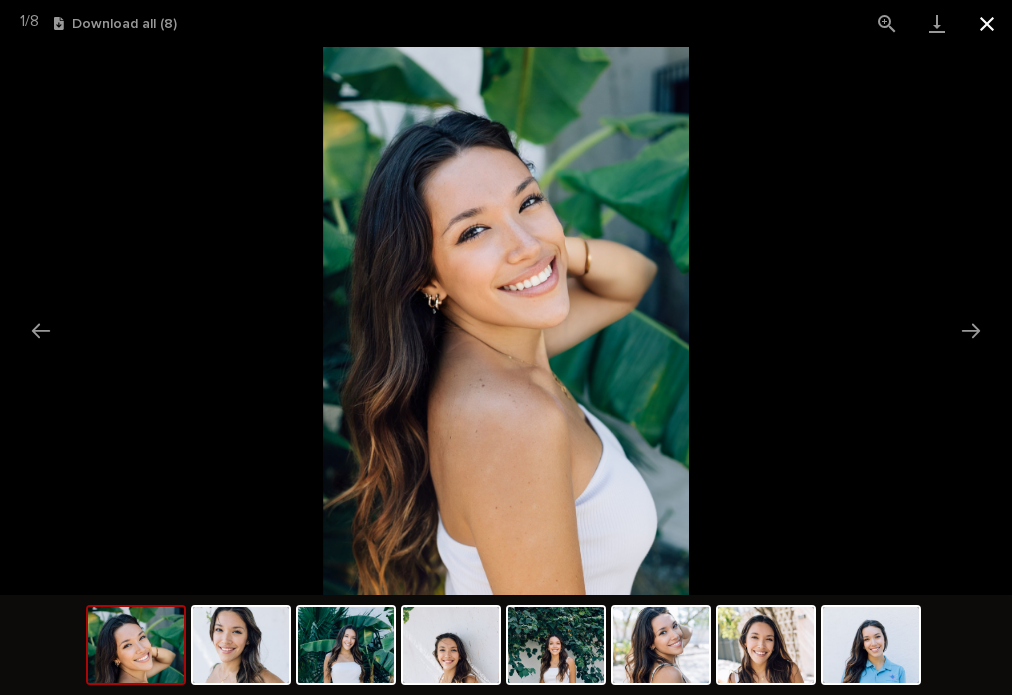 click at bounding box center [987, 23] 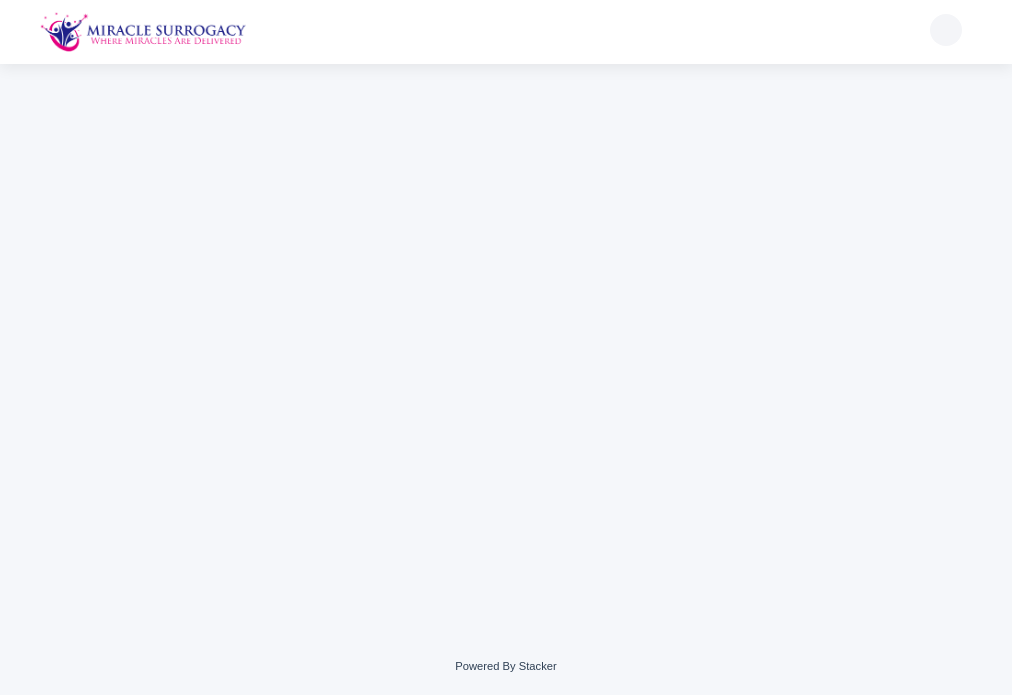 scroll, scrollTop: 0, scrollLeft: 0, axis: both 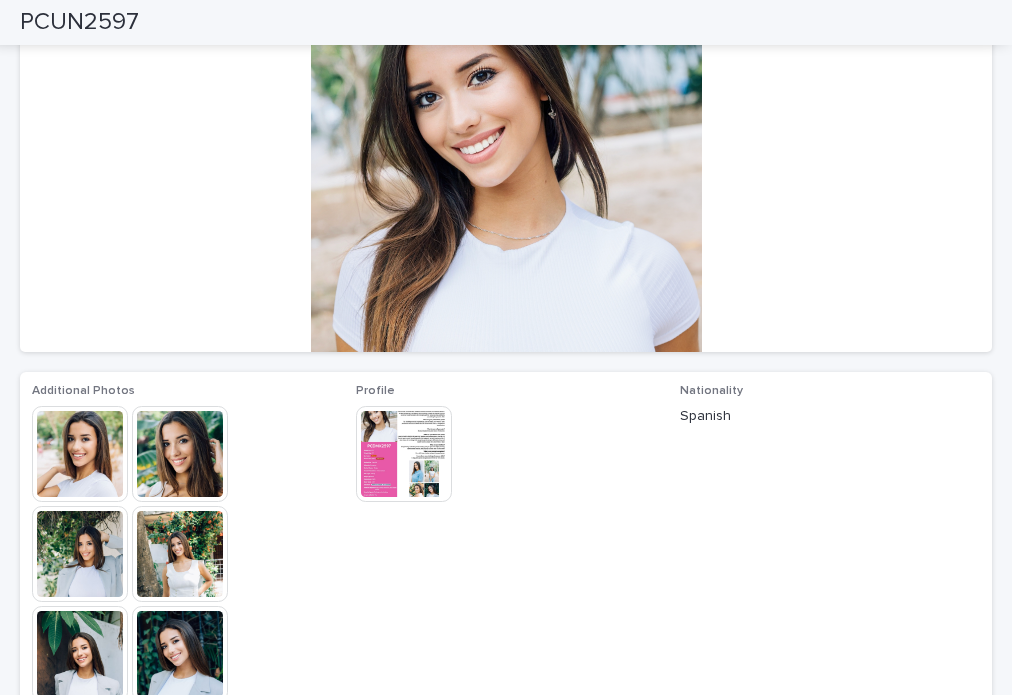 click at bounding box center [80, 454] 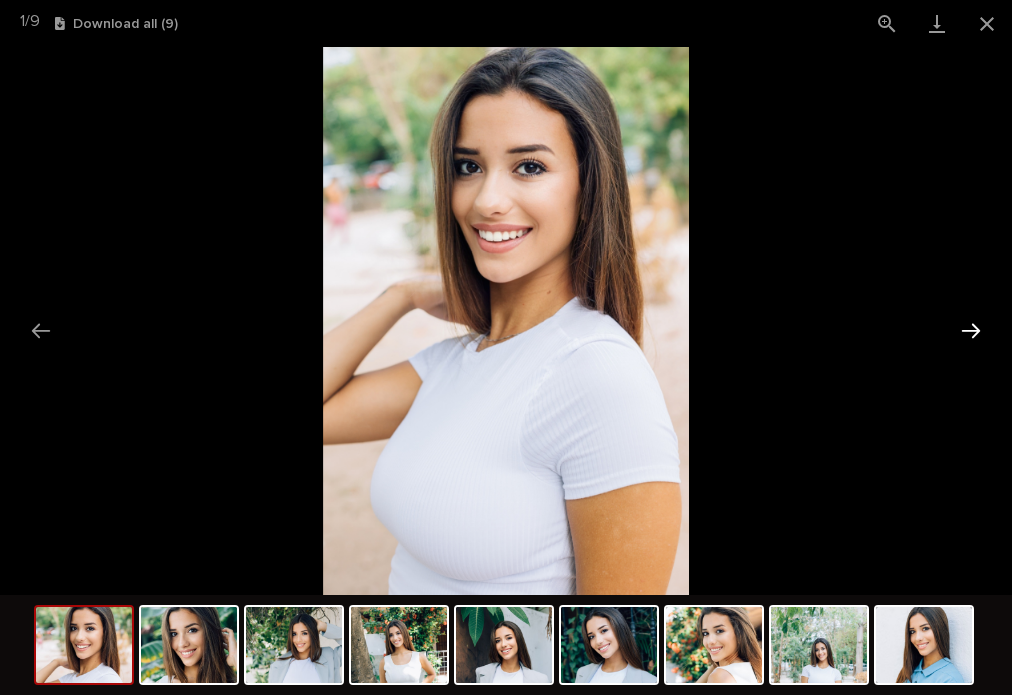 click at bounding box center [971, 330] 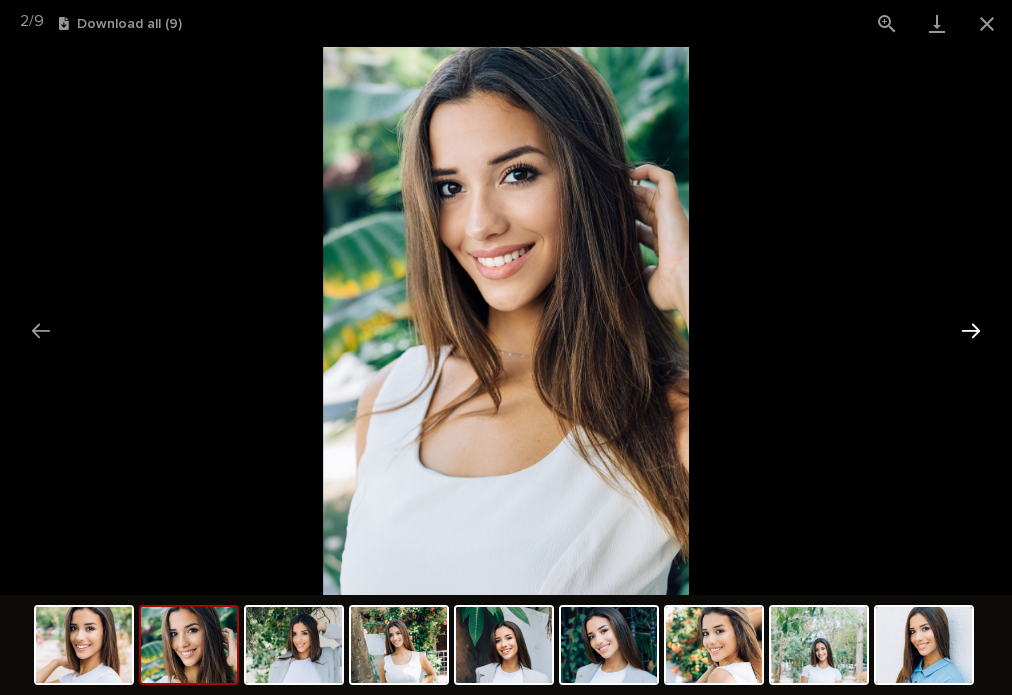 click at bounding box center (971, 330) 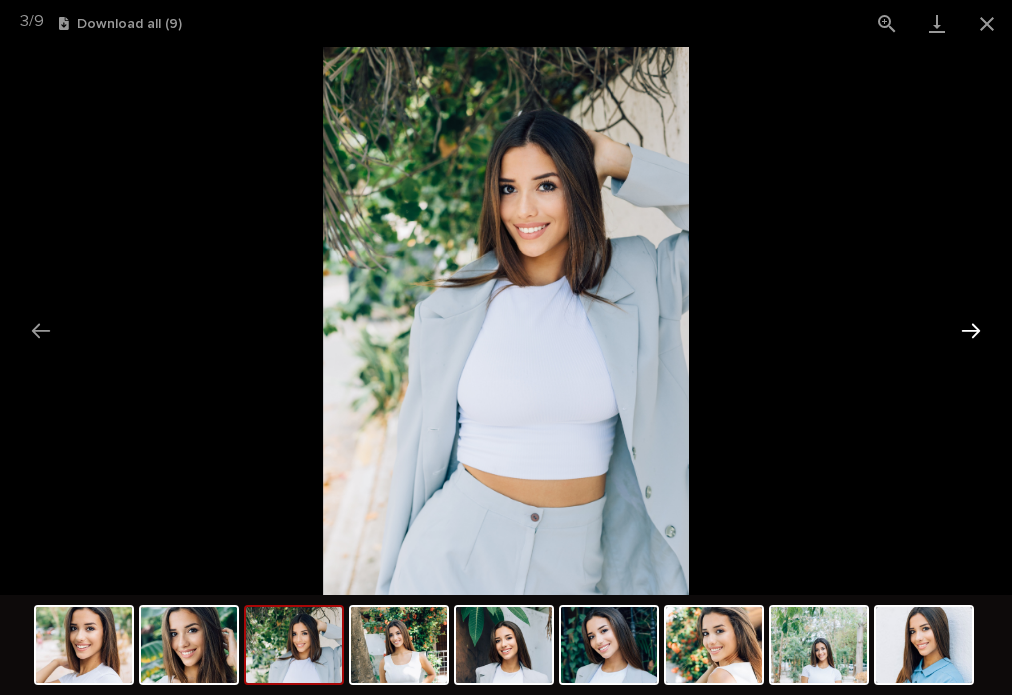 click at bounding box center (971, 330) 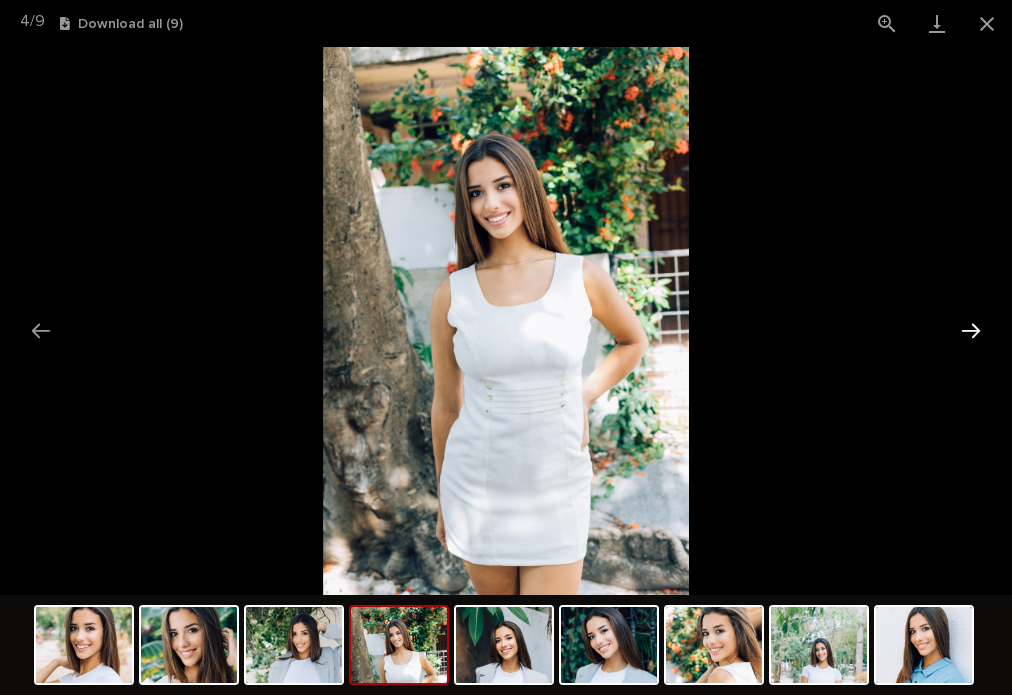 click at bounding box center (971, 330) 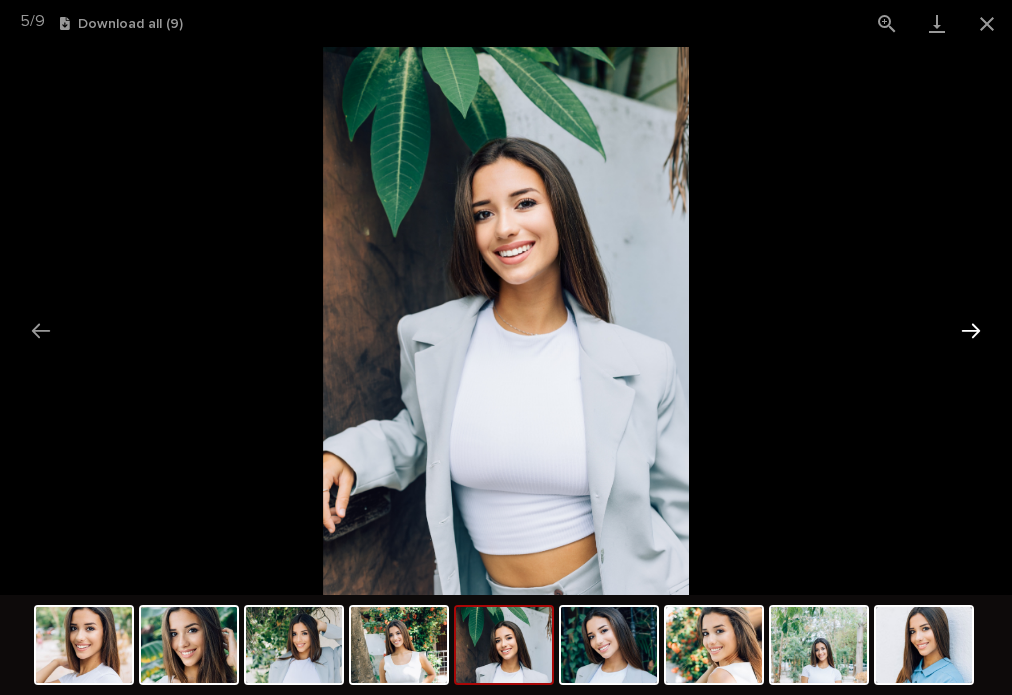 click at bounding box center [971, 330] 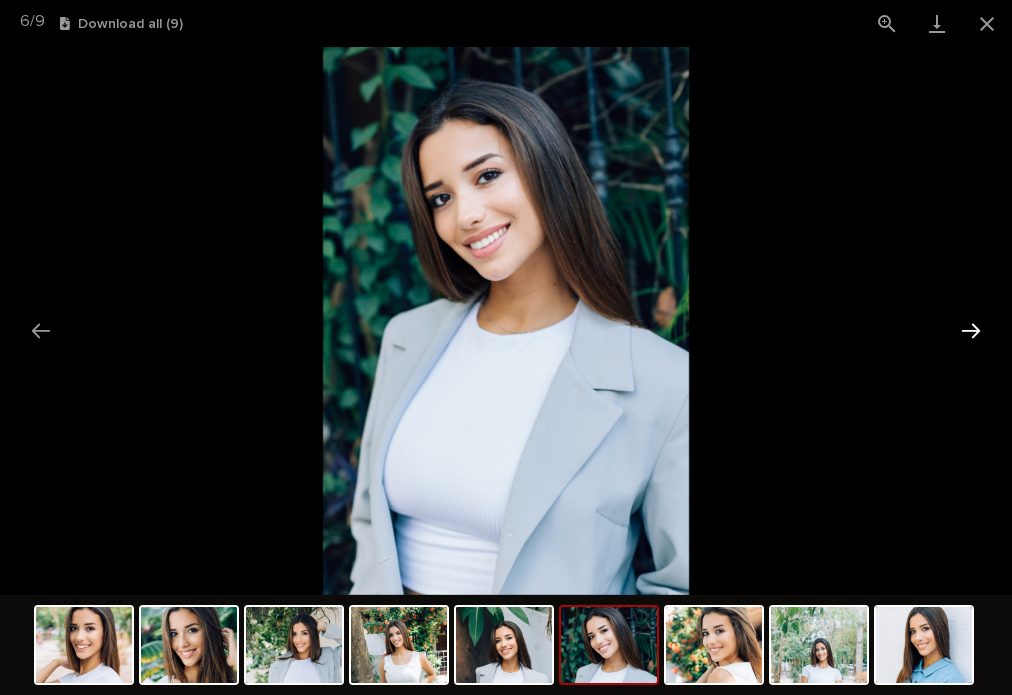click at bounding box center [971, 330] 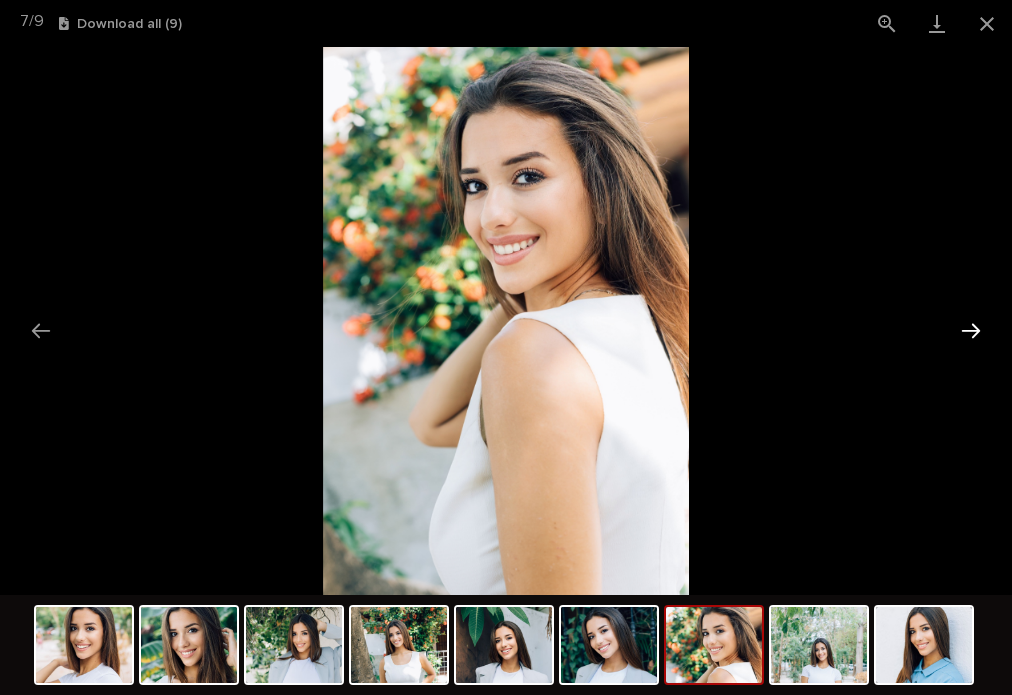 click at bounding box center (971, 330) 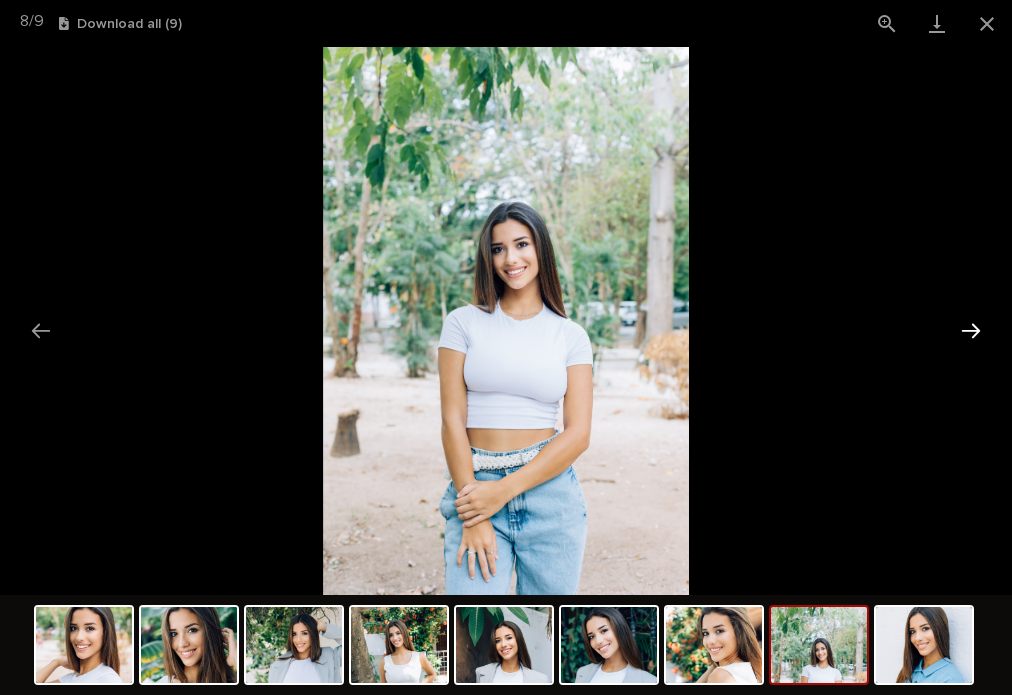 click at bounding box center (971, 330) 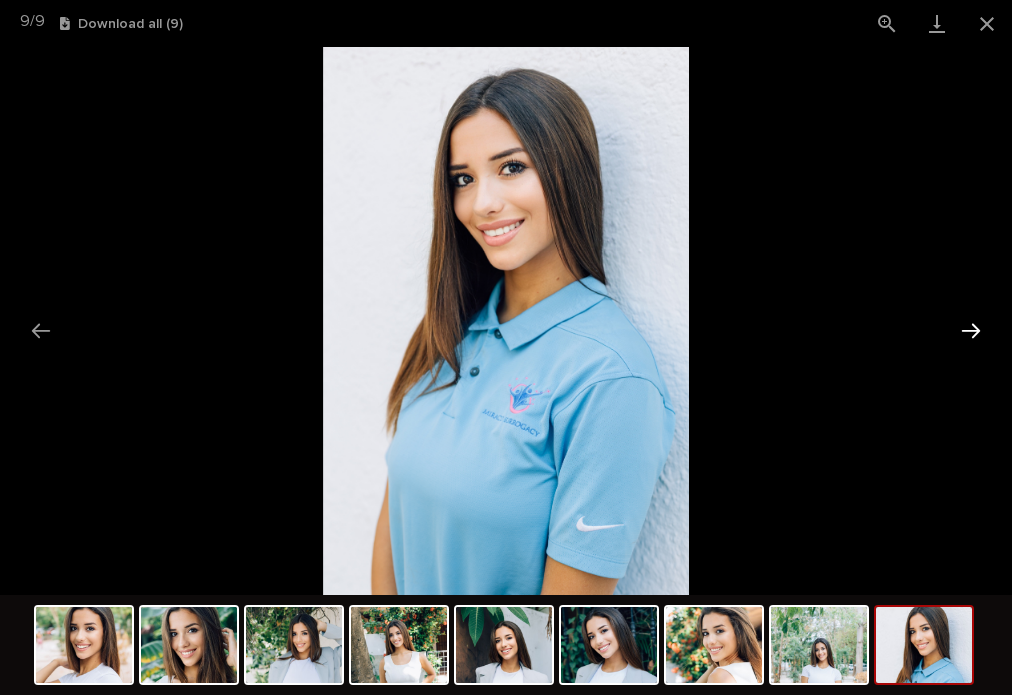 click at bounding box center (971, 330) 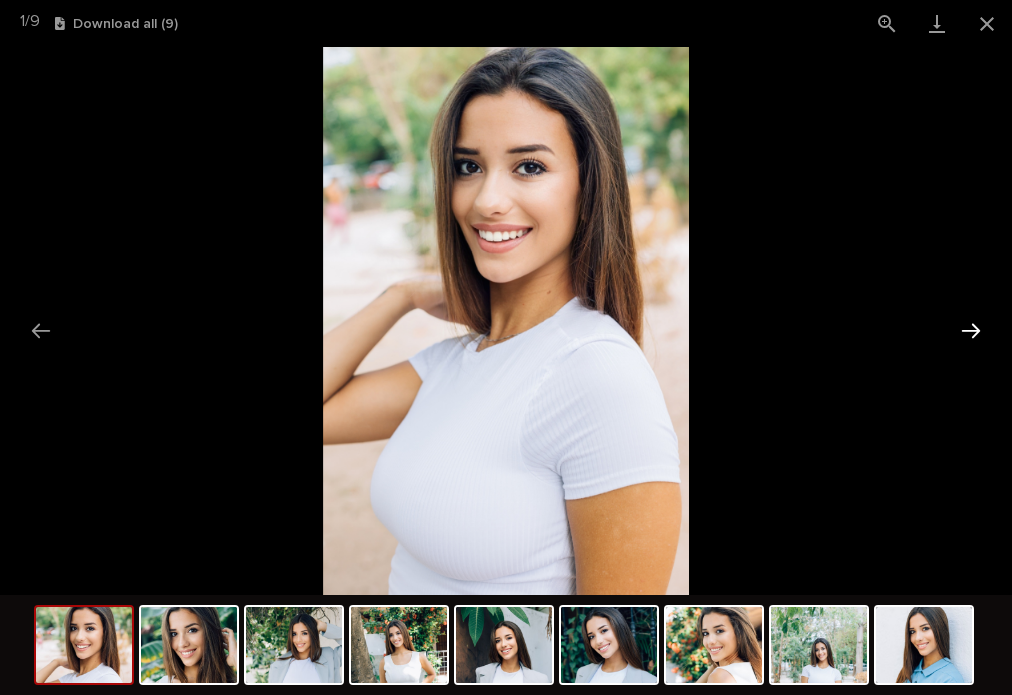 click at bounding box center (971, 330) 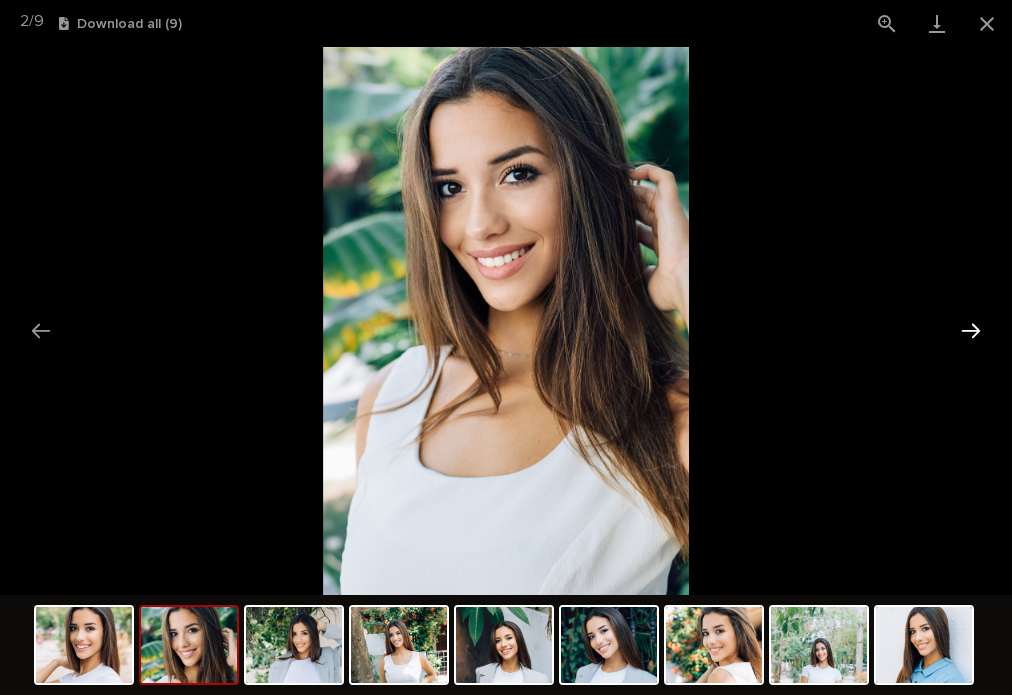 click at bounding box center [971, 330] 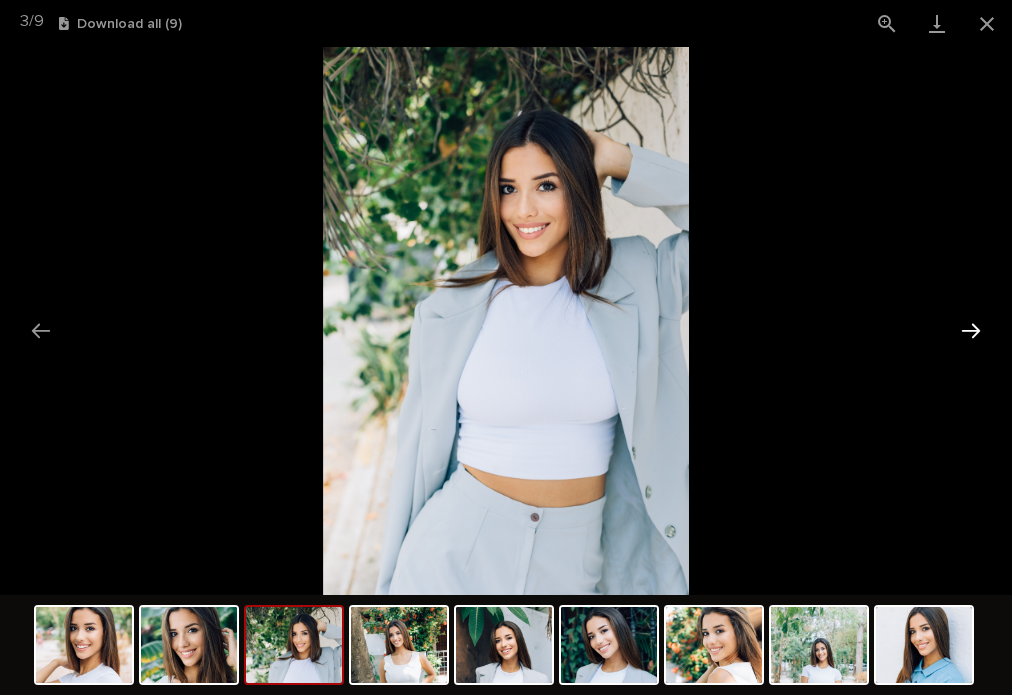 click at bounding box center [971, 330] 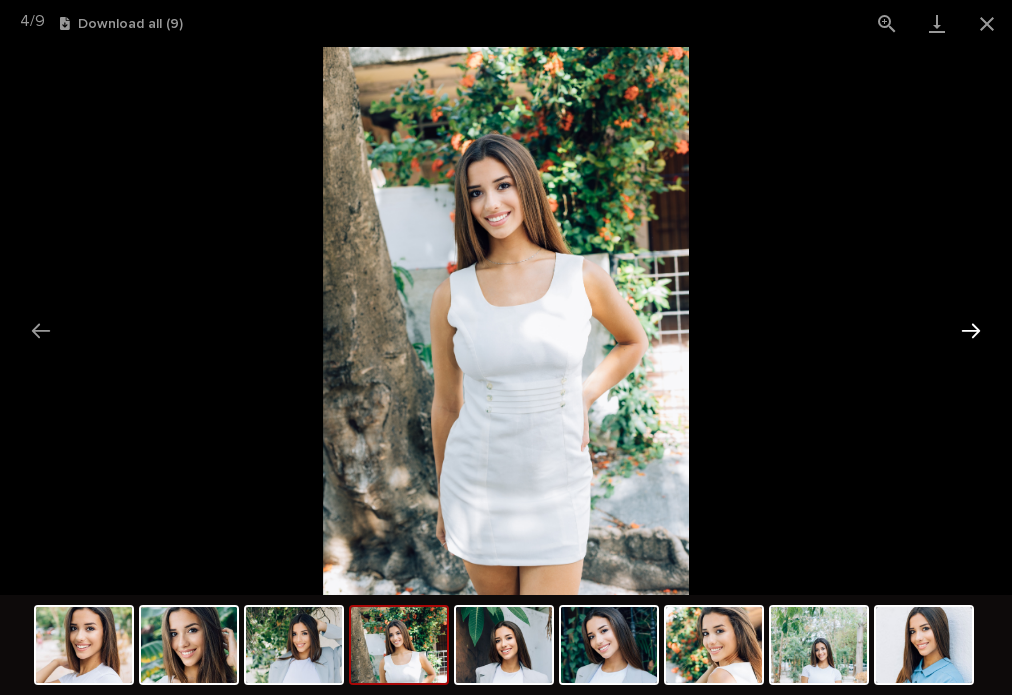 click at bounding box center (971, 330) 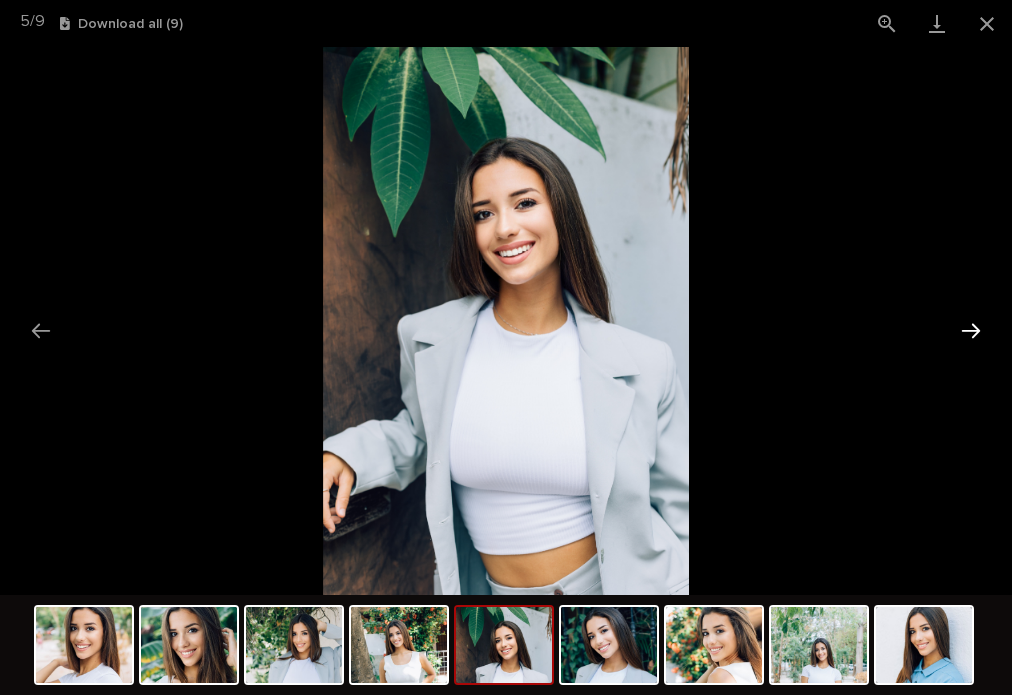 click at bounding box center (971, 330) 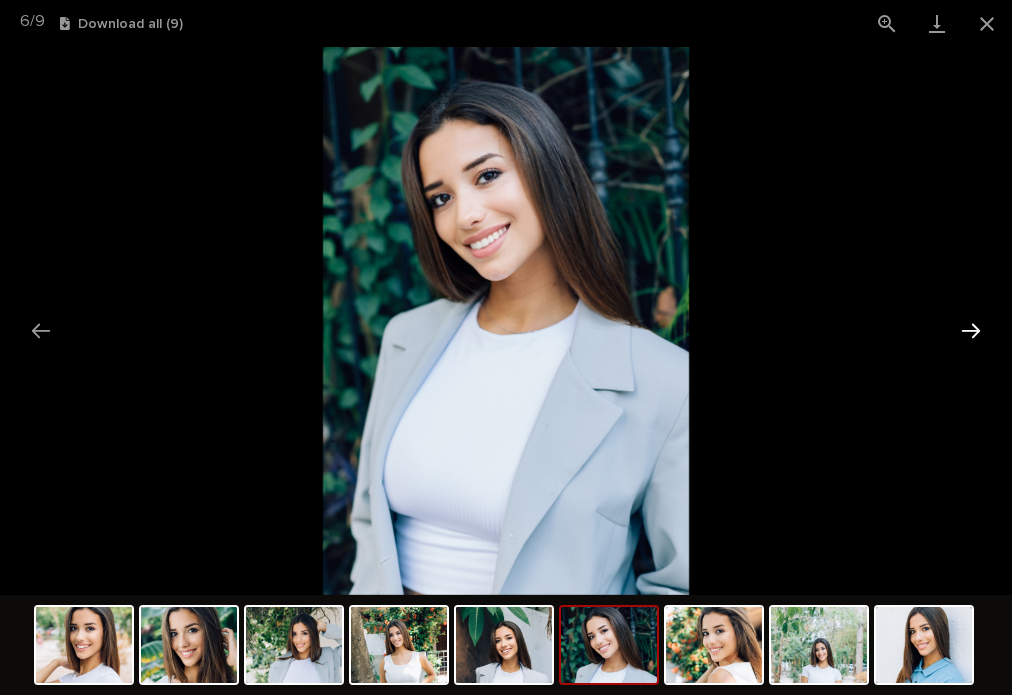 click at bounding box center [971, 330] 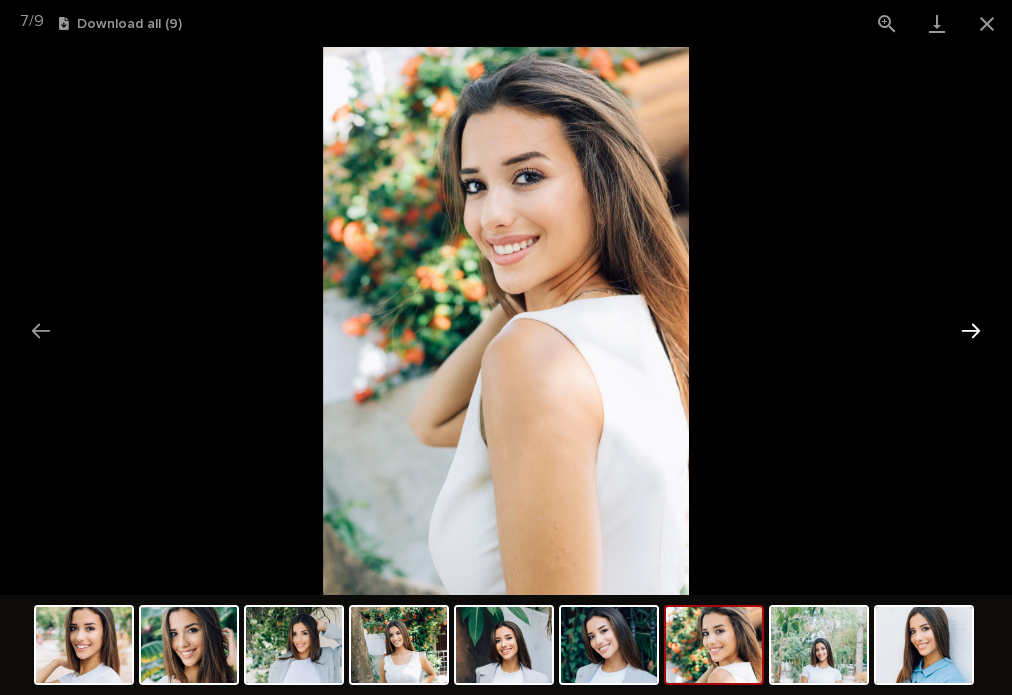 click at bounding box center (971, 330) 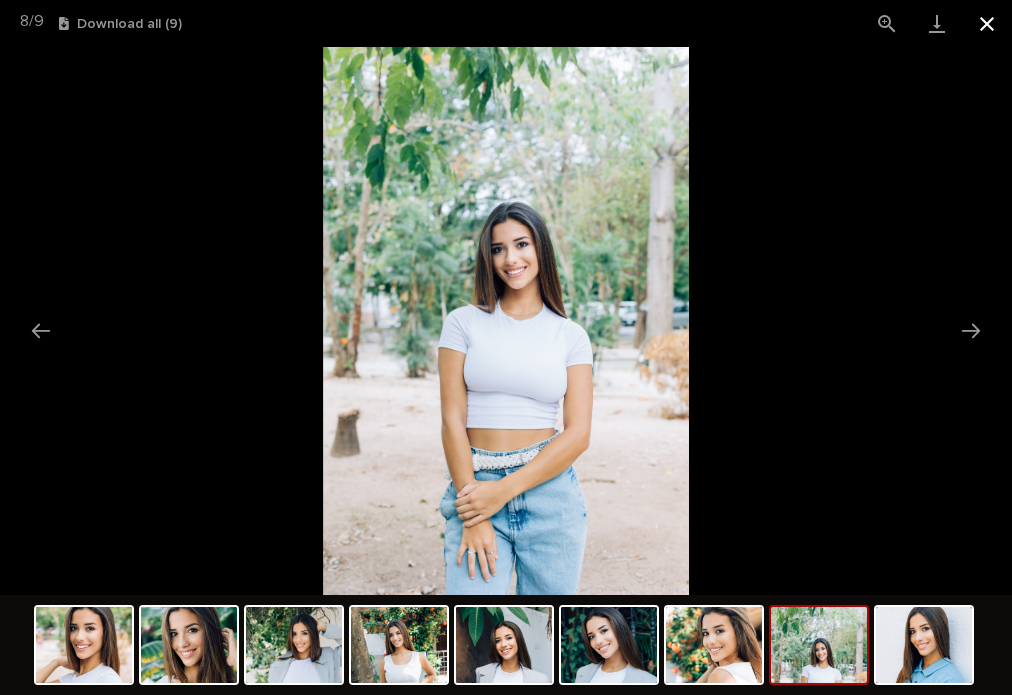 click at bounding box center [987, 23] 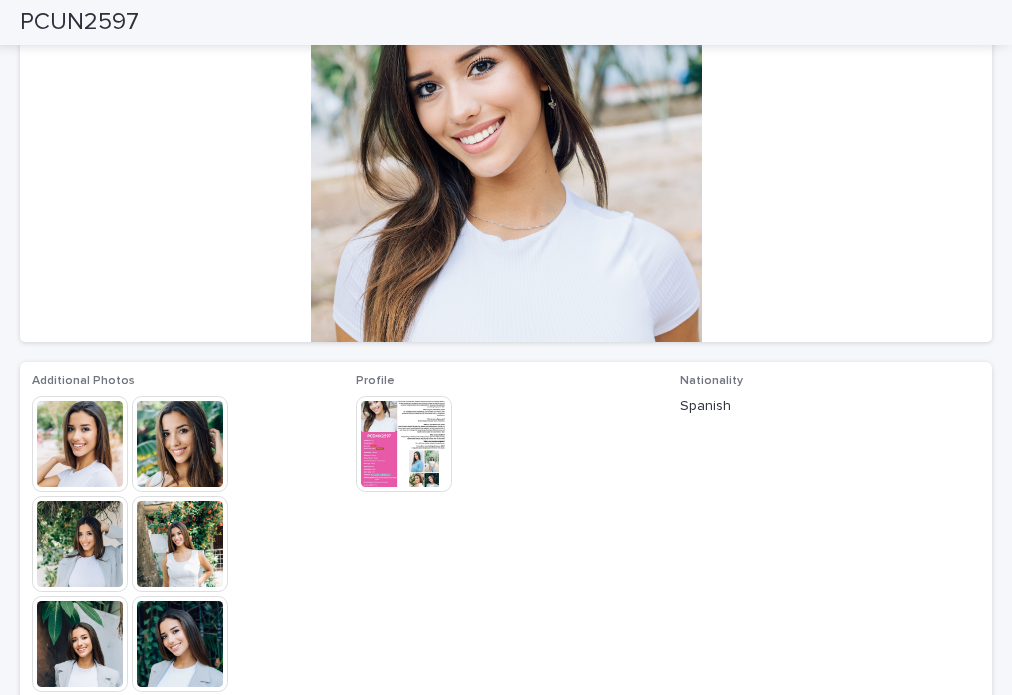 scroll, scrollTop: 200, scrollLeft: 0, axis: vertical 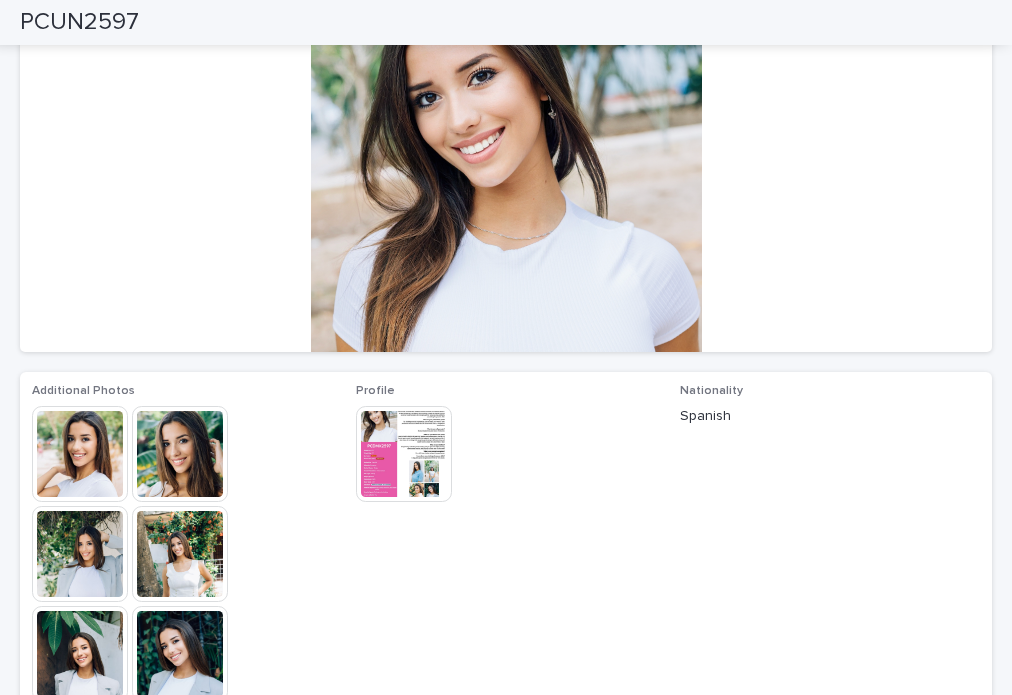click at bounding box center (404, 454) 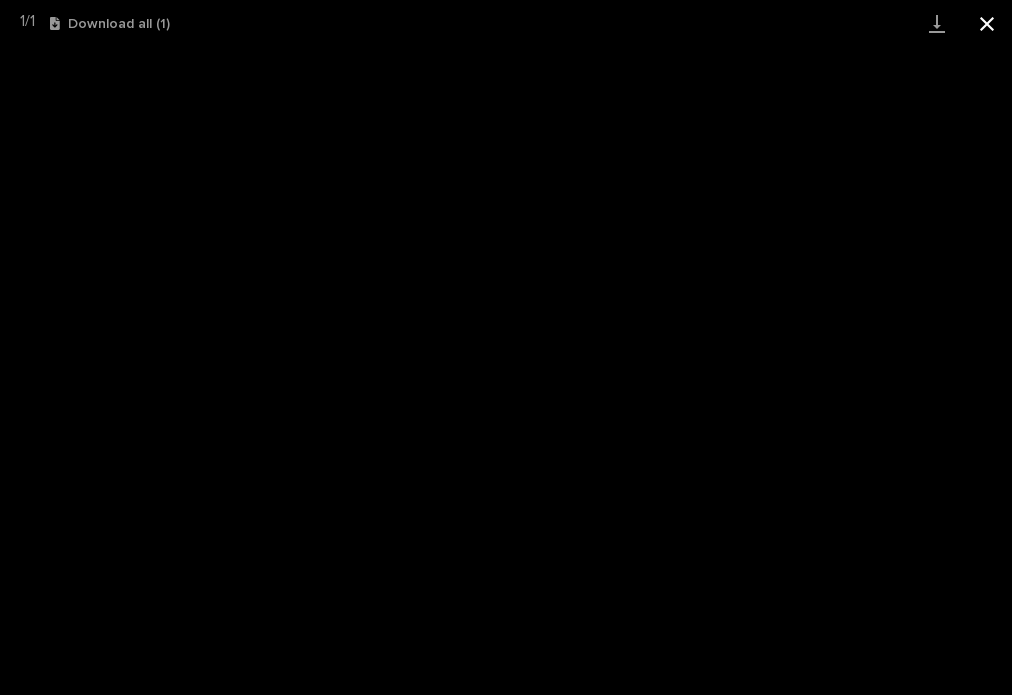 click at bounding box center [987, 23] 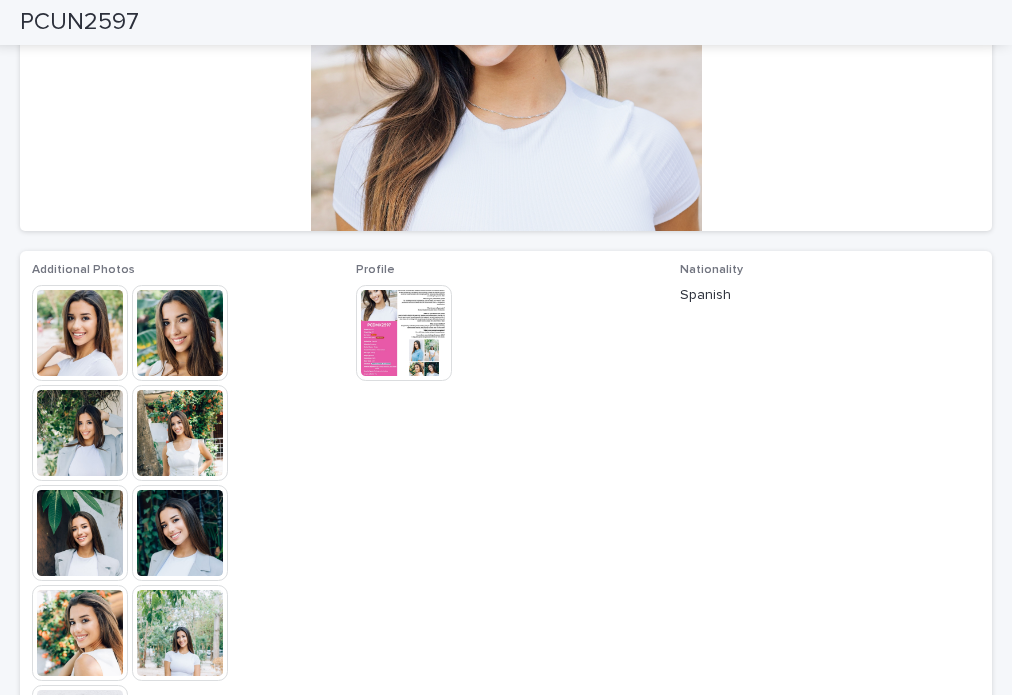 scroll, scrollTop: 600, scrollLeft: 0, axis: vertical 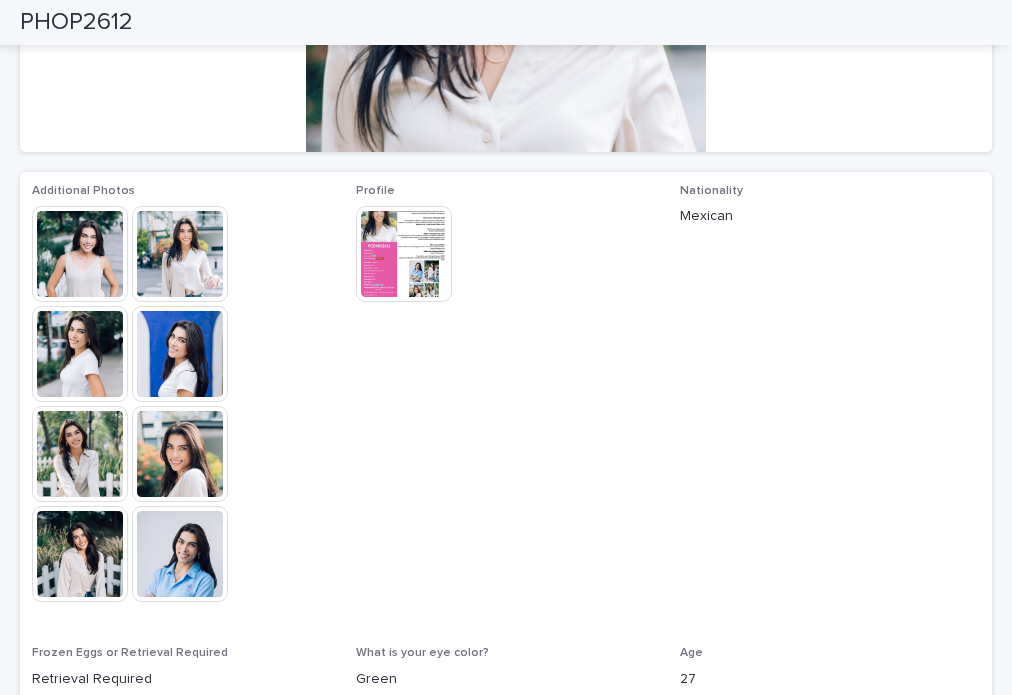 click at bounding box center (80, 254) 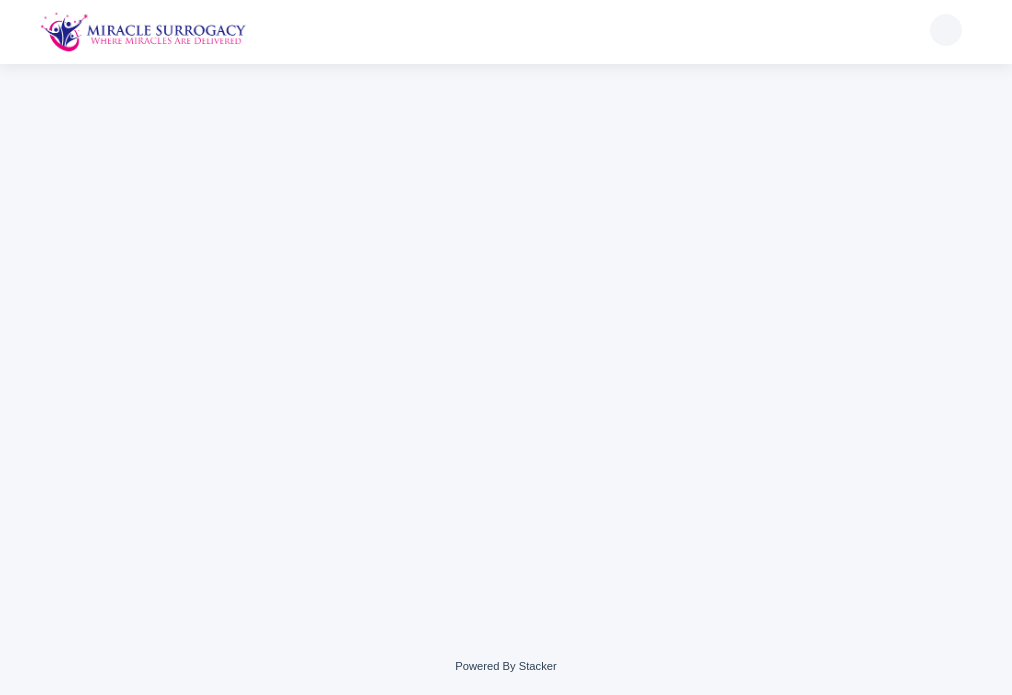 scroll, scrollTop: 0, scrollLeft: 0, axis: both 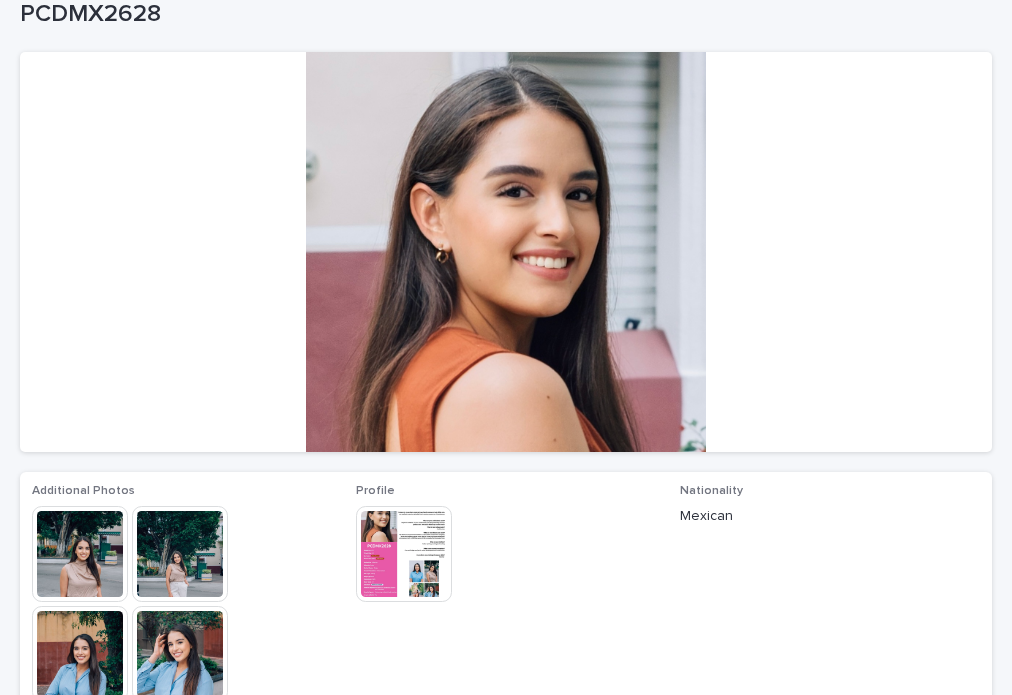 click at bounding box center [80, 554] 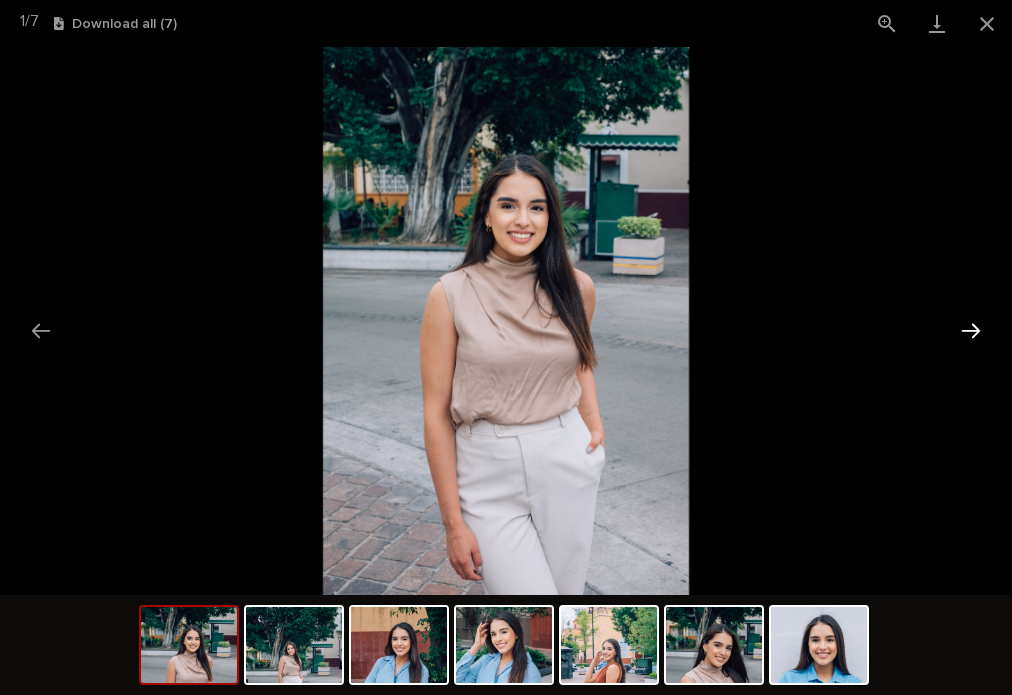 click at bounding box center [971, 330] 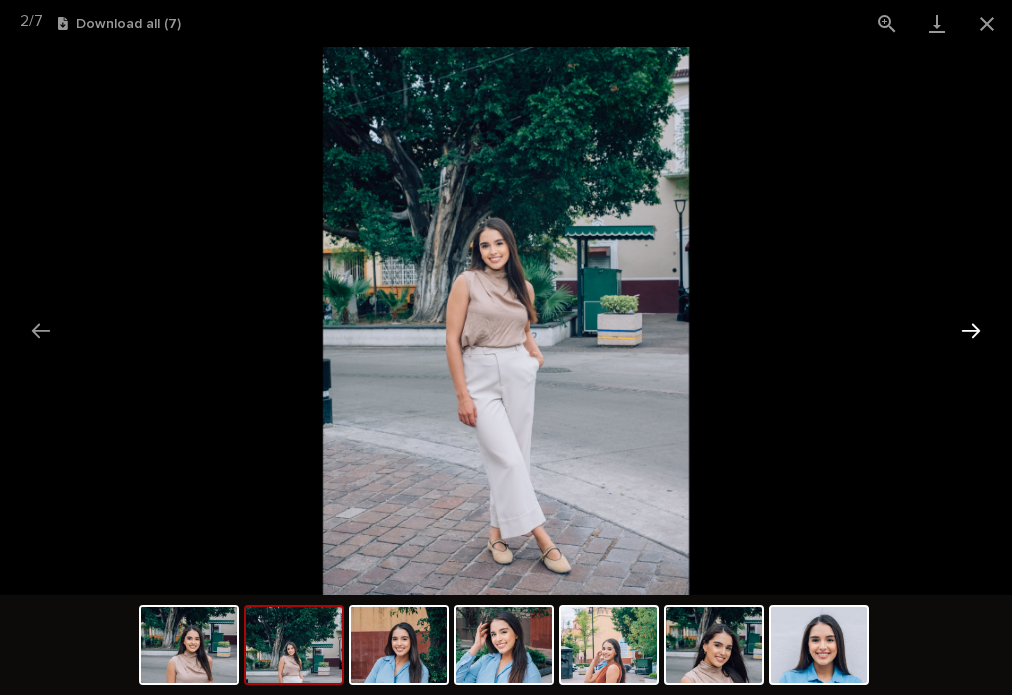 click at bounding box center [971, 330] 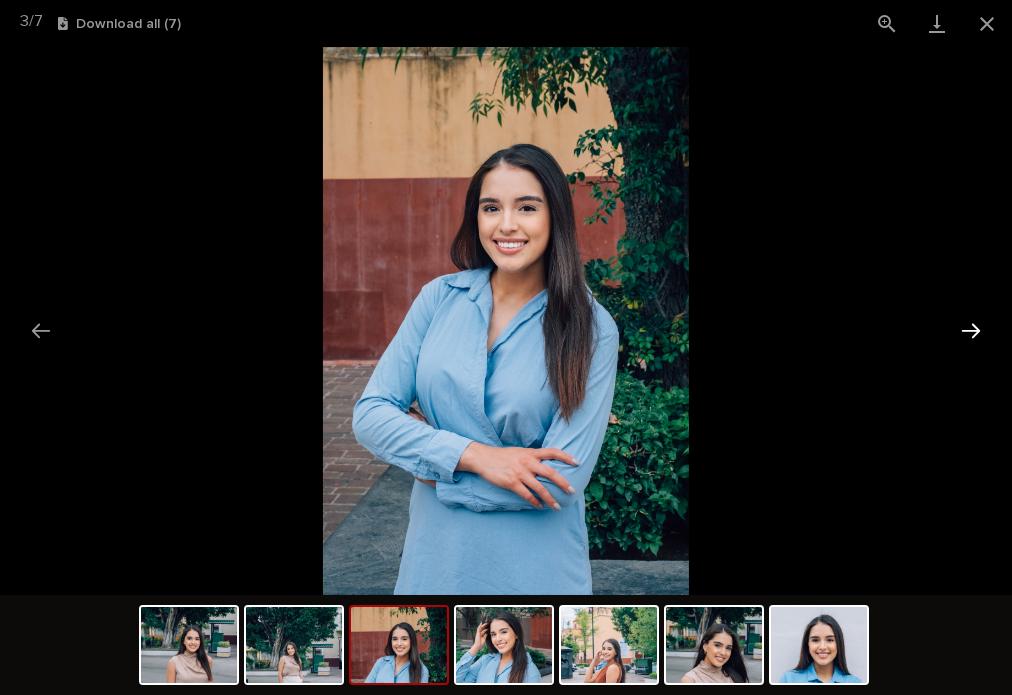 click at bounding box center (971, 330) 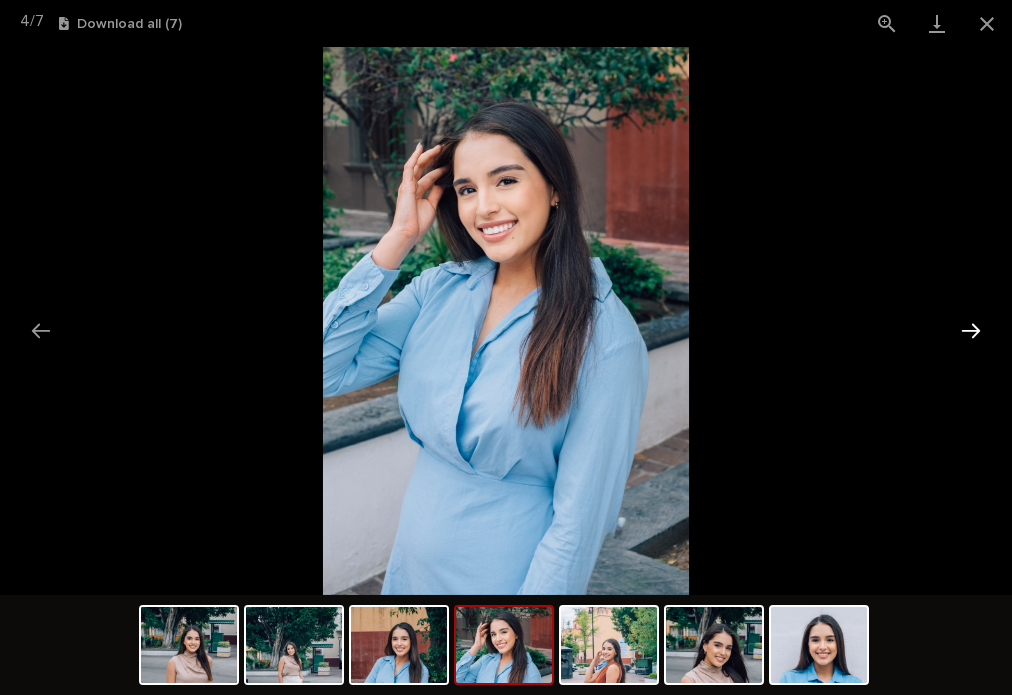 click at bounding box center (971, 330) 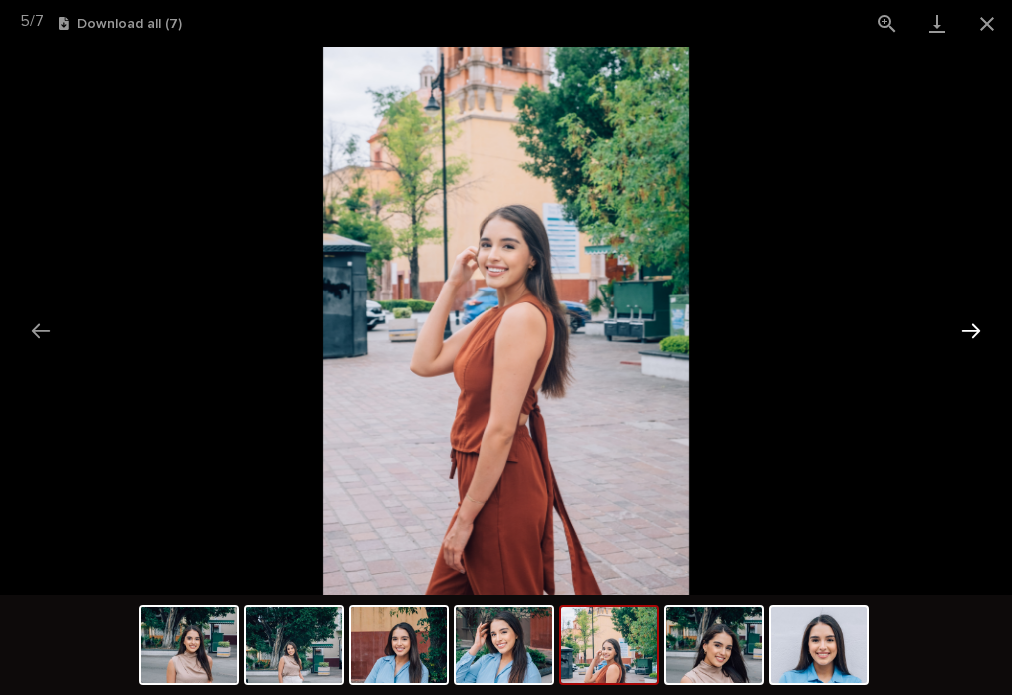 click at bounding box center (971, 330) 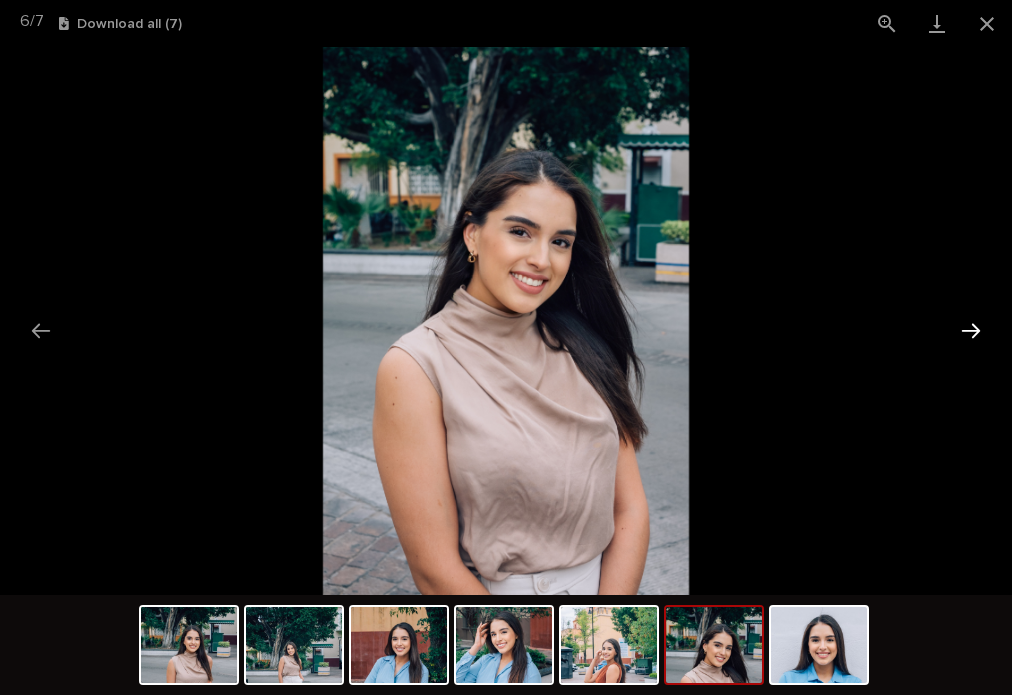 click at bounding box center [971, 330] 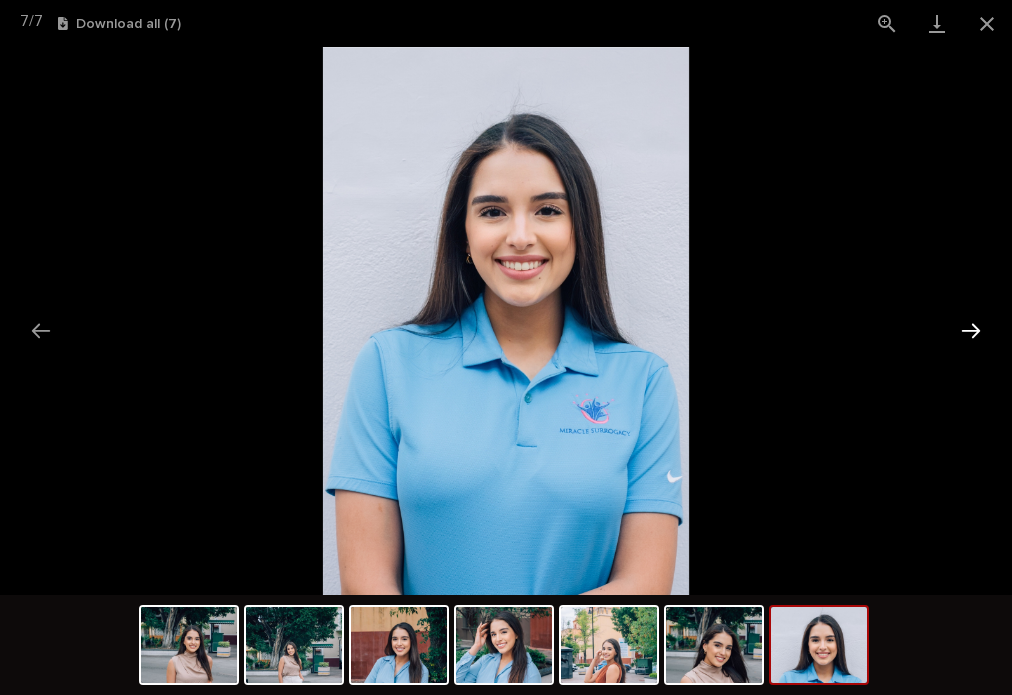 click at bounding box center [971, 330] 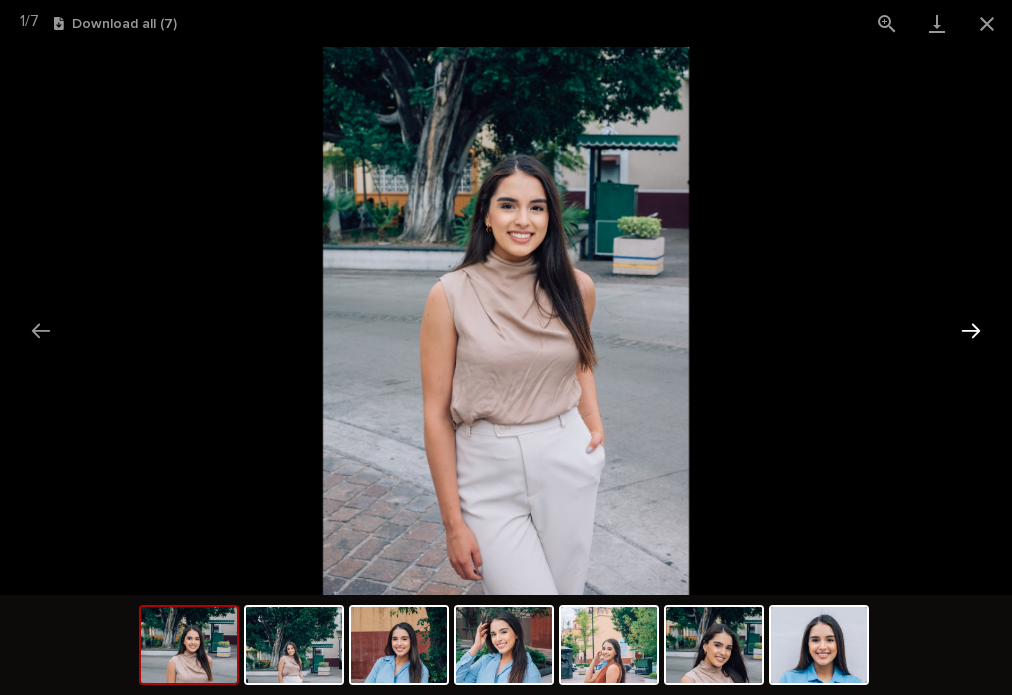 click at bounding box center [971, 330] 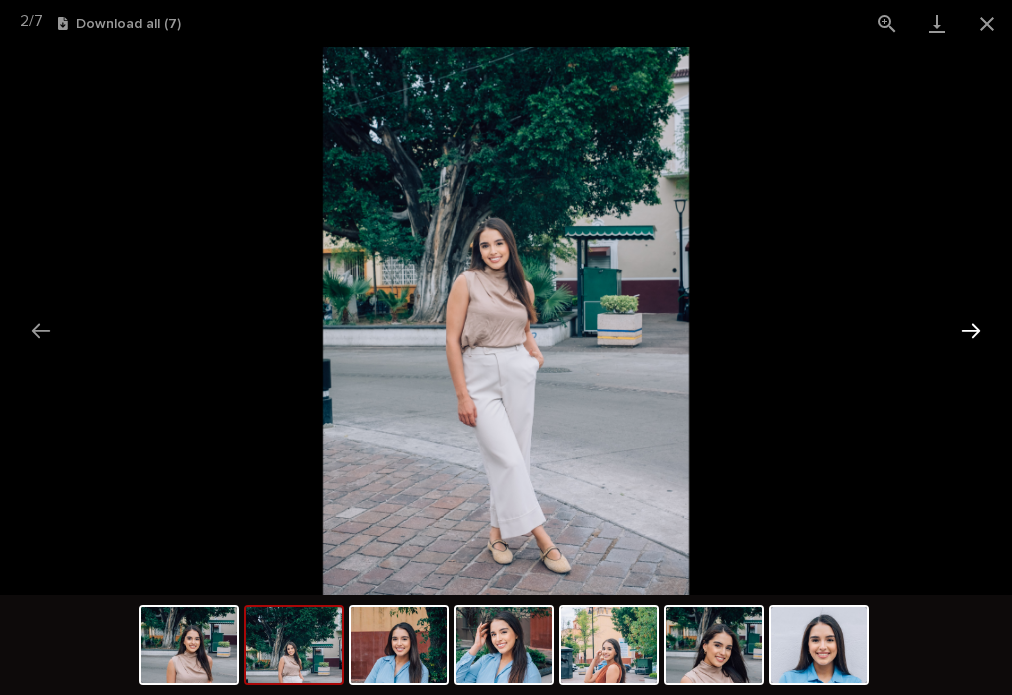 click at bounding box center (971, 330) 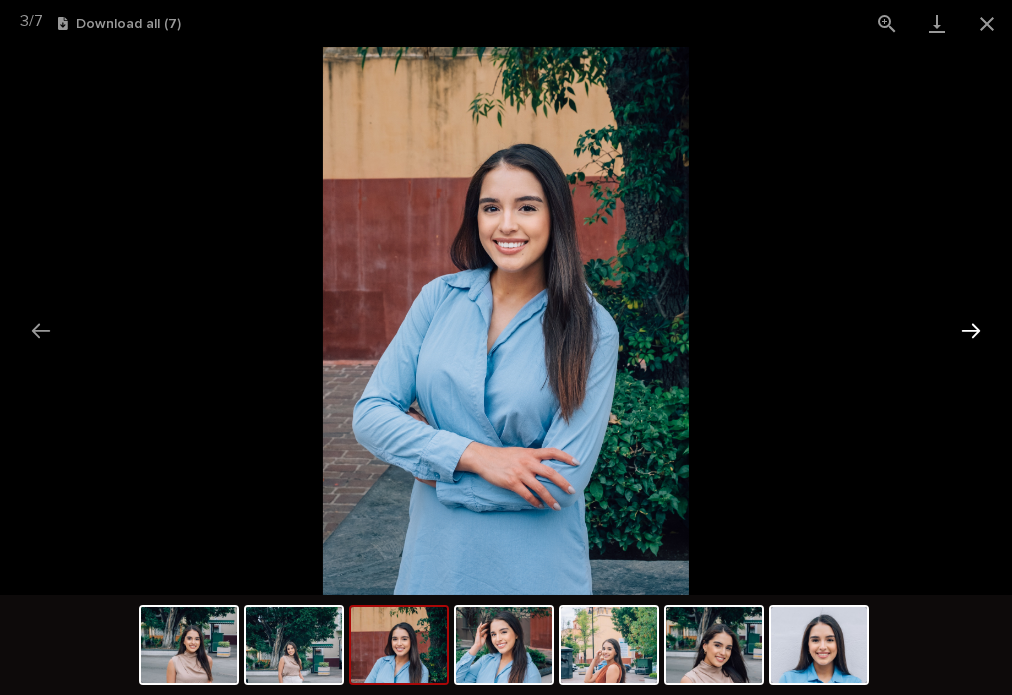 click at bounding box center (971, 330) 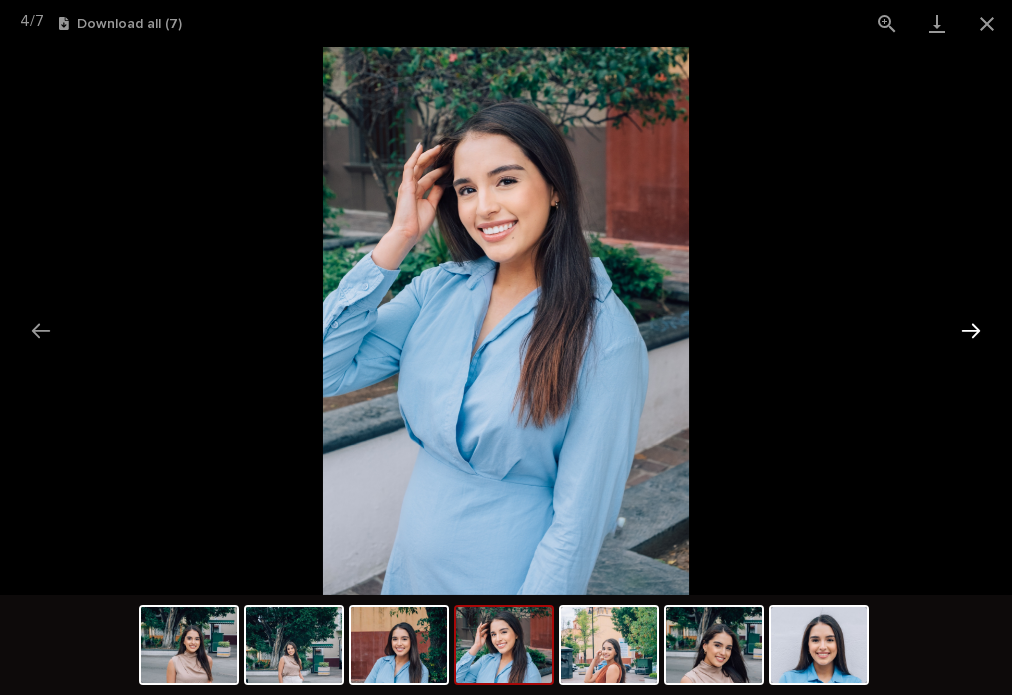 click at bounding box center [971, 330] 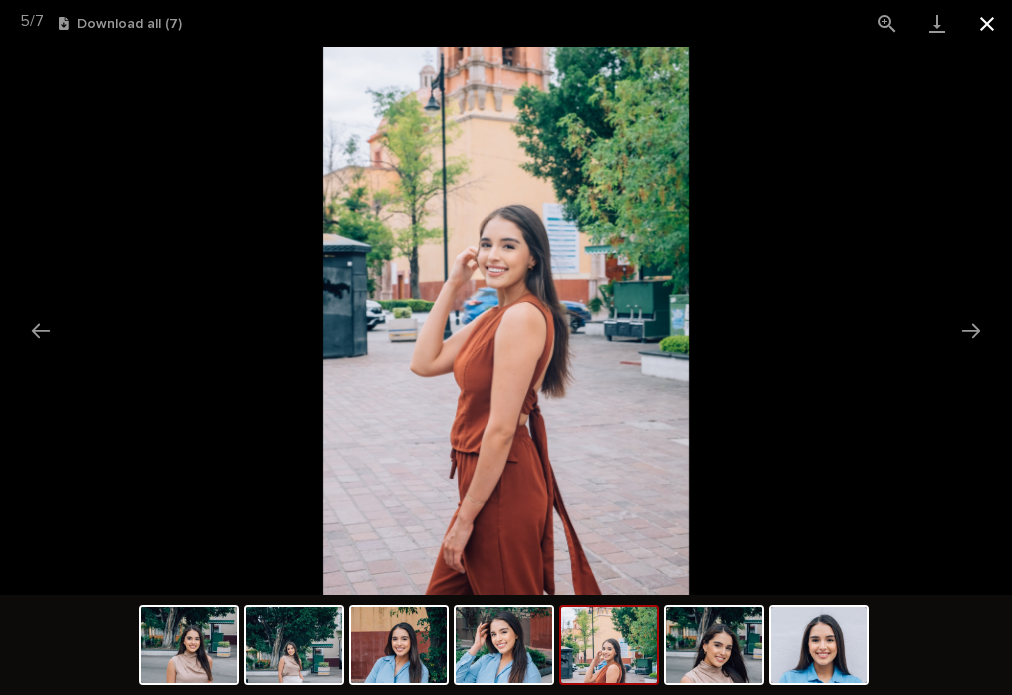 click at bounding box center [987, 23] 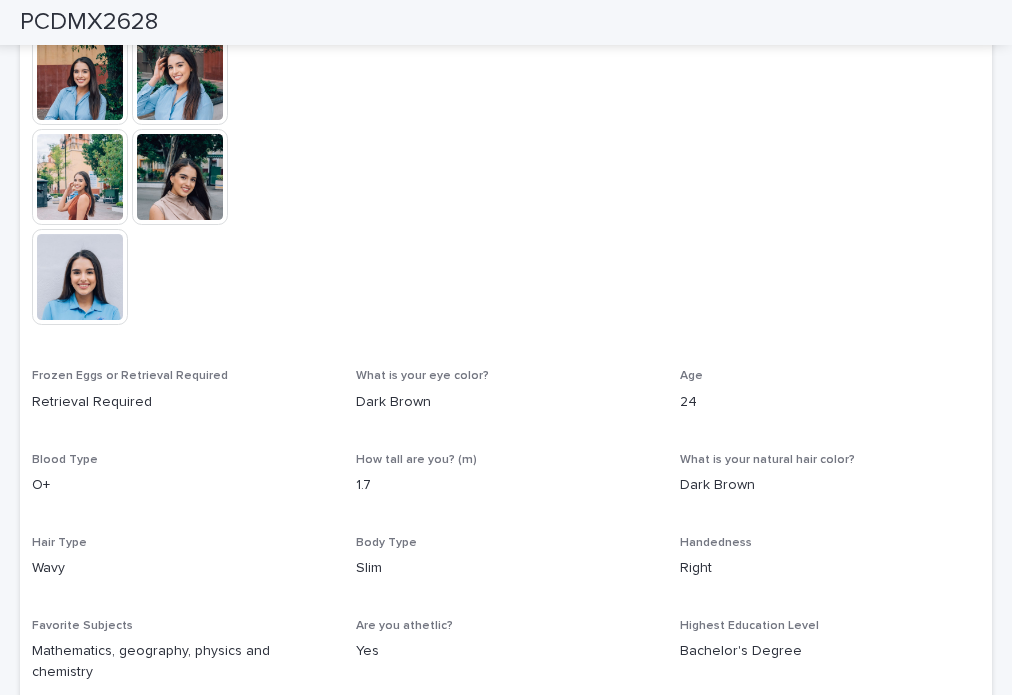 scroll, scrollTop: 700, scrollLeft: 0, axis: vertical 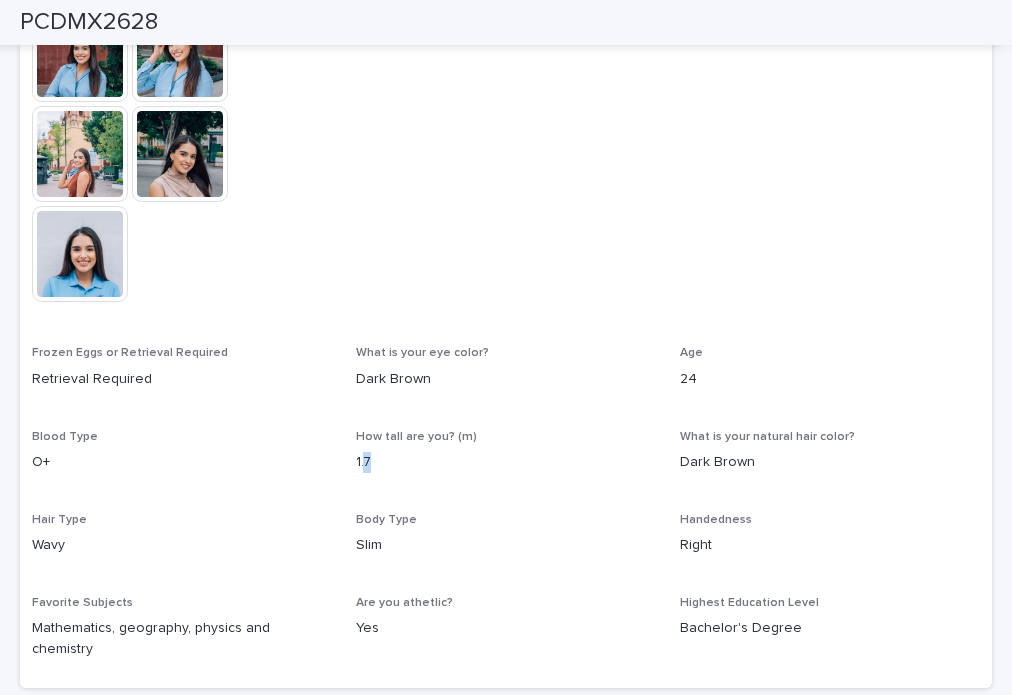 click on "1.7" at bounding box center [506, 462] 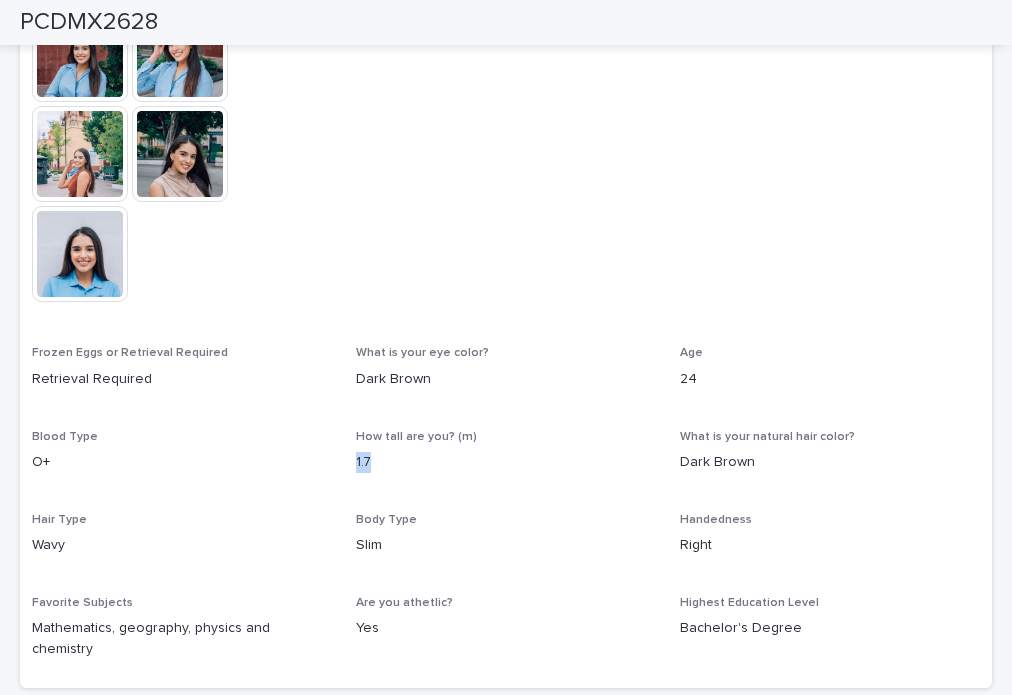 drag, startPoint x: 368, startPoint y: 458, endPoint x: 347, endPoint y: 458, distance: 21 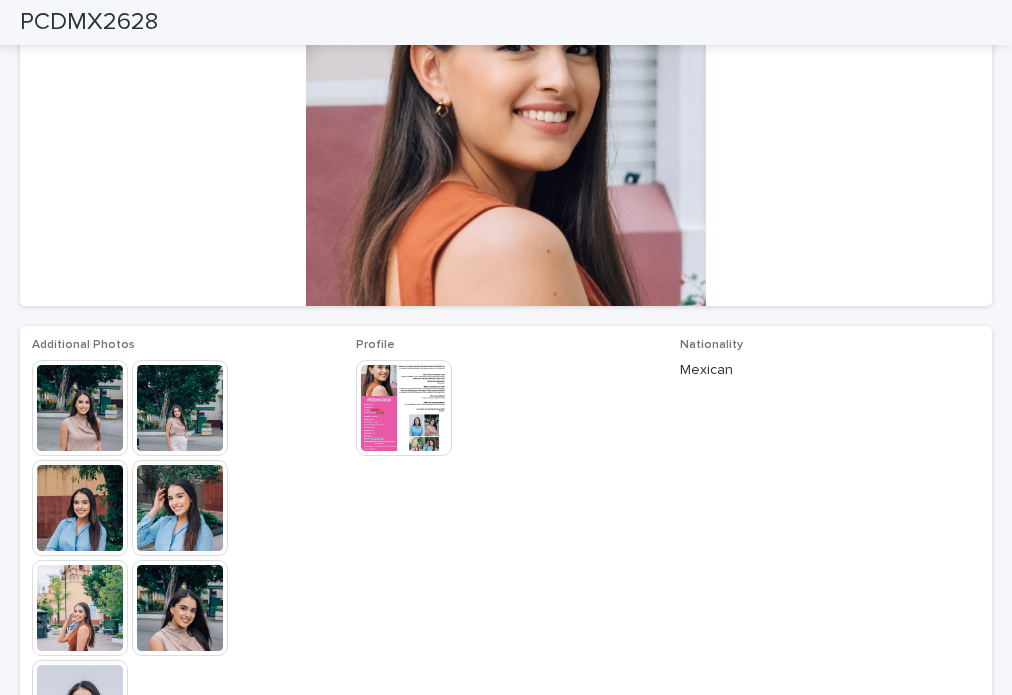 scroll, scrollTop: 400, scrollLeft: 0, axis: vertical 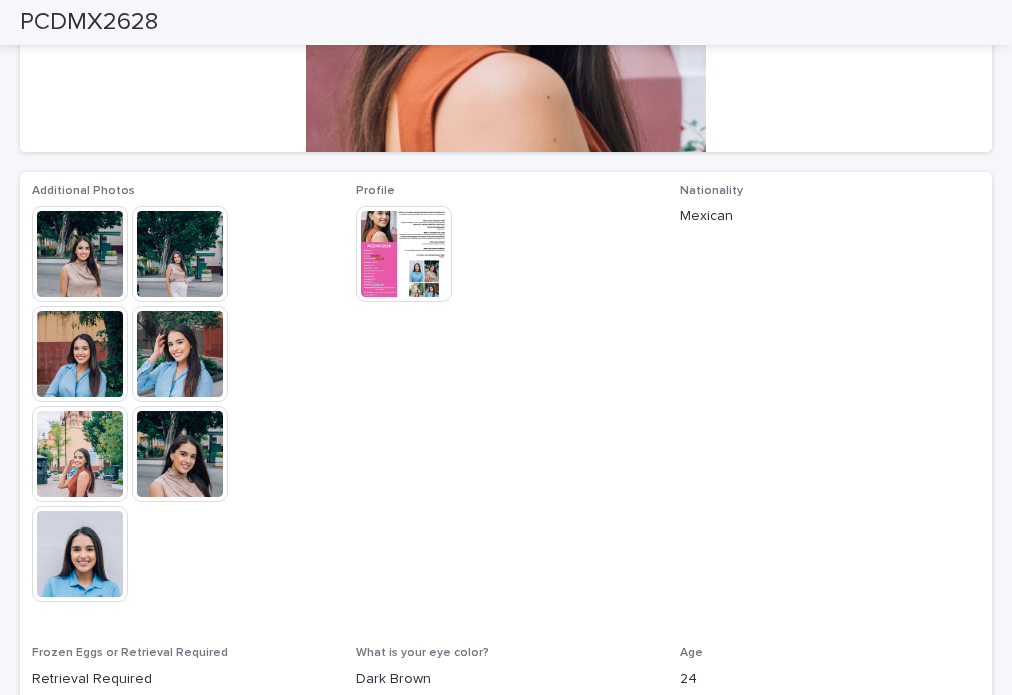 click at bounding box center (80, 254) 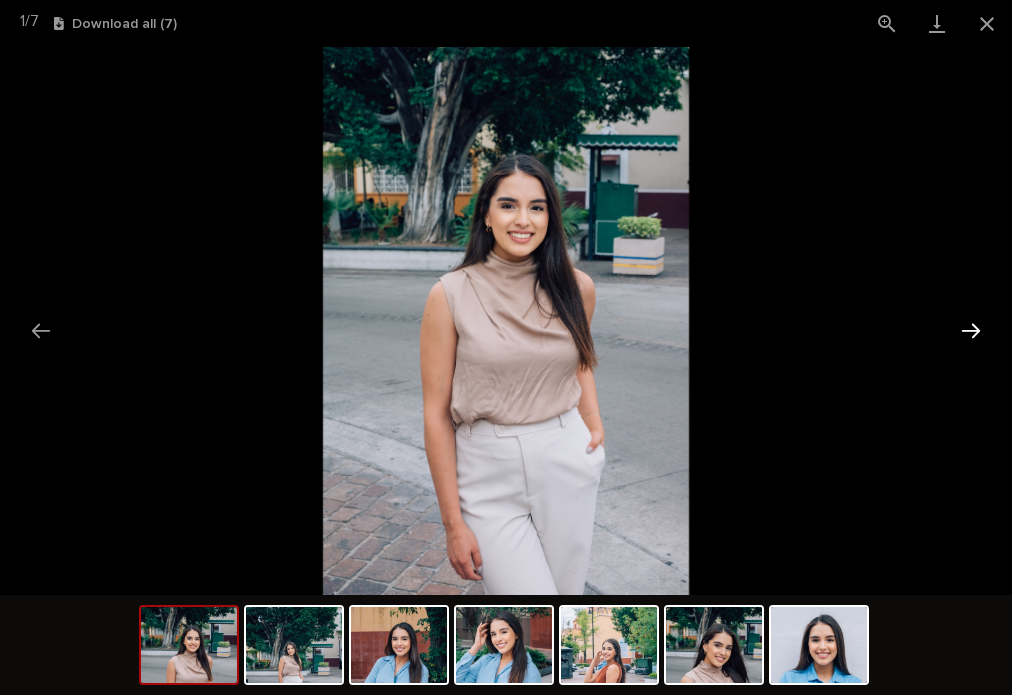 click at bounding box center [971, 330] 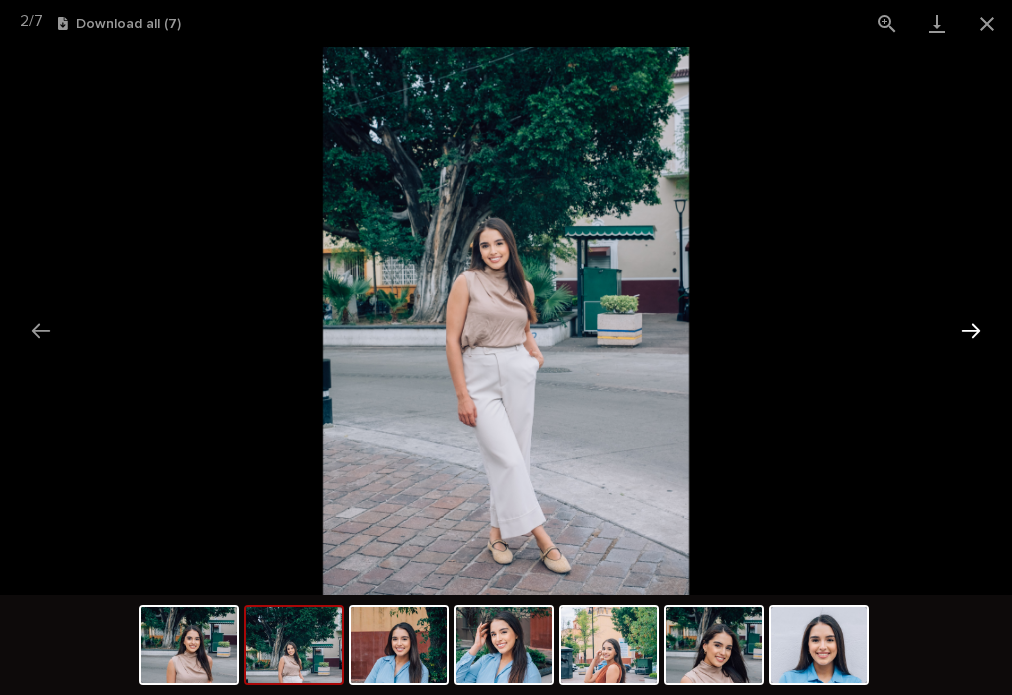 click at bounding box center [971, 330] 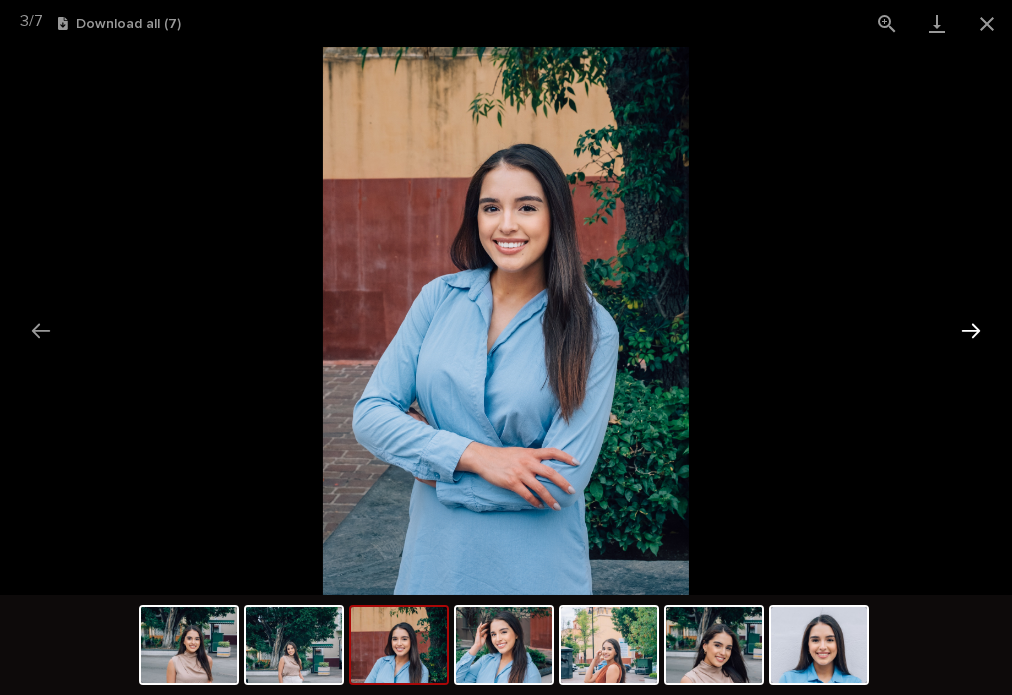click at bounding box center [971, 330] 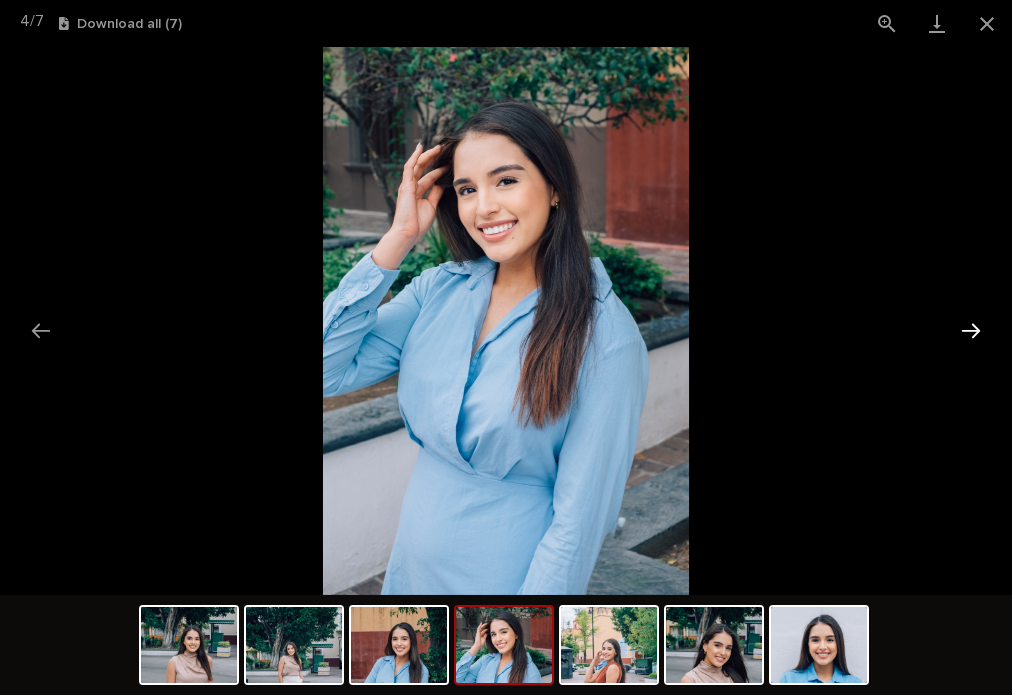 click at bounding box center [971, 330] 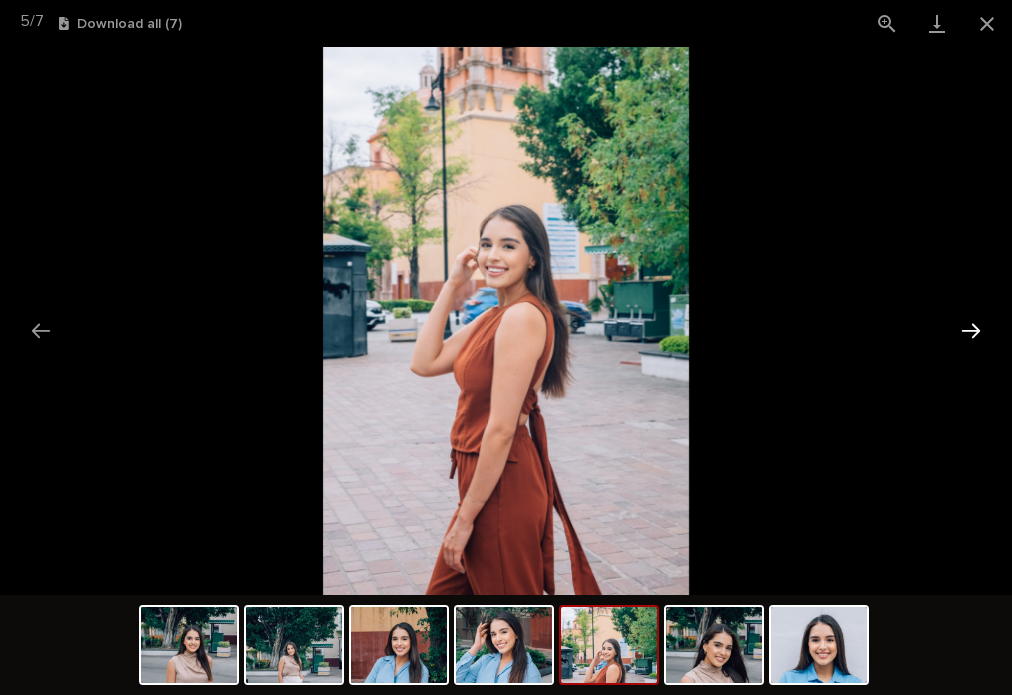 click at bounding box center [971, 330] 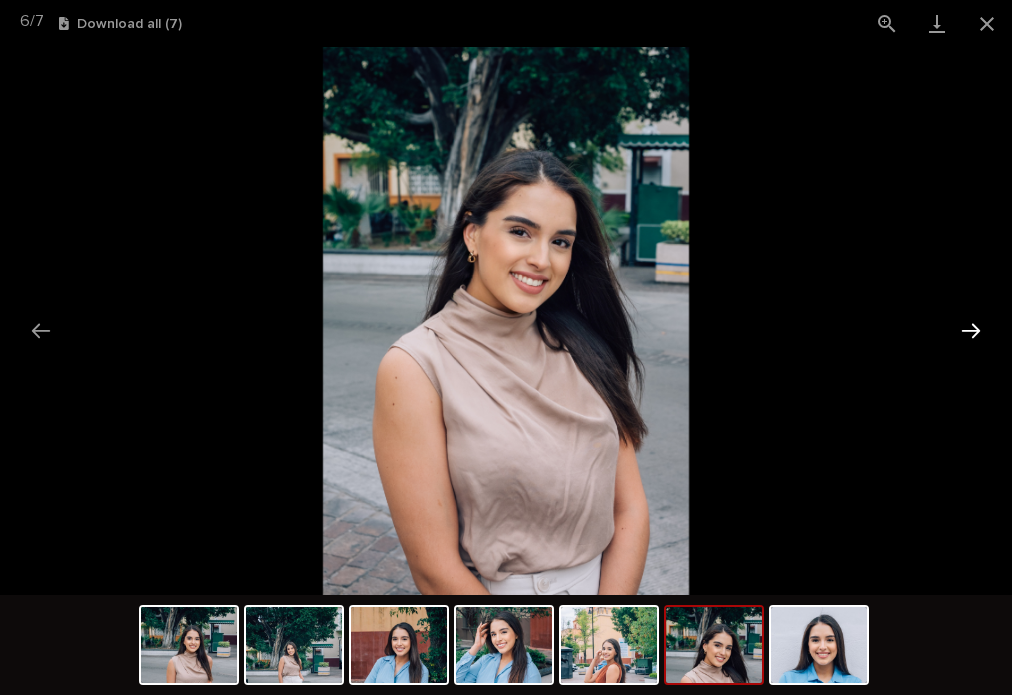 click at bounding box center (971, 330) 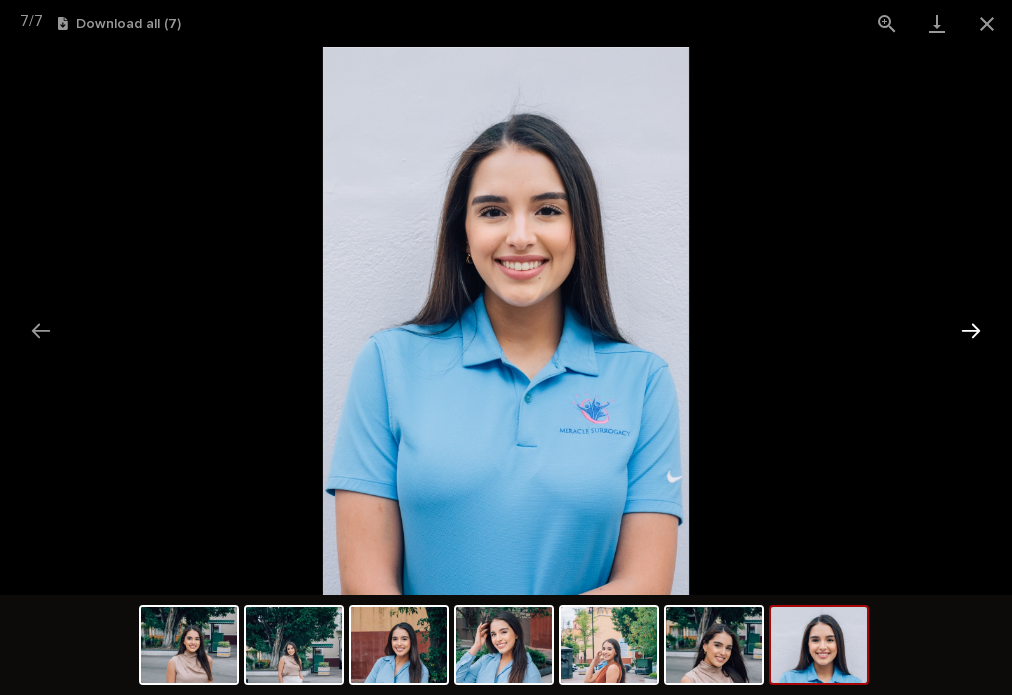 click at bounding box center (971, 330) 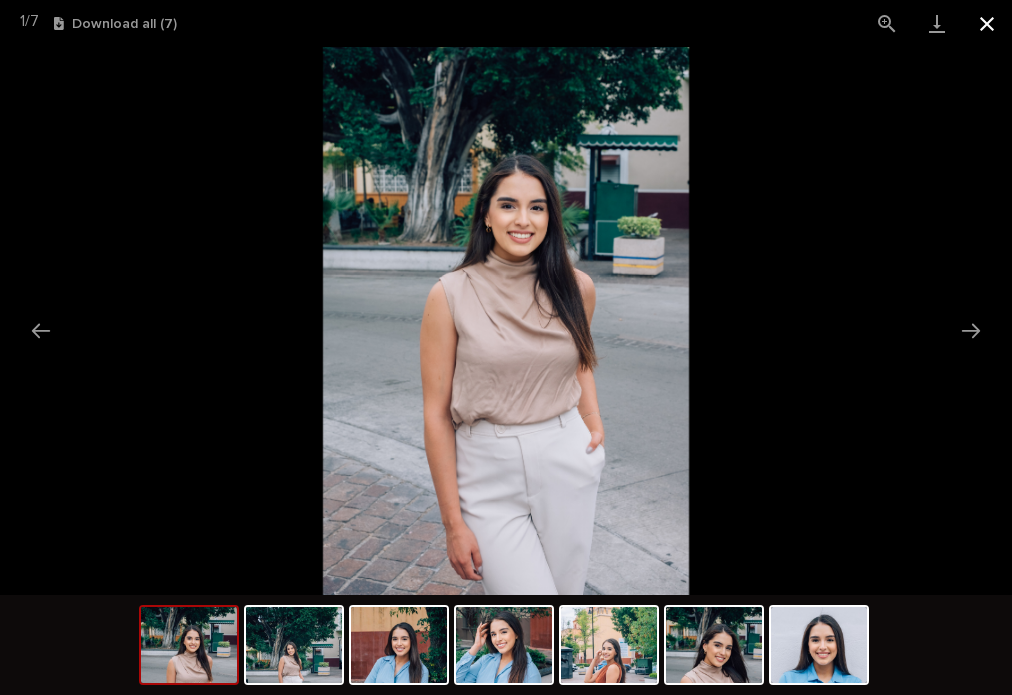 click at bounding box center (987, 23) 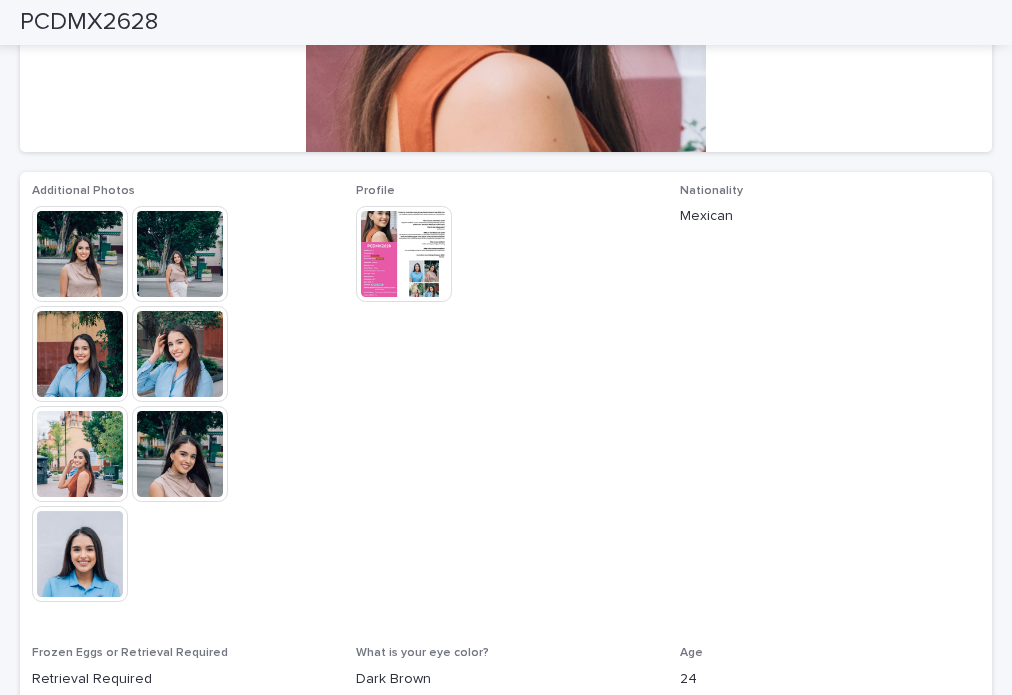 click at bounding box center (404, 254) 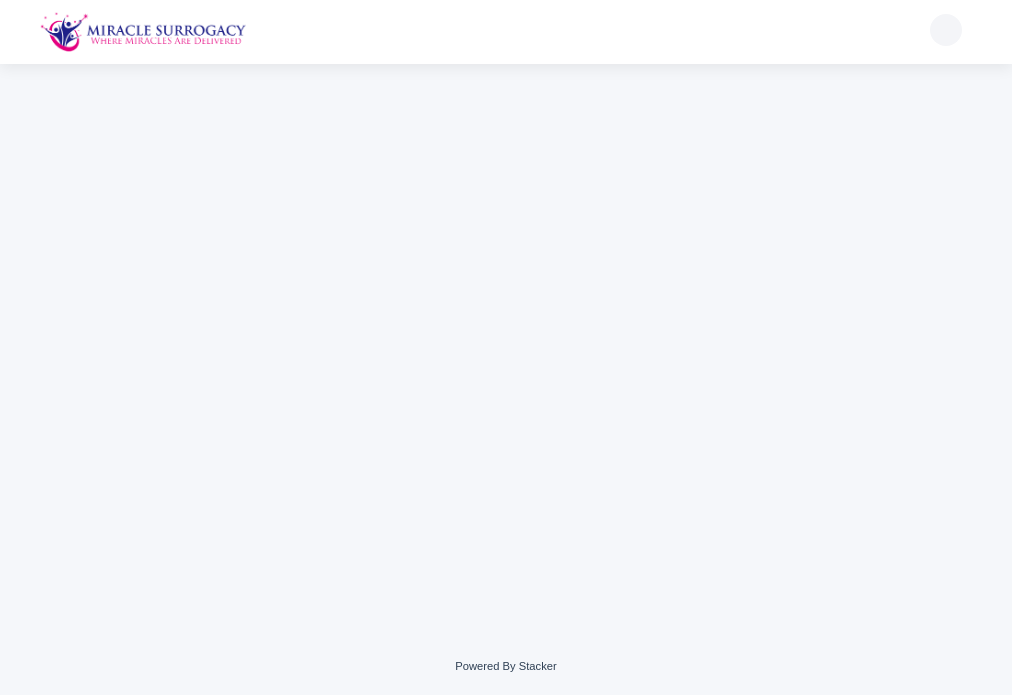 scroll, scrollTop: 0, scrollLeft: 0, axis: both 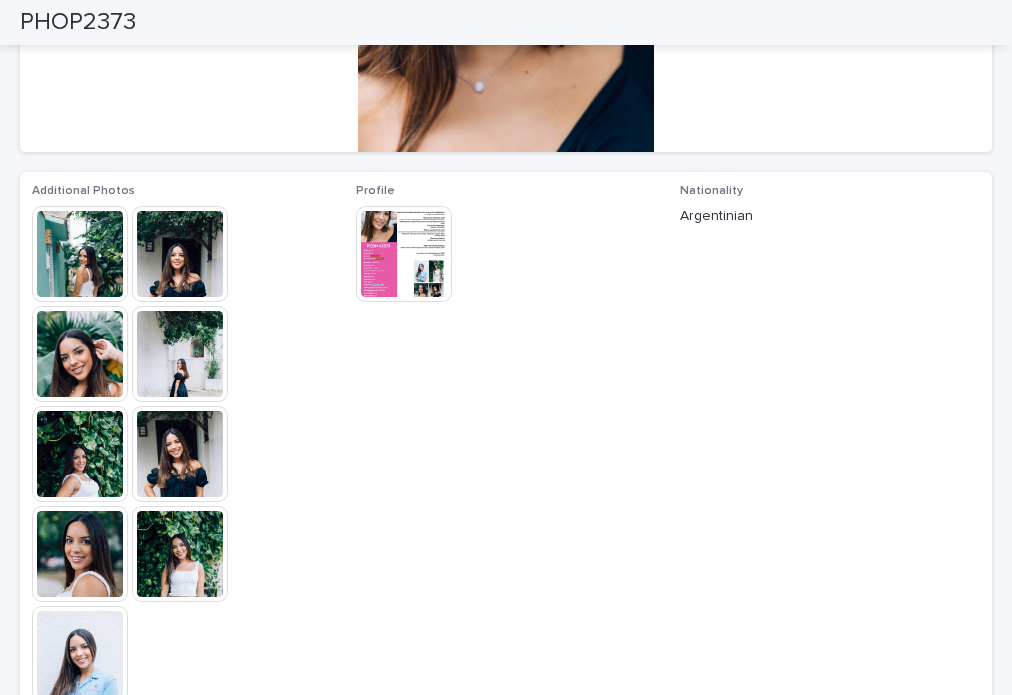 click at bounding box center (80, 254) 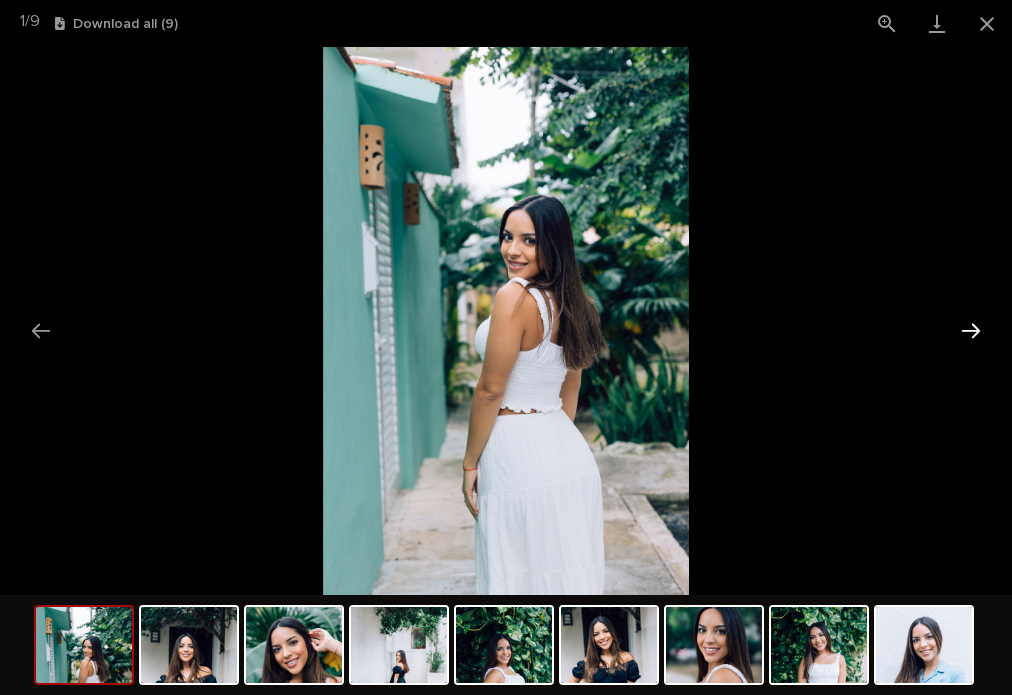 click at bounding box center (971, 330) 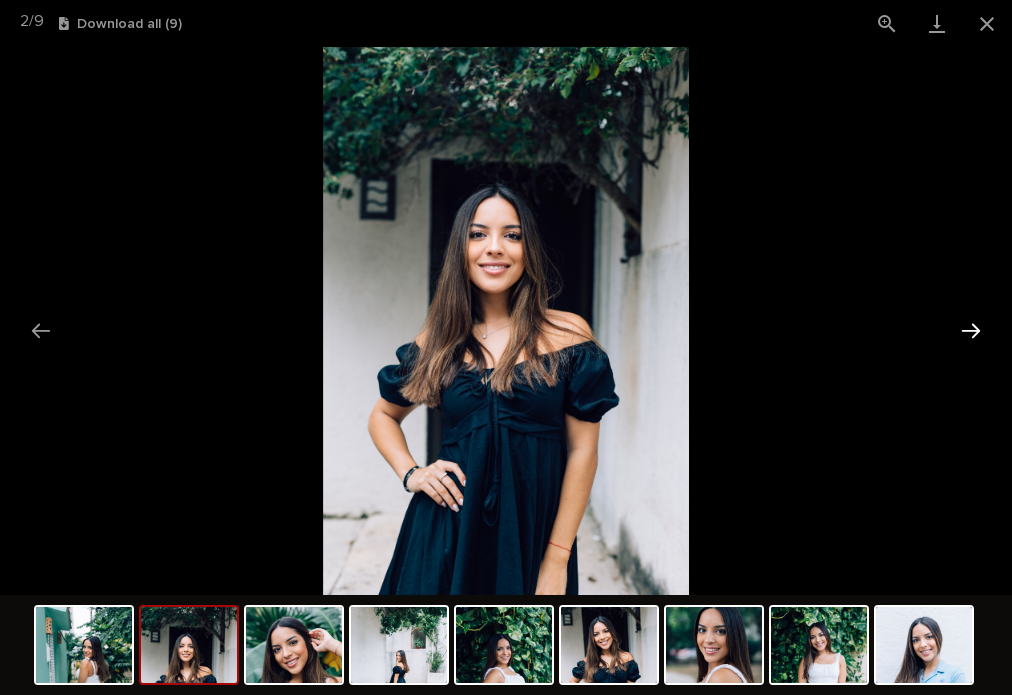 click at bounding box center [971, 330] 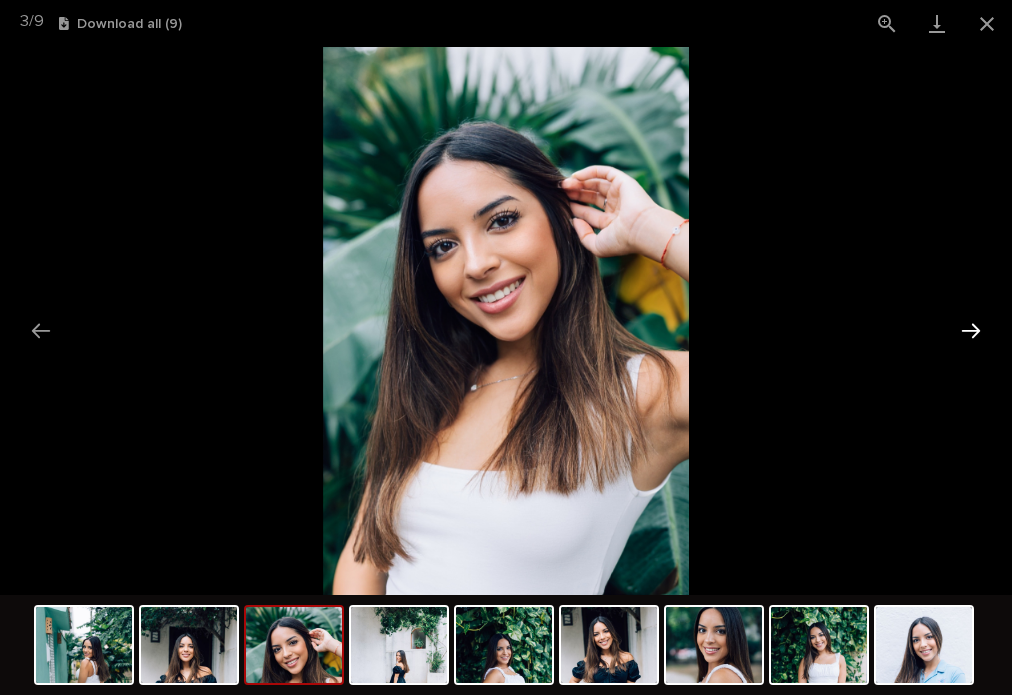 click at bounding box center [971, 330] 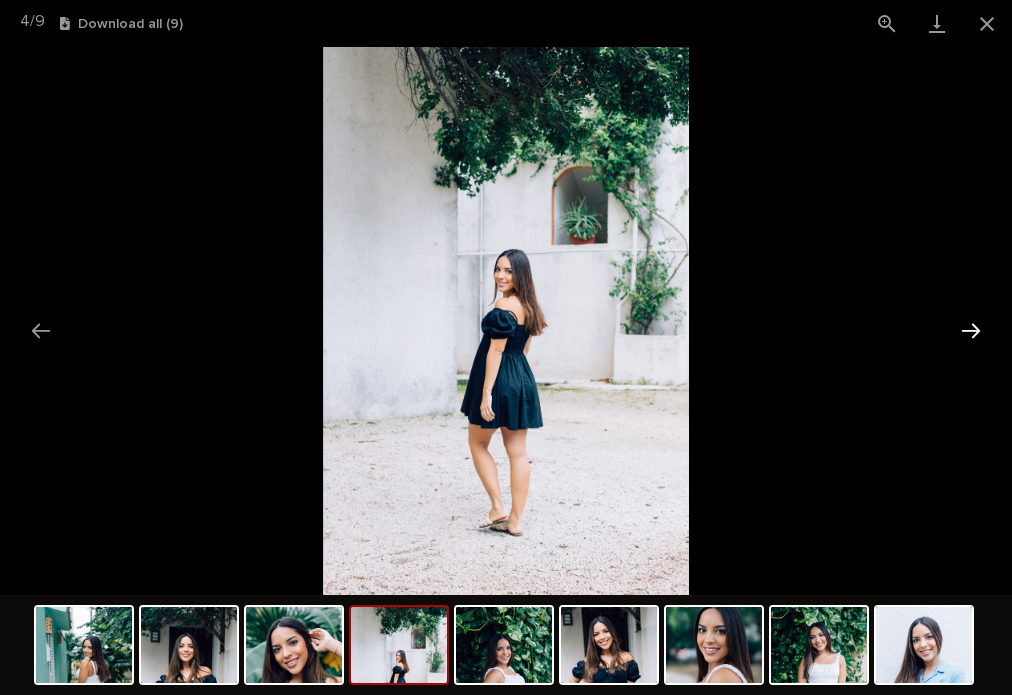 click at bounding box center (971, 330) 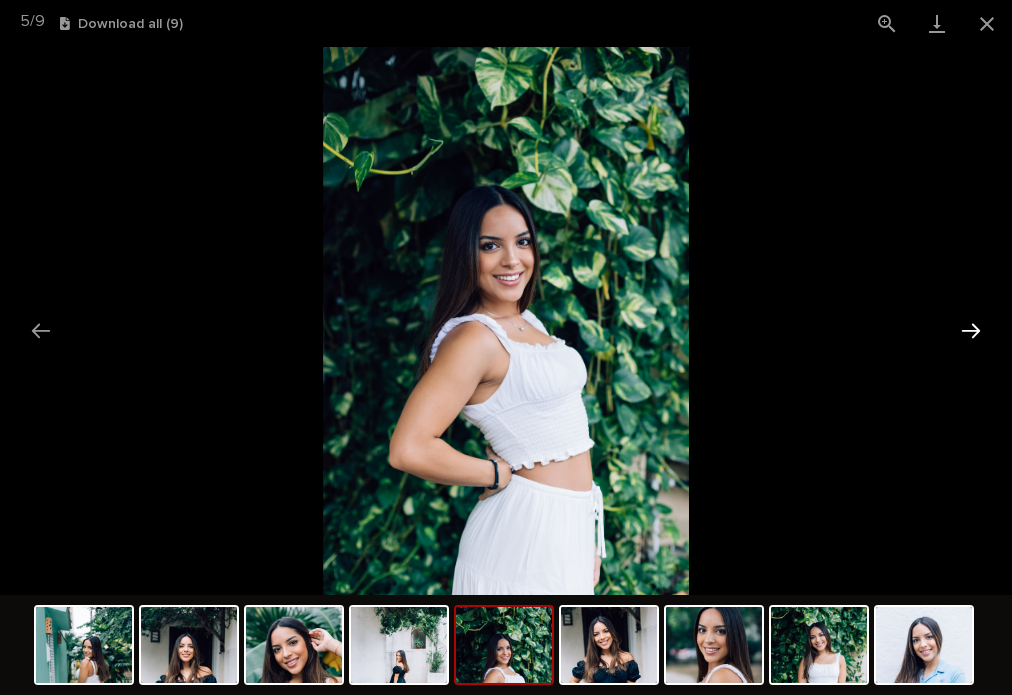 click at bounding box center [971, 330] 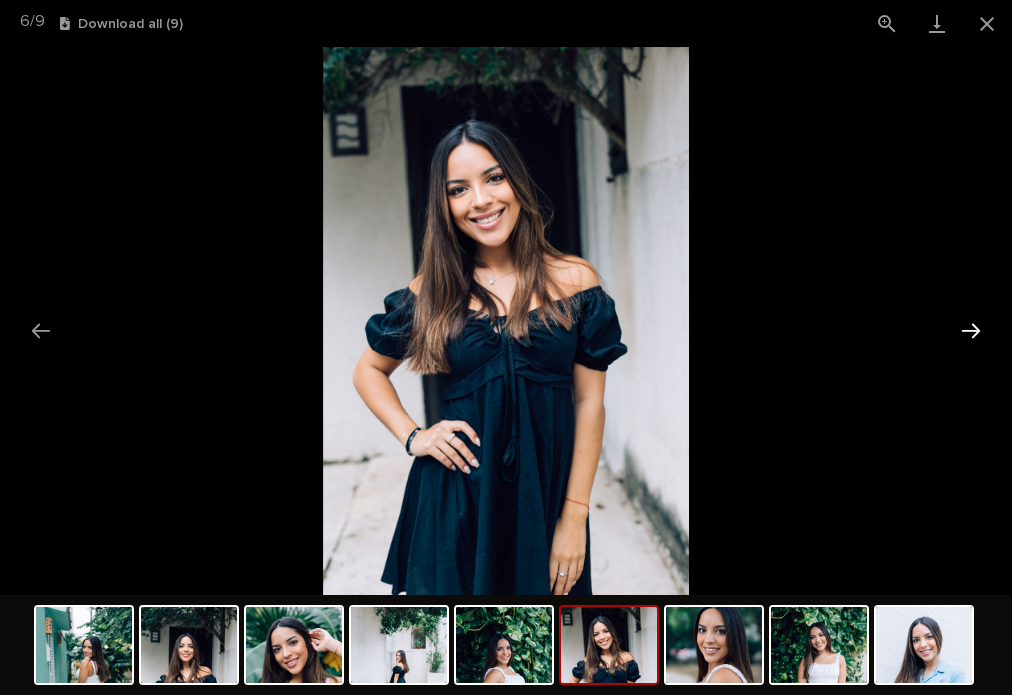 click at bounding box center (971, 330) 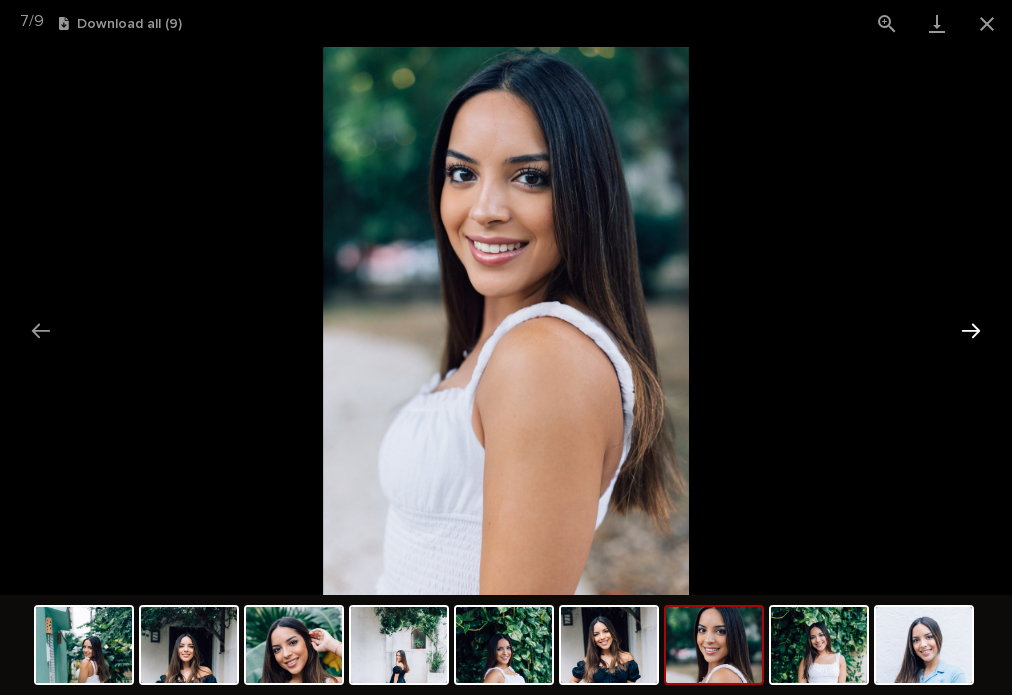 click at bounding box center (971, 330) 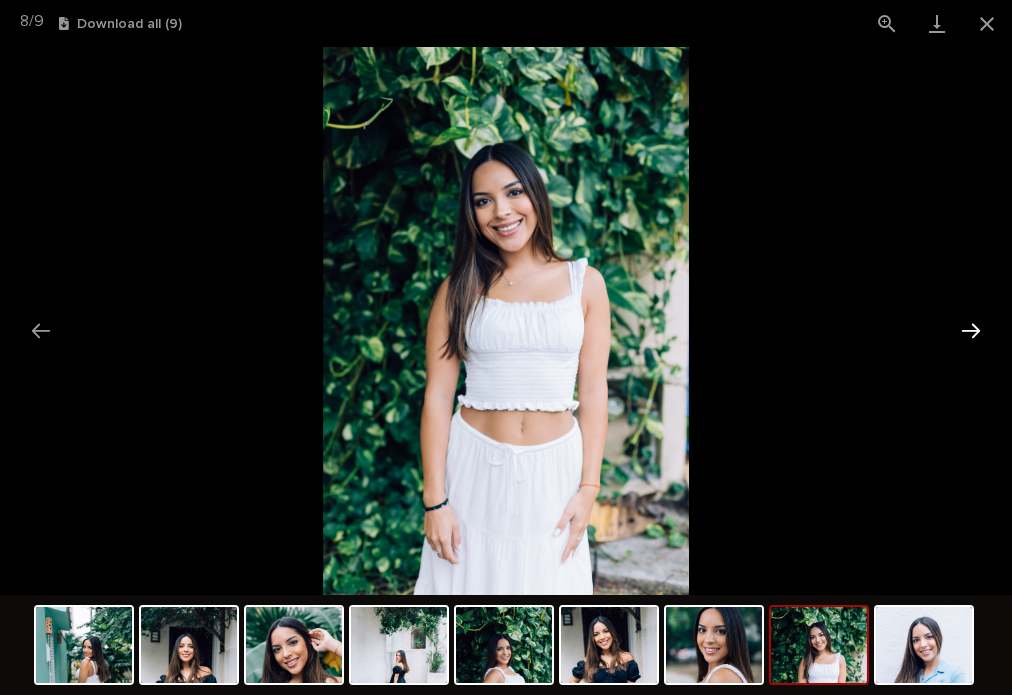 click at bounding box center (971, 330) 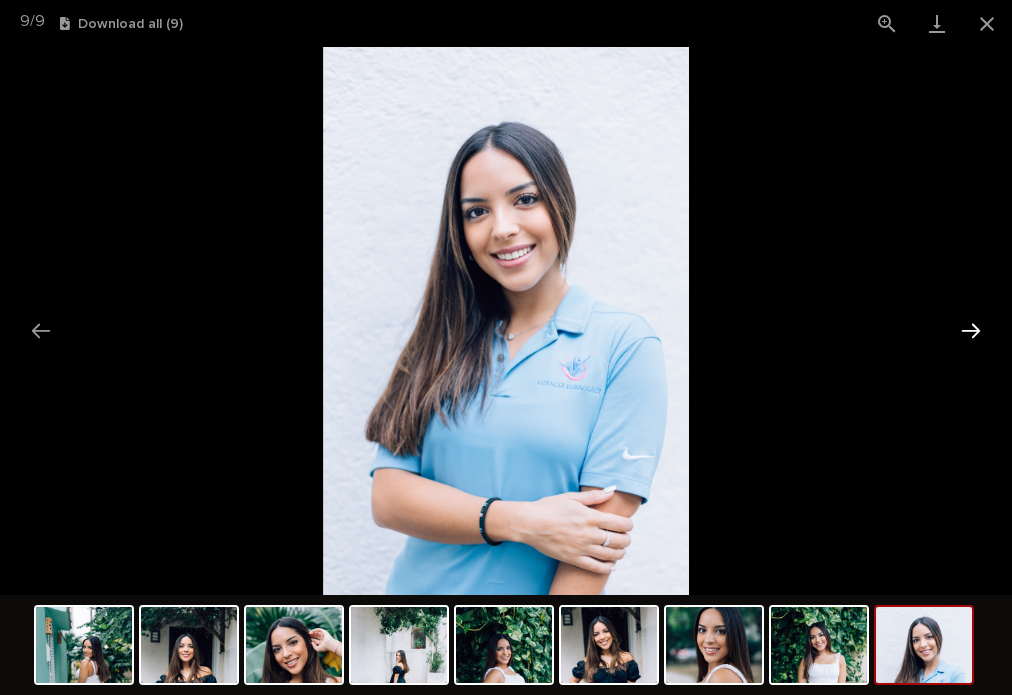 click at bounding box center [971, 330] 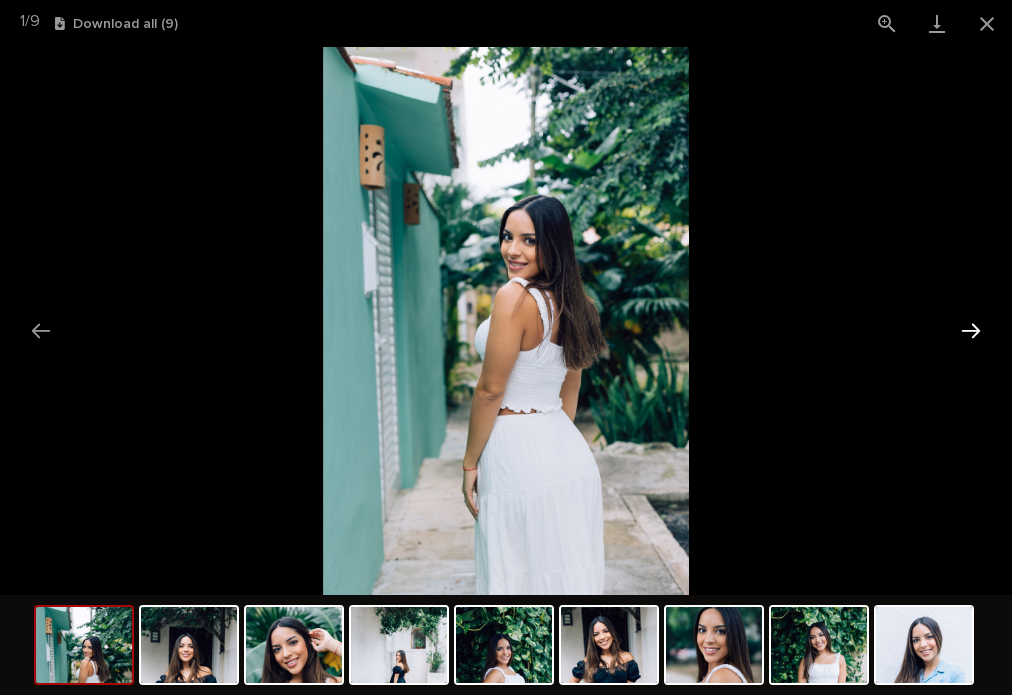 click at bounding box center (971, 330) 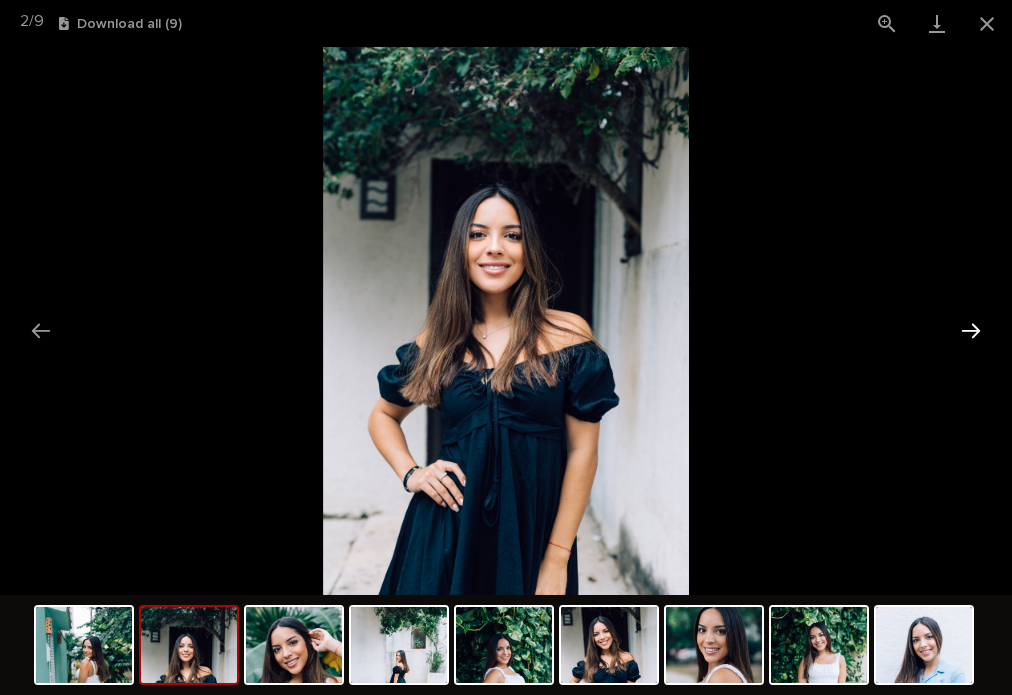 click at bounding box center [971, 330] 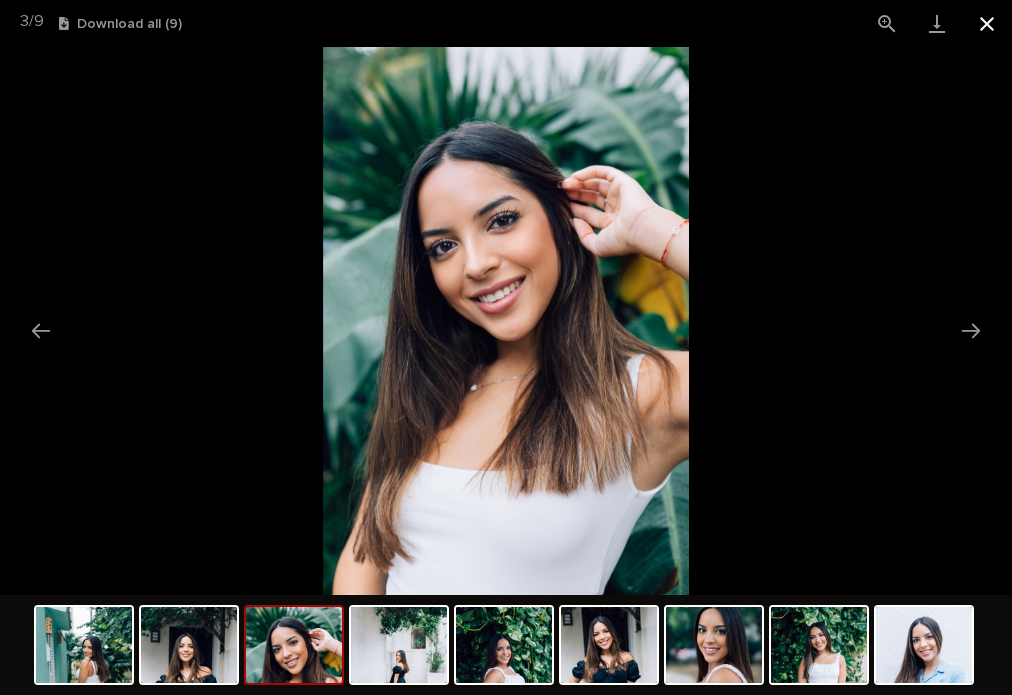 click at bounding box center (987, 23) 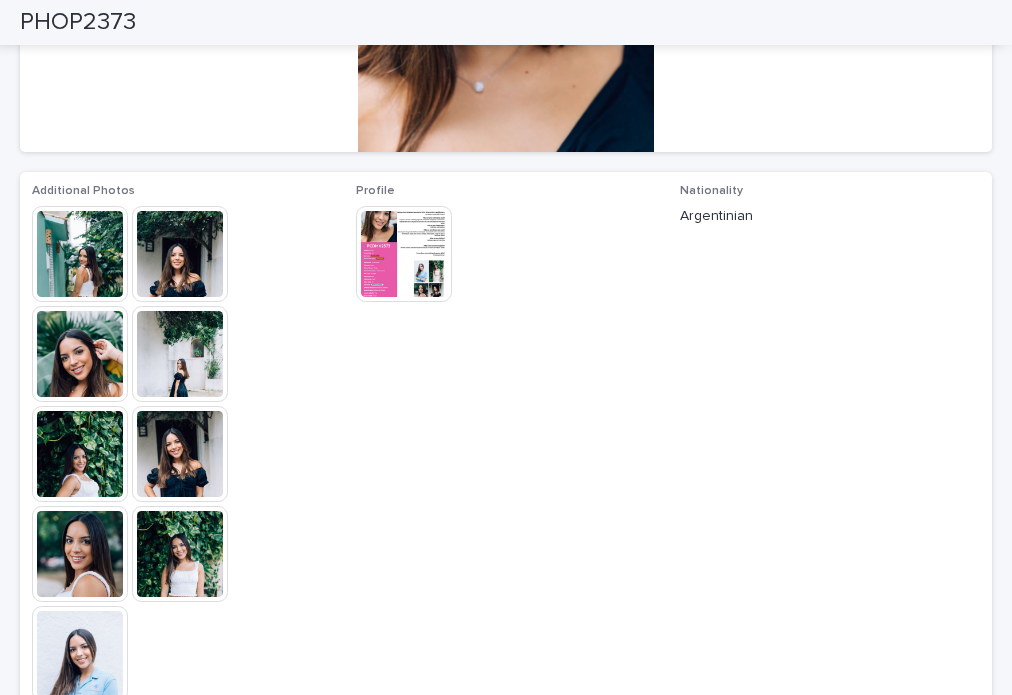 click at bounding box center [404, 254] 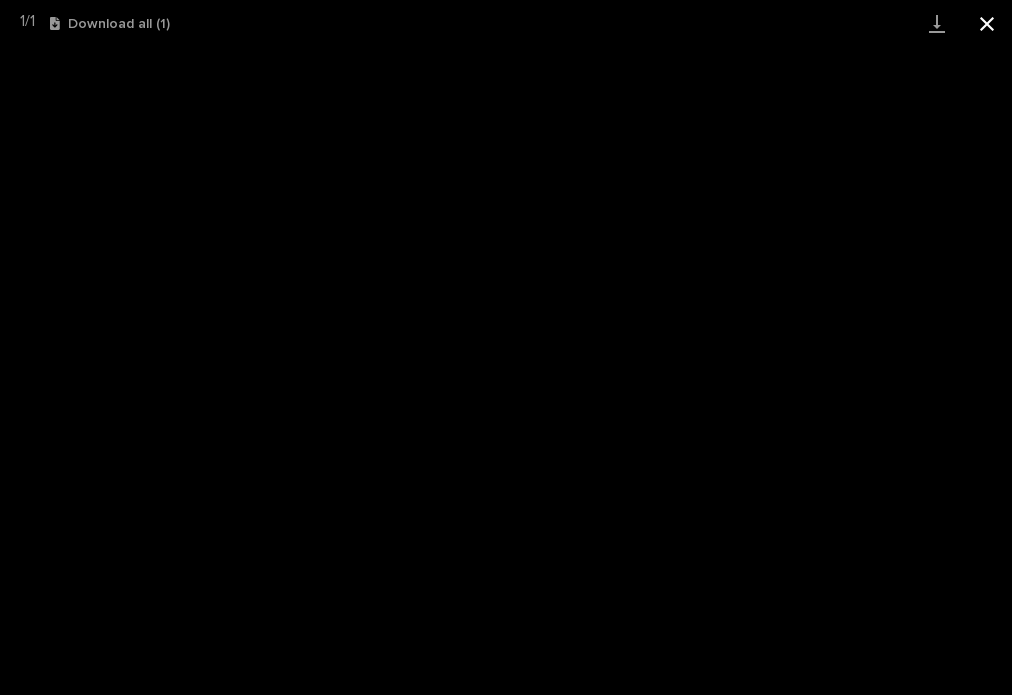 click at bounding box center [987, 23] 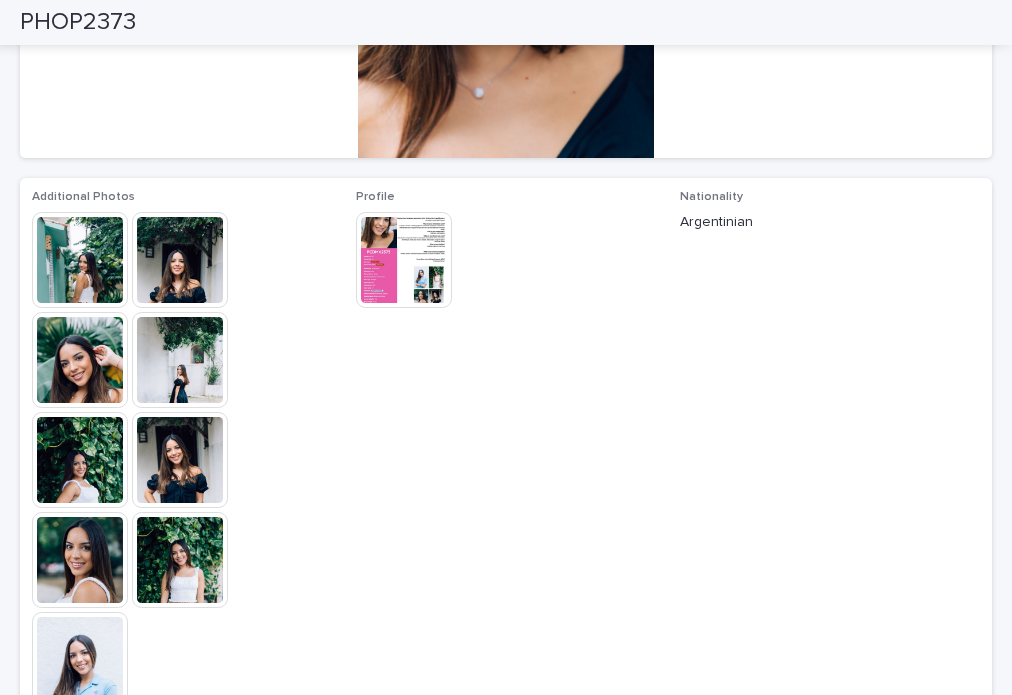 scroll, scrollTop: 300, scrollLeft: 0, axis: vertical 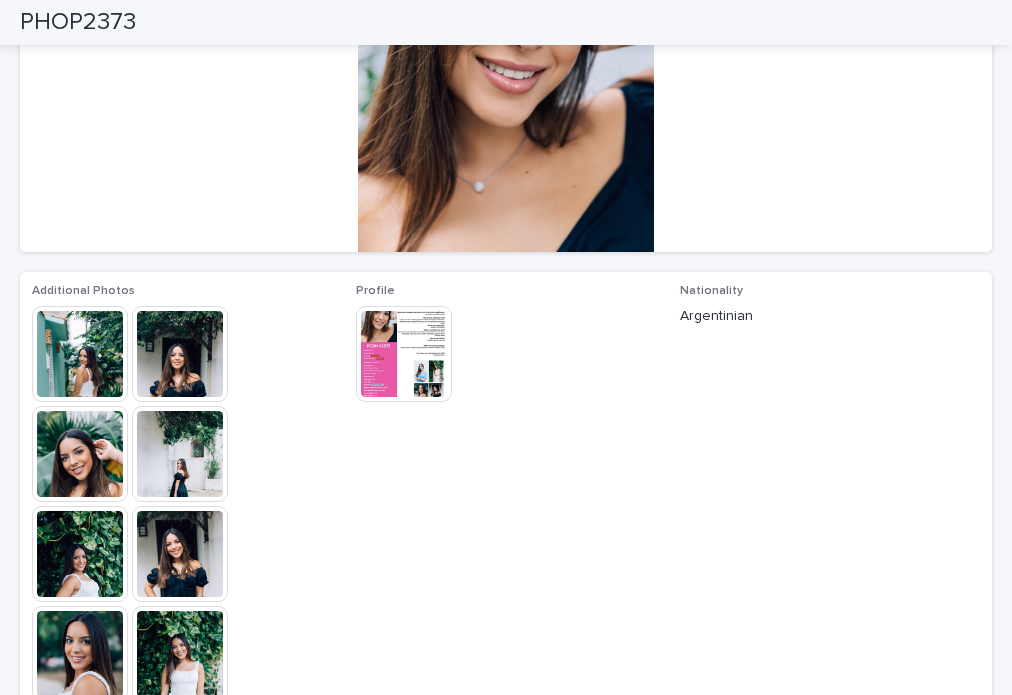click at bounding box center [180, 354] 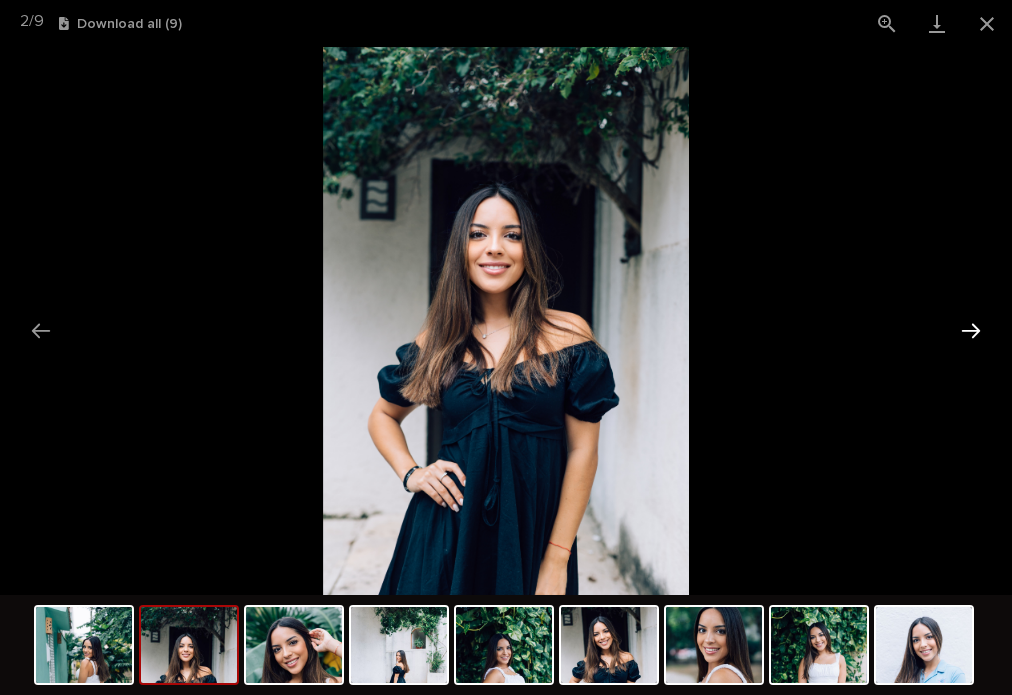 click at bounding box center [971, 330] 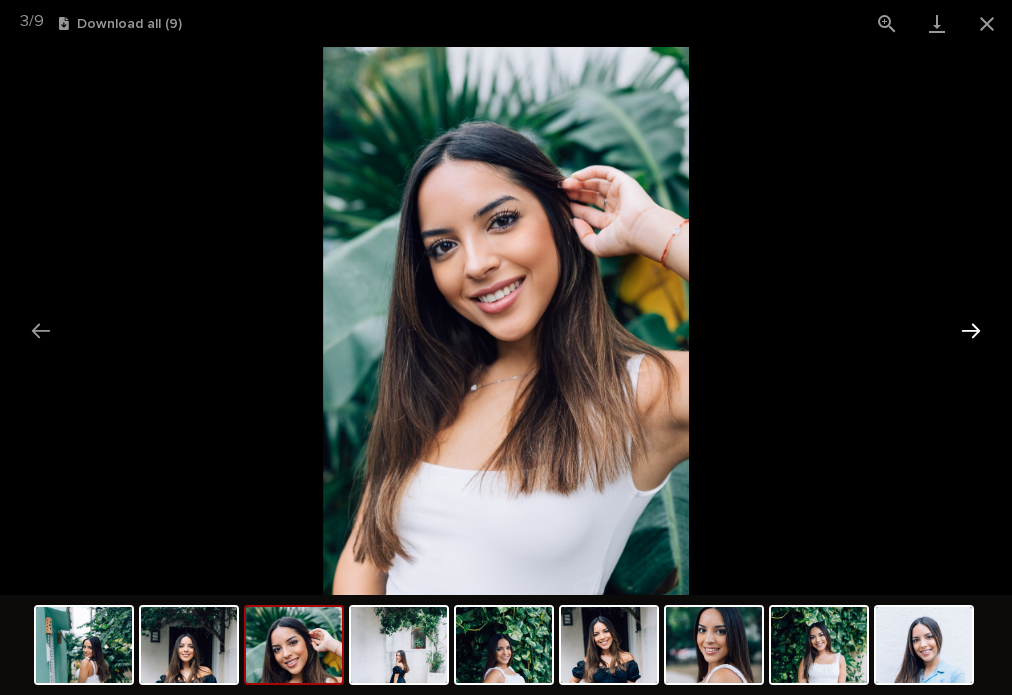 click at bounding box center (971, 330) 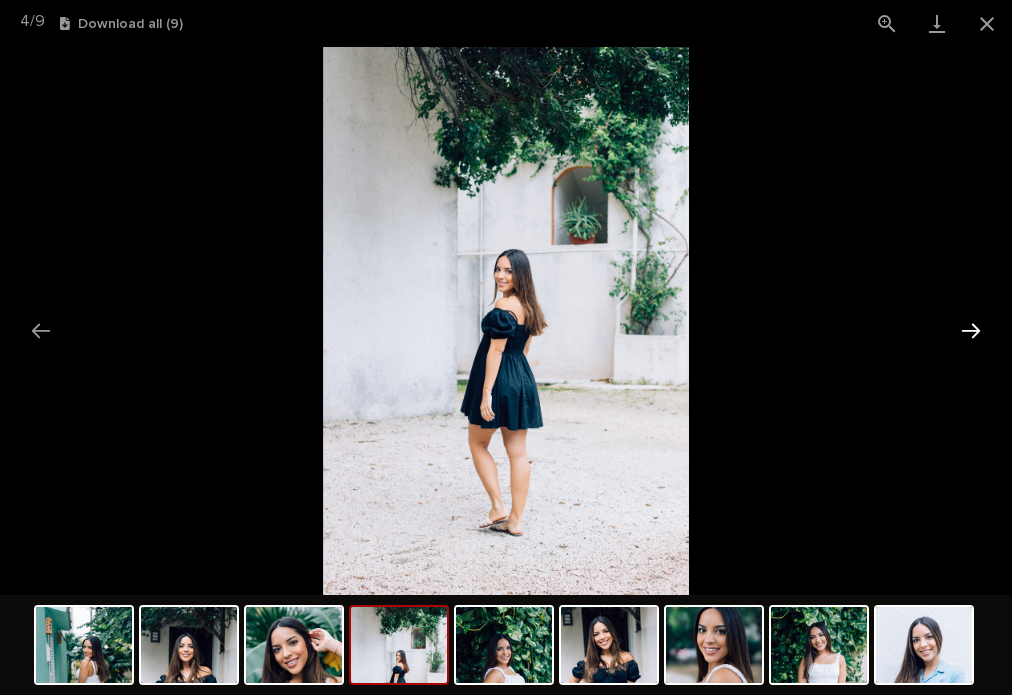 click at bounding box center (971, 330) 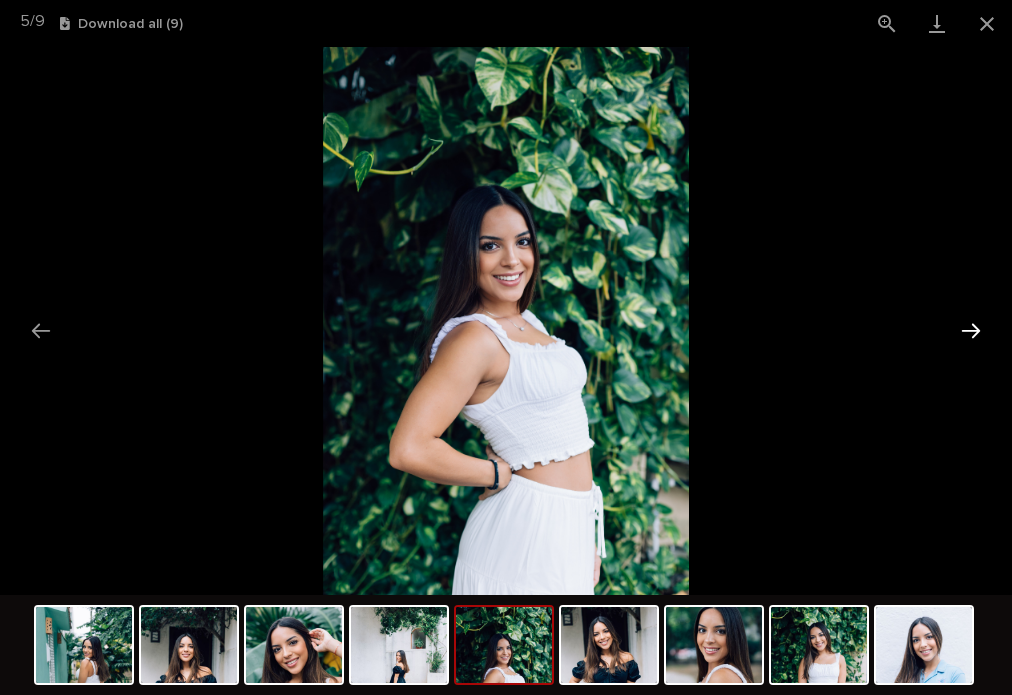 click at bounding box center (971, 330) 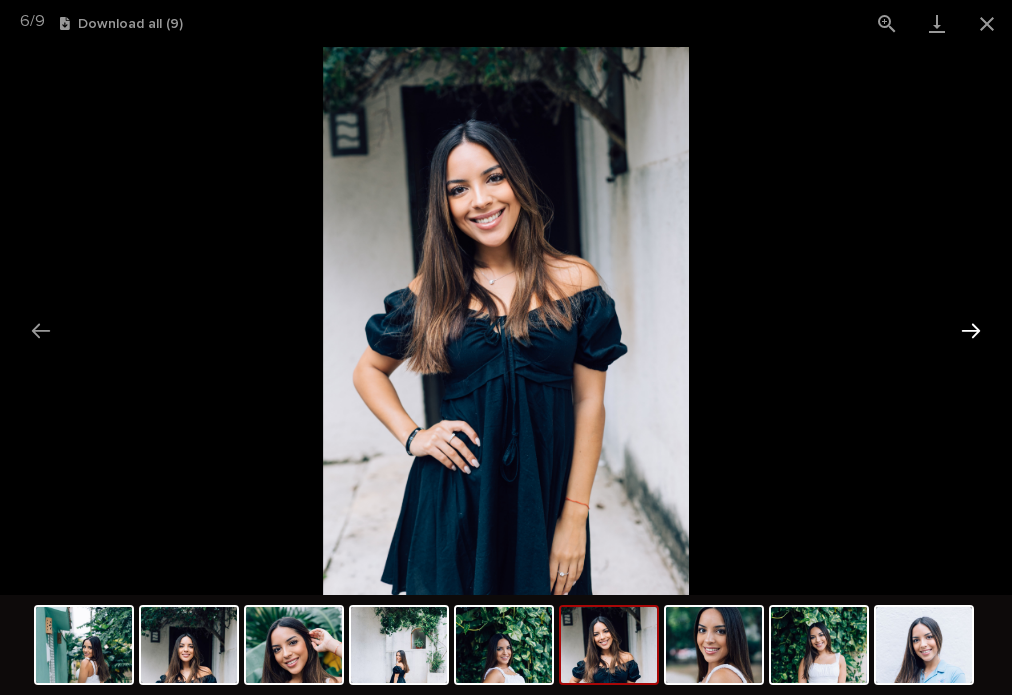 click at bounding box center [971, 330] 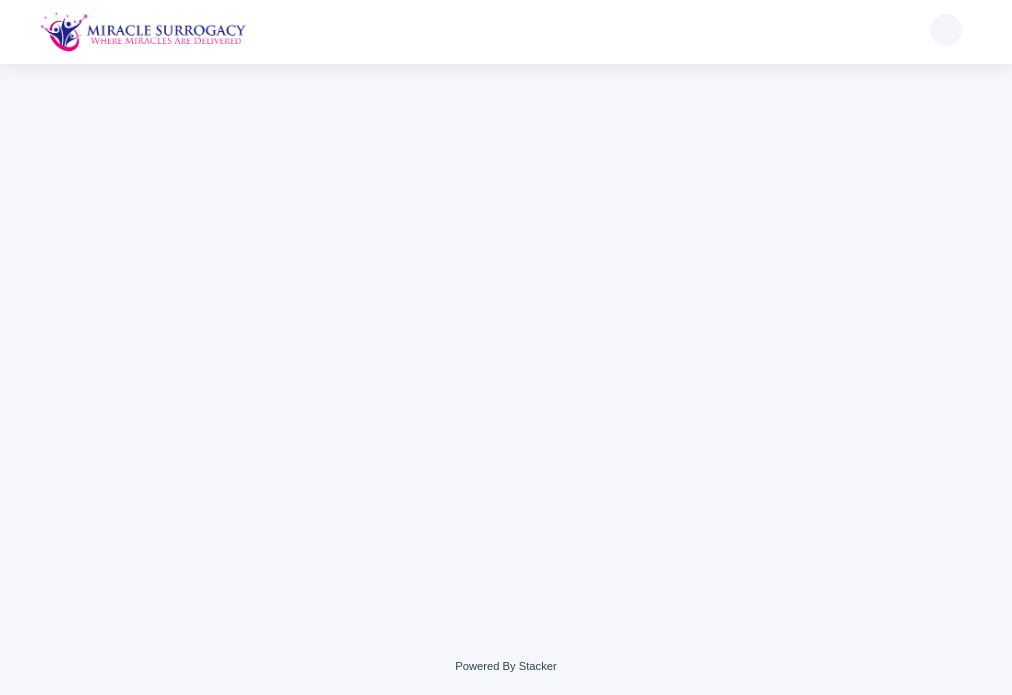 scroll, scrollTop: 0, scrollLeft: 0, axis: both 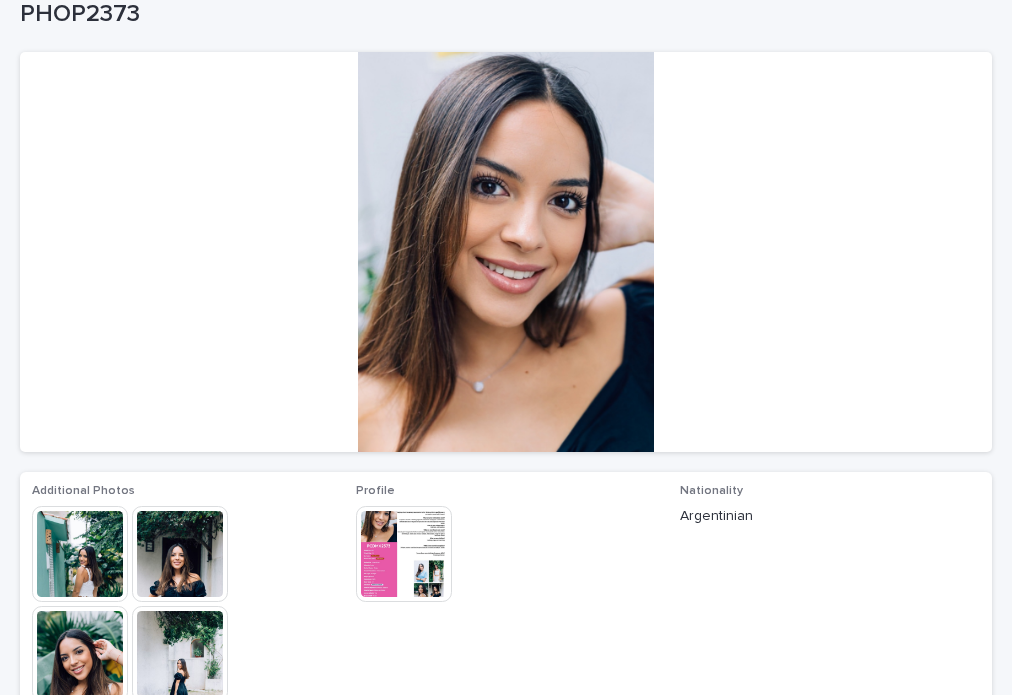 click on "PHOP2373" at bounding box center [502, 14] 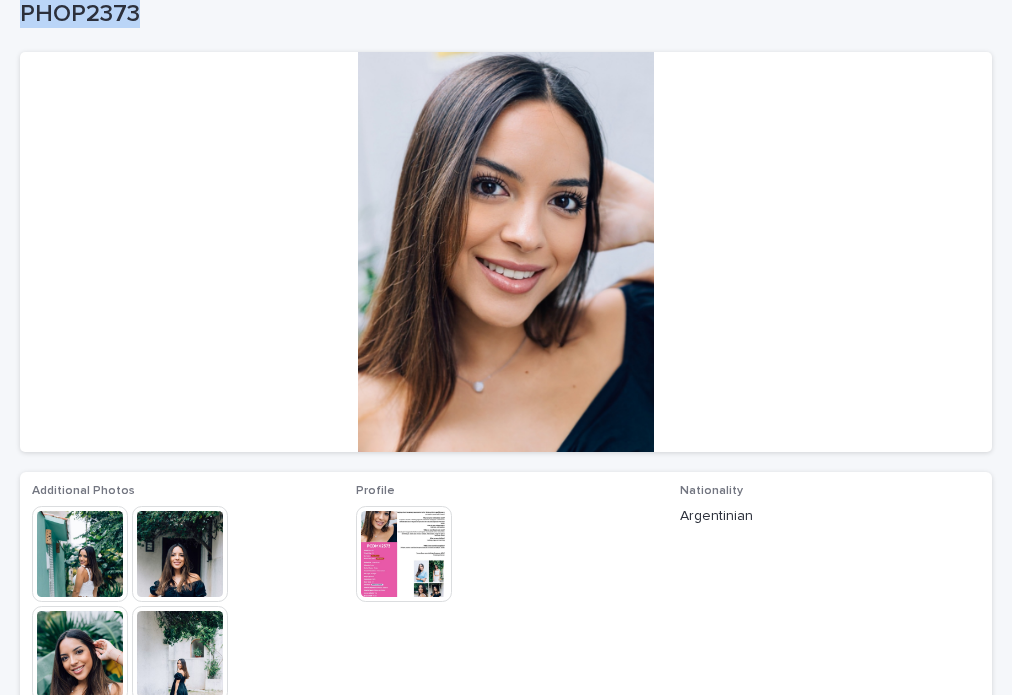 click on "PHOP2373" at bounding box center [502, 14] 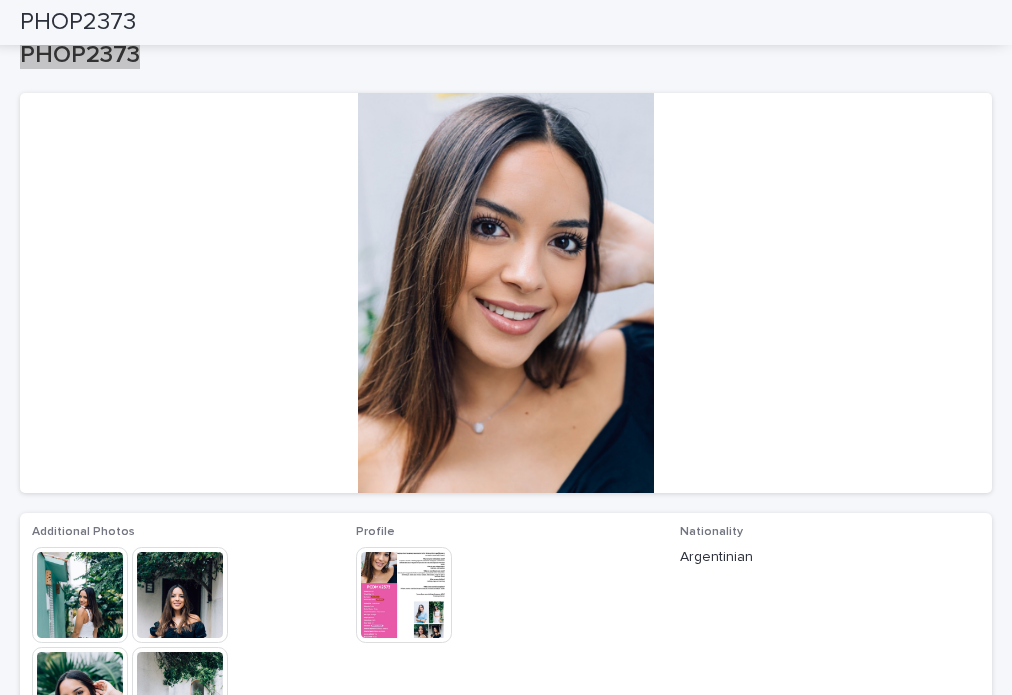 scroll, scrollTop: 44, scrollLeft: 0, axis: vertical 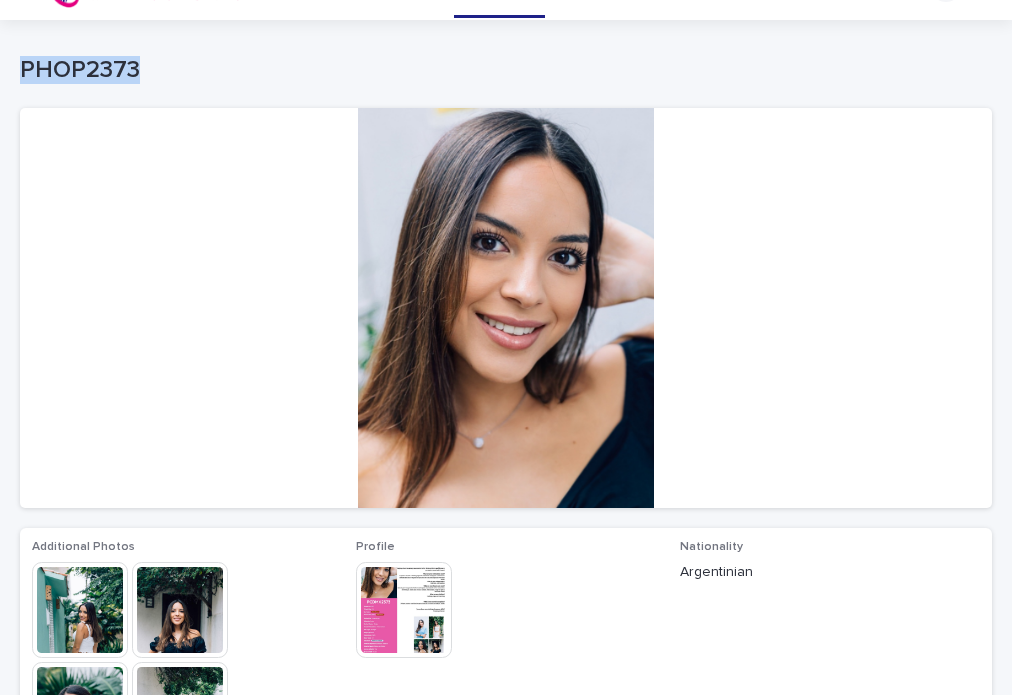 click at bounding box center [404, 610] 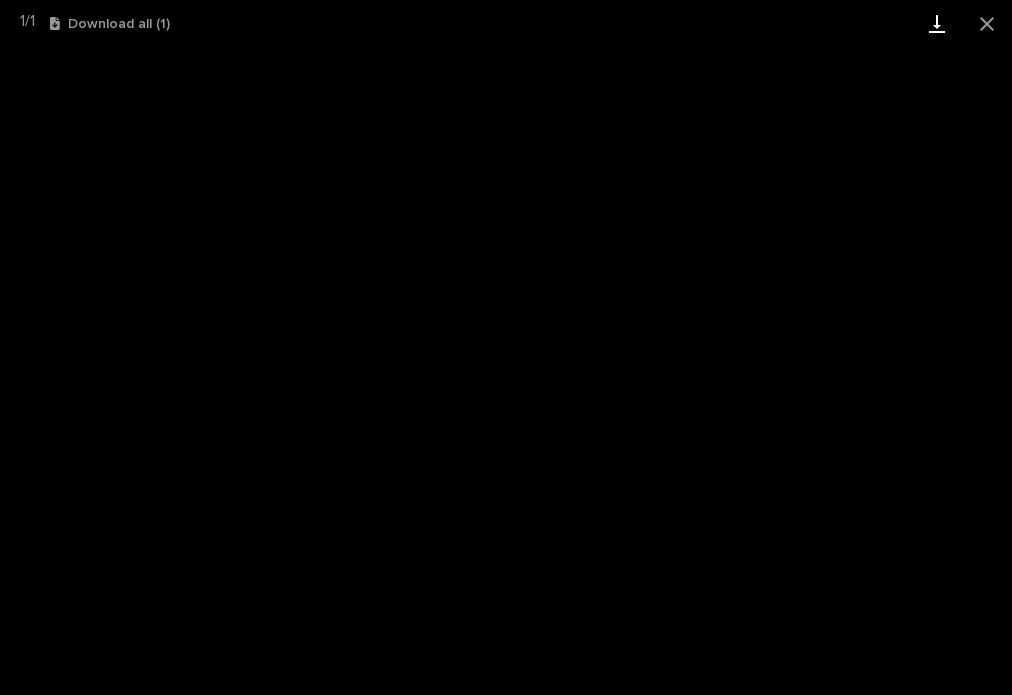 drag, startPoint x: 988, startPoint y: 27, endPoint x: 931, endPoint y: 11, distance: 59.20304 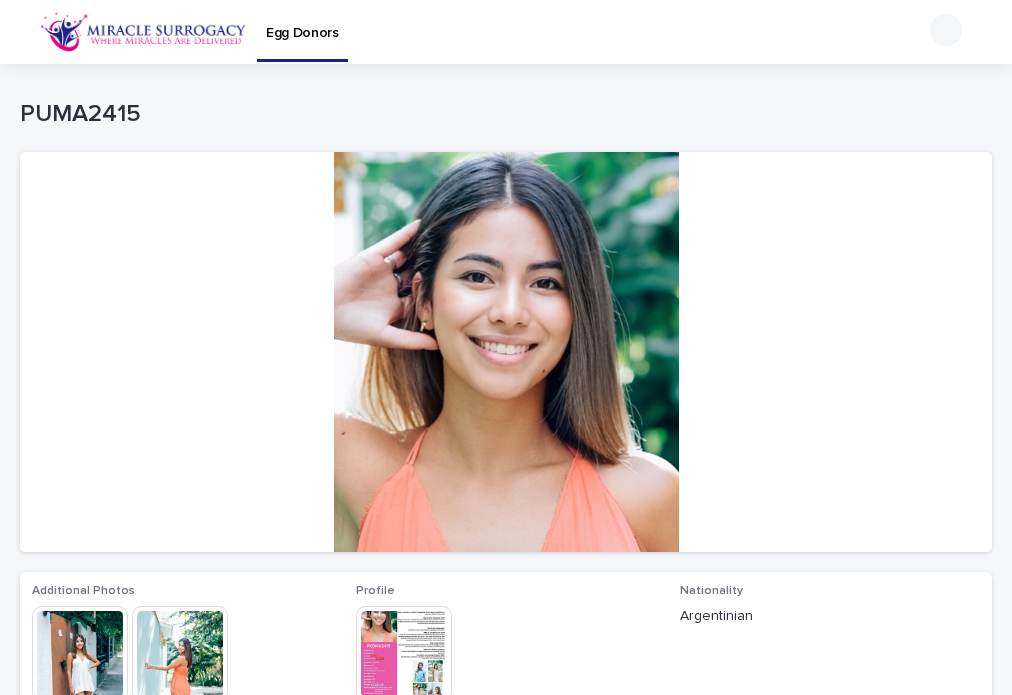 scroll, scrollTop: 0, scrollLeft: 0, axis: both 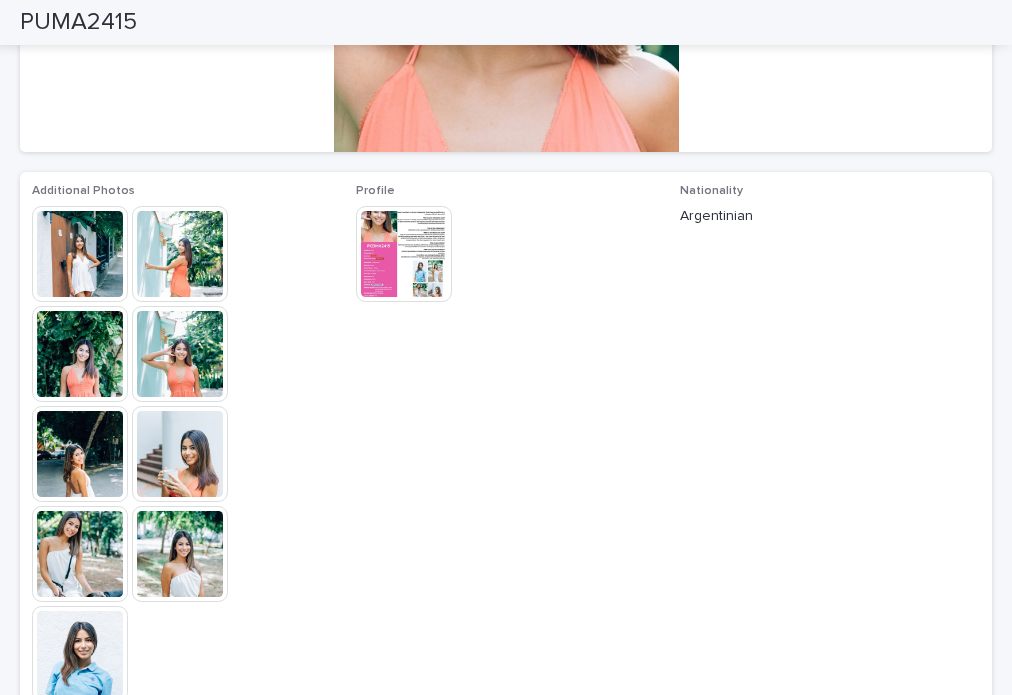 click at bounding box center [80, 254] 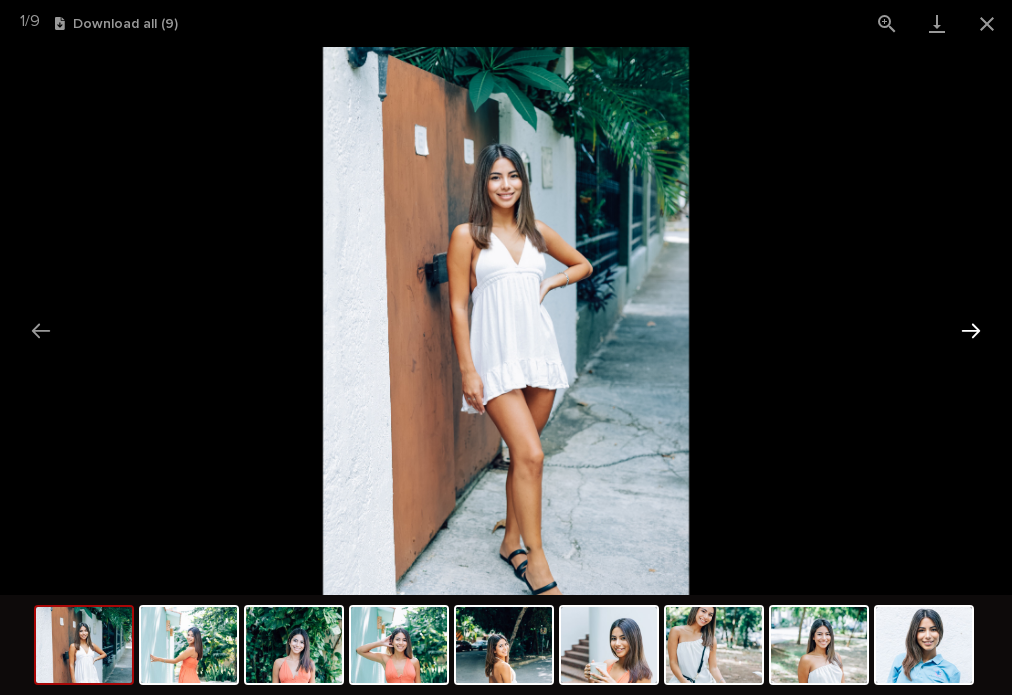 click at bounding box center [971, 330] 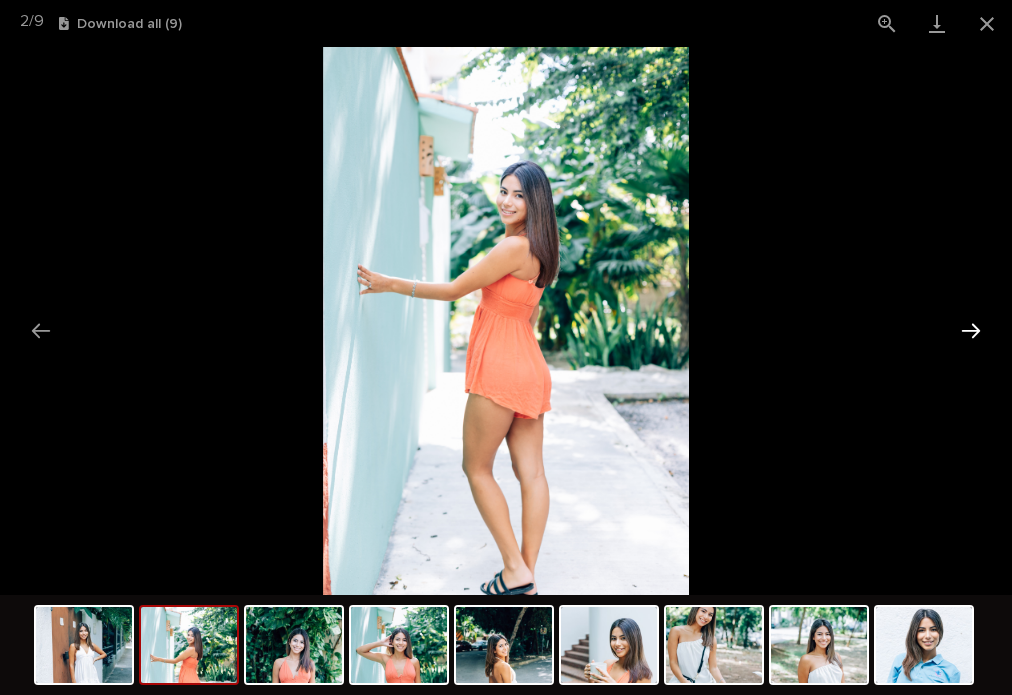 click at bounding box center [971, 330] 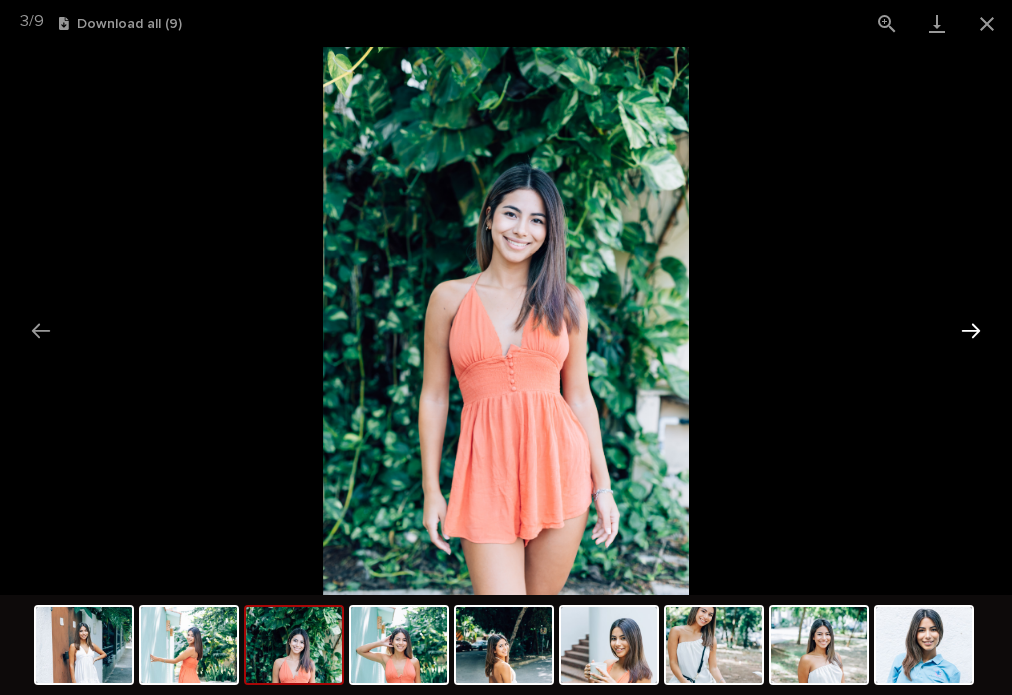 click at bounding box center [971, 330] 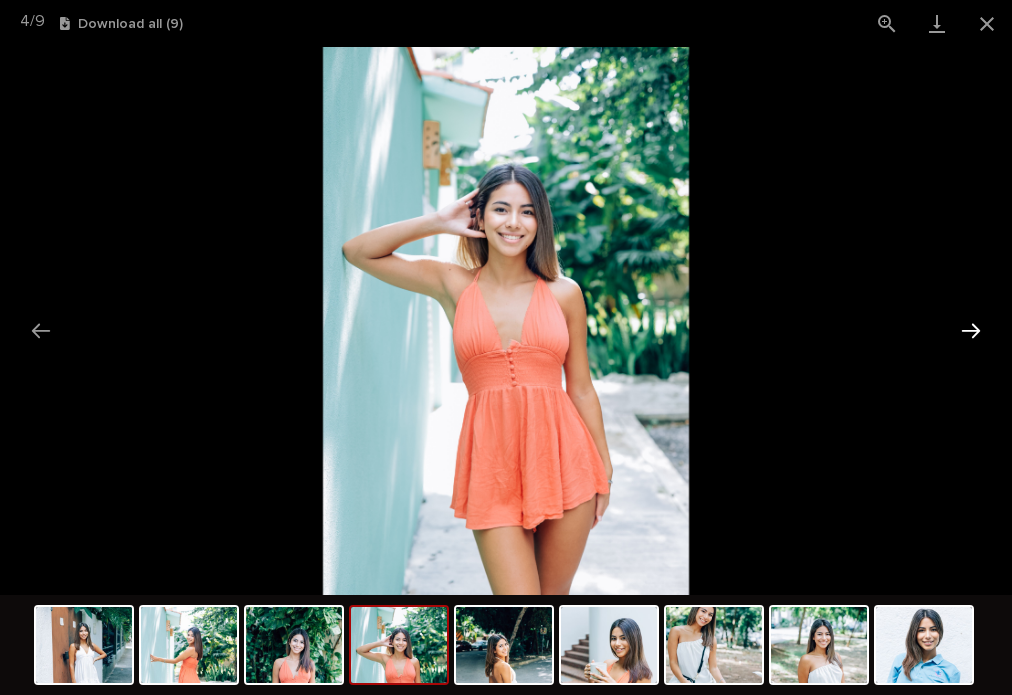 click at bounding box center [971, 330] 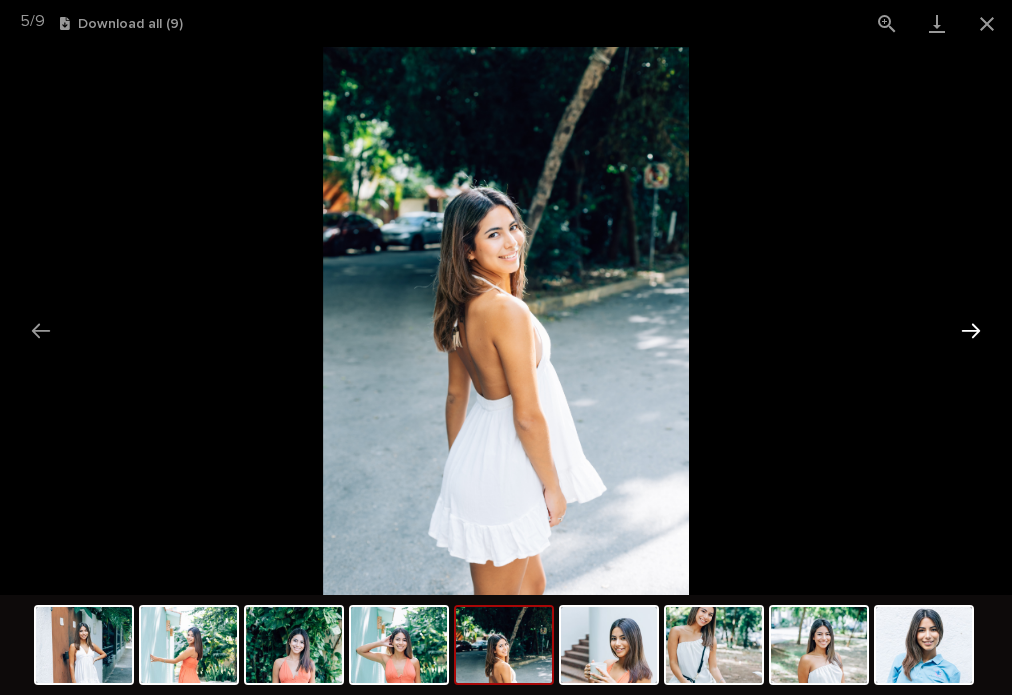 click at bounding box center (971, 330) 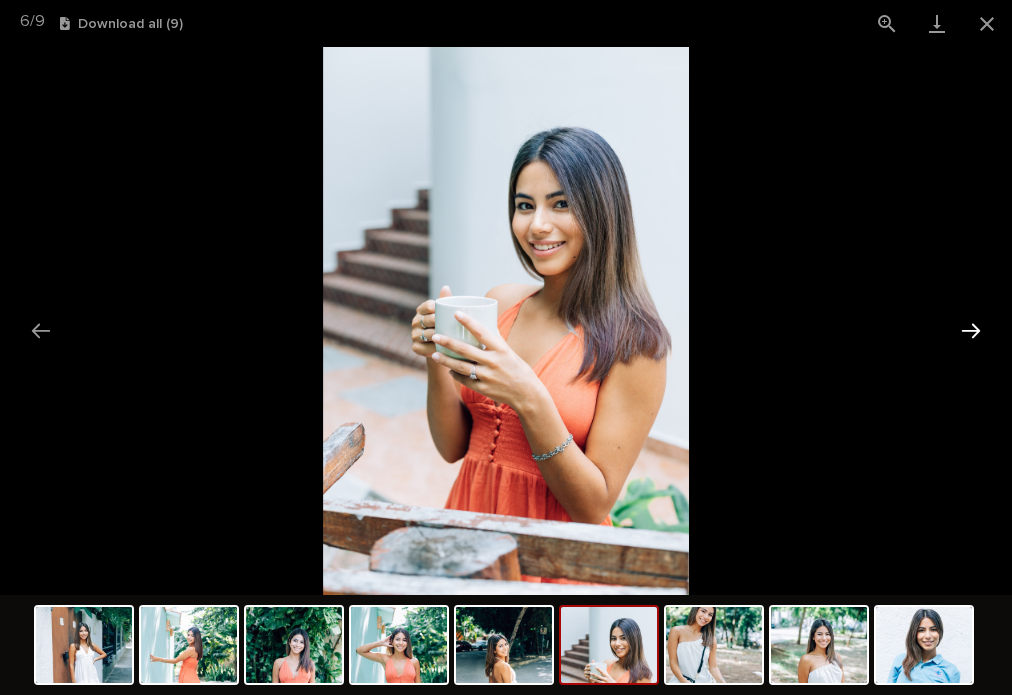 click at bounding box center (971, 330) 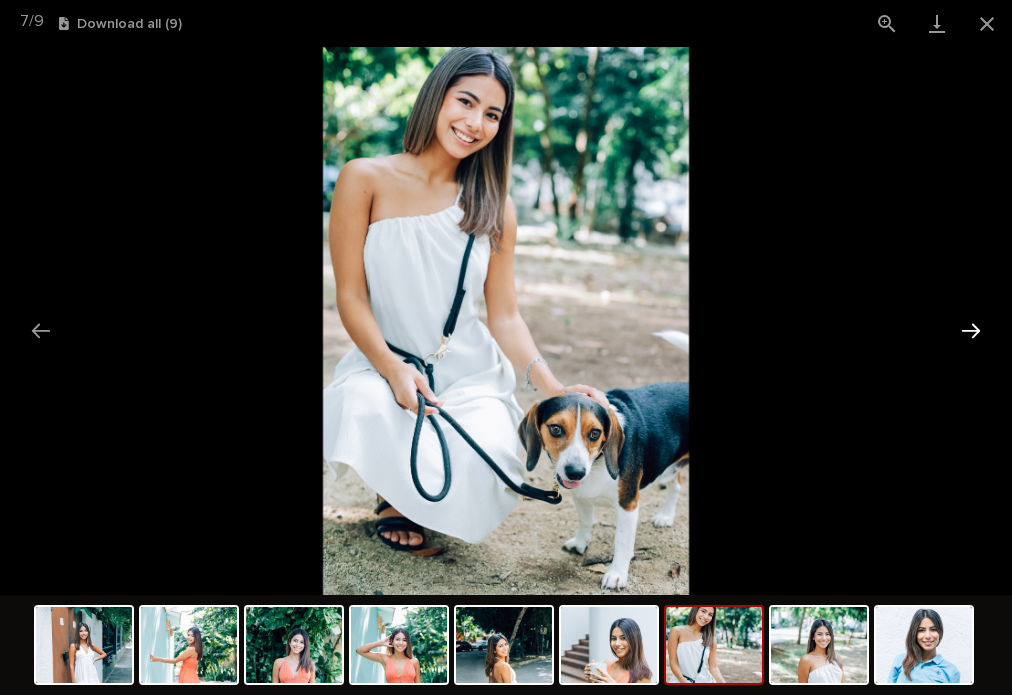 click at bounding box center (971, 330) 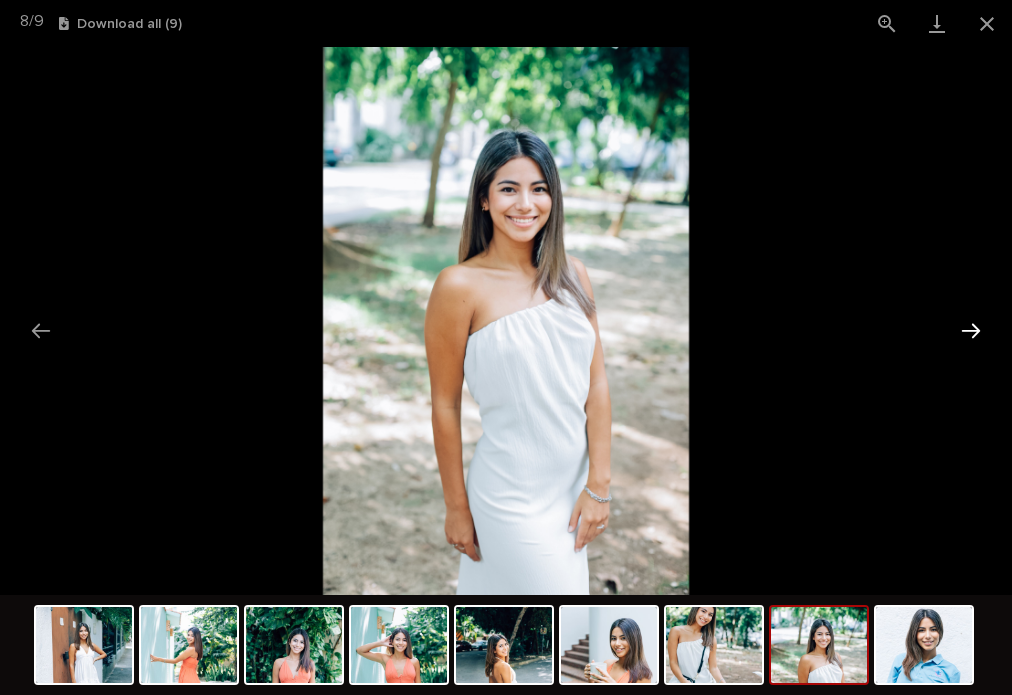 click at bounding box center (971, 330) 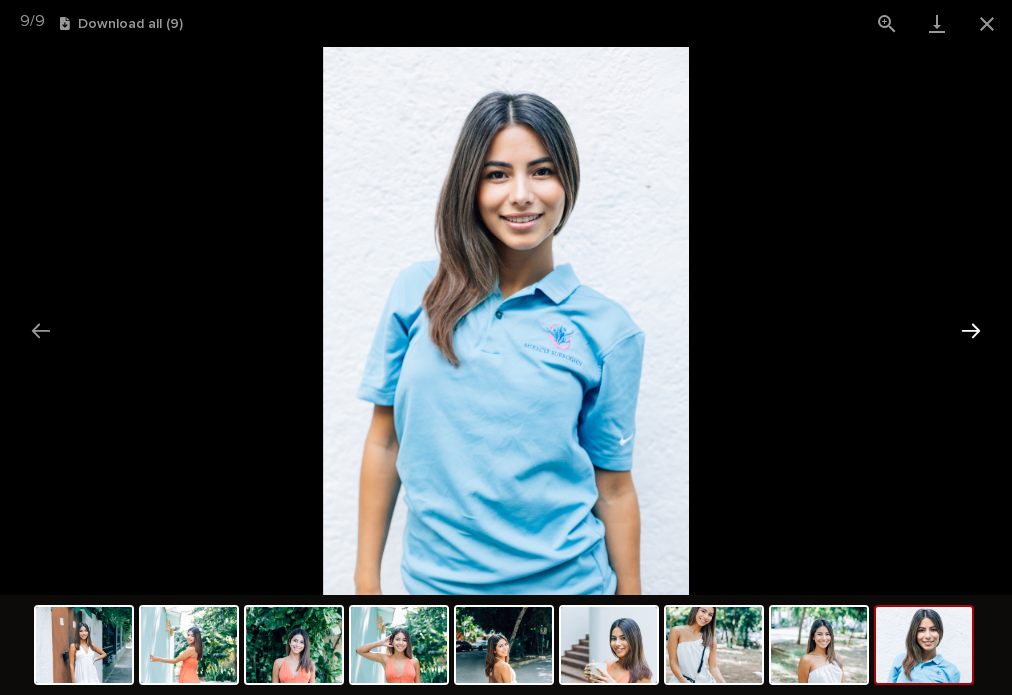 click at bounding box center [971, 330] 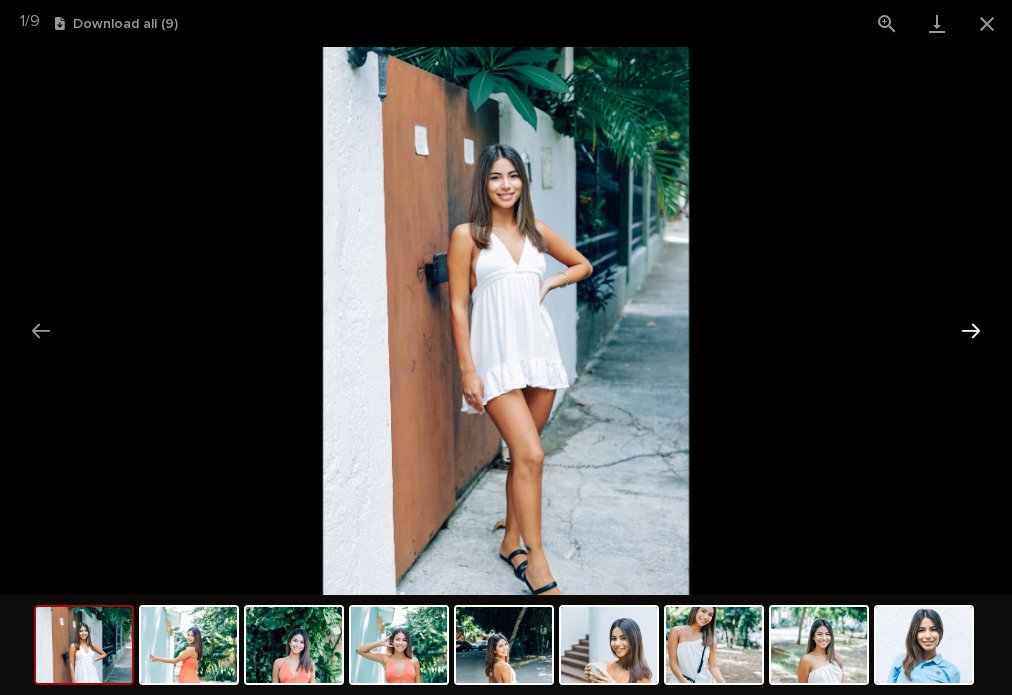 click at bounding box center [971, 330] 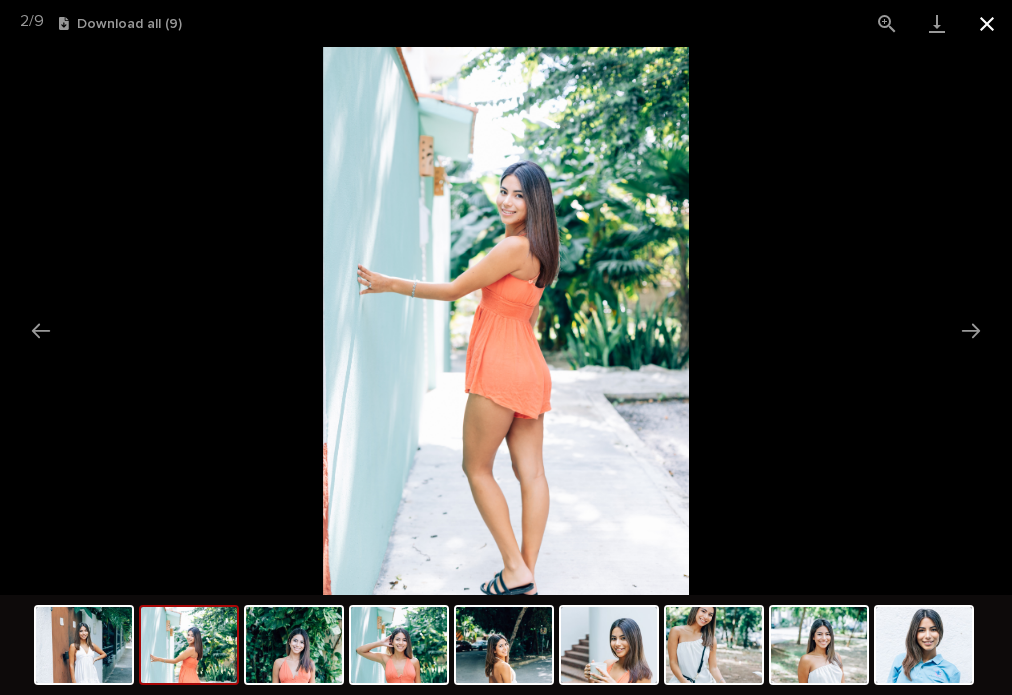 click at bounding box center [987, 23] 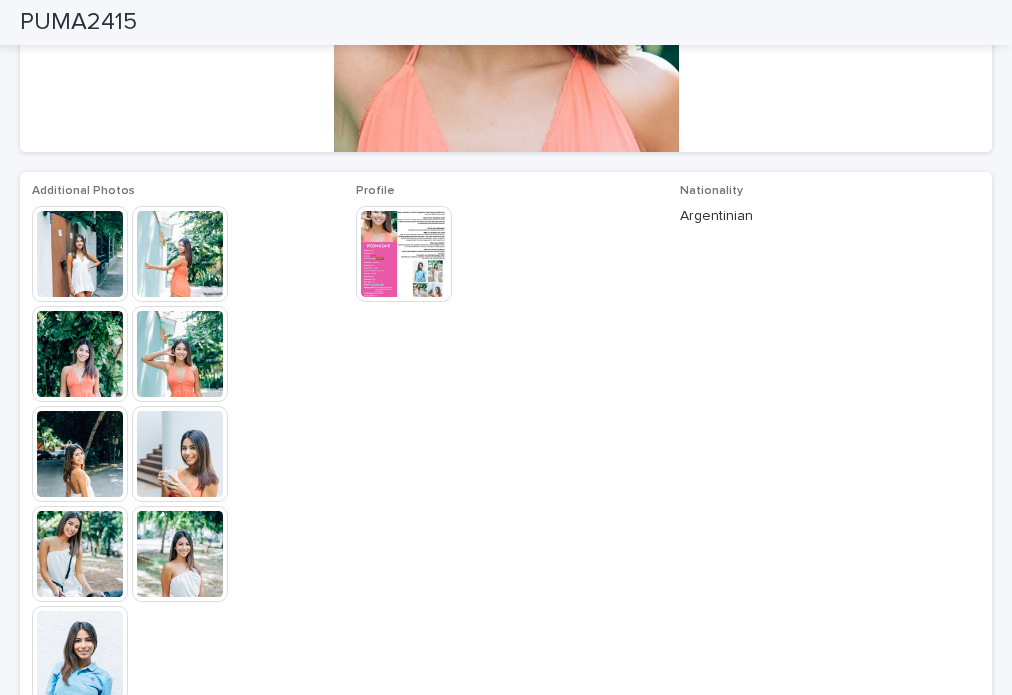 click at bounding box center [404, 254] 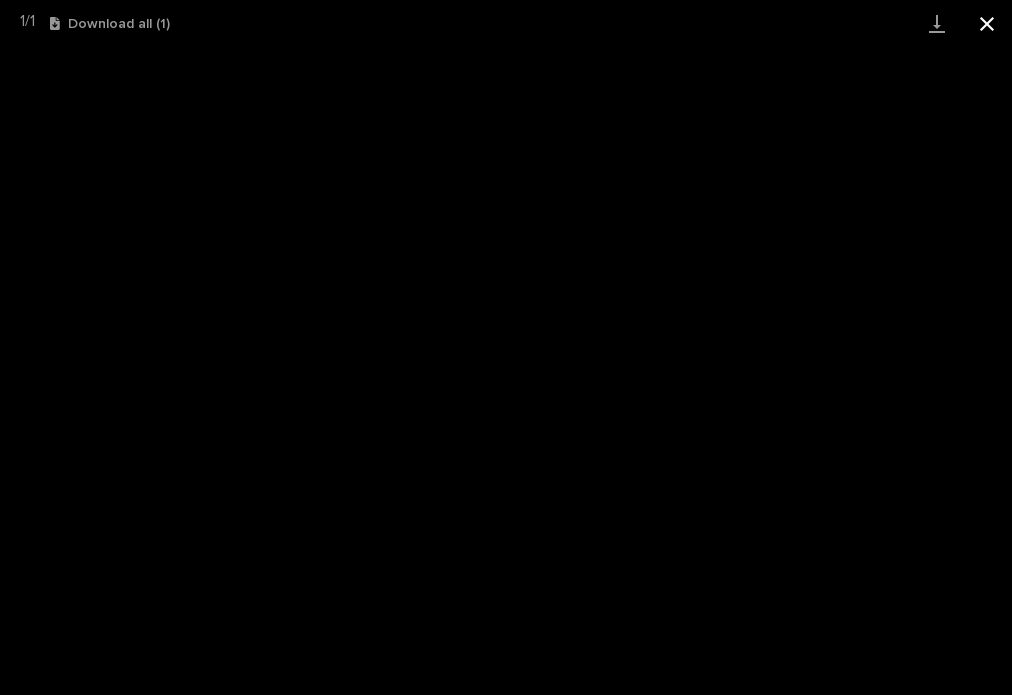 click at bounding box center [987, 23] 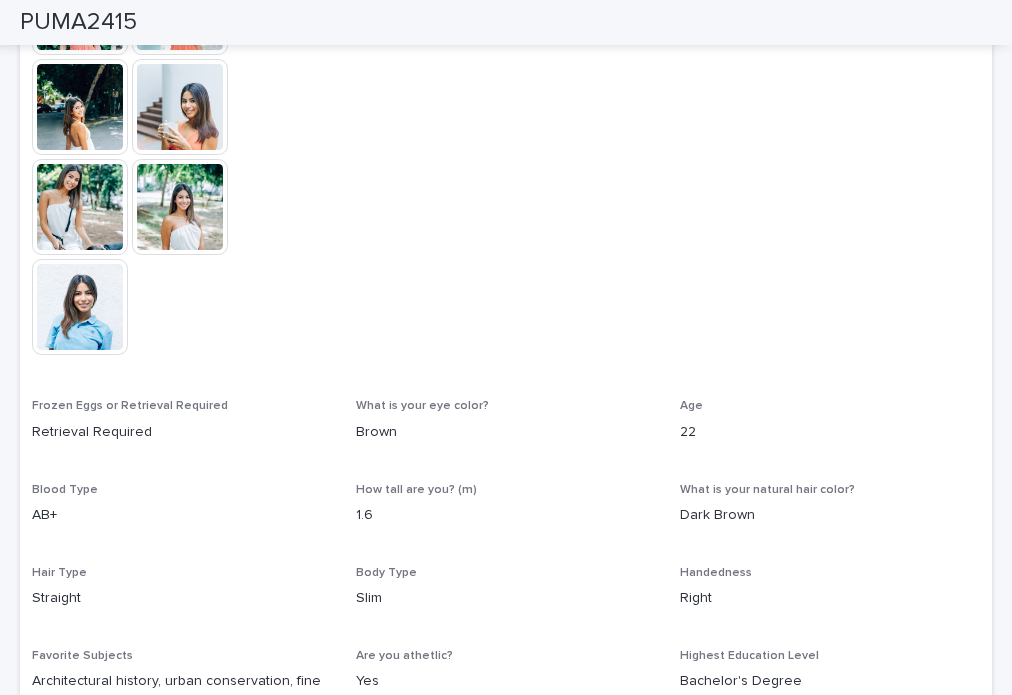 scroll, scrollTop: 800, scrollLeft: 0, axis: vertical 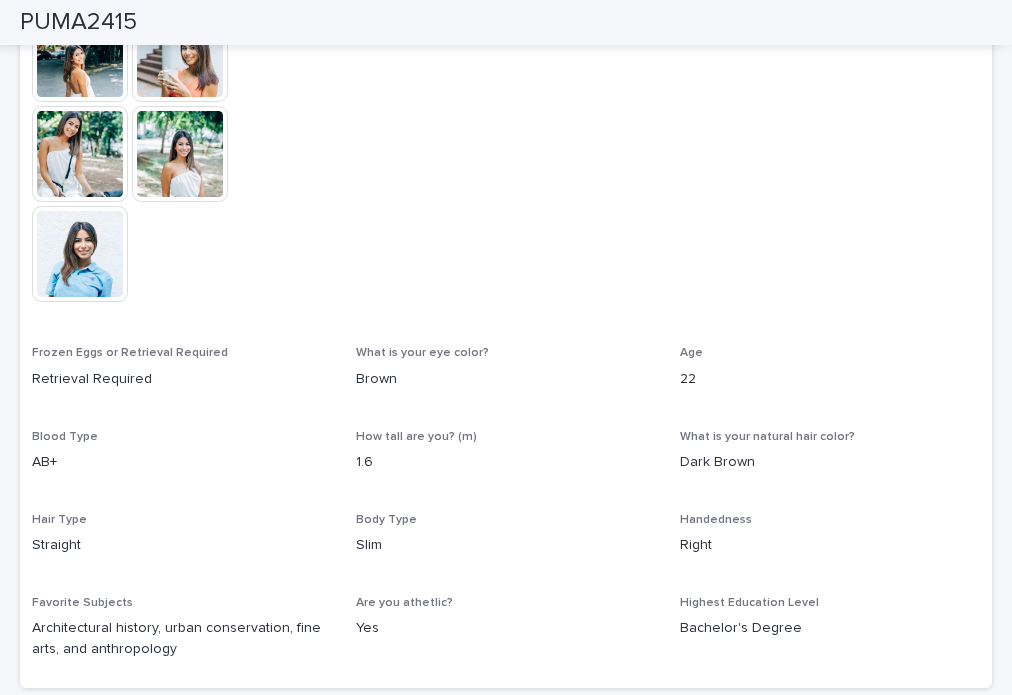 click on "PUMA2415" at bounding box center (78, 22) 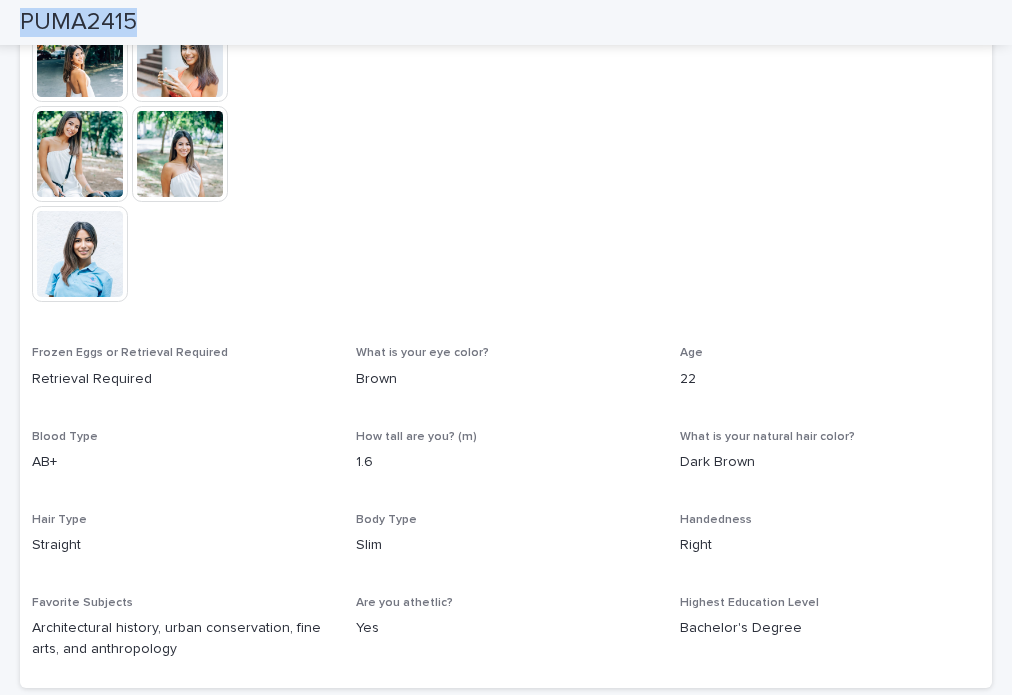 click on "PUMA2415" at bounding box center (78, 22) 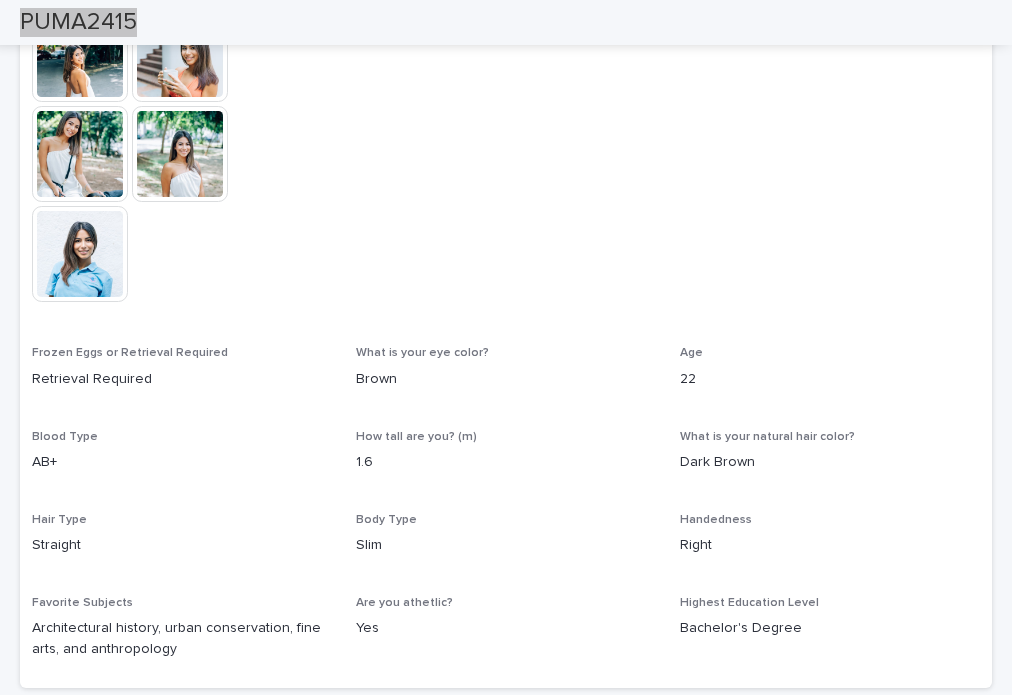 scroll, scrollTop: 400, scrollLeft: 0, axis: vertical 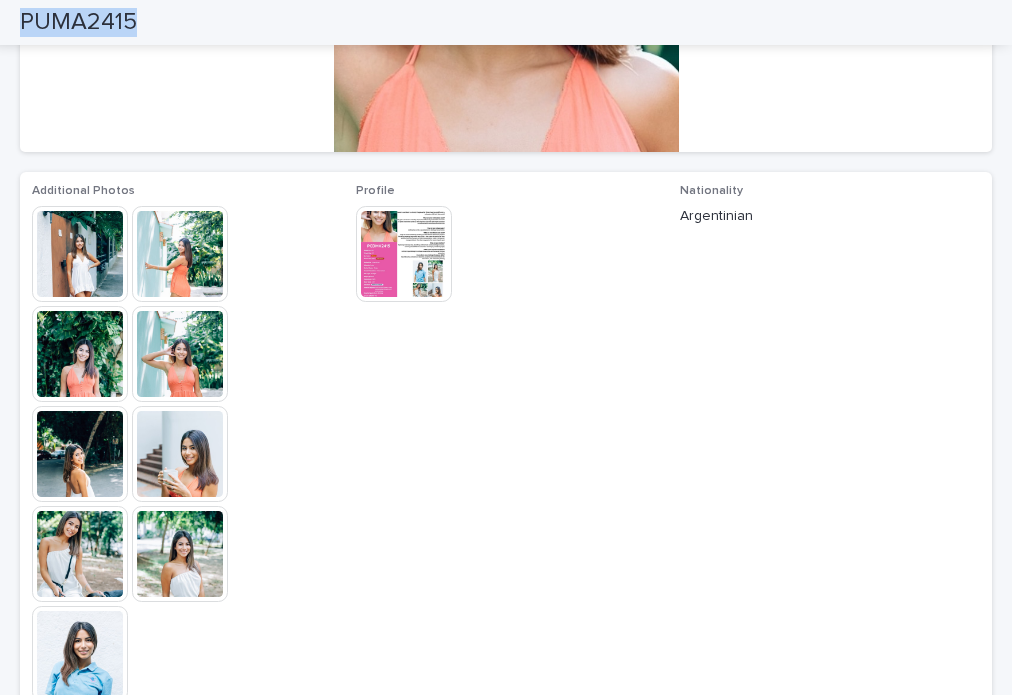 click at bounding box center [404, 254] 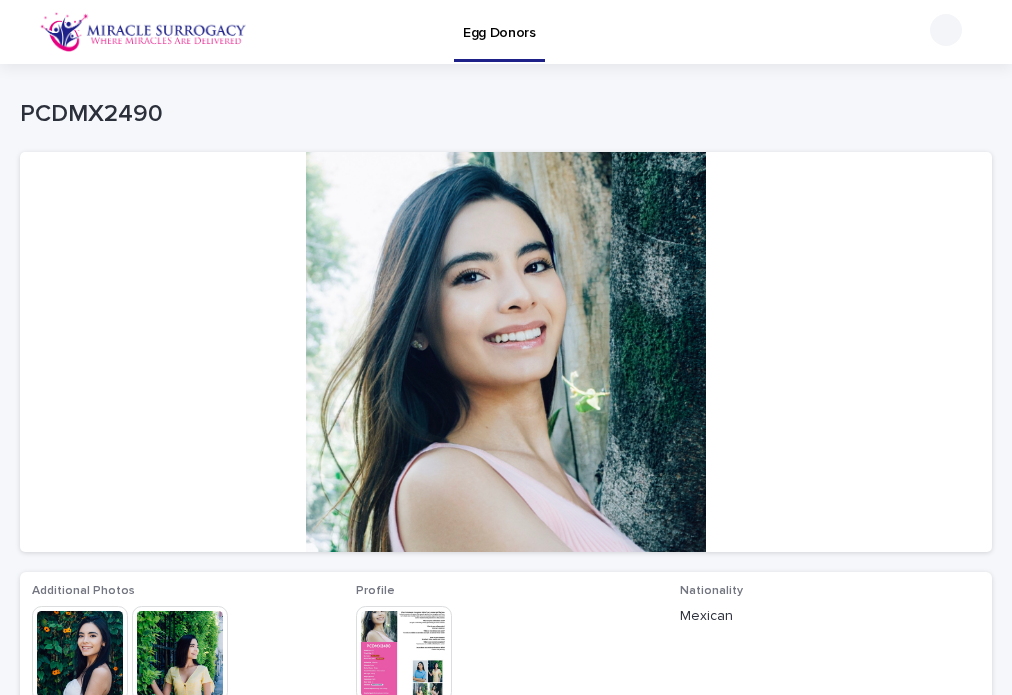 scroll, scrollTop: 0, scrollLeft: 0, axis: both 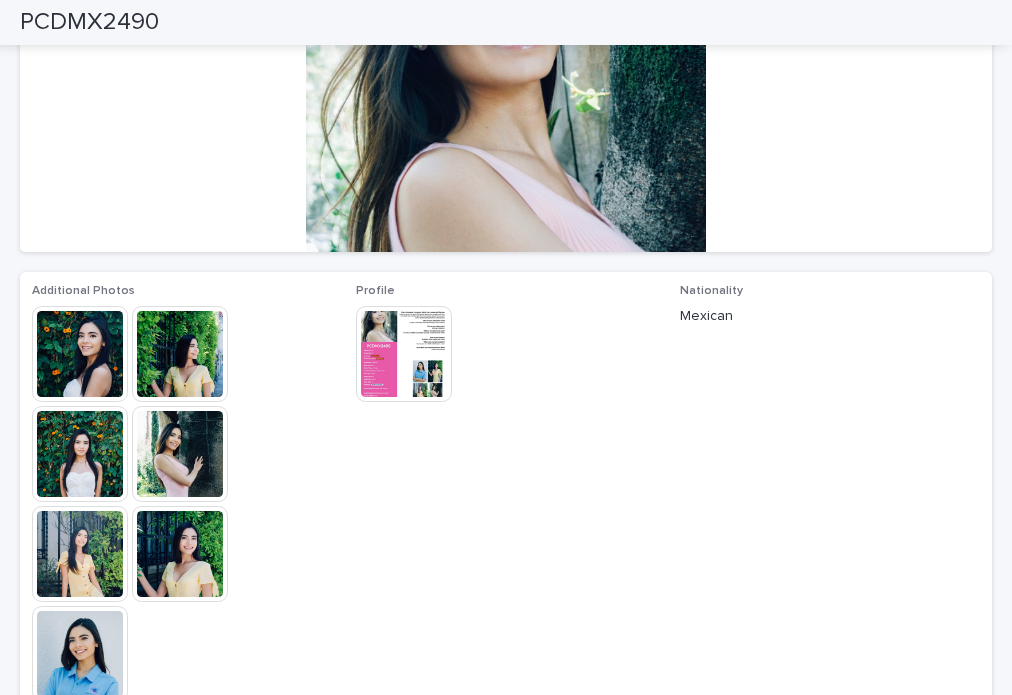 click at bounding box center (80, 354) 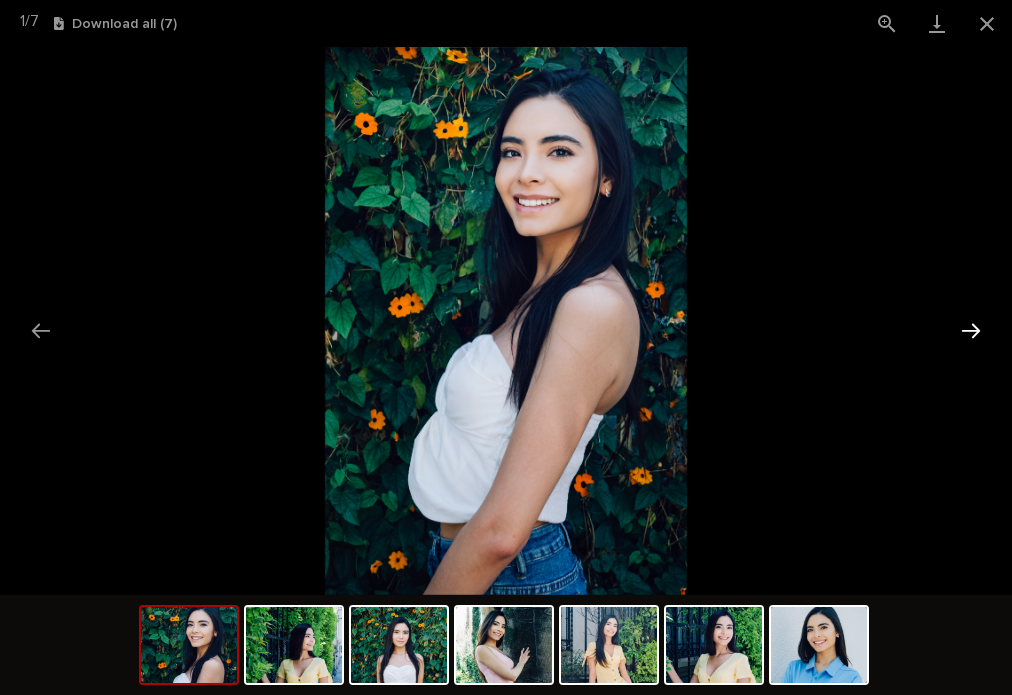 click at bounding box center [971, 330] 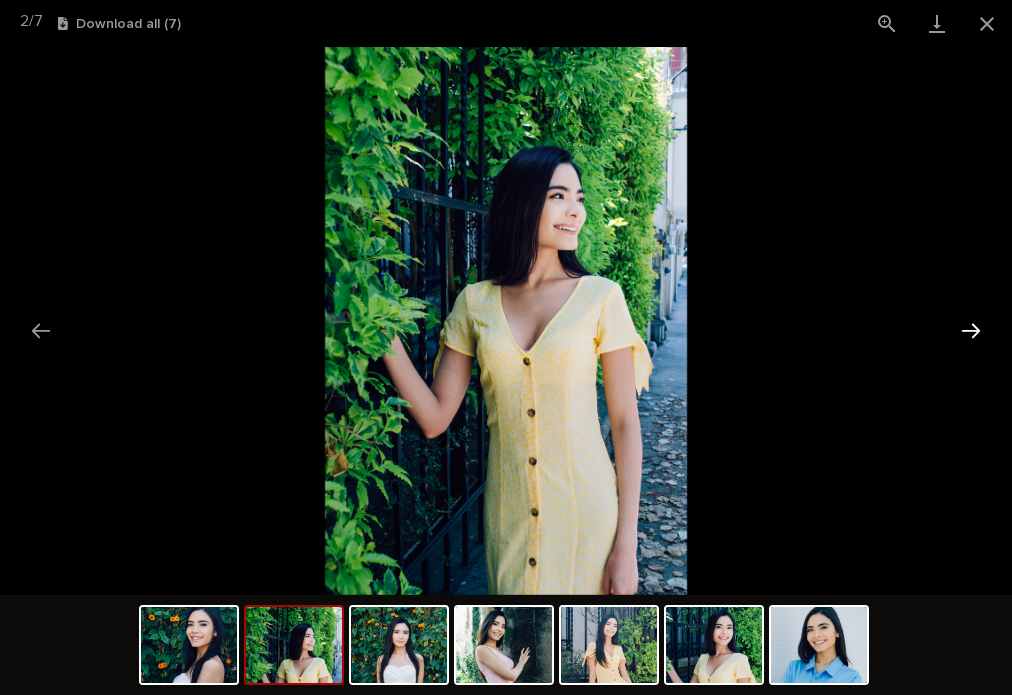 click at bounding box center [971, 330] 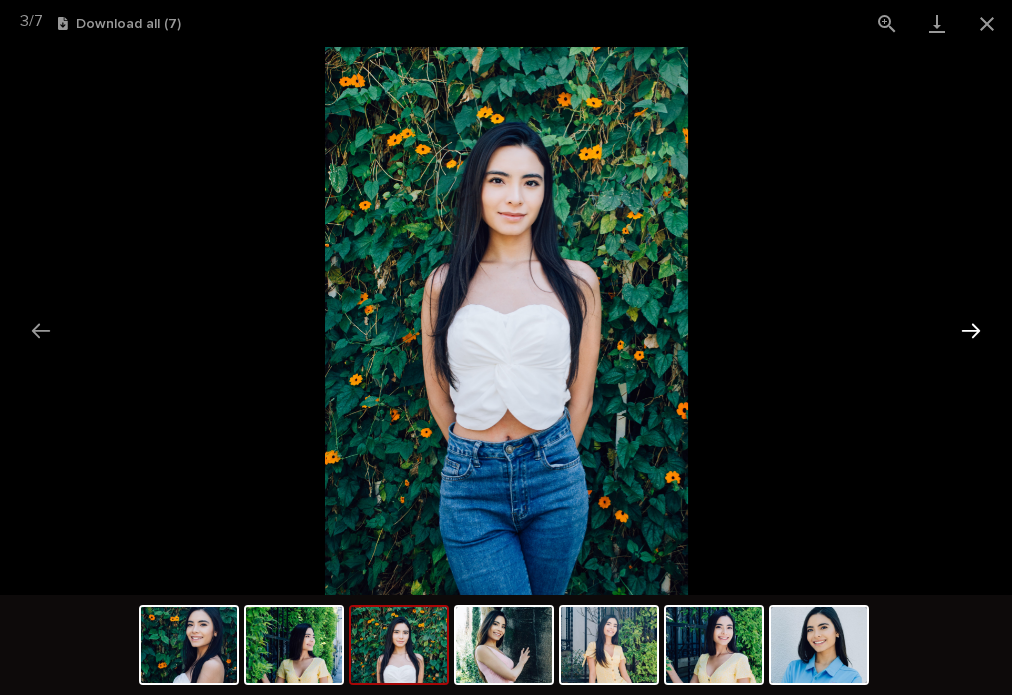 click at bounding box center [971, 330] 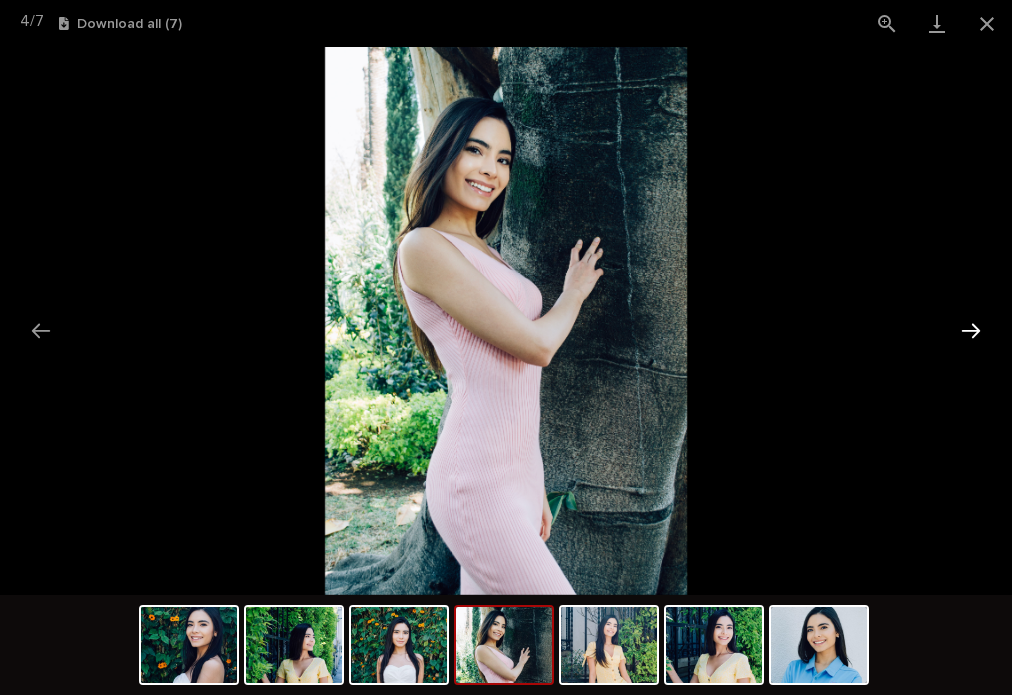 click at bounding box center [971, 330] 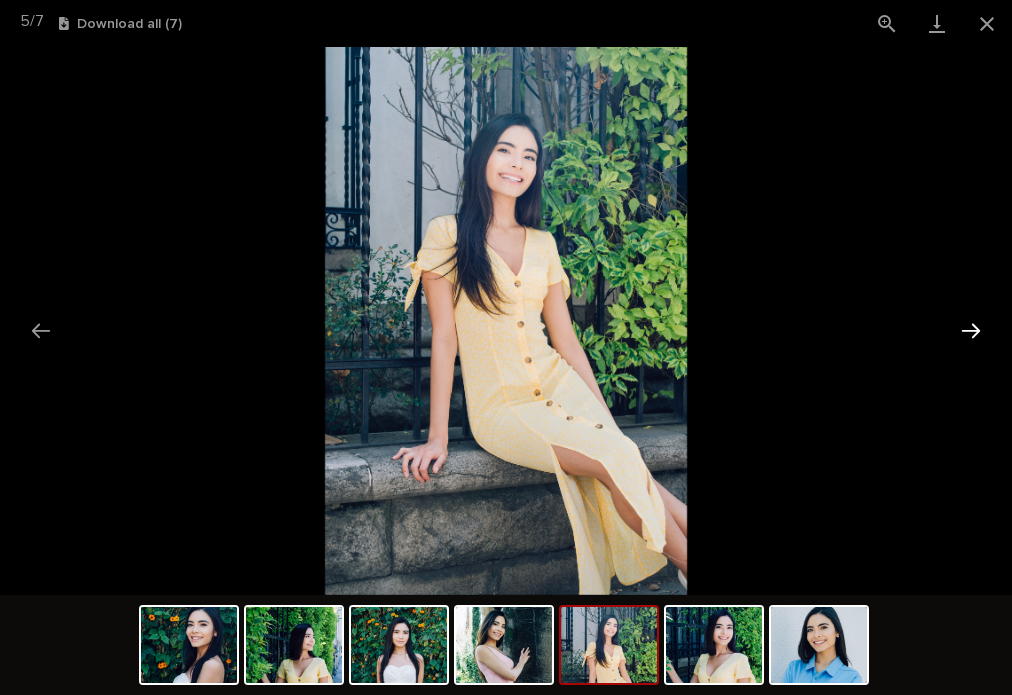 click at bounding box center (971, 330) 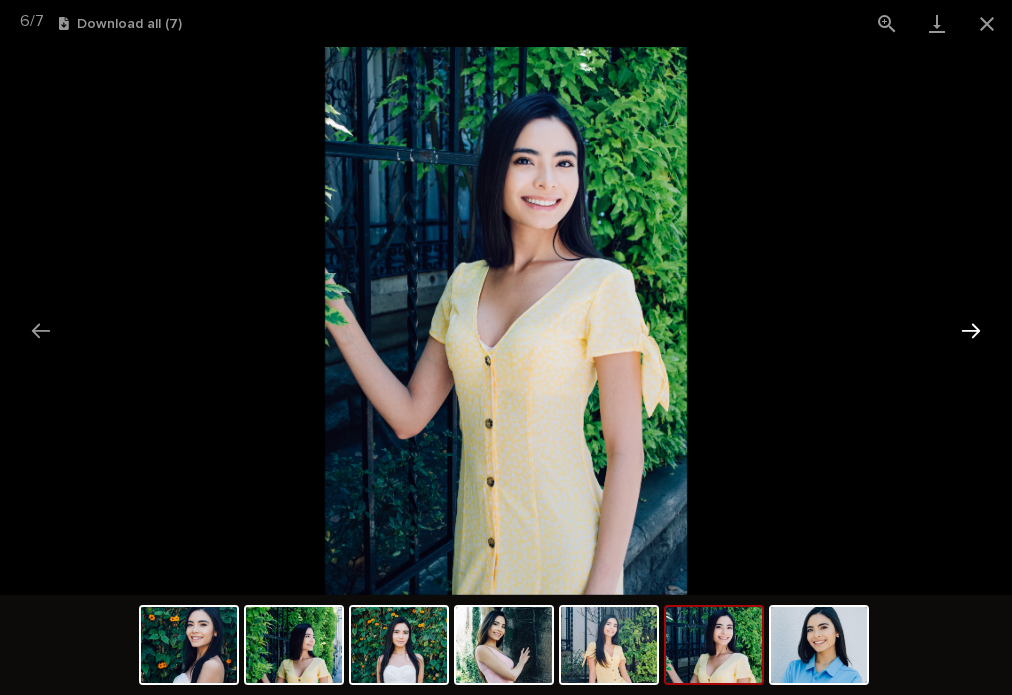 click at bounding box center [971, 330] 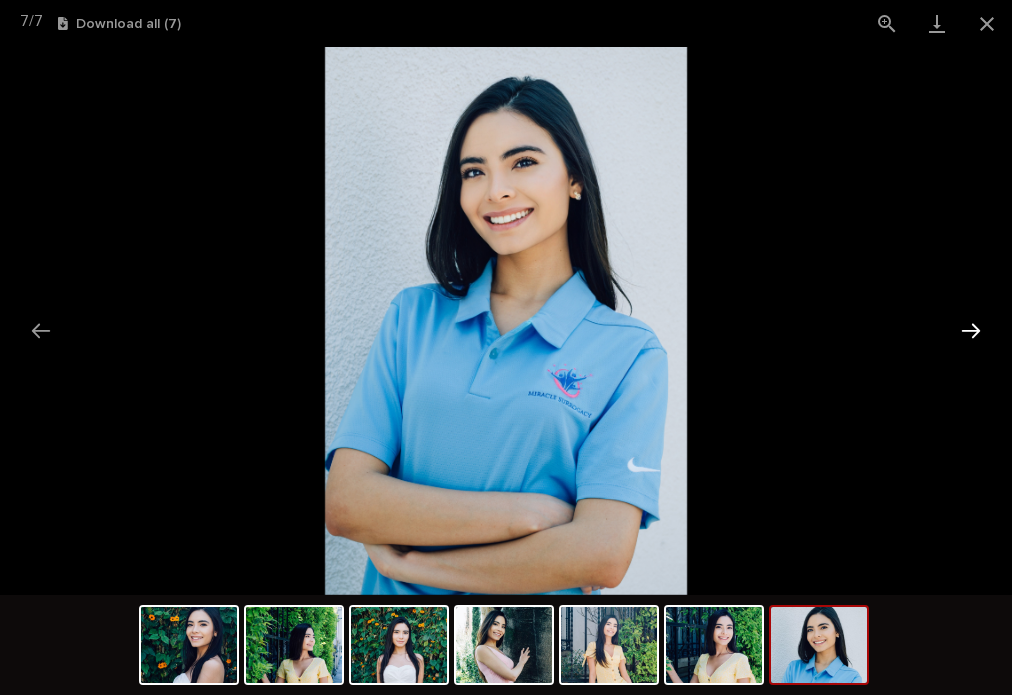 click at bounding box center (971, 330) 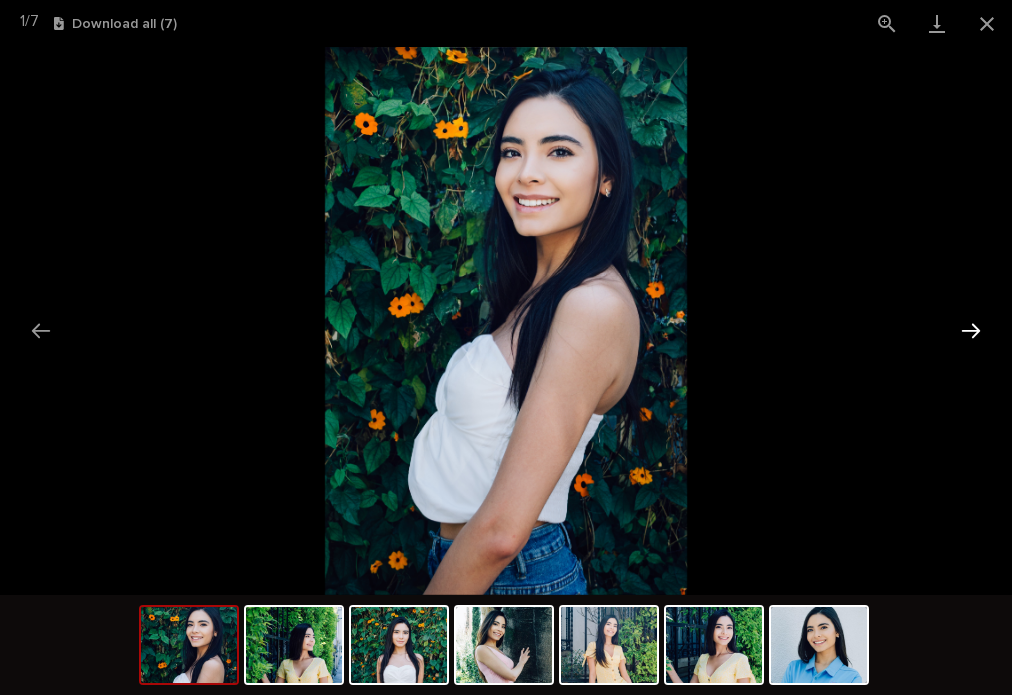 click at bounding box center (971, 330) 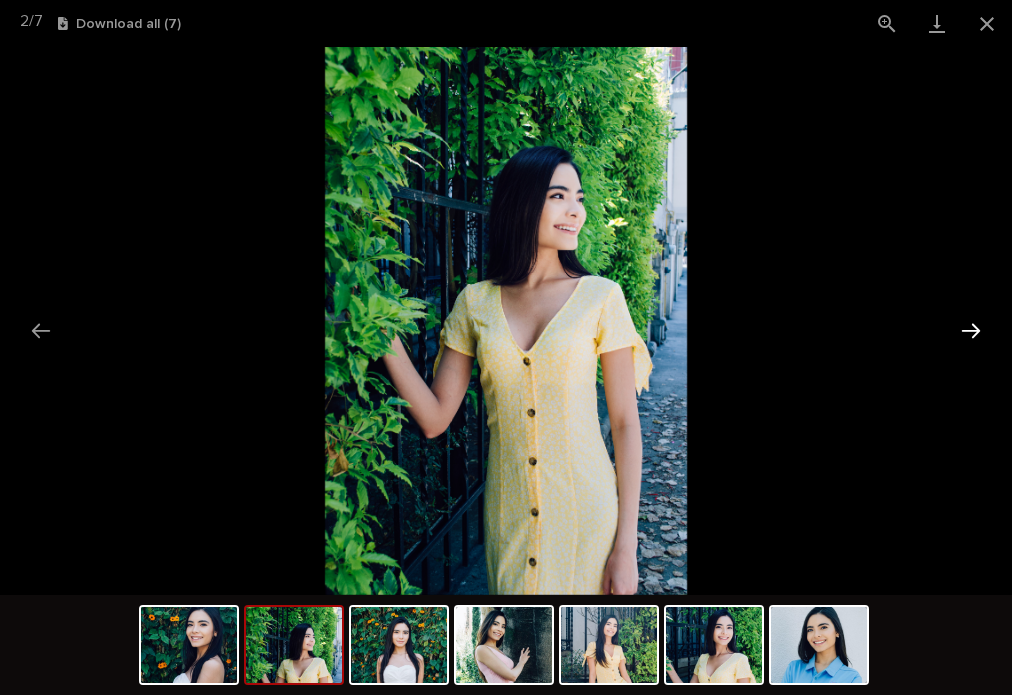 click at bounding box center [971, 330] 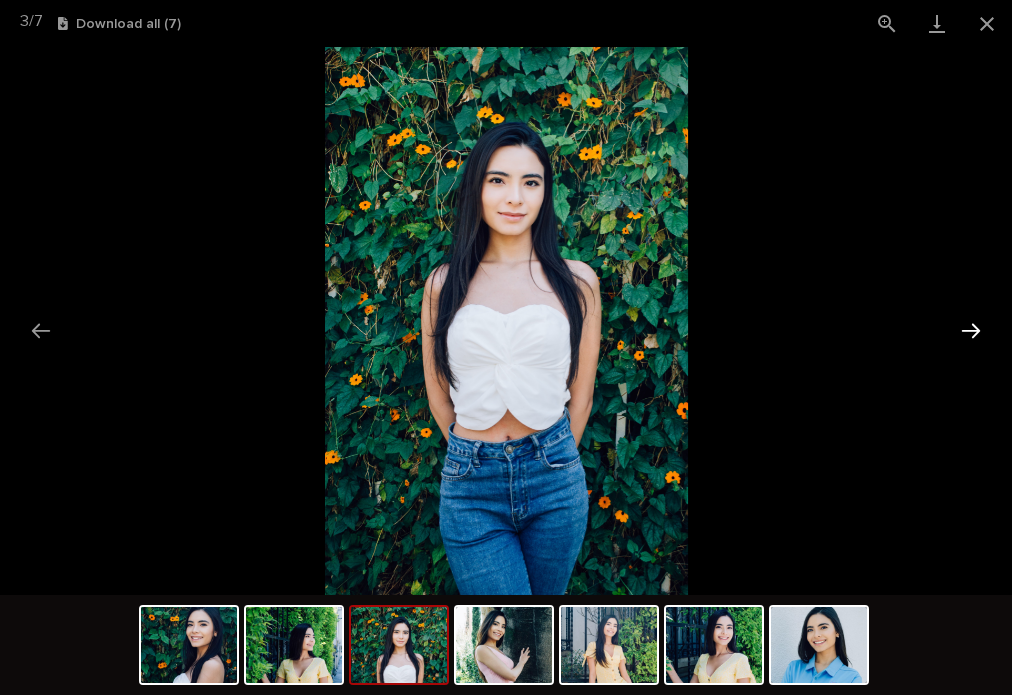 click at bounding box center (971, 330) 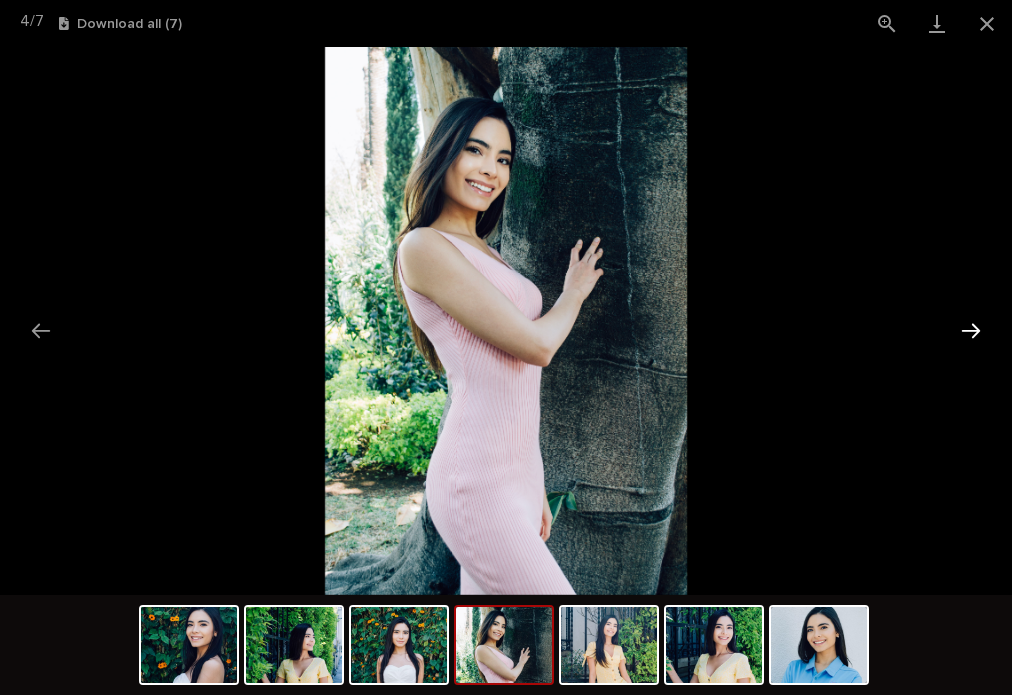 click at bounding box center (971, 330) 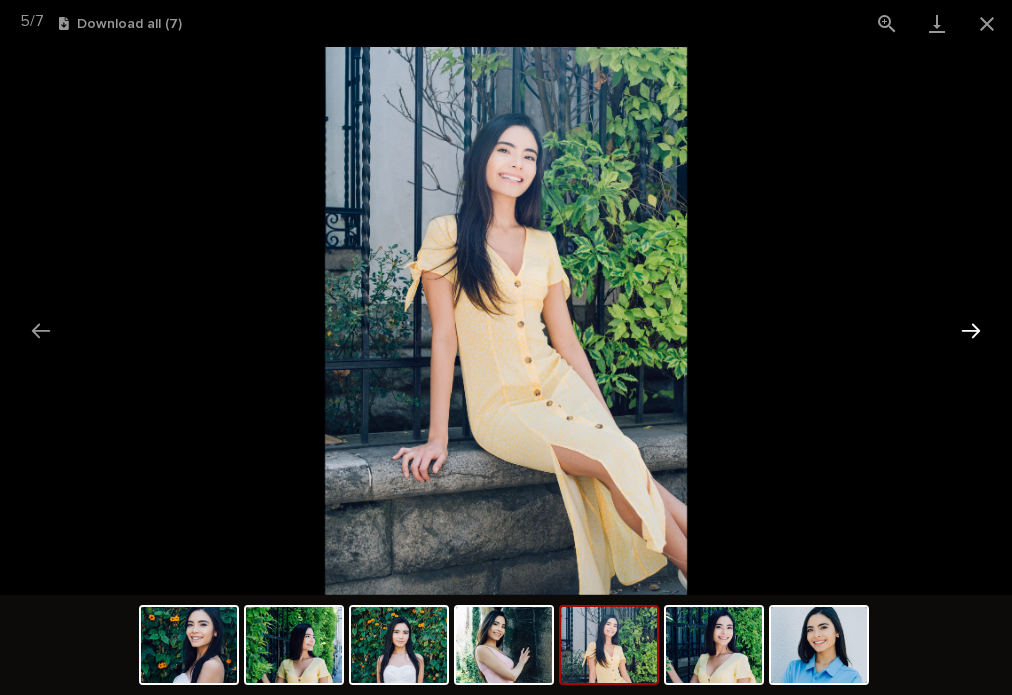 click at bounding box center [971, 330] 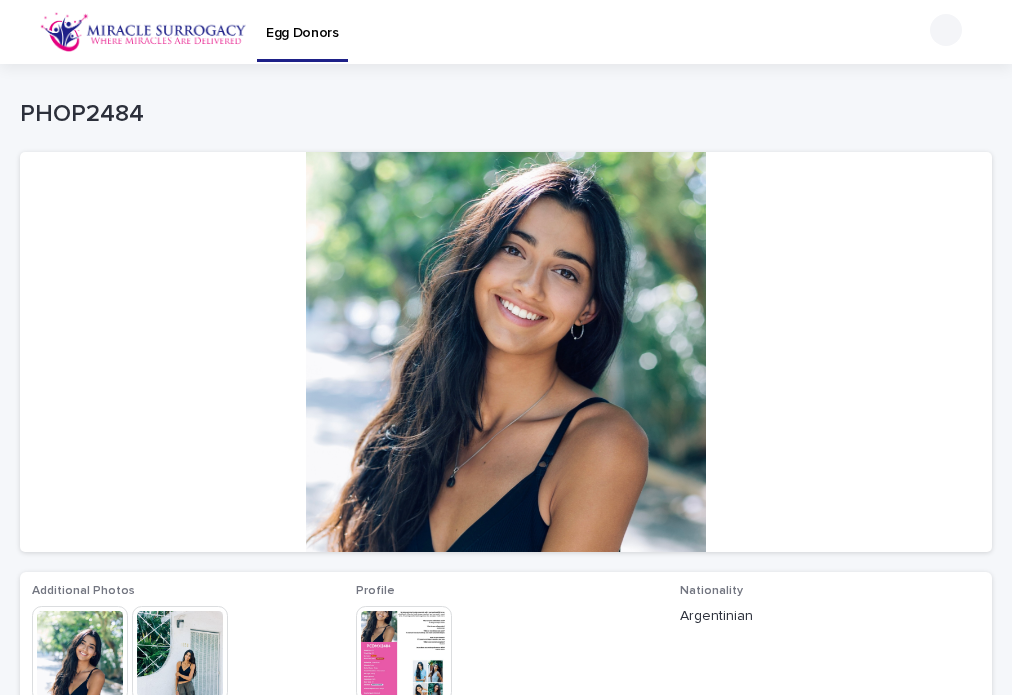 scroll, scrollTop: 0, scrollLeft: 0, axis: both 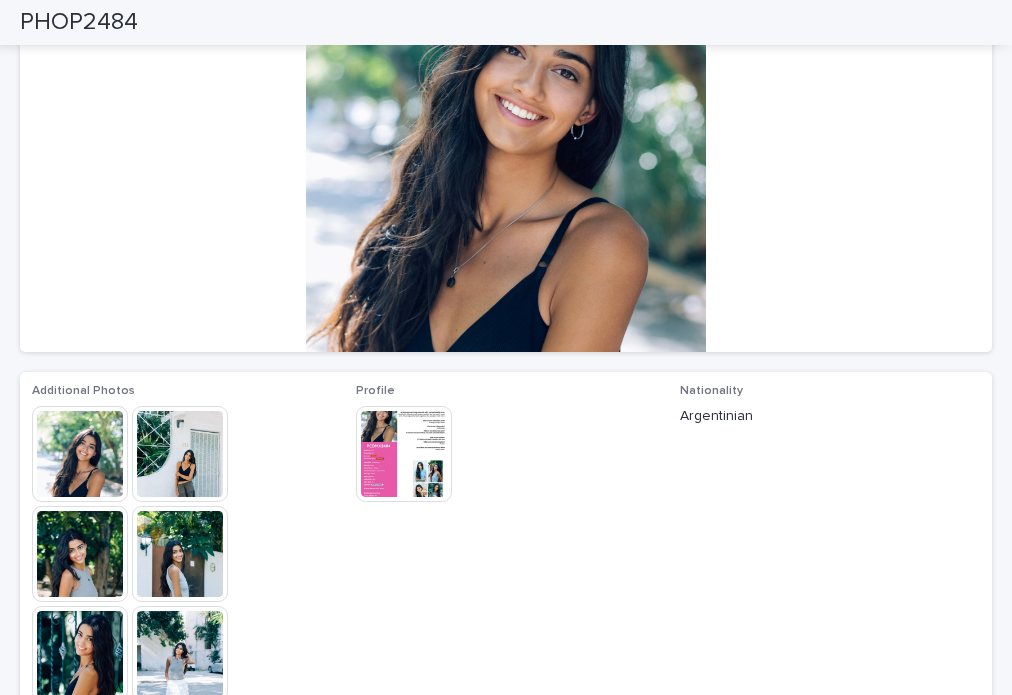 click at bounding box center [80, 454] 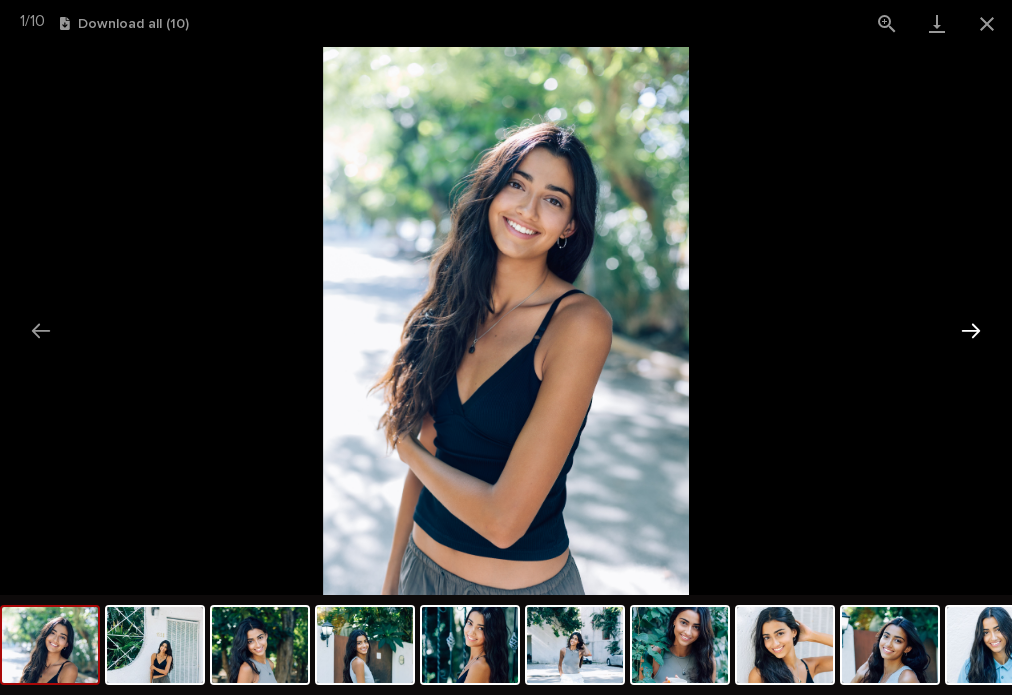 click at bounding box center [971, 330] 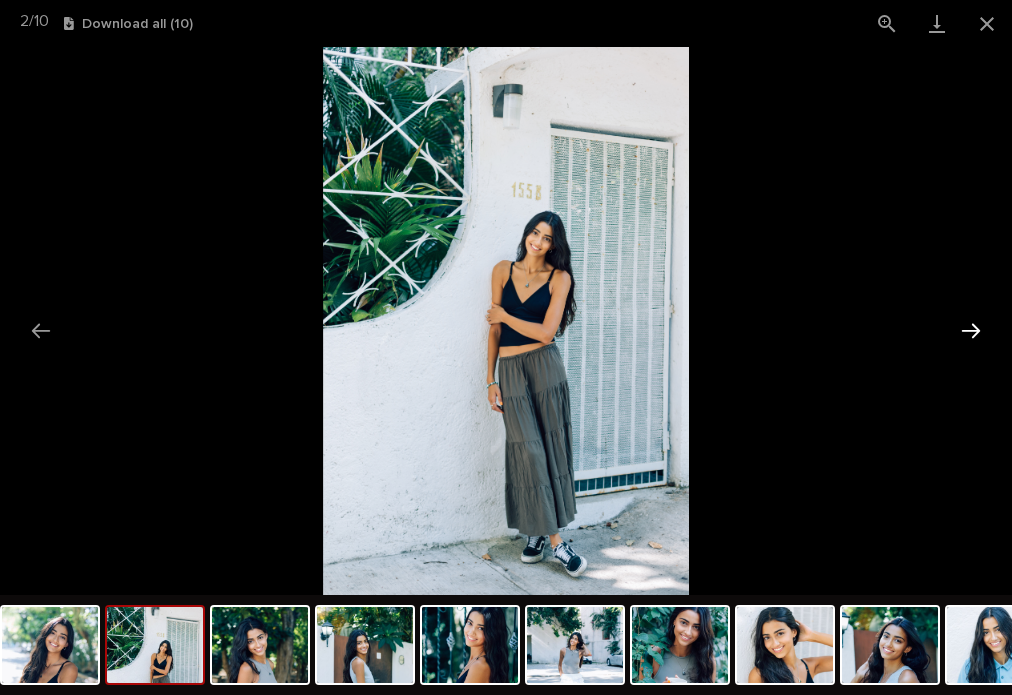 click at bounding box center (971, 330) 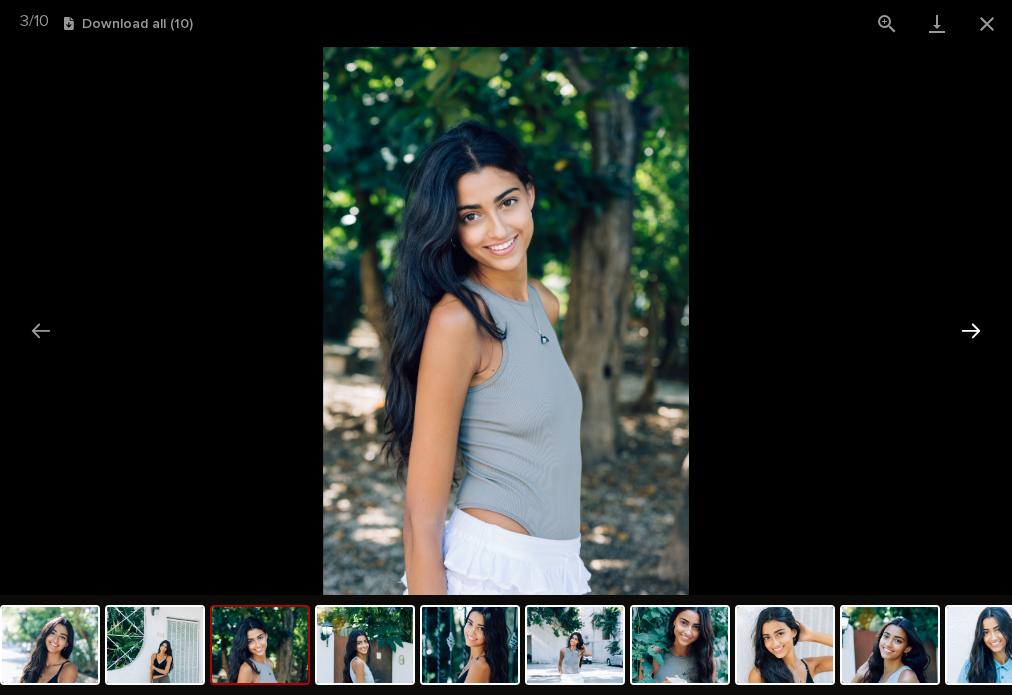click at bounding box center (971, 330) 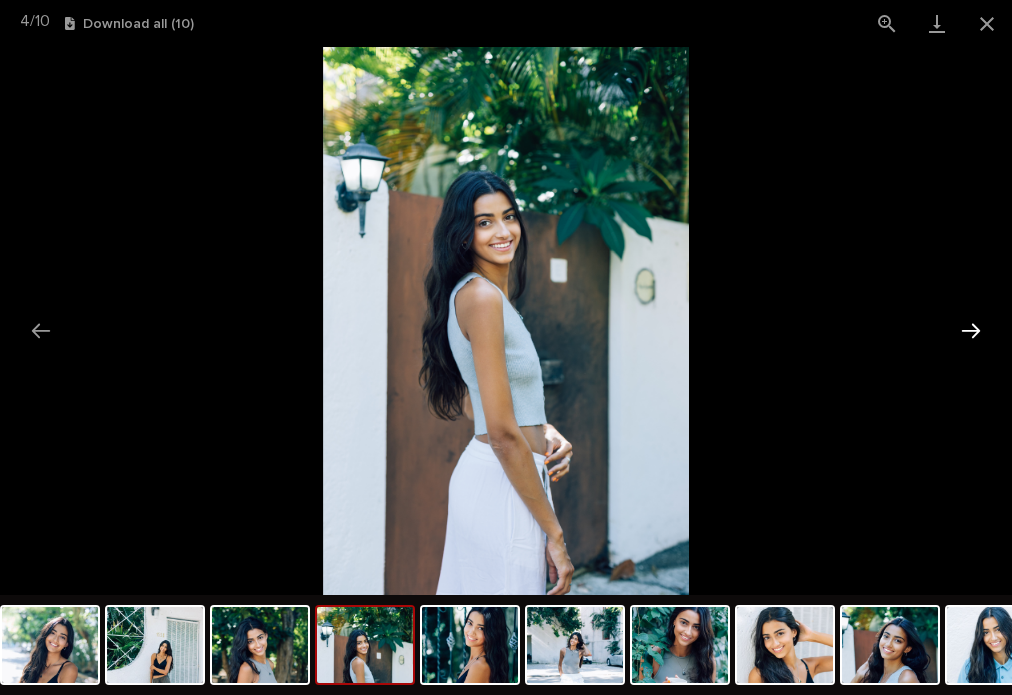 click at bounding box center [971, 330] 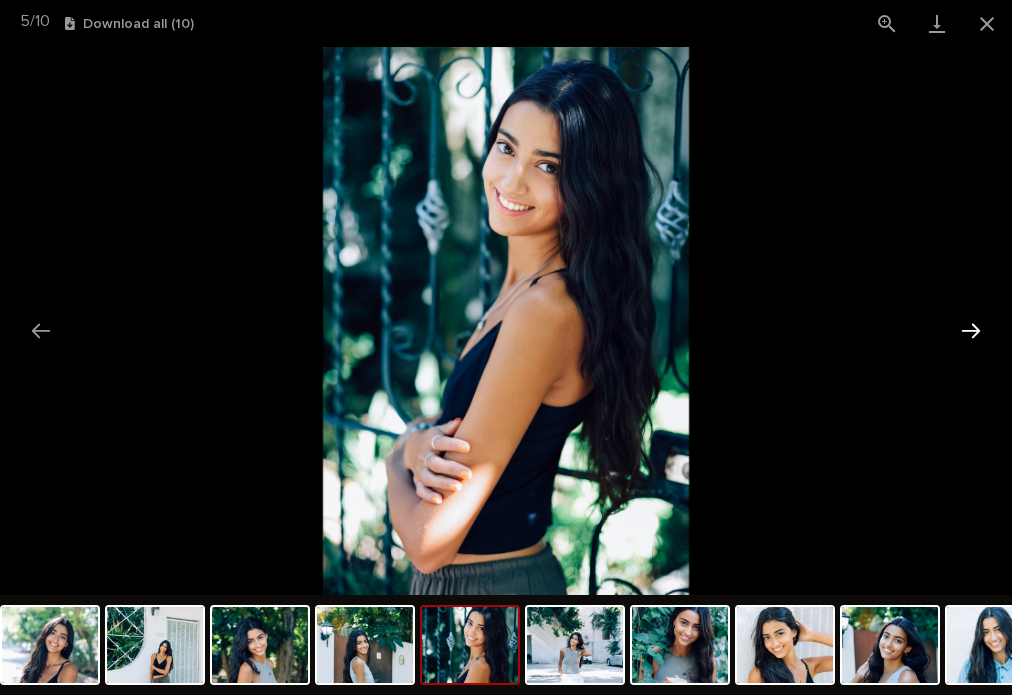 click at bounding box center [971, 330] 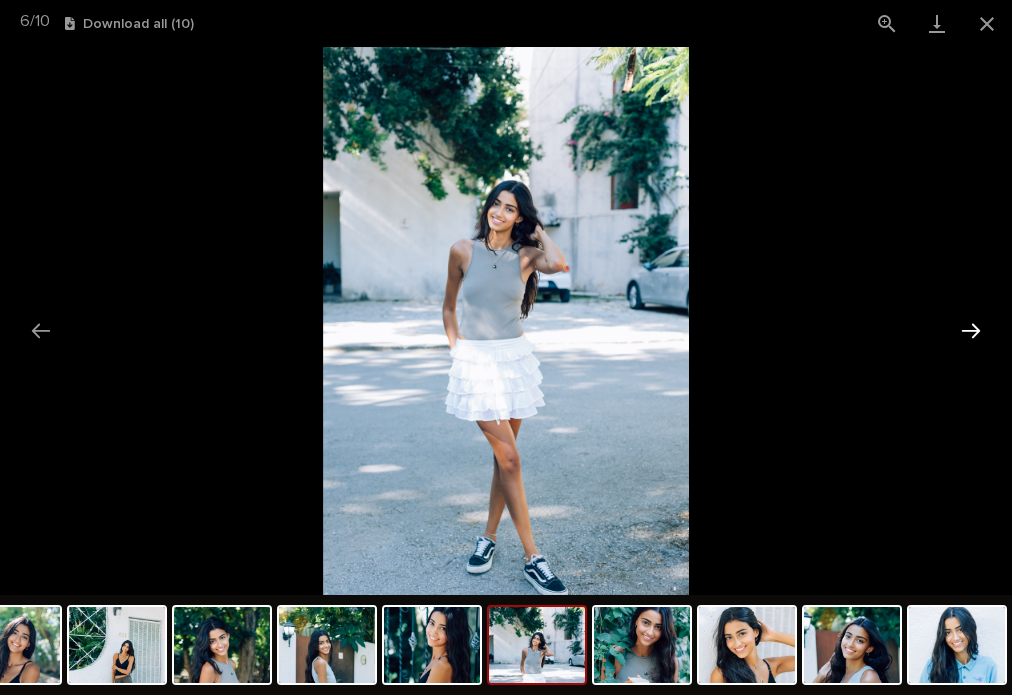 click at bounding box center (971, 330) 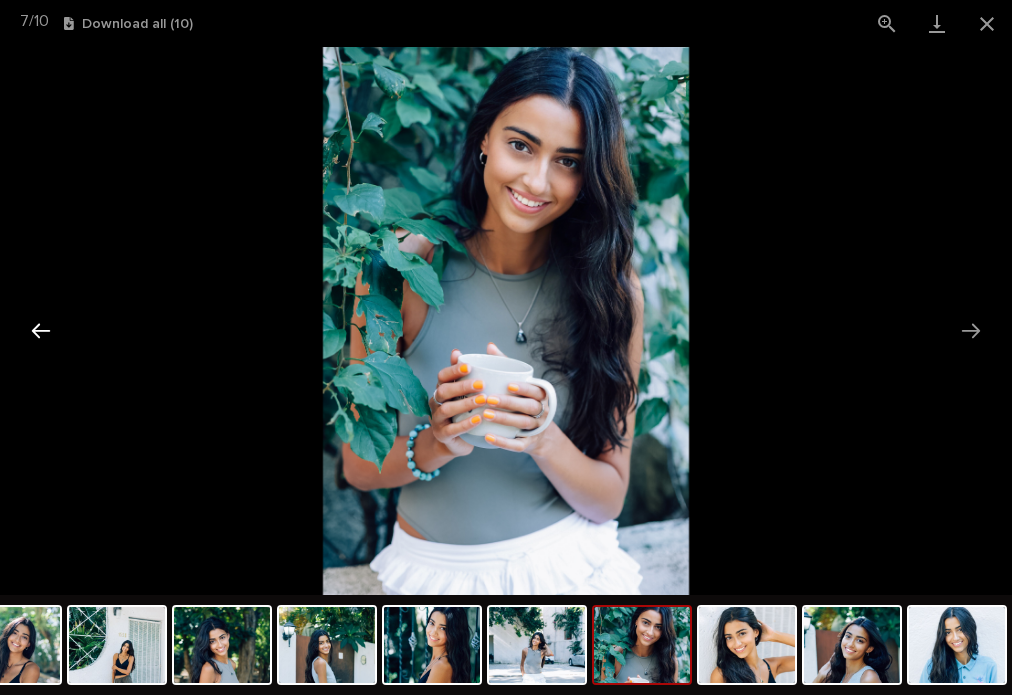 click at bounding box center [41, 330] 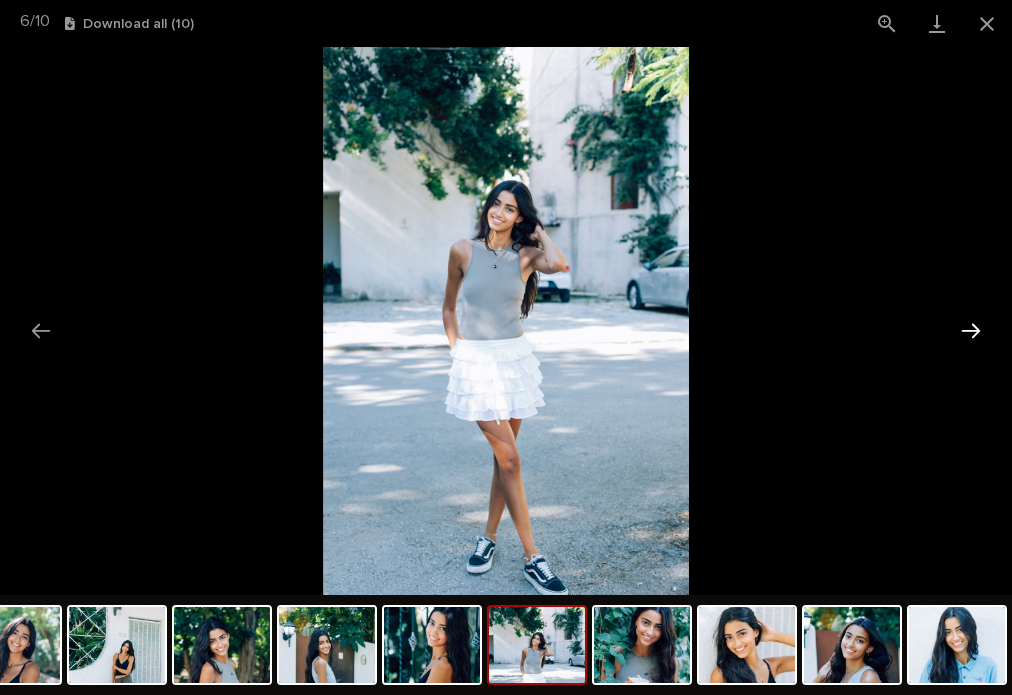 click at bounding box center [971, 330] 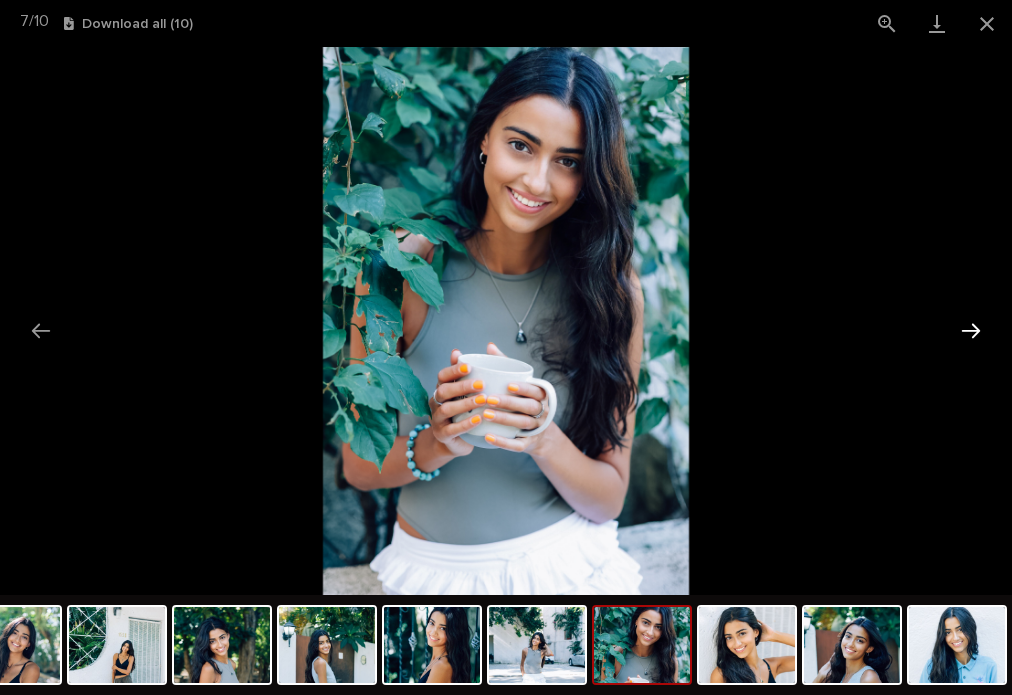 click at bounding box center (971, 330) 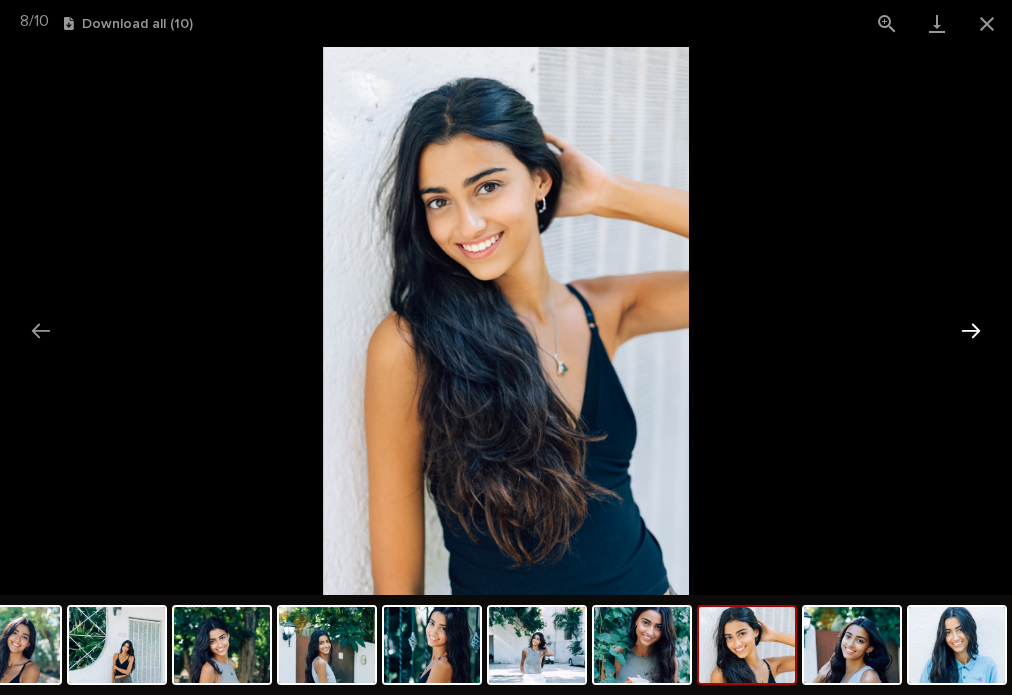 click at bounding box center (971, 330) 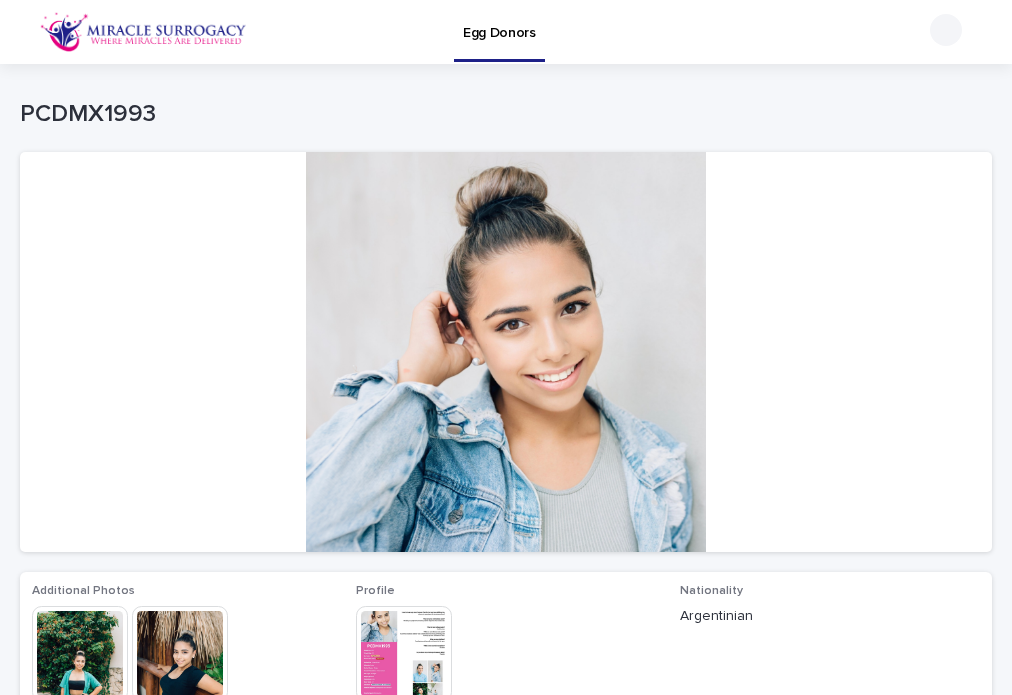 scroll, scrollTop: 0, scrollLeft: 0, axis: both 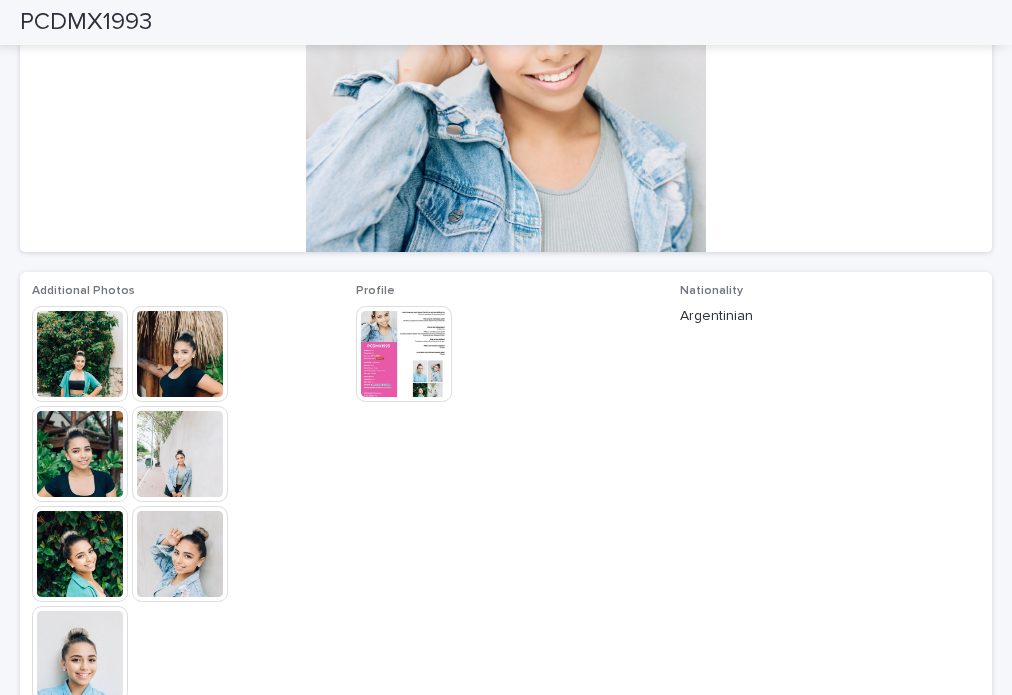 click at bounding box center [80, 354] 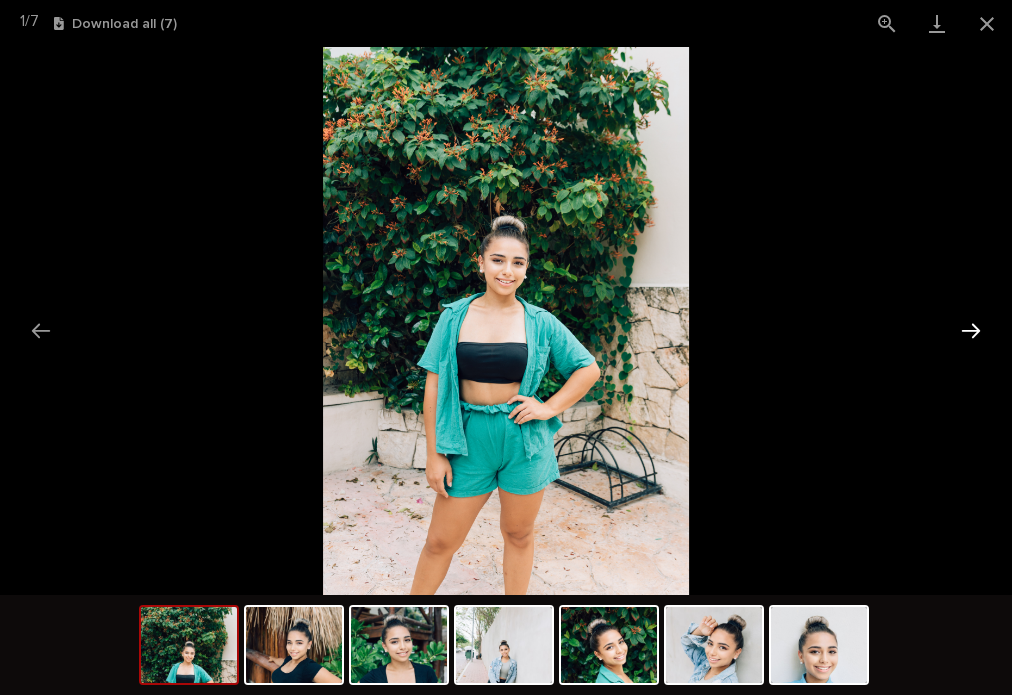 click at bounding box center (971, 330) 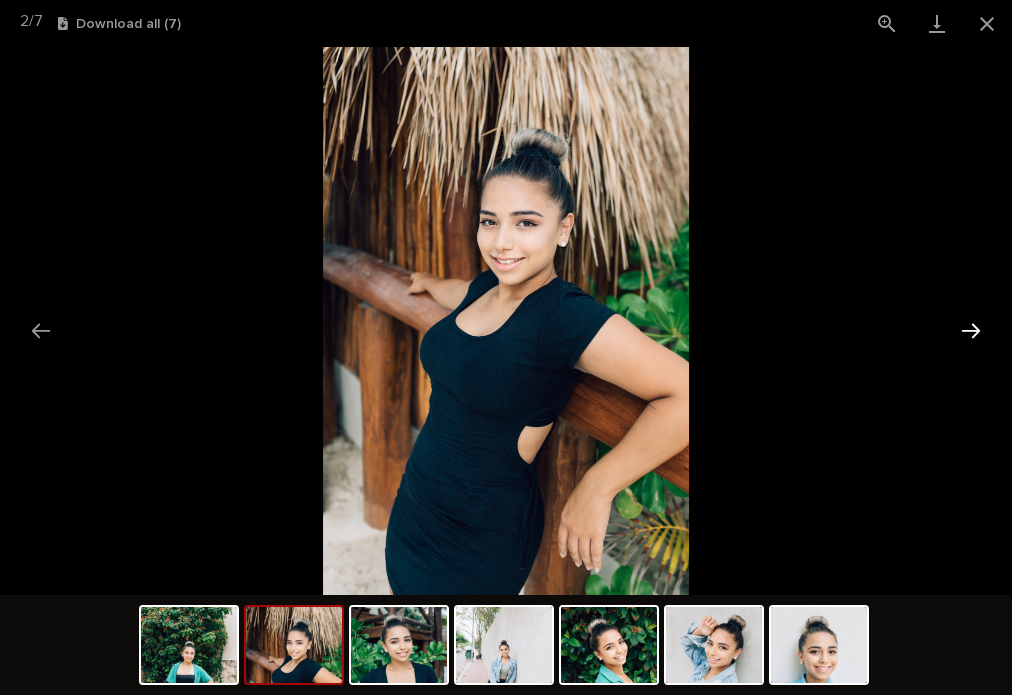 click at bounding box center [971, 330] 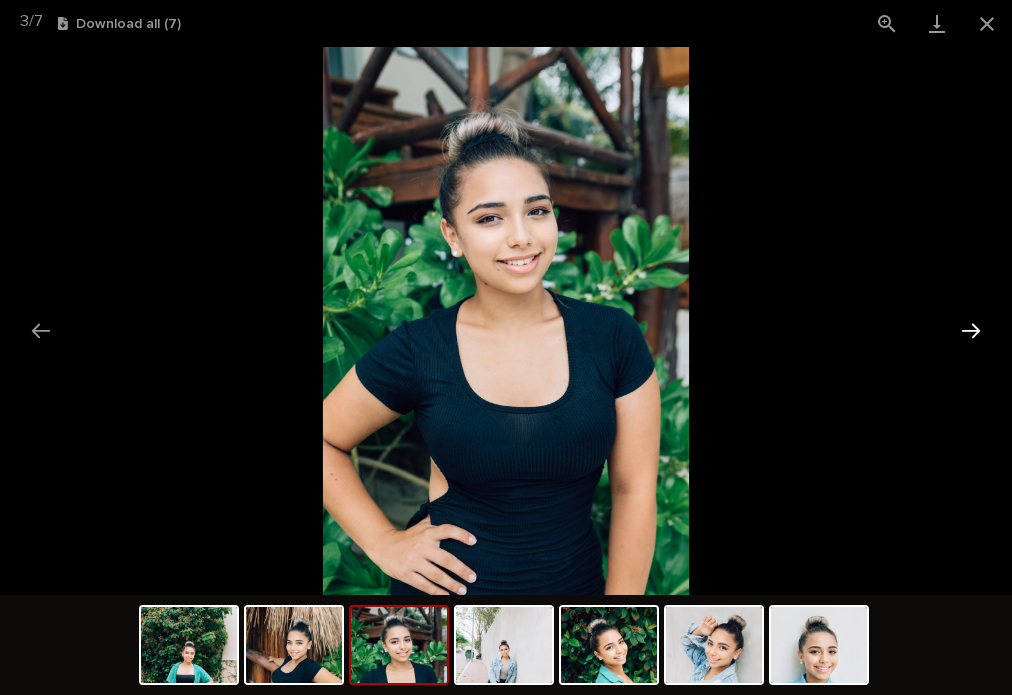 click at bounding box center (971, 330) 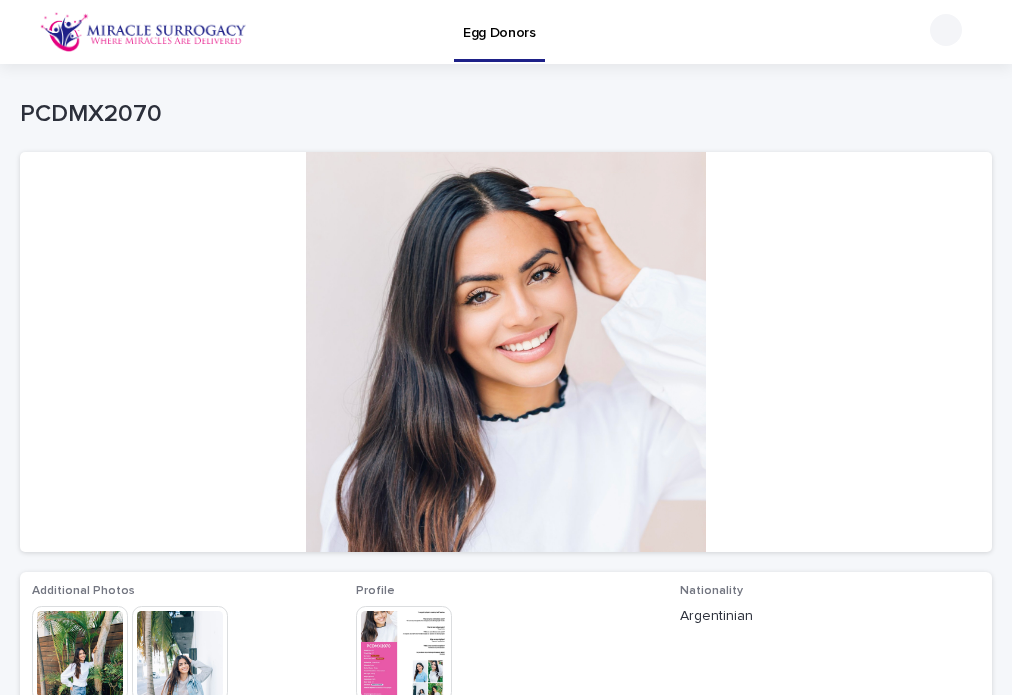 scroll, scrollTop: 0, scrollLeft: 0, axis: both 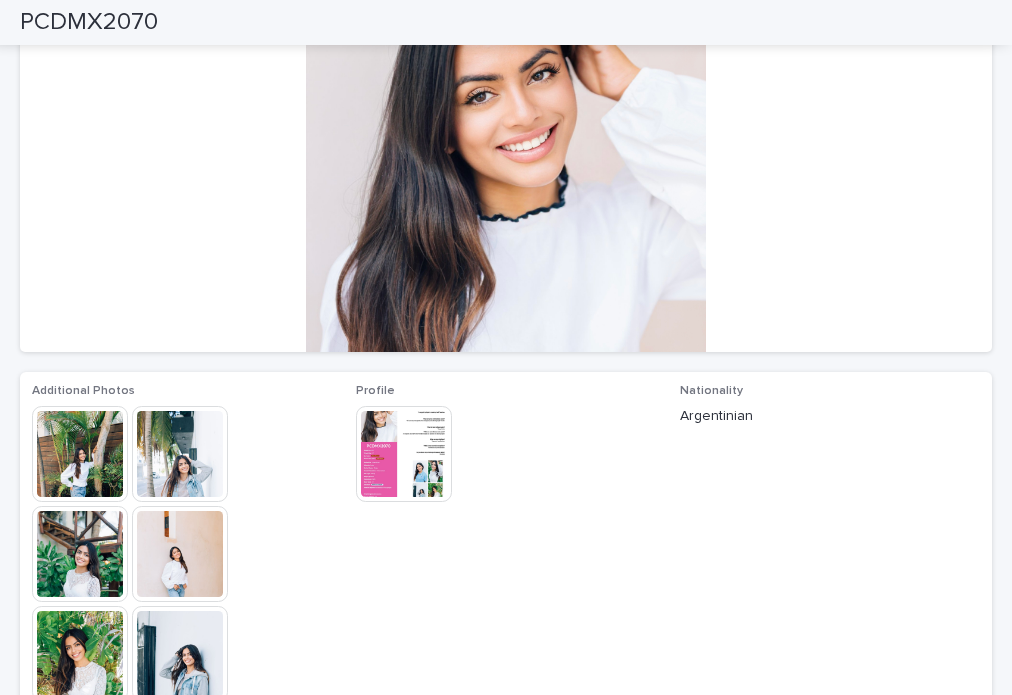 click at bounding box center [80, 454] 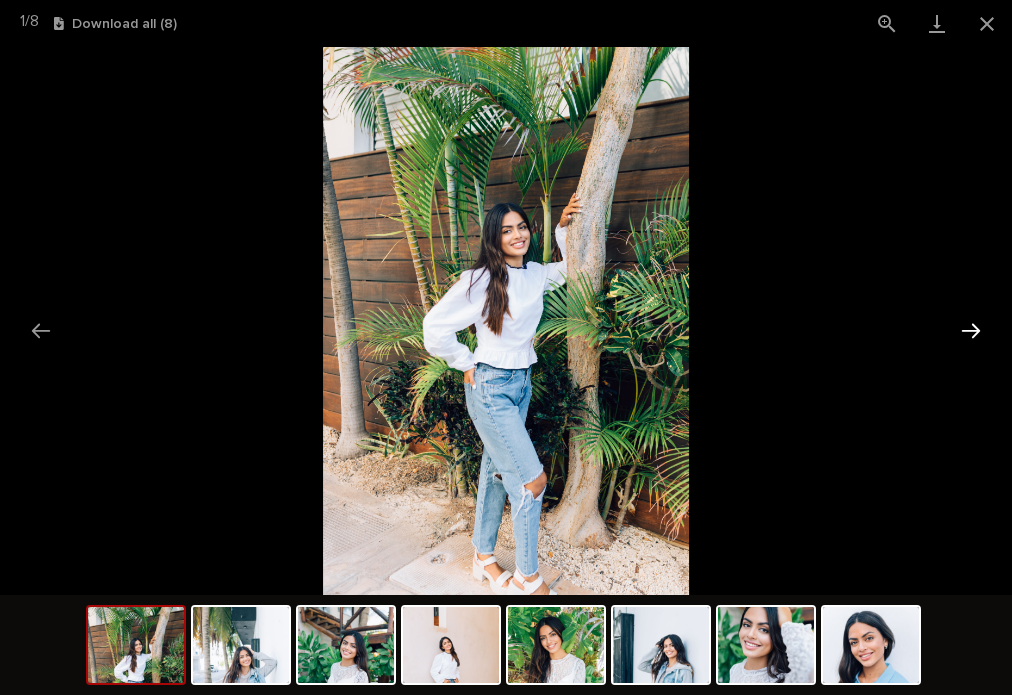 click at bounding box center [971, 330] 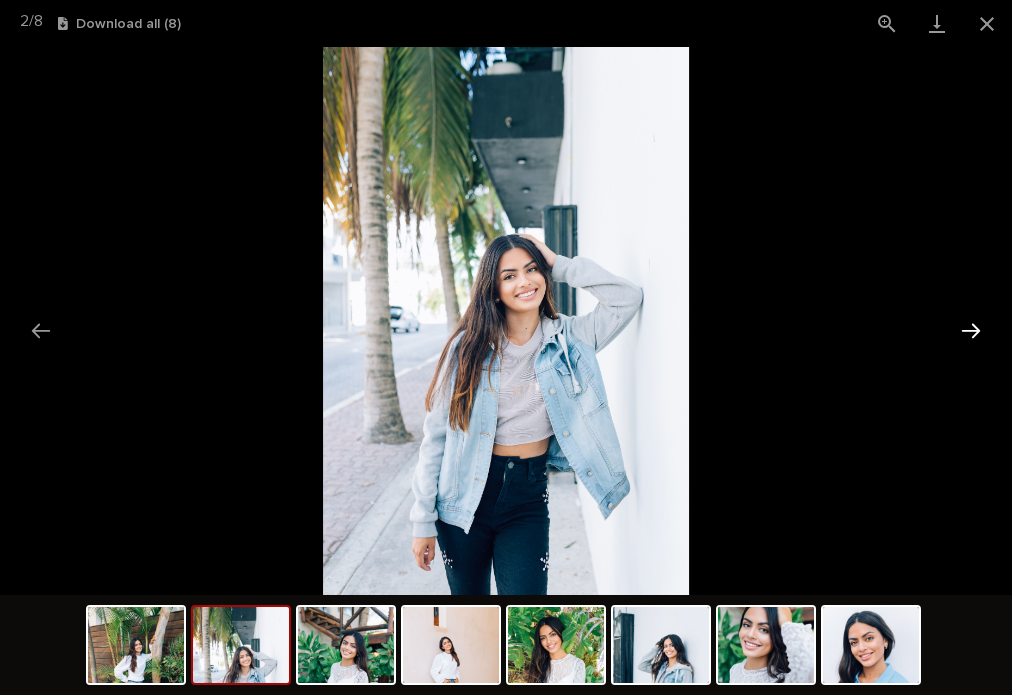 click at bounding box center [971, 330] 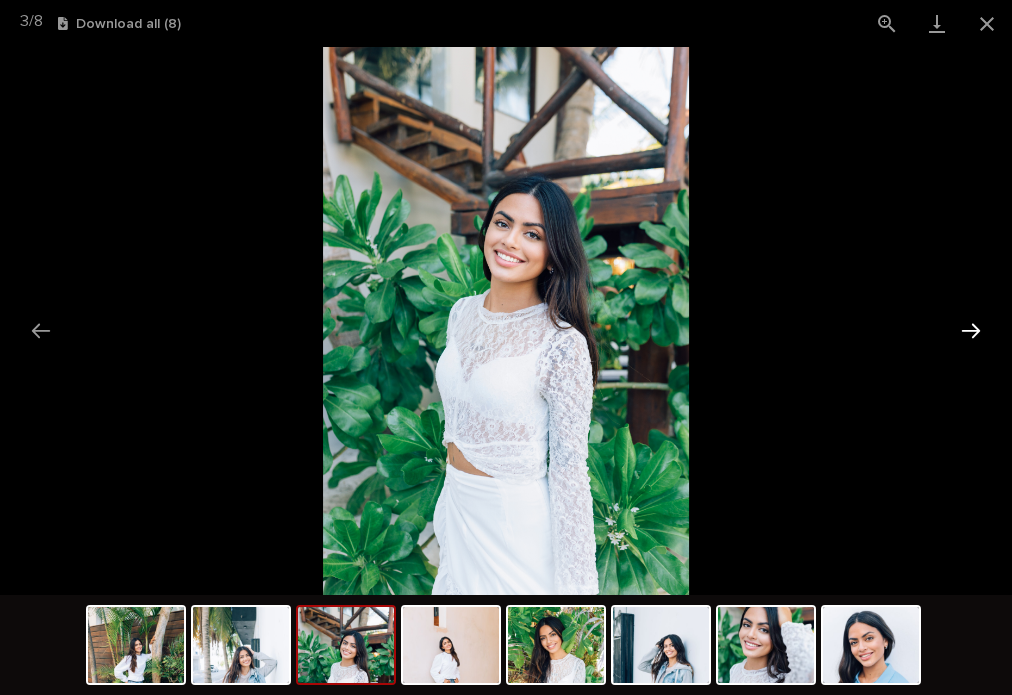 click at bounding box center (971, 330) 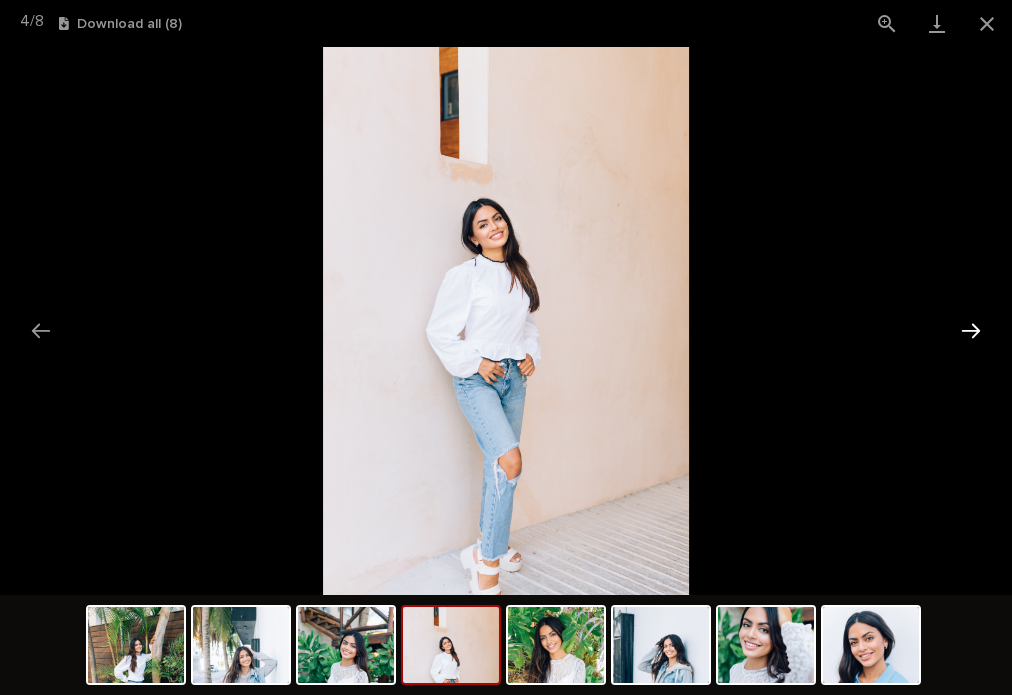 click at bounding box center (971, 330) 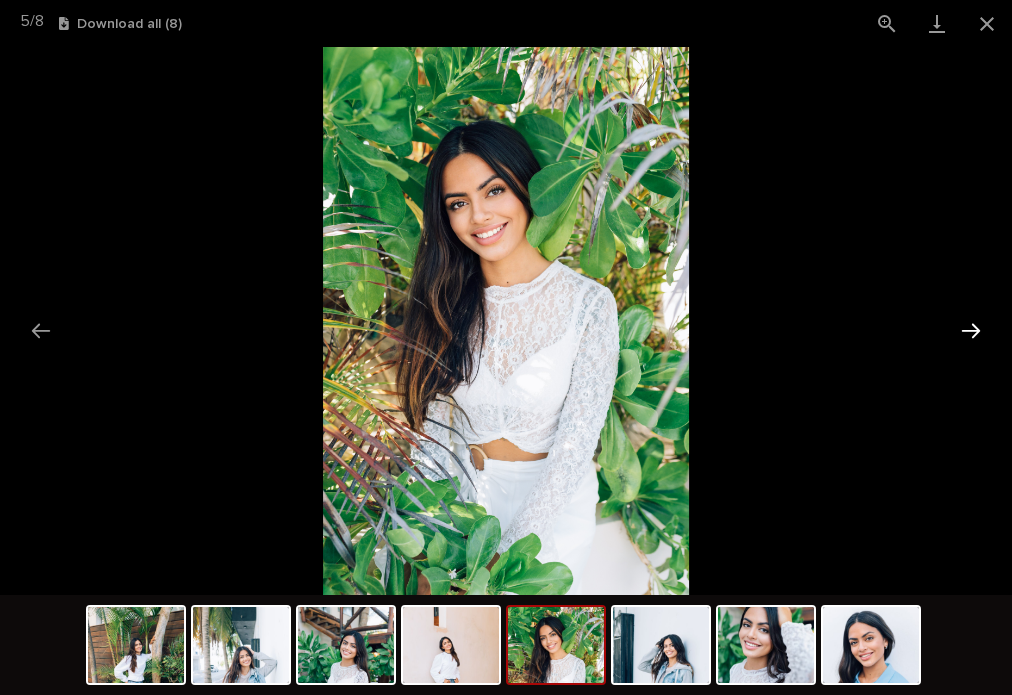 click at bounding box center [971, 330] 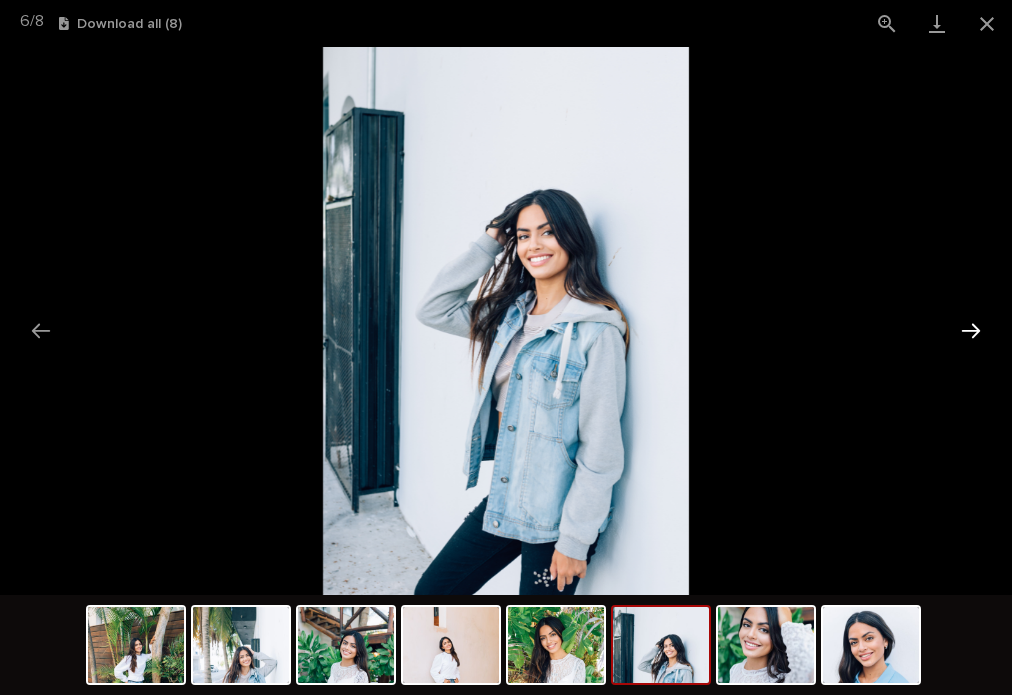 click at bounding box center (971, 330) 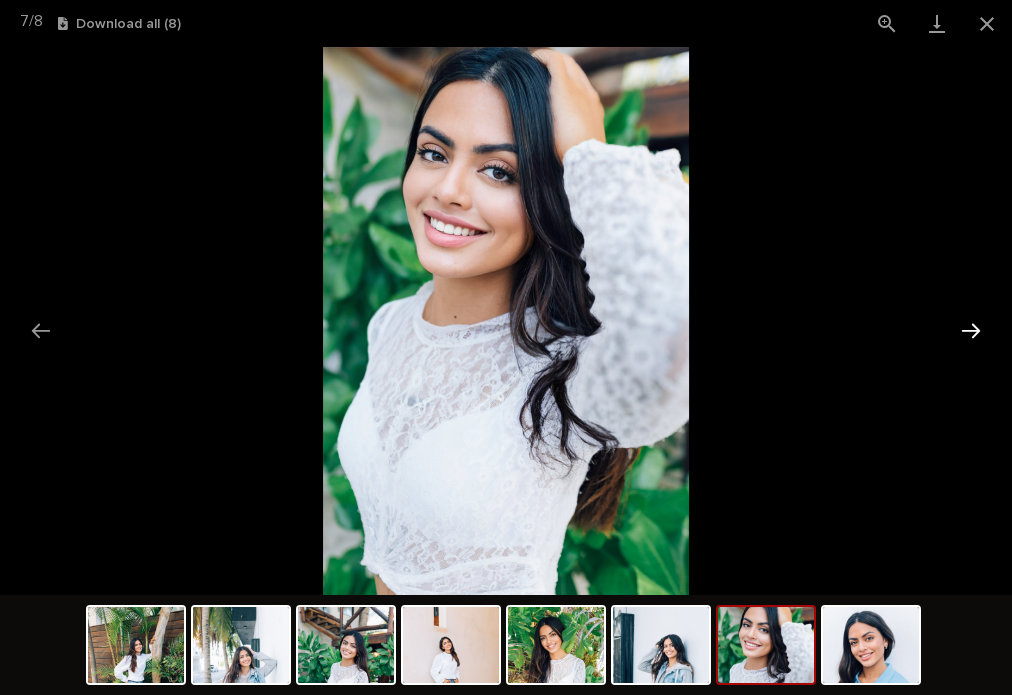 click at bounding box center [971, 330] 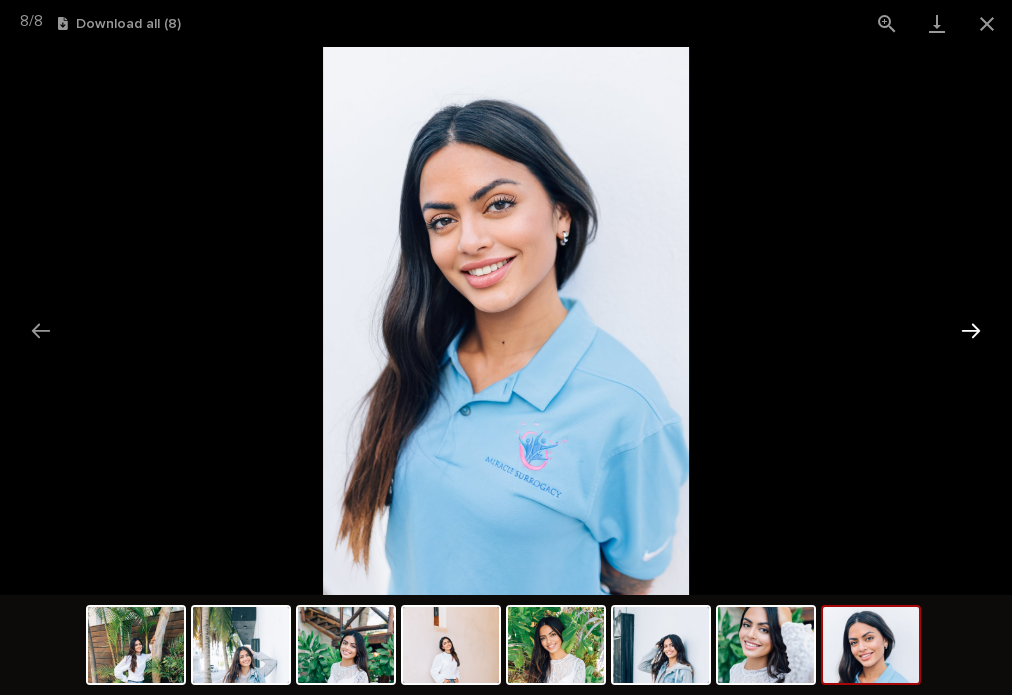 click at bounding box center [971, 330] 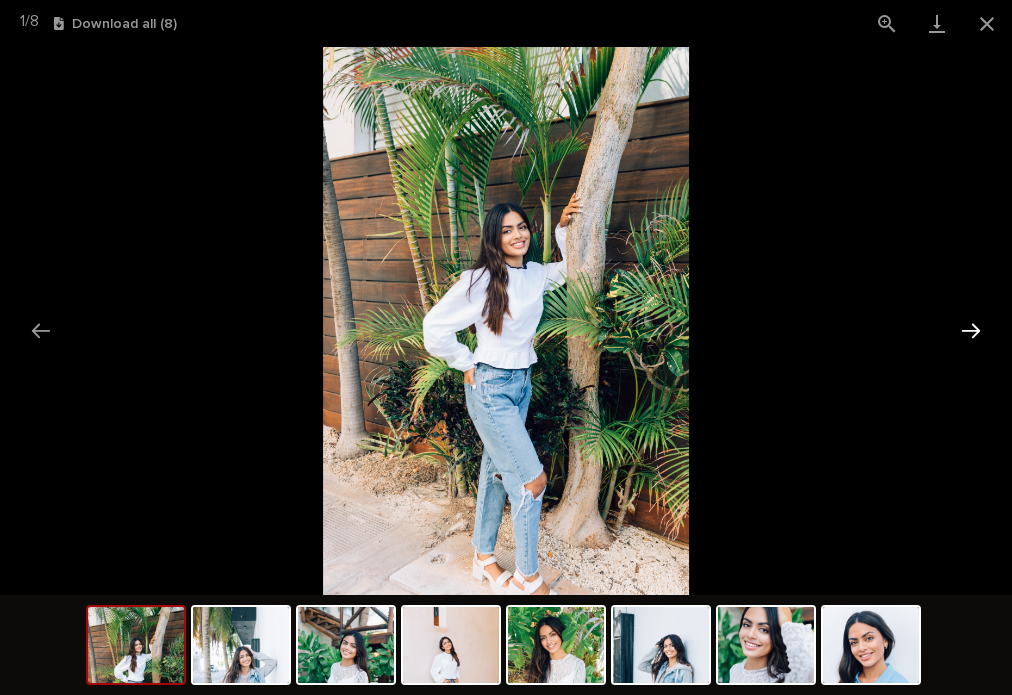 click at bounding box center (971, 330) 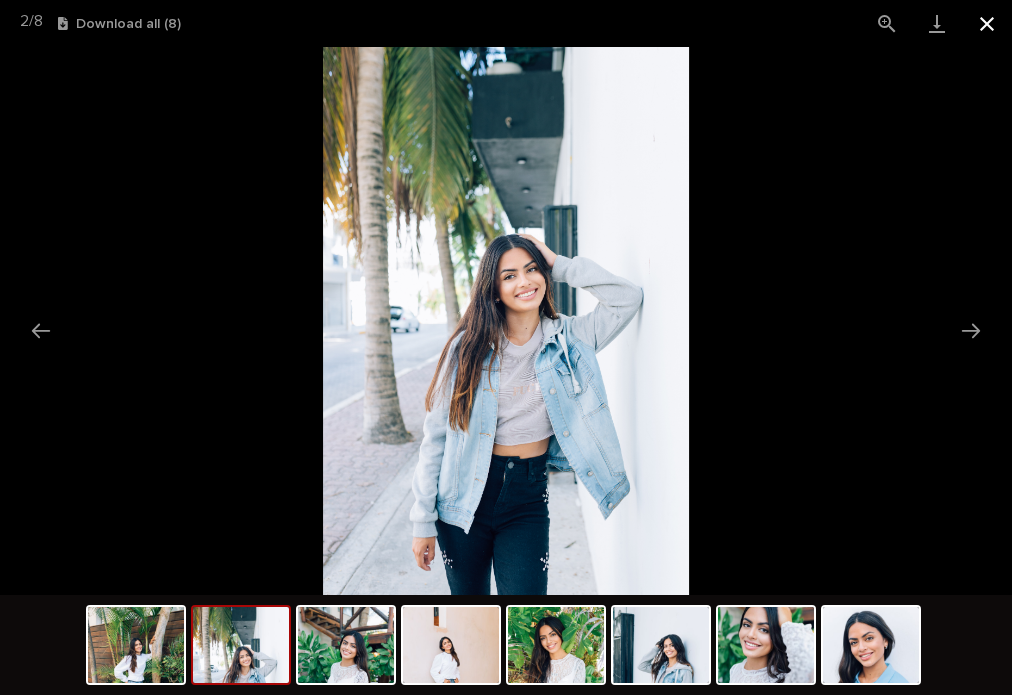click at bounding box center (987, 23) 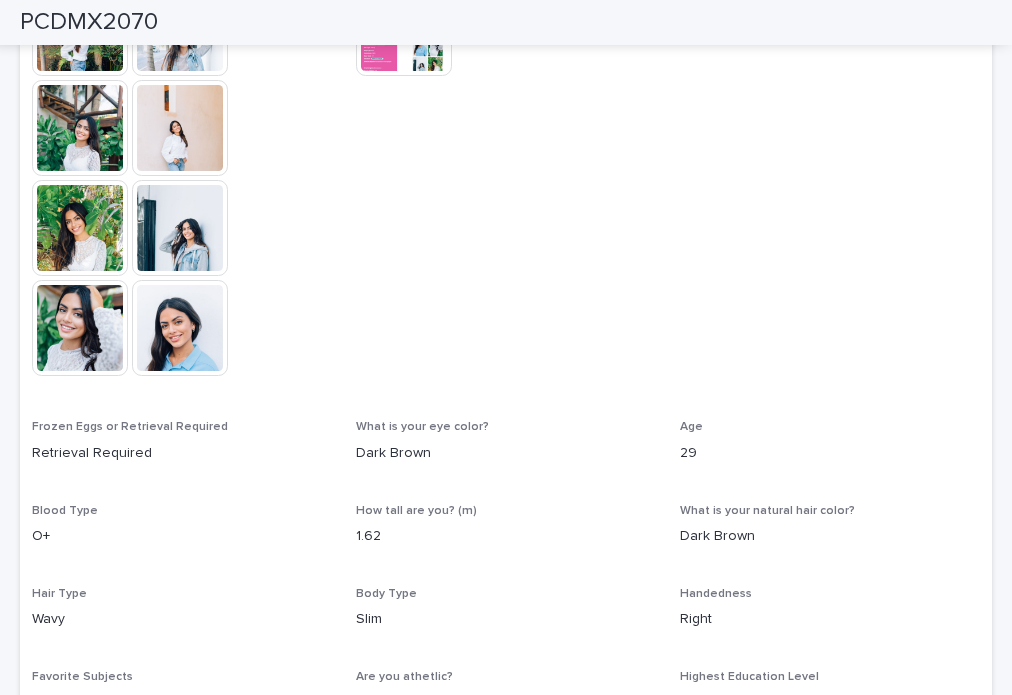 scroll, scrollTop: 700, scrollLeft: 0, axis: vertical 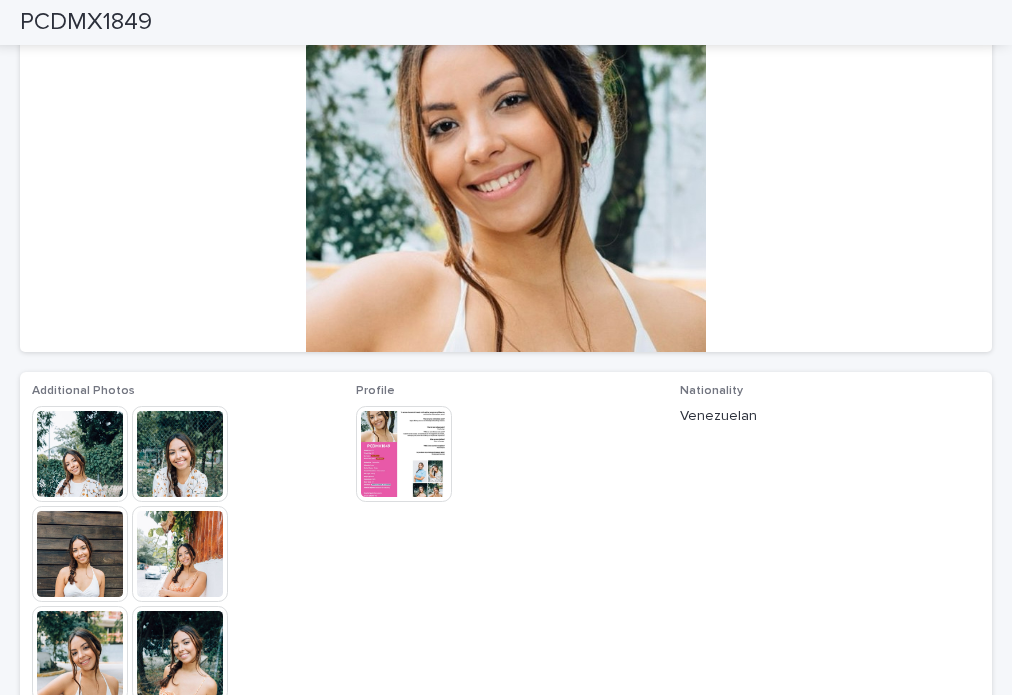 click at bounding box center (80, 454) 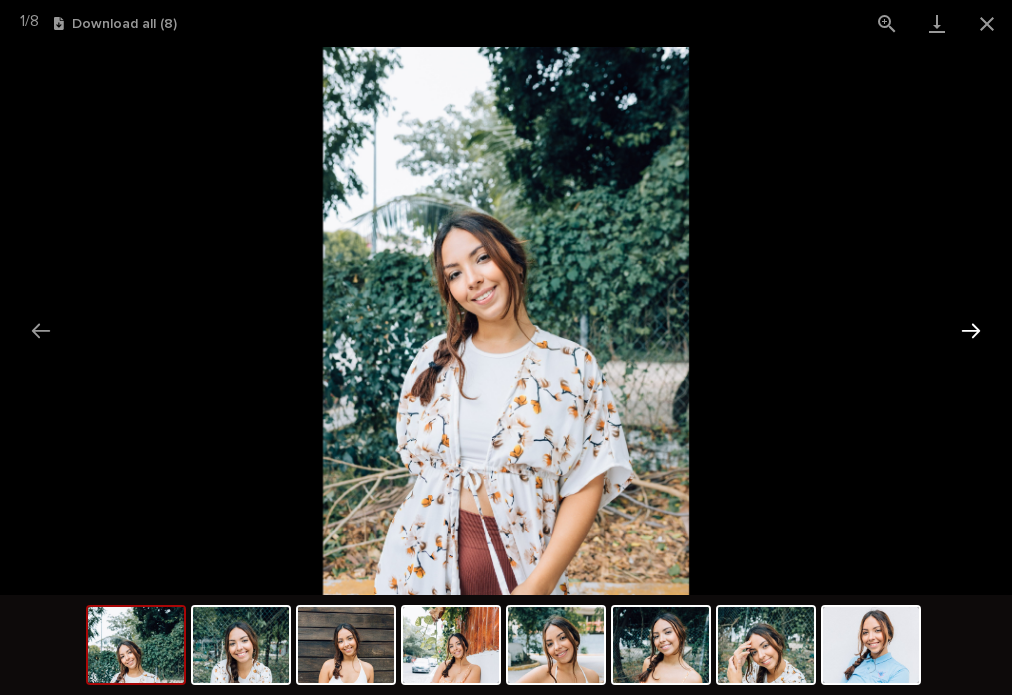 click at bounding box center [971, 330] 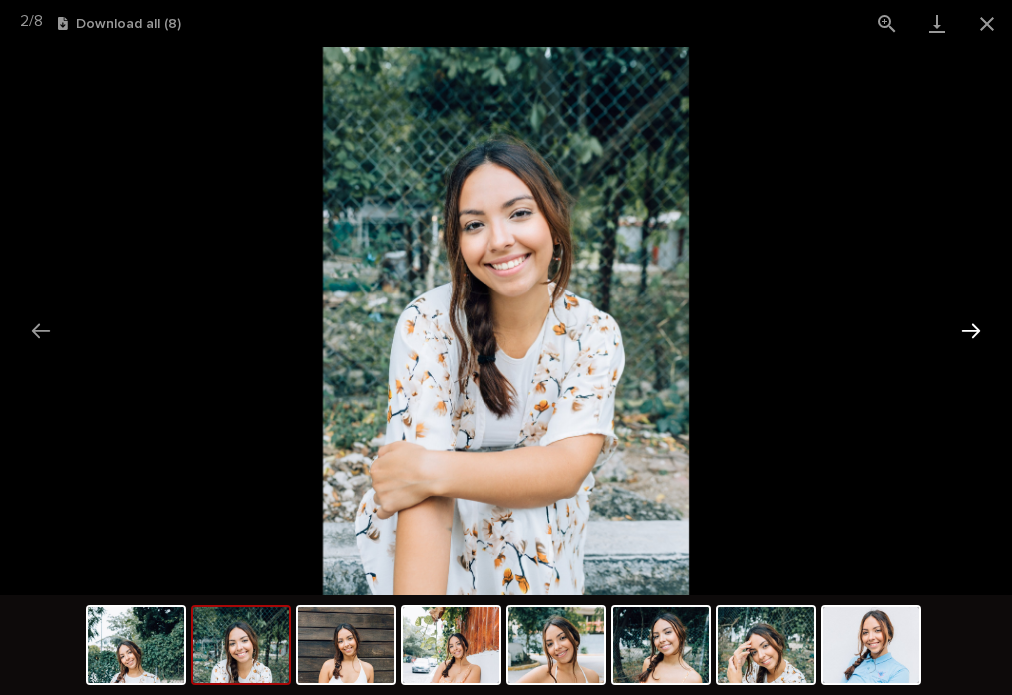 click at bounding box center (971, 330) 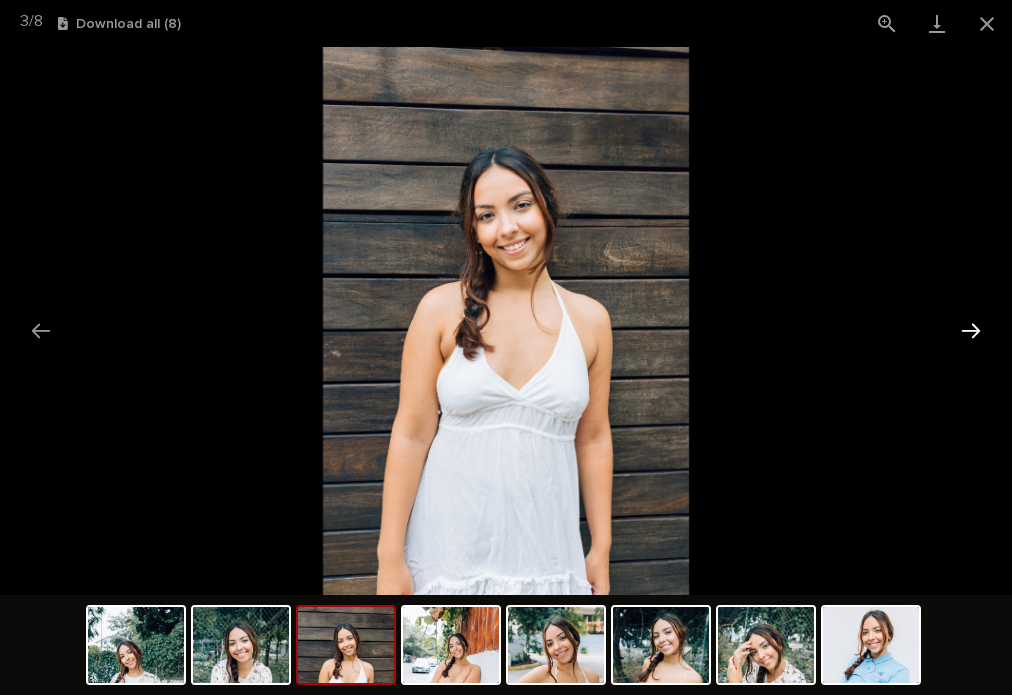 click at bounding box center [971, 330] 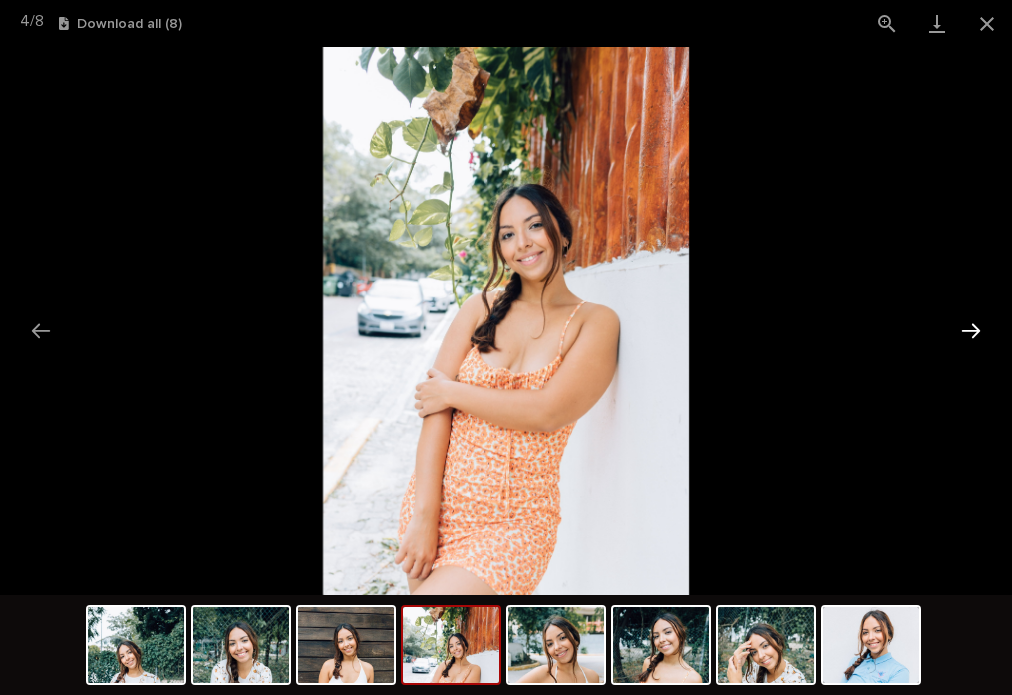click at bounding box center (971, 330) 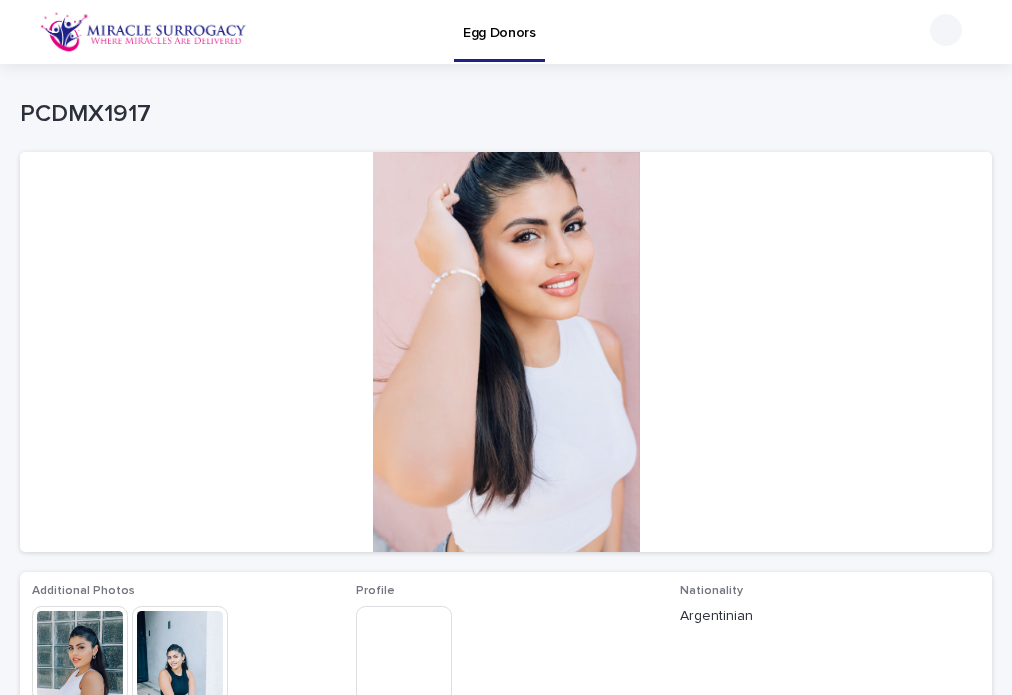 scroll, scrollTop: 0, scrollLeft: 0, axis: both 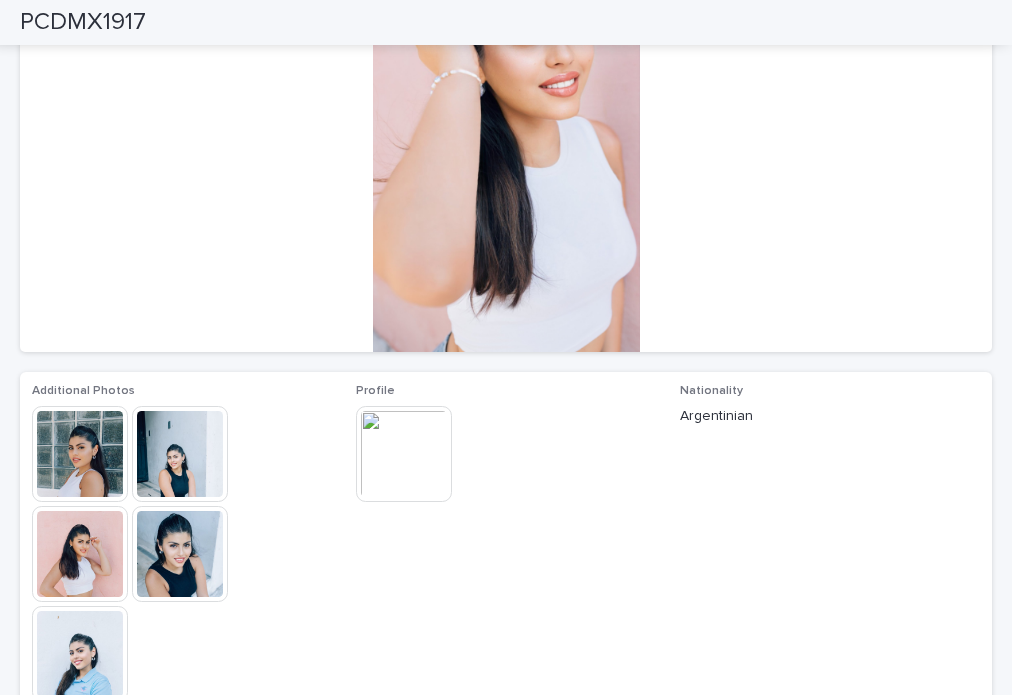 click at bounding box center [80, 454] 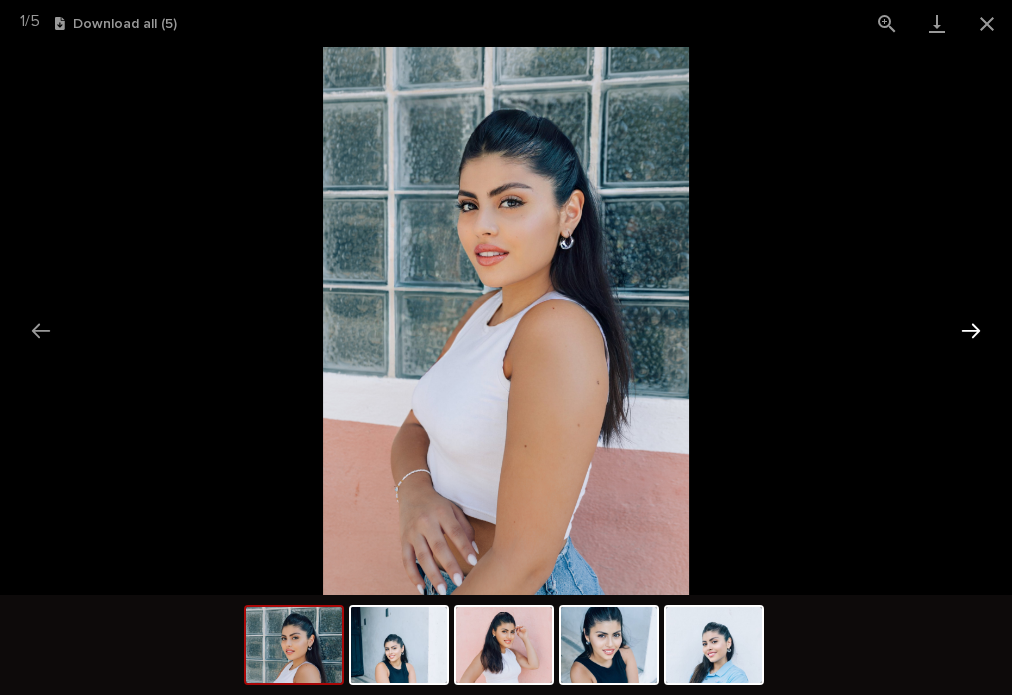 click at bounding box center [971, 330] 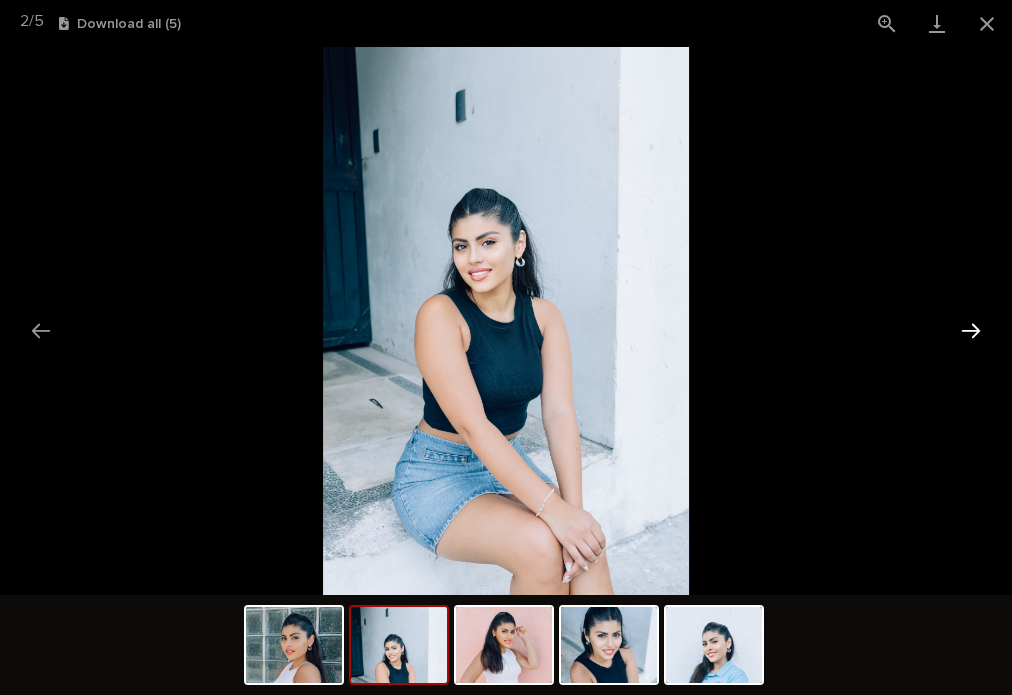click at bounding box center [971, 330] 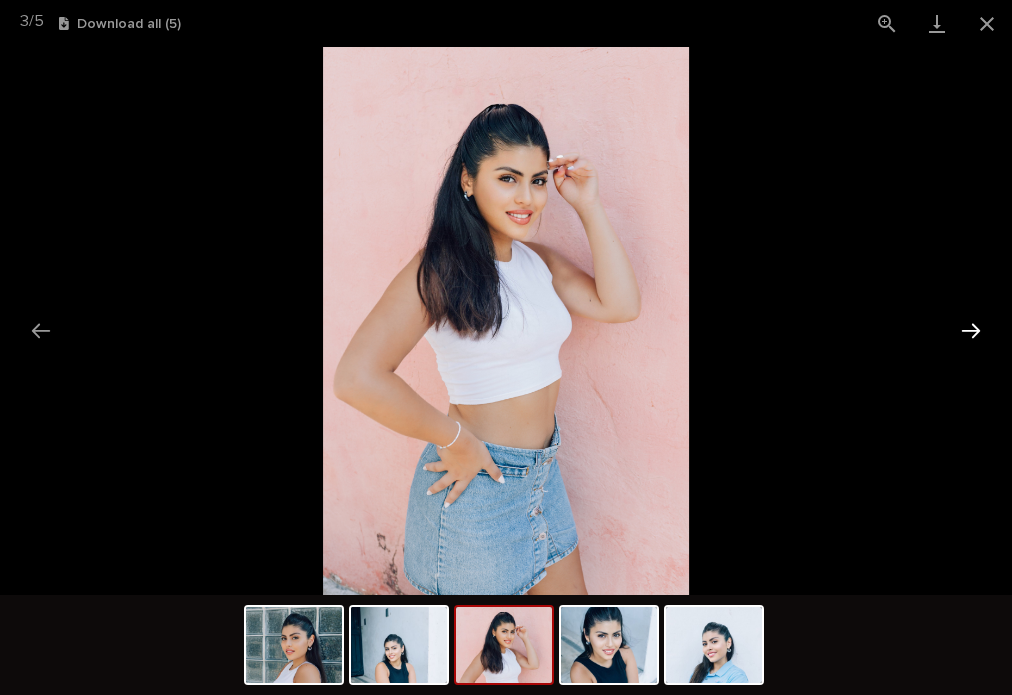 click at bounding box center (971, 330) 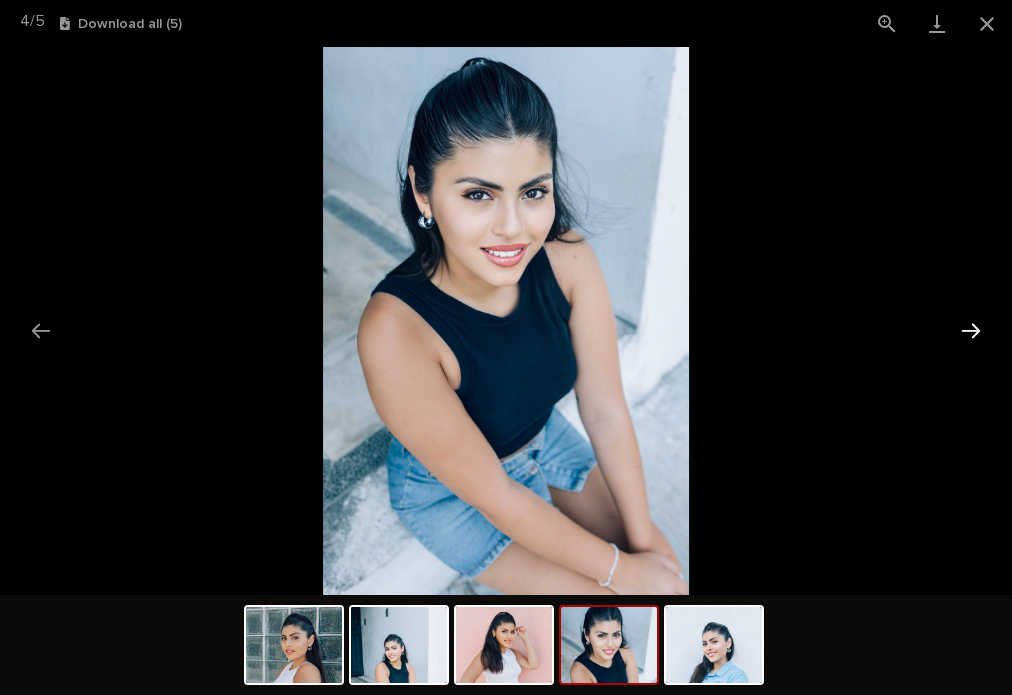 click at bounding box center (971, 330) 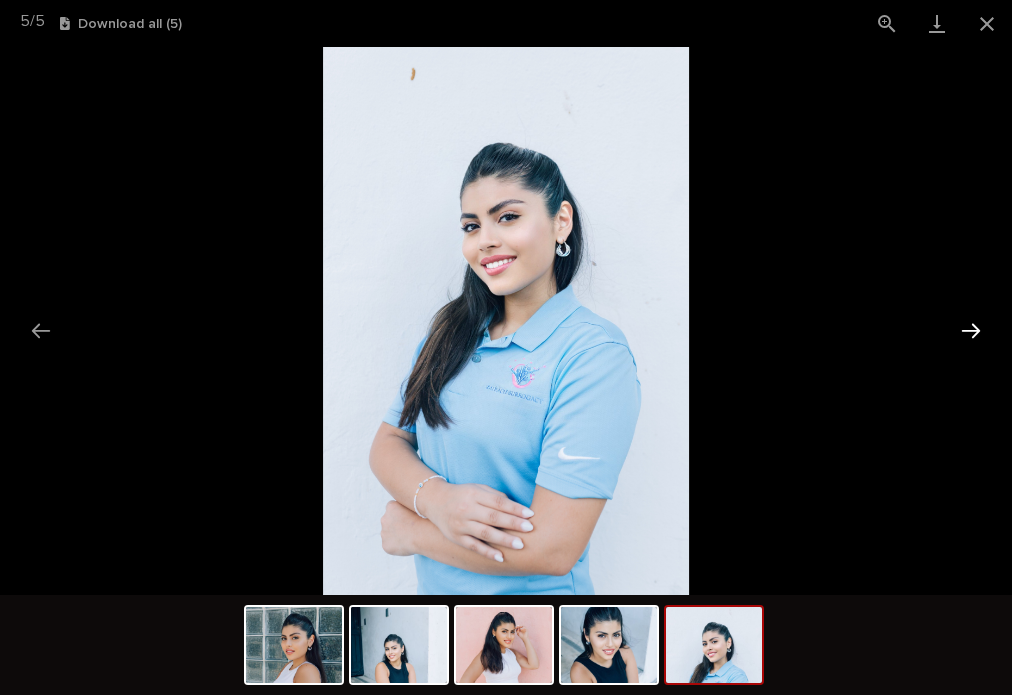 click at bounding box center [971, 330] 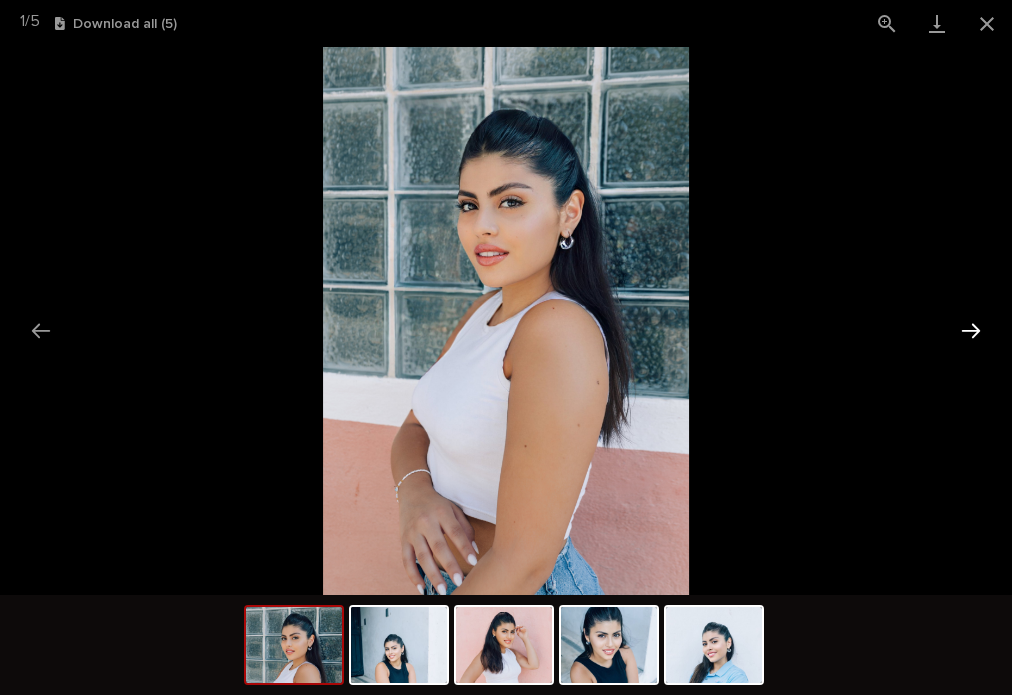 click at bounding box center (971, 330) 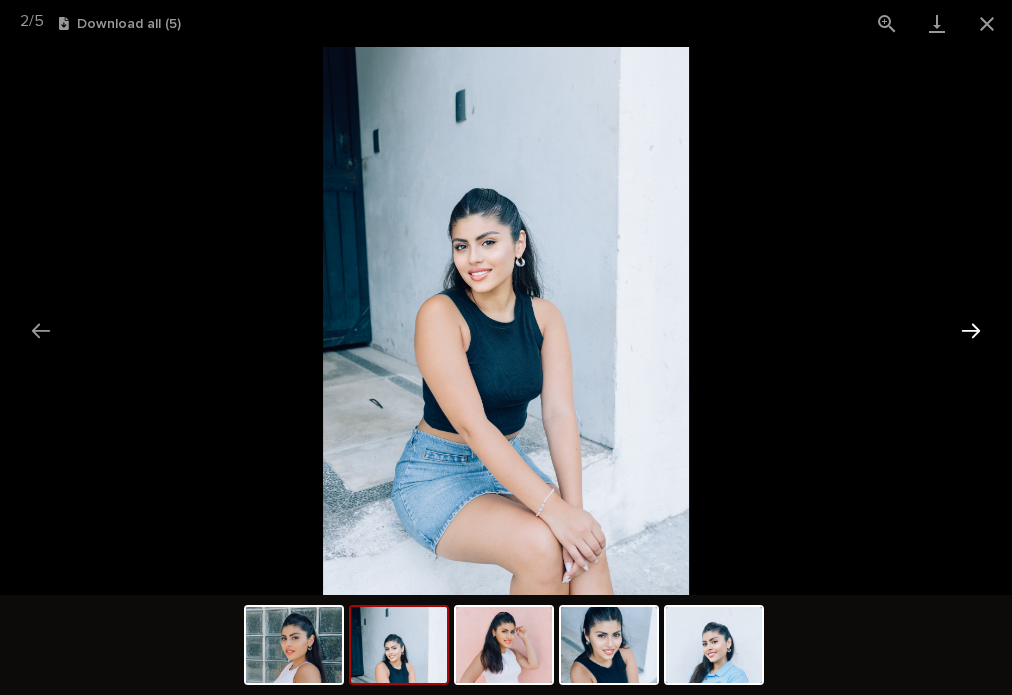 click at bounding box center (971, 330) 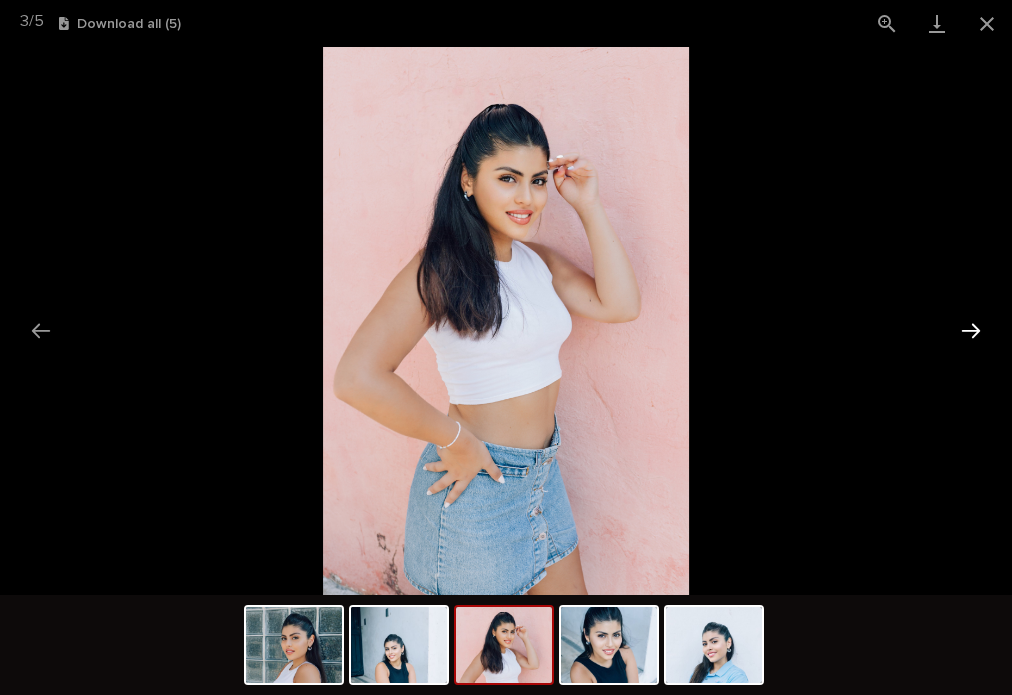 click at bounding box center [971, 330] 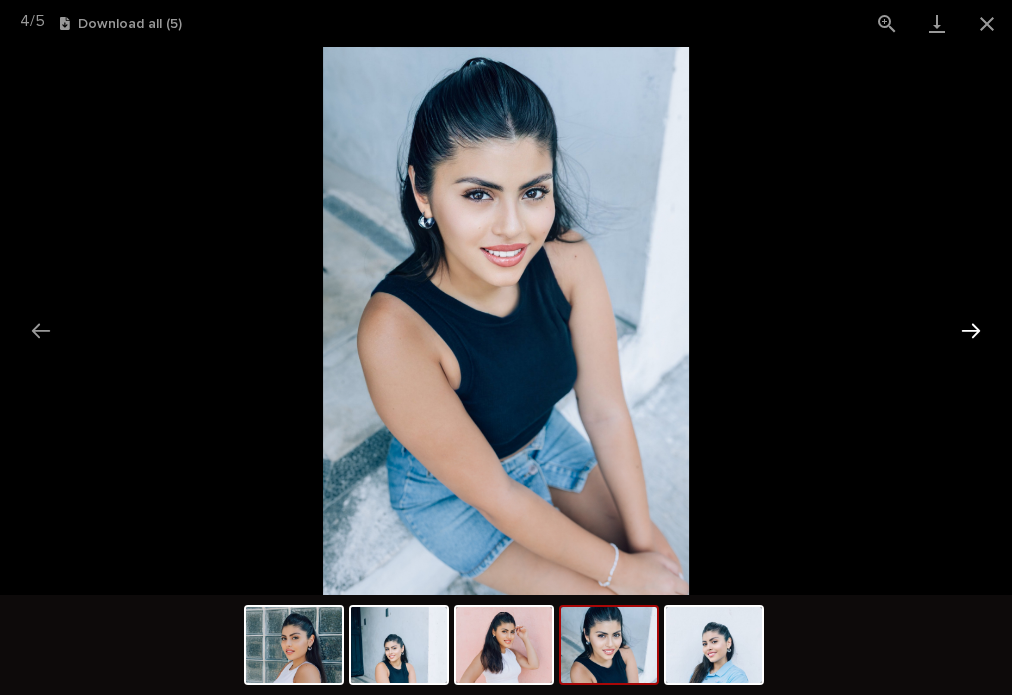 click at bounding box center [971, 330] 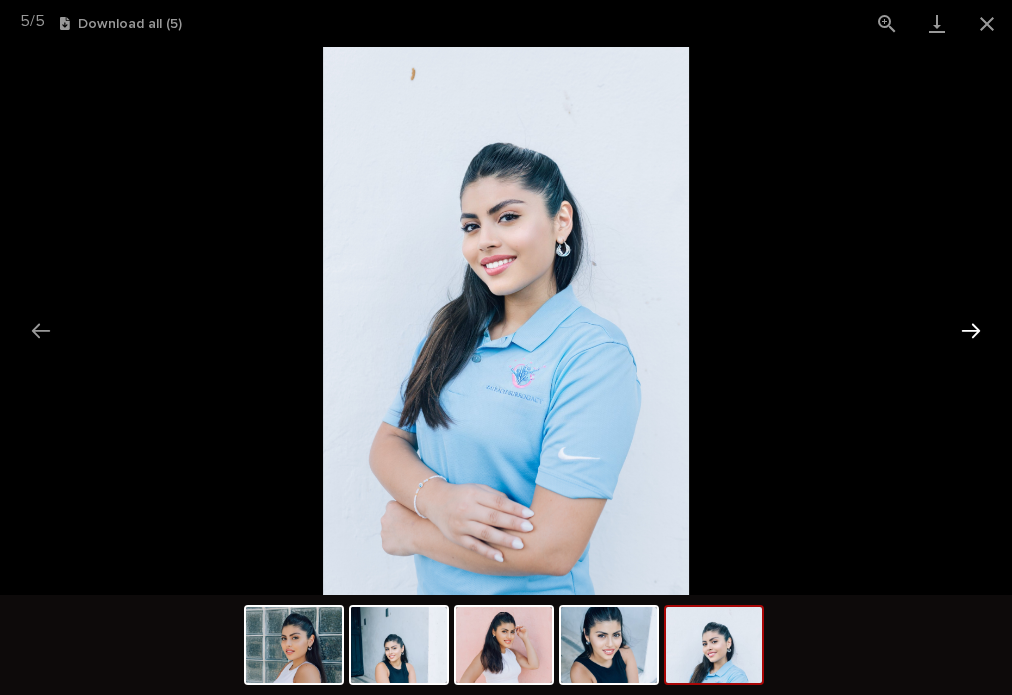 click at bounding box center (971, 330) 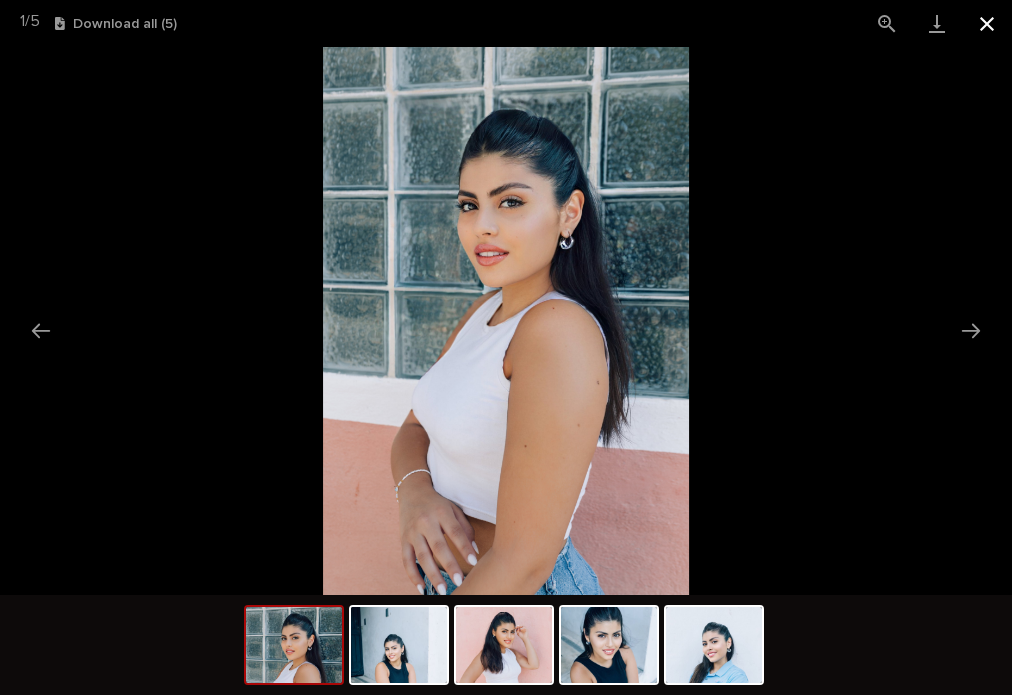click at bounding box center (987, 23) 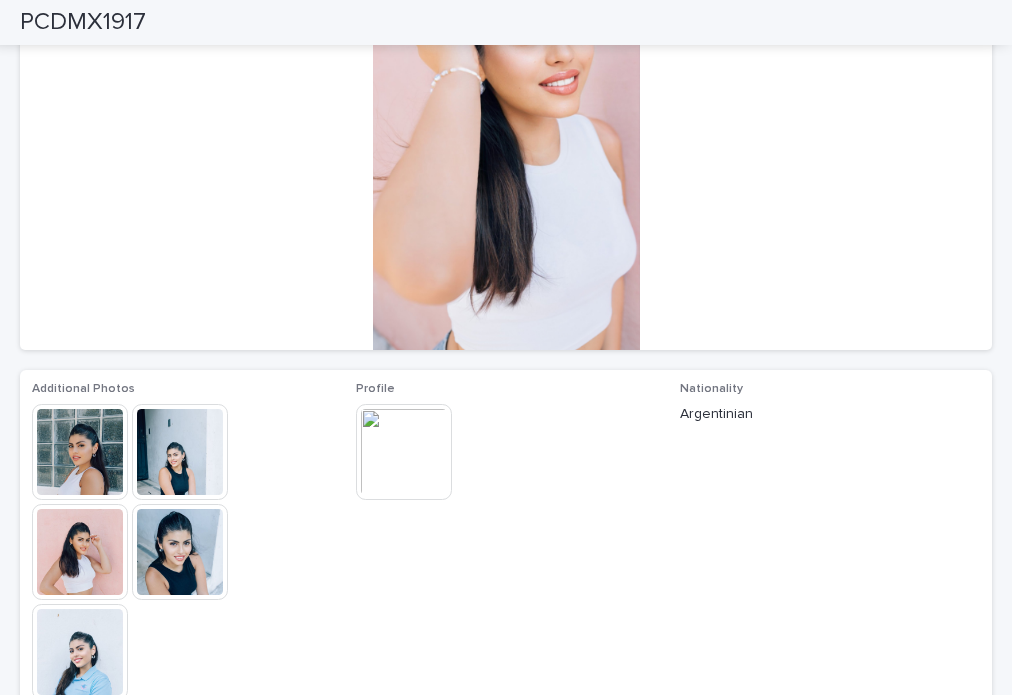scroll, scrollTop: 200, scrollLeft: 0, axis: vertical 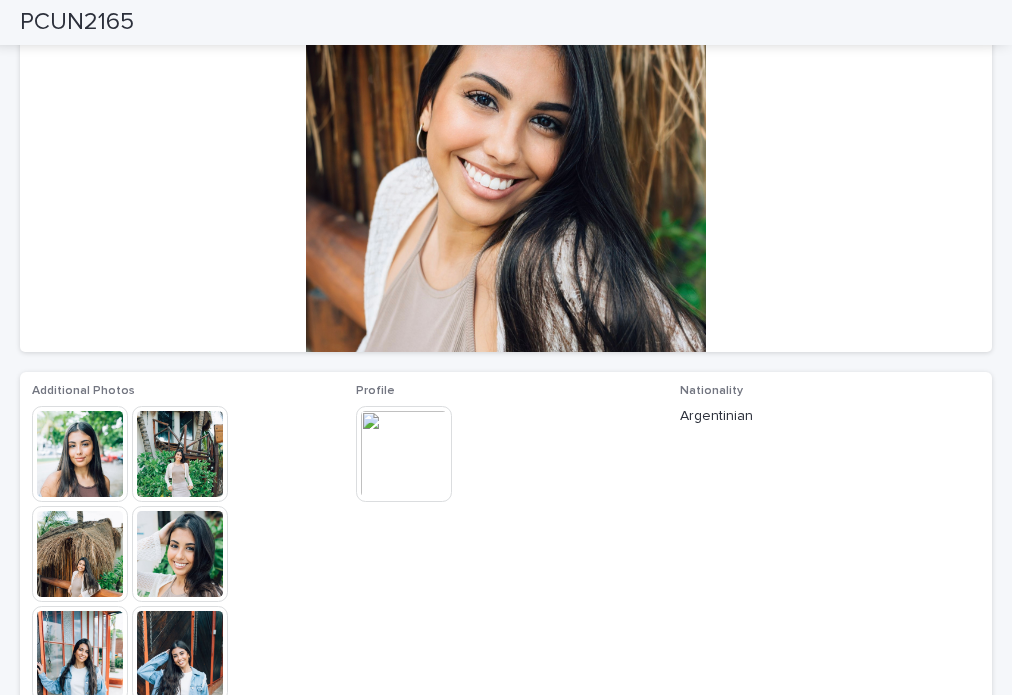 click at bounding box center (80, 454) 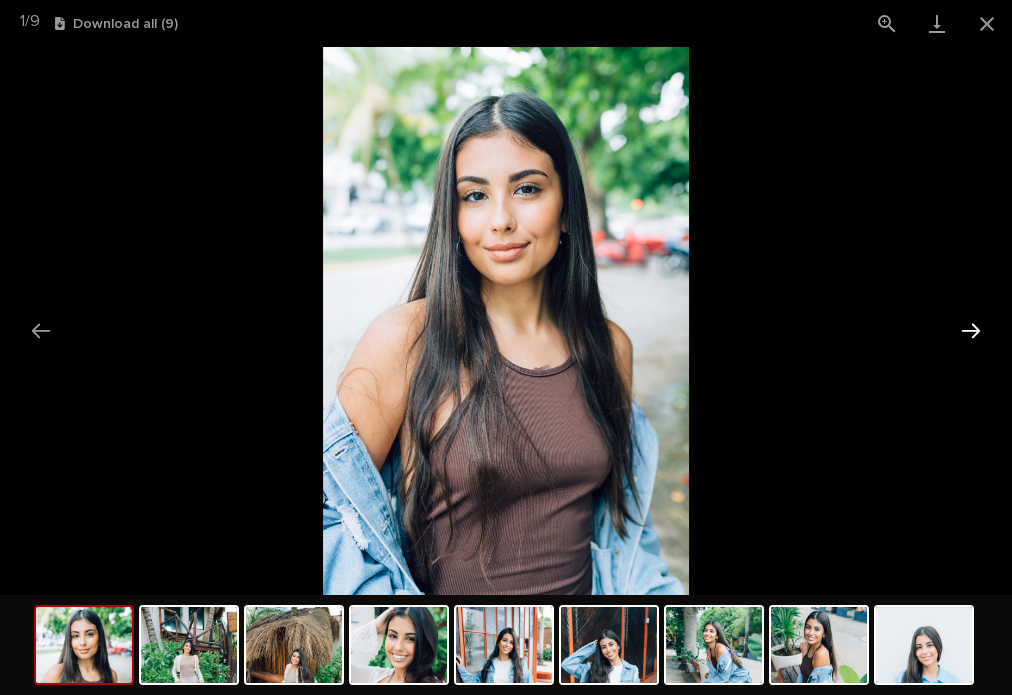 click at bounding box center (971, 330) 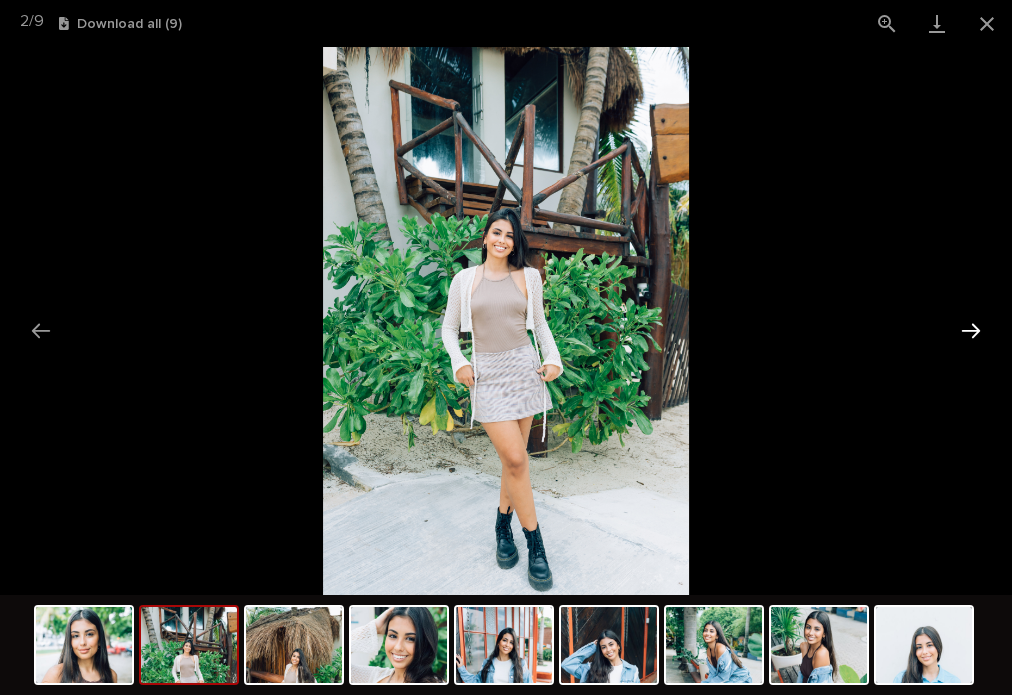 click at bounding box center (971, 330) 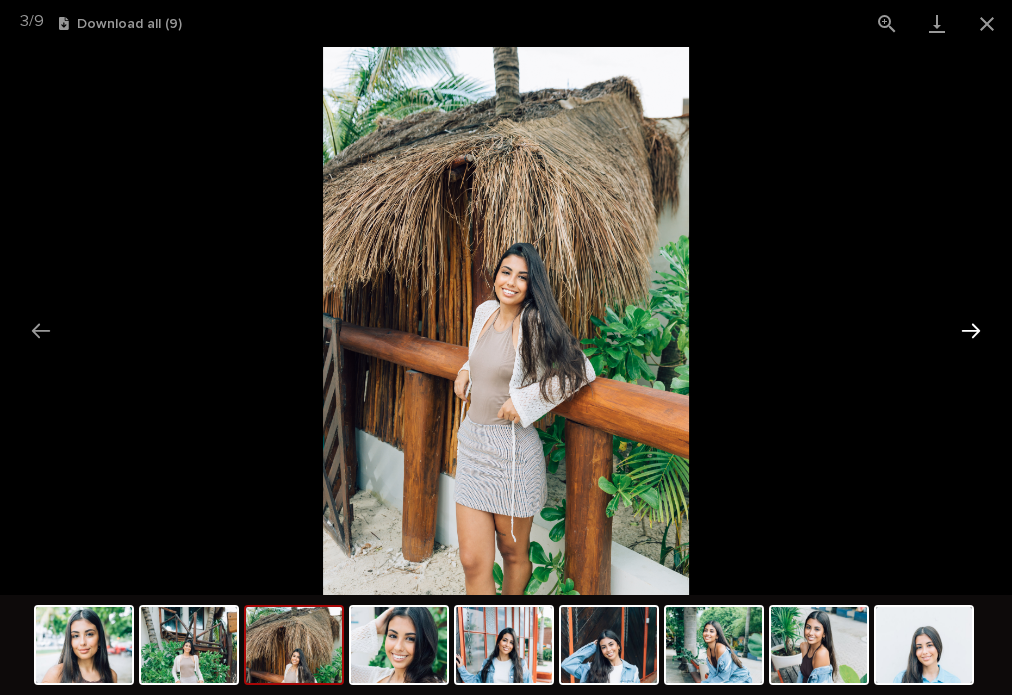 click at bounding box center (971, 330) 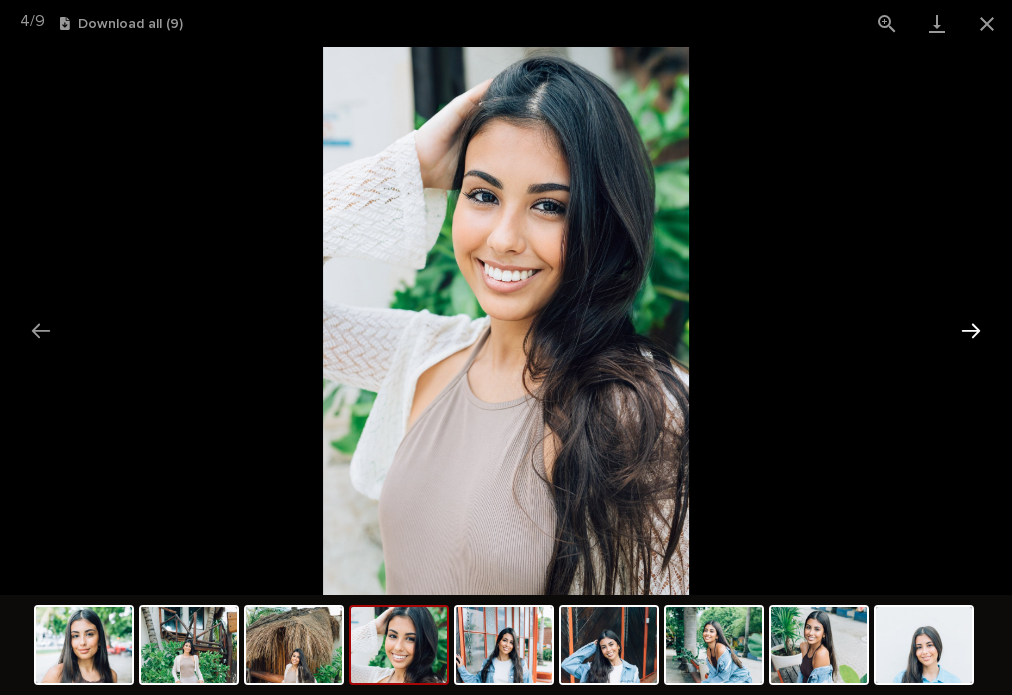 click at bounding box center (971, 330) 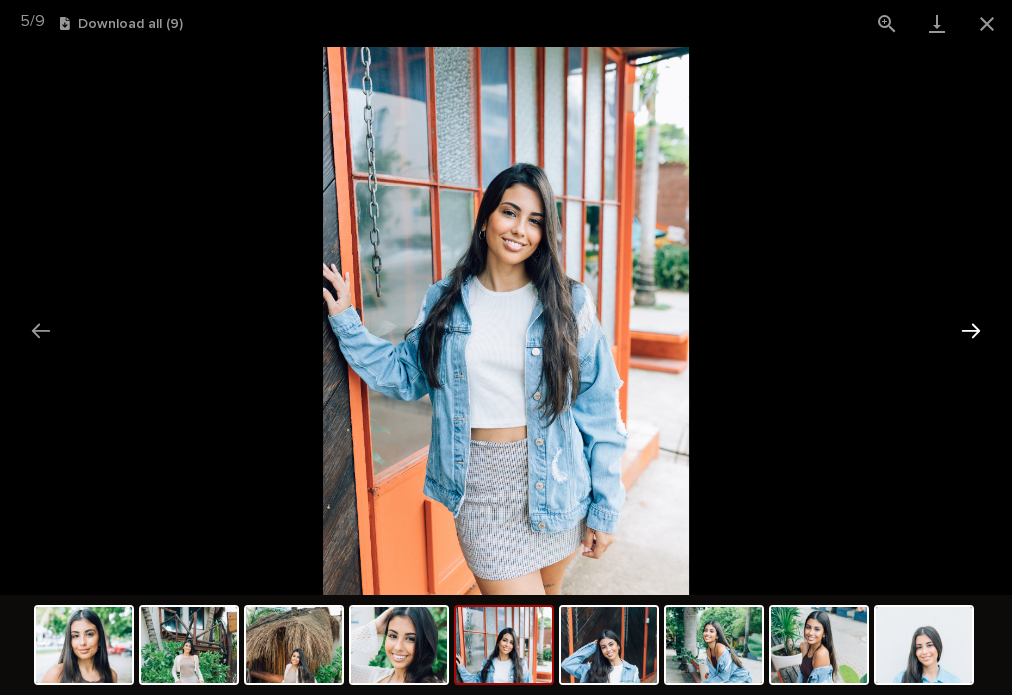 click at bounding box center (971, 330) 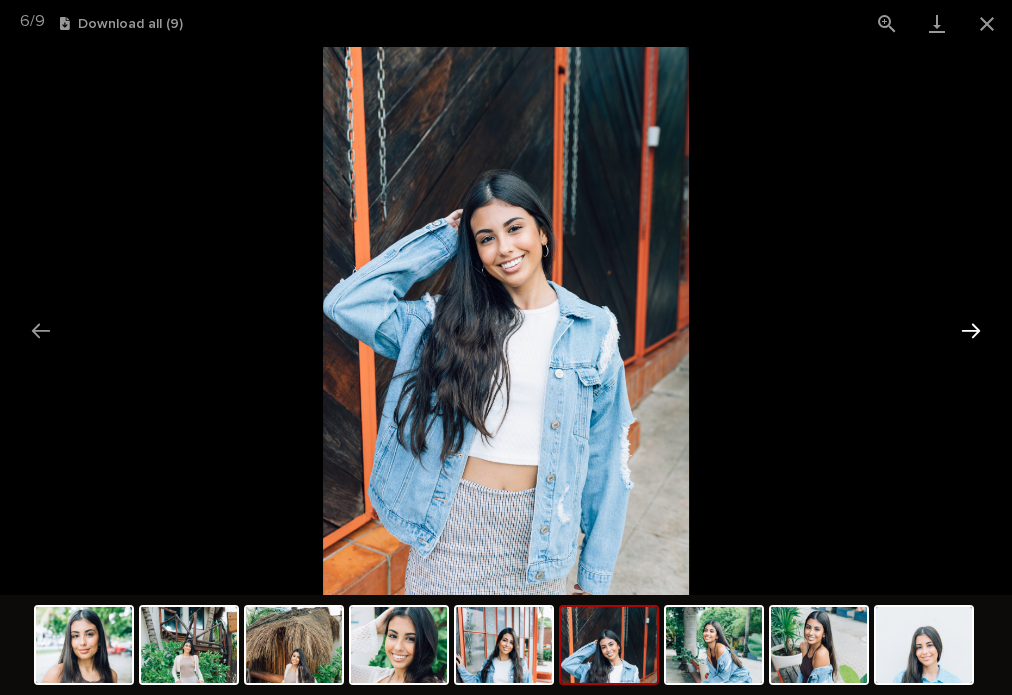 click at bounding box center (971, 330) 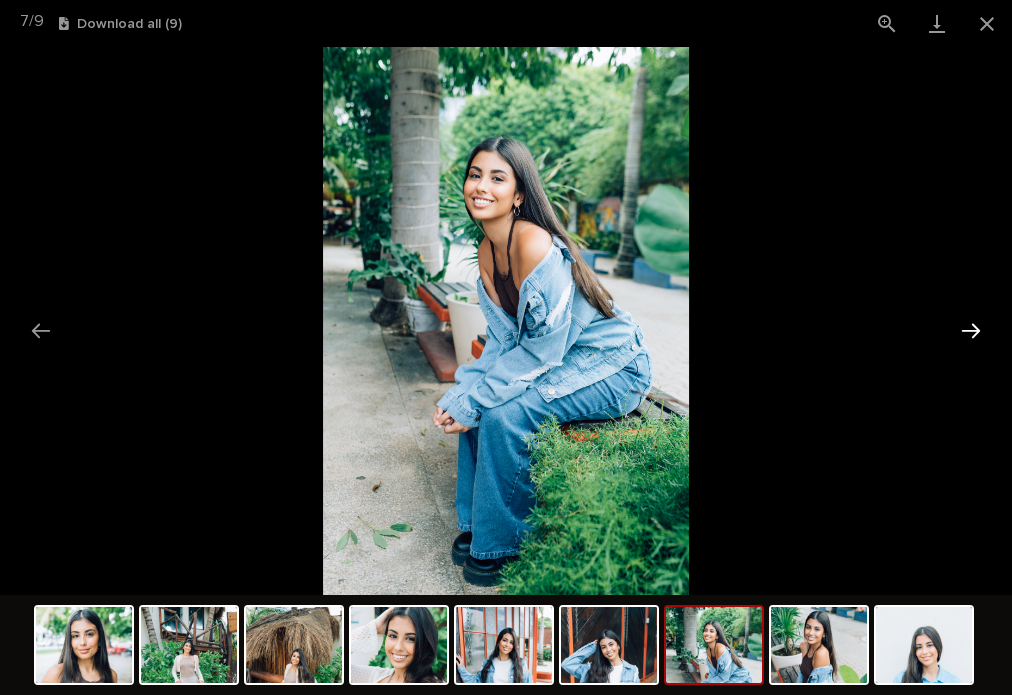 click at bounding box center [971, 330] 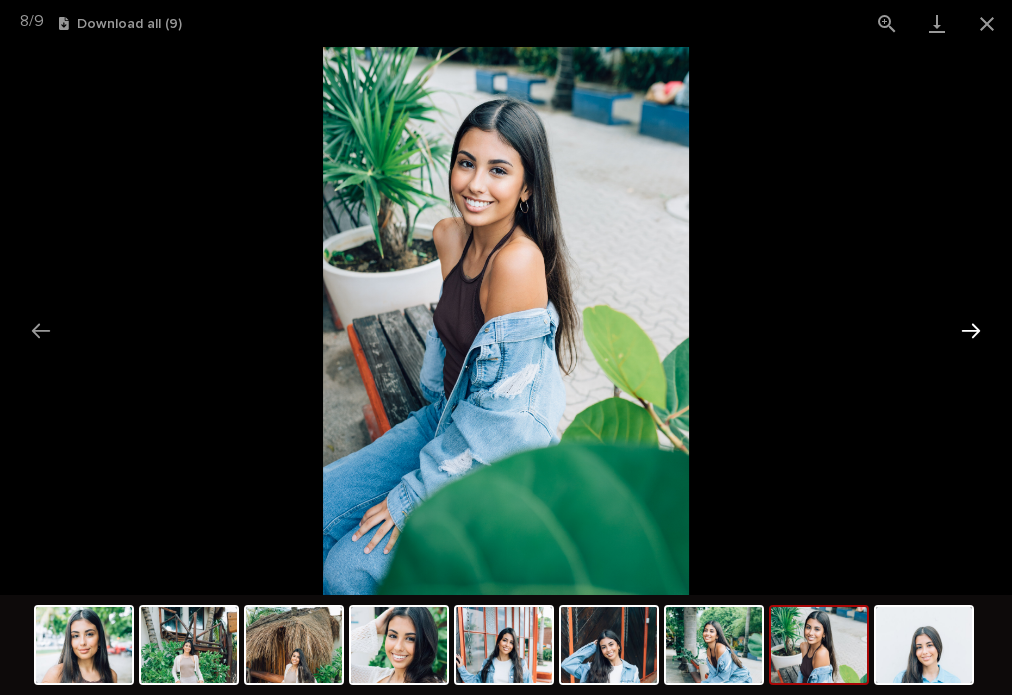 click at bounding box center [971, 330] 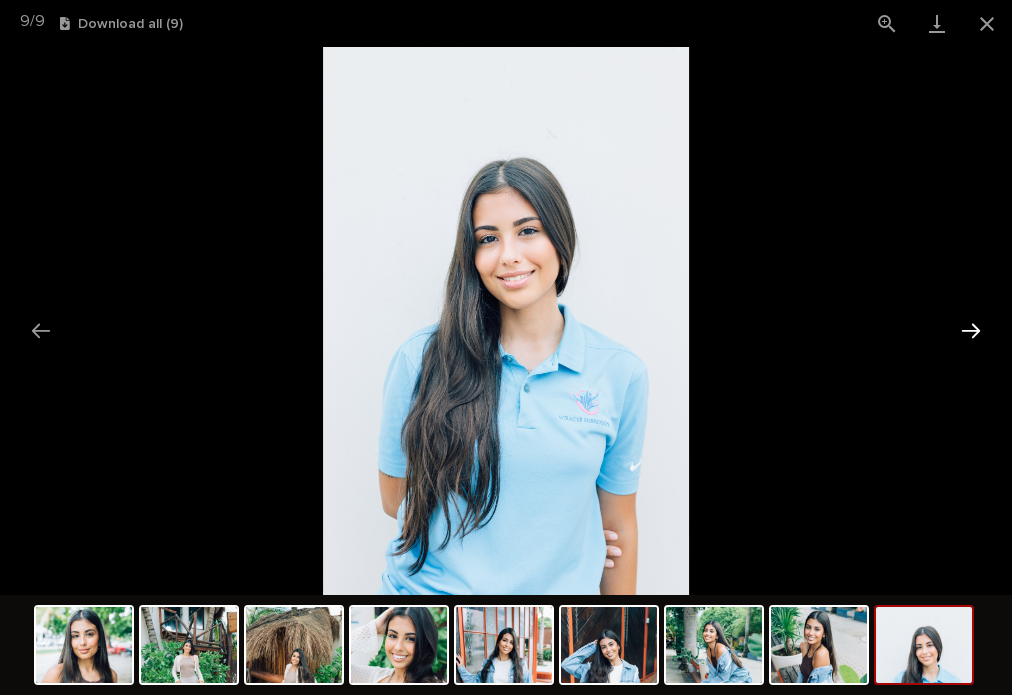 click at bounding box center [971, 330] 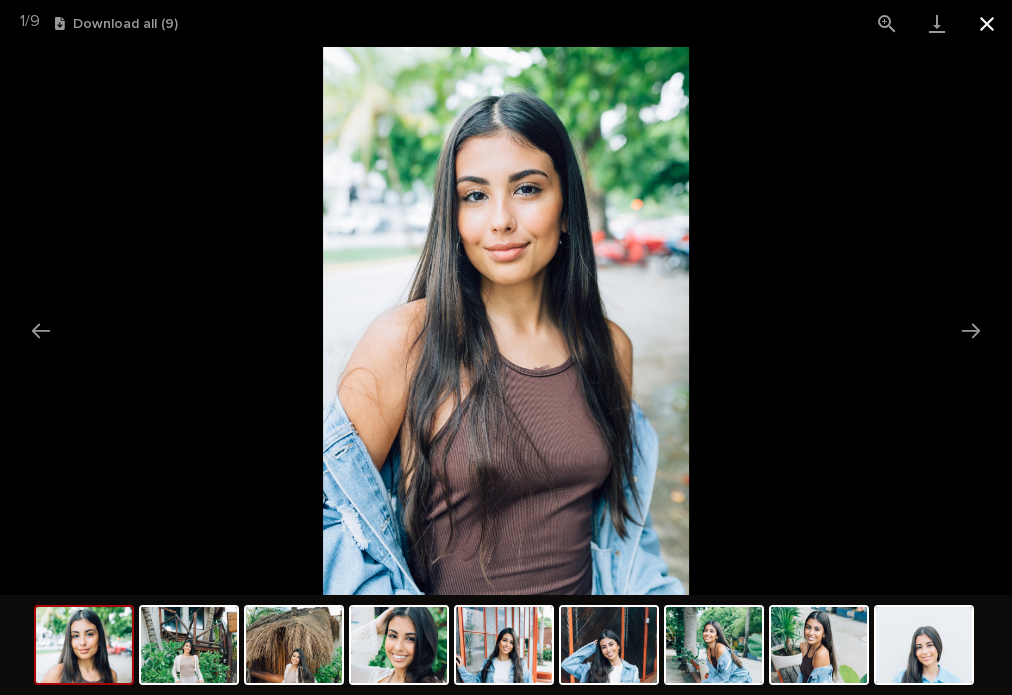 click at bounding box center [987, 23] 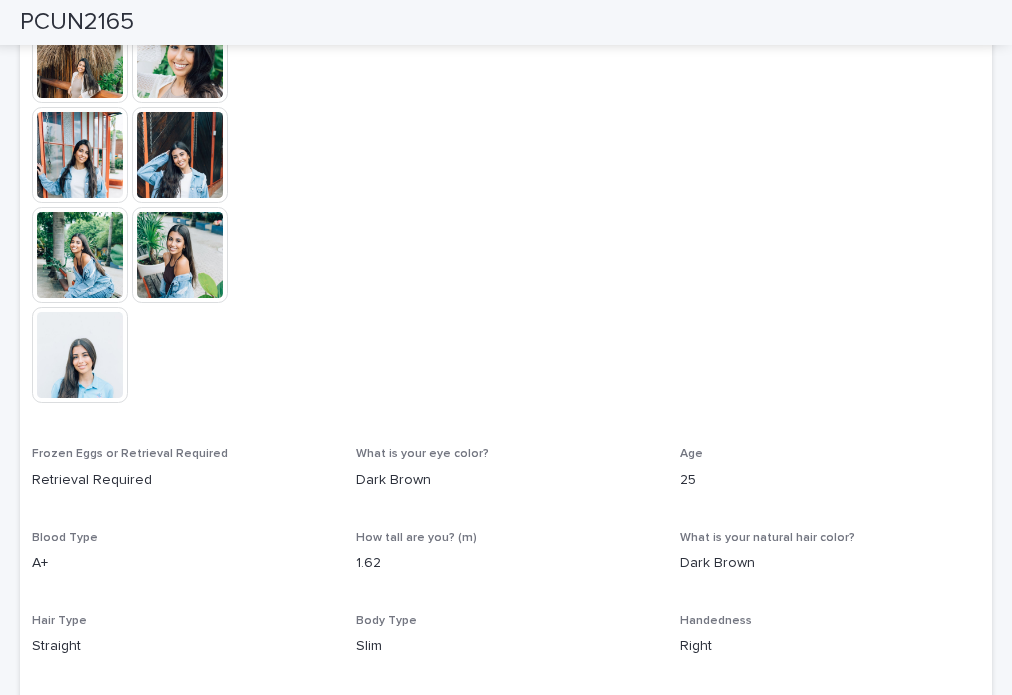 scroll, scrollTop: 700, scrollLeft: 0, axis: vertical 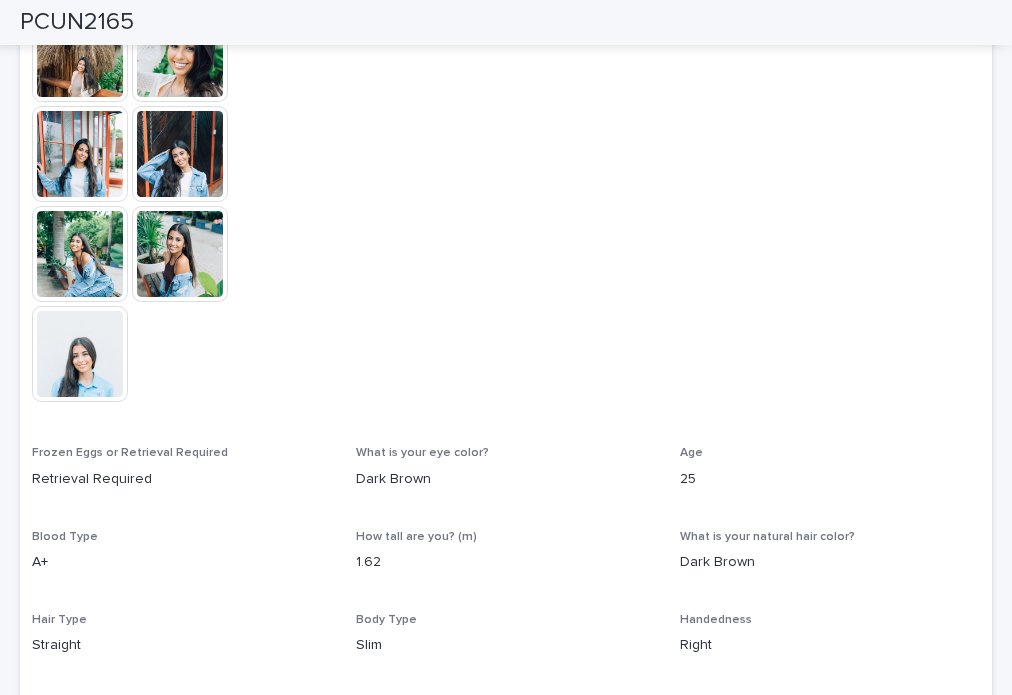 click on "PCUN2165" at bounding box center [77, 22] 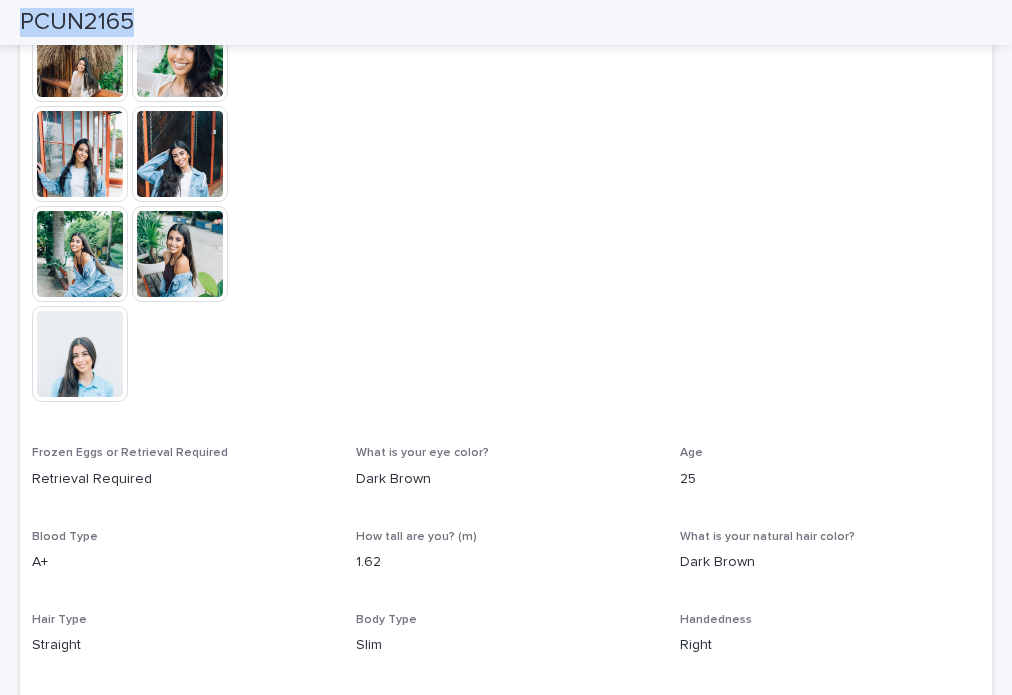 click on "PCUN2165" at bounding box center (77, 22) 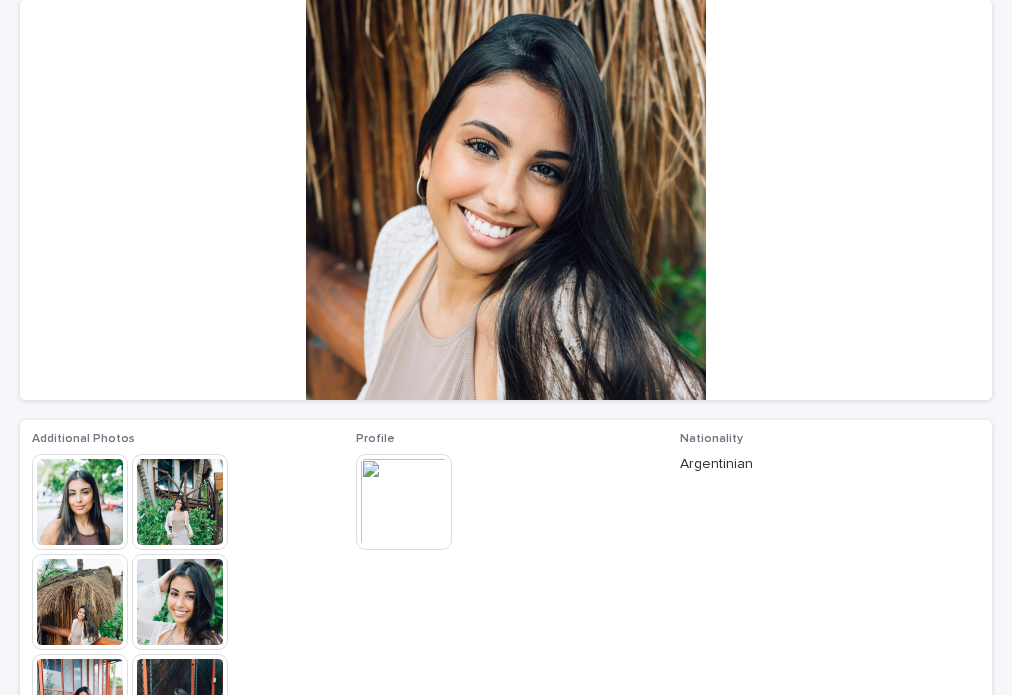 scroll, scrollTop: 300, scrollLeft: 0, axis: vertical 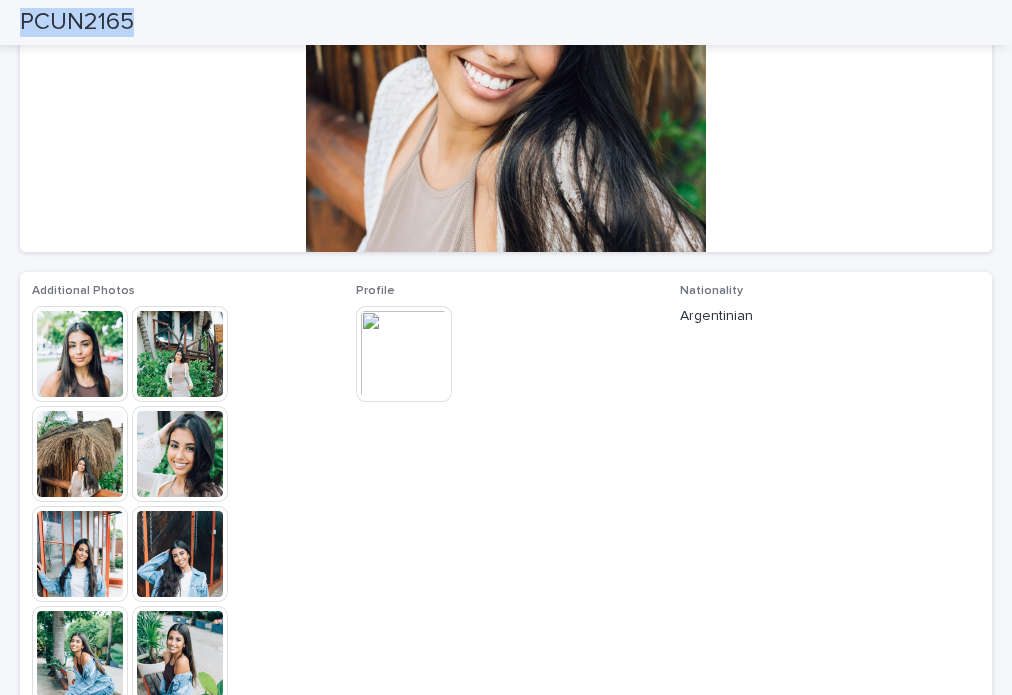 click at bounding box center [80, 354] 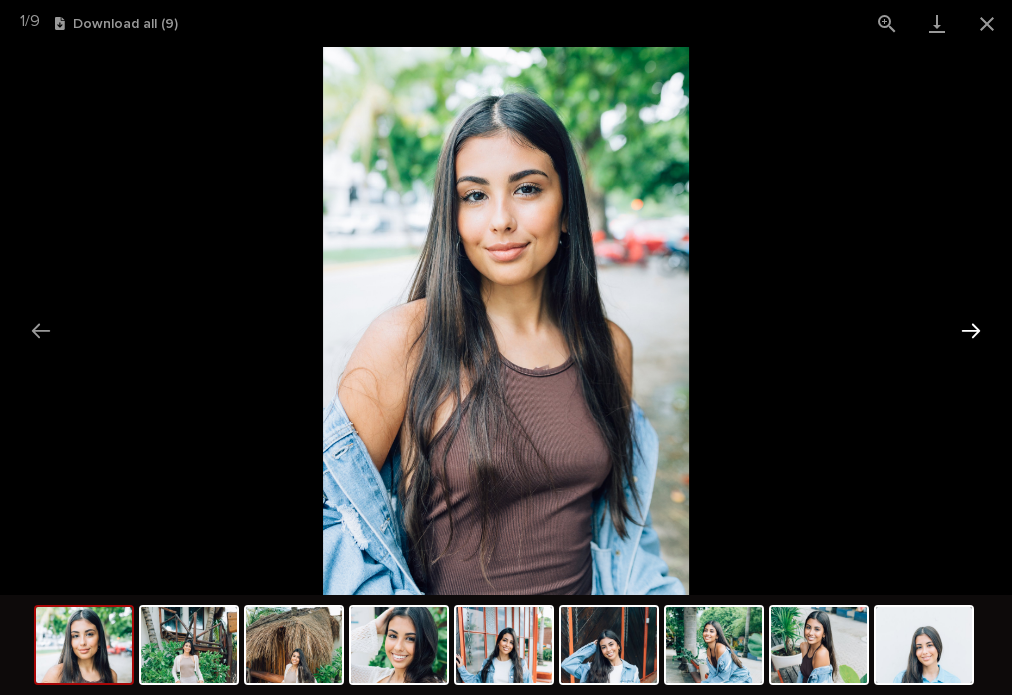 click at bounding box center (971, 330) 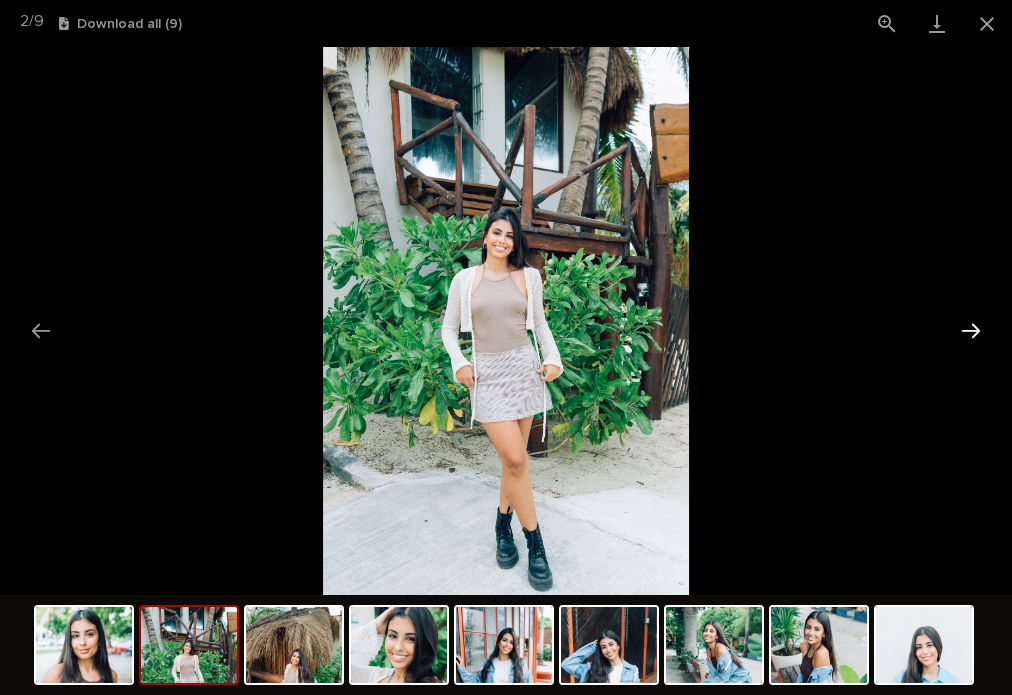 click at bounding box center [971, 330] 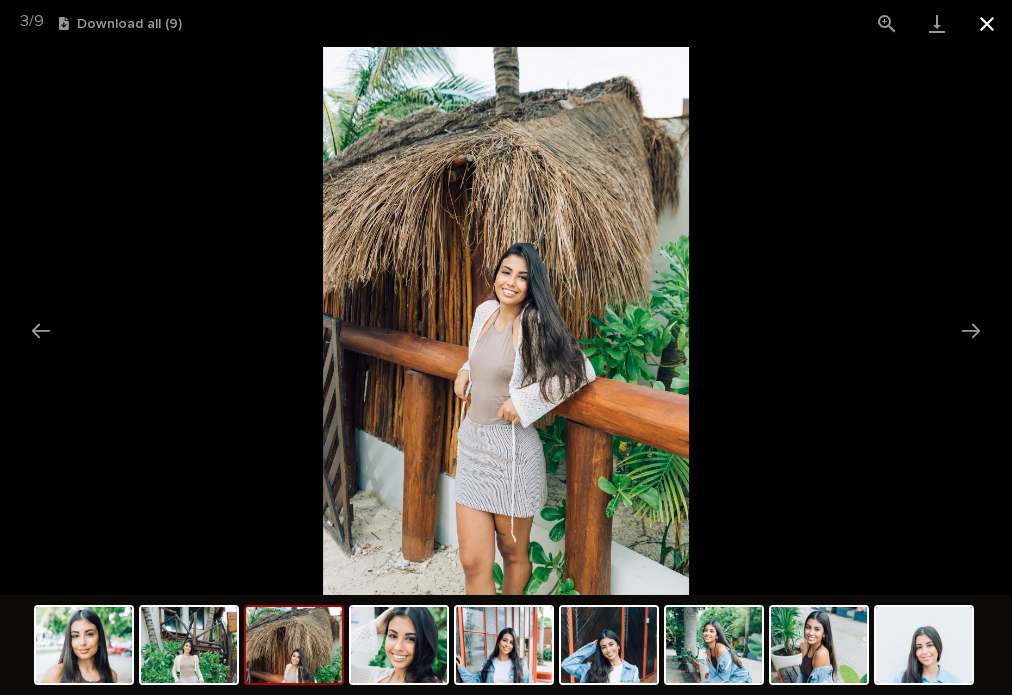 click at bounding box center (987, 23) 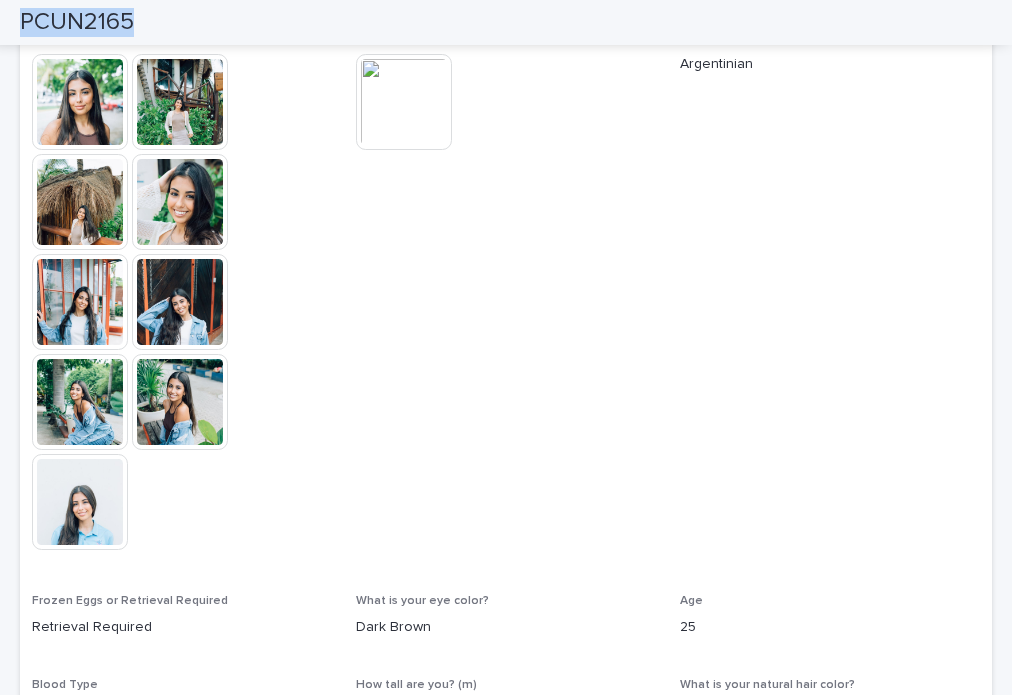 scroll, scrollTop: 500, scrollLeft: 0, axis: vertical 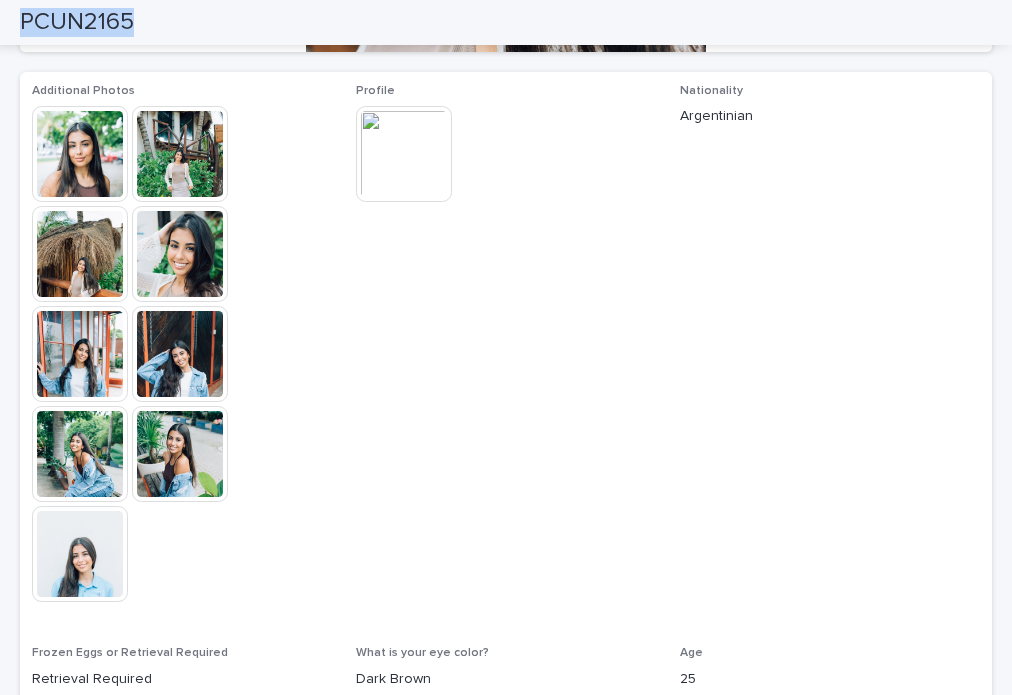 click at bounding box center (404, 154) 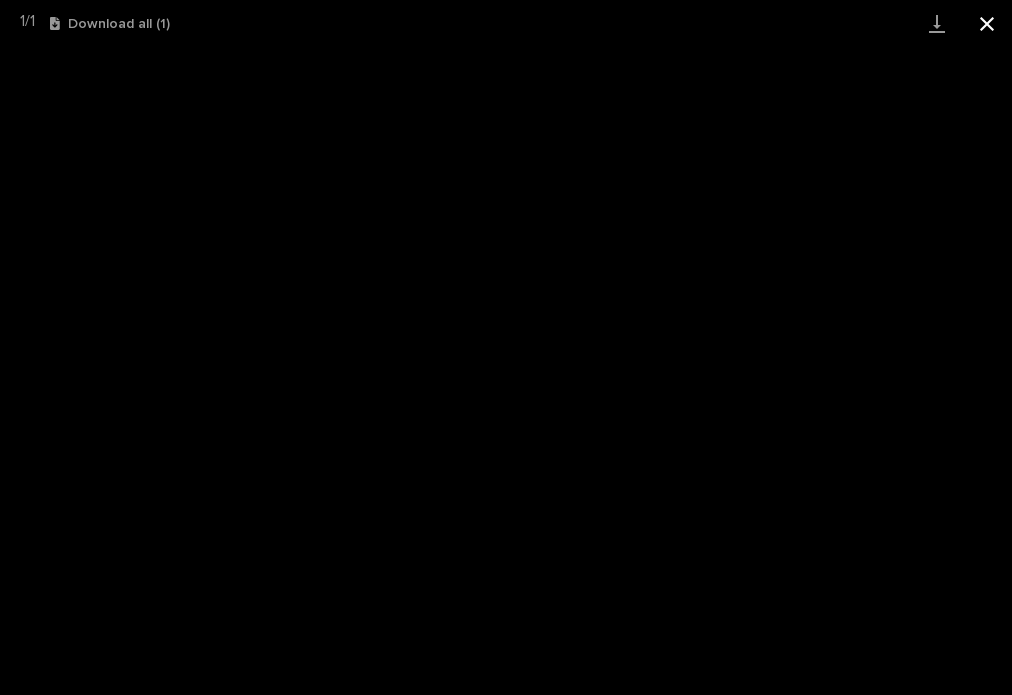 click at bounding box center [987, 23] 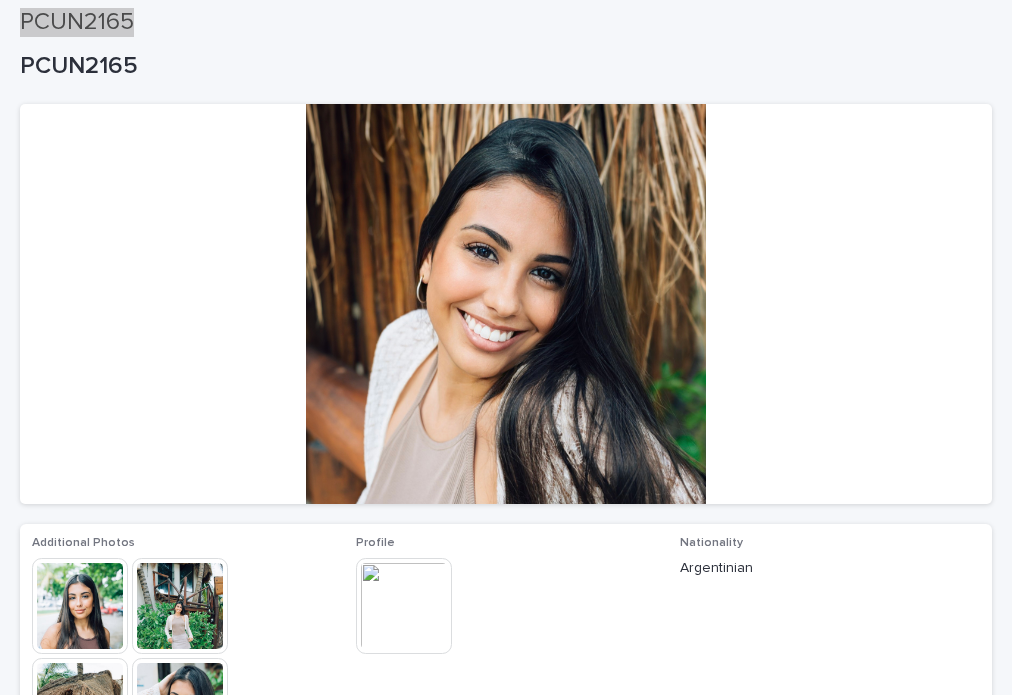 scroll, scrollTop: 44, scrollLeft: 0, axis: vertical 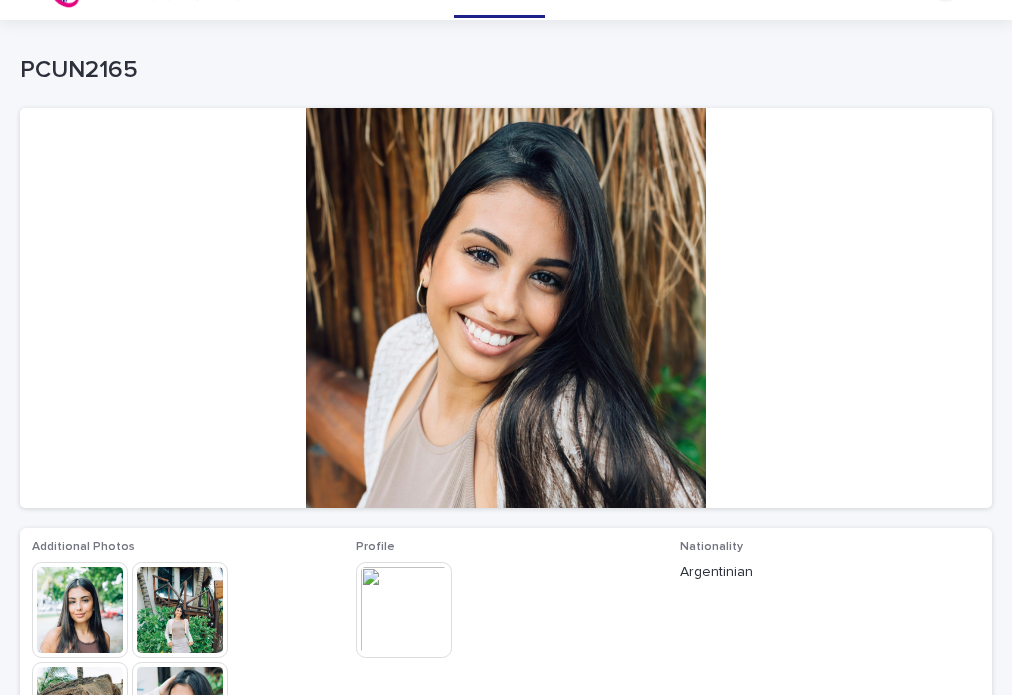 click at bounding box center (404, 610) 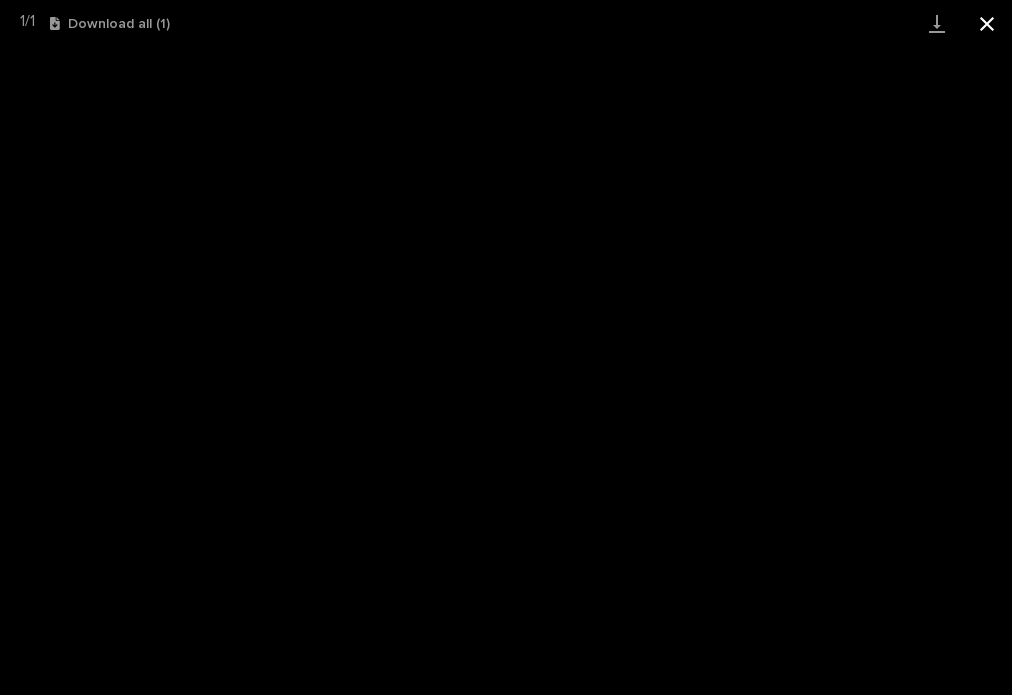 click at bounding box center [987, 23] 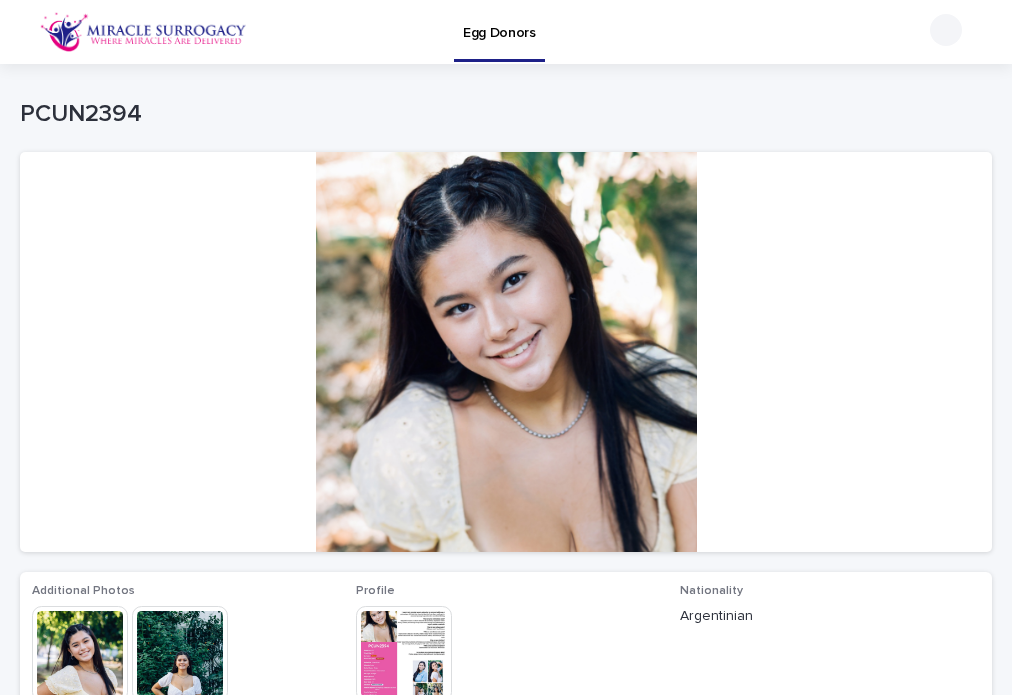 scroll, scrollTop: 0, scrollLeft: 0, axis: both 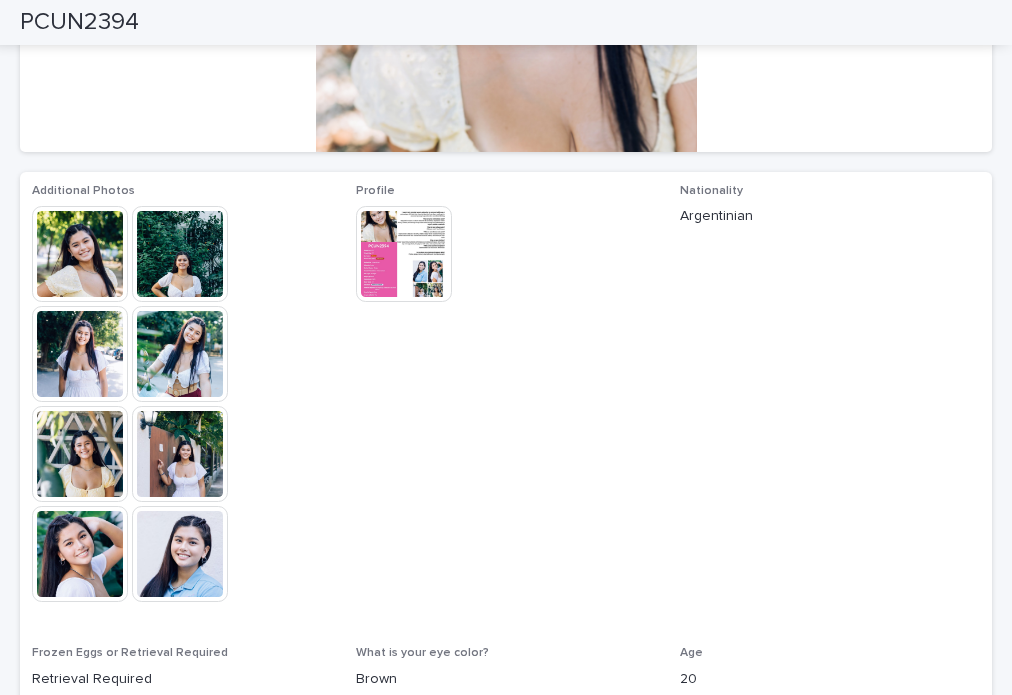 click at bounding box center [80, 254] 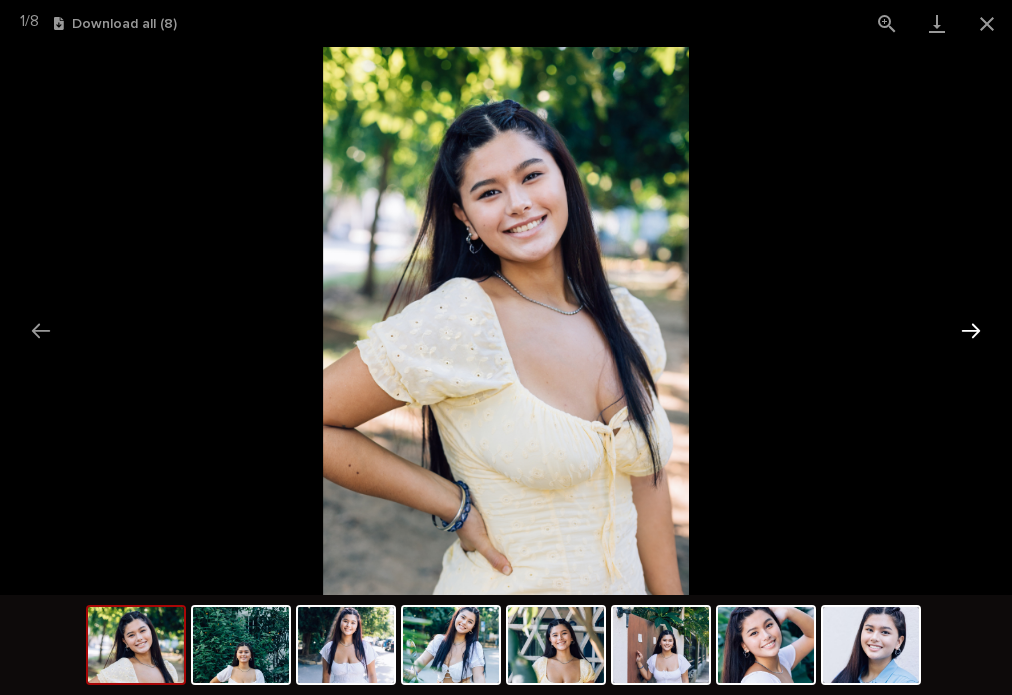 click at bounding box center (971, 330) 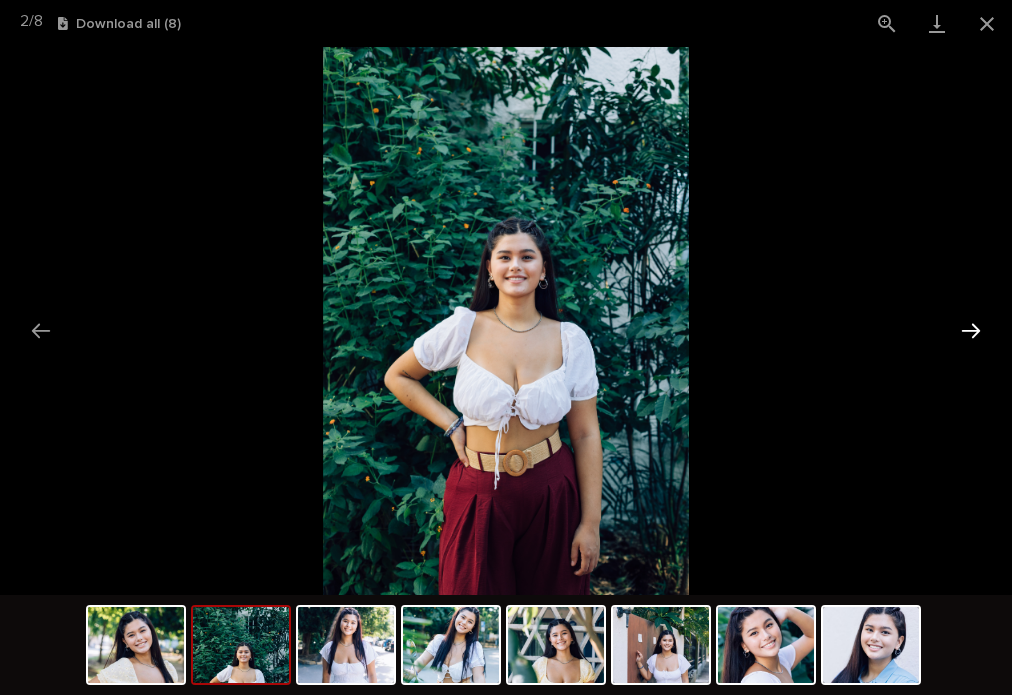 click at bounding box center [971, 330] 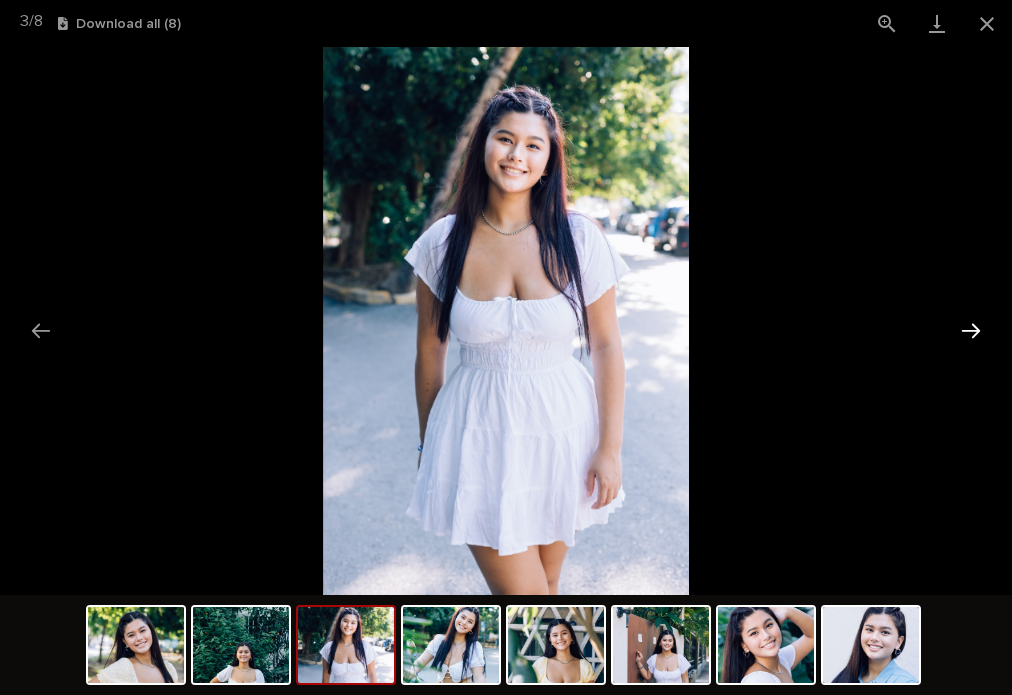 click at bounding box center [971, 330] 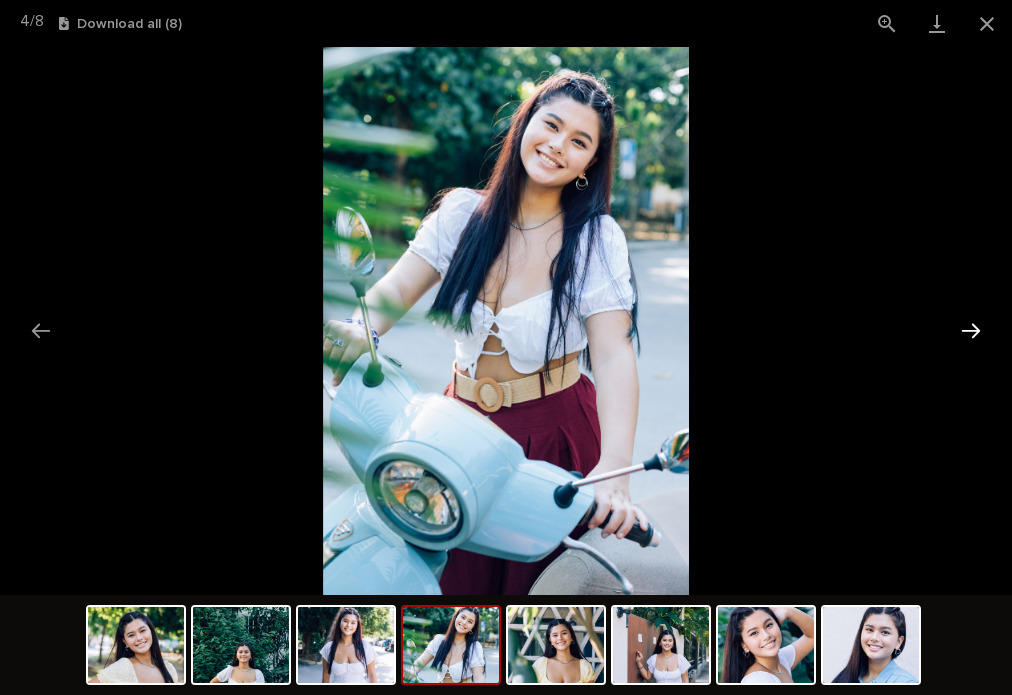 click at bounding box center (971, 330) 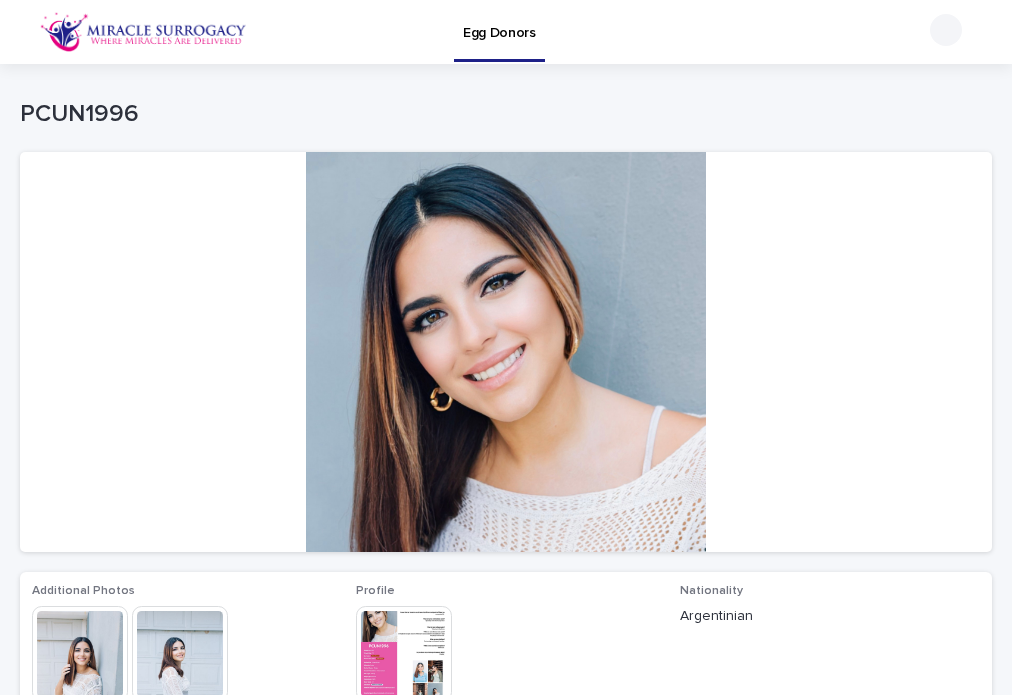 scroll, scrollTop: 0, scrollLeft: 0, axis: both 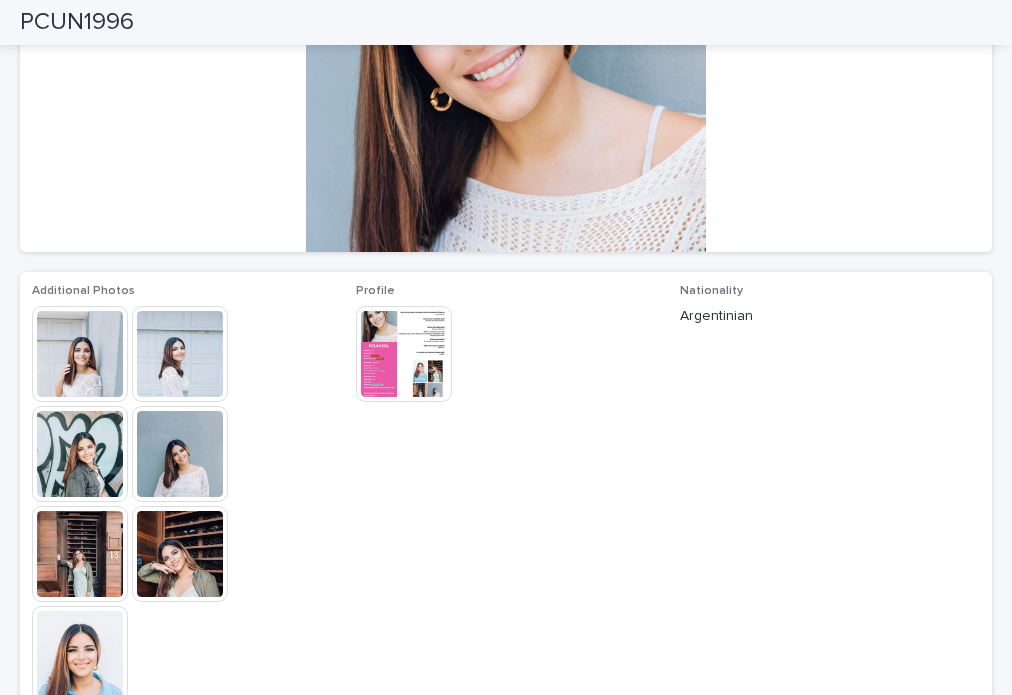 click at bounding box center [80, 354] 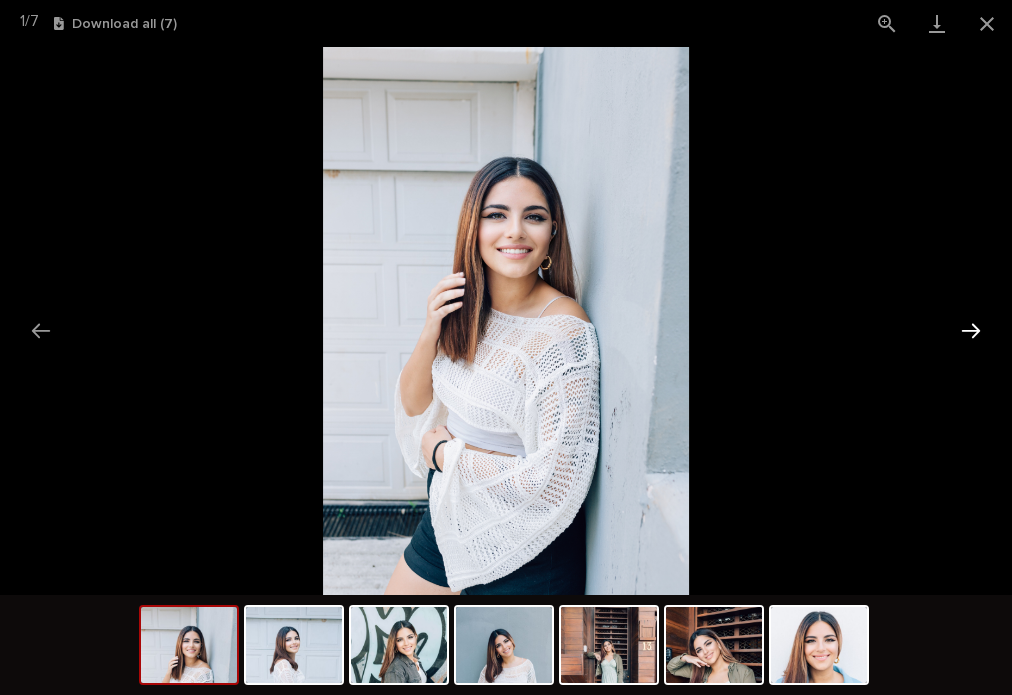 click at bounding box center [971, 330] 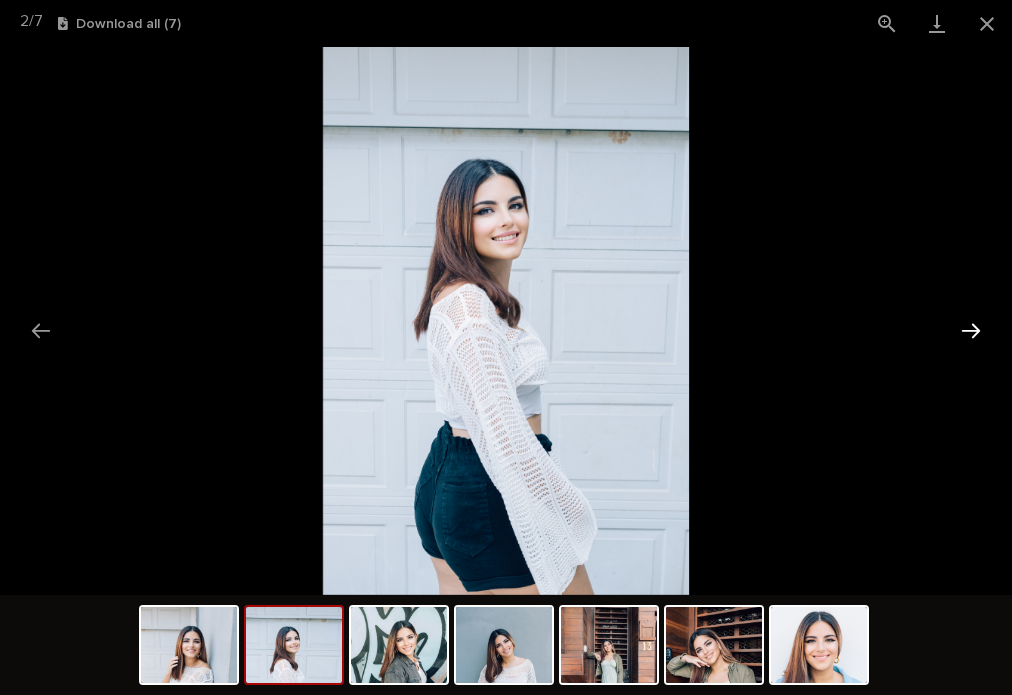 click at bounding box center [971, 330] 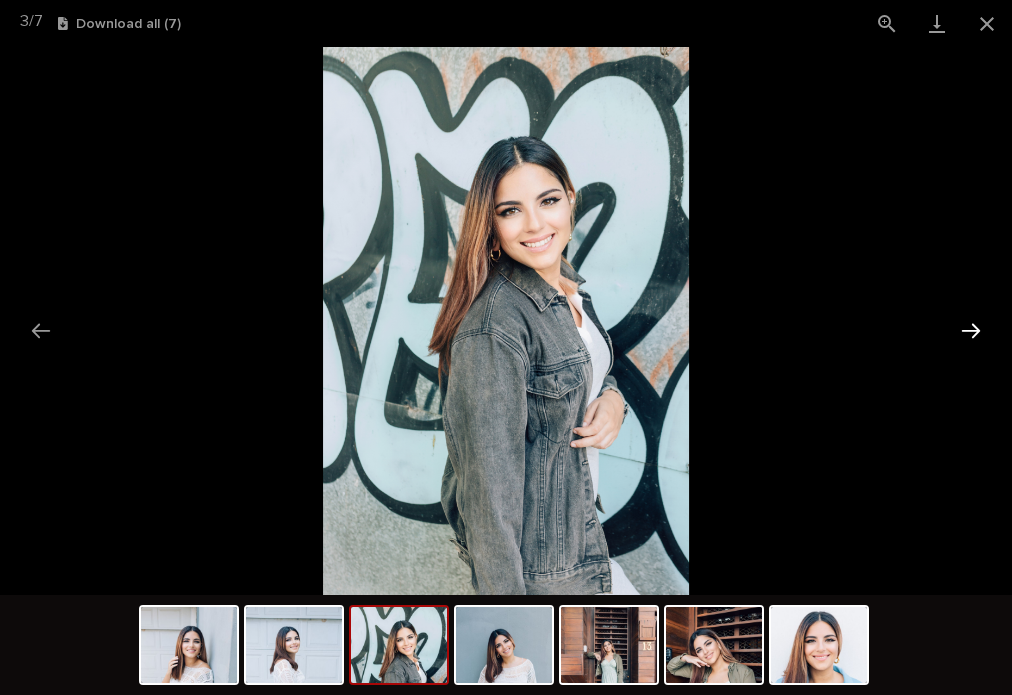 click at bounding box center (971, 330) 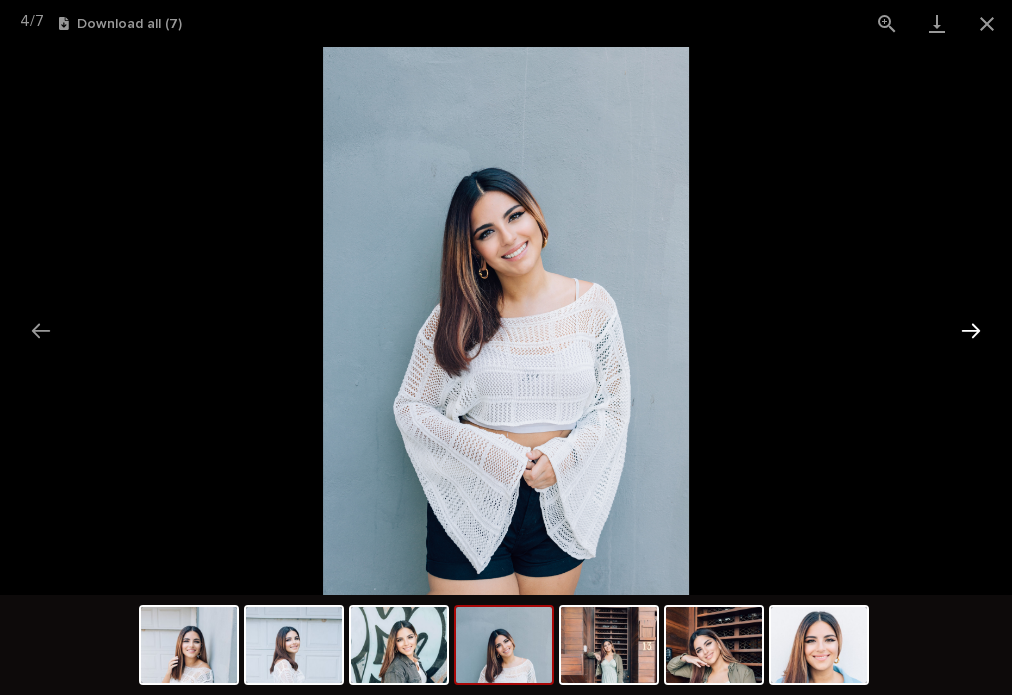 click at bounding box center (971, 330) 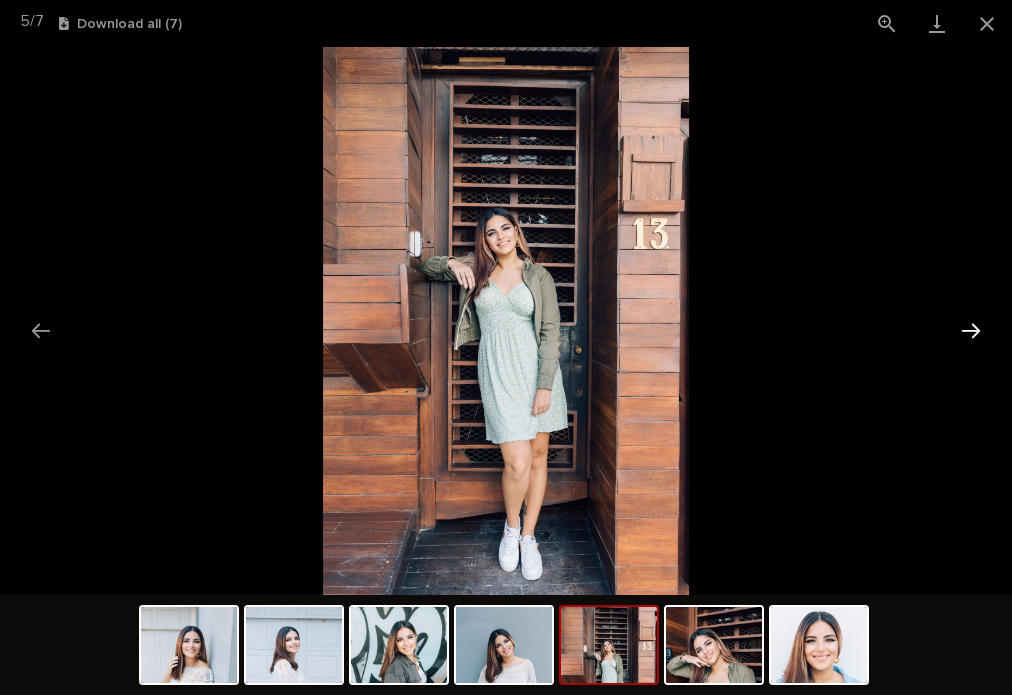 click at bounding box center (971, 330) 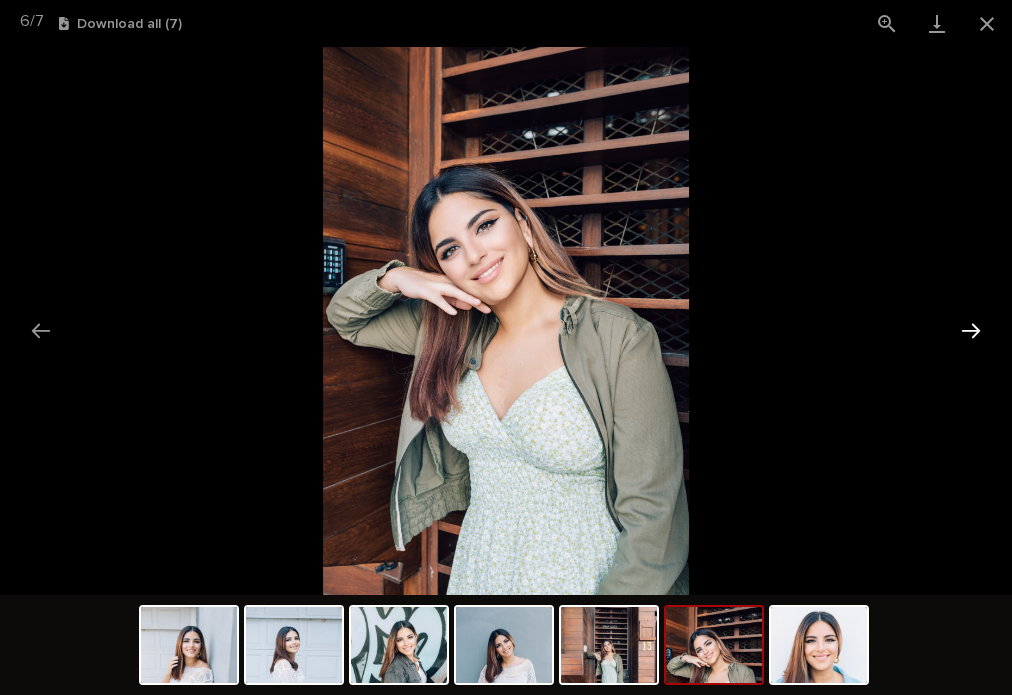 click at bounding box center [971, 330] 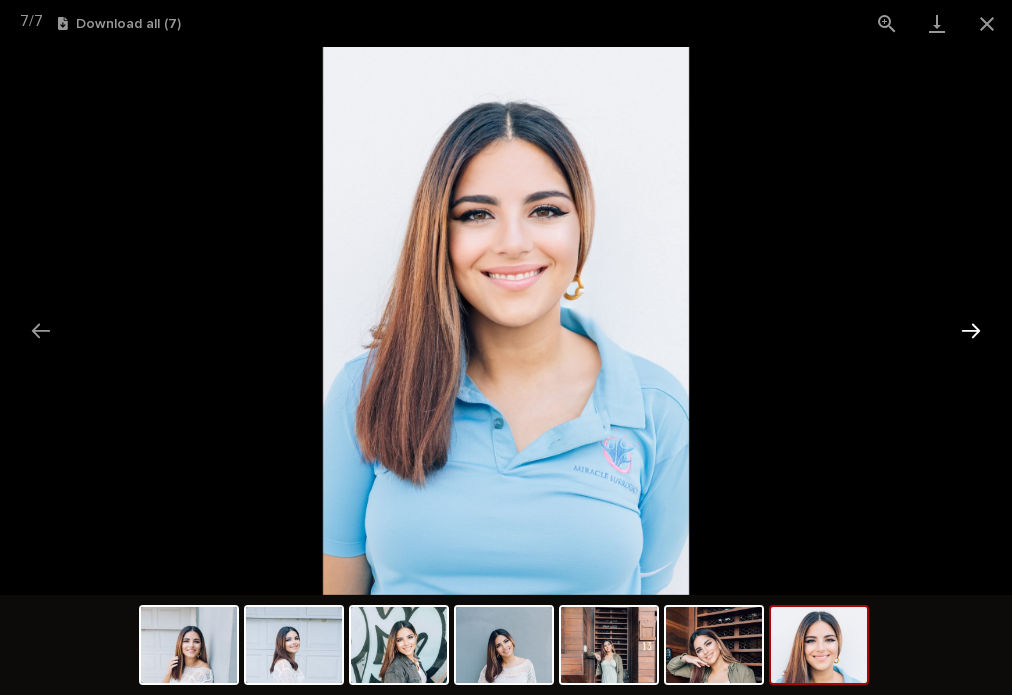 click at bounding box center [971, 330] 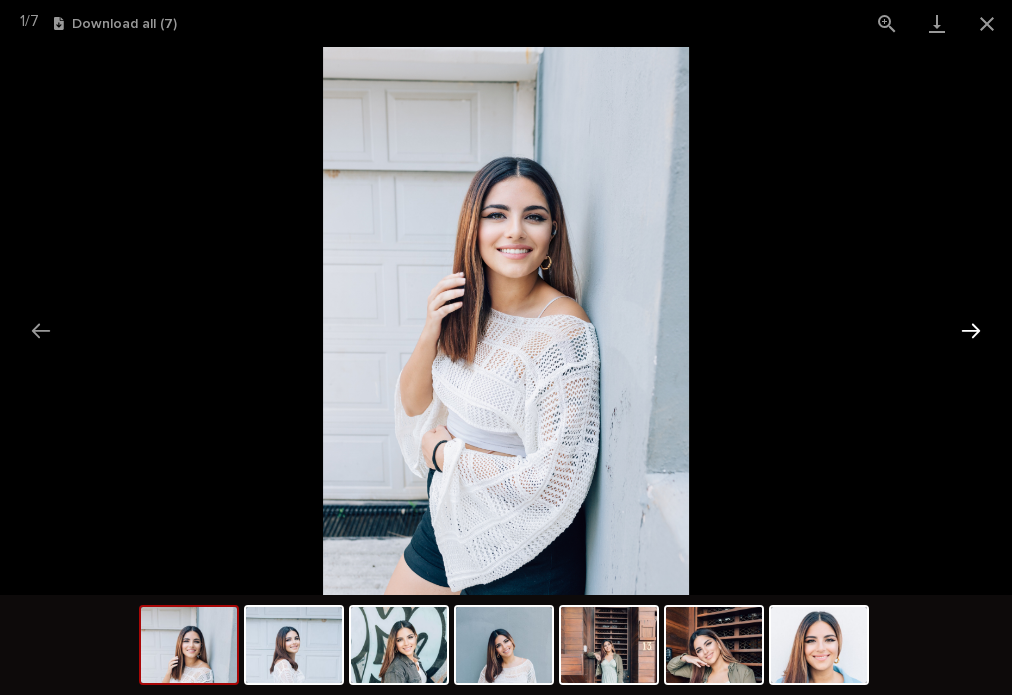 click at bounding box center (971, 330) 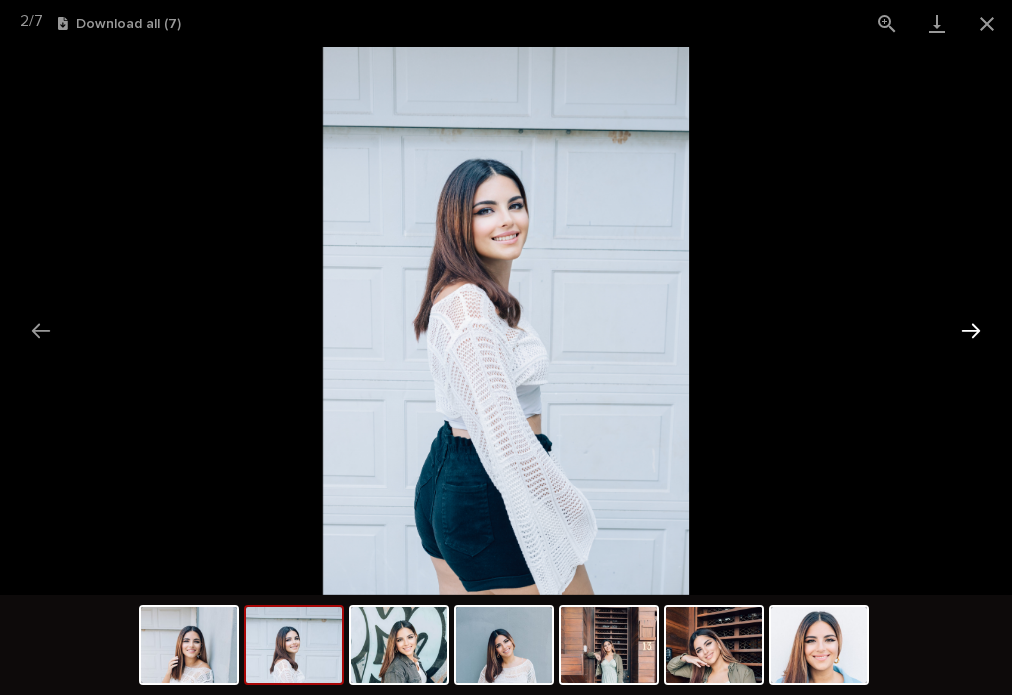 click at bounding box center [971, 330] 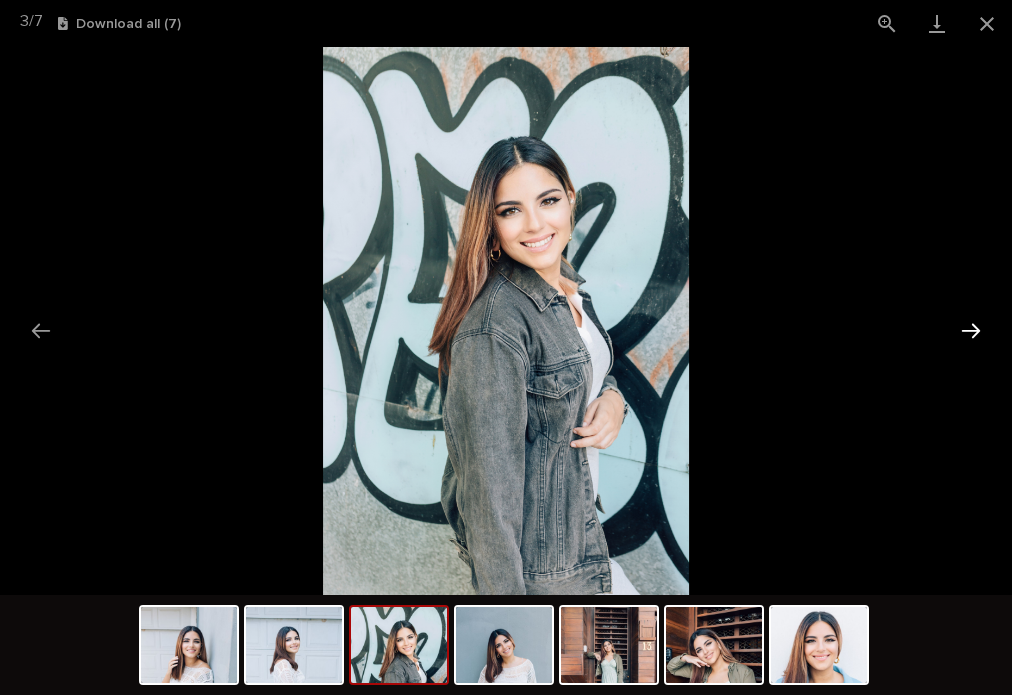 click at bounding box center [971, 330] 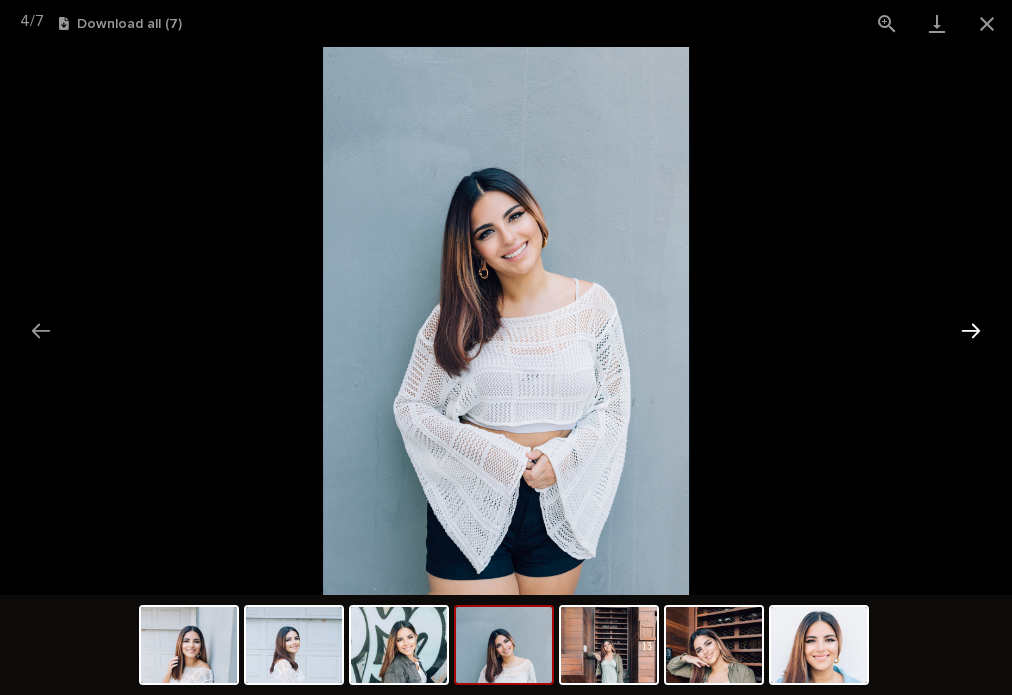 click at bounding box center (971, 330) 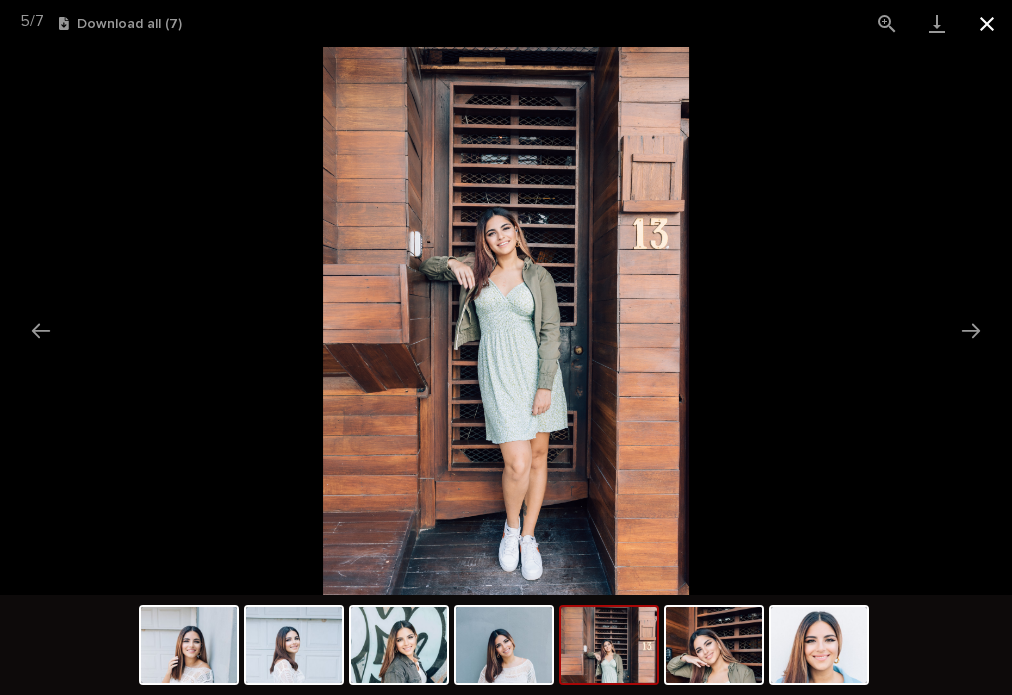 click at bounding box center (987, 23) 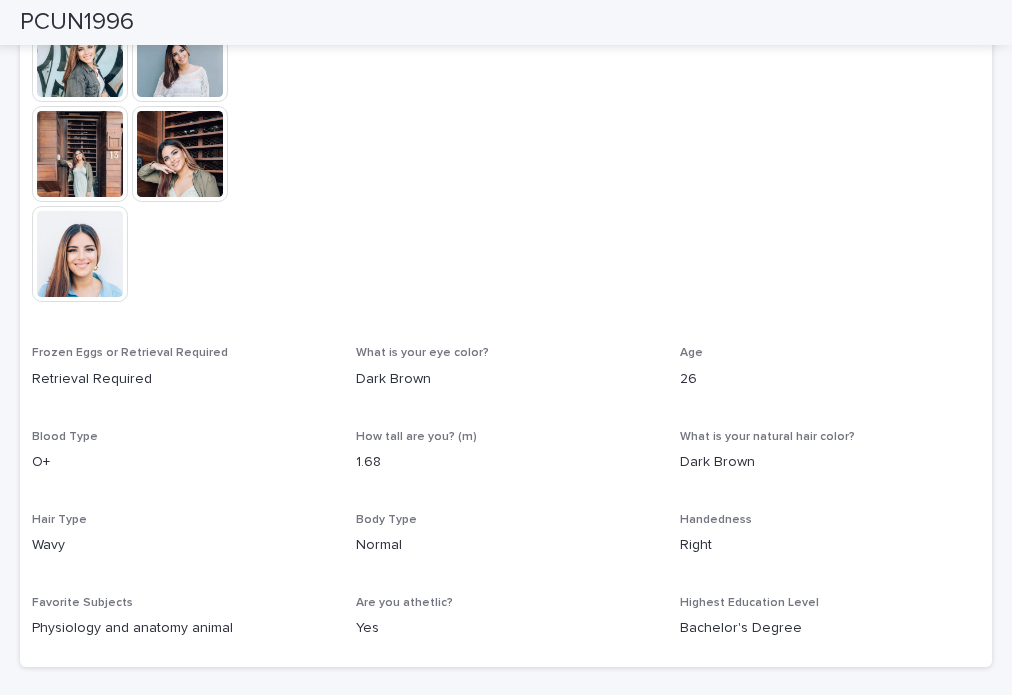 scroll, scrollTop: 300, scrollLeft: 0, axis: vertical 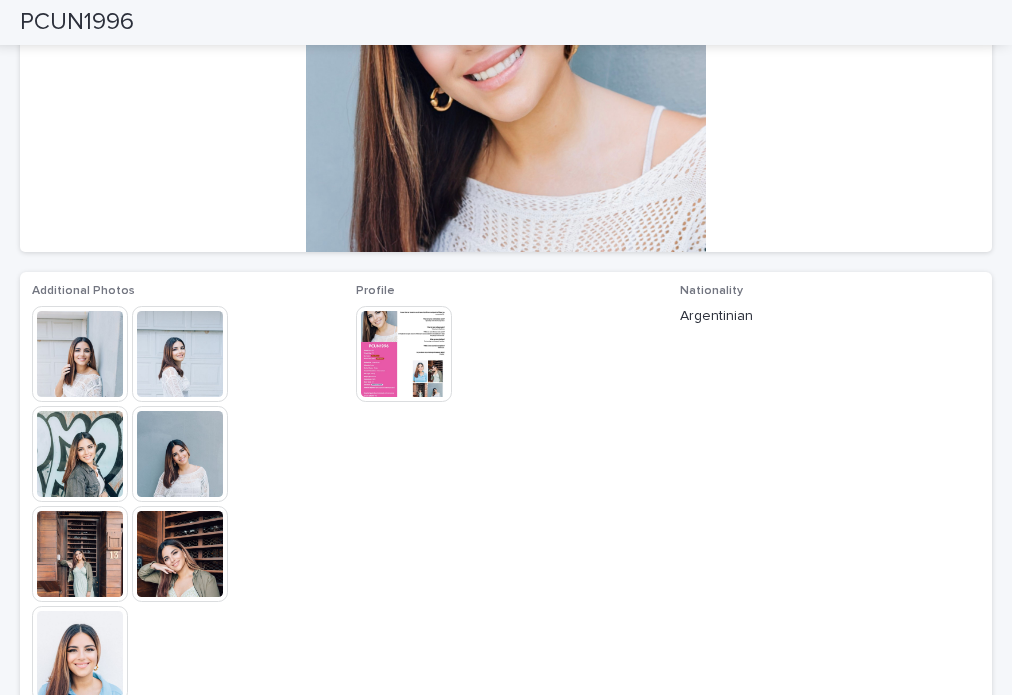 click at bounding box center (404, 354) 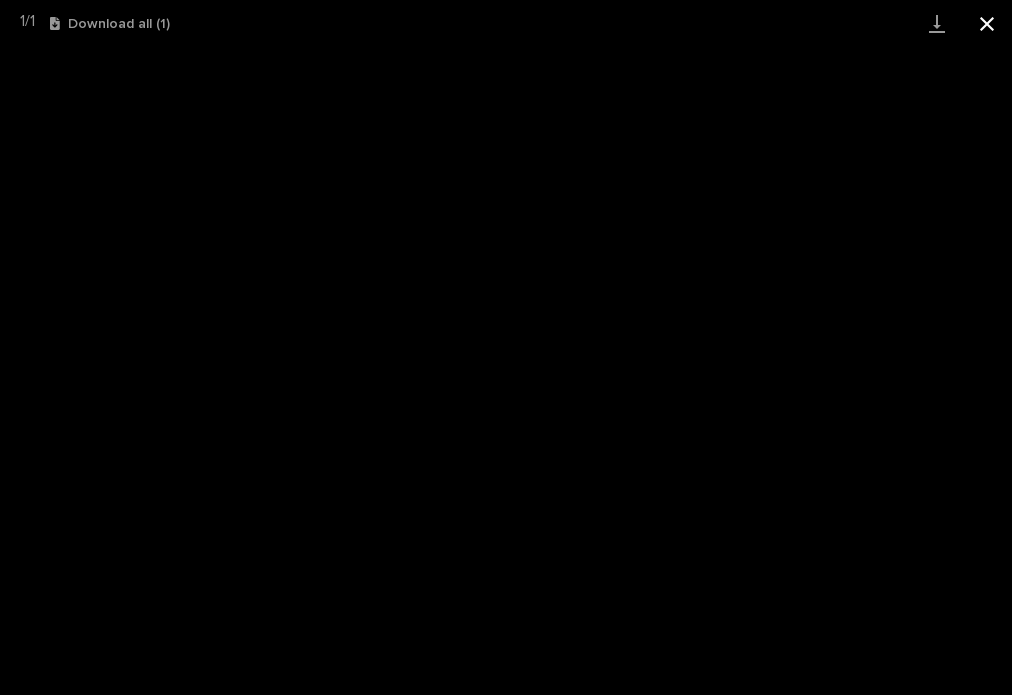 click at bounding box center [987, 23] 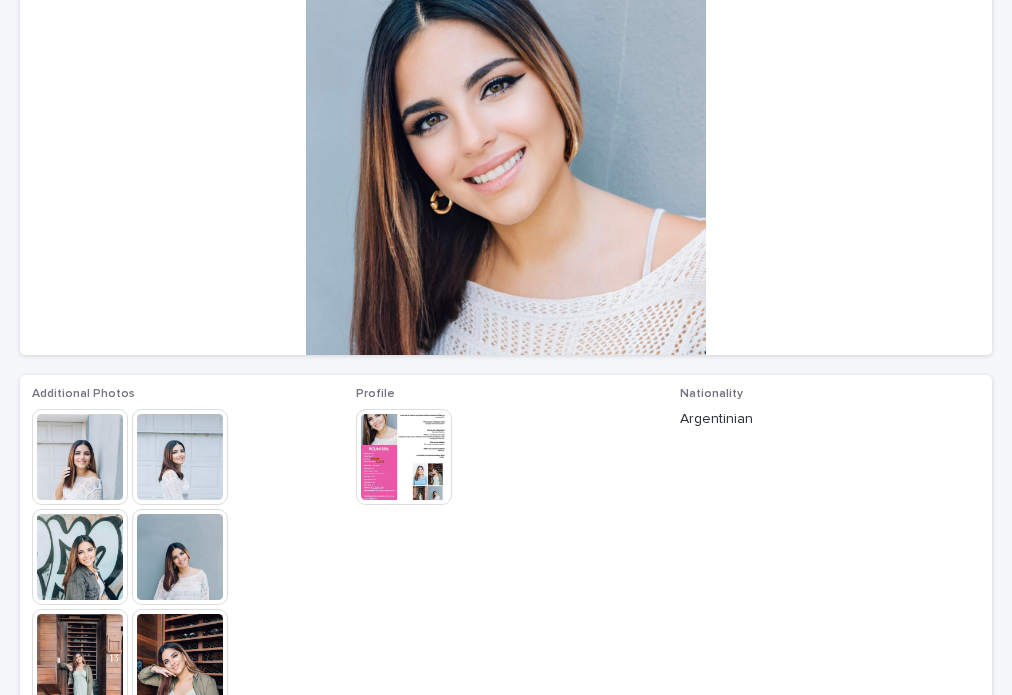 scroll, scrollTop: 200, scrollLeft: 0, axis: vertical 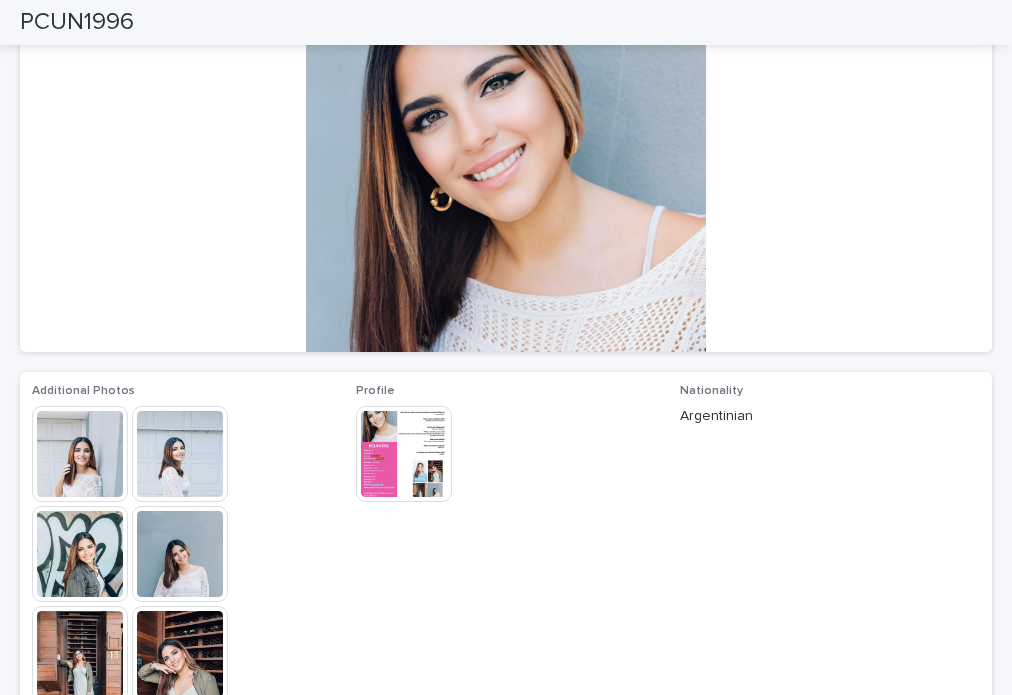 click at bounding box center [180, 454] 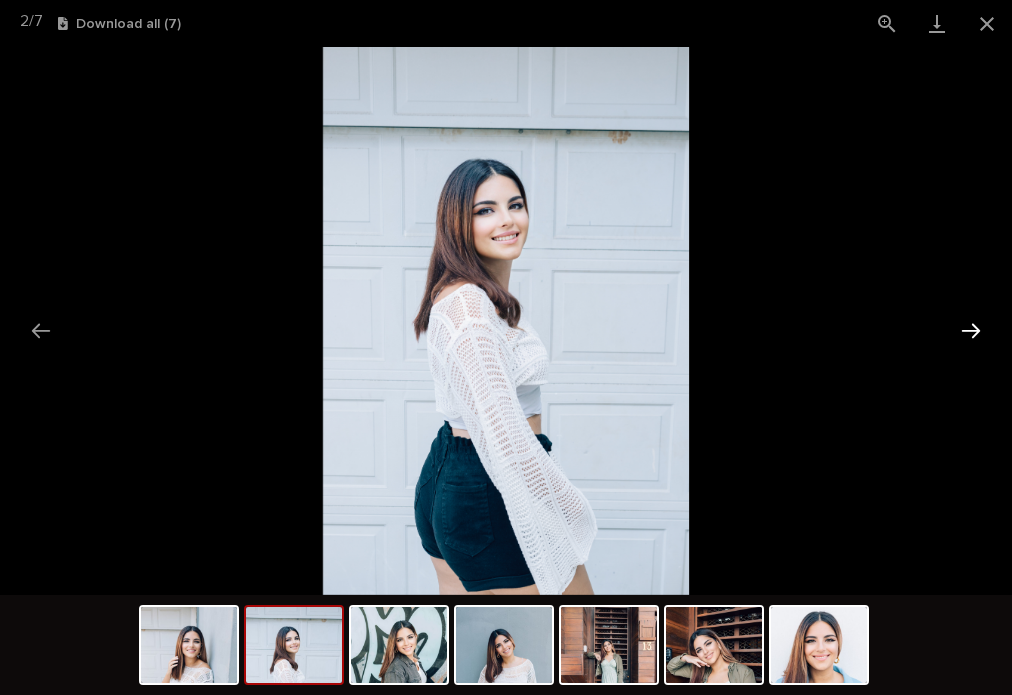 click at bounding box center [971, 330] 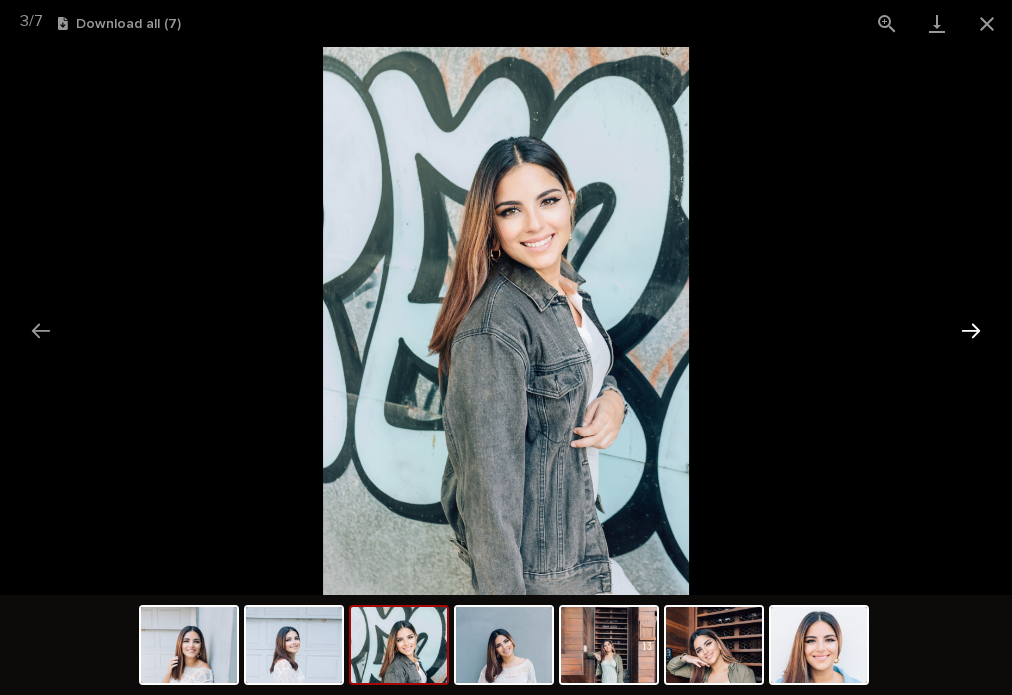 click at bounding box center [971, 330] 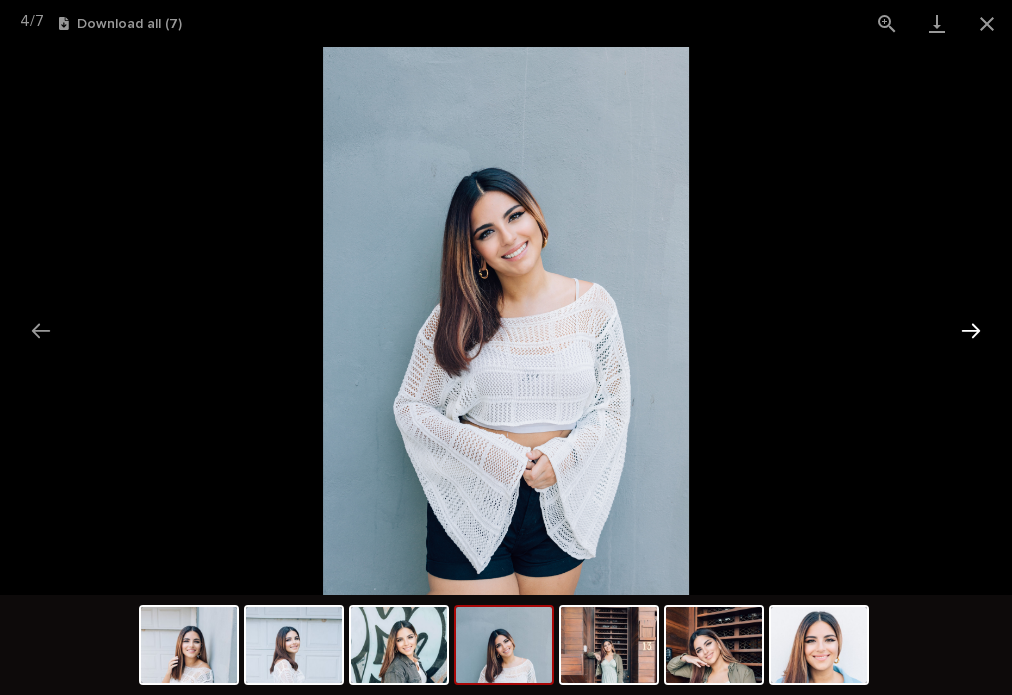 click at bounding box center (971, 330) 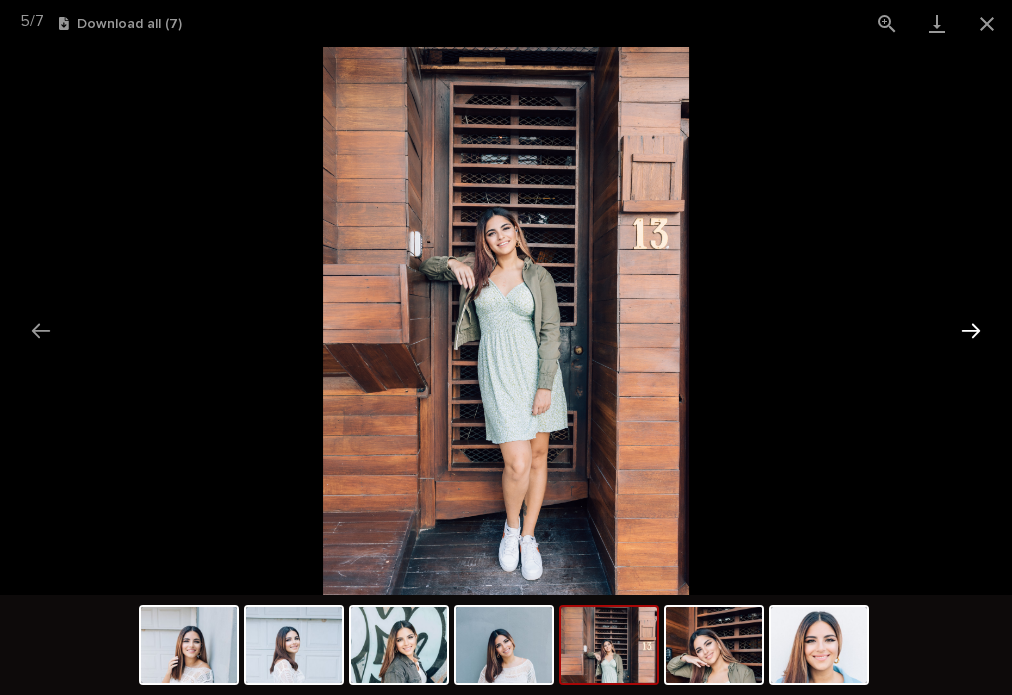 click at bounding box center [971, 330] 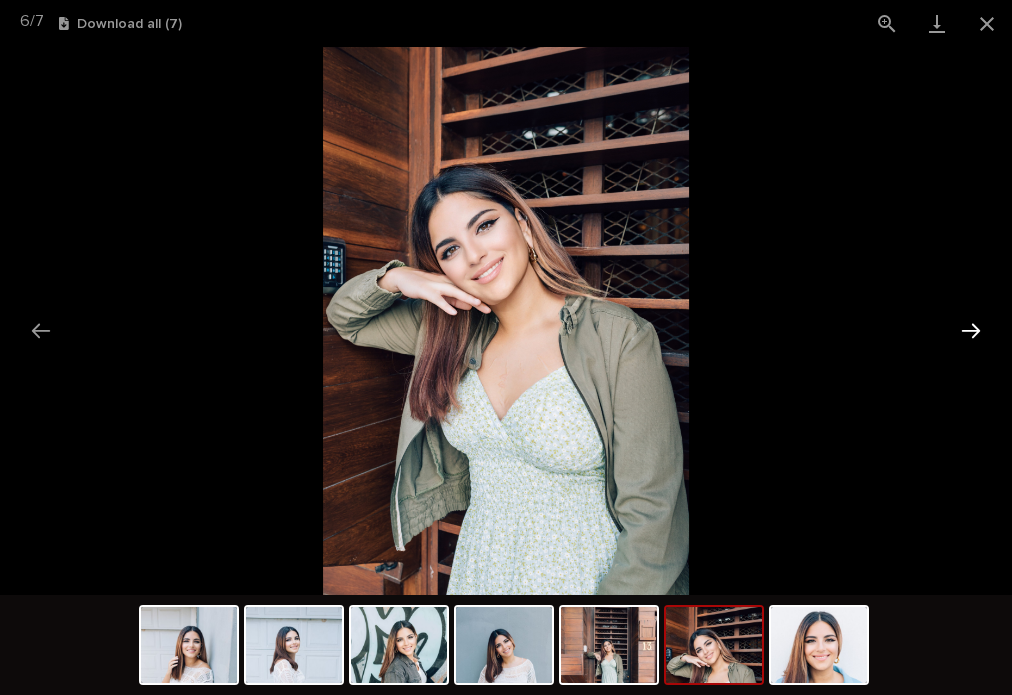 click at bounding box center [971, 330] 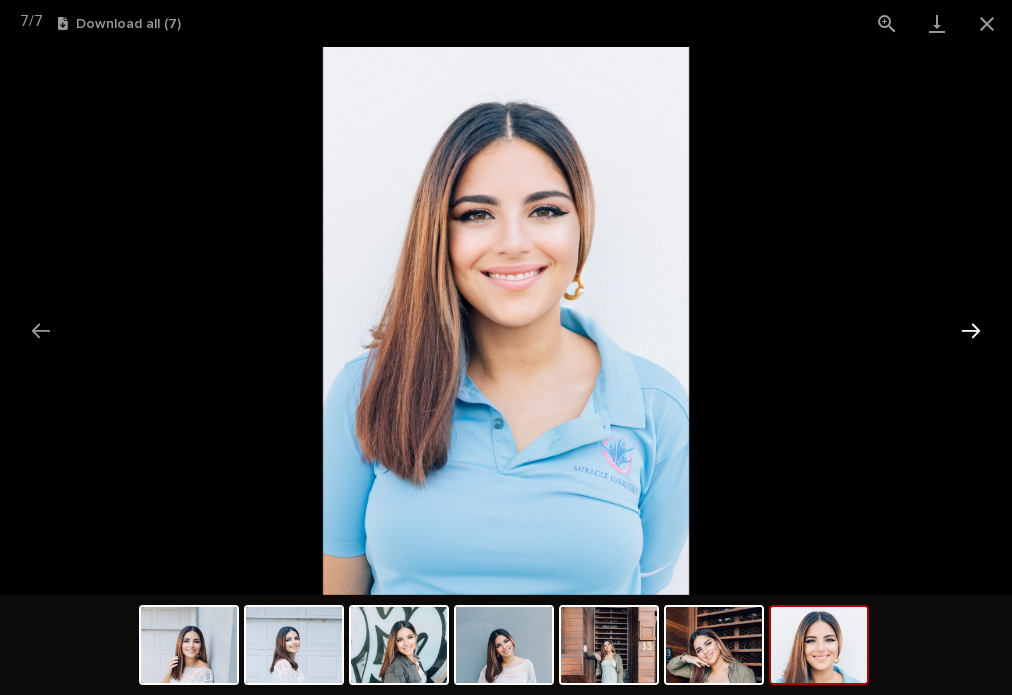 click at bounding box center [971, 330] 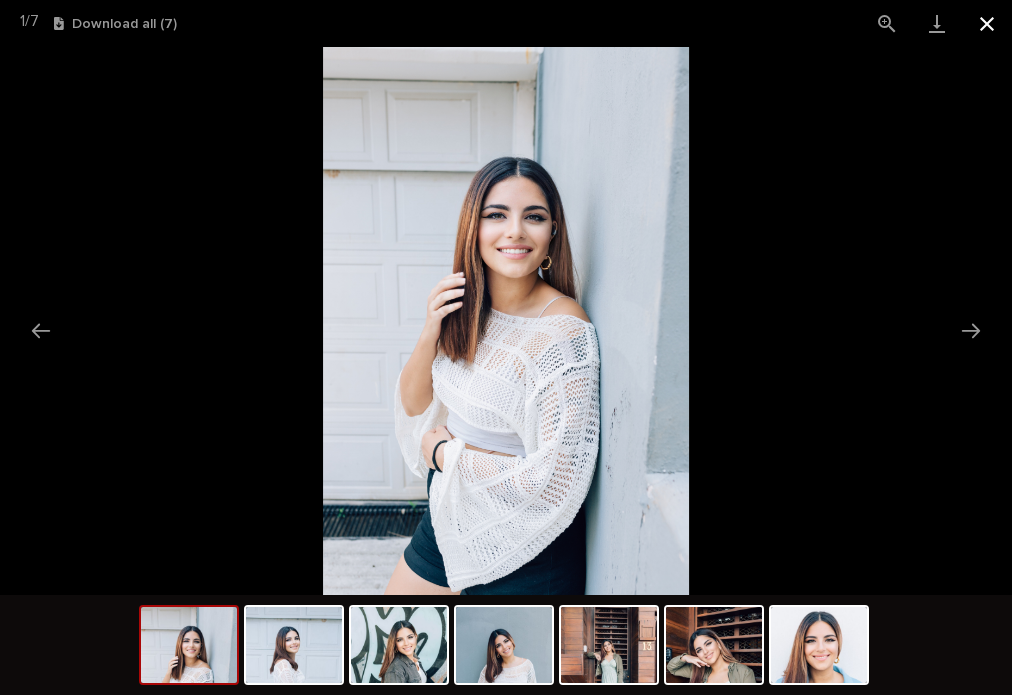 click at bounding box center [987, 23] 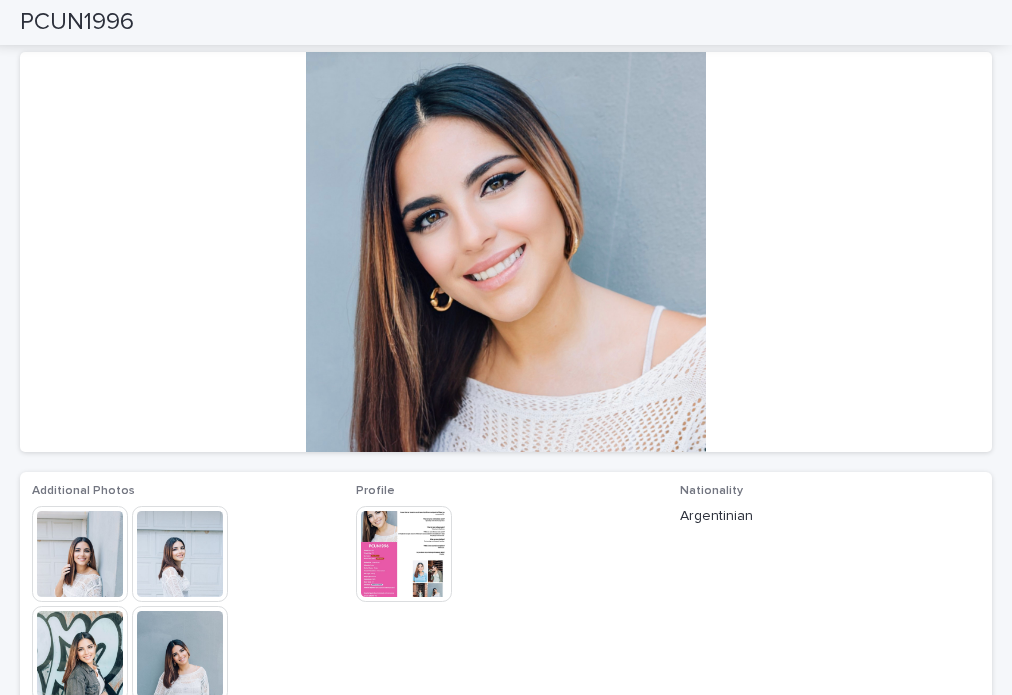 scroll, scrollTop: 100, scrollLeft: 0, axis: vertical 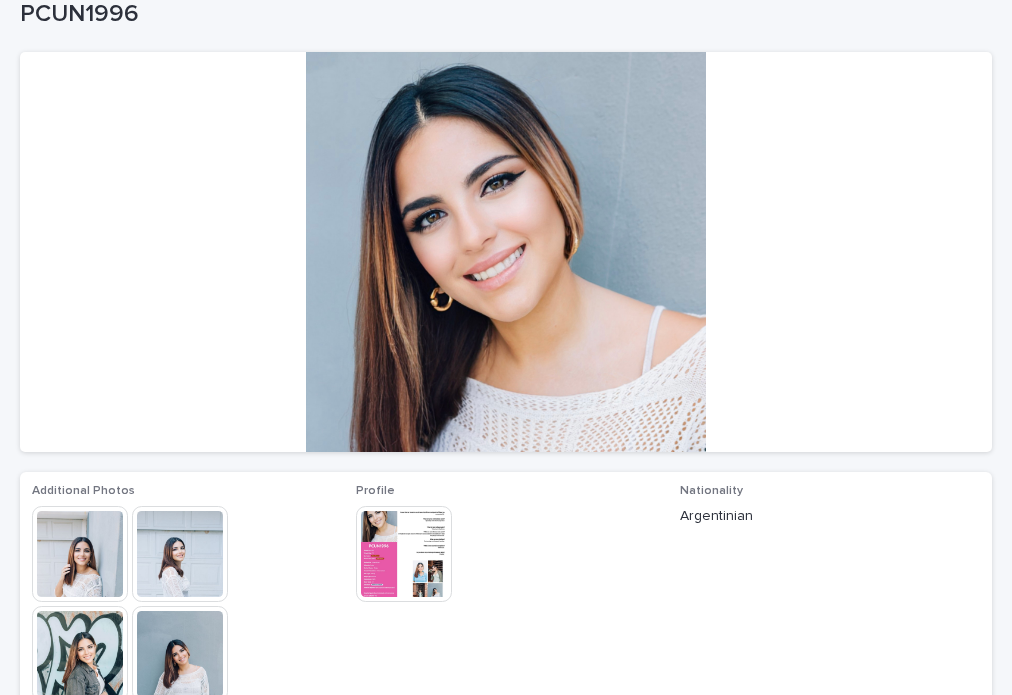 click on "PCUN1996" at bounding box center (502, 14) 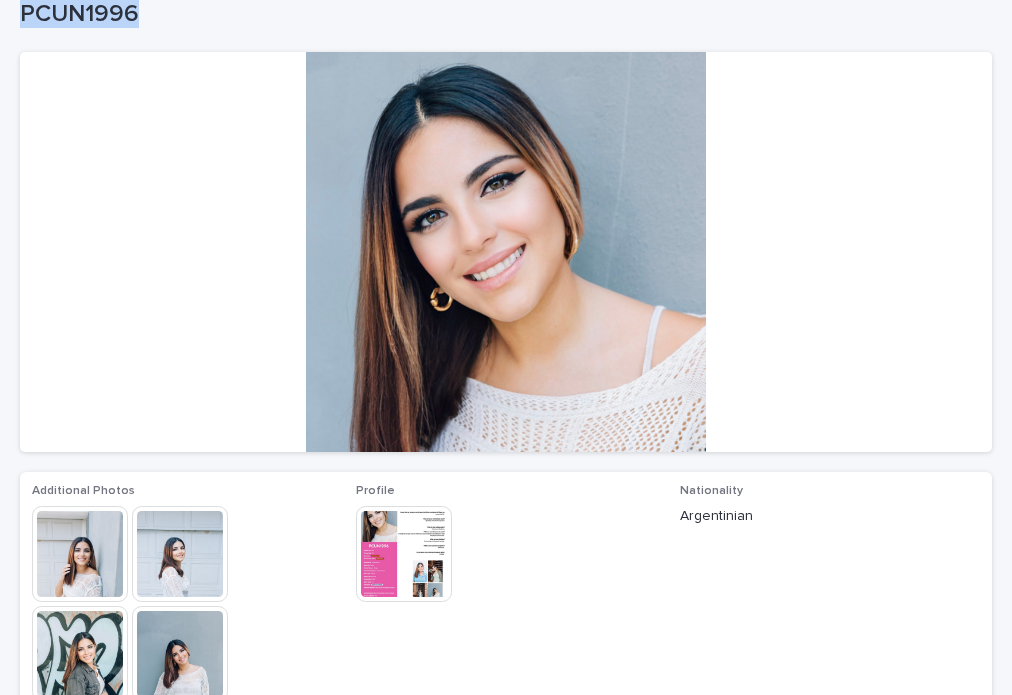 click on "PCUN1996" at bounding box center [502, 14] 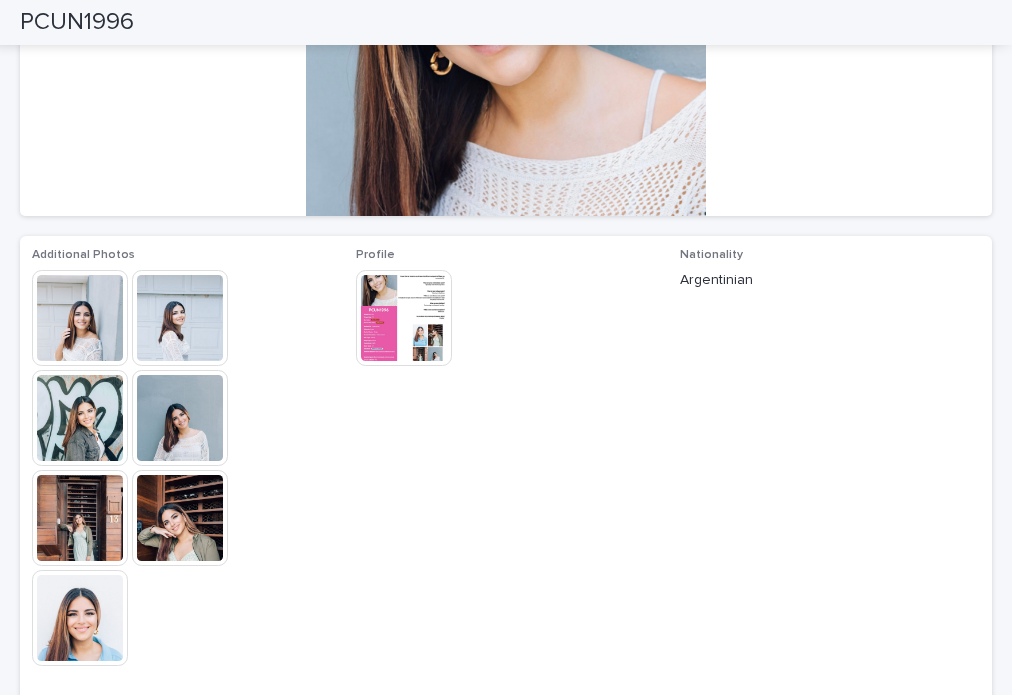 scroll, scrollTop: 300, scrollLeft: 0, axis: vertical 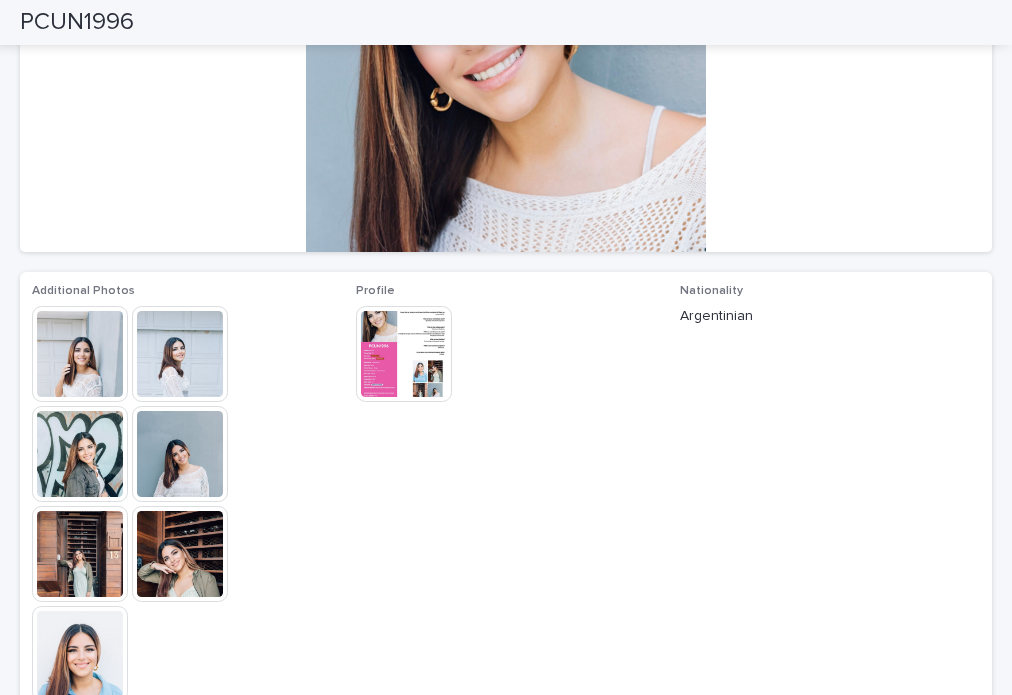 click at bounding box center [404, 354] 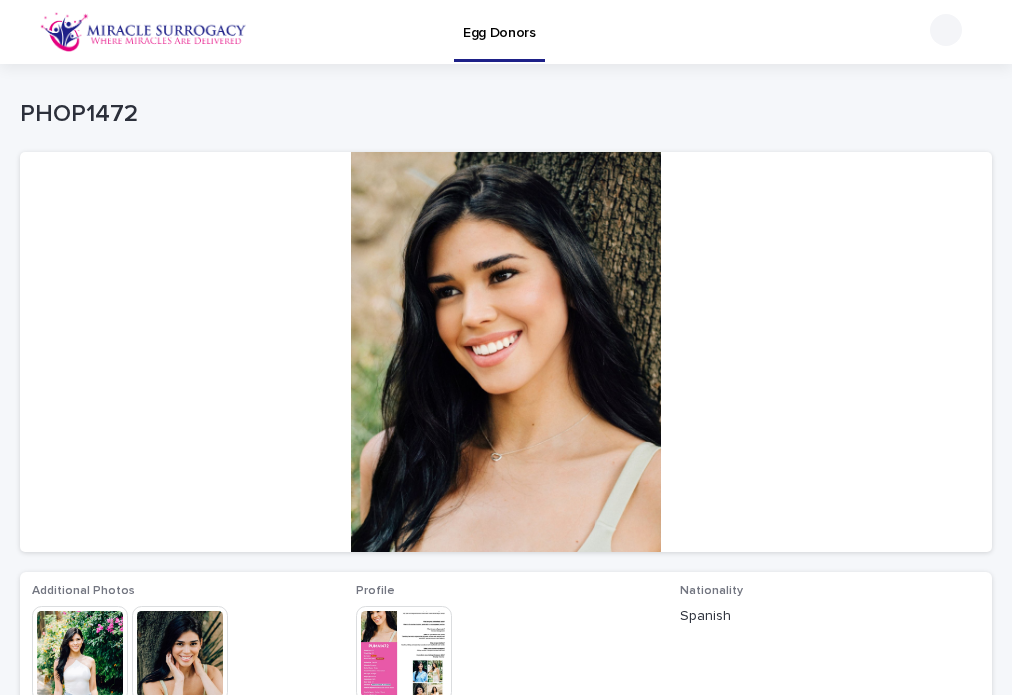 scroll, scrollTop: 0, scrollLeft: 0, axis: both 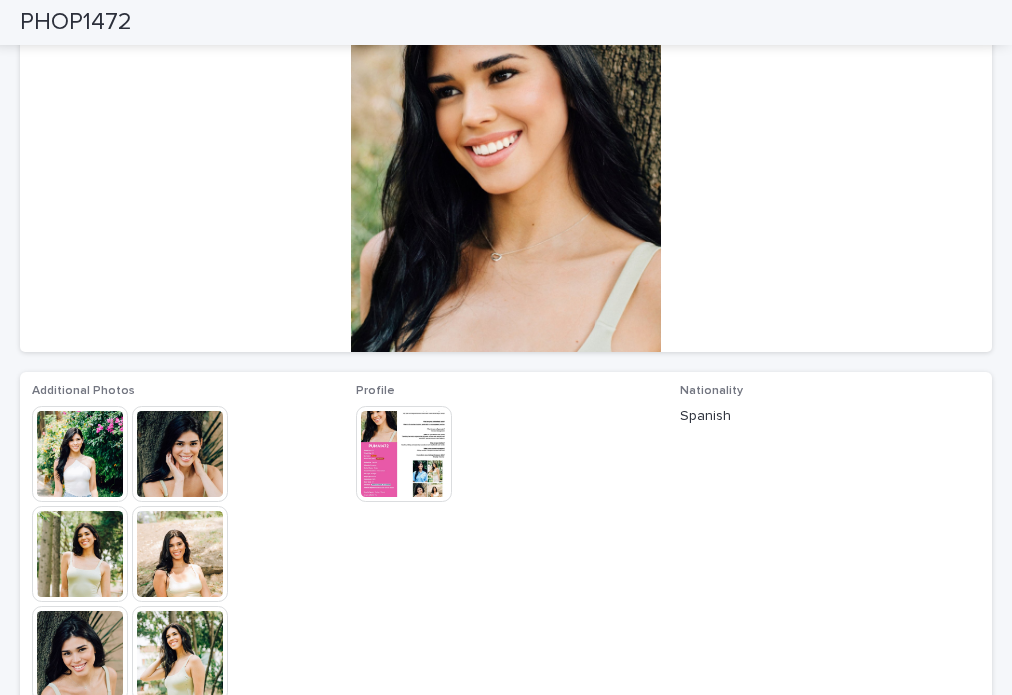 click at bounding box center (80, 454) 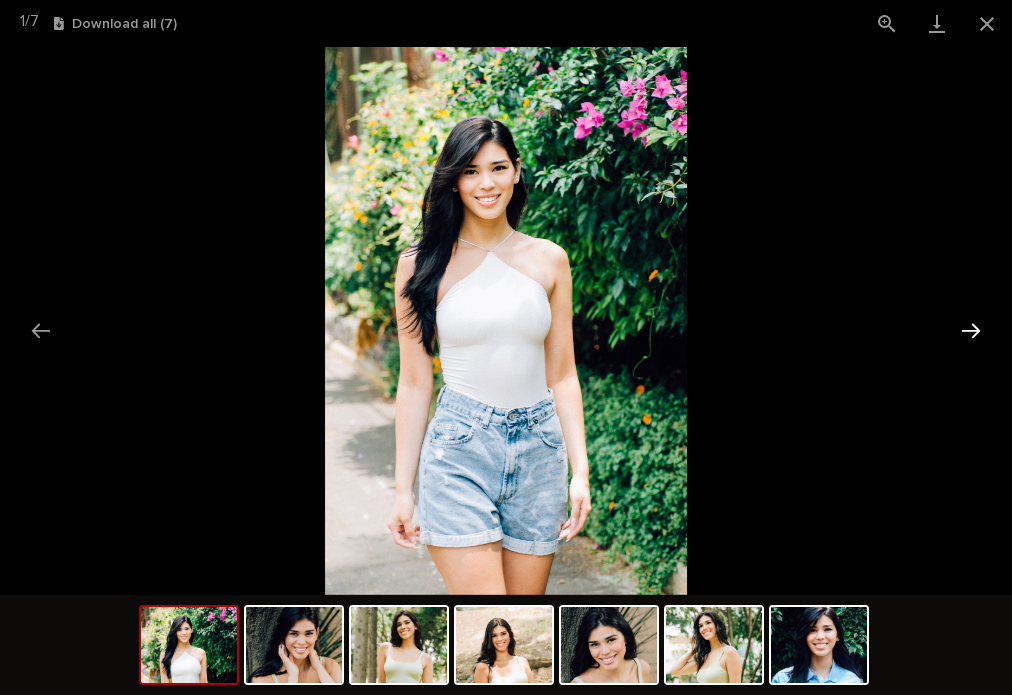 click at bounding box center [971, 330] 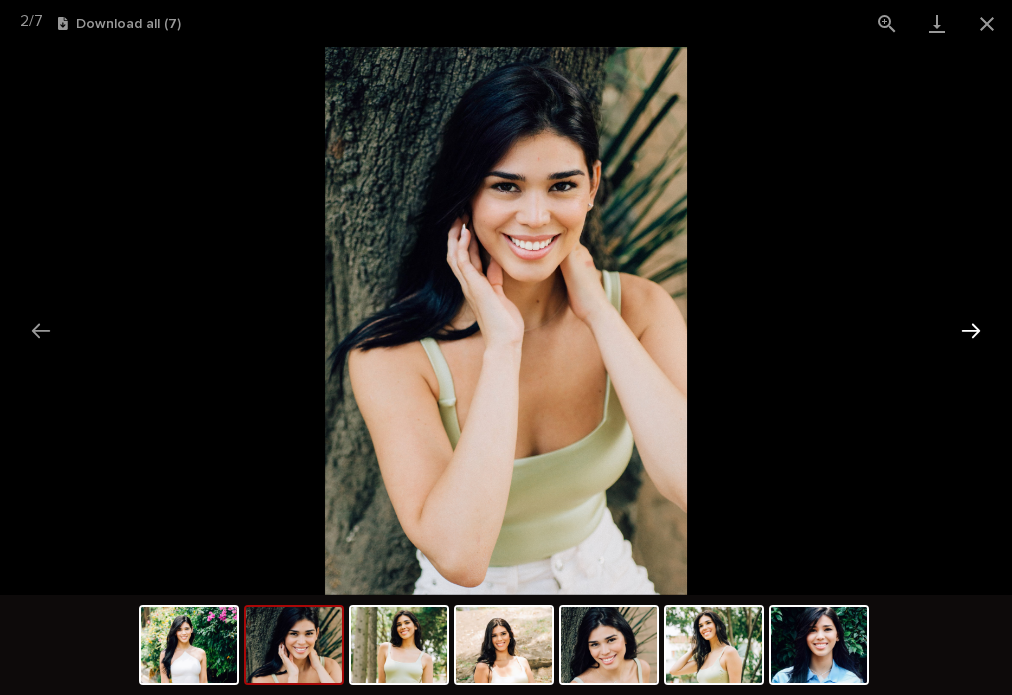 click at bounding box center [971, 330] 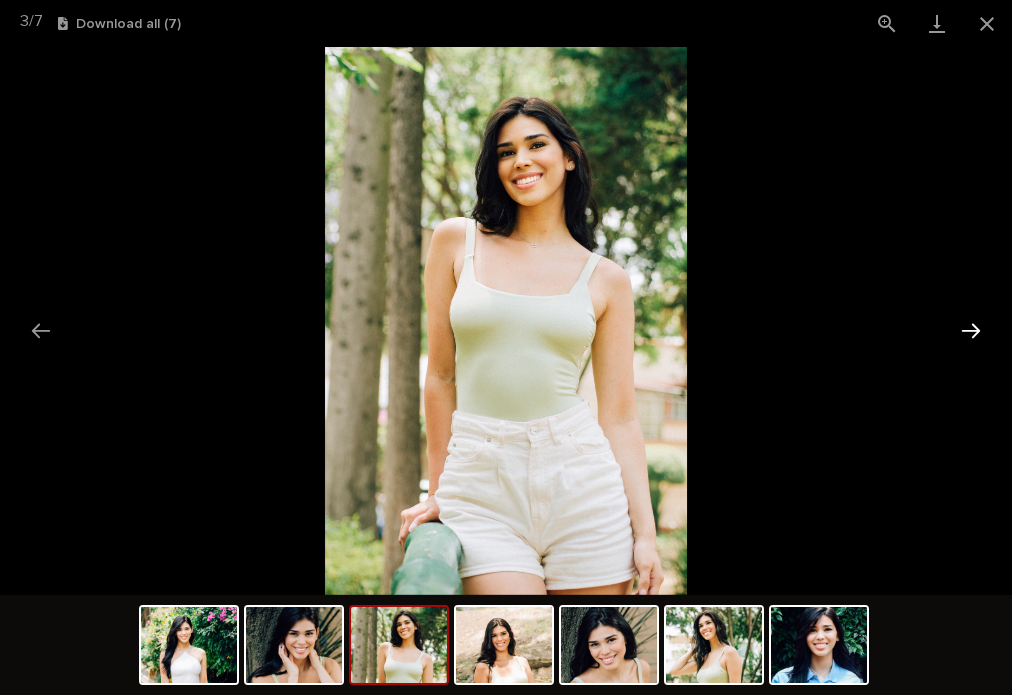 click at bounding box center [971, 330] 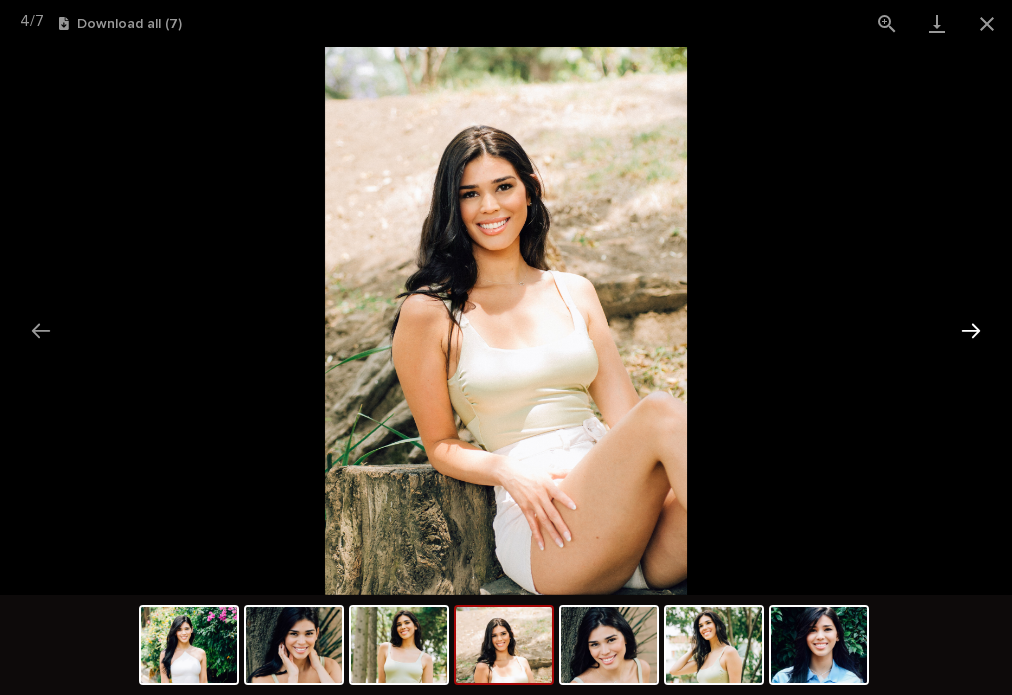 click at bounding box center [971, 330] 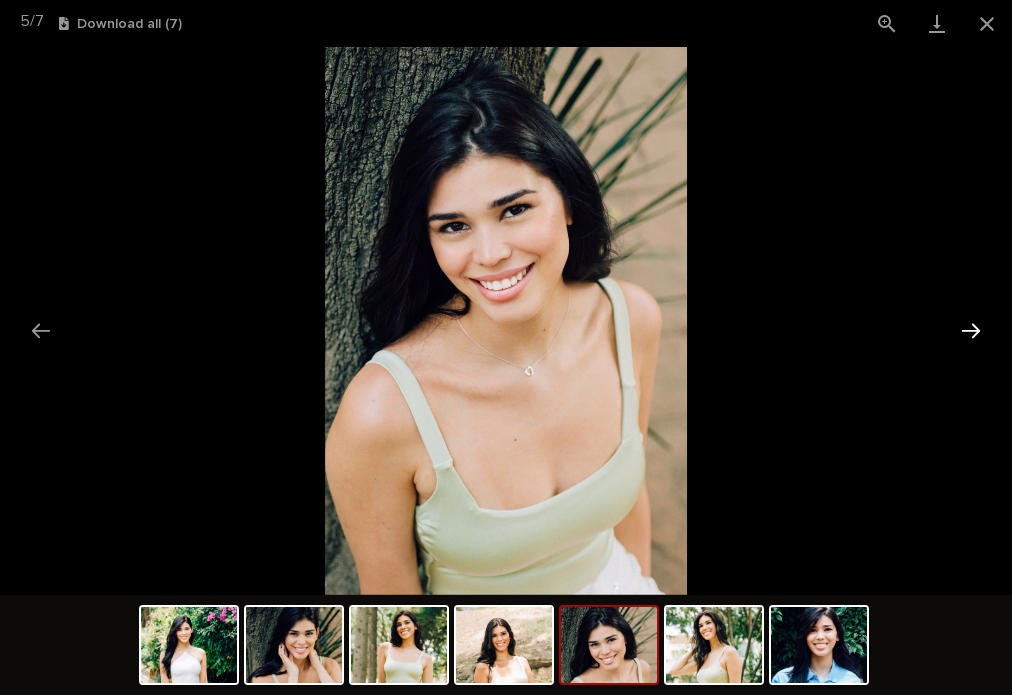 click at bounding box center [971, 330] 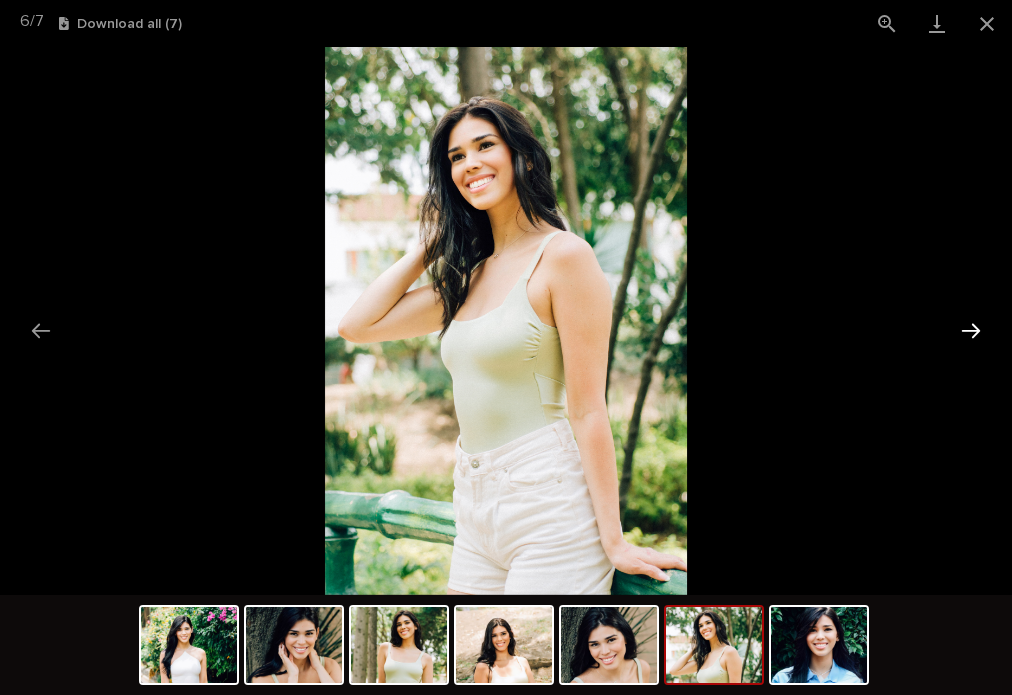 click at bounding box center (971, 330) 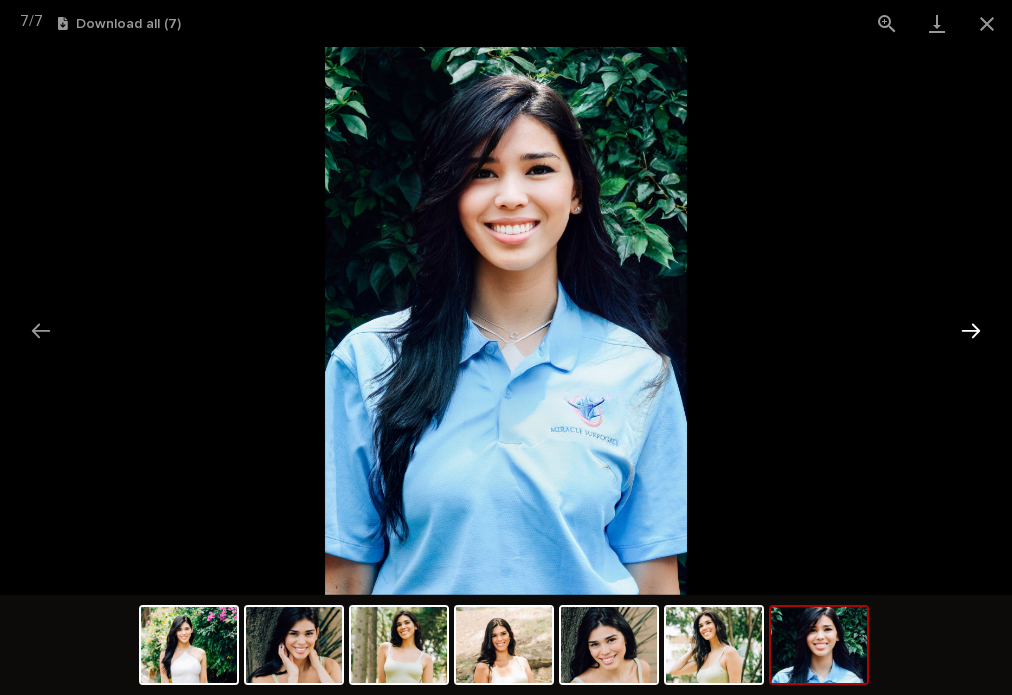 click at bounding box center (971, 330) 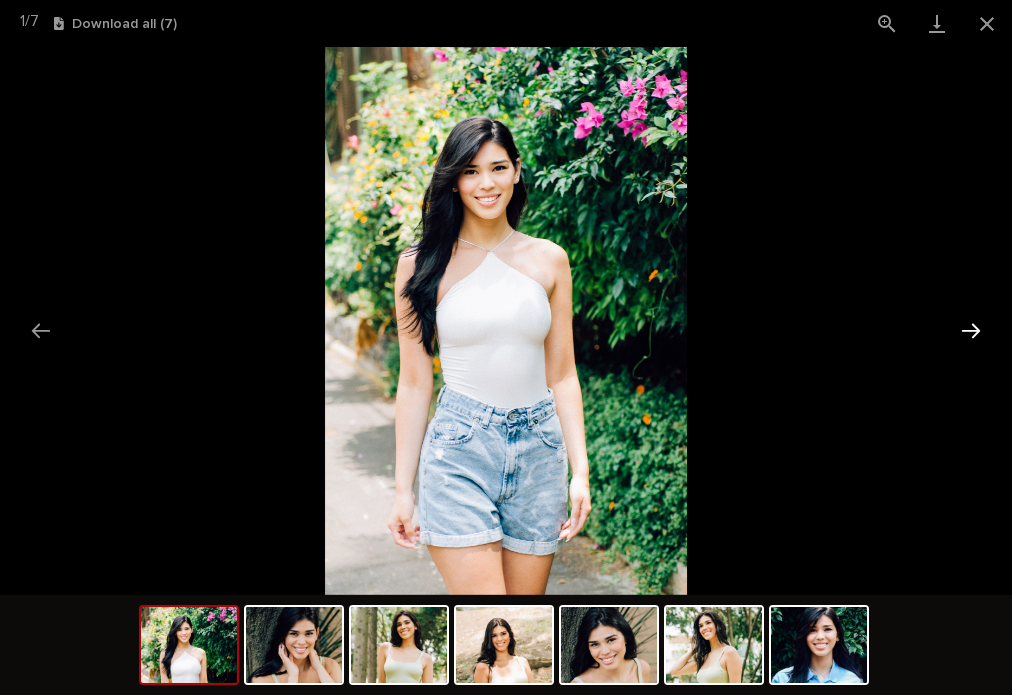 click at bounding box center (971, 330) 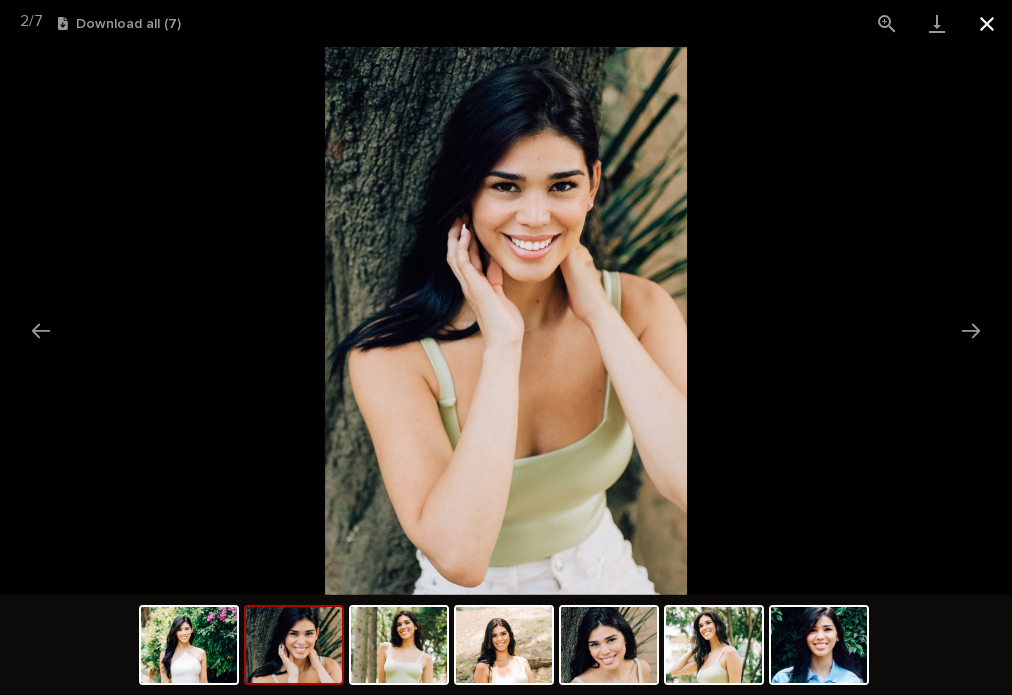 click at bounding box center [987, 23] 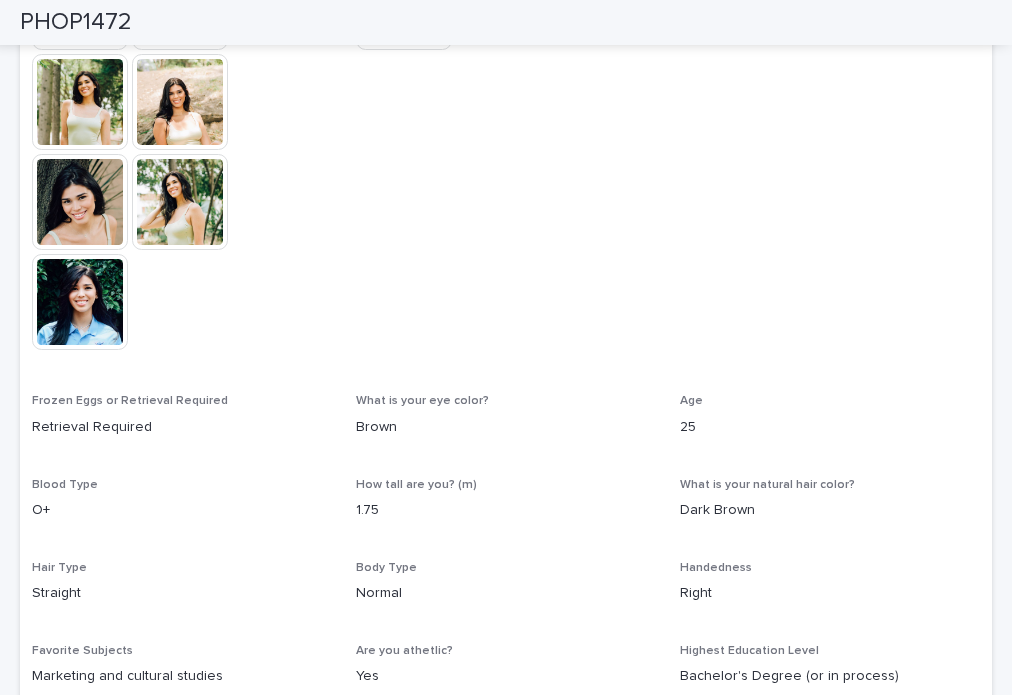scroll, scrollTop: 700, scrollLeft: 0, axis: vertical 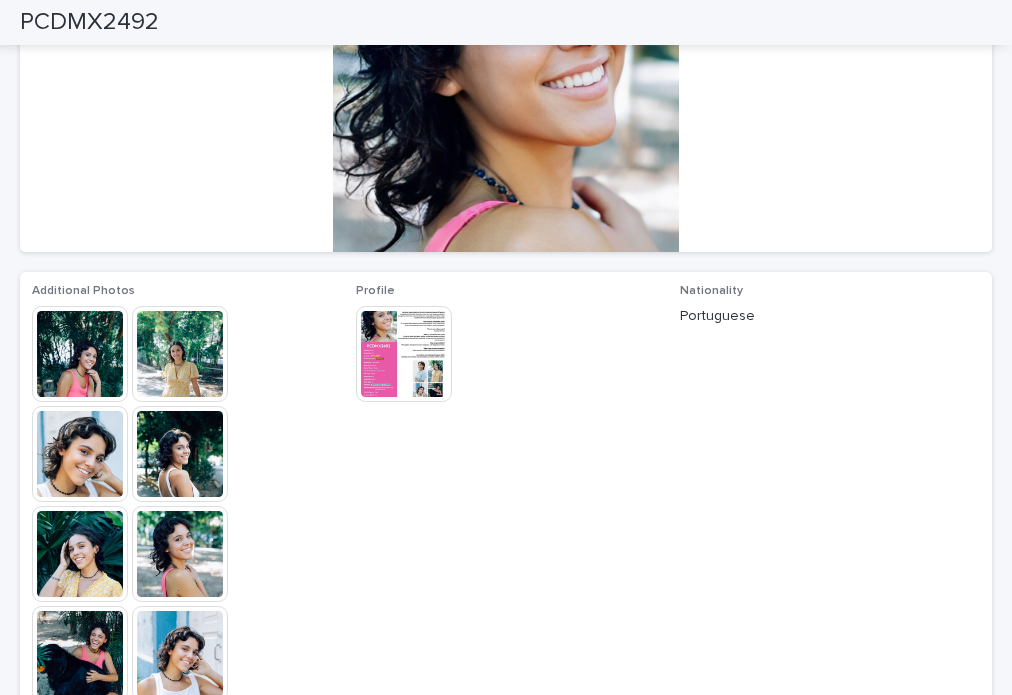 click at bounding box center [80, 354] 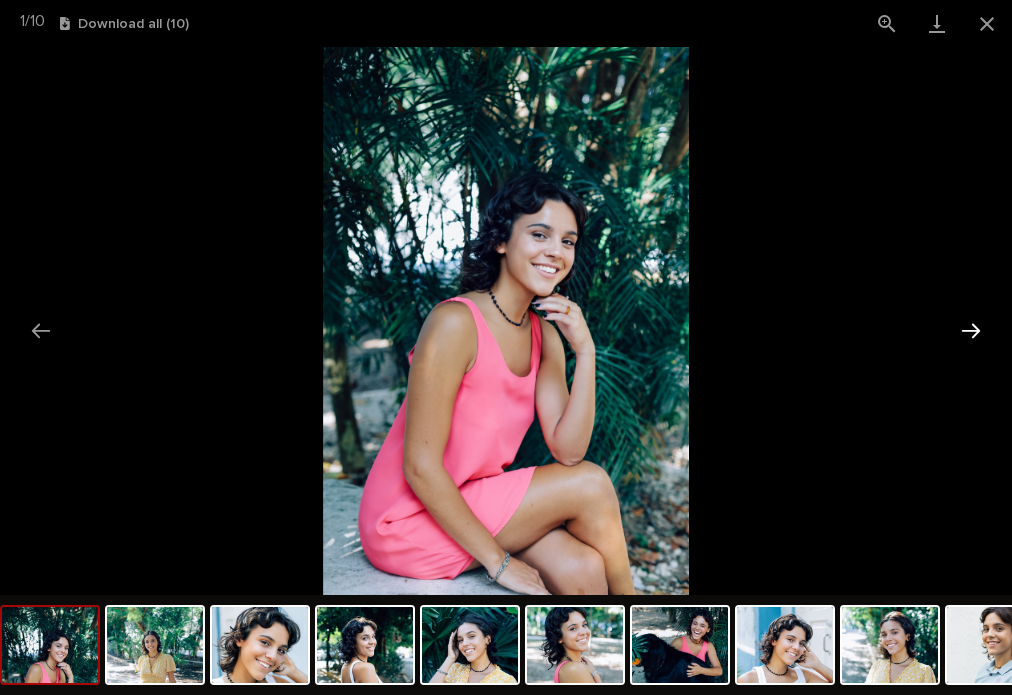 click at bounding box center (971, 330) 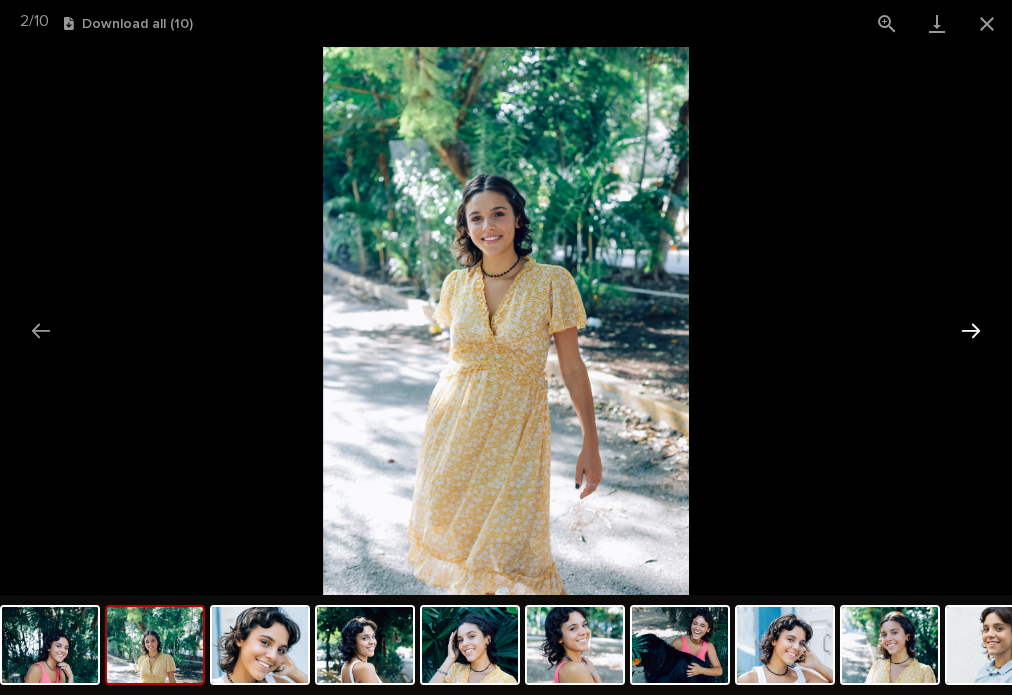 click at bounding box center [971, 330] 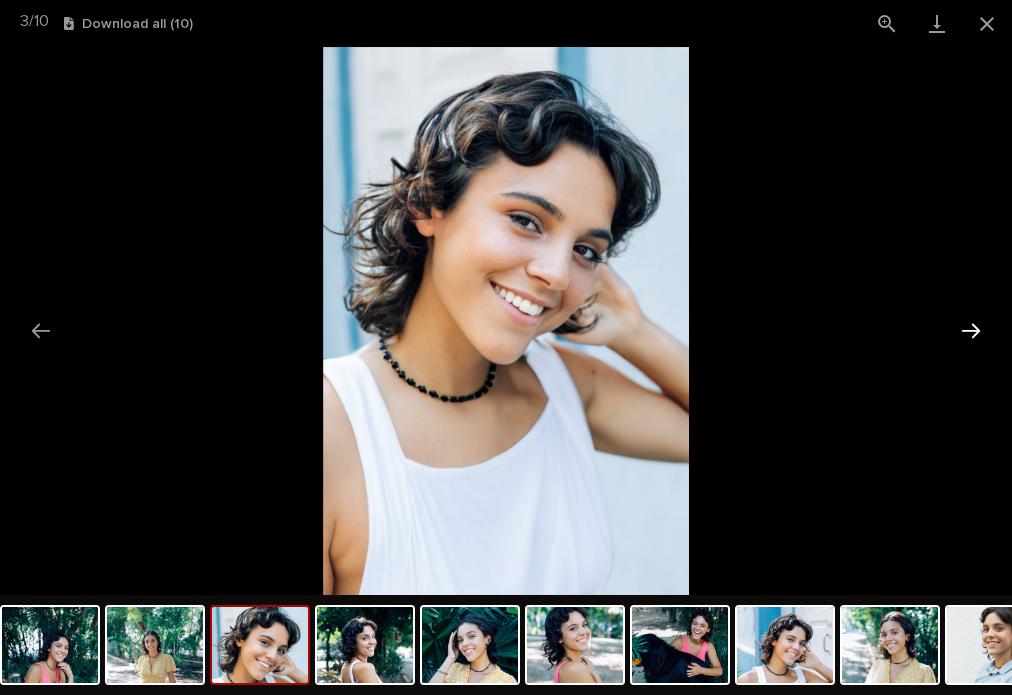 click at bounding box center [971, 330] 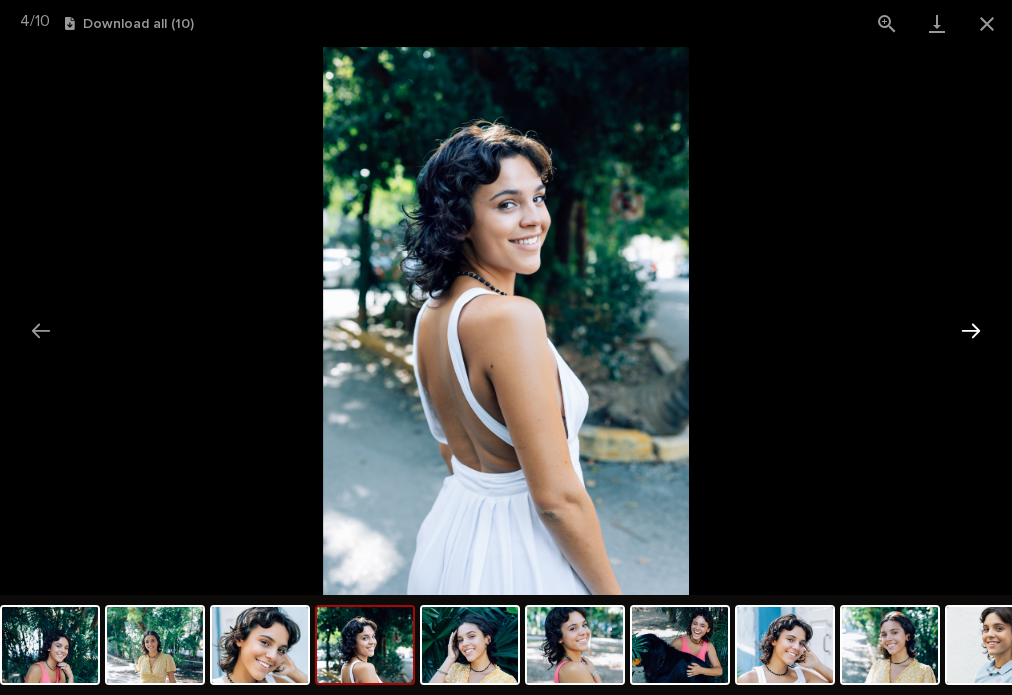 click at bounding box center [971, 330] 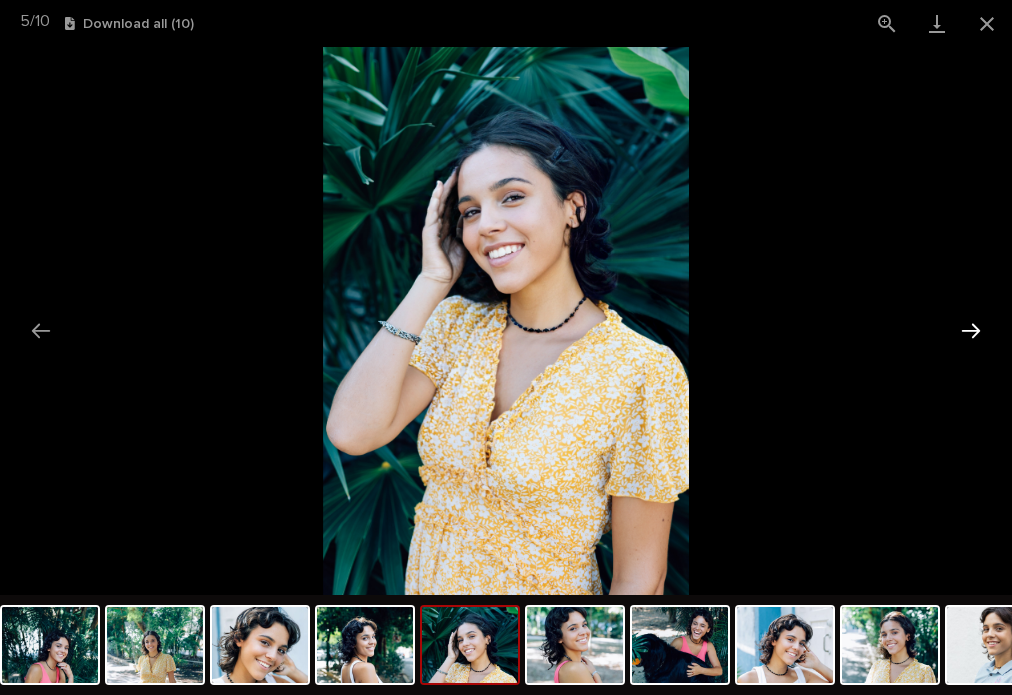 click at bounding box center [971, 330] 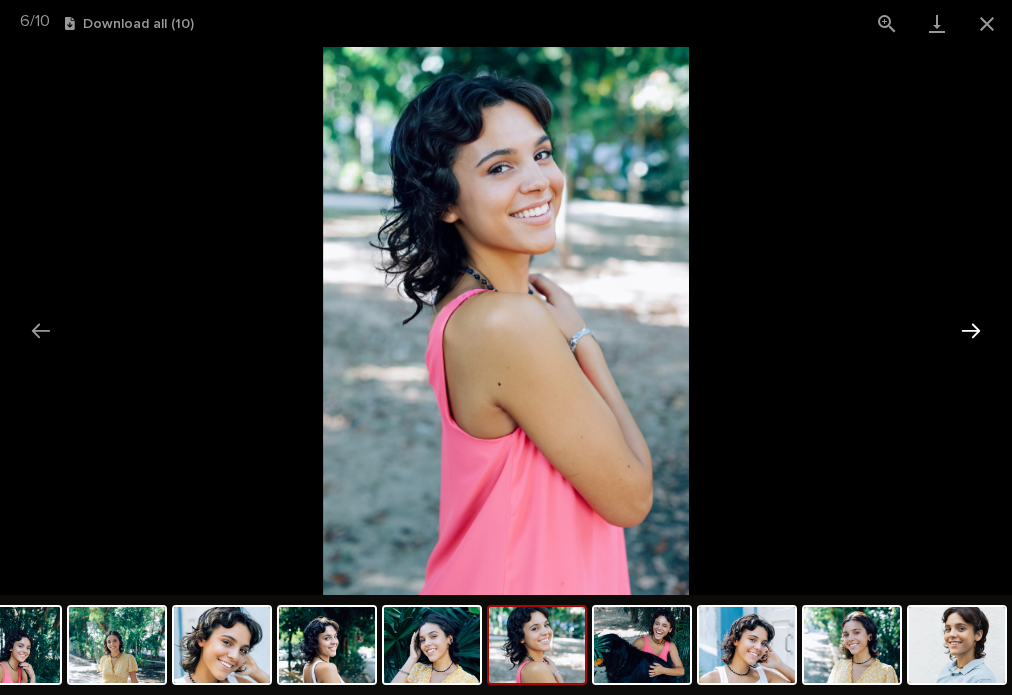 click at bounding box center (971, 330) 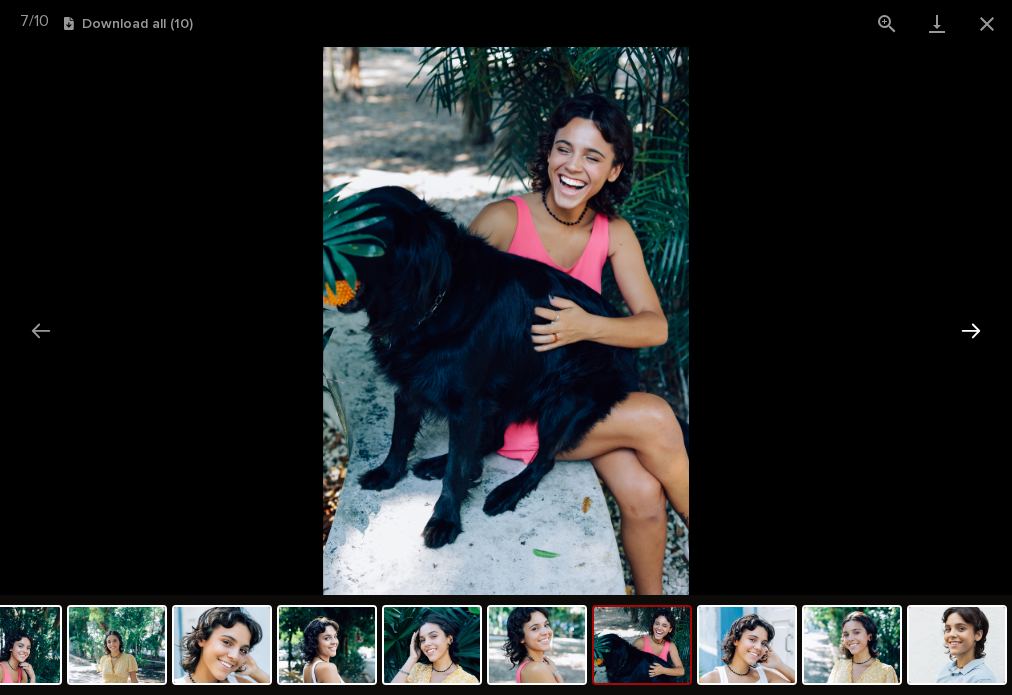 click at bounding box center [971, 330] 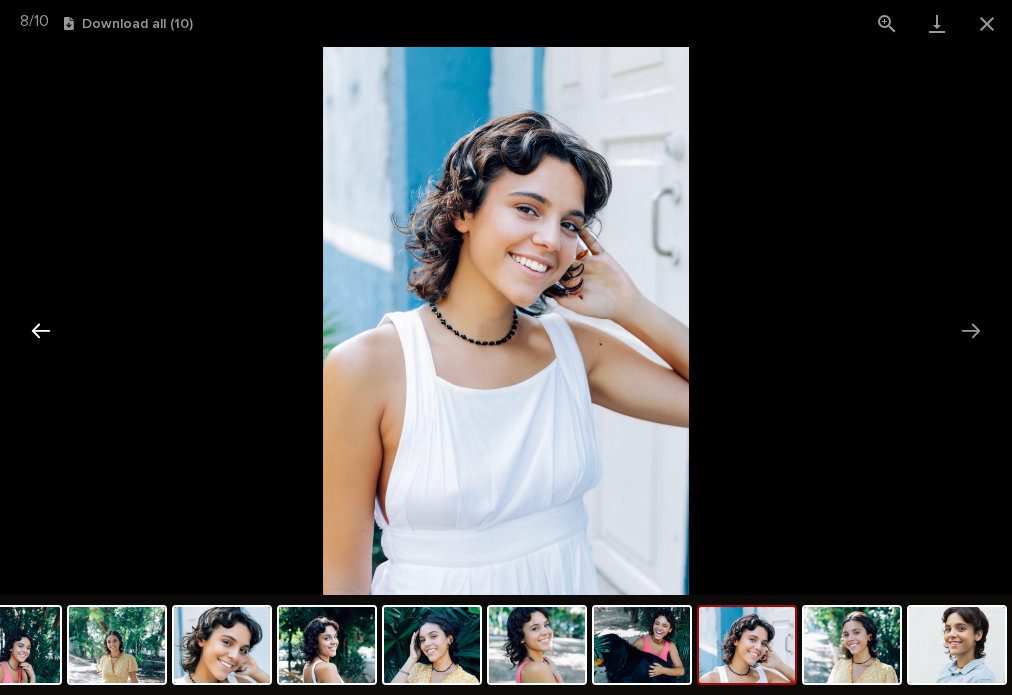 click at bounding box center (41, 330) 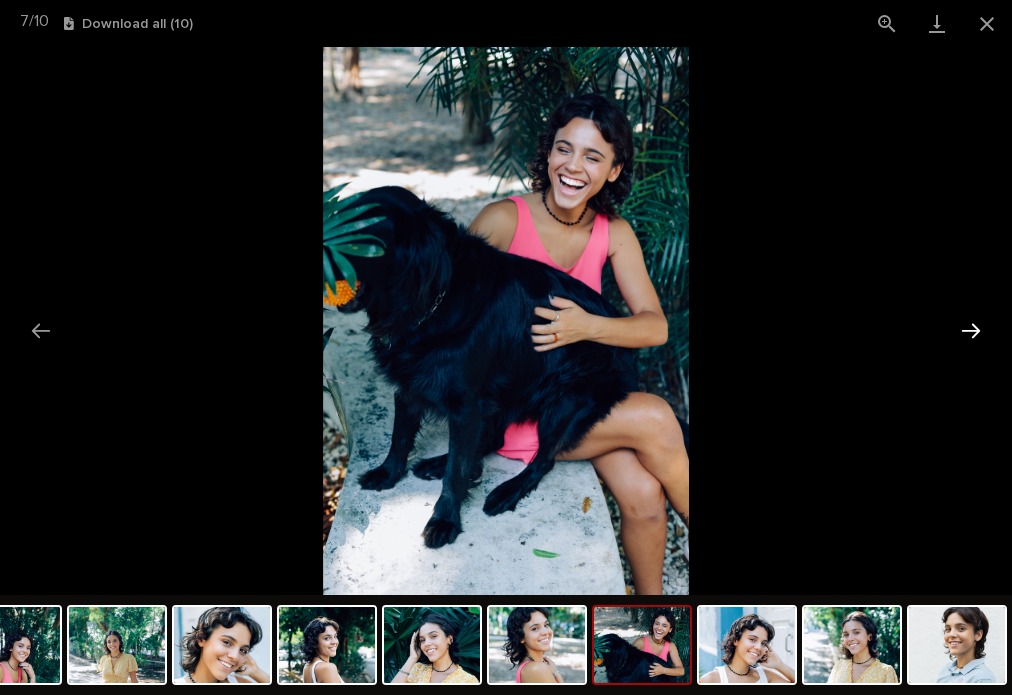 click at bounding box center (971, 330) 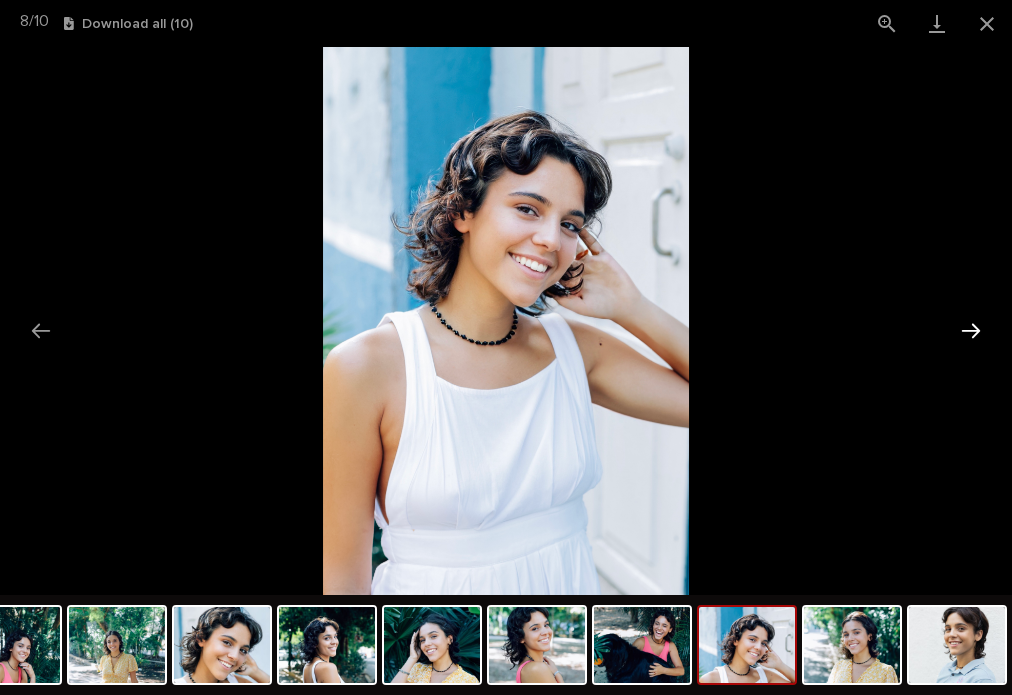 click at bounding box center [971, 330] 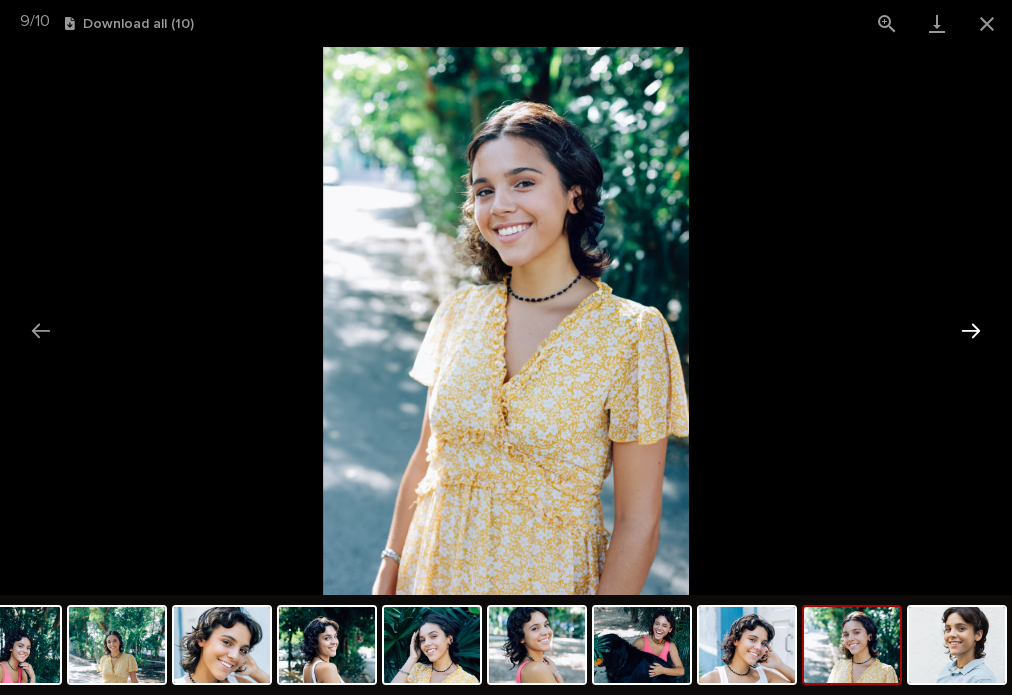 click at bounding box center (971, 330) 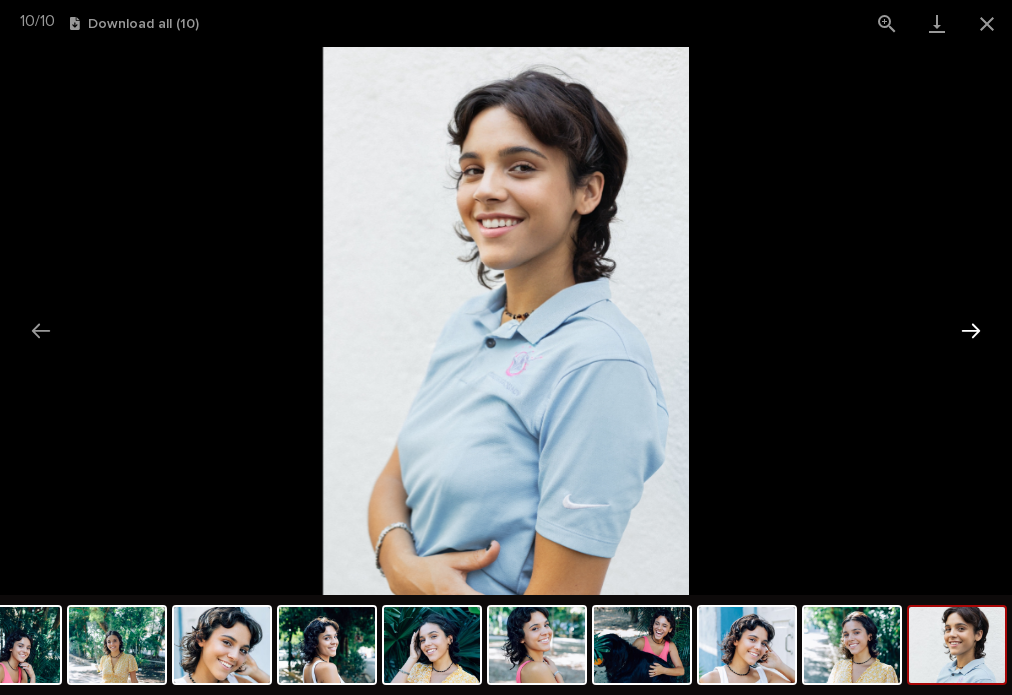 click at bounding box center [971, 330] 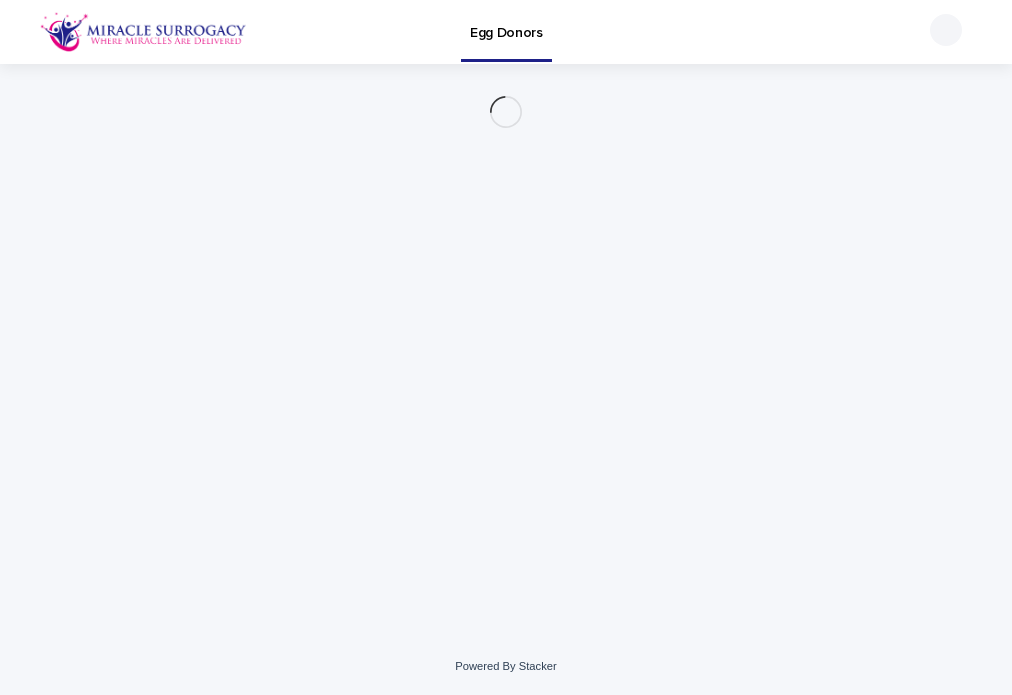 scroll, scrollTop: 0, scrollLeft: 0, axis: both 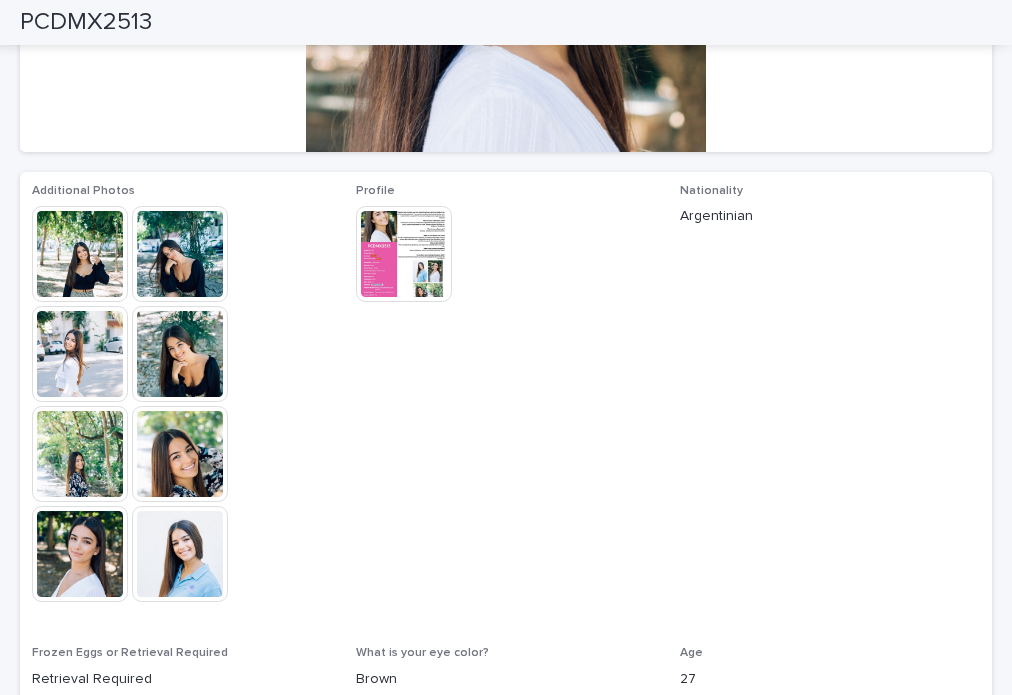 click at bounding box center [80, 254] 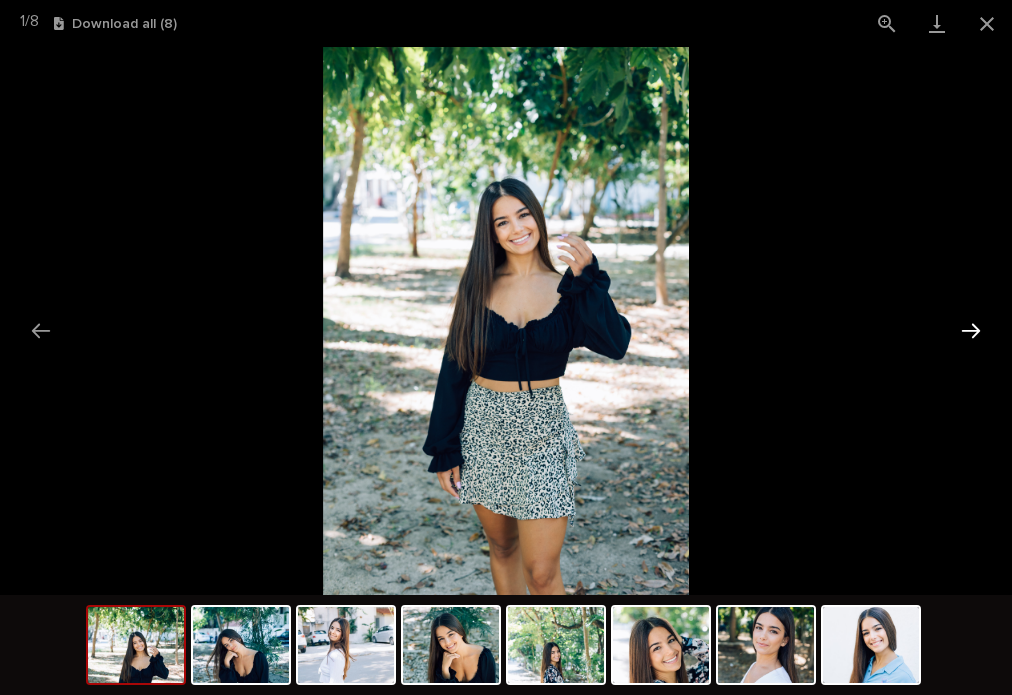 click at bounding box center (971, 330) 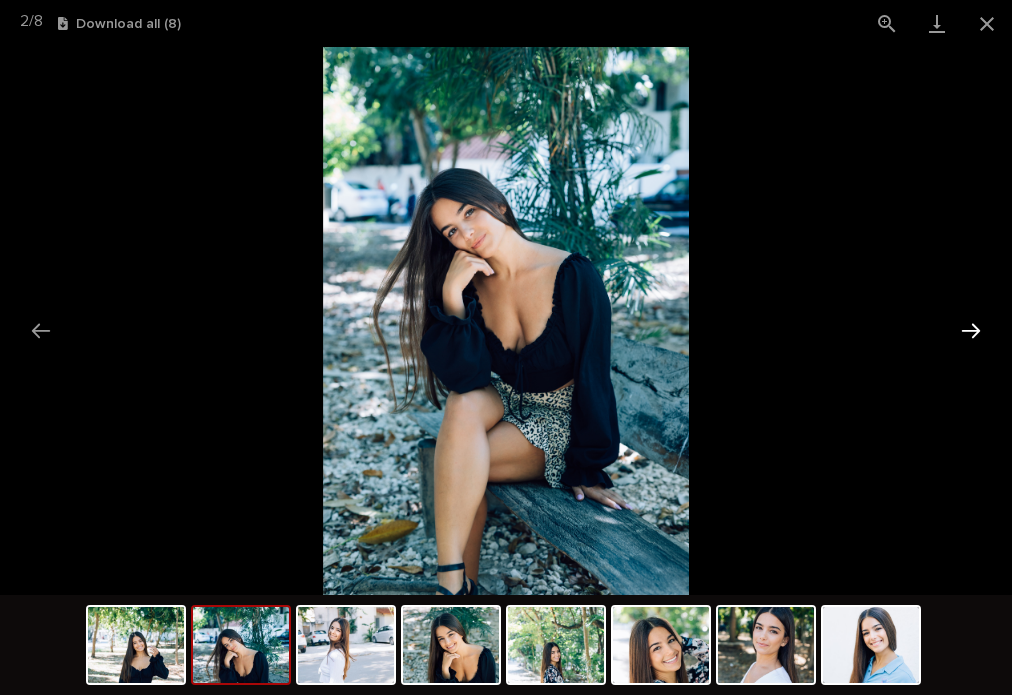 click at bounding box center (971, 330) 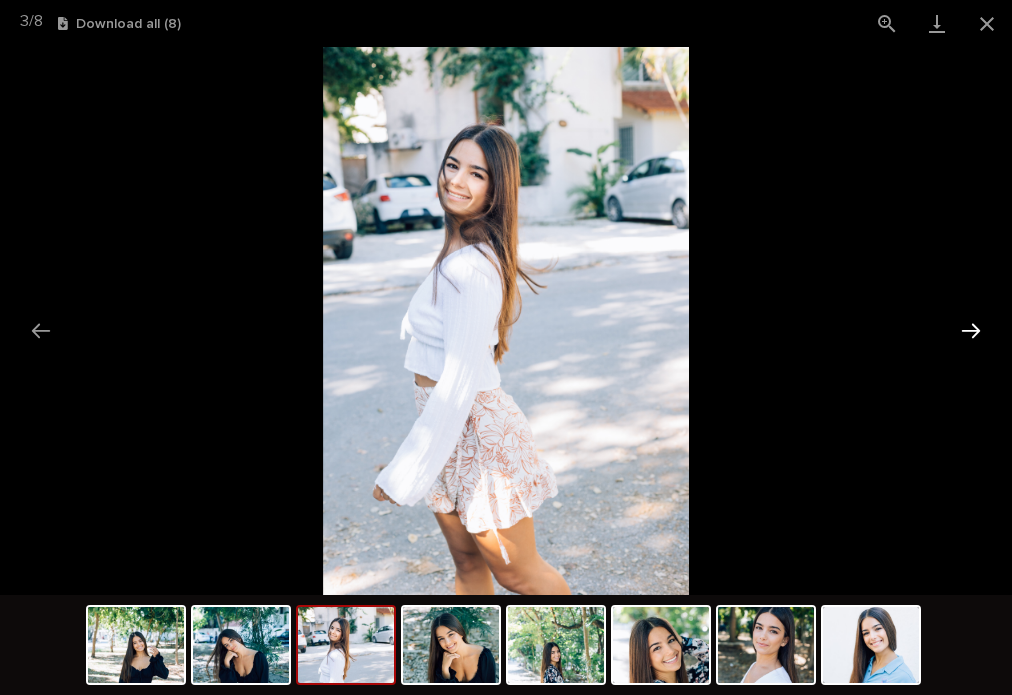 click at bounding box center [971, 330] 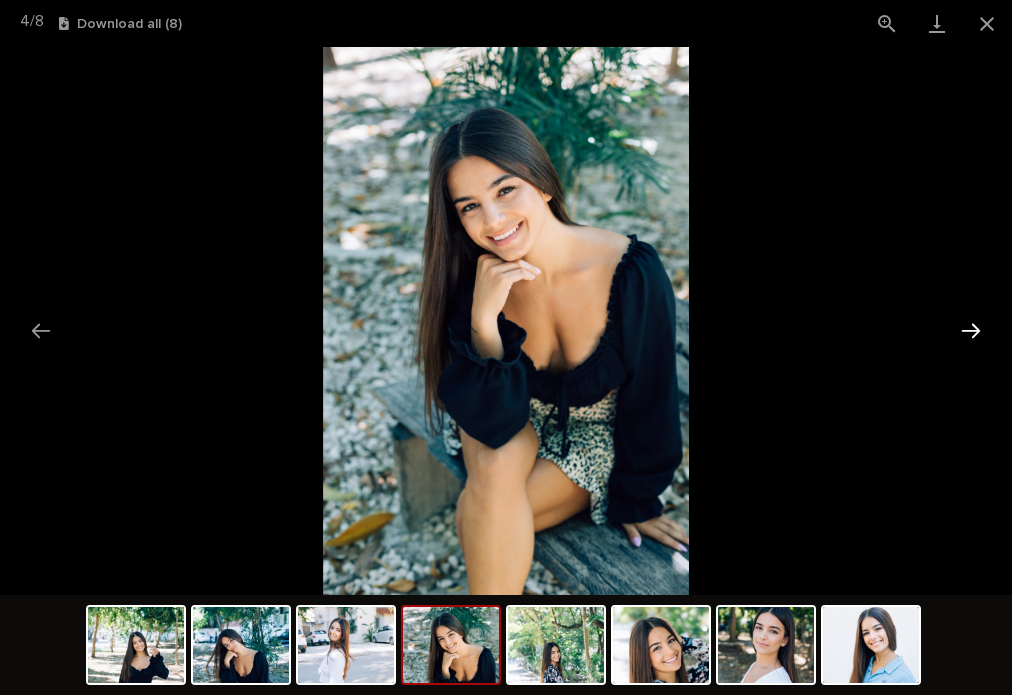 click at bounding box center (971, 330) 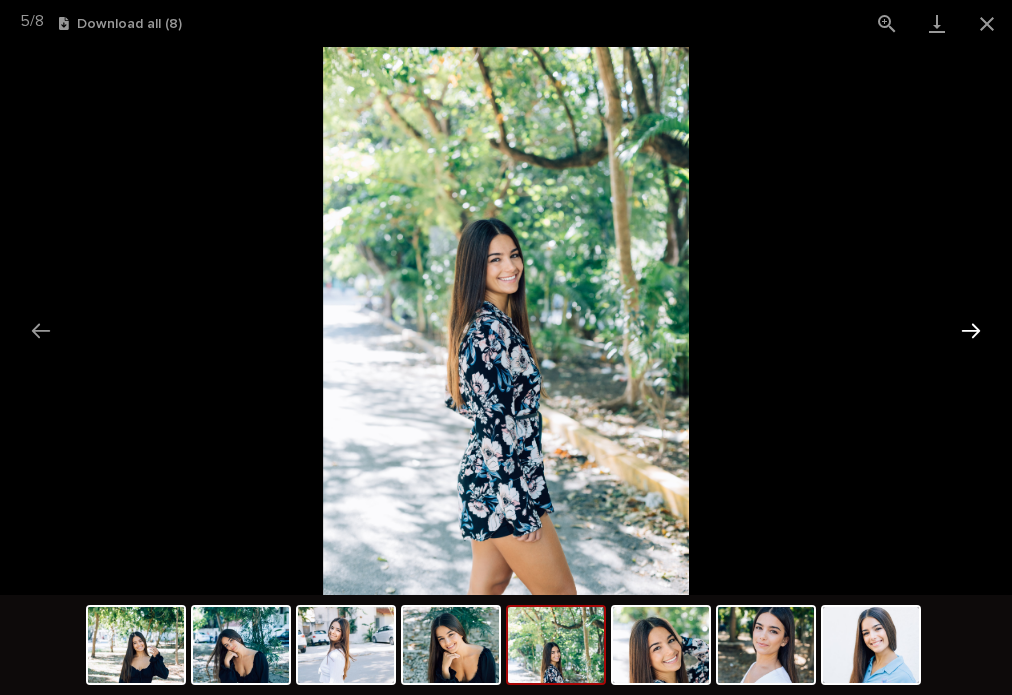click at bounding box center (971, 330) 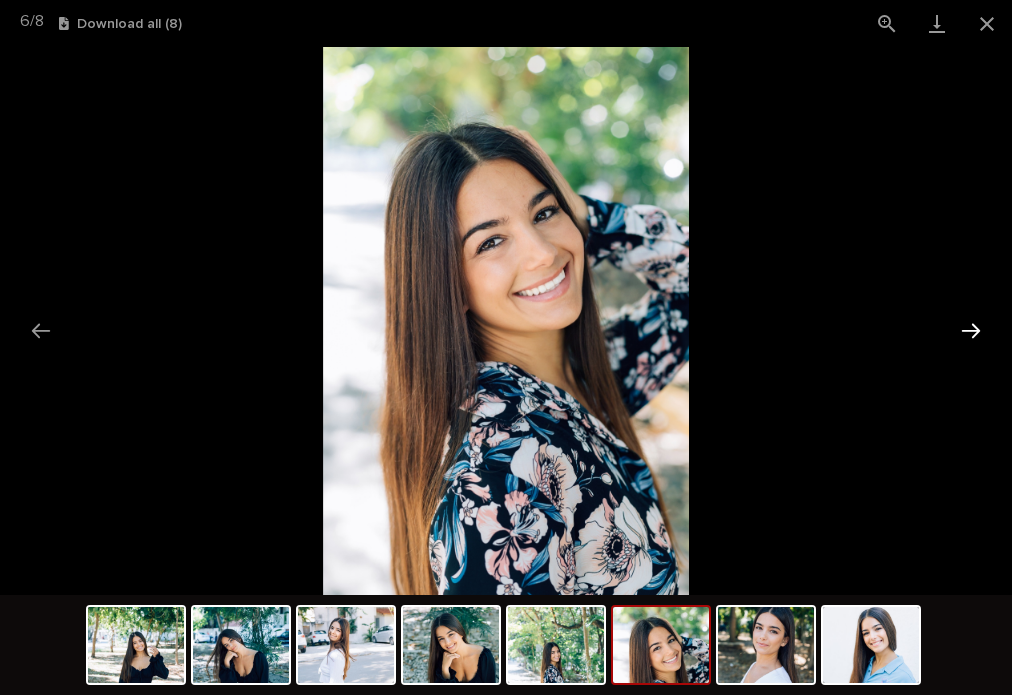 click at bounding box center (971, 330) 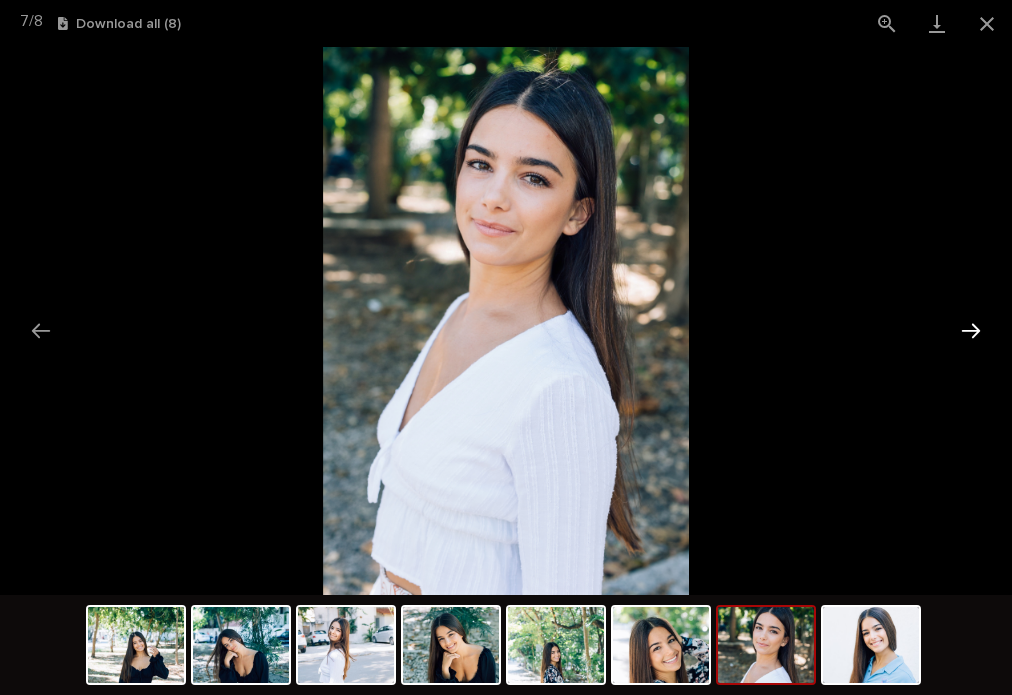 click at bounding box center [971, 330] 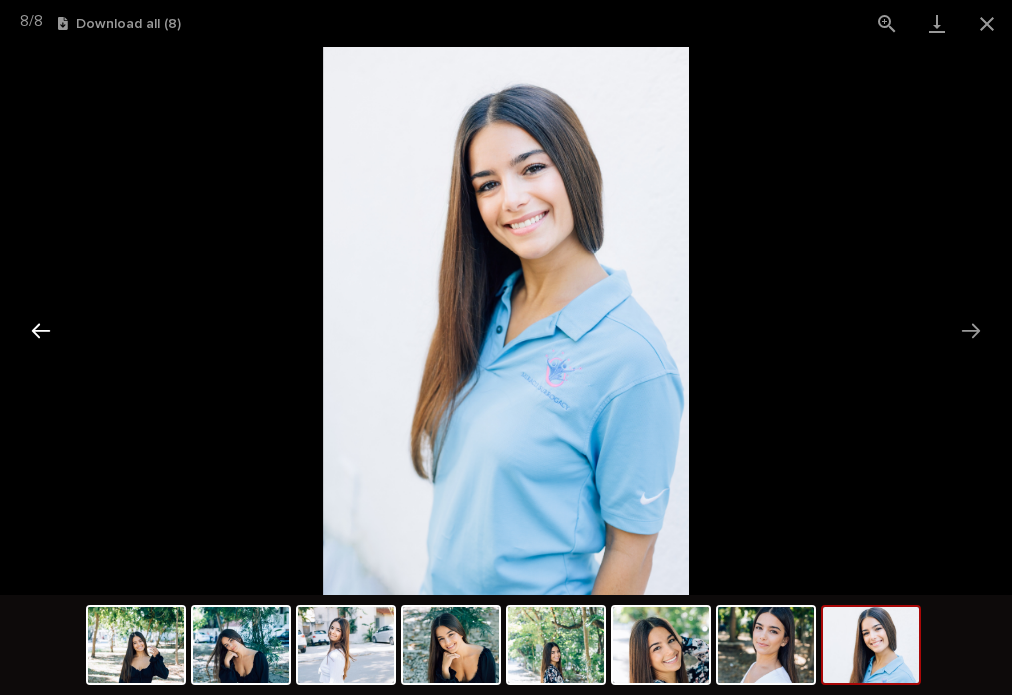 click at bounding box center (41, 330) 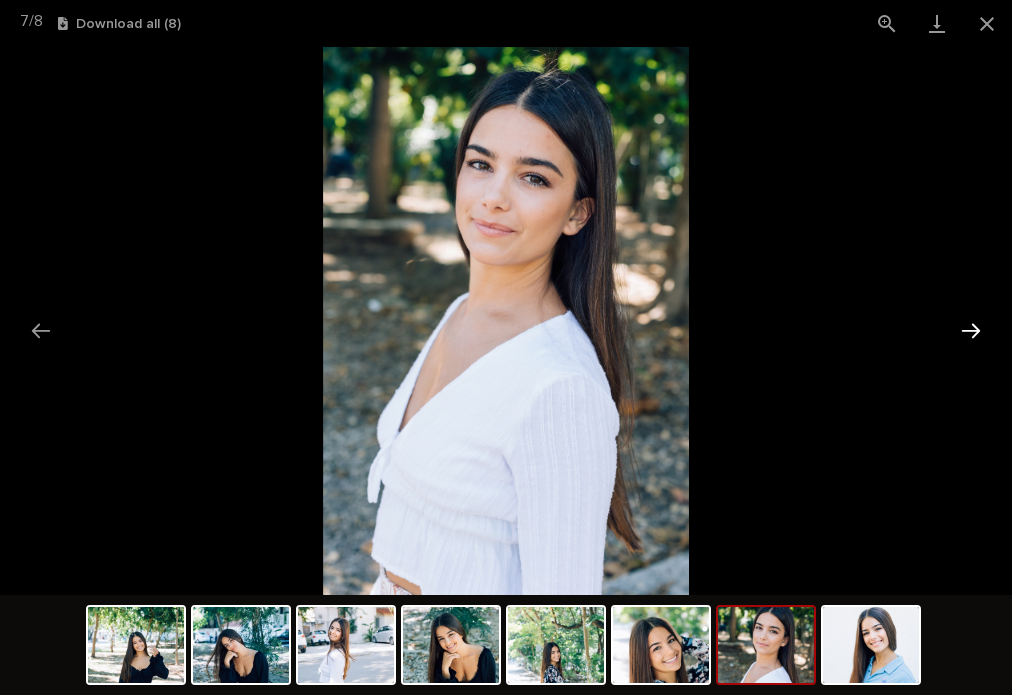 click at bounding box center (971, 330) 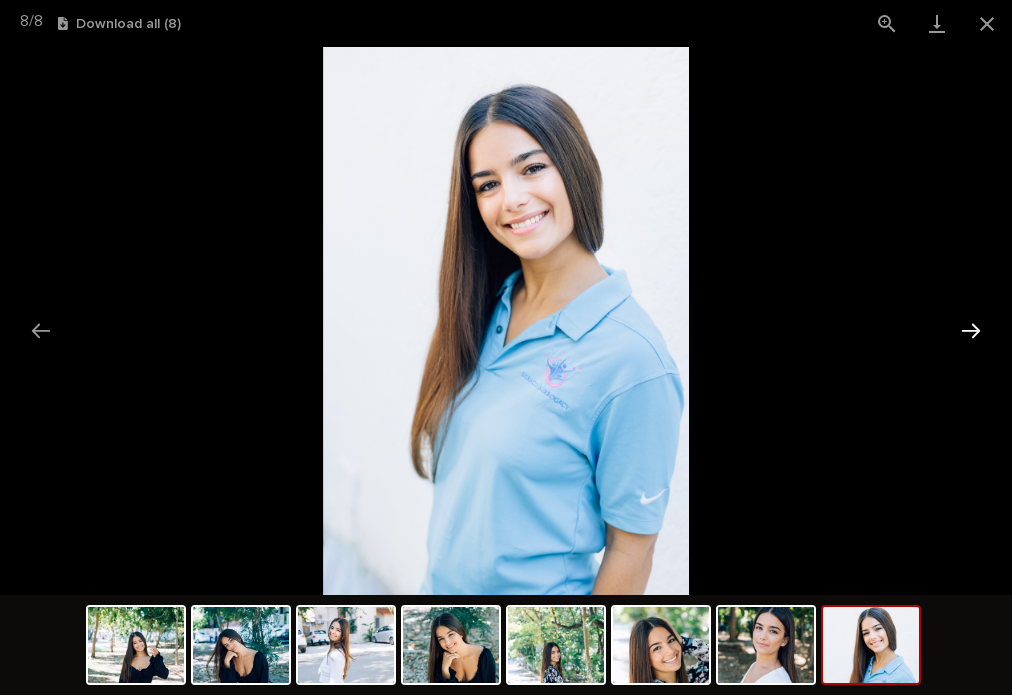click at bounding box center (971, 330) 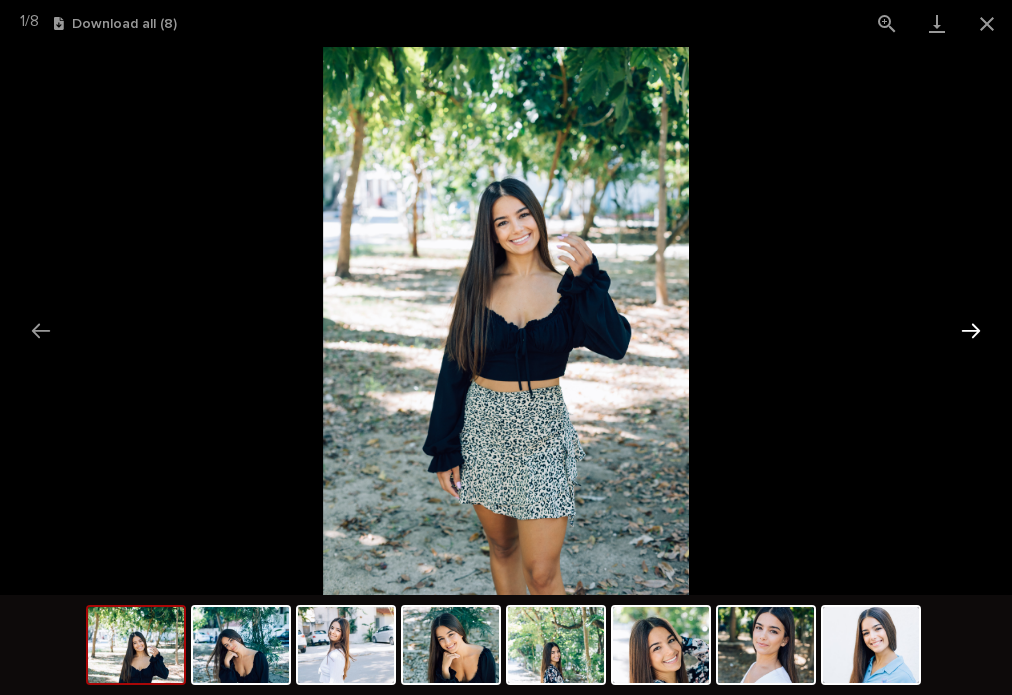 click at bounding box center [971, 330] 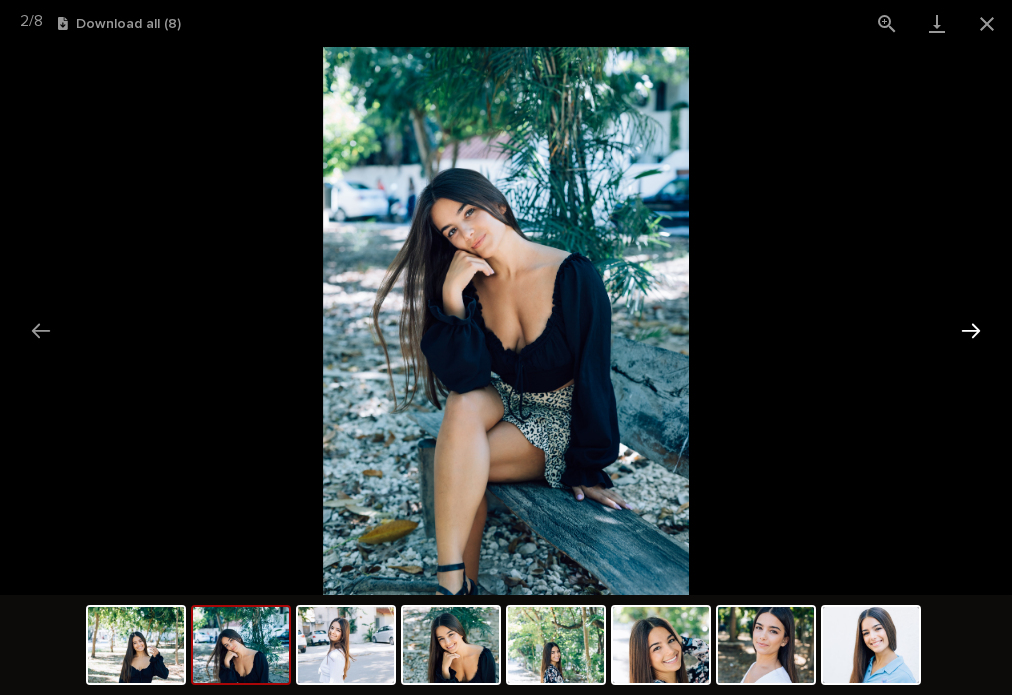 click at bounding box center [971, 330] 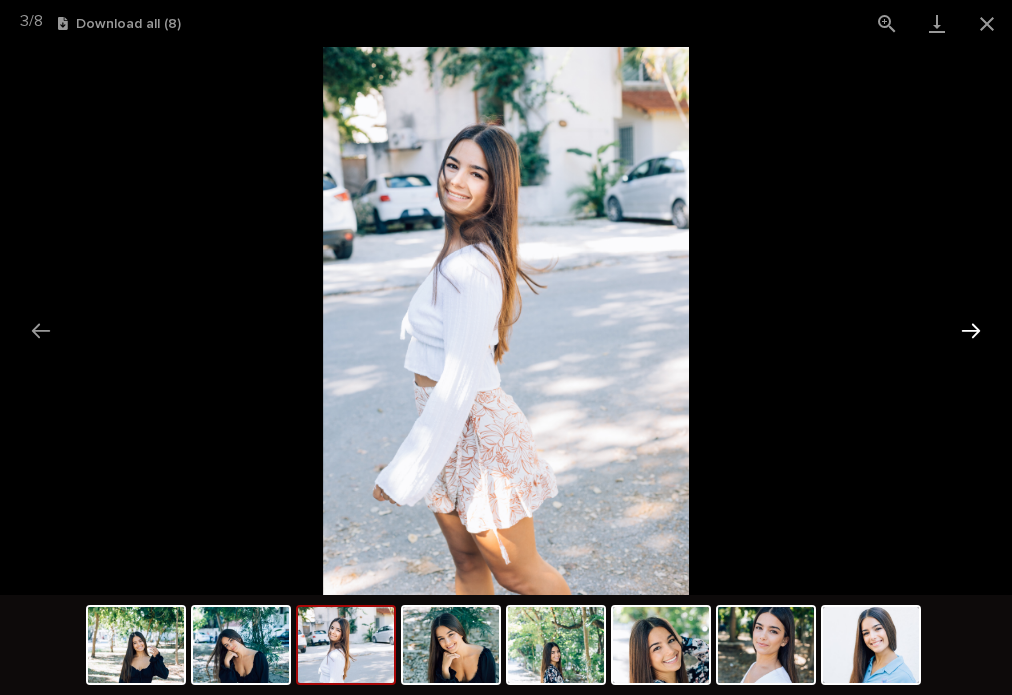 click at bounding box center (971, 330) 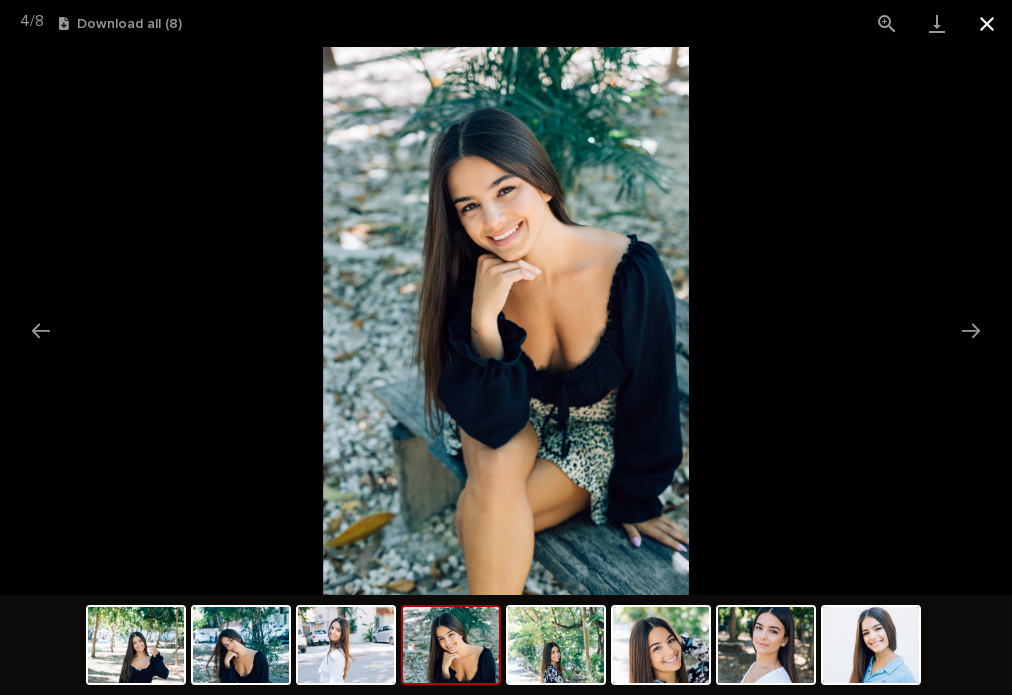 click at bounding box center (987, 23) 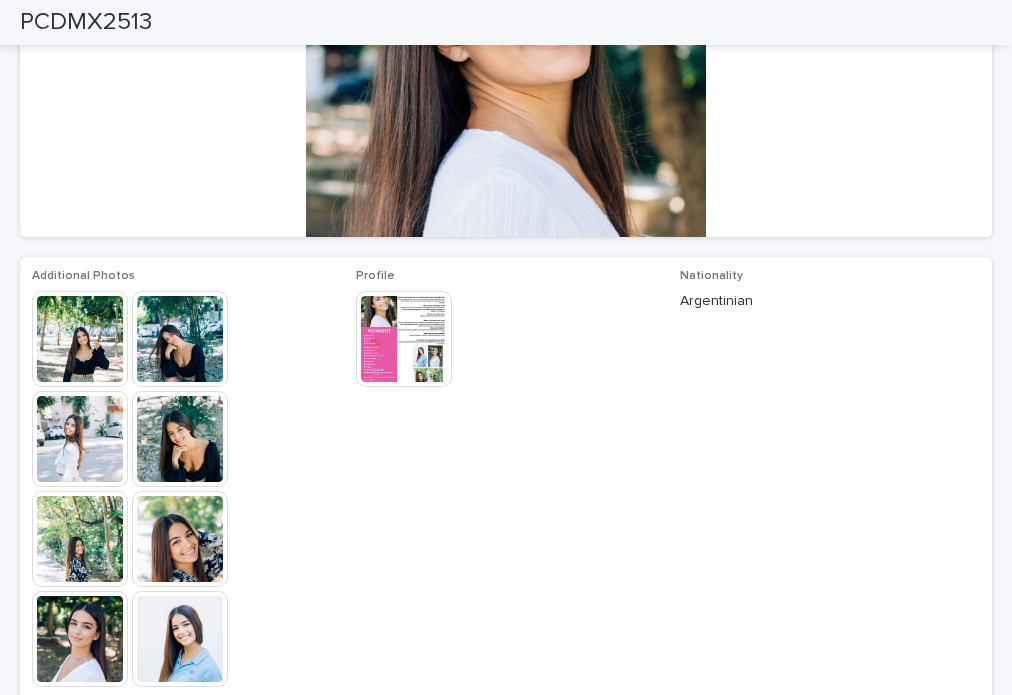 scroll, scrollTop: 300, scrollLeft: 0, axis: vertical 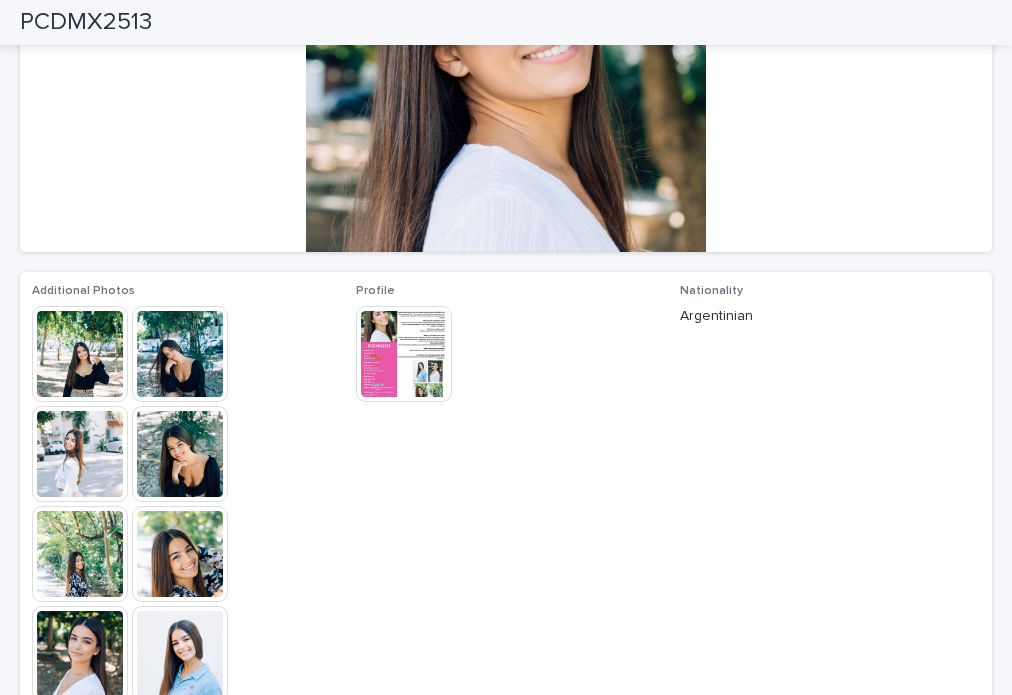 click at bounding box center [404, 354] 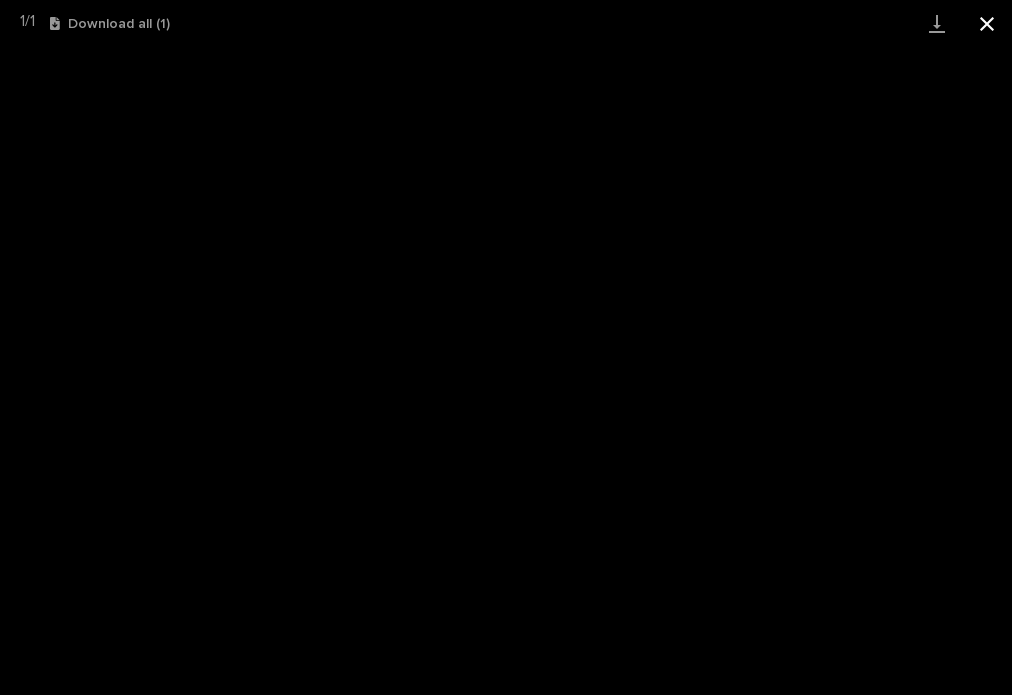 click at bounding box center (987, 23) 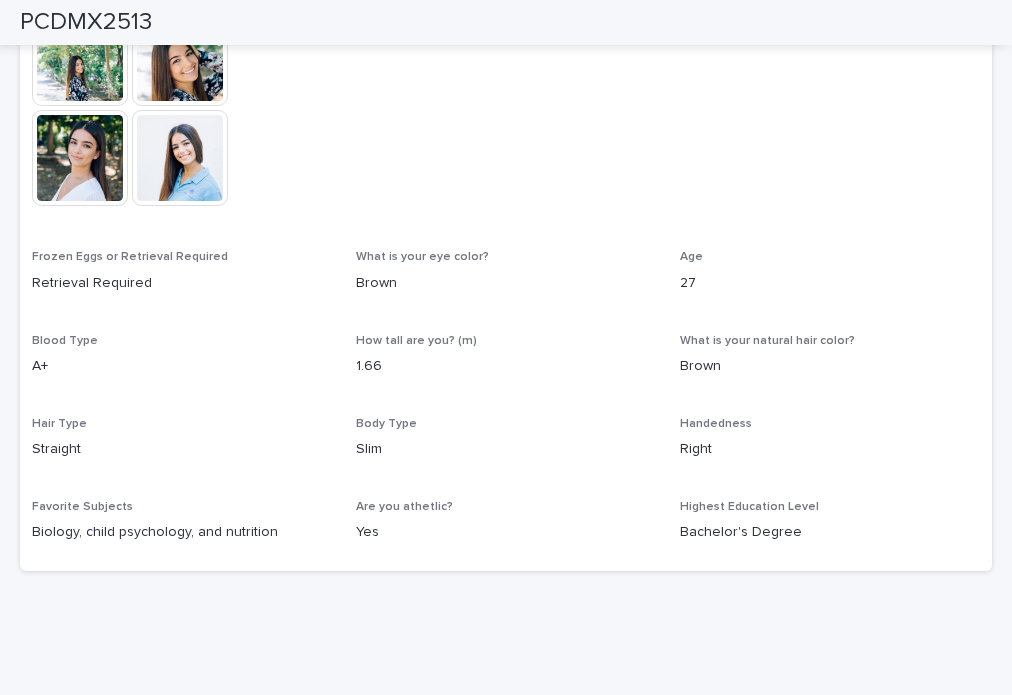 scroll, scrollTop: 800, scrollLeft: 0, axis: vertical 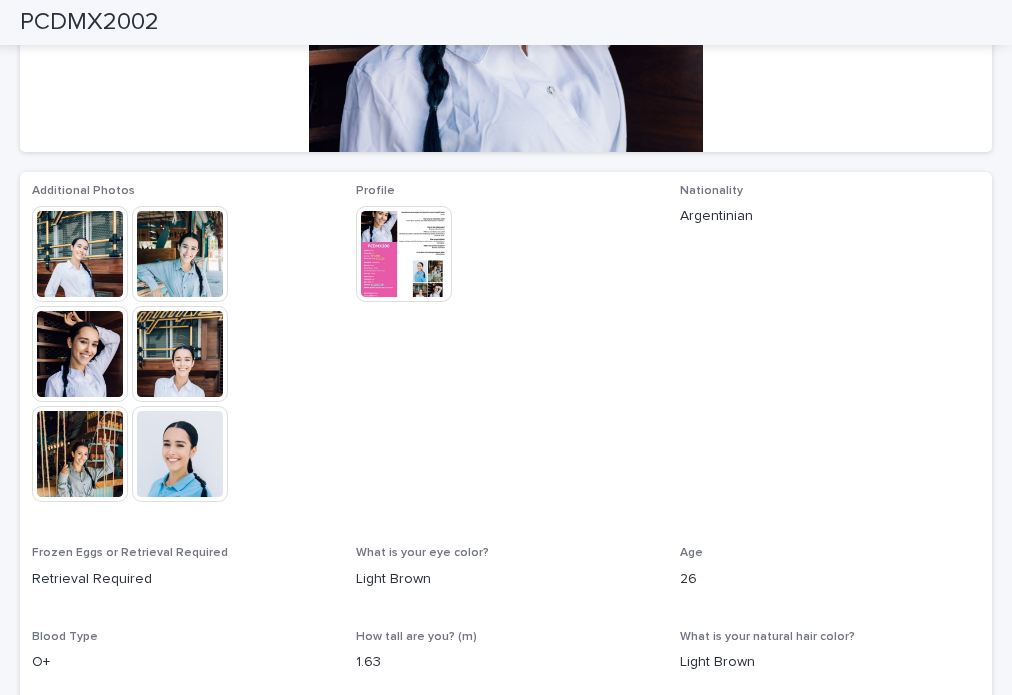 click at bounding box center [80, 254] 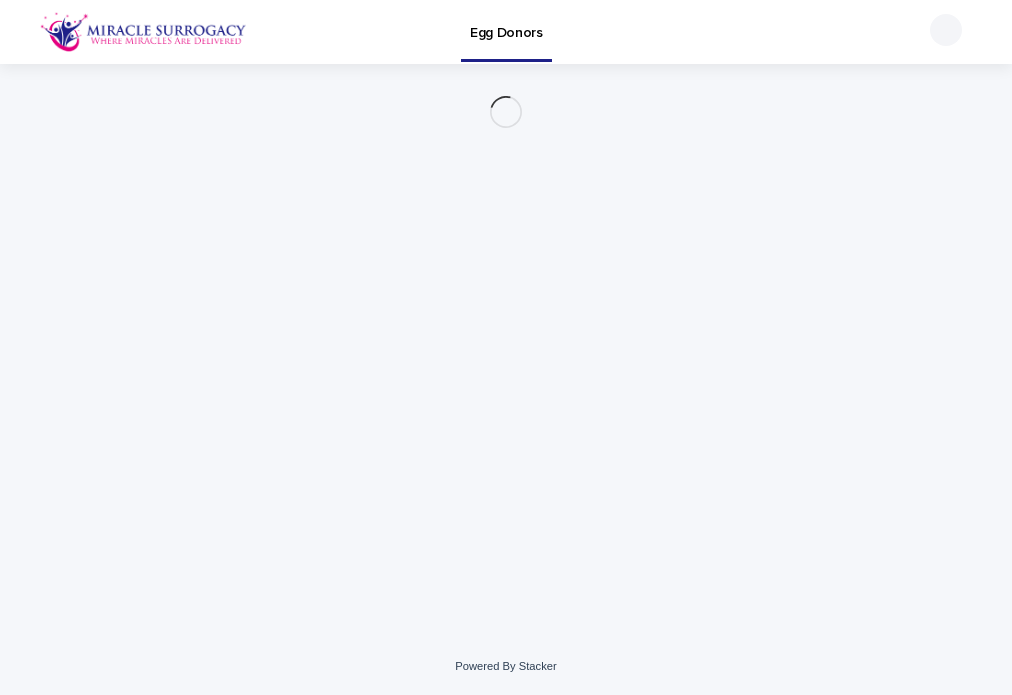 scroll, scrollTop: 0, scrollLeft: 0, axis: both 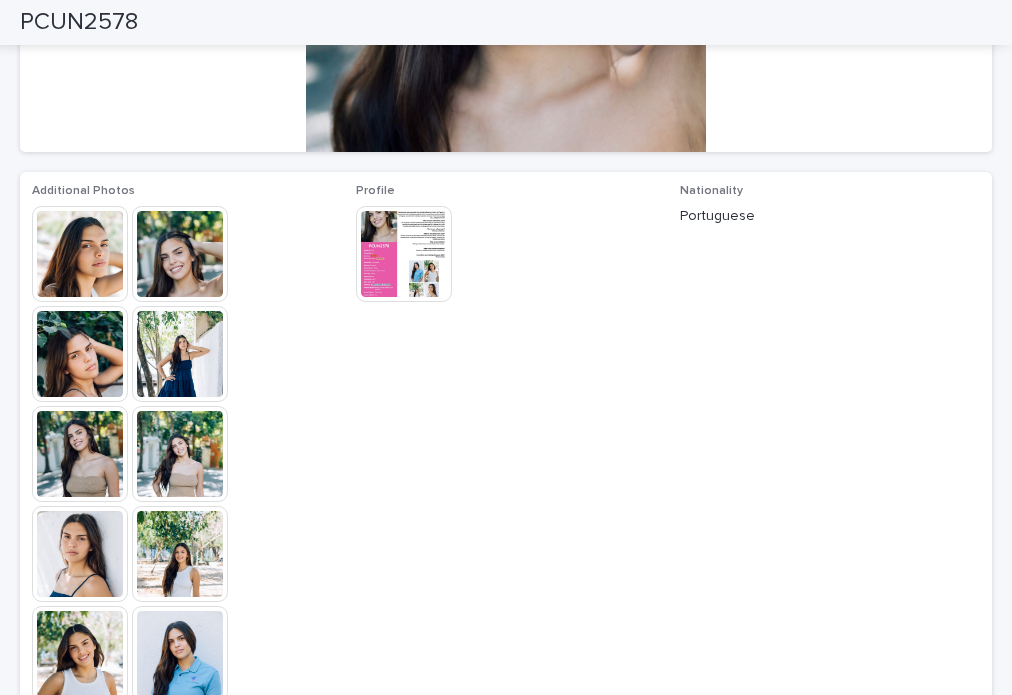 click at bounding box center (80, 254) 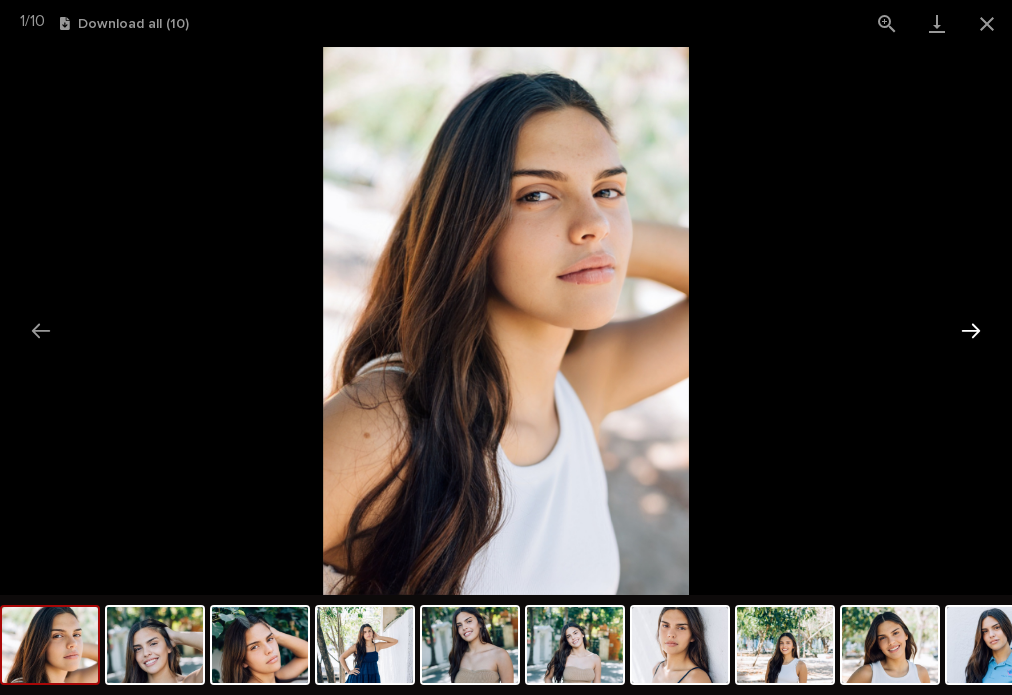 click at bounding box center [971, 330] 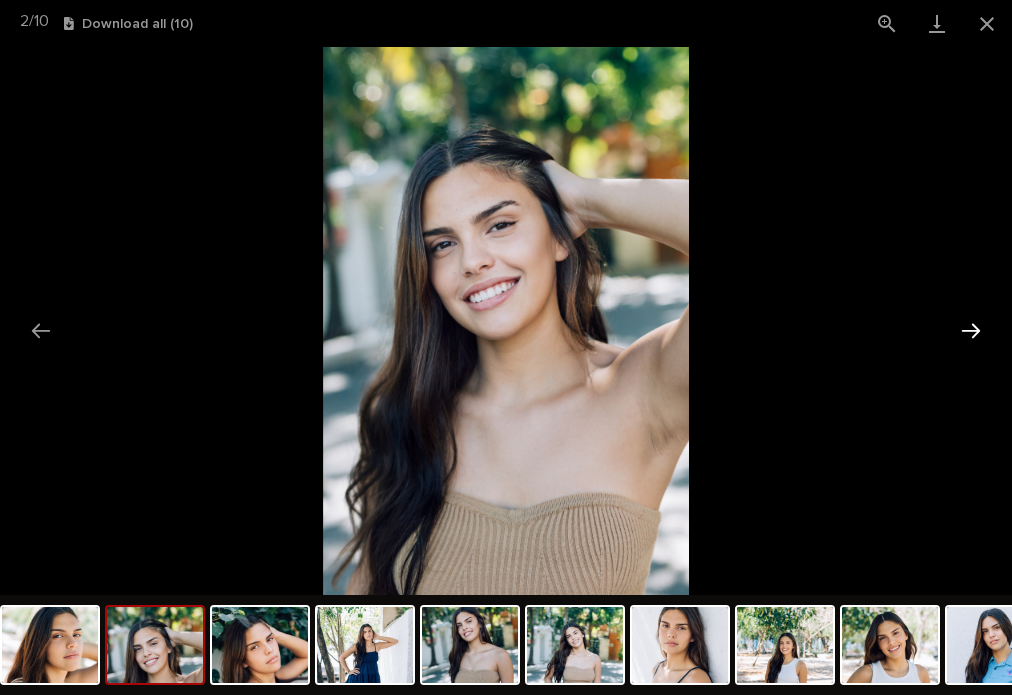click at bounding box center [971, 330] 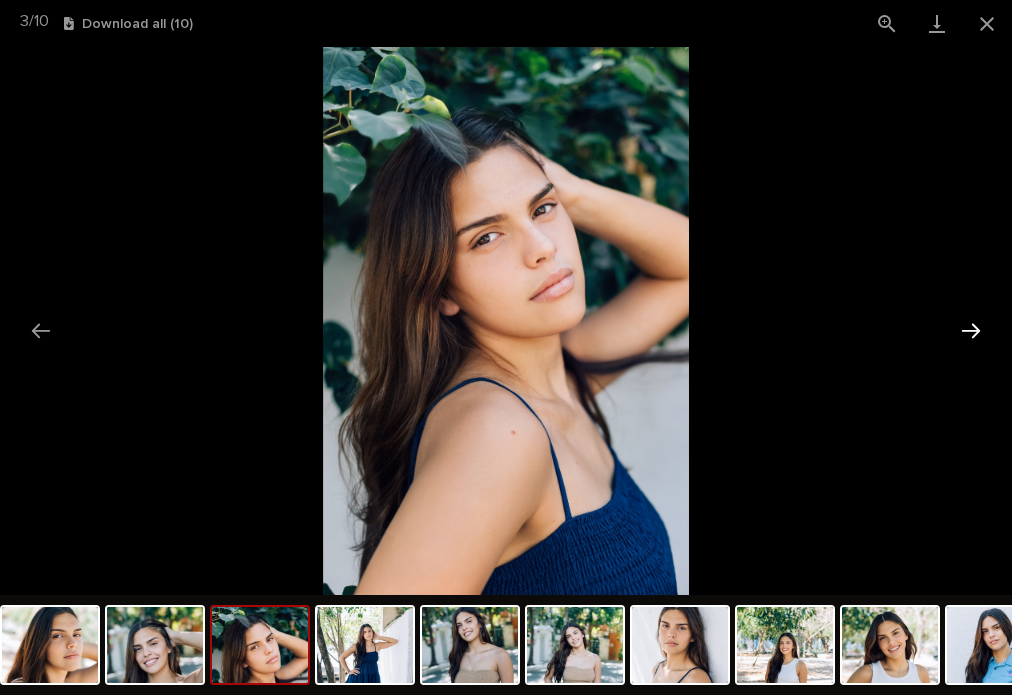 click at bounding box center (971, 330) 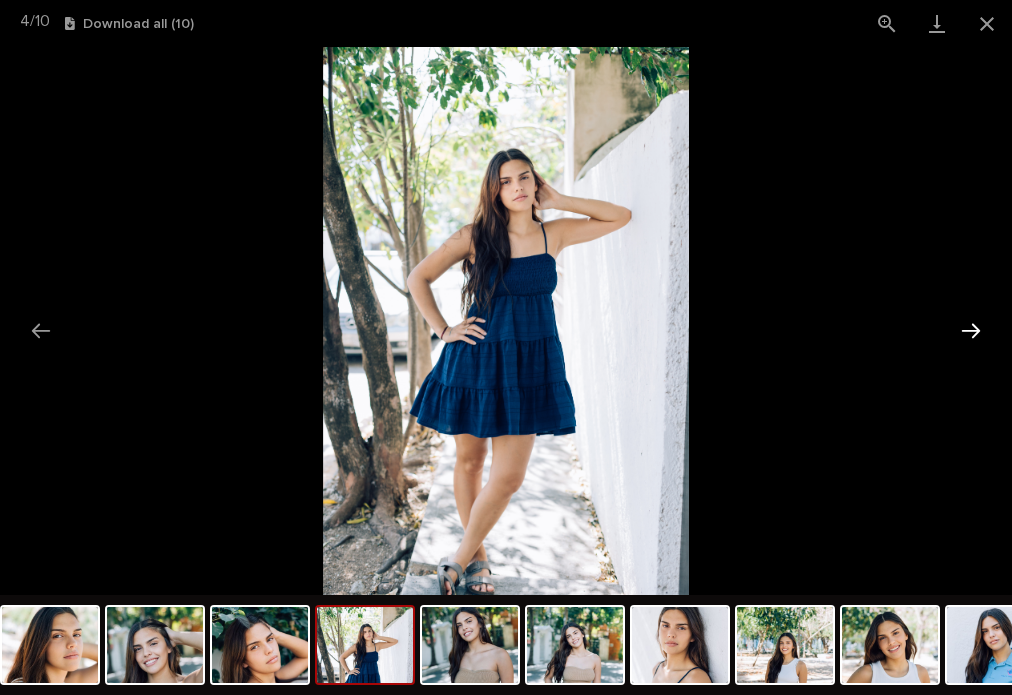 click at bounding box center [971, 330] 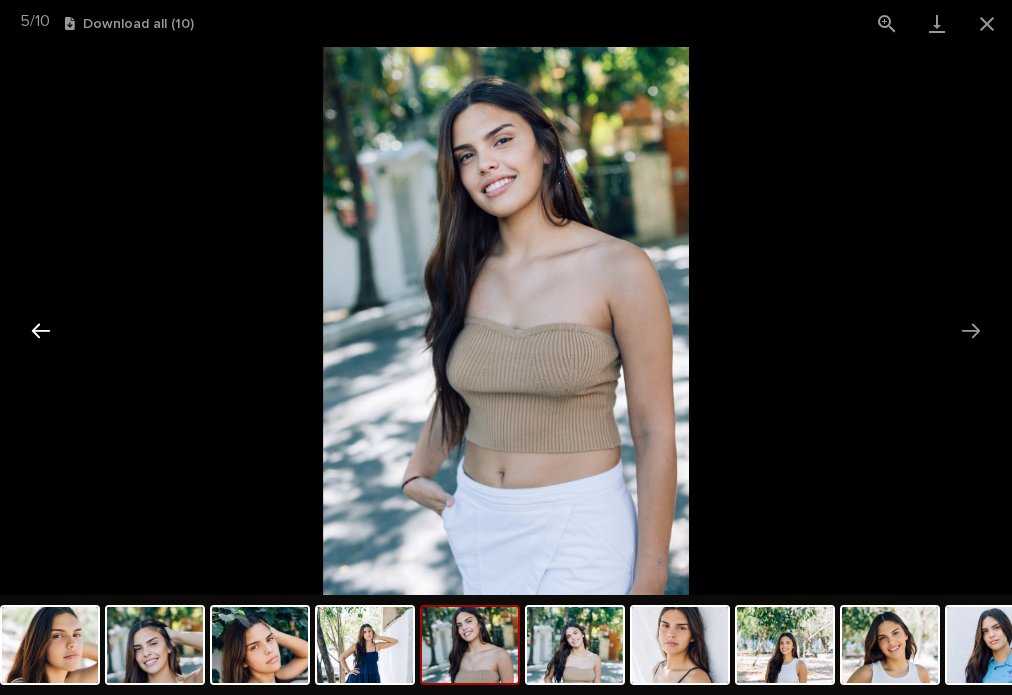 click at bounding box center [41, 330] 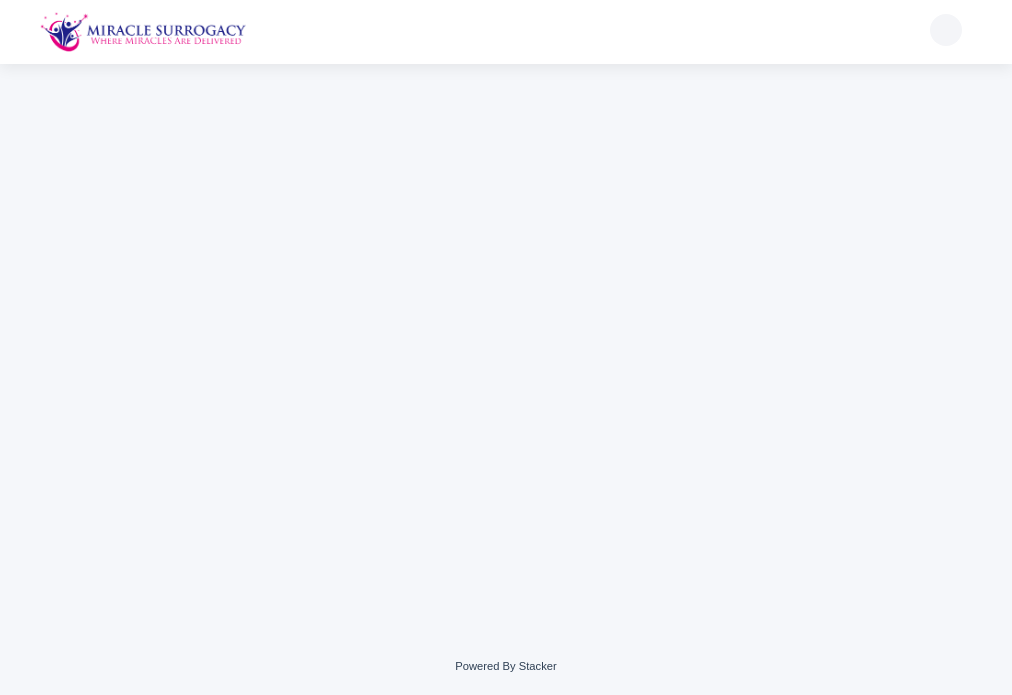 scroll, scrollTop: 0, scrollLeft: 0, axis: both 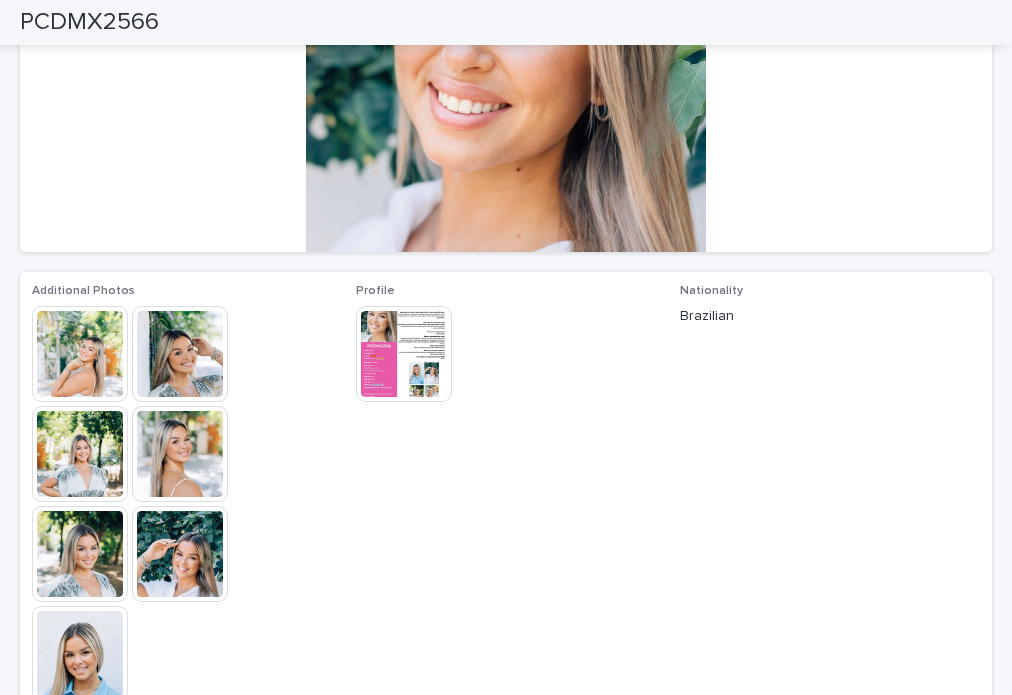 click at bounding box center [180, 354] 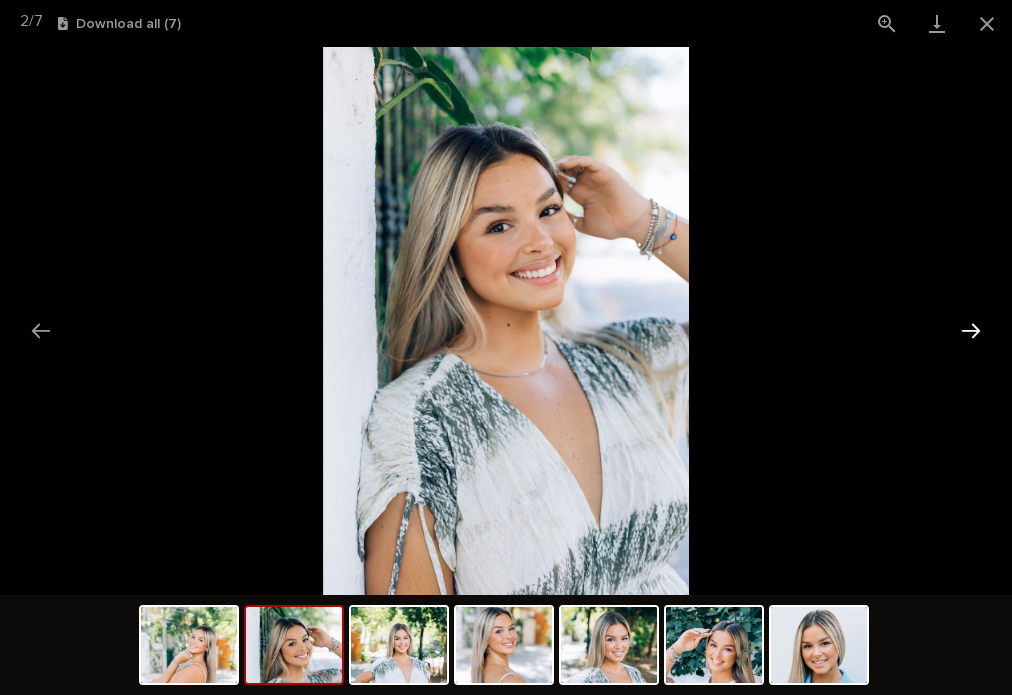 click at bounding box center [971, 330] 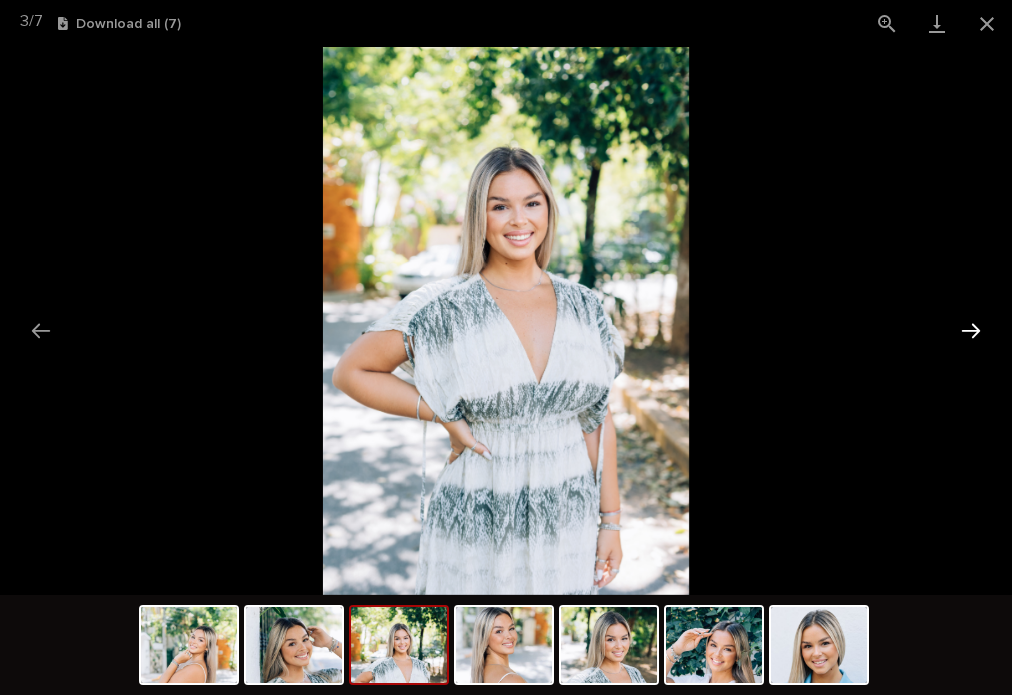 click at bounding box center [971, 330] 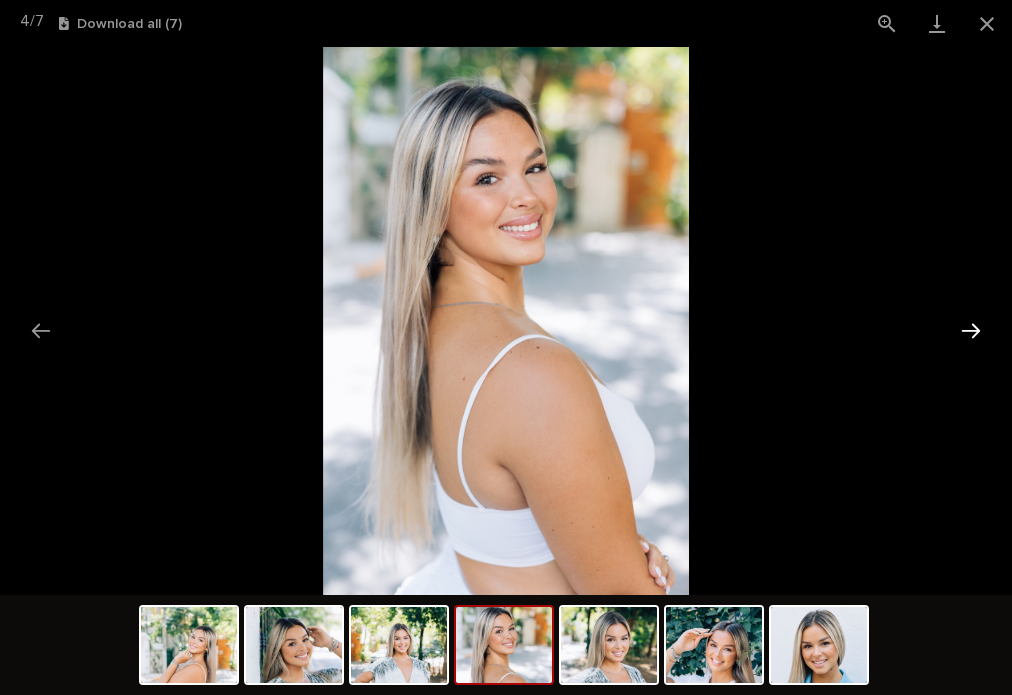click at bounding box center (971, 330) 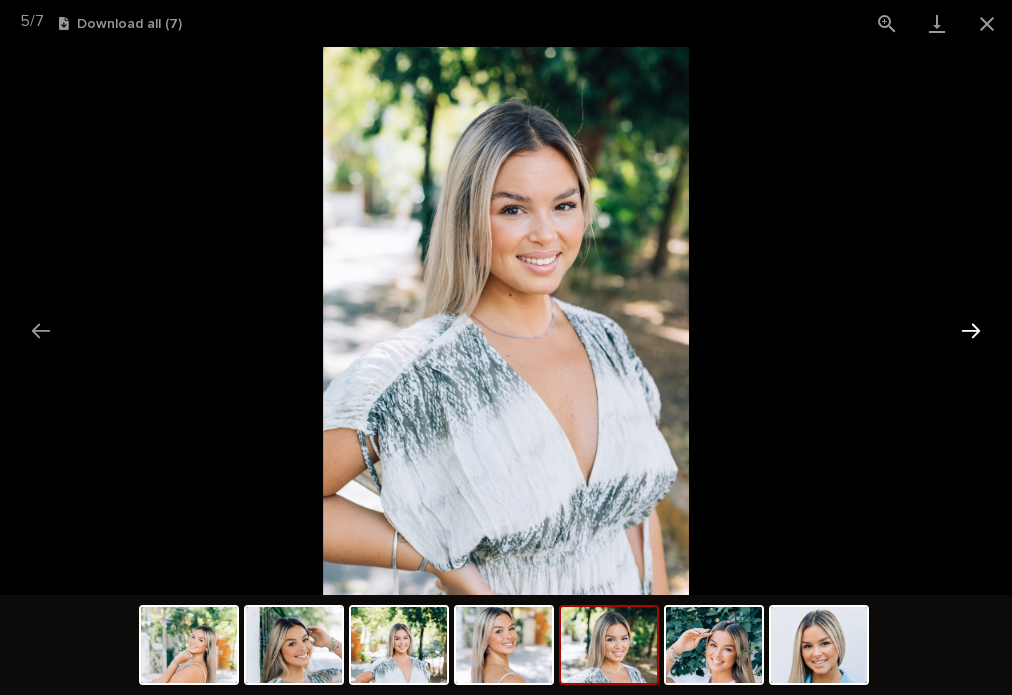 click at bounding box center [971, 330] 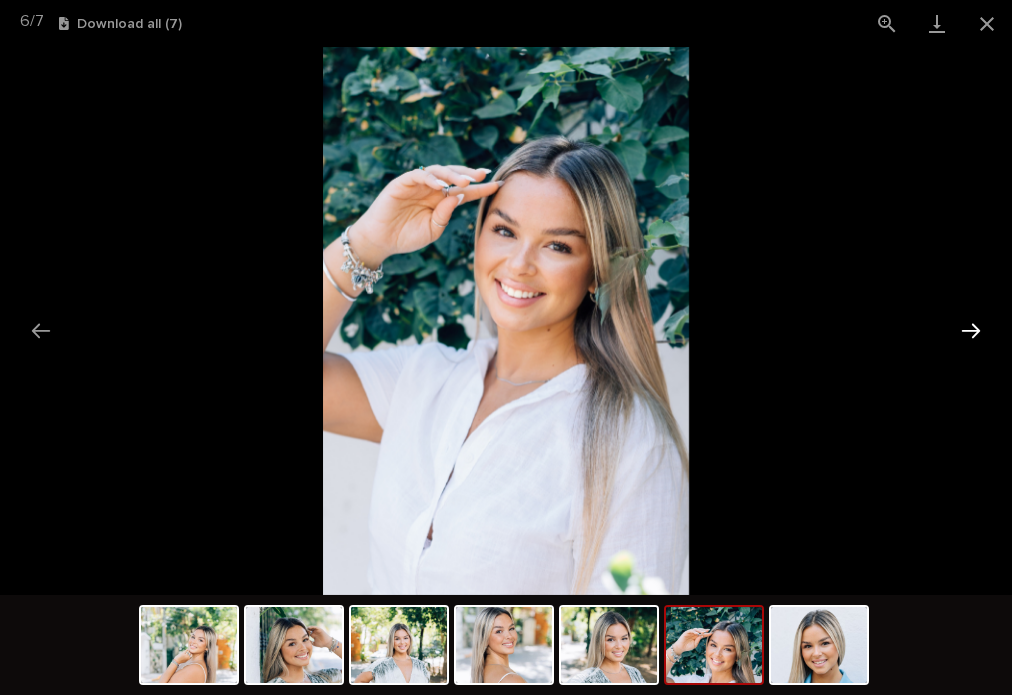 click at bounding box center (971, 330) 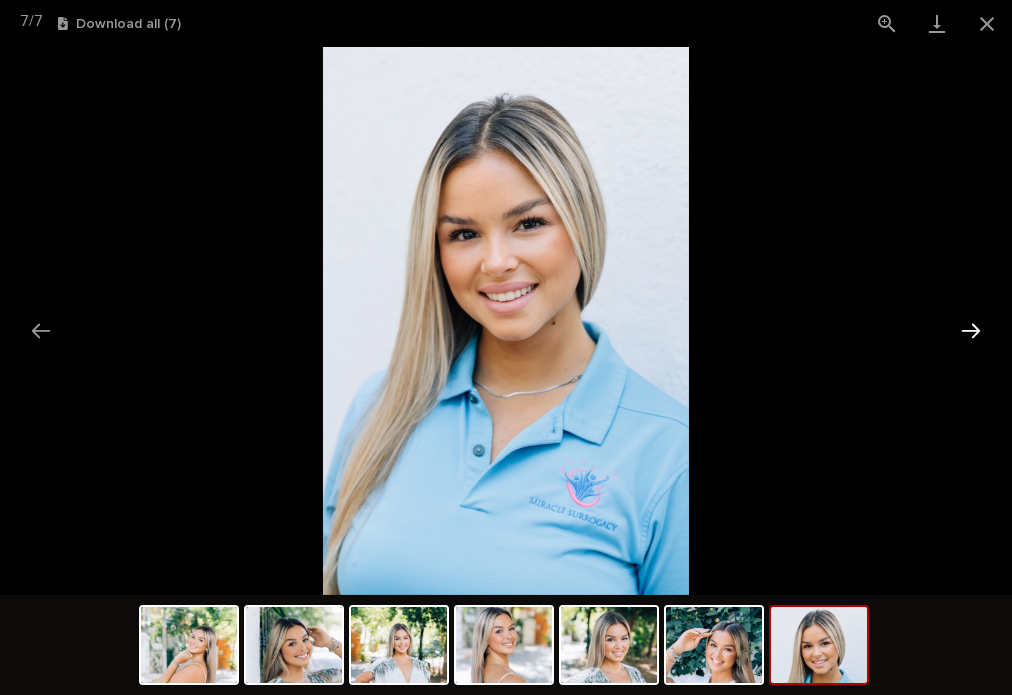 click at bounding box center [971, 330] 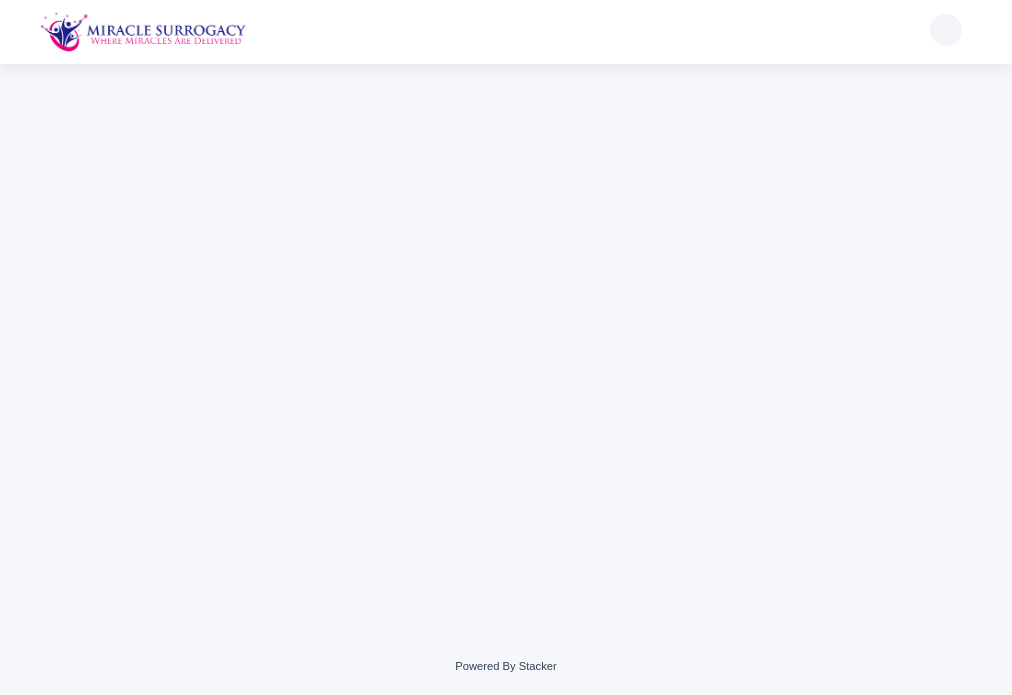 scroll, scrollTop: 0, scrollLeft: 0, axis: both 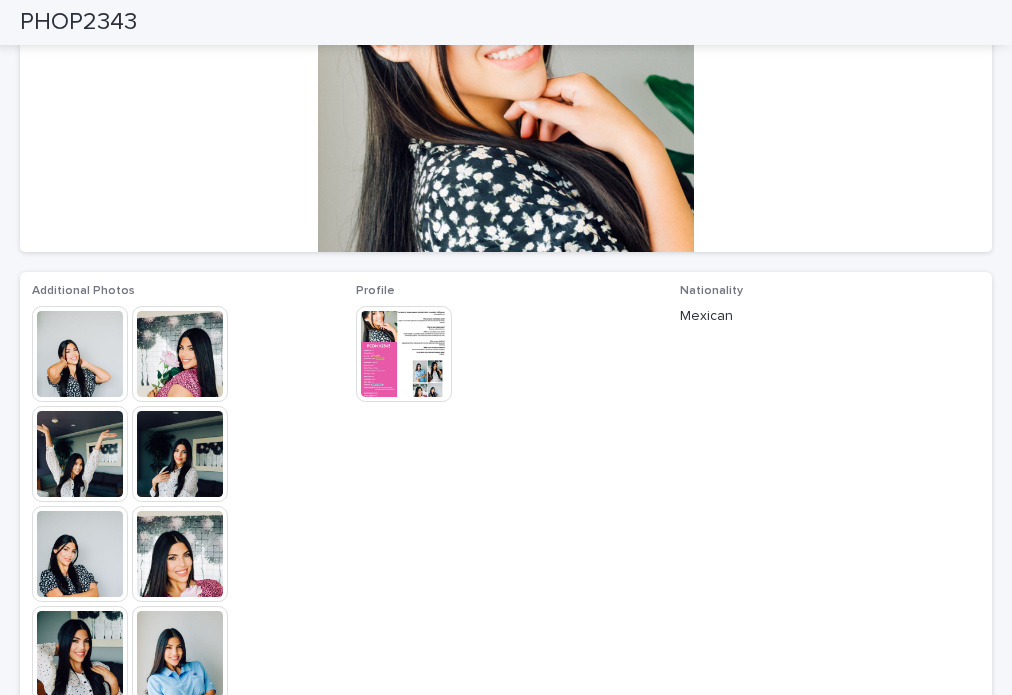 click at bounding box center (80, 354) 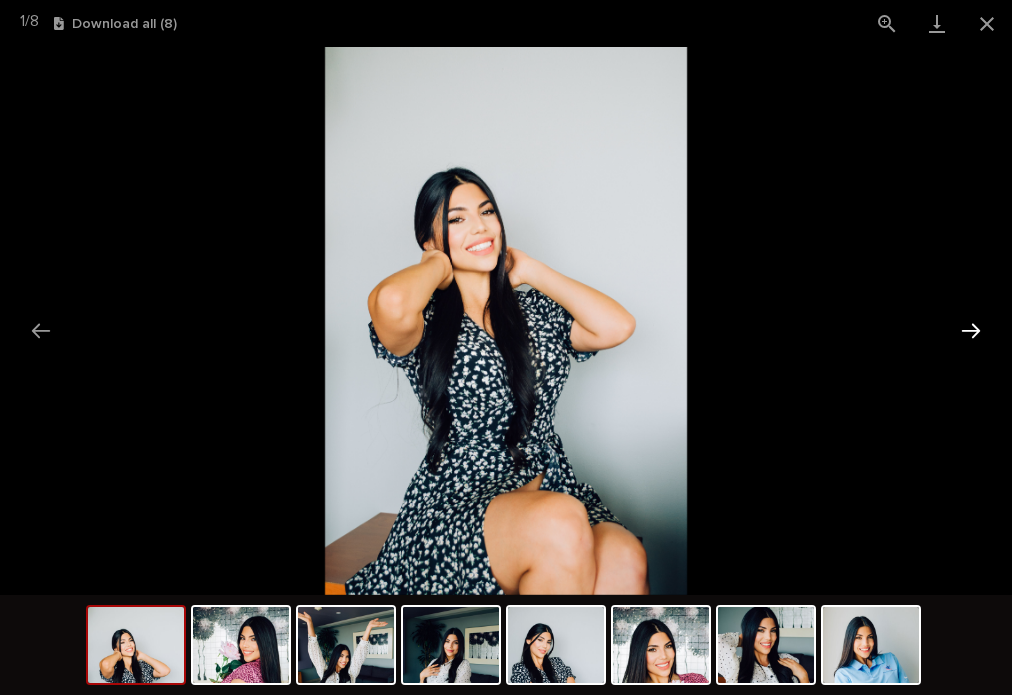 click at bounding box center (971, 330) 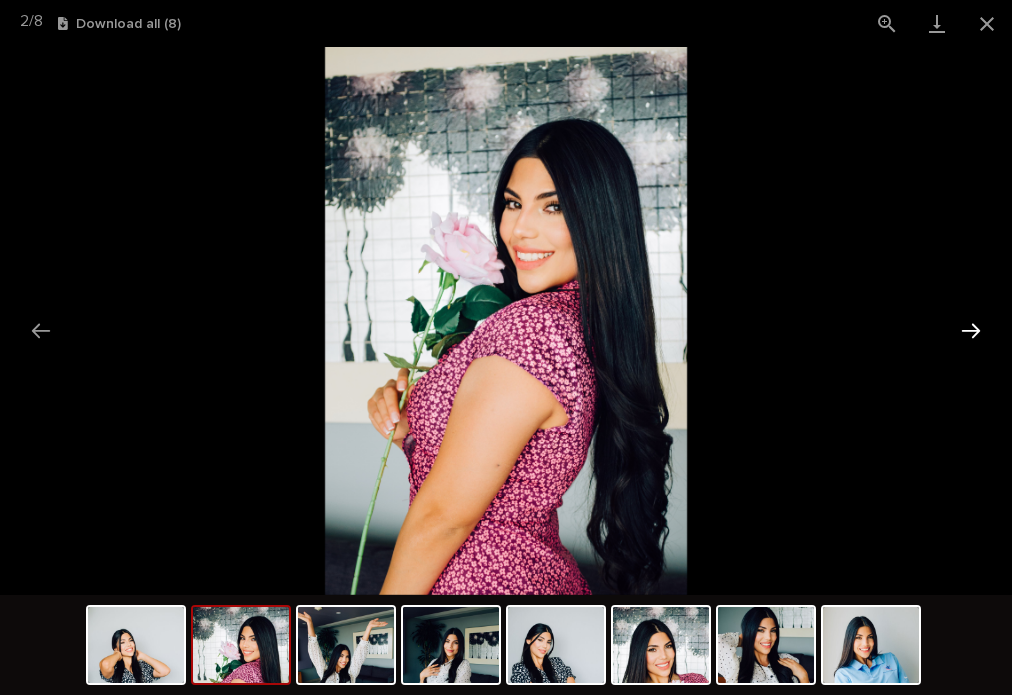 click at bounding box center (971, 330) 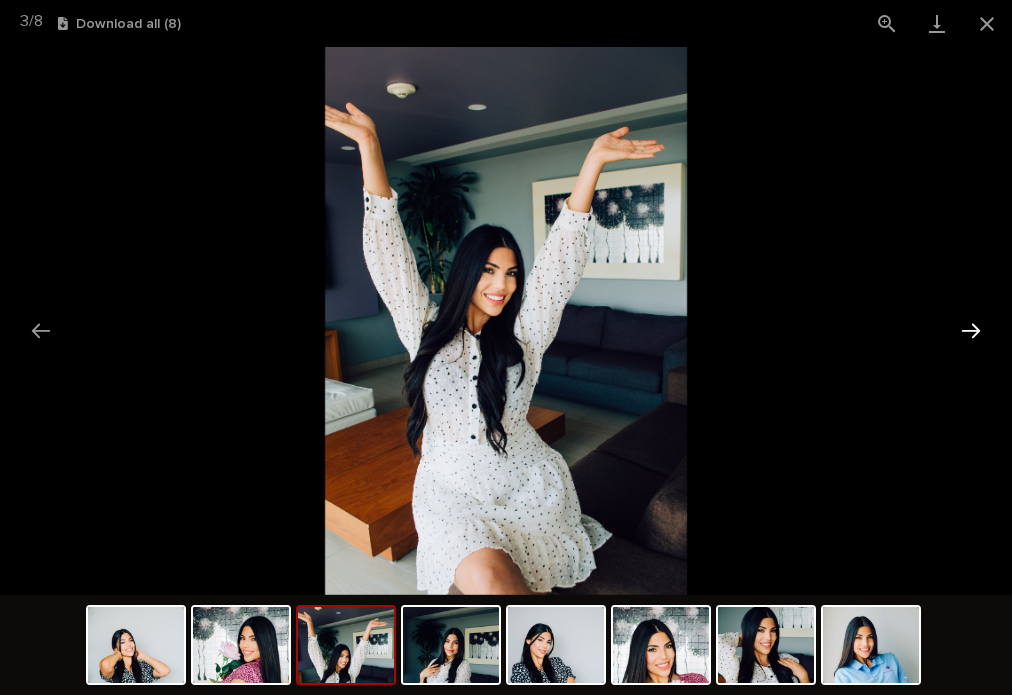 click at bounding box center (971, 330) 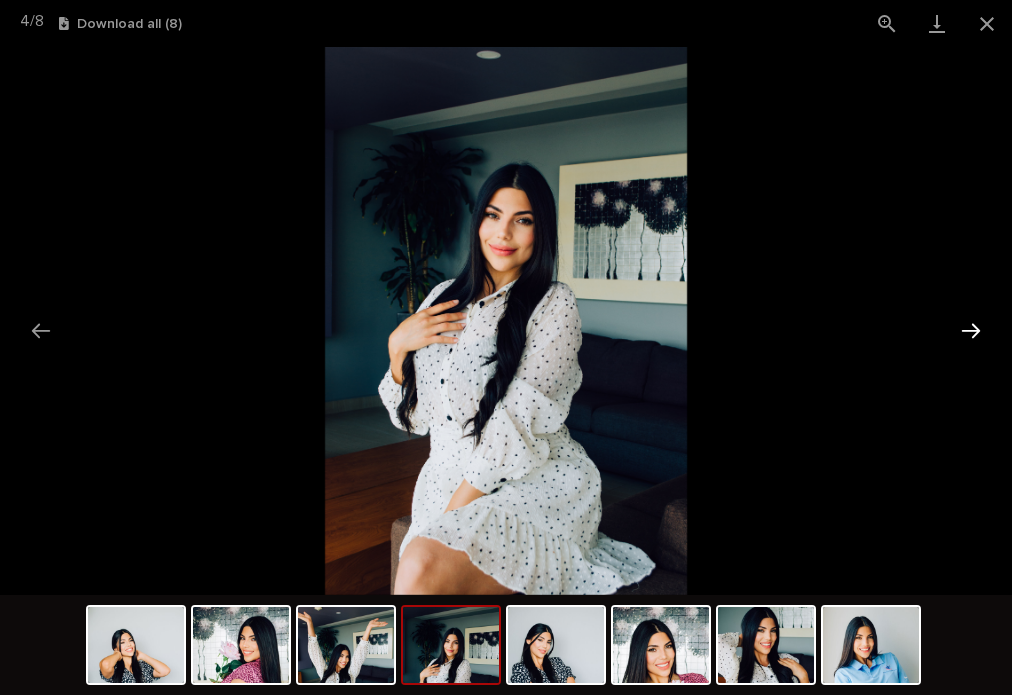 click at bounding box center [971, 330] 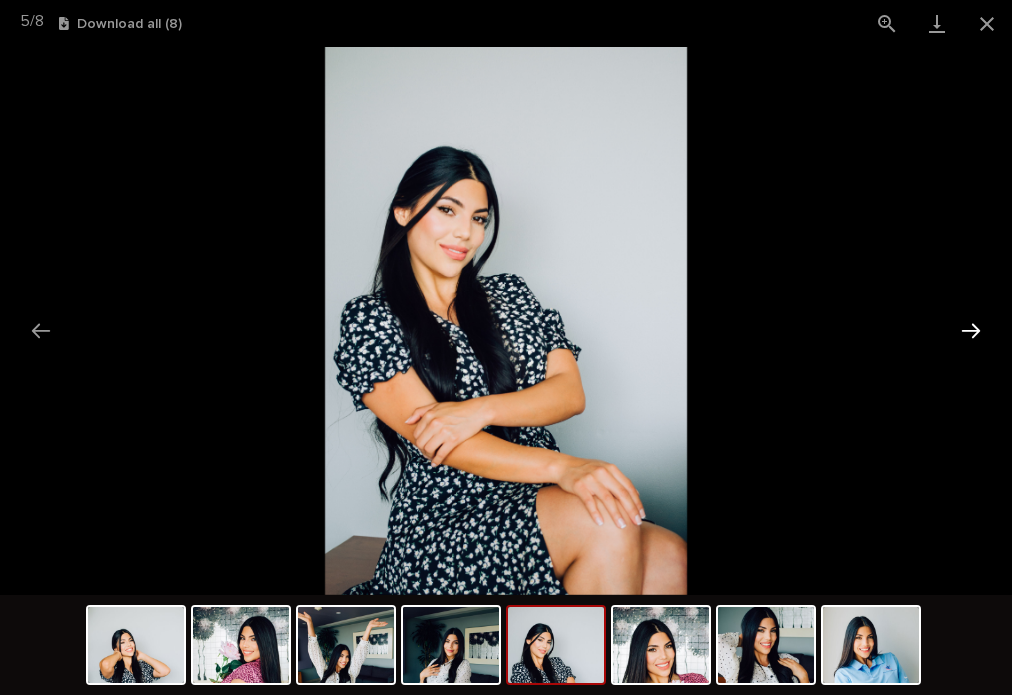 click at bounding box center (971, 330) 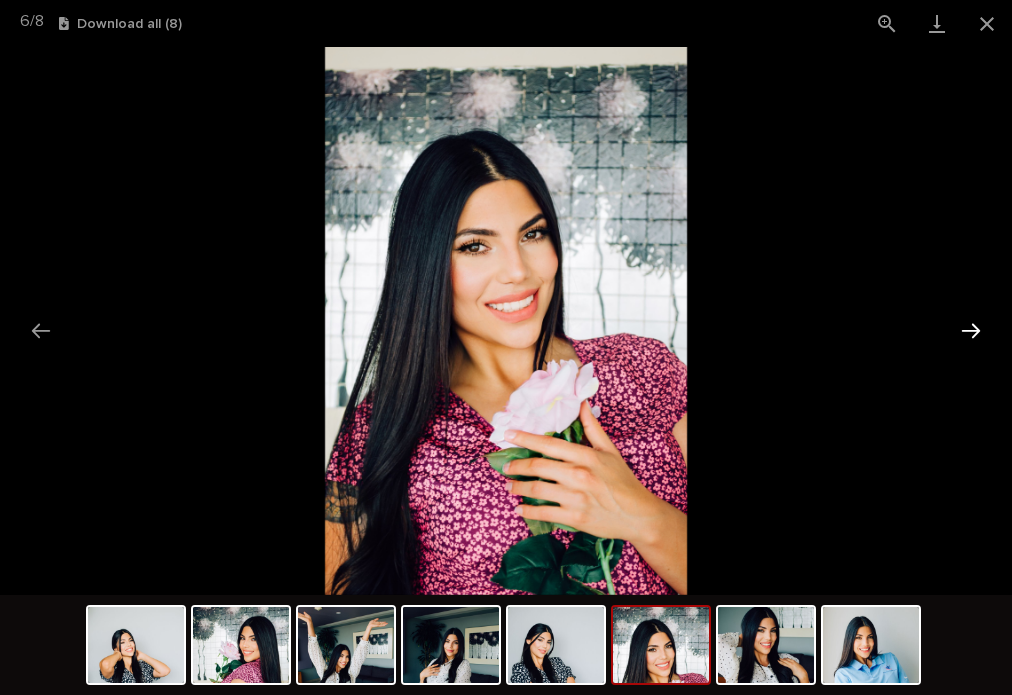 click at bounding box center [971, 330] 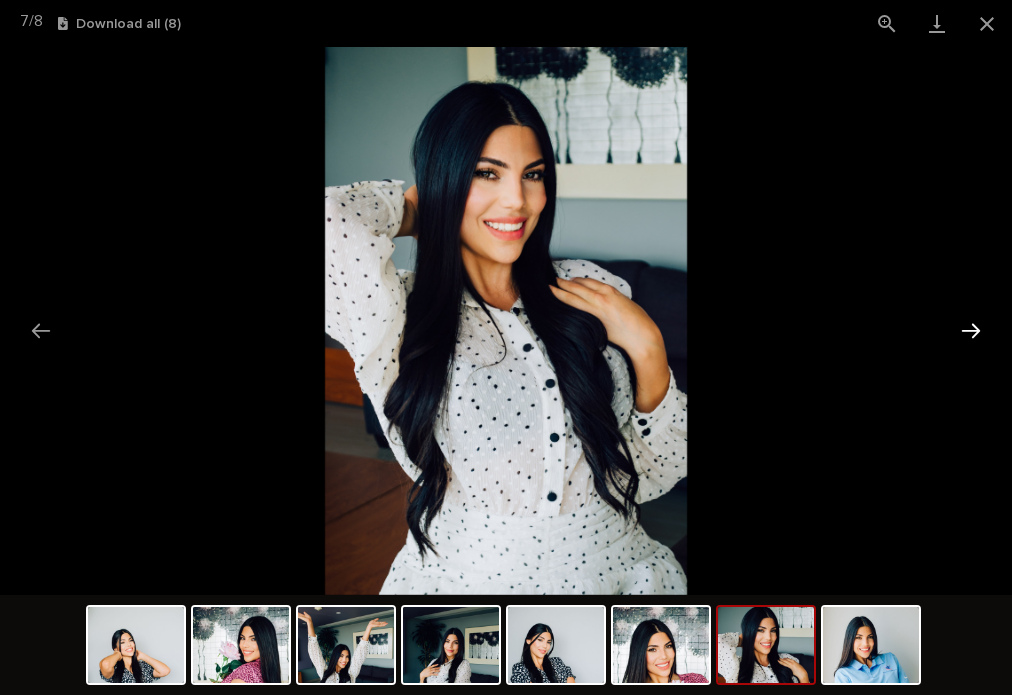 click at bounding box center (971, 330) 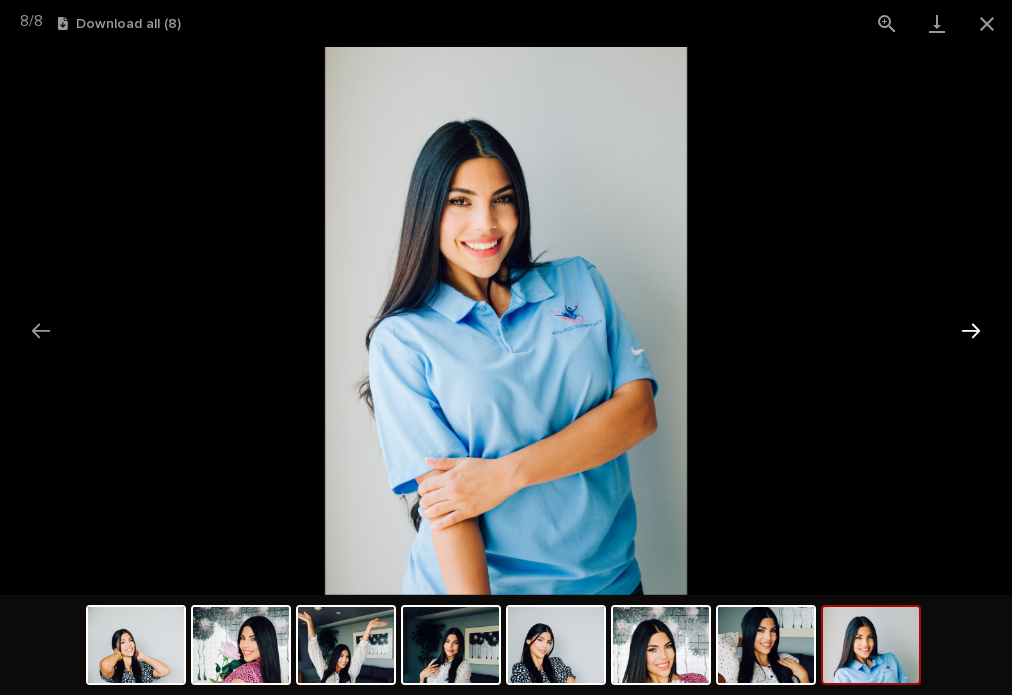 click at bounding box center (971, 330) 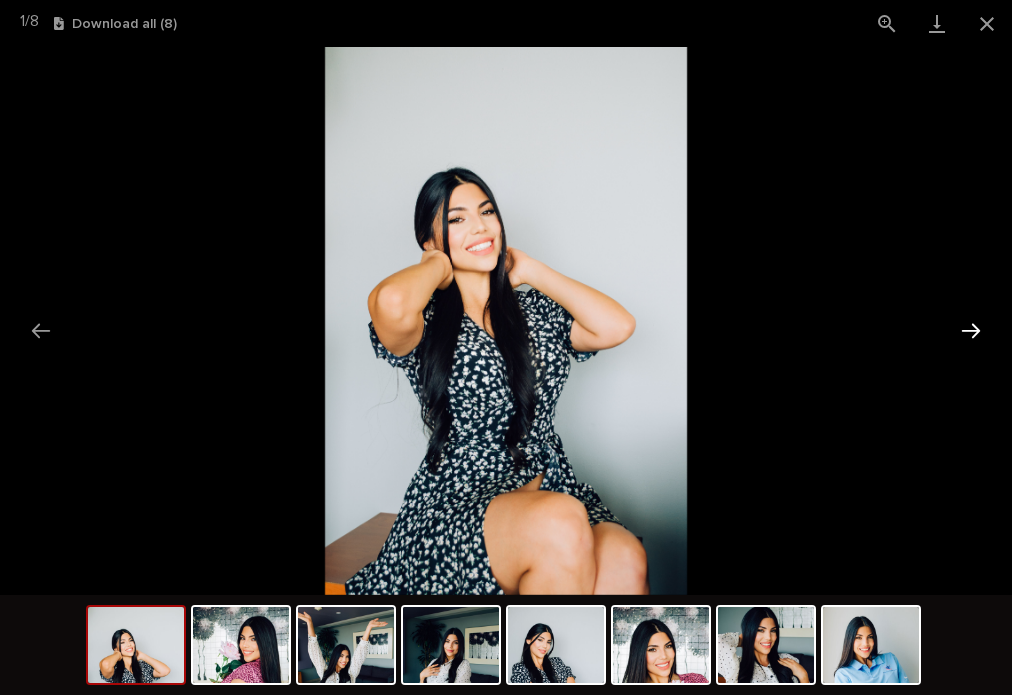 click at bounding box center (971, 330) 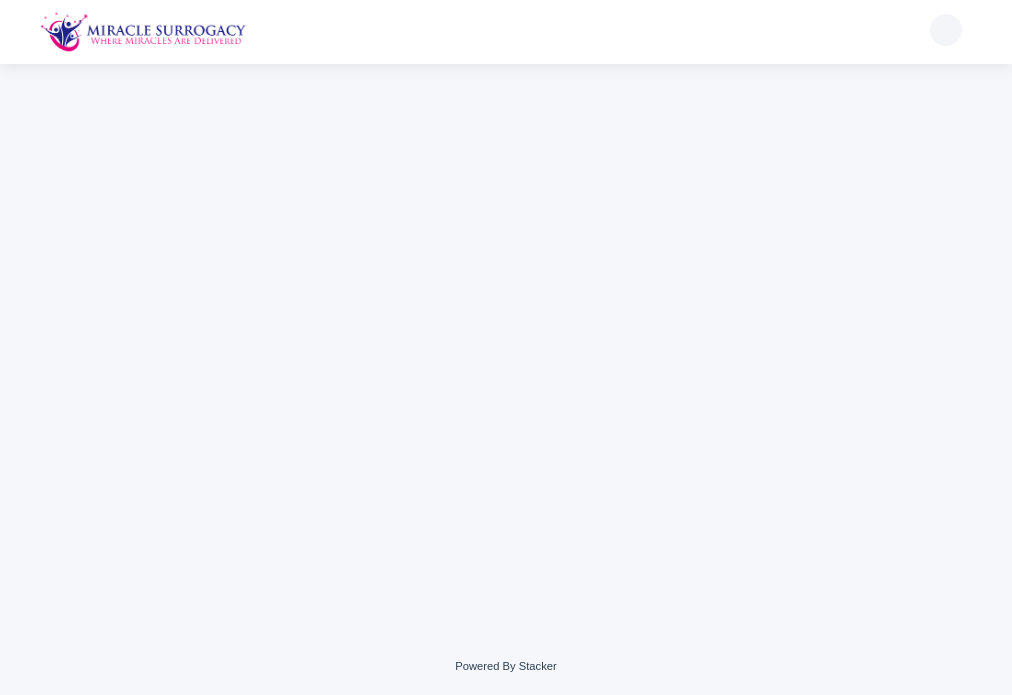 scroll, scrollTop: 0, scrollLeft: 0, axis: both 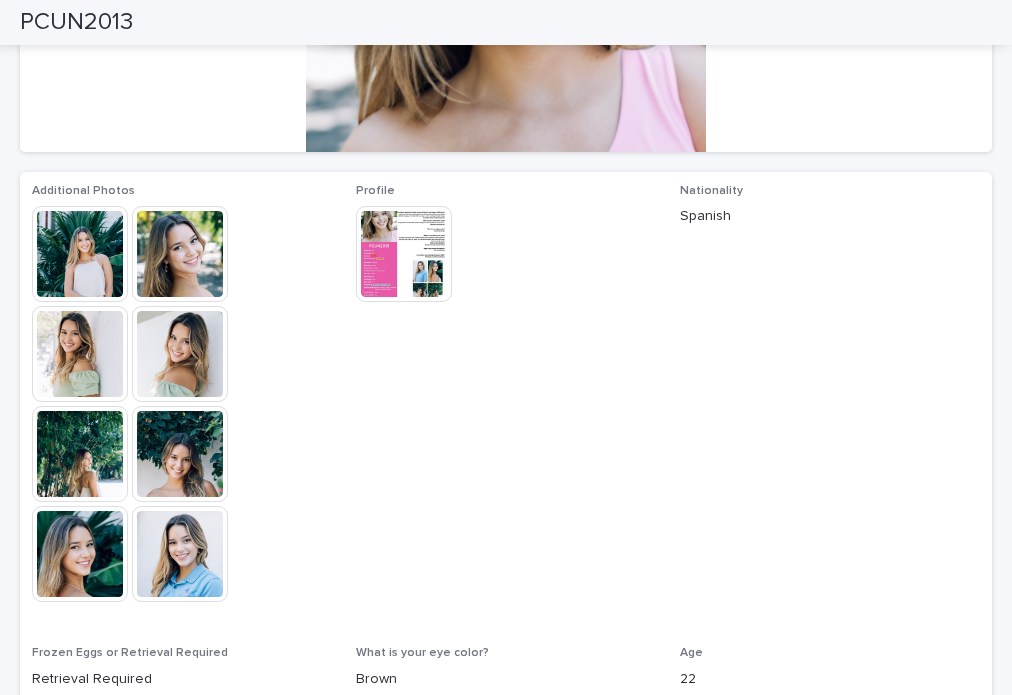 click at bounding box center (80, 254) 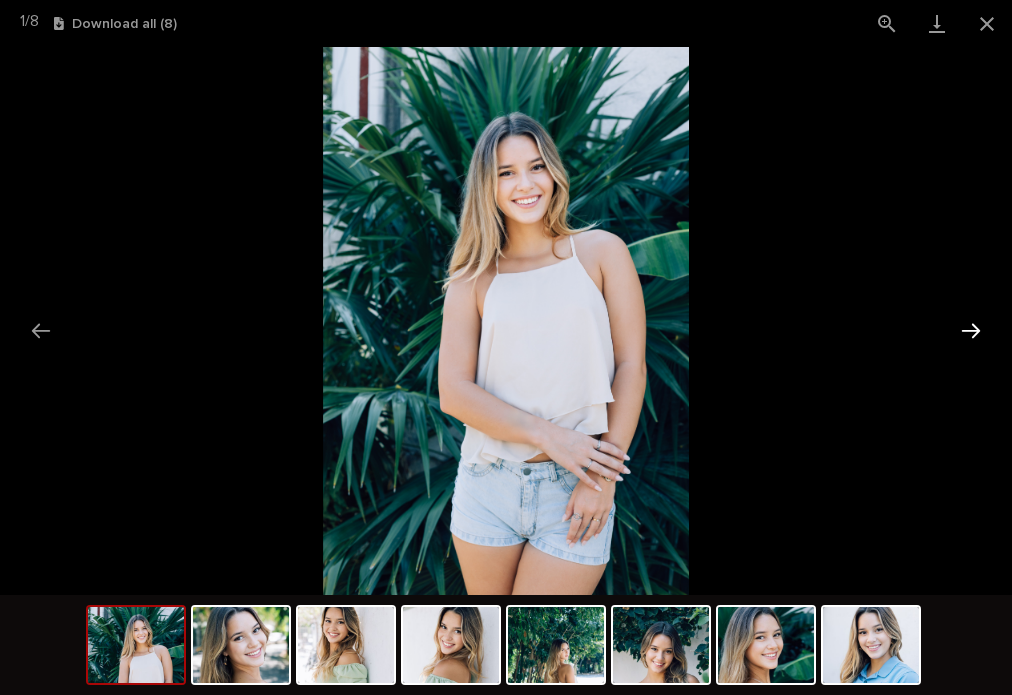 click at bounding box center [971, 330] 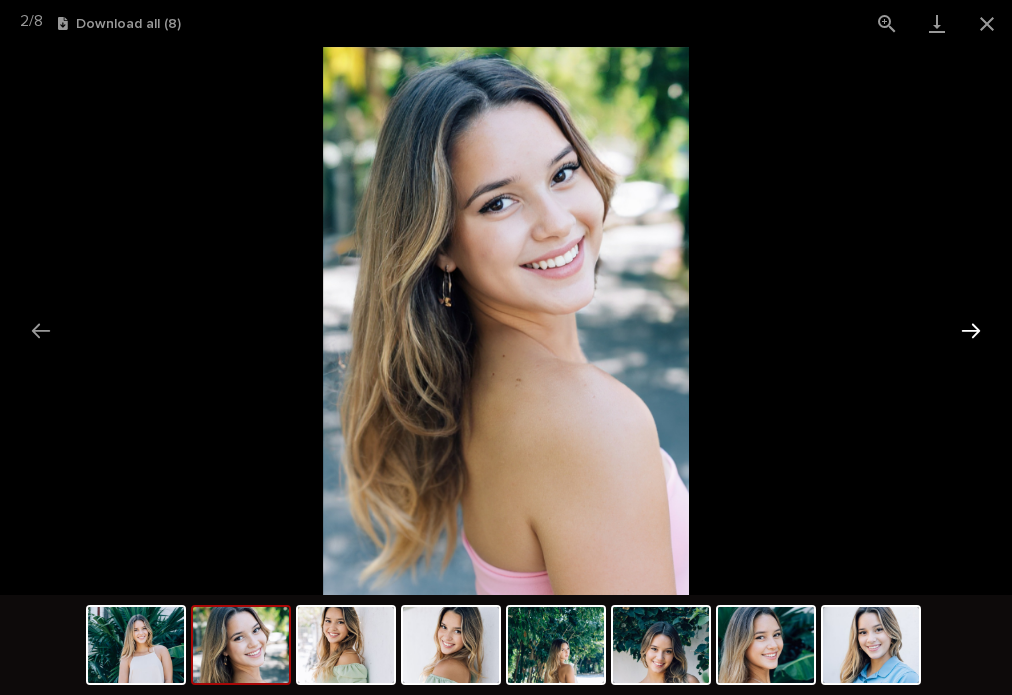 click at bounding box center [971, 330] 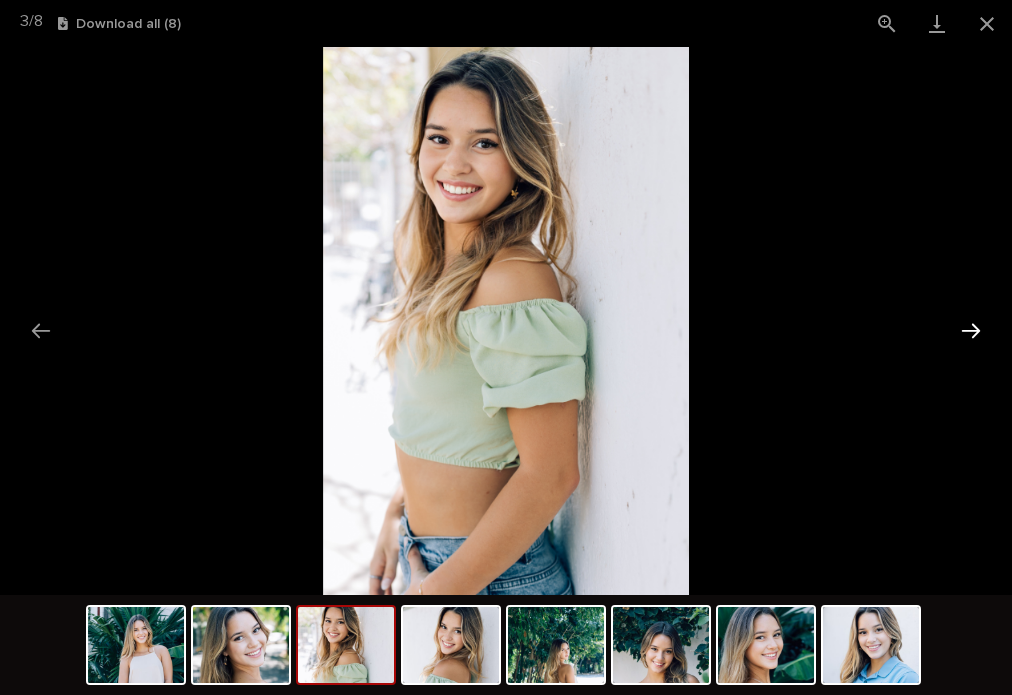 click at bounding box center [971, 330] 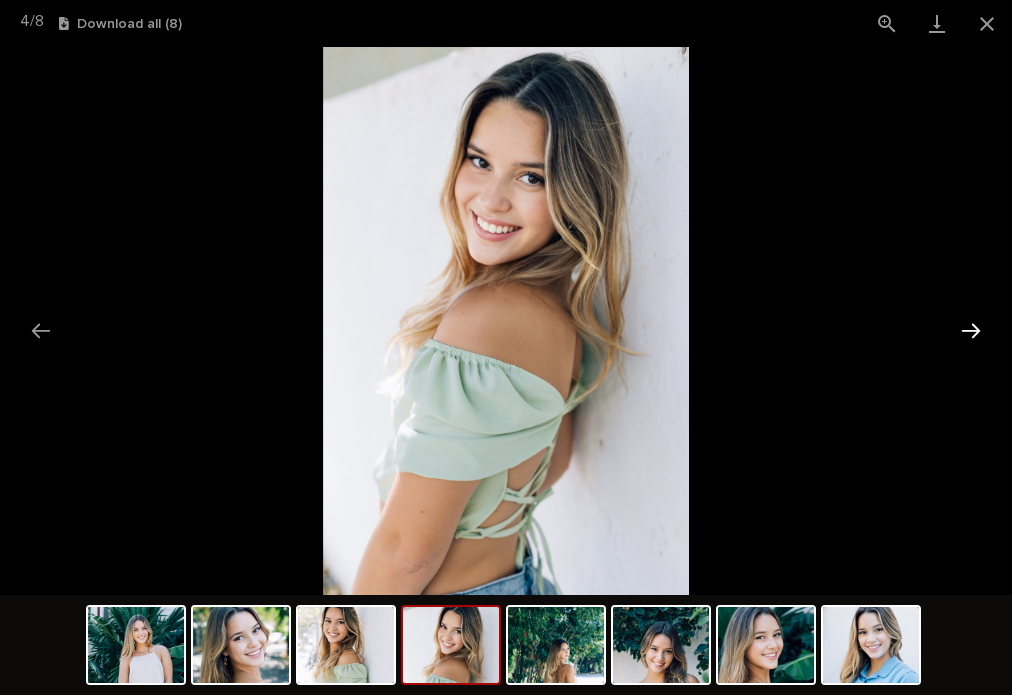 click at bounding box center (971, 330) 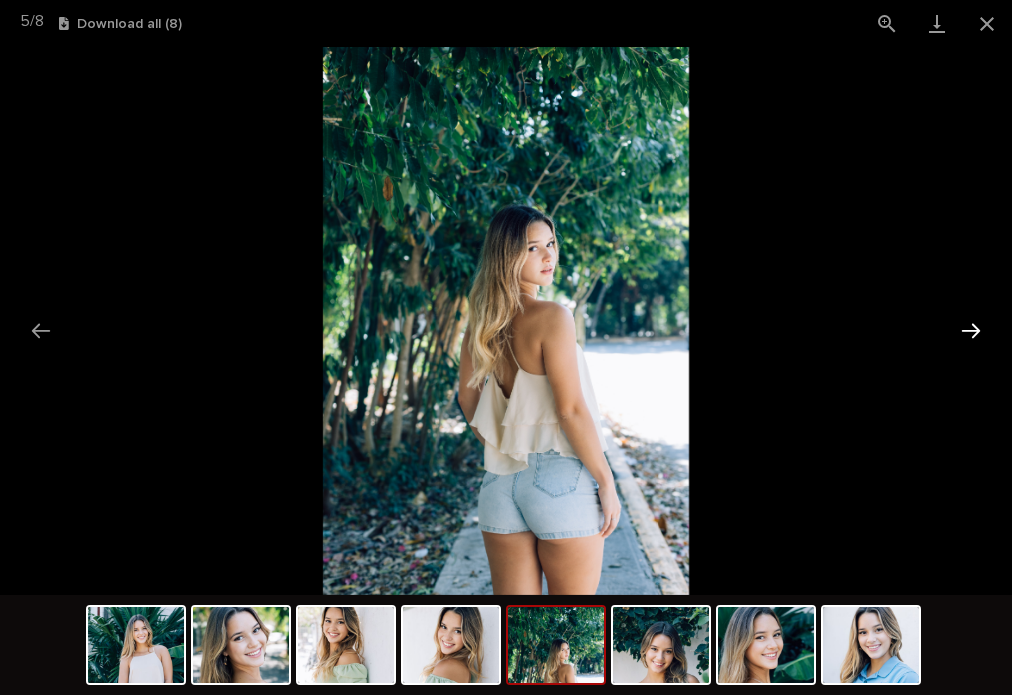 click at bounding box center (971, 330) 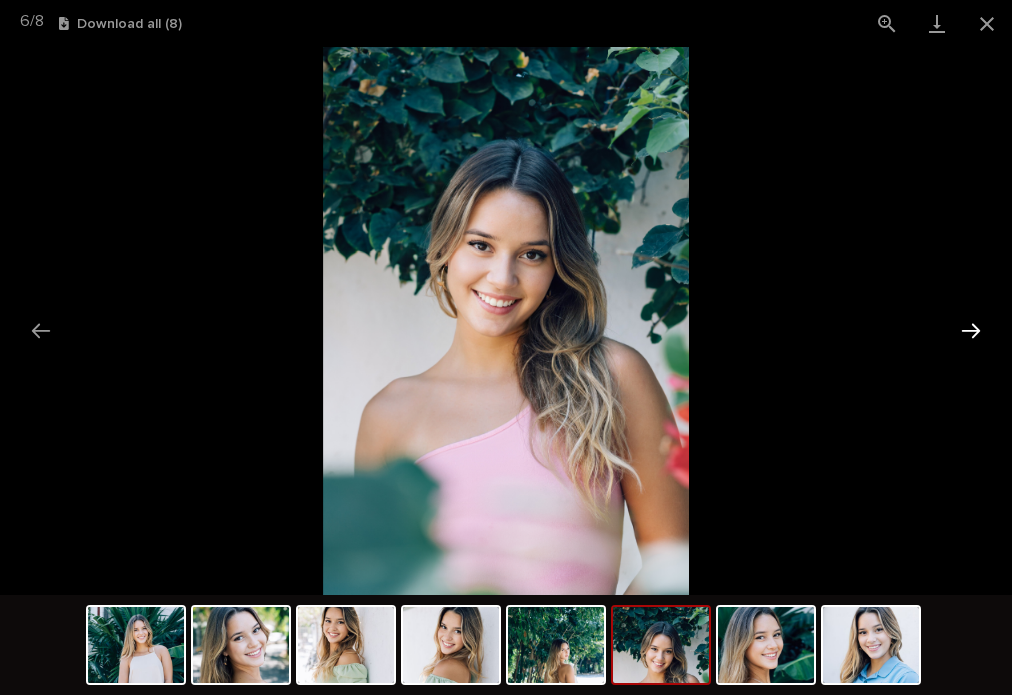 click at bounding box center (971, 330) 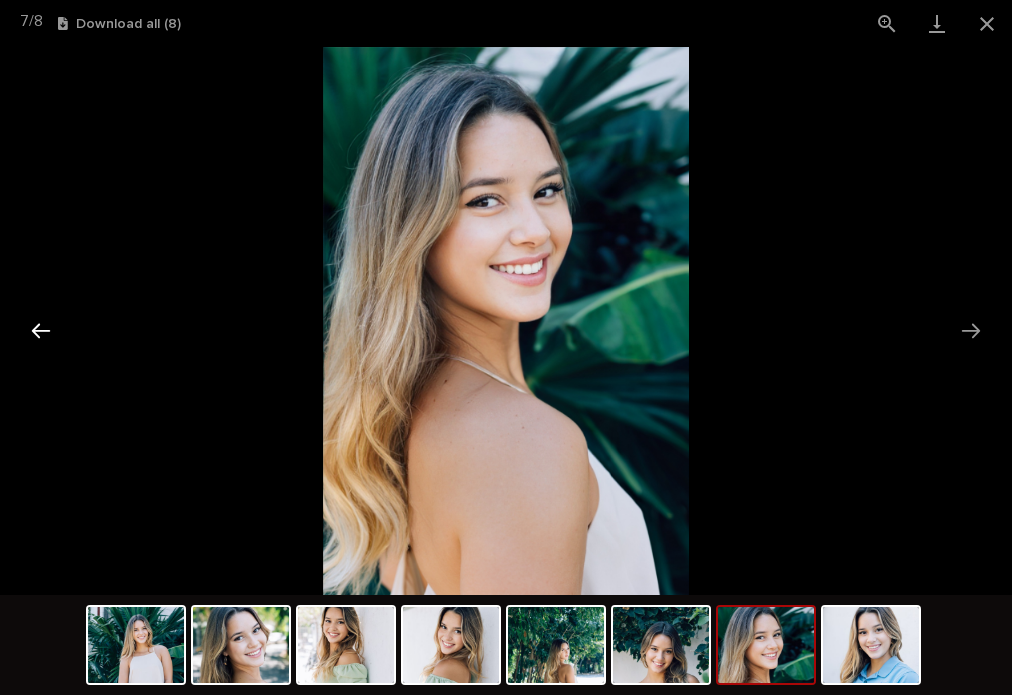 click at bounding box center (41, 330) 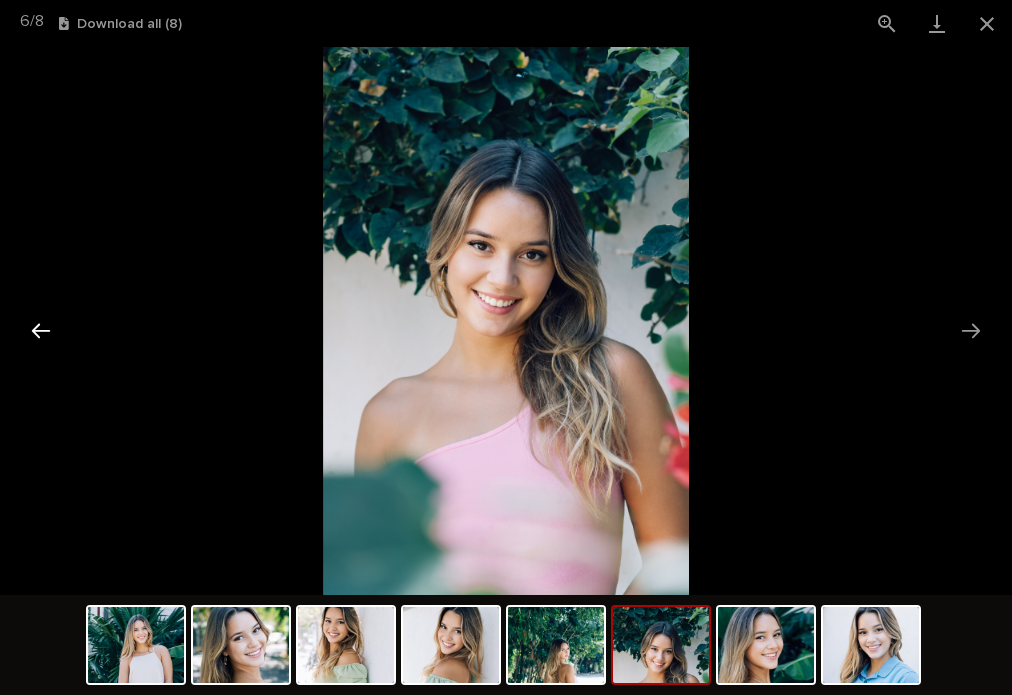 click at bounding box center (41, 330) 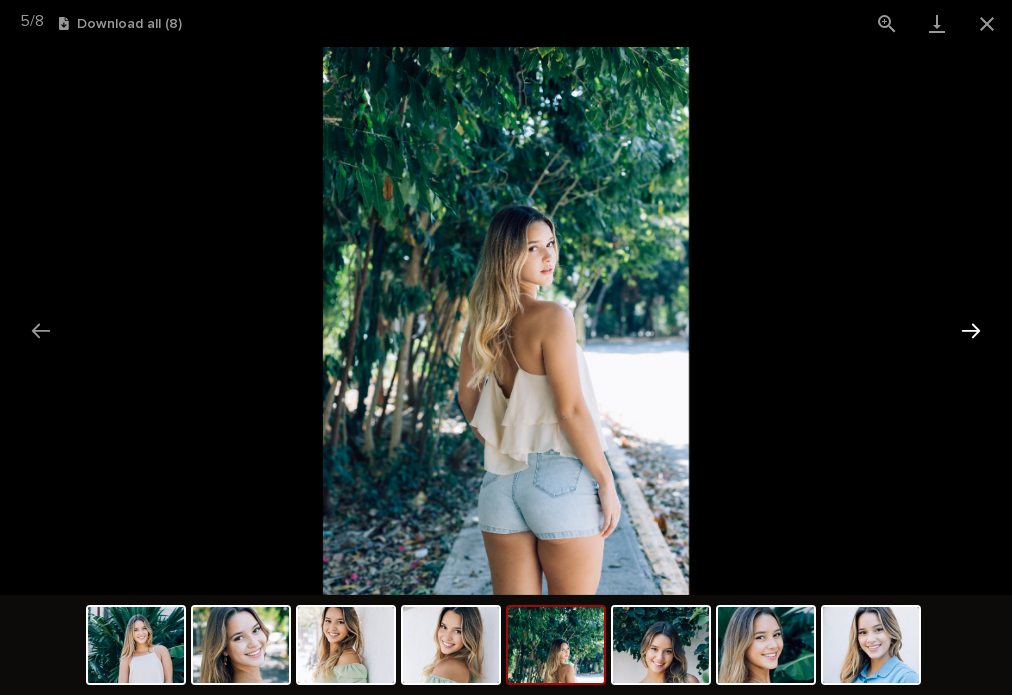 click at bounding box center [971, 330] 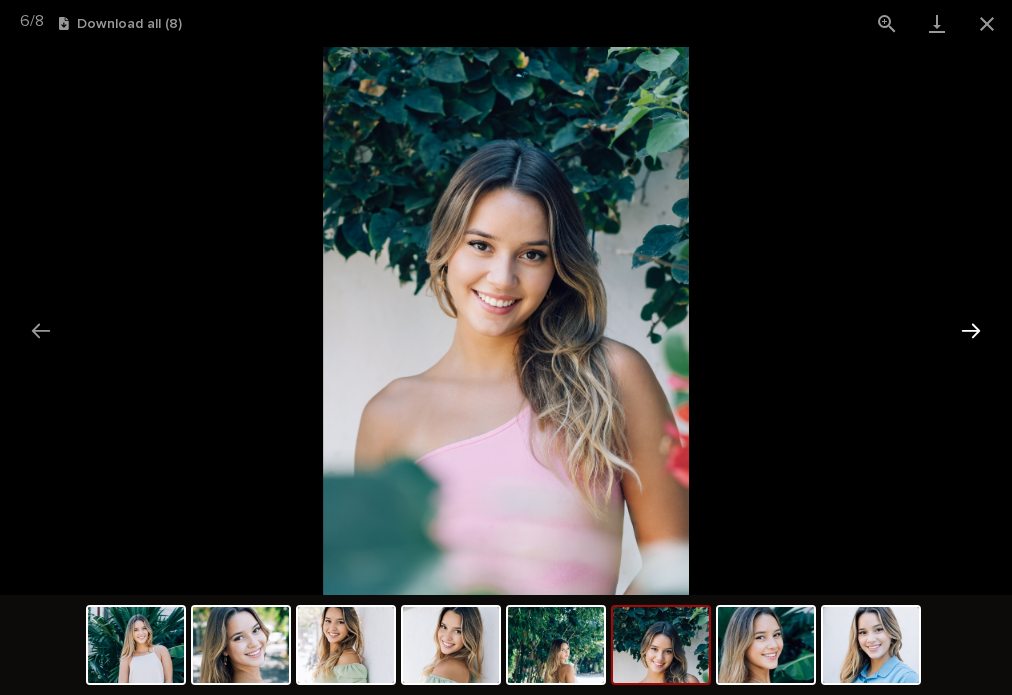 click at bounding box center (971, 330) 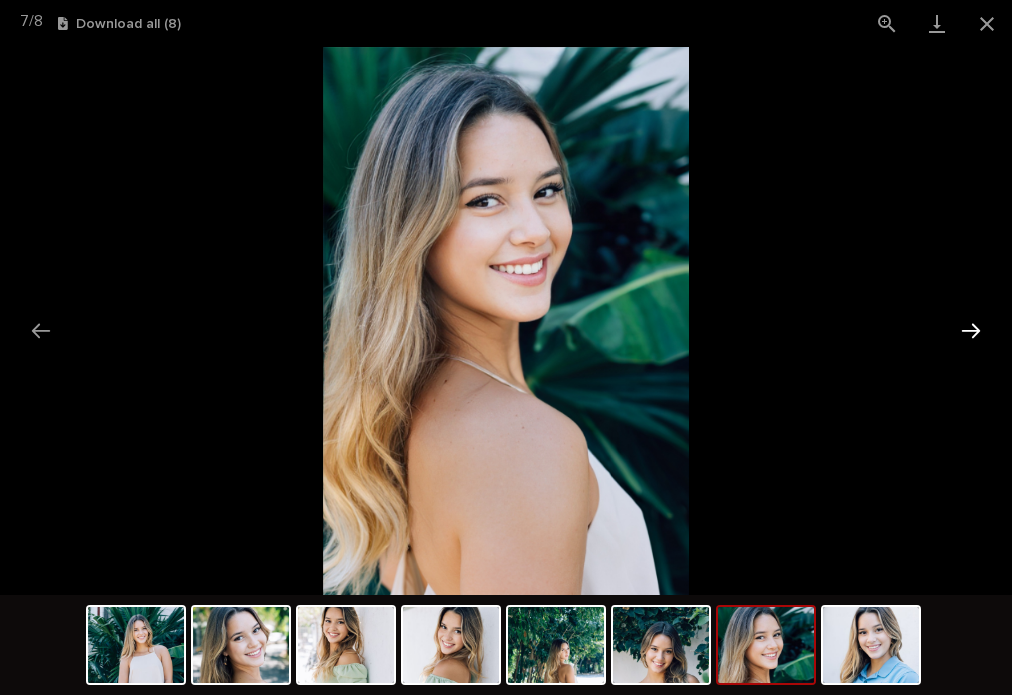 click at bounding box center [971, 330] 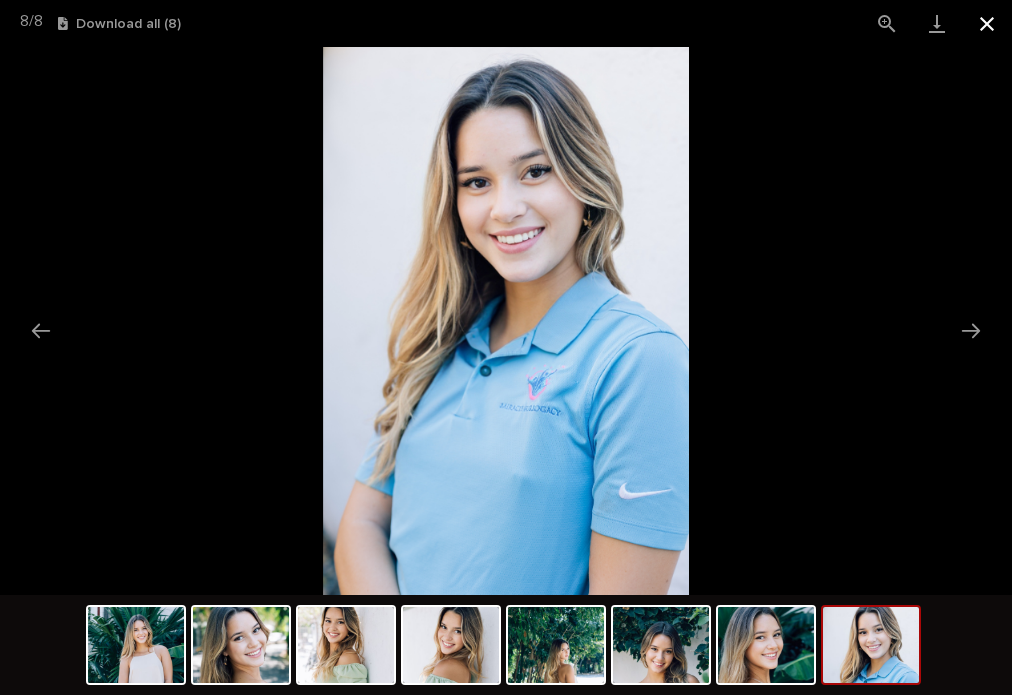 click at bounding box center [987, 23] 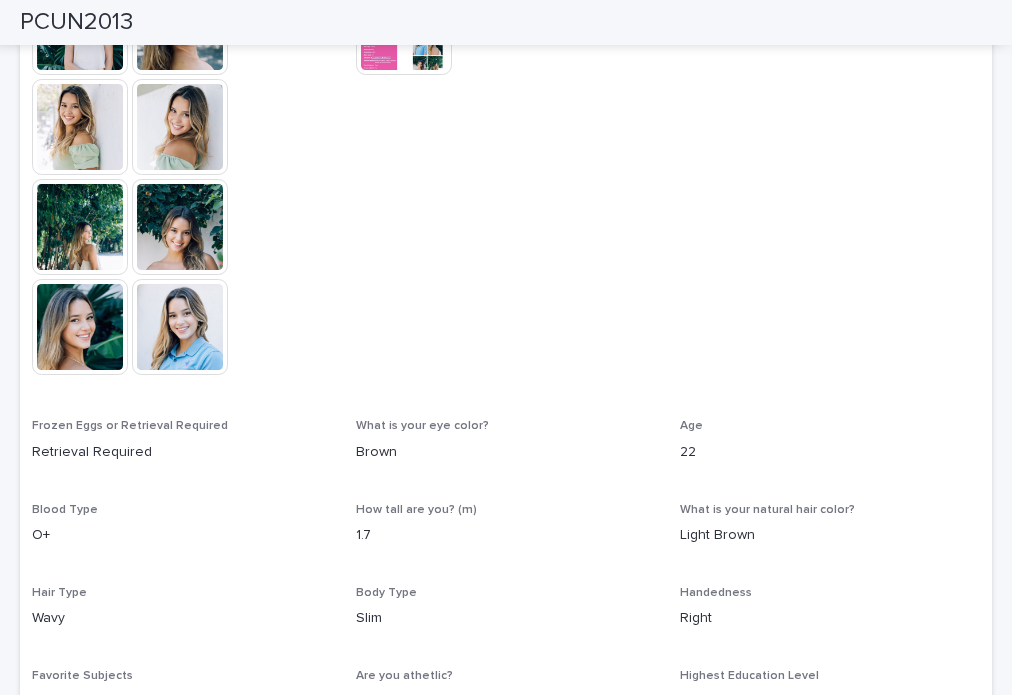 scroll, scrollTop: 700, scrollLeft: 0, axis: vertical 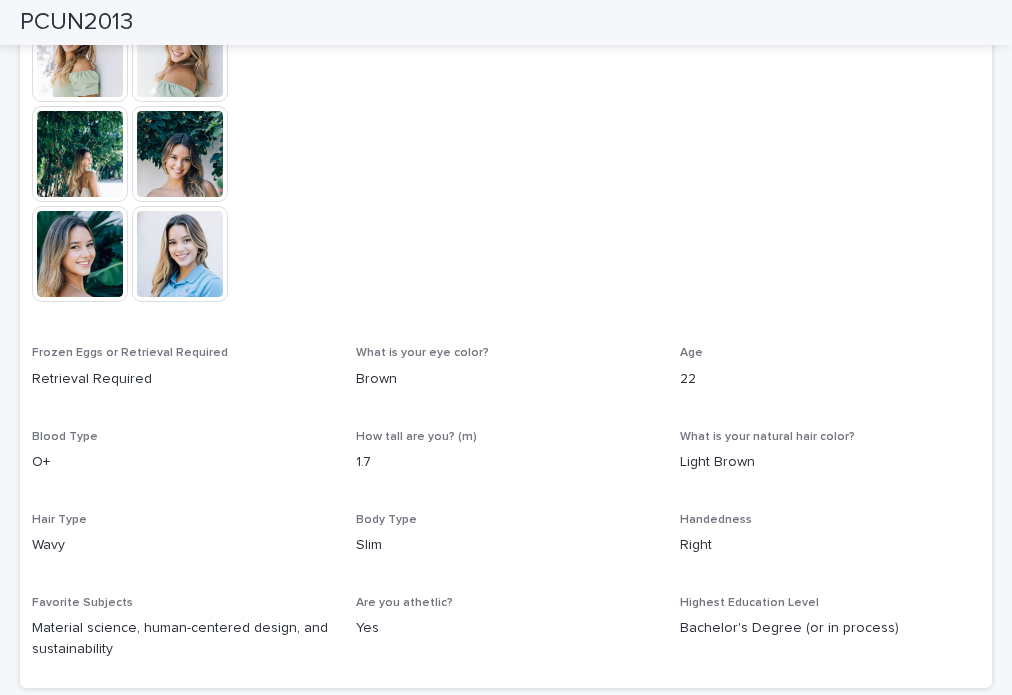 click on "PCUN2013" at bounding box center (76, 22) 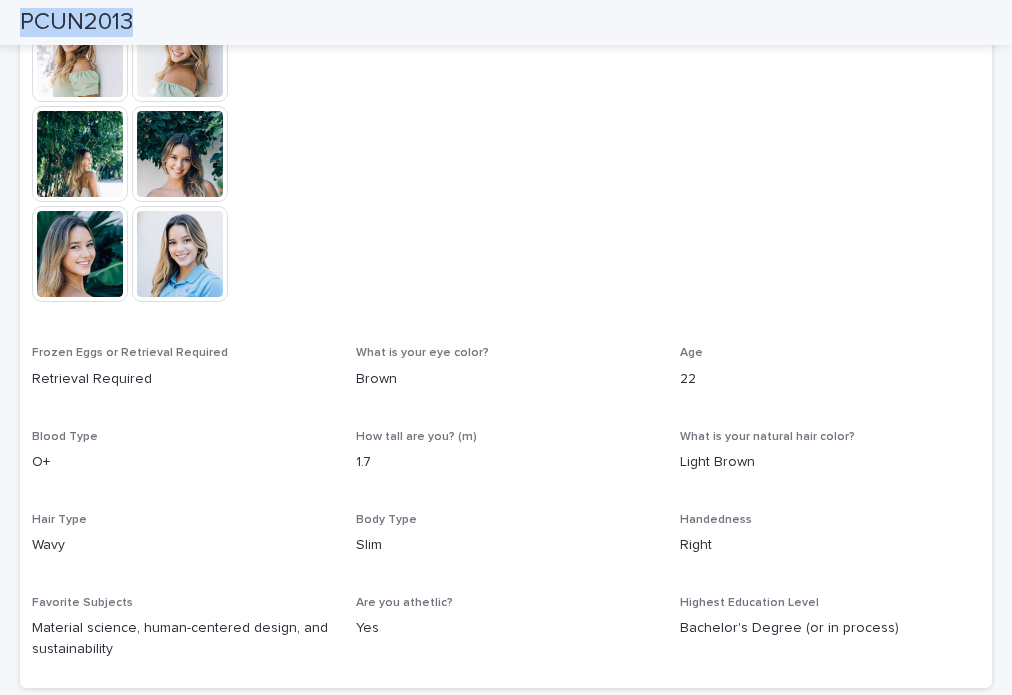 click on "PCUN2013" at bounding box center (76, 22) 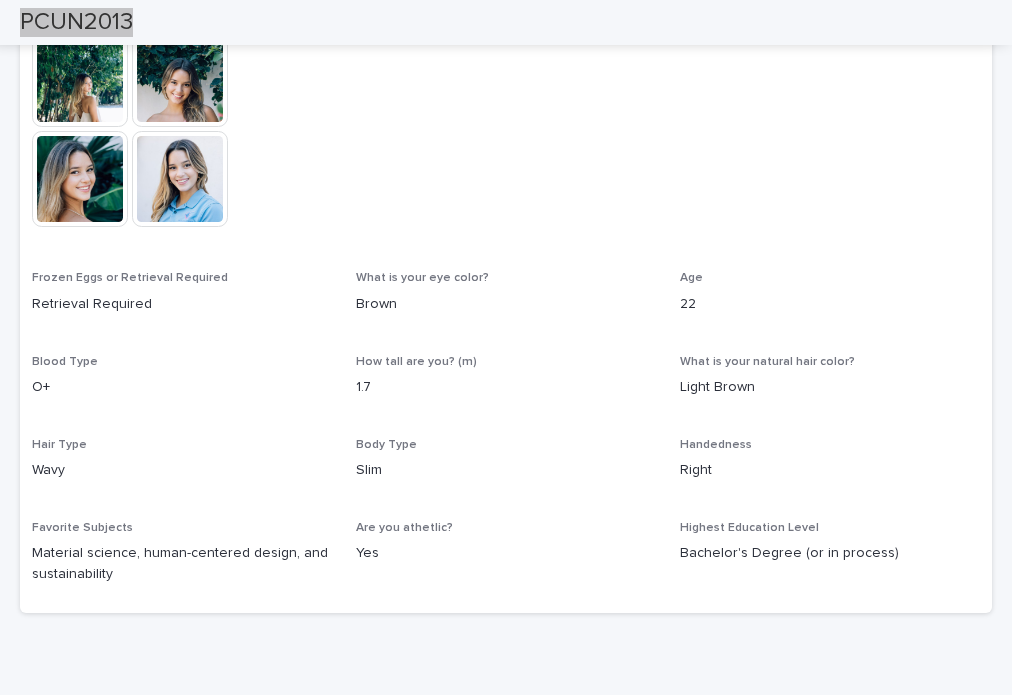 scroll, scrollTop: 800, scrollLeft: 0, axis: vertical 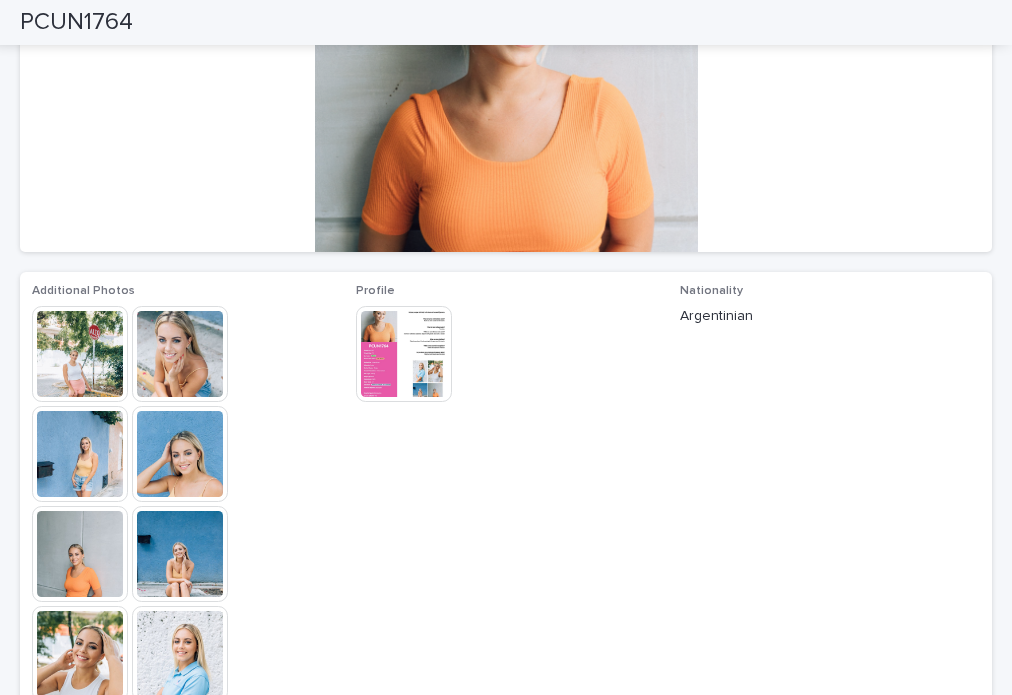 click at bounding box center [80, 354] 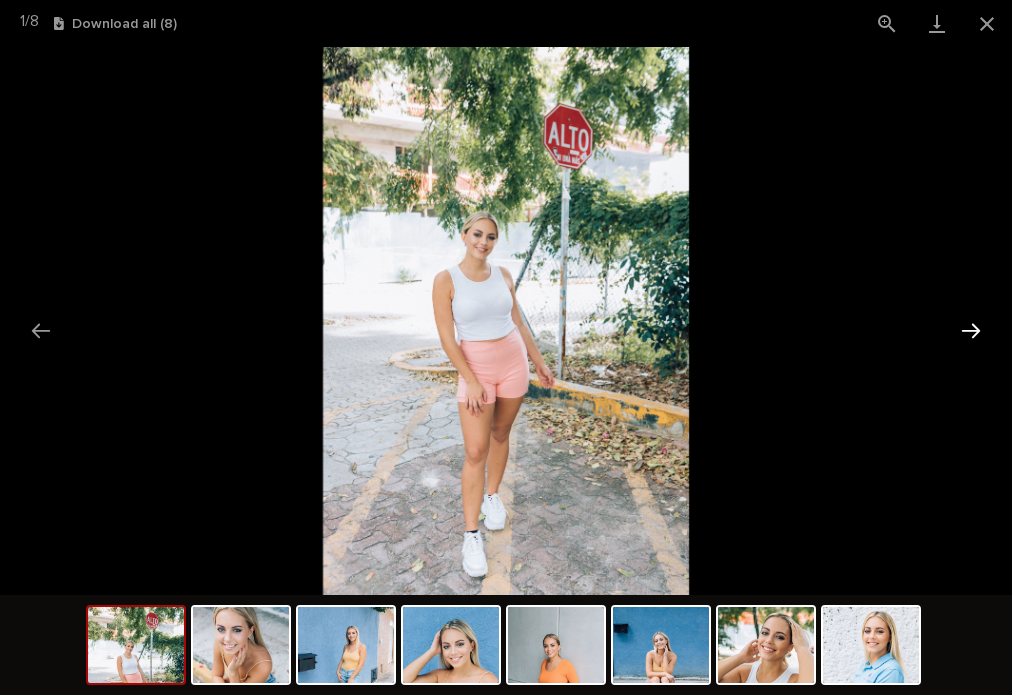 click at bounding box center (971, 330) 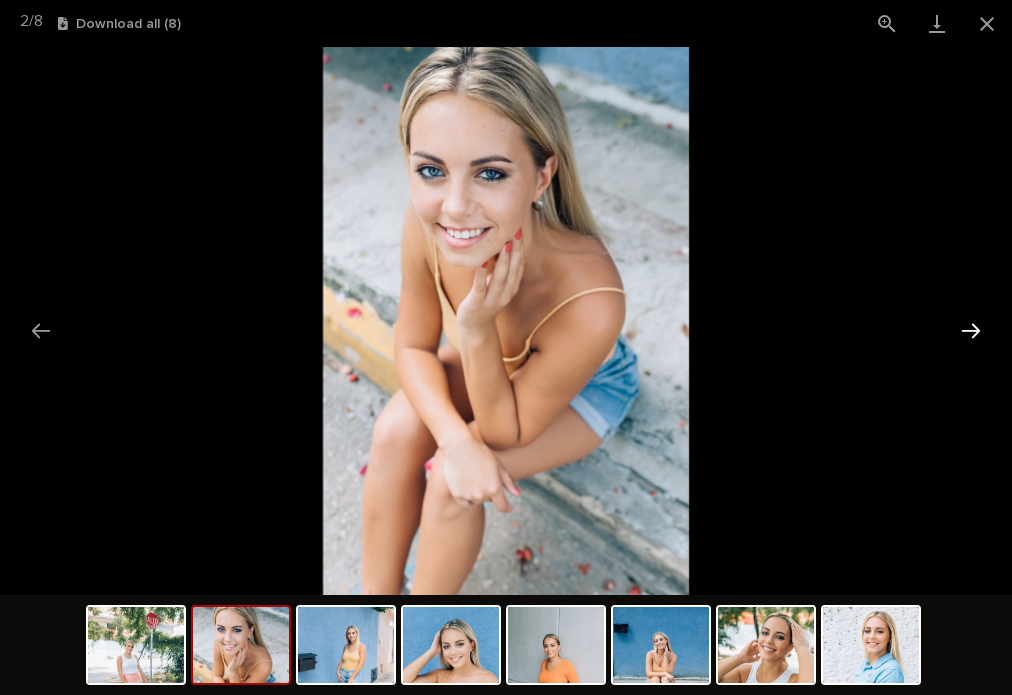 click at bounding box center [971, 330] 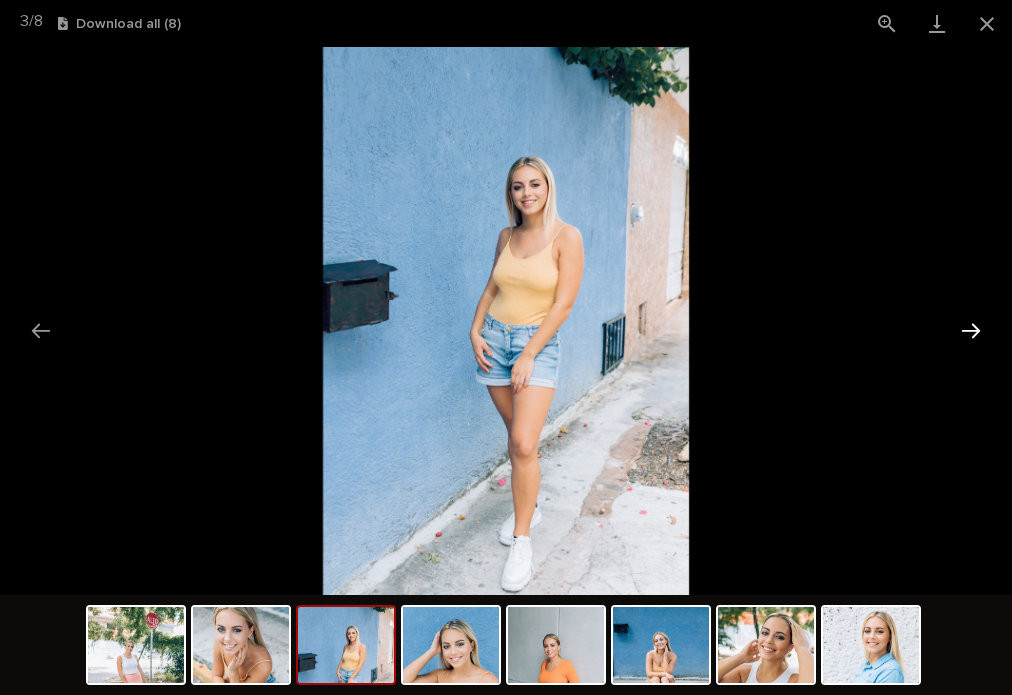 click at bounding box center [971, 330] 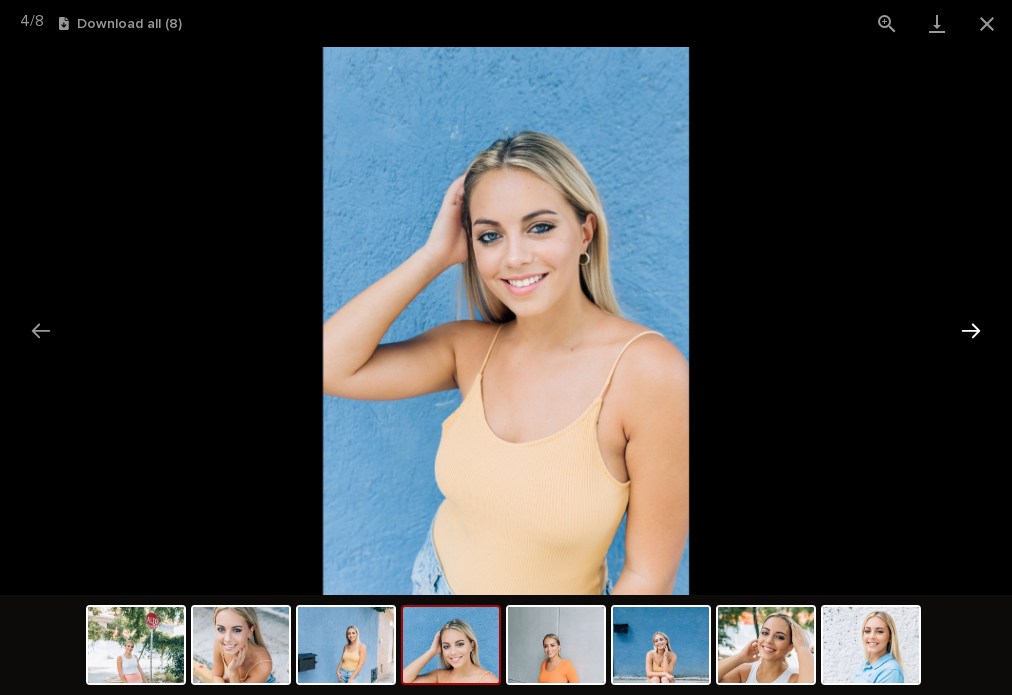 click at bounding box center [971, 330] 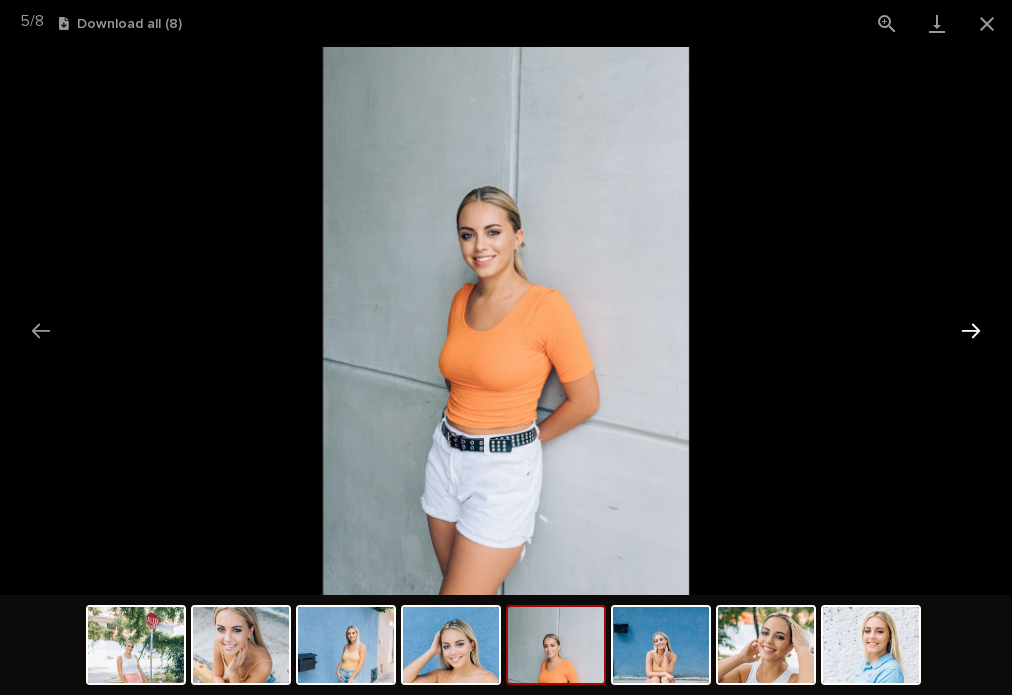 click at bounding box center (971, 330) 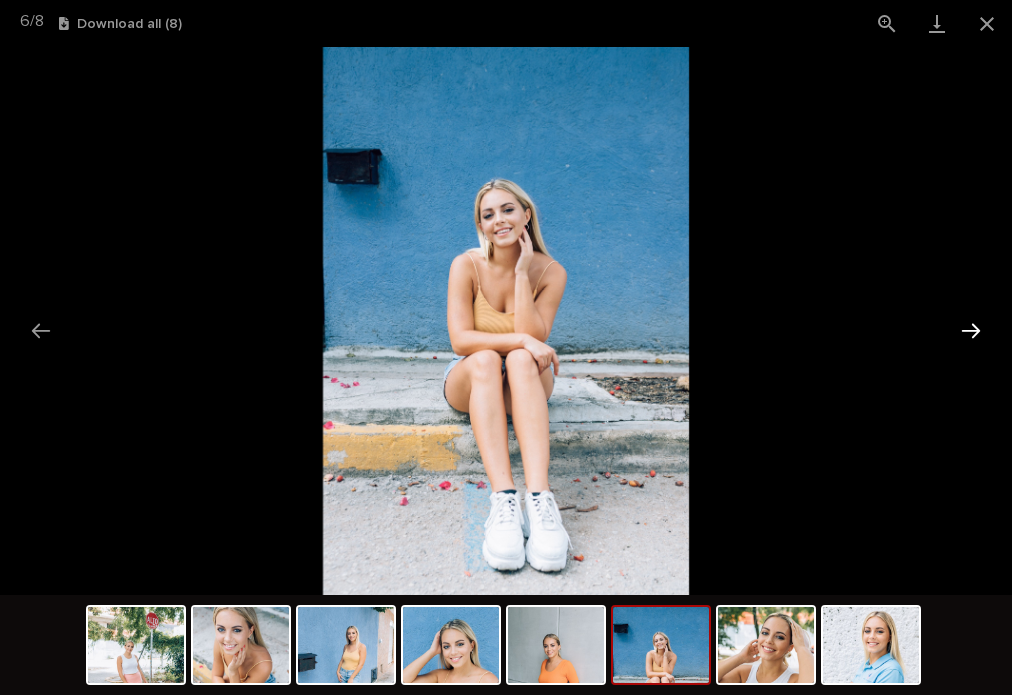 click at bounding box center [971, 330] 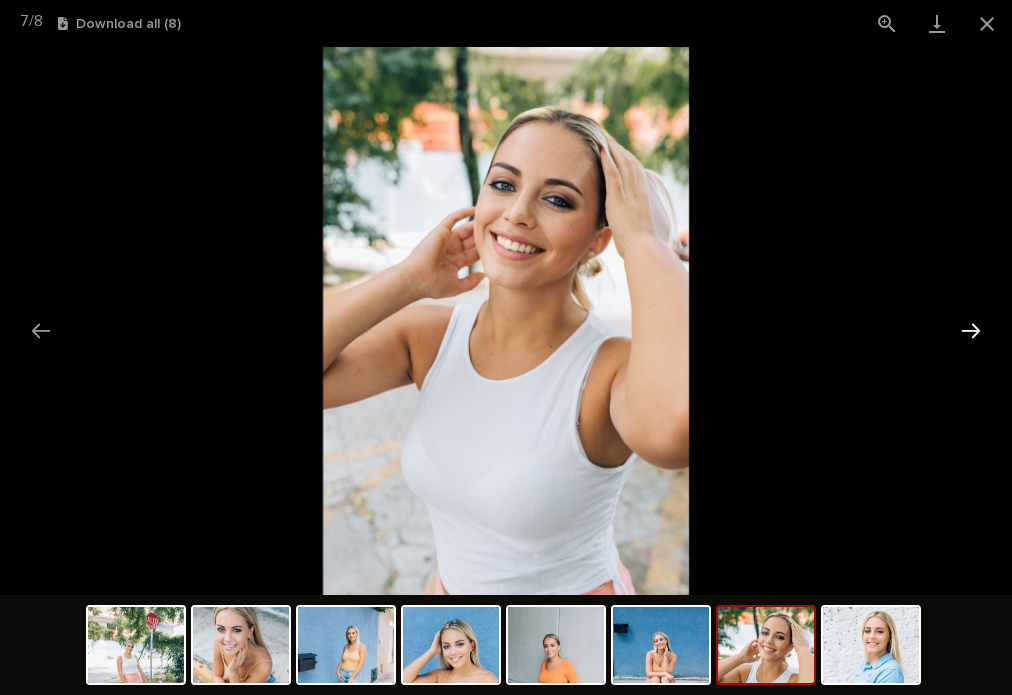 click at bounding box center (971, 330) 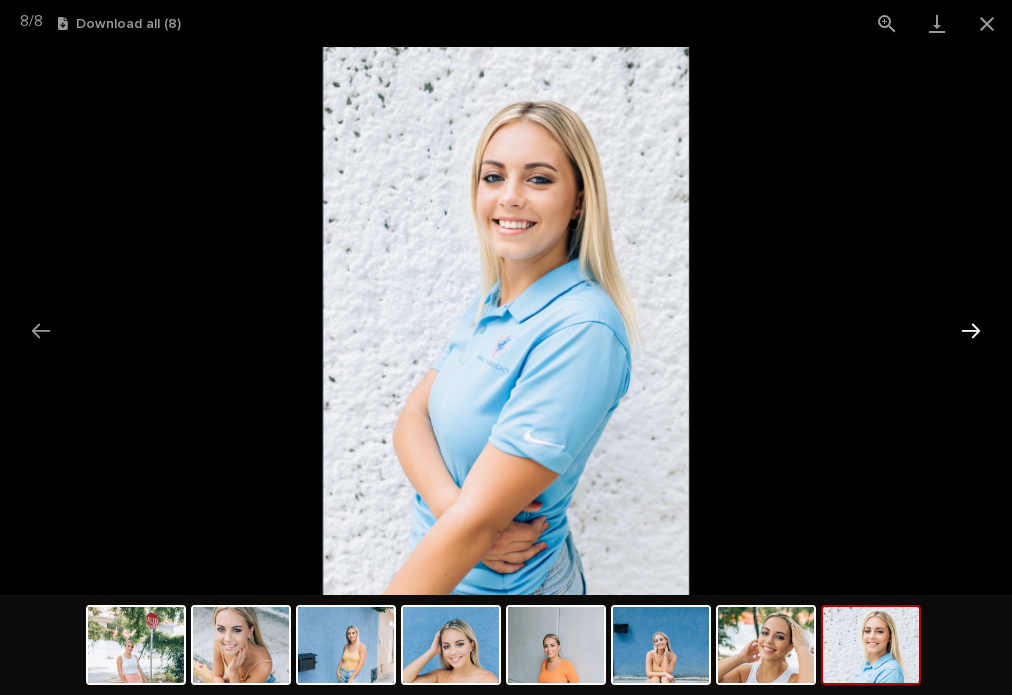 click at bounding box center [971, 330] 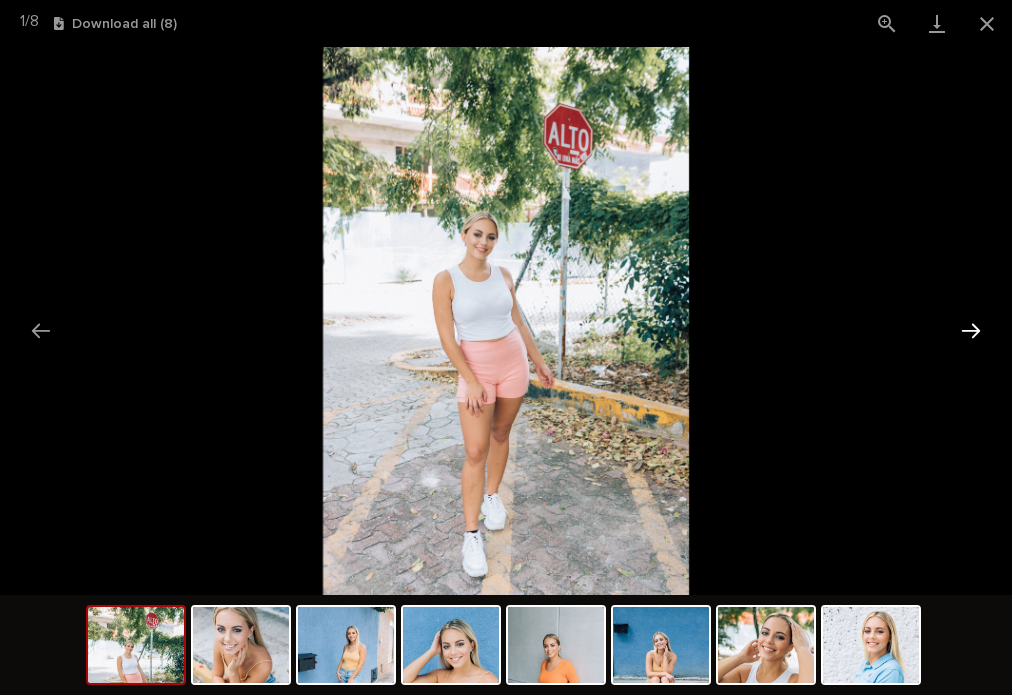 click at bounding box center (971, 330) 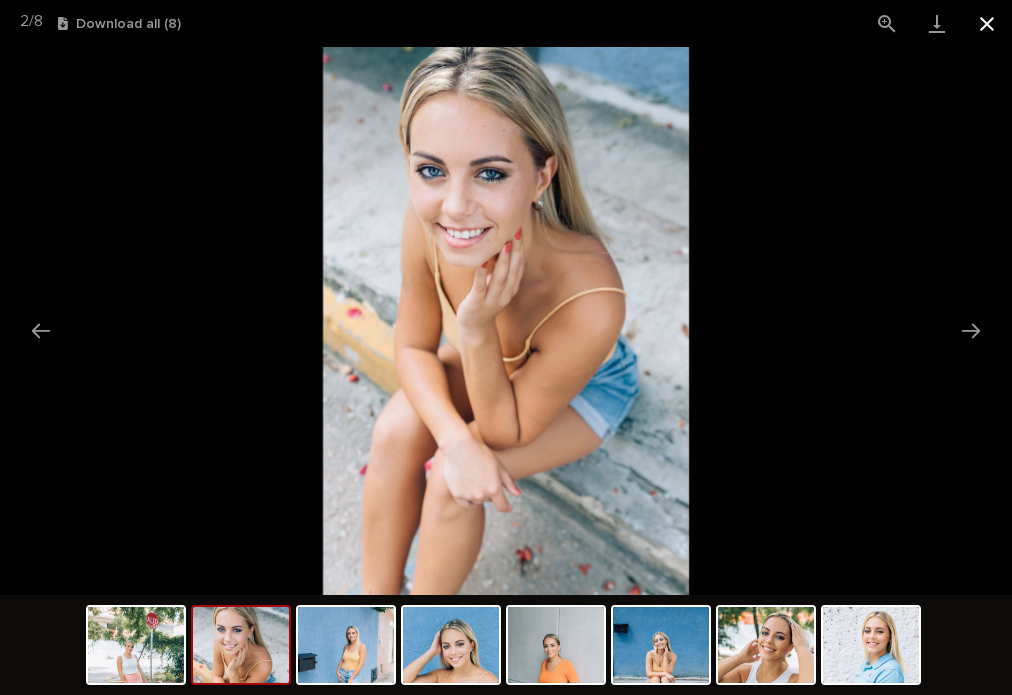 click at bounding box center (987, 23) 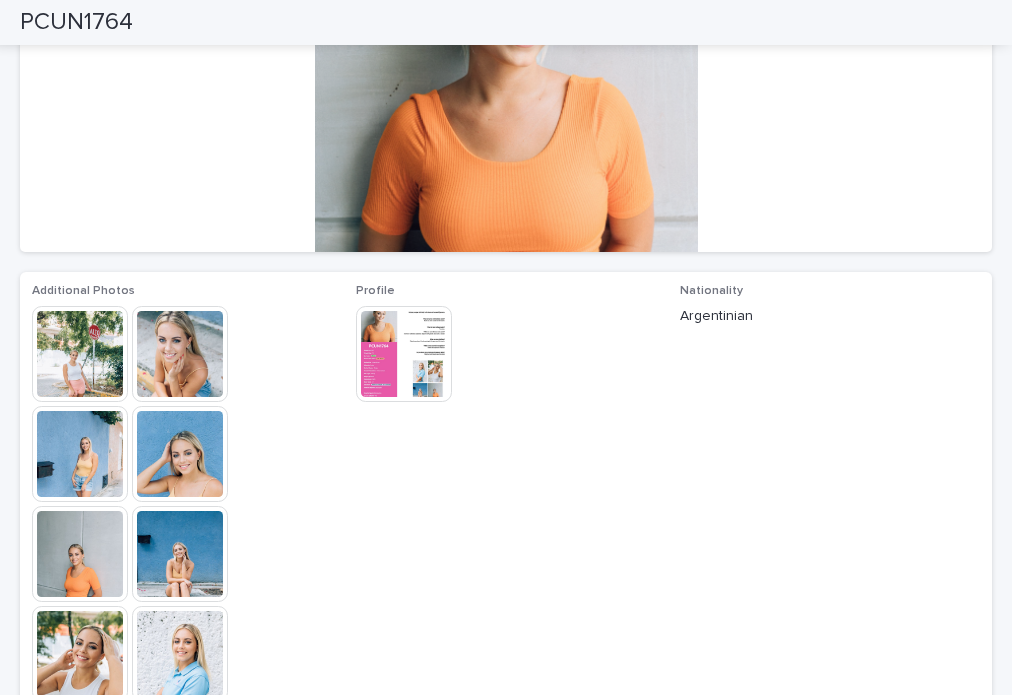 click at bounding box center (404, 354) 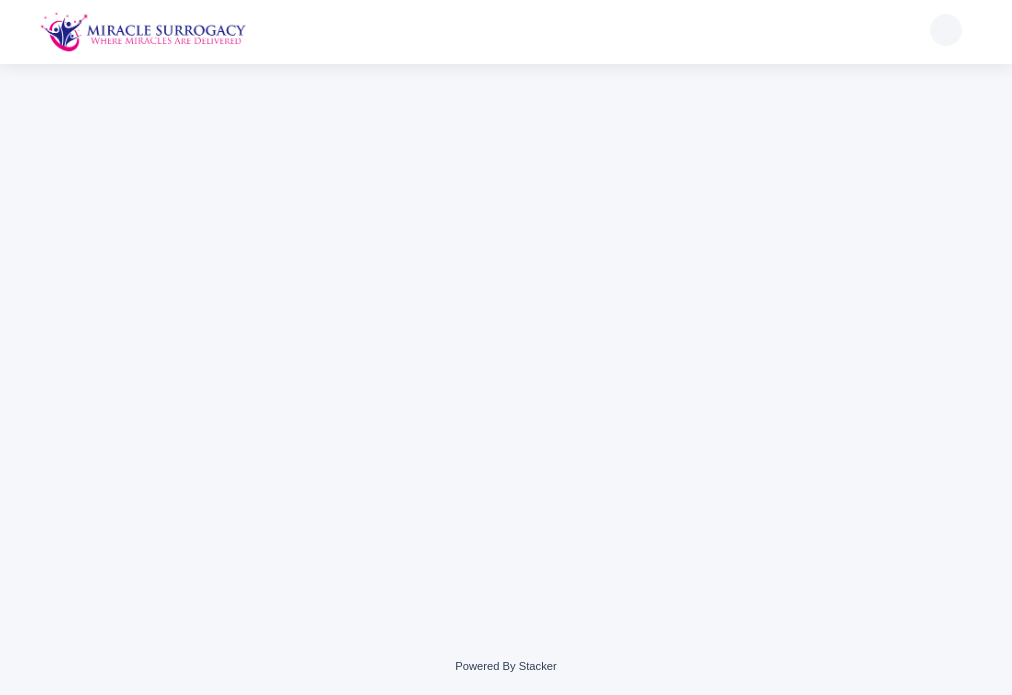 scroll, scrollTop: 0, scrollLeft: 0, axis: both 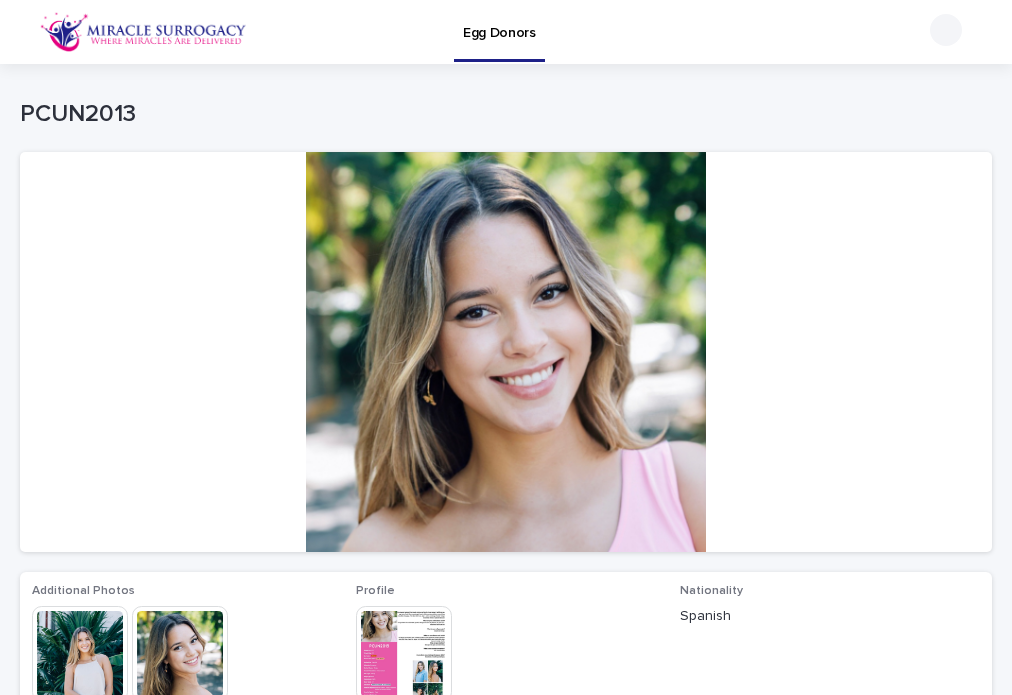 click at bounding box center [404, 654] 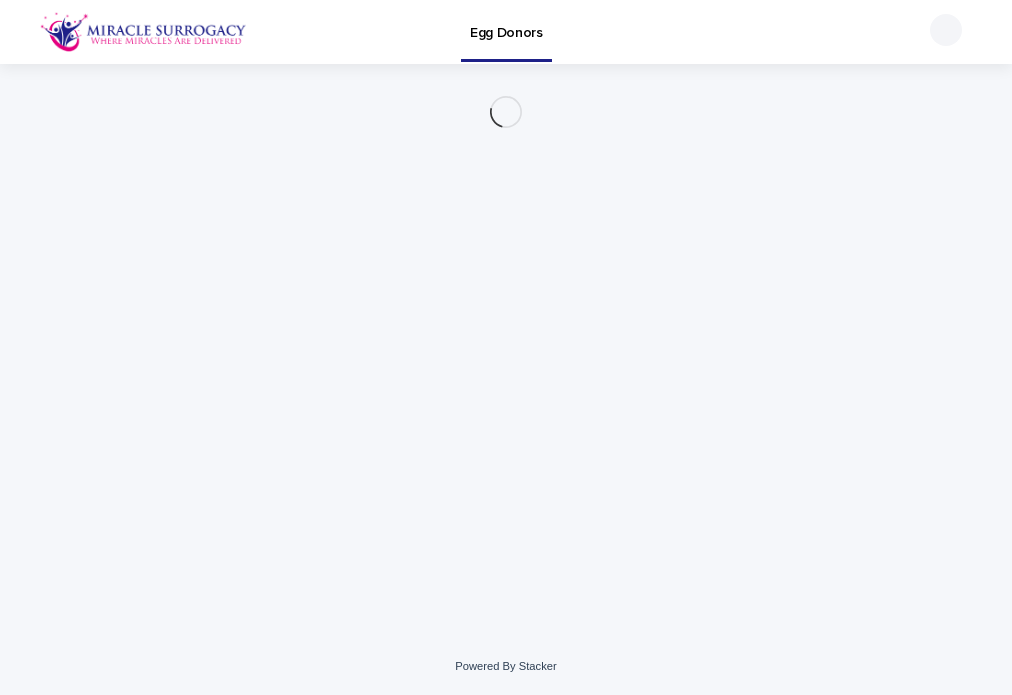 scroll, scrollTop: 0, scrollLeft: 0, axis: both 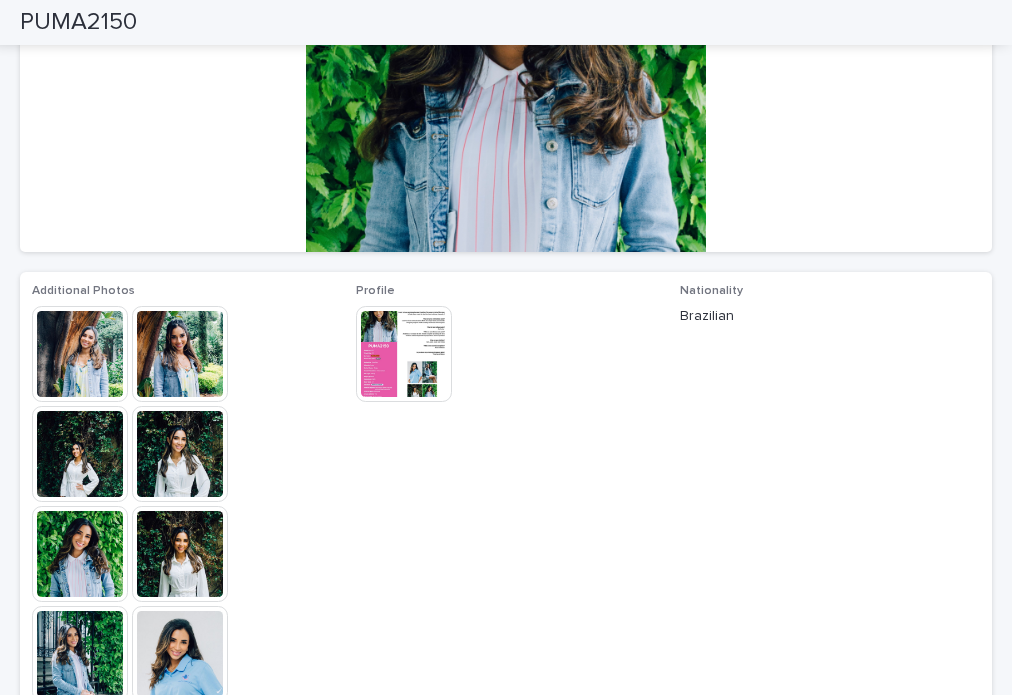 click at bounding box center [80, 354] 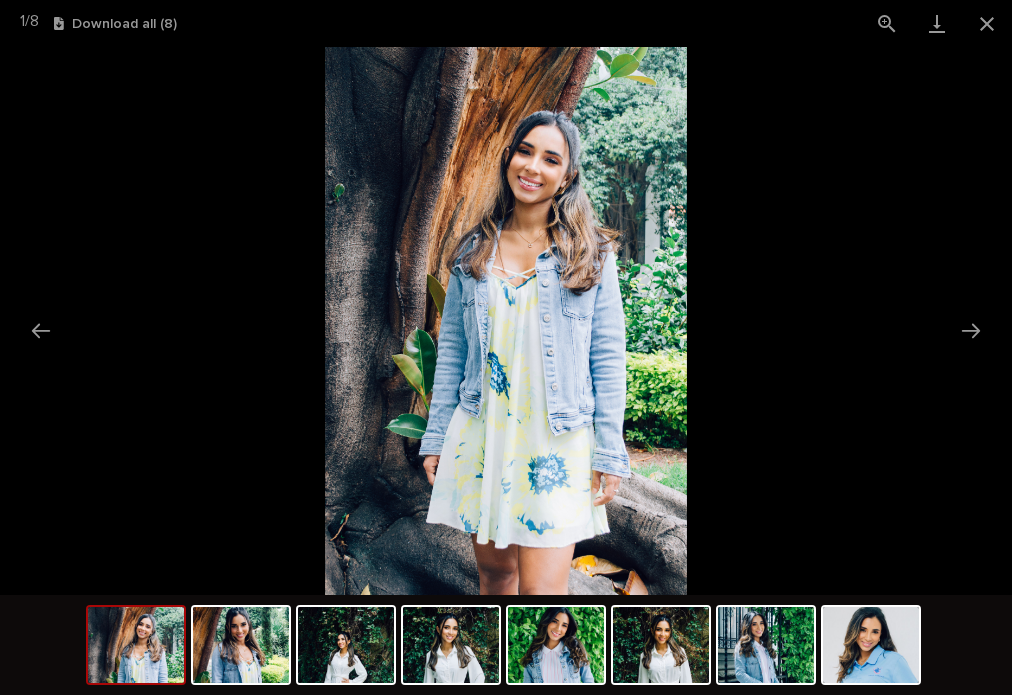 scroll, scrollTop: 0, scrollLeft: 0, axis: both 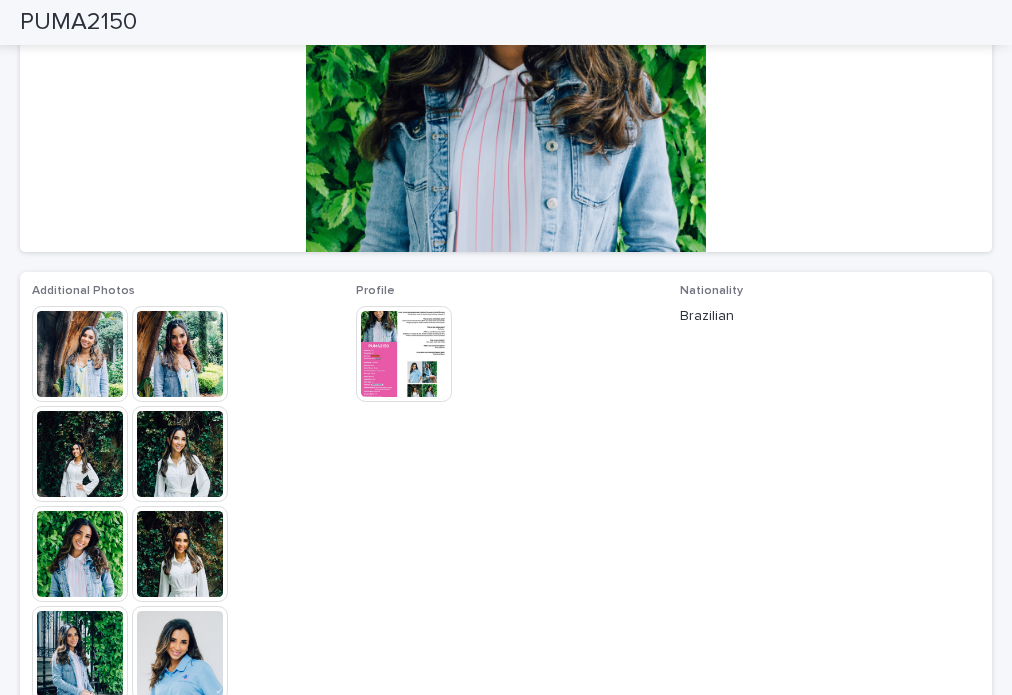 click at bounding box center [80, 354] 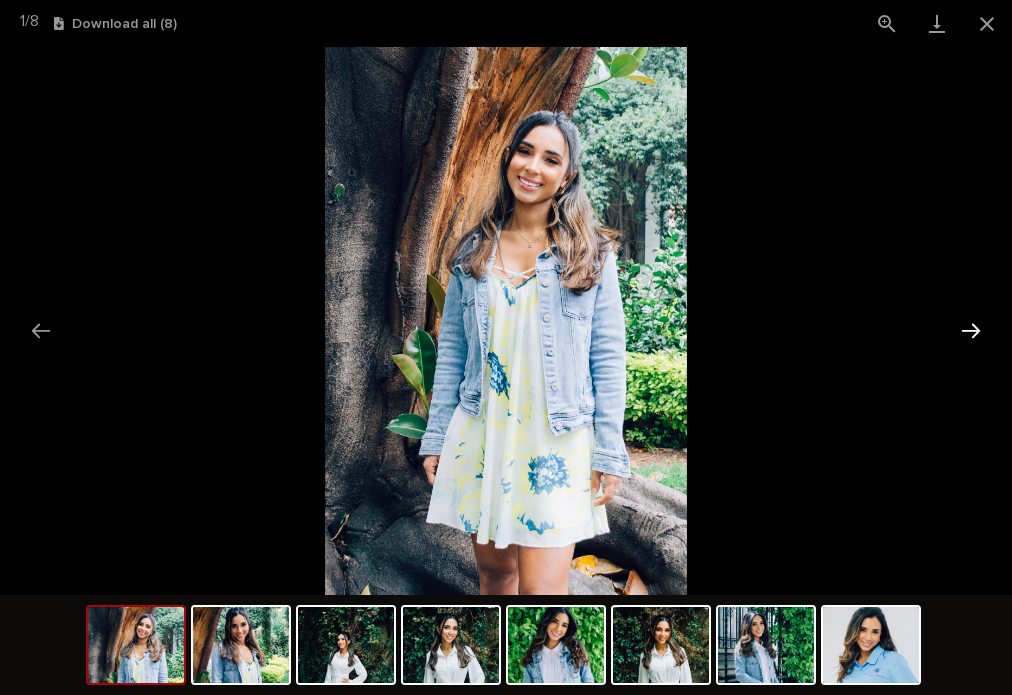 click at bounding box center (971, 330) 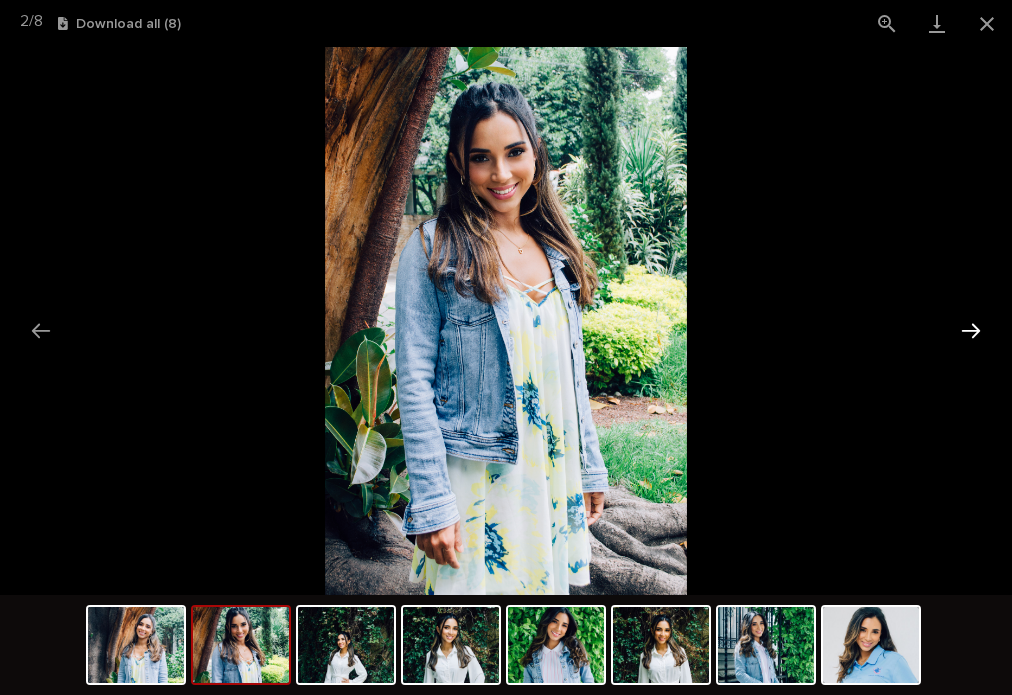 click at bounding box center (971, 330) 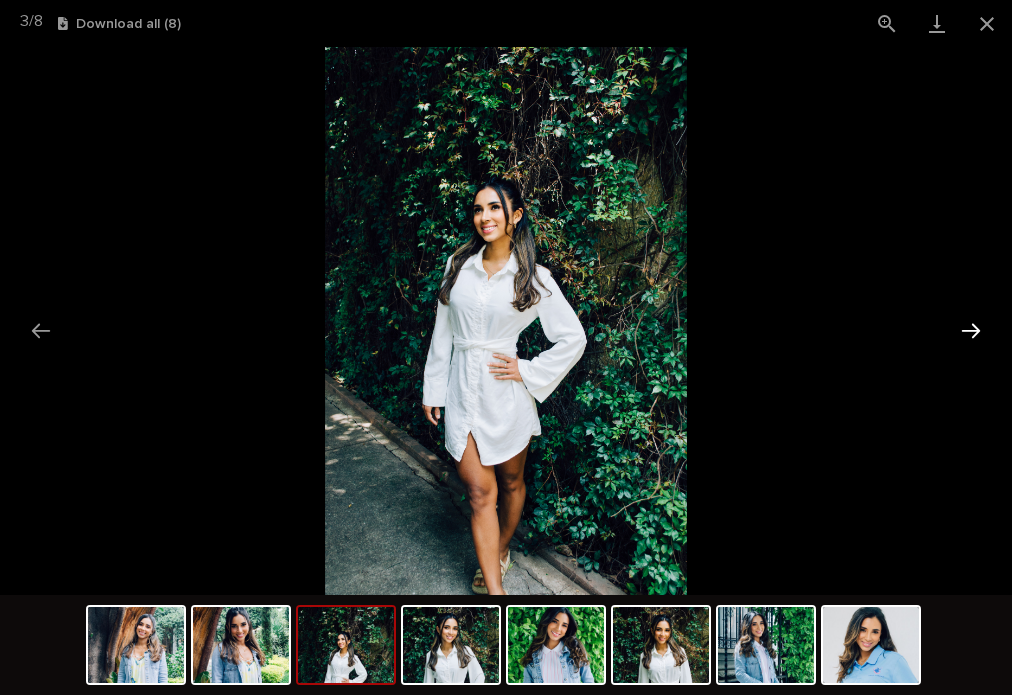 click at bounding box center [971, 330] 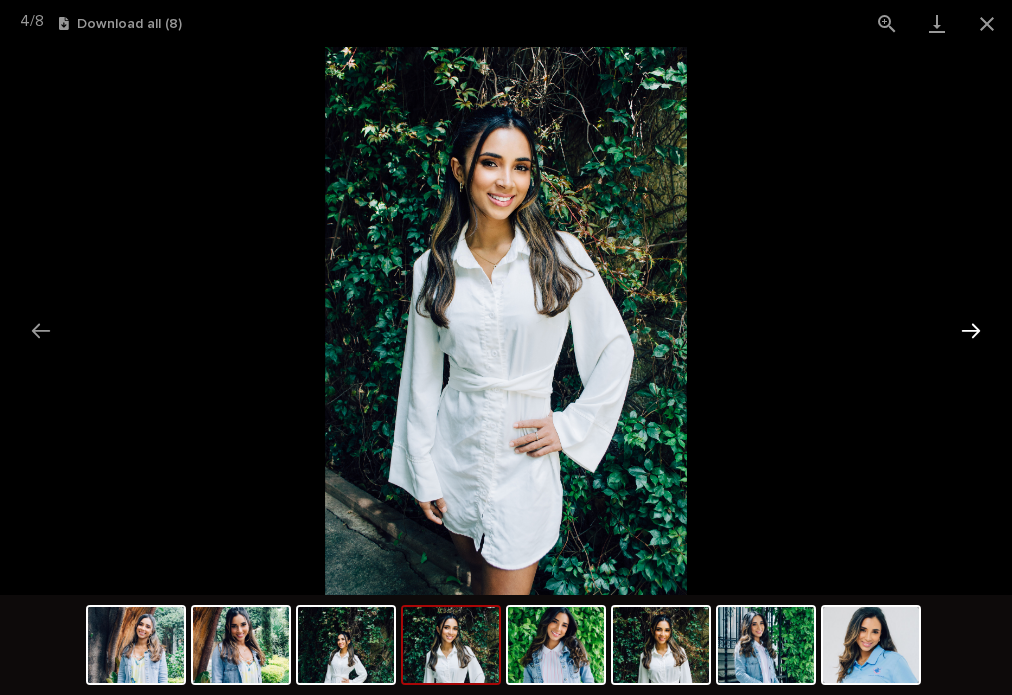 click at bounding box center (971, 330) 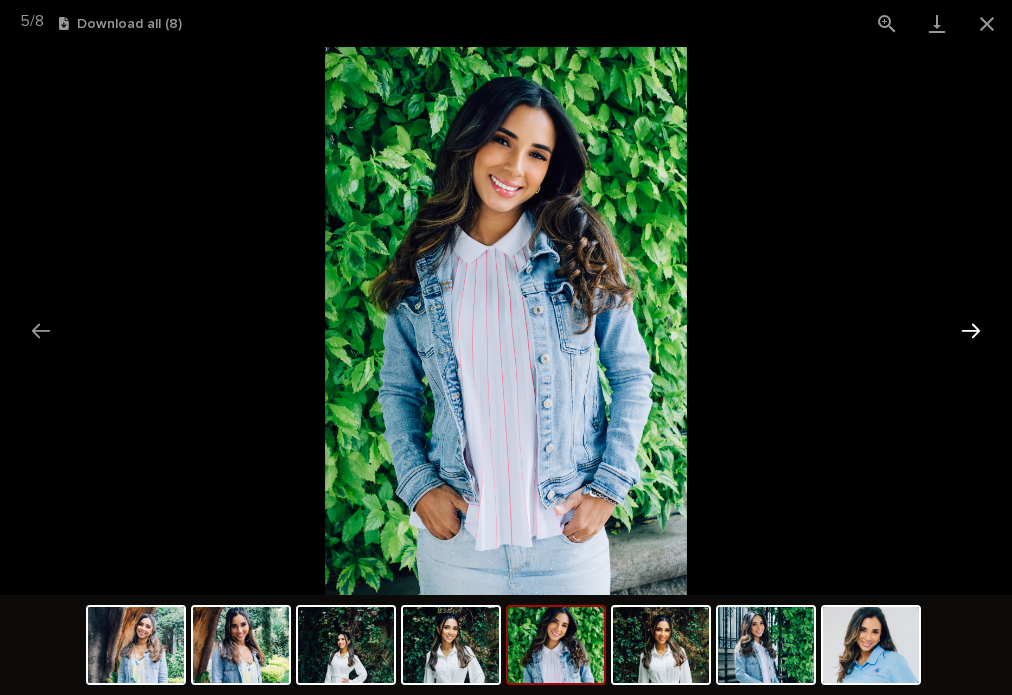 click at bounding box center (971, 330) 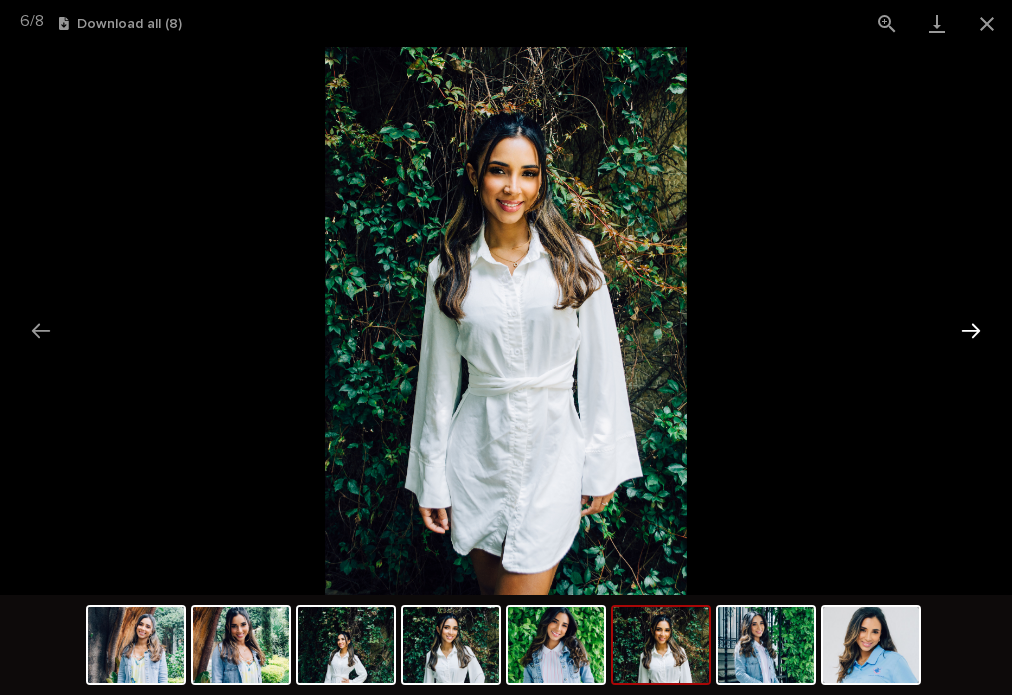 click at bounding box center [971, 330] 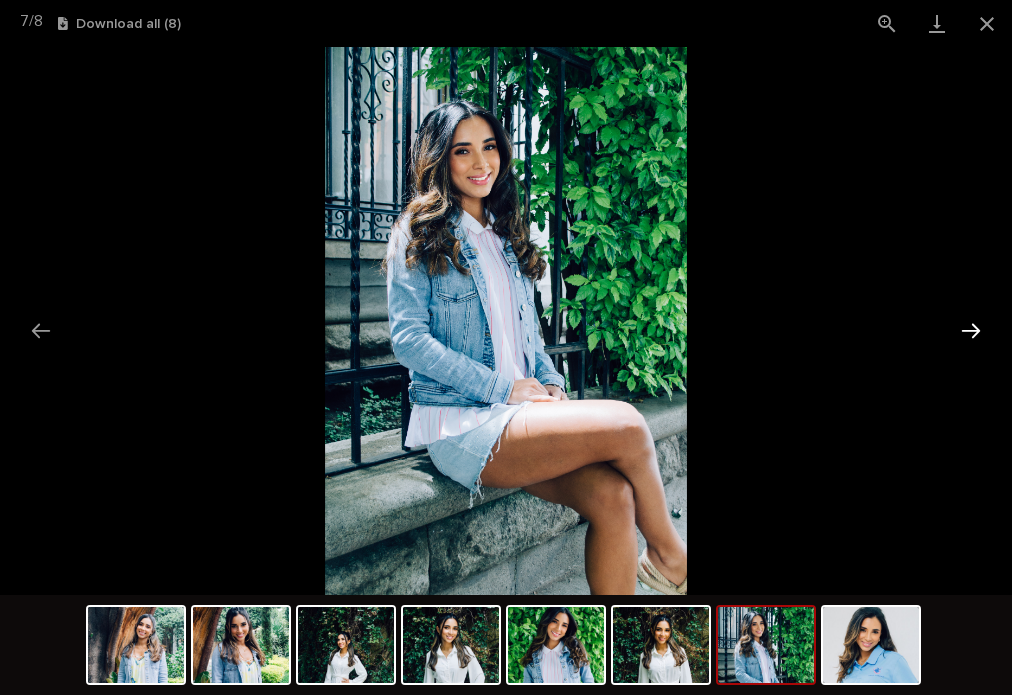 click at bounding box center (971, 330) 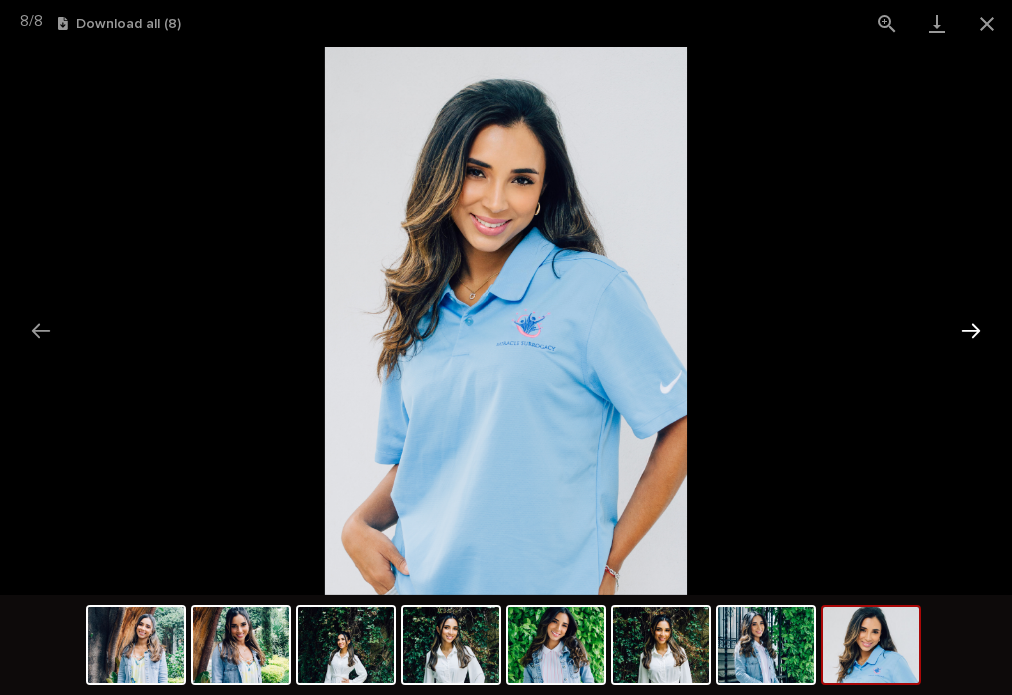 click at bounding box center (971, 330) 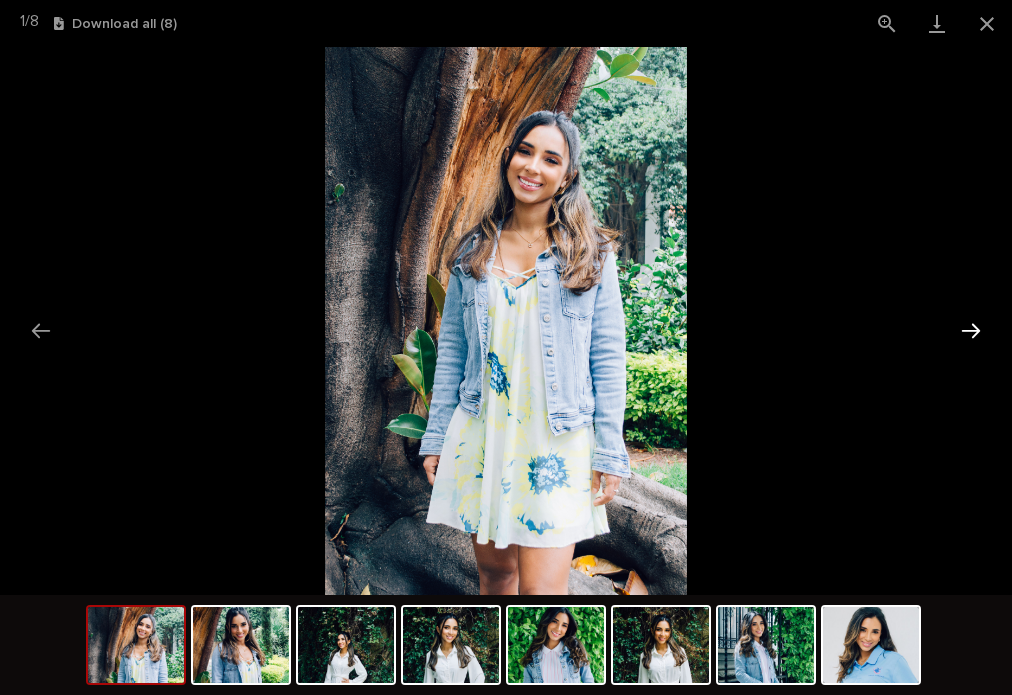 click at bounding box center [971, 330] 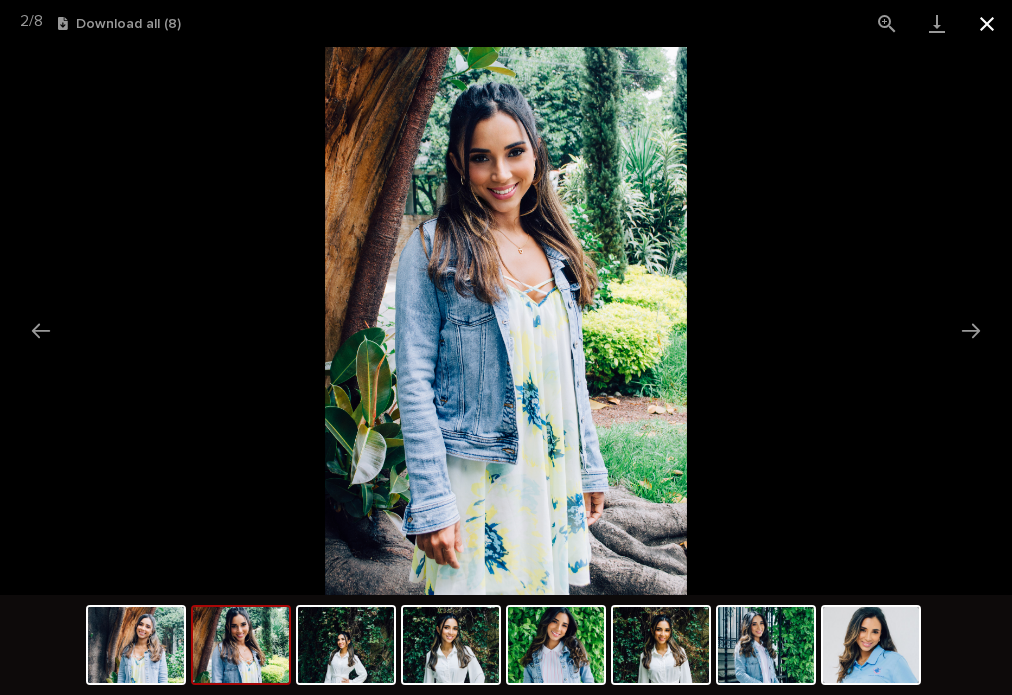 click at bounding box center (987, 23) 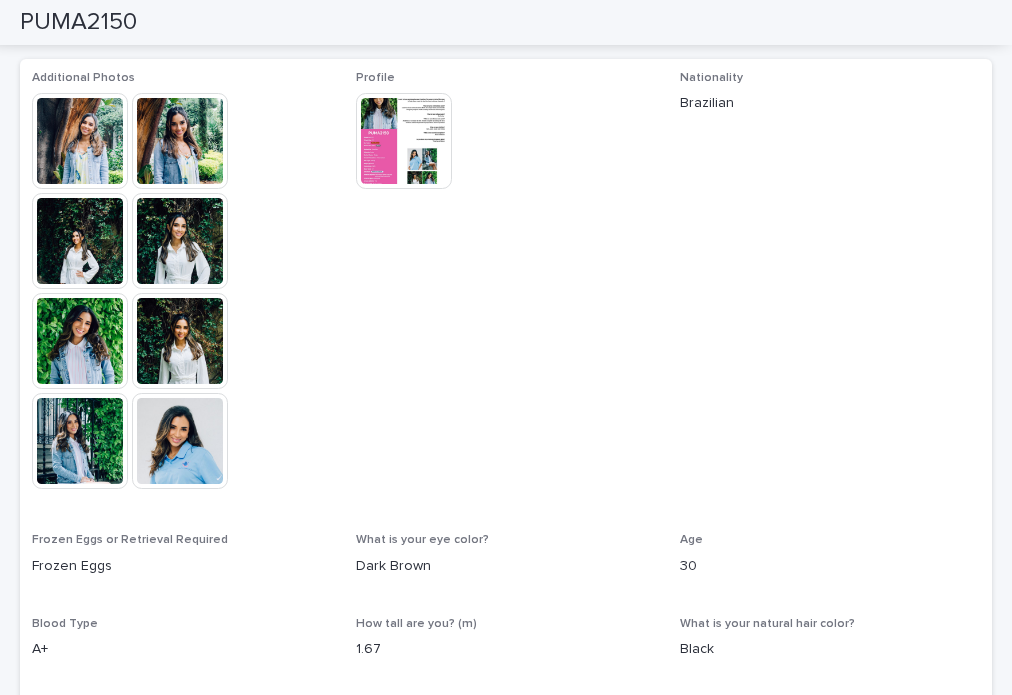 scroll, scrollTop: 600, scrollLeft: 0, axis: vertical 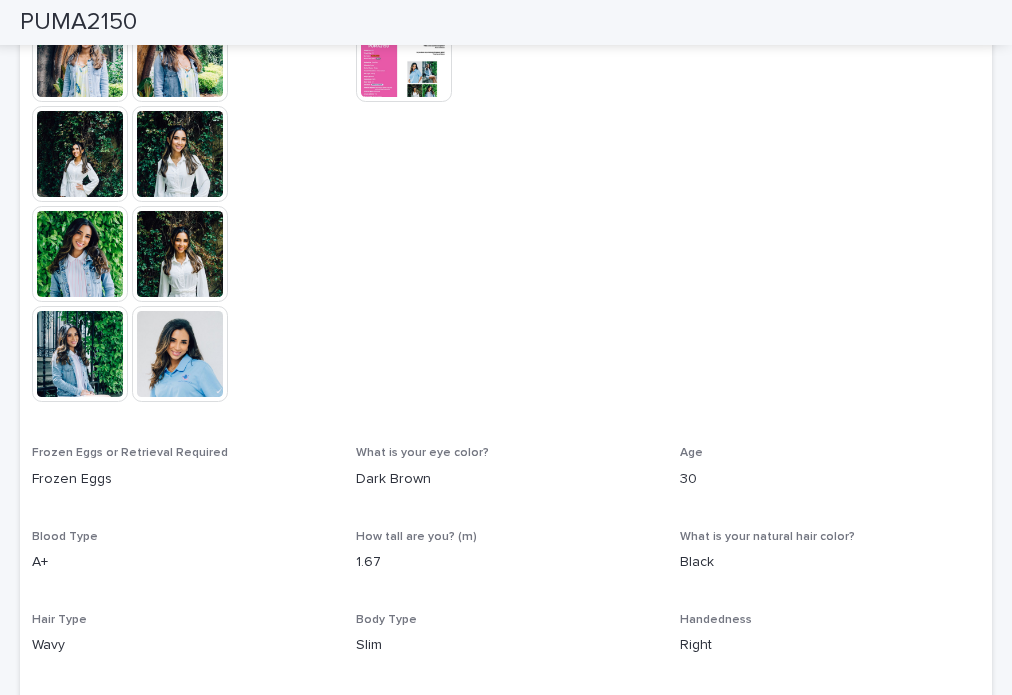click on "PUMA2150" at bounding box center [78, 22] 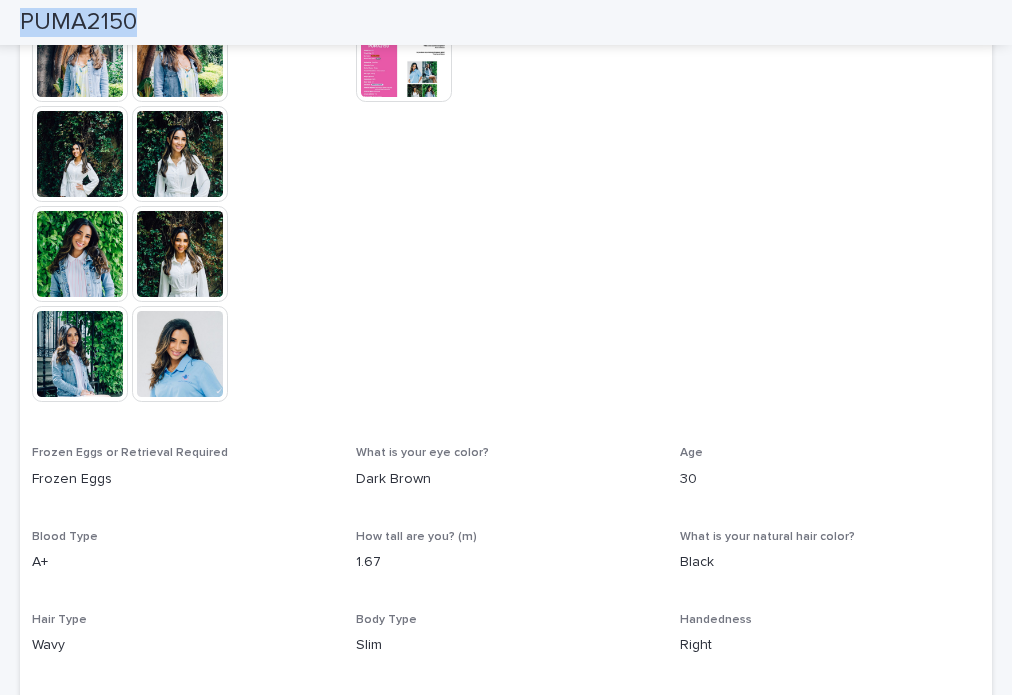 click on "PUMA2150" at bounding box center [78, 22] 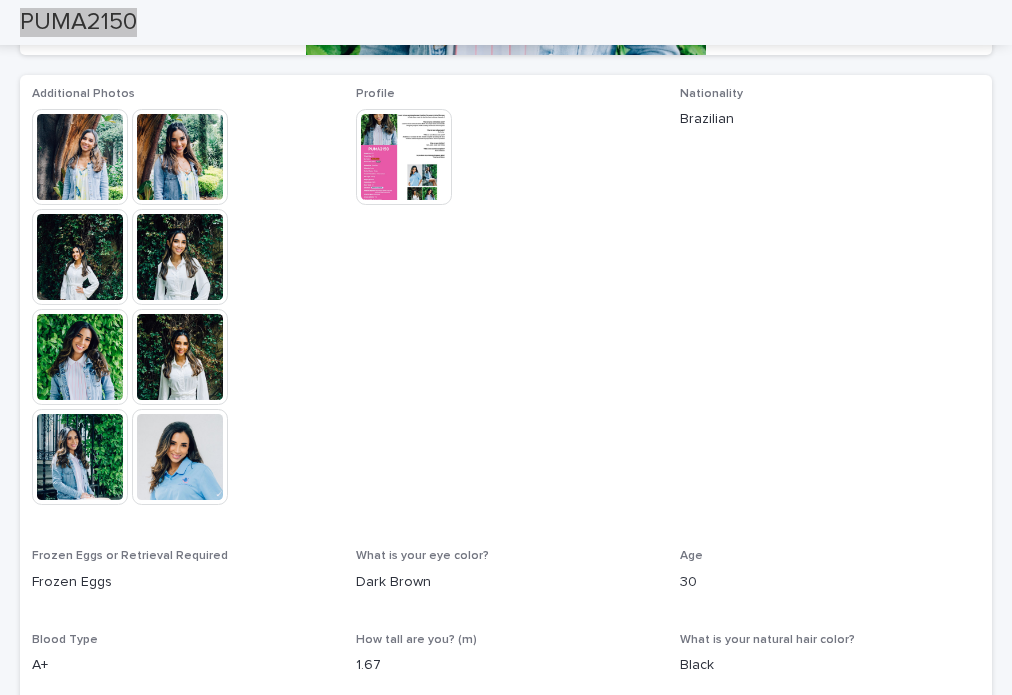 scroll, scrollTop: 500, scrollLeft: 0, axis: vertical 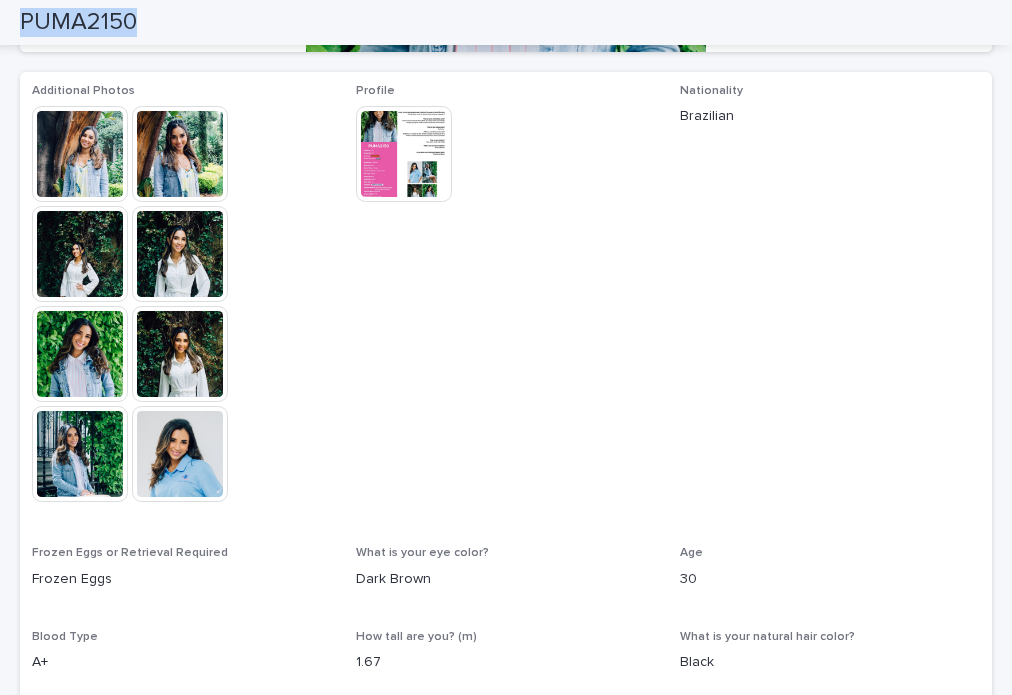 click at bounding box center (404, 154) 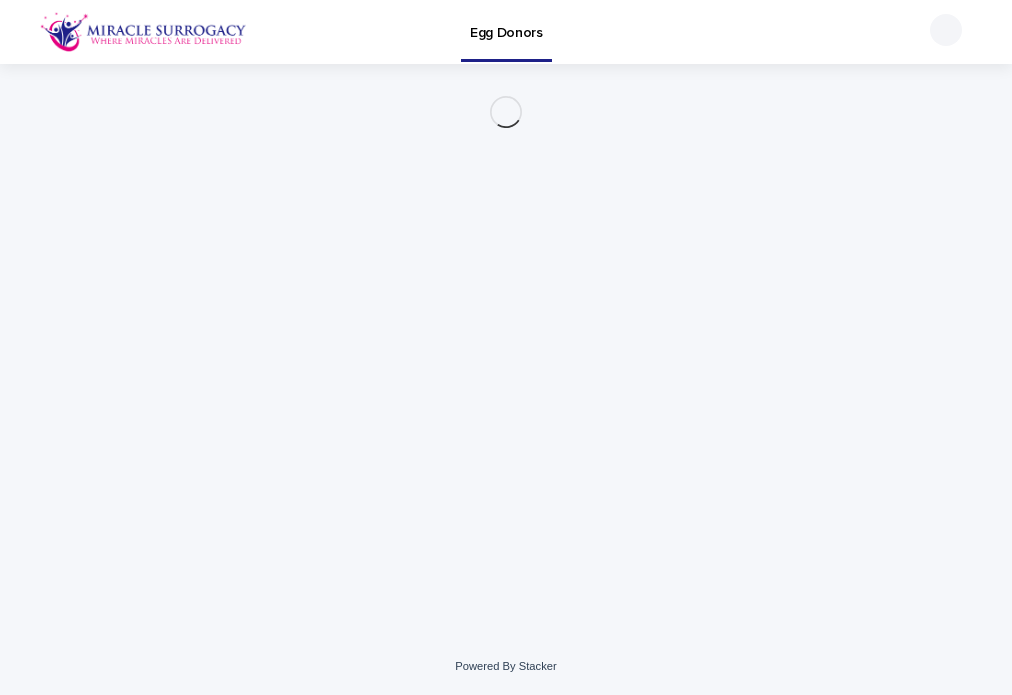 scroll, scrollTop: 0, scrollLeft: 0, axis: both 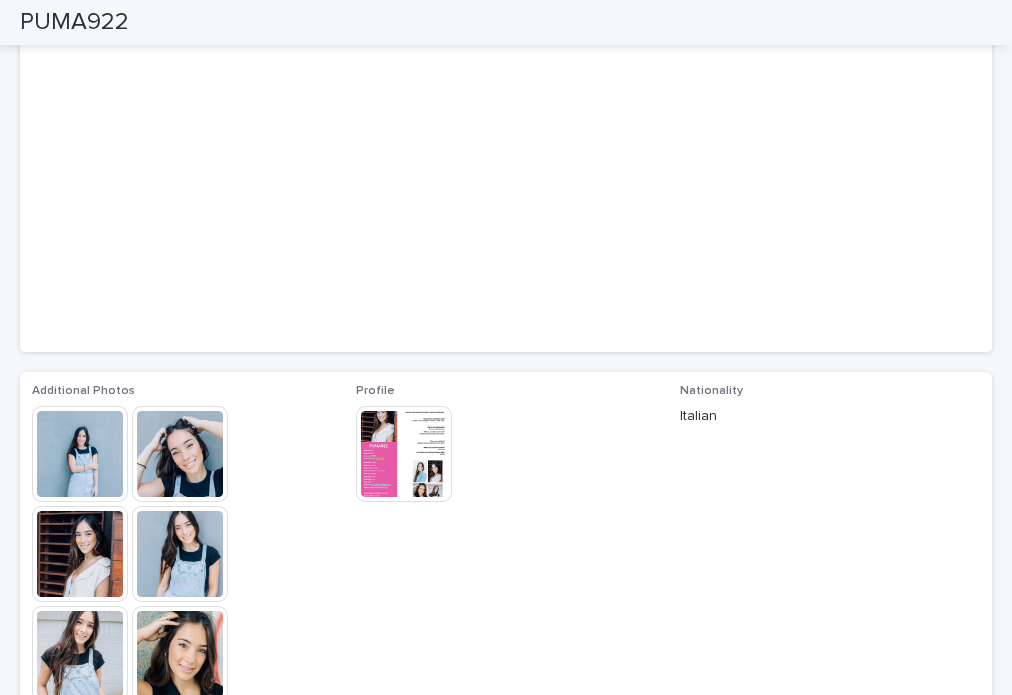 click at bounding box center (80, 454) 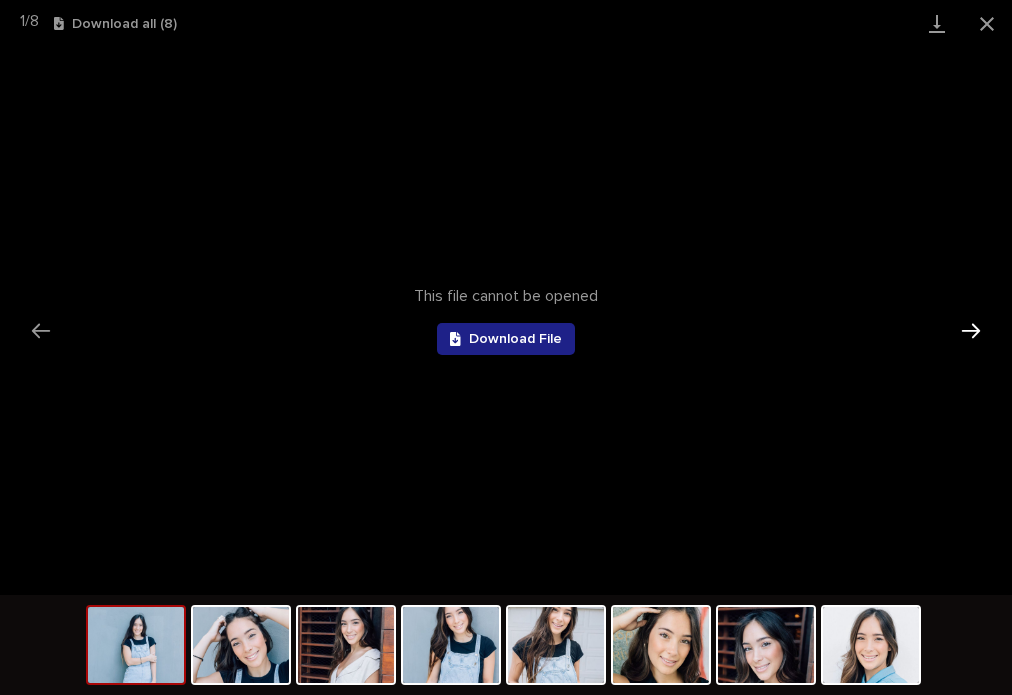 click at bounding box center [971, 330] 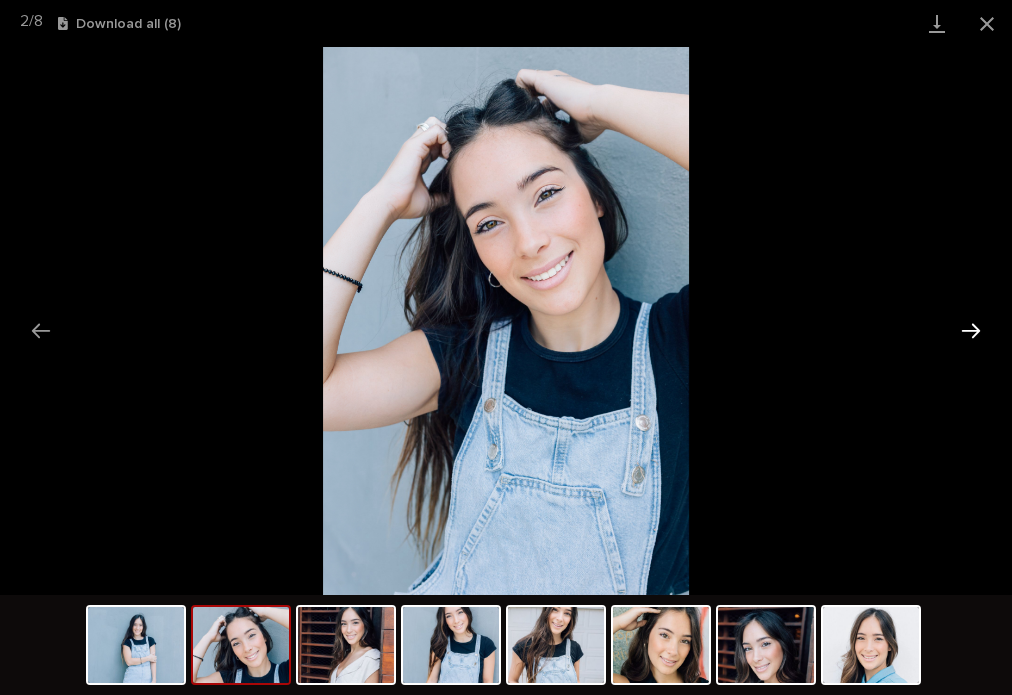 click at bounding box center [971, 330] 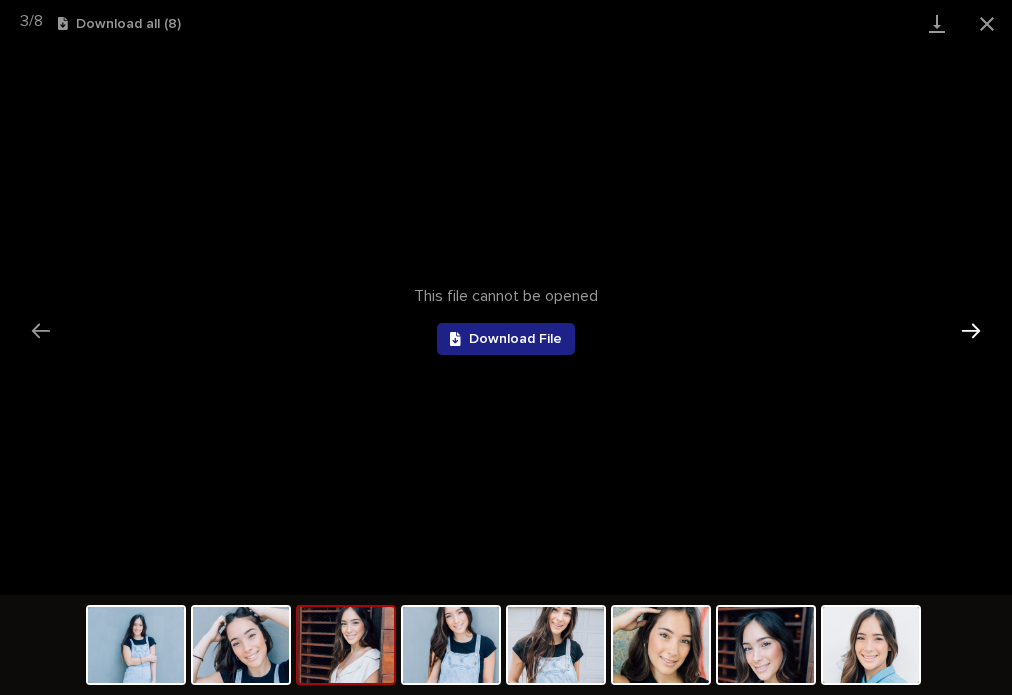 click at bounding box center [971, 330] 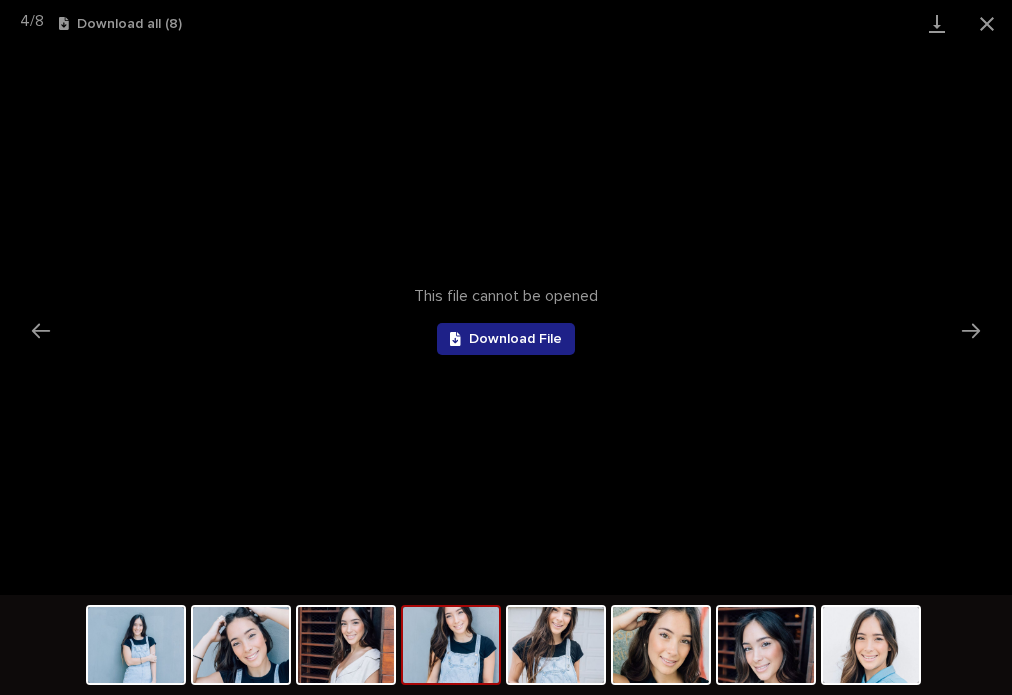click at bounding box center (451, 645) 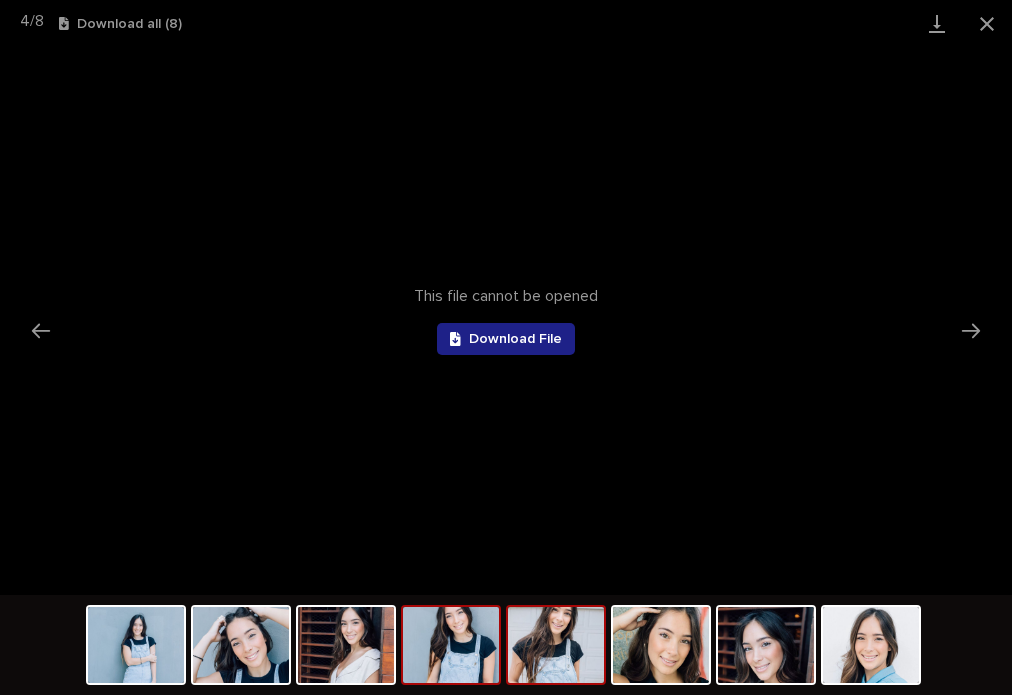click at bounding box center [556, 645] 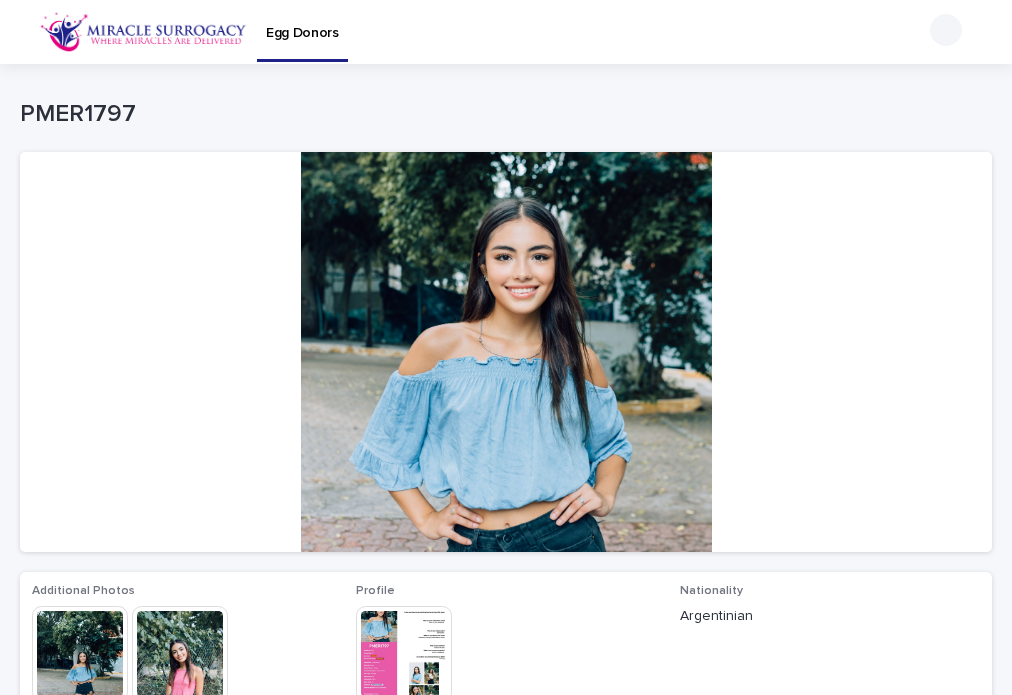 scroll, scrollTop: 0, scrollLeft: 0, axis: both 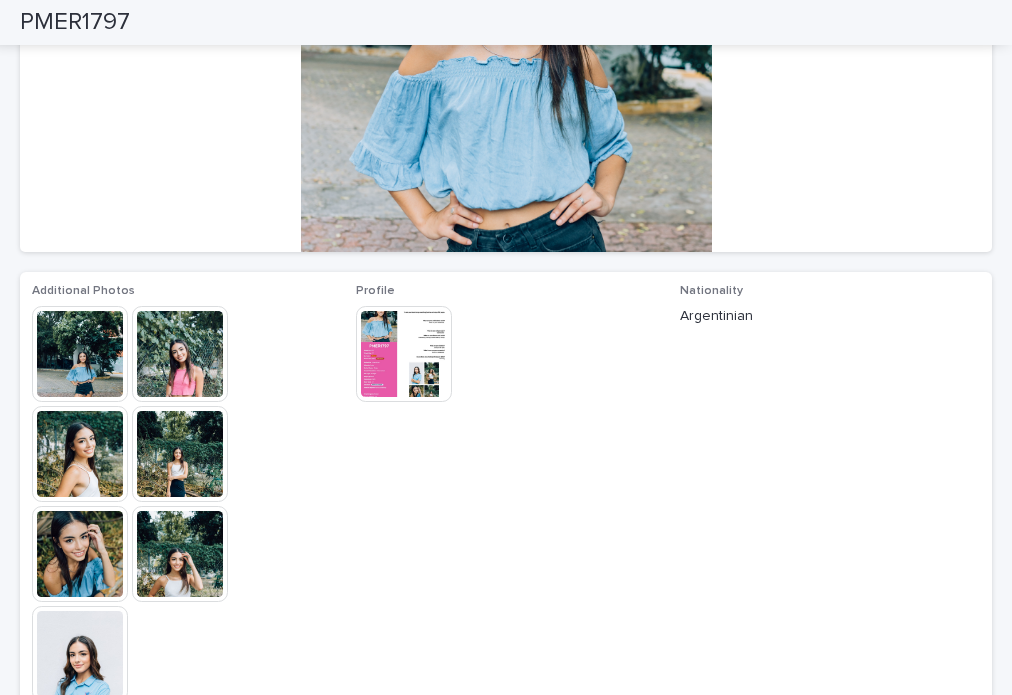 click at bounding box center (80, 354) 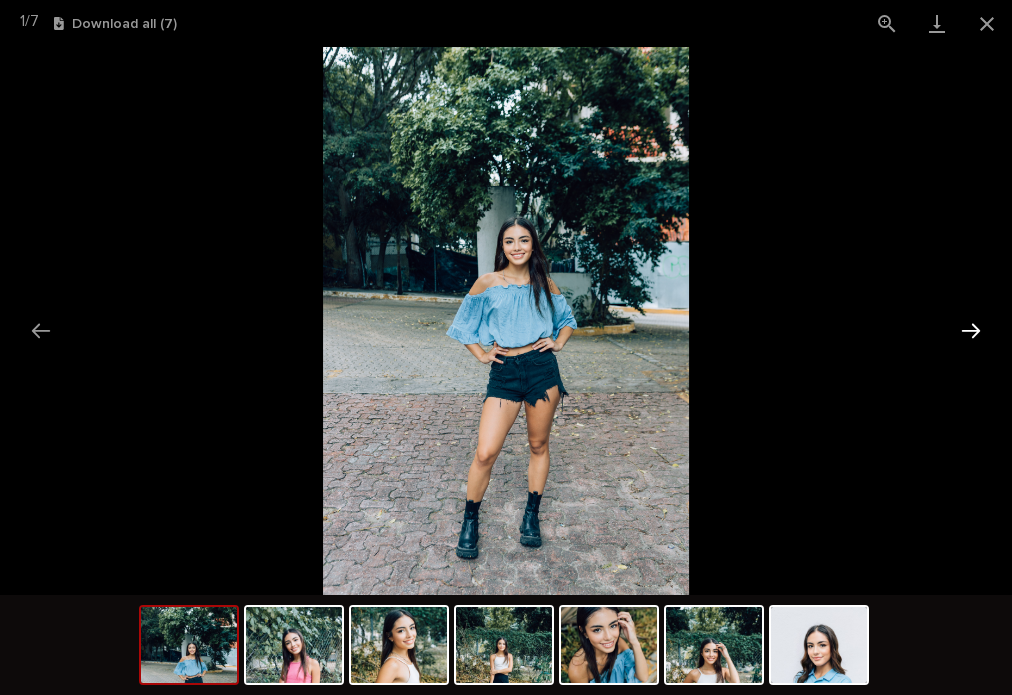 click at bounding box center (971, 330) 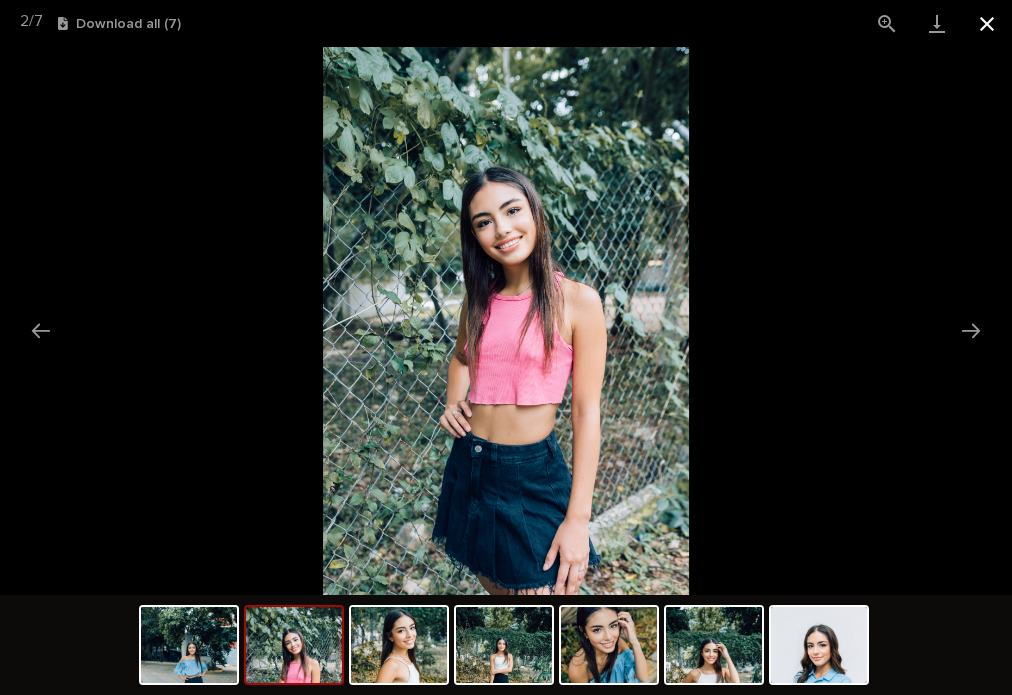 click at bounding box center (987, 23) 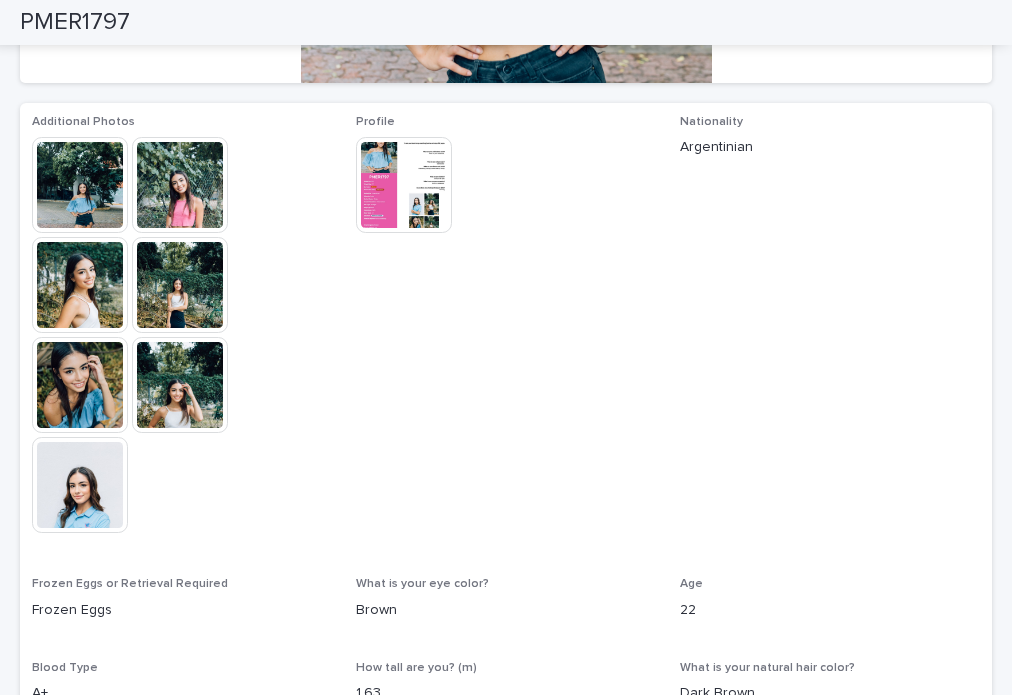 scroll, scrollTop: 444, scrollLeft: 0, axis: vertical 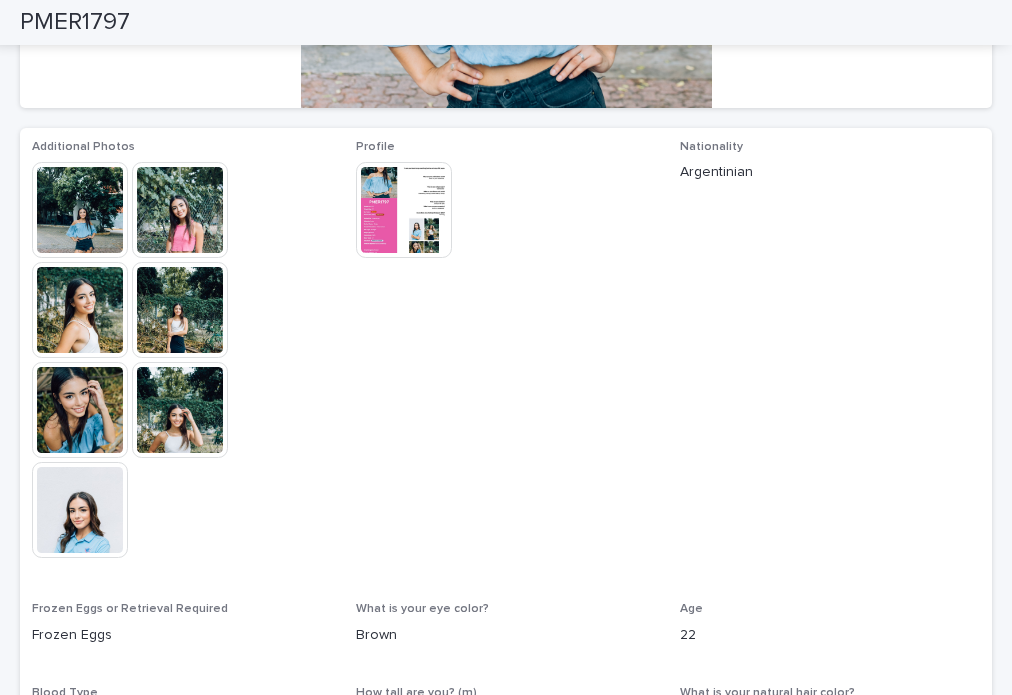 click at bounding box center (180, 210) 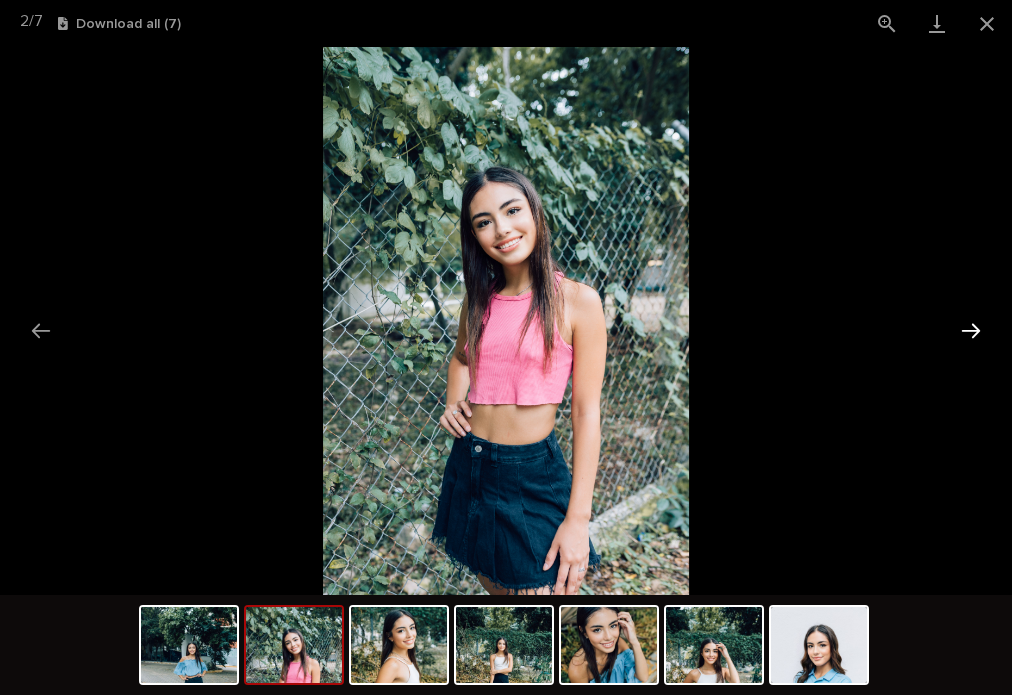 click at bounding box center [971, 330] 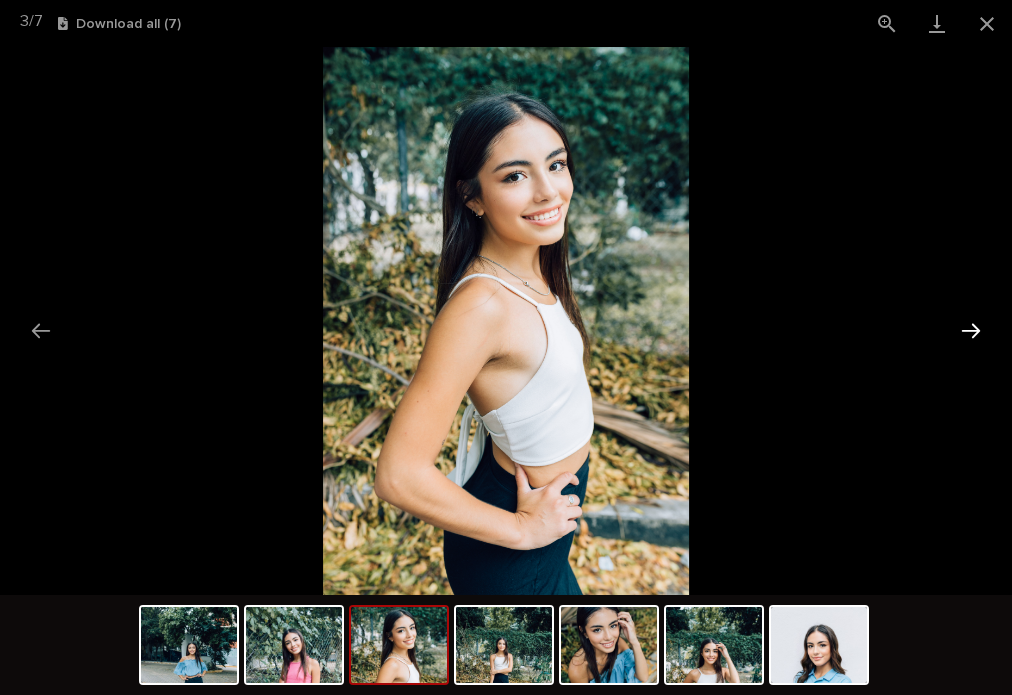 click at bounding box center [971, 330] 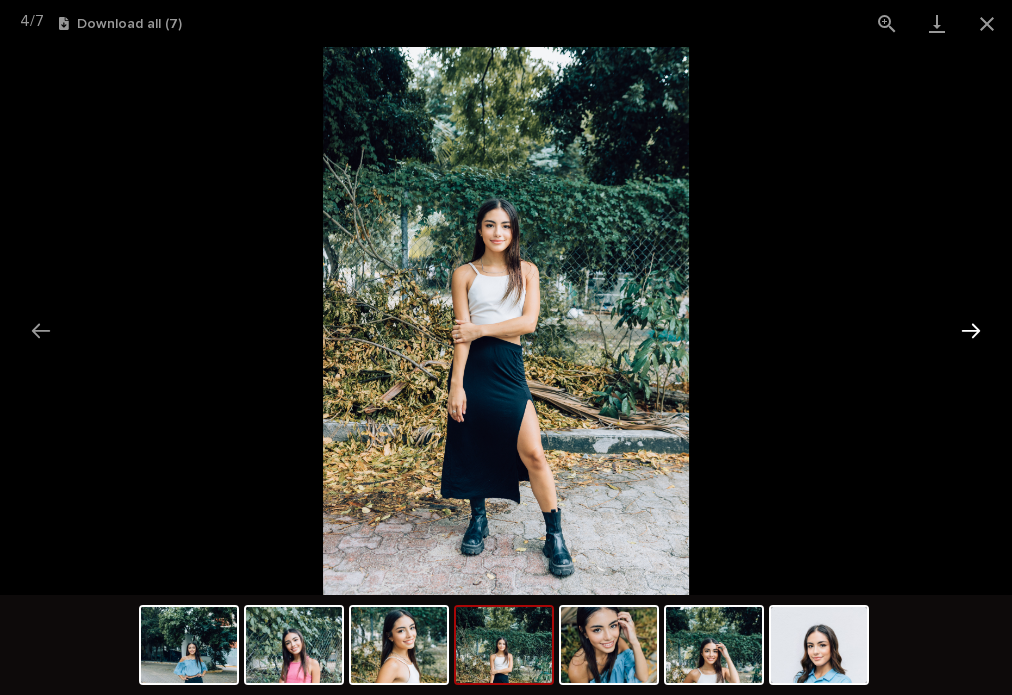 click at bounding box center [971, 330] 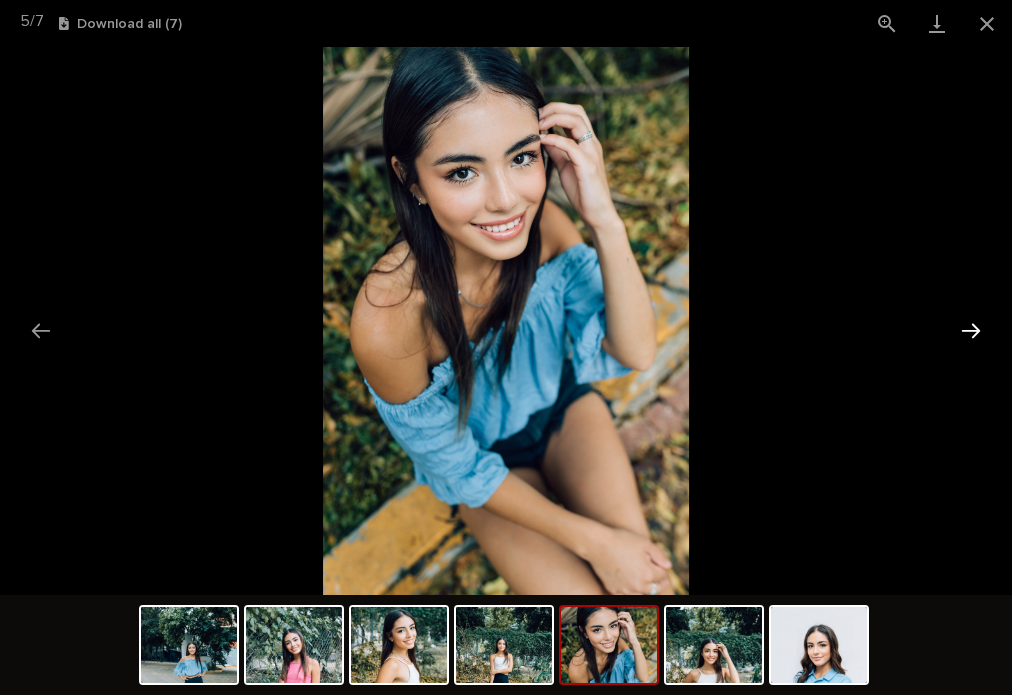 click at bounding box center [971, 330] 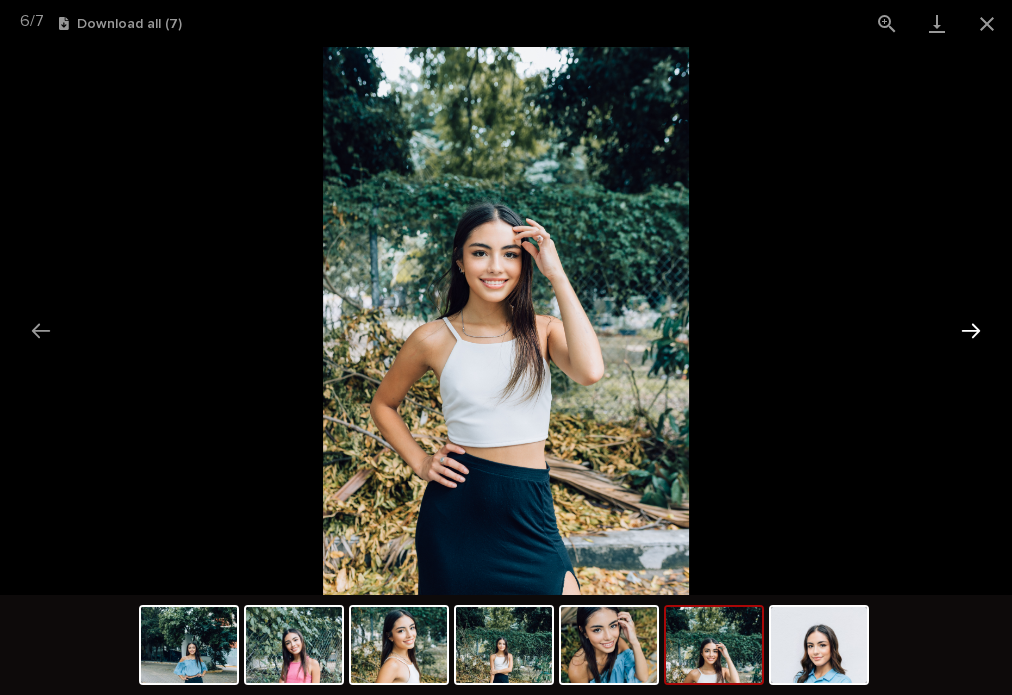click at bounding box center (971, 330) 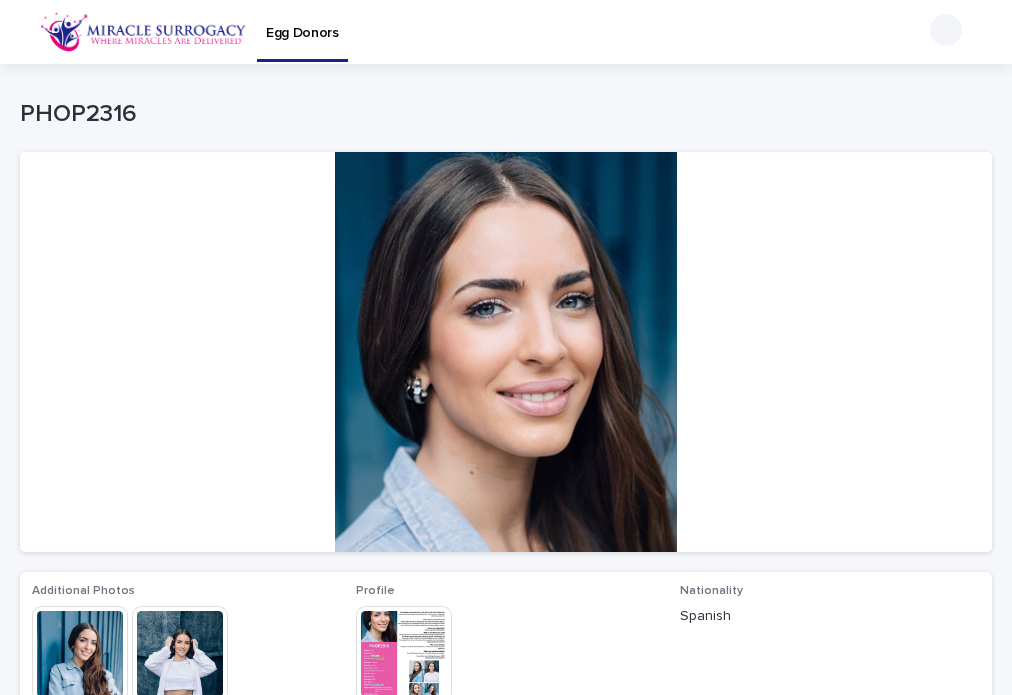 scroll, scrollTop: 0, scrollLeft: 0, axis: both 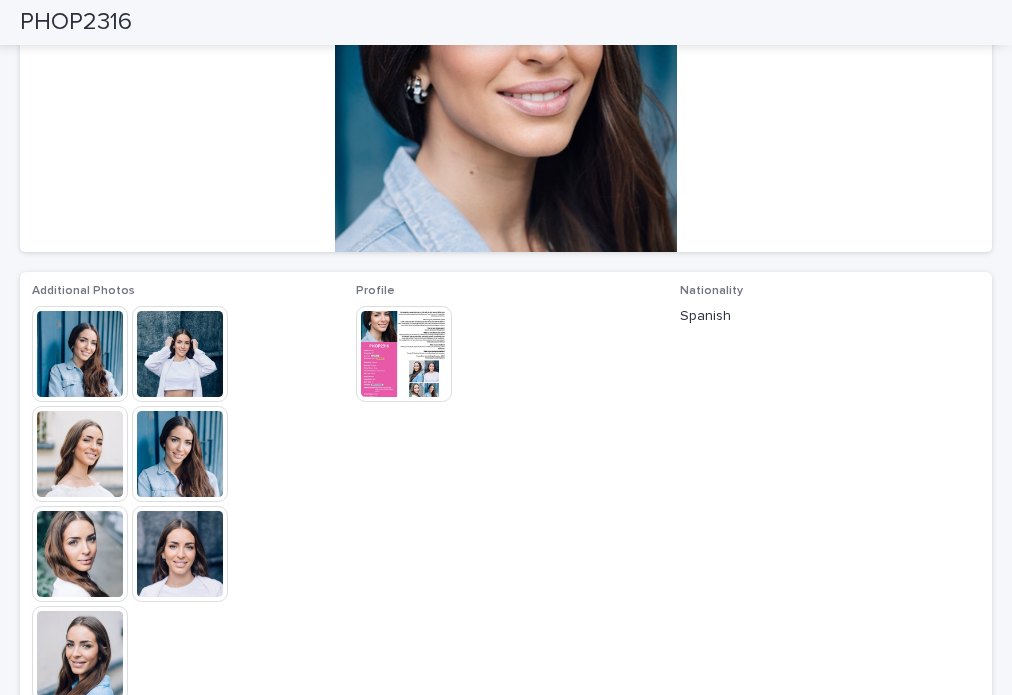 click at bounding box center (80, 354) 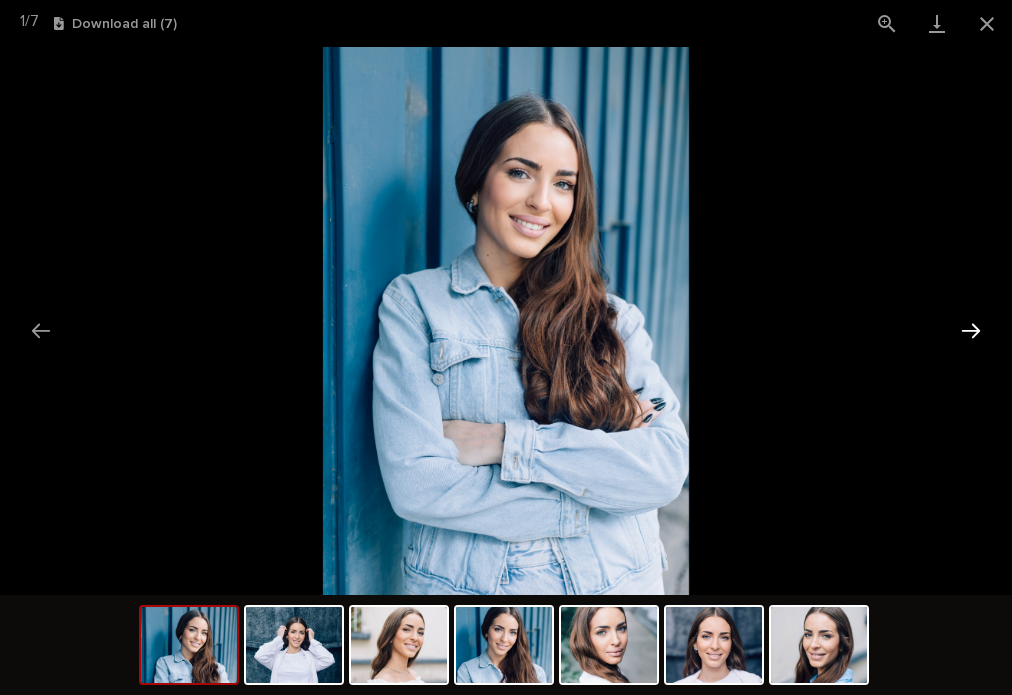 click at bounding box center (971, 330) 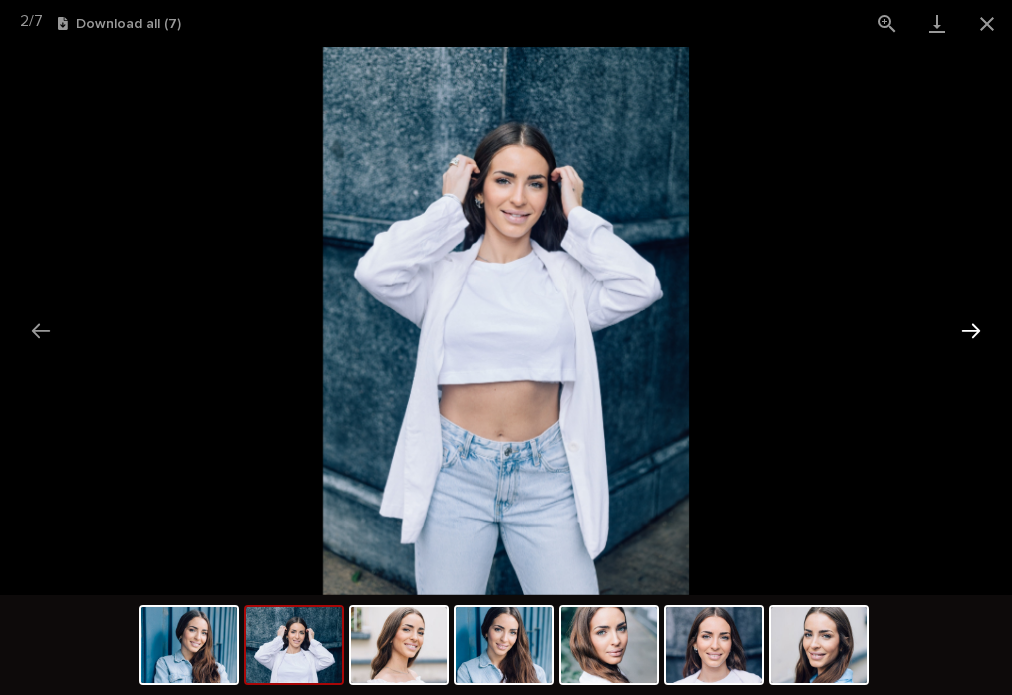 click at bounding box center [971, 330] 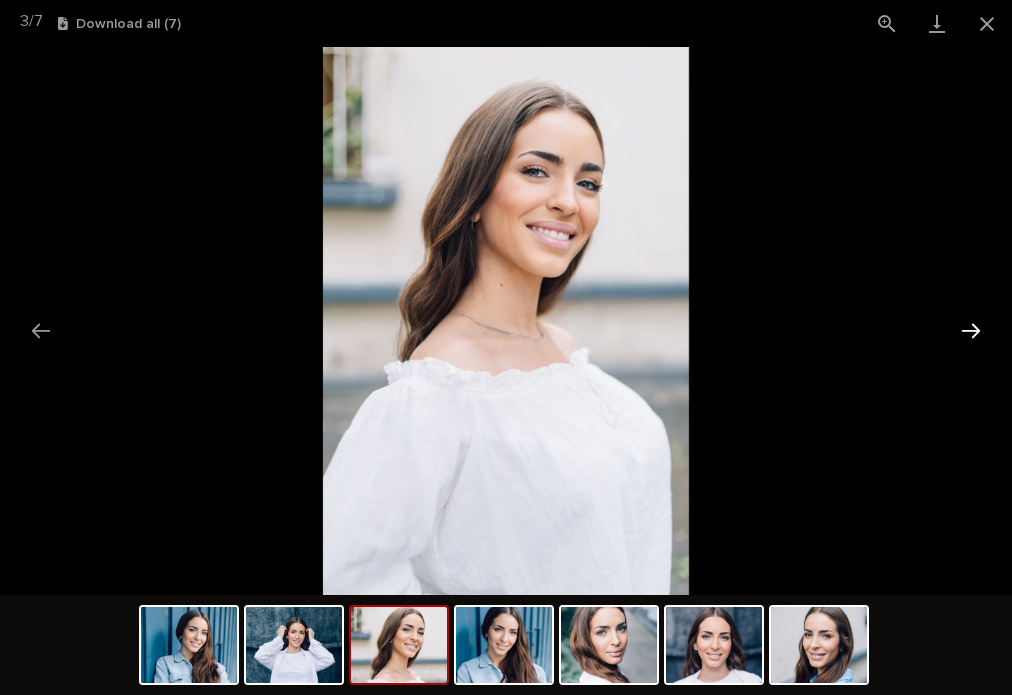 click at bounding box center (971, 330) 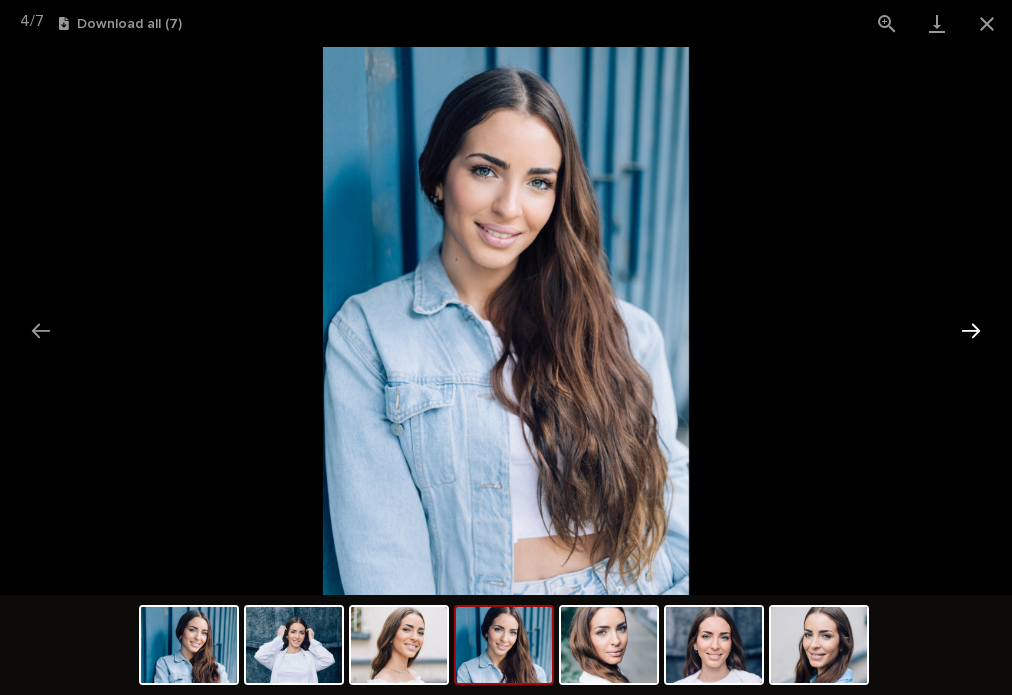 click at bounding box center [971, 330] 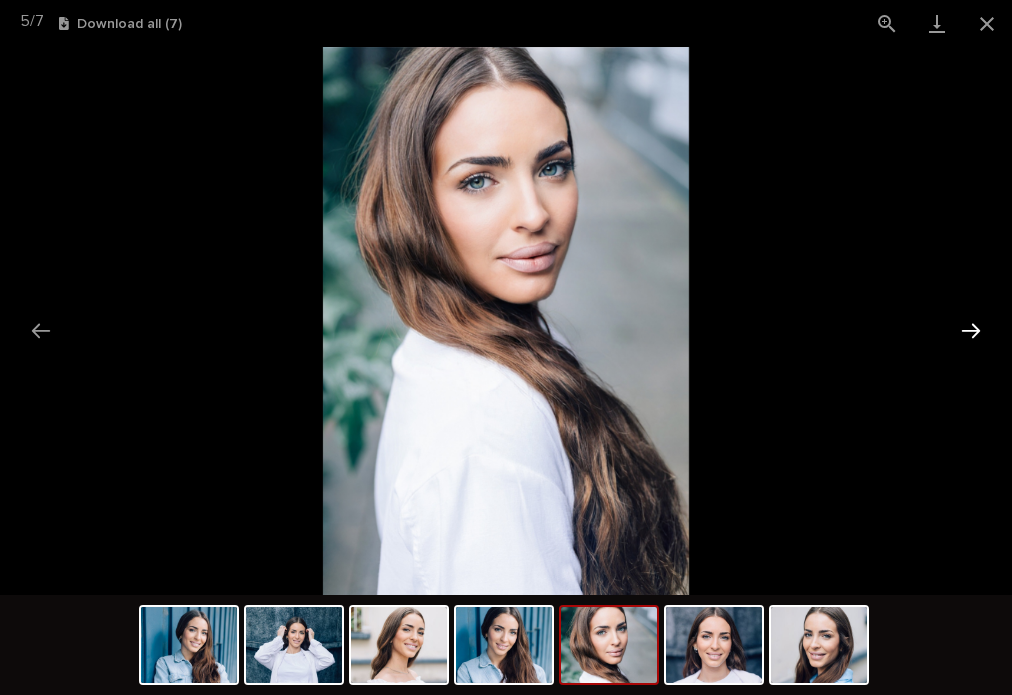click at bounding box center (971, 330) 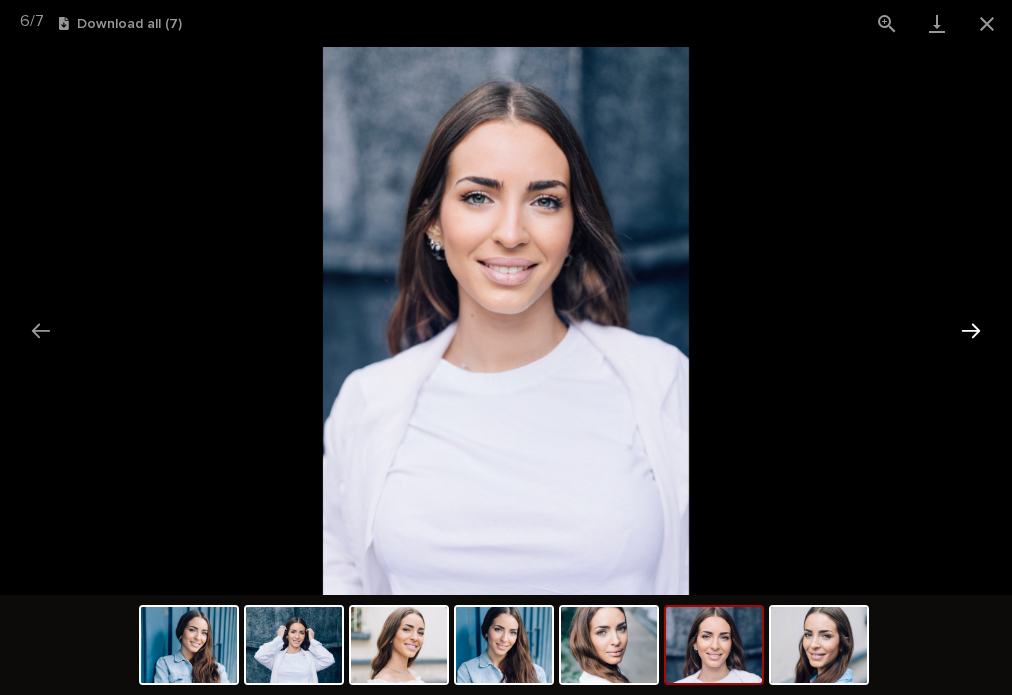 click at bounding box center (971, 330) 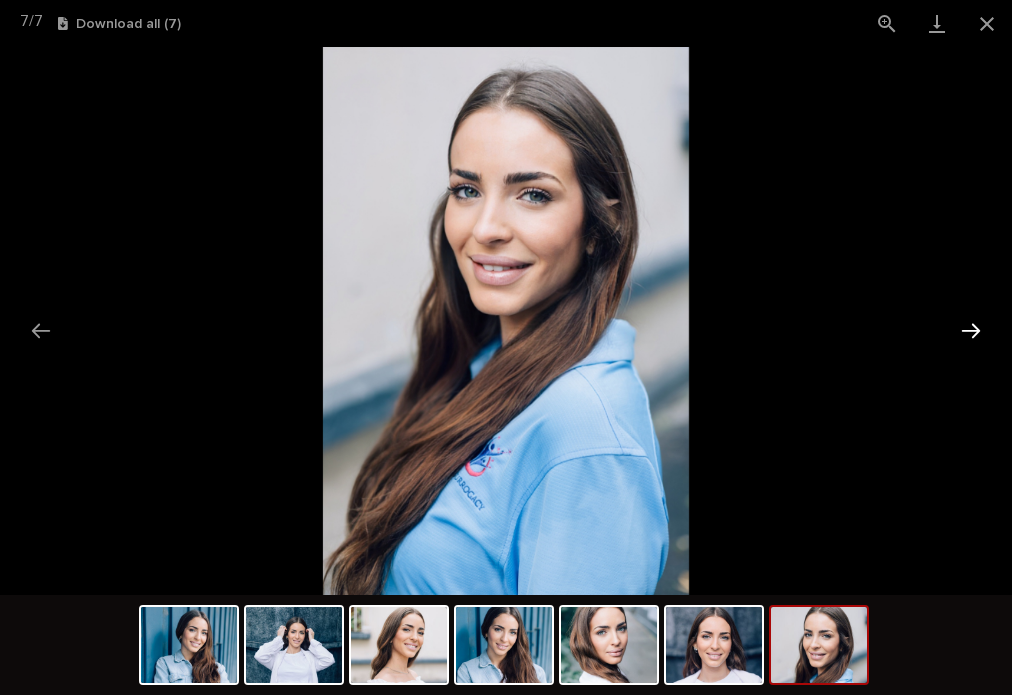 click at bounding box center [971, 330] 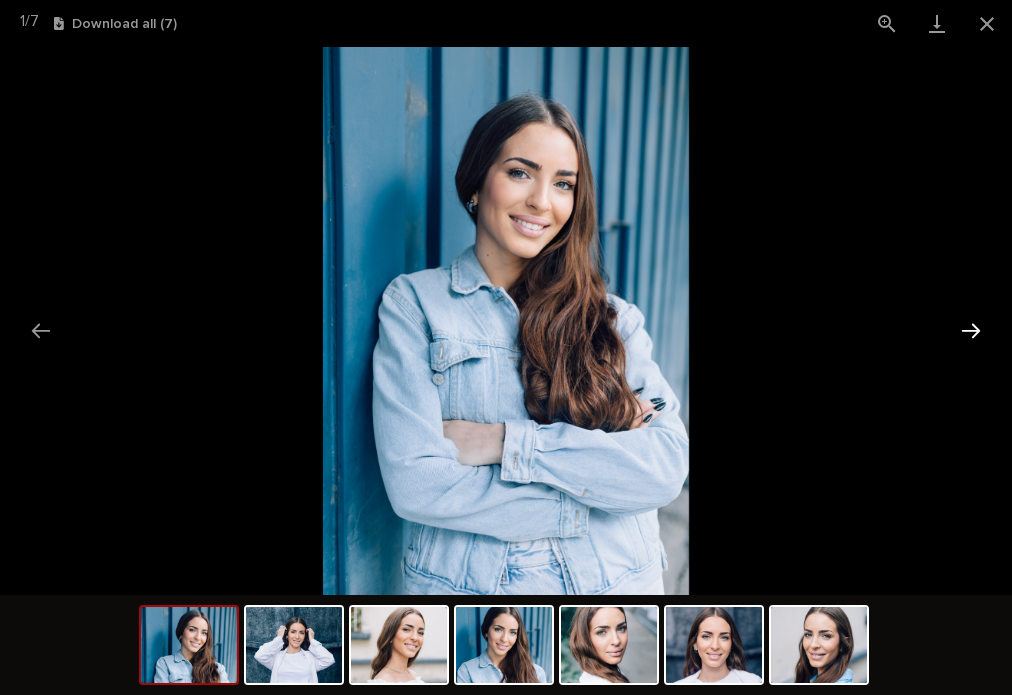 click at bounding box center (971, 330) 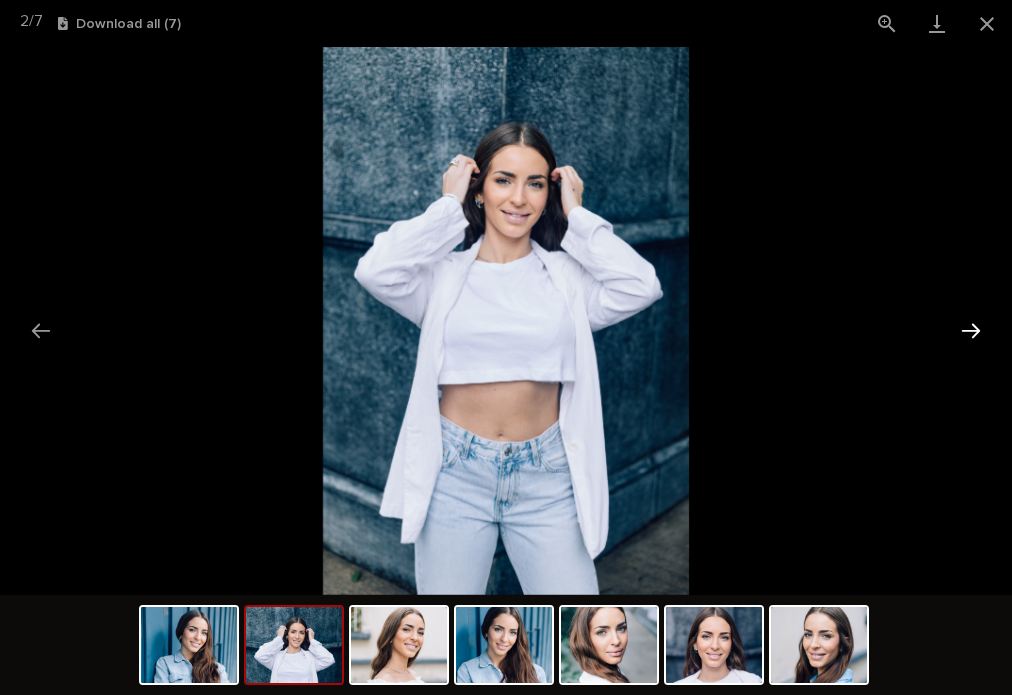 click at bounding box center (971, 330) 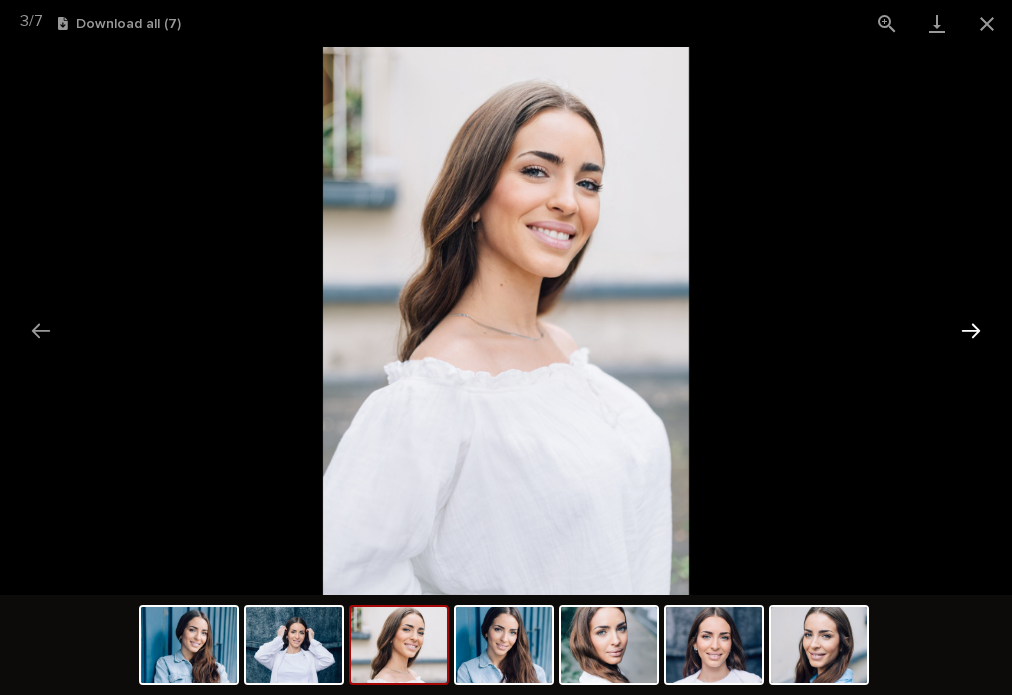 click at bounding box center (971, 330) 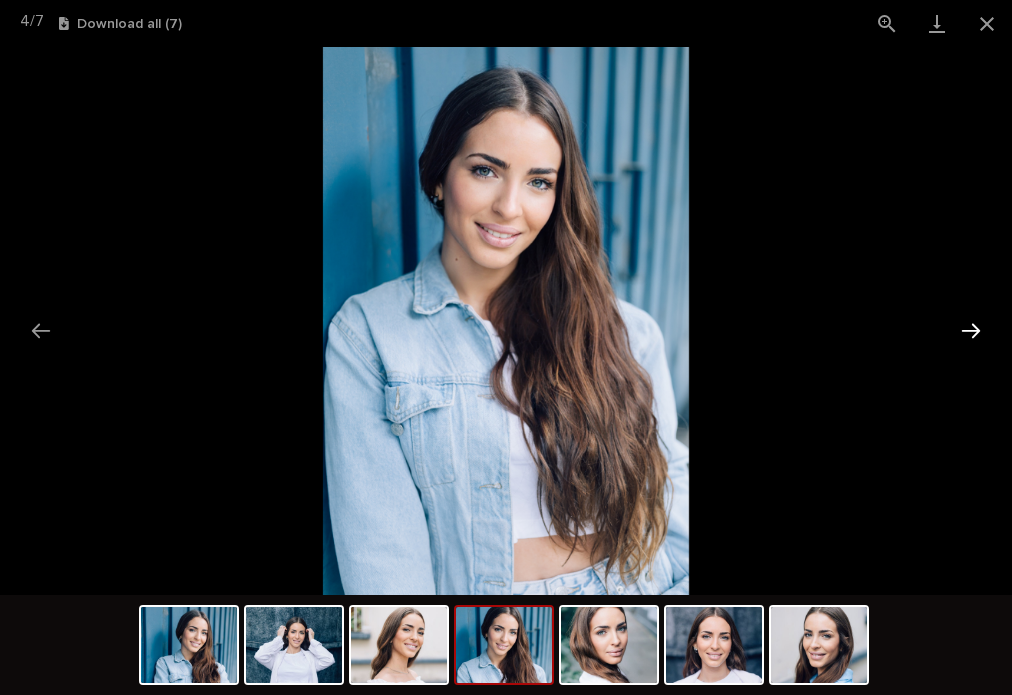 click at bounding box center [971, 330] 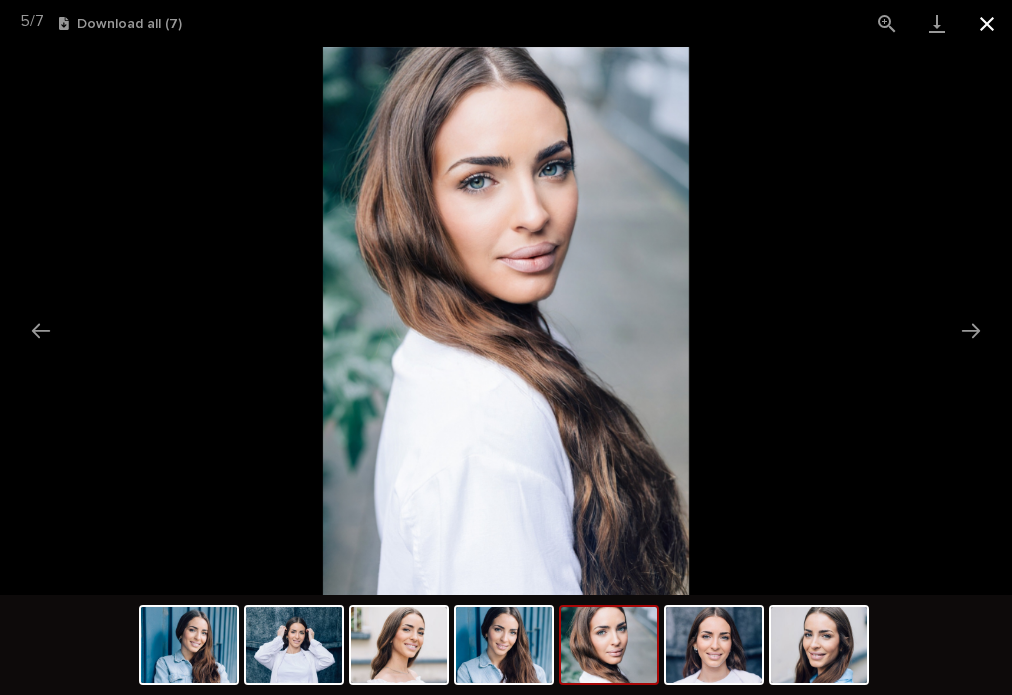 click at bounding box center (987, 23) 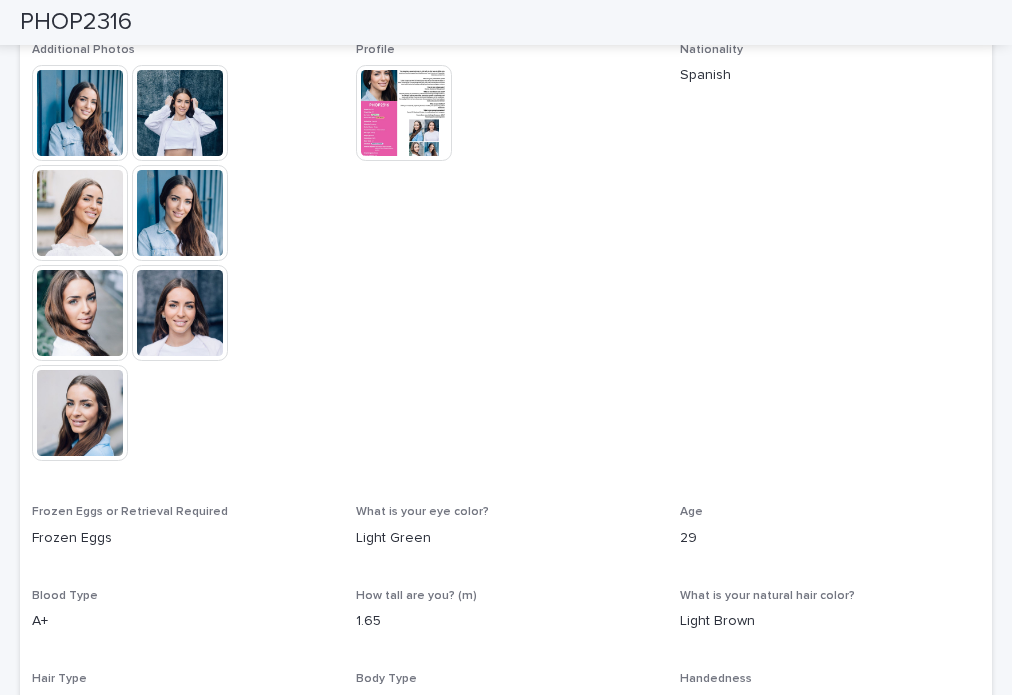scroll, scrollTop: 500, scrollLeft: 0, axis: vertical 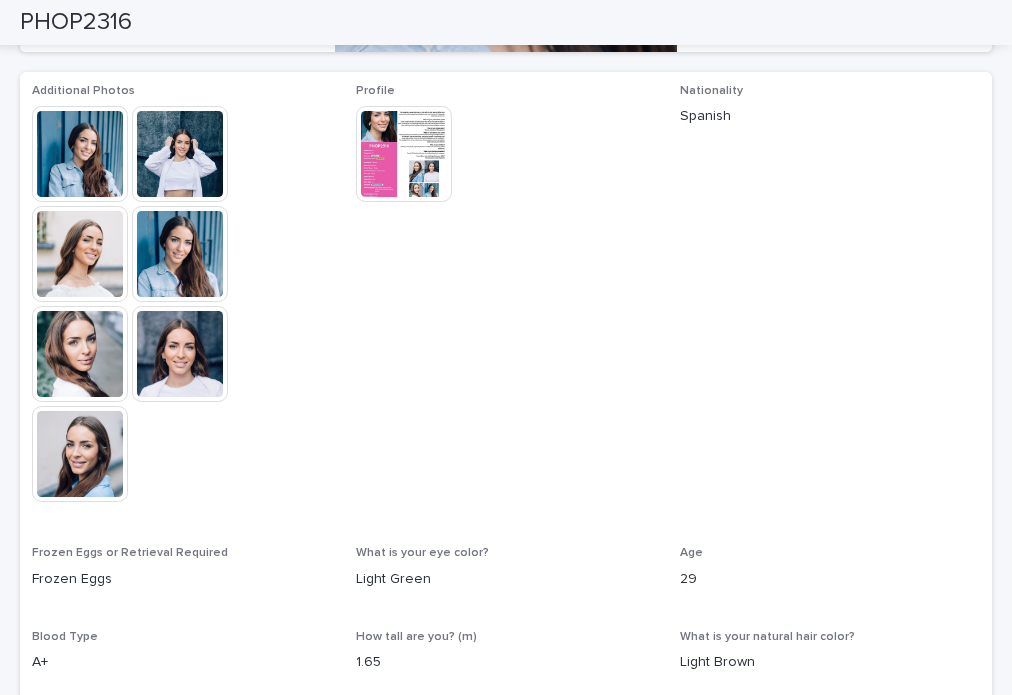click at bounding box center [80, 354] 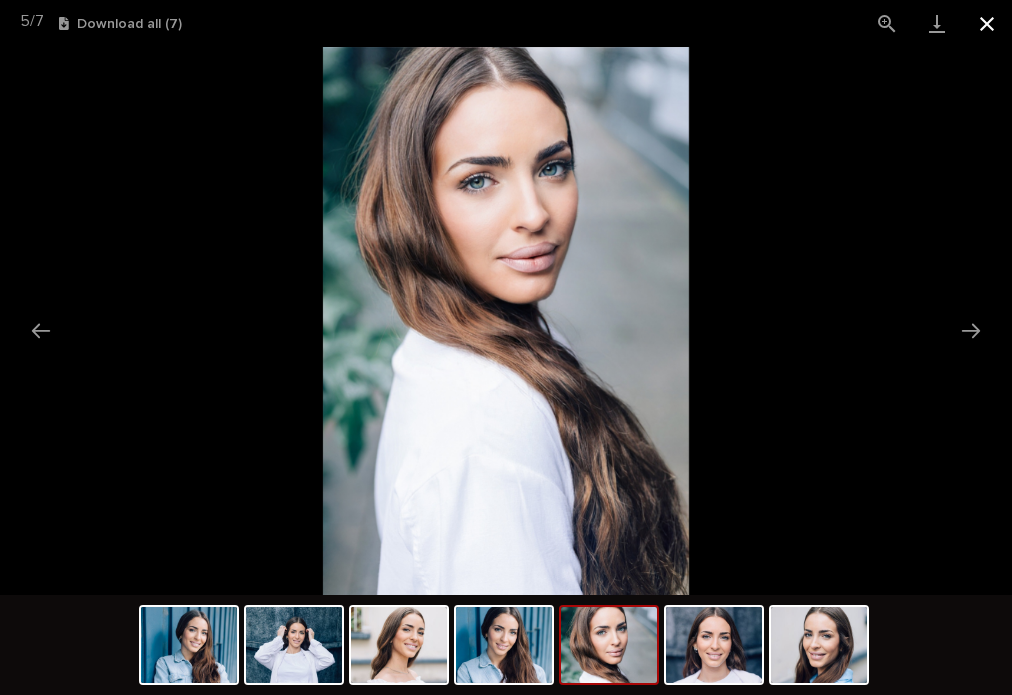 click at bounding box center (987, 23) 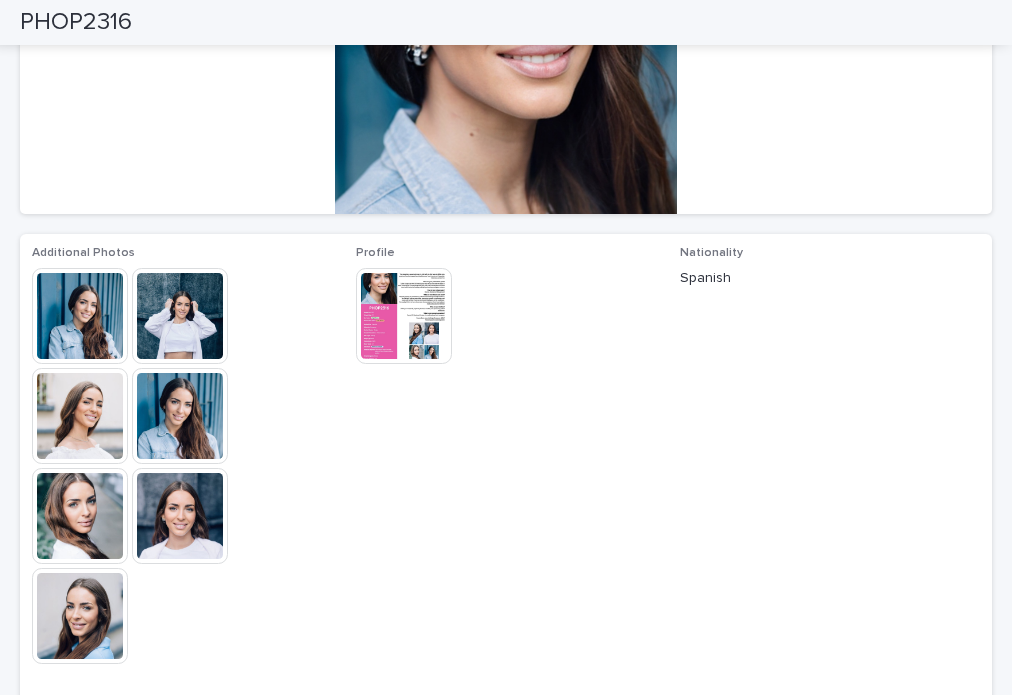 scroll, scrollTop: 300, scrollLeft: 0, axis: vertical 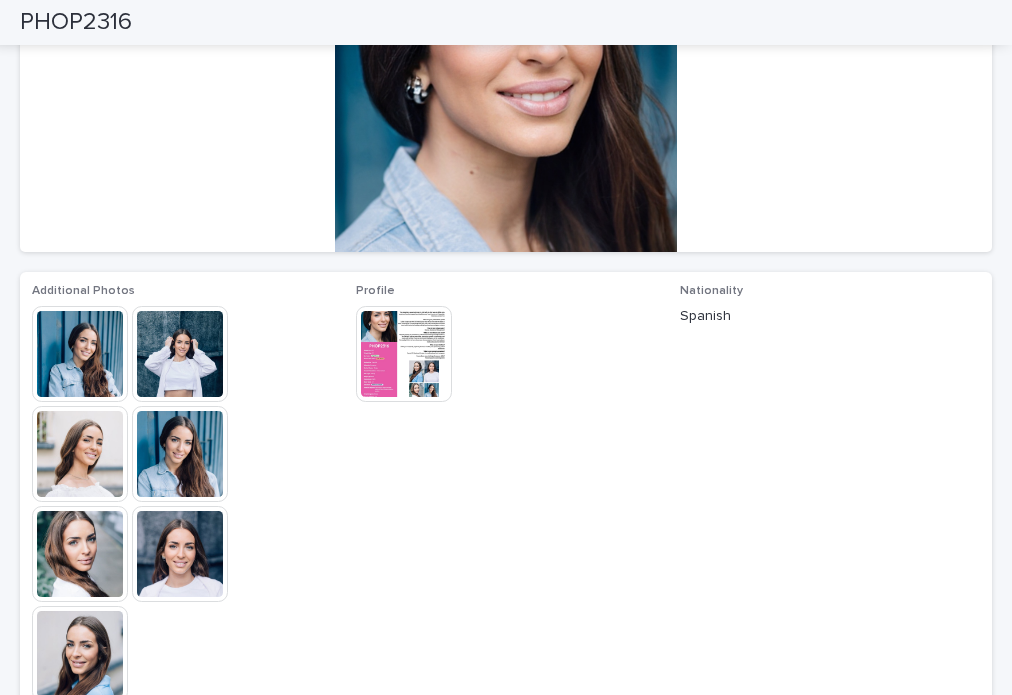 click at bounding box center [404, 354] 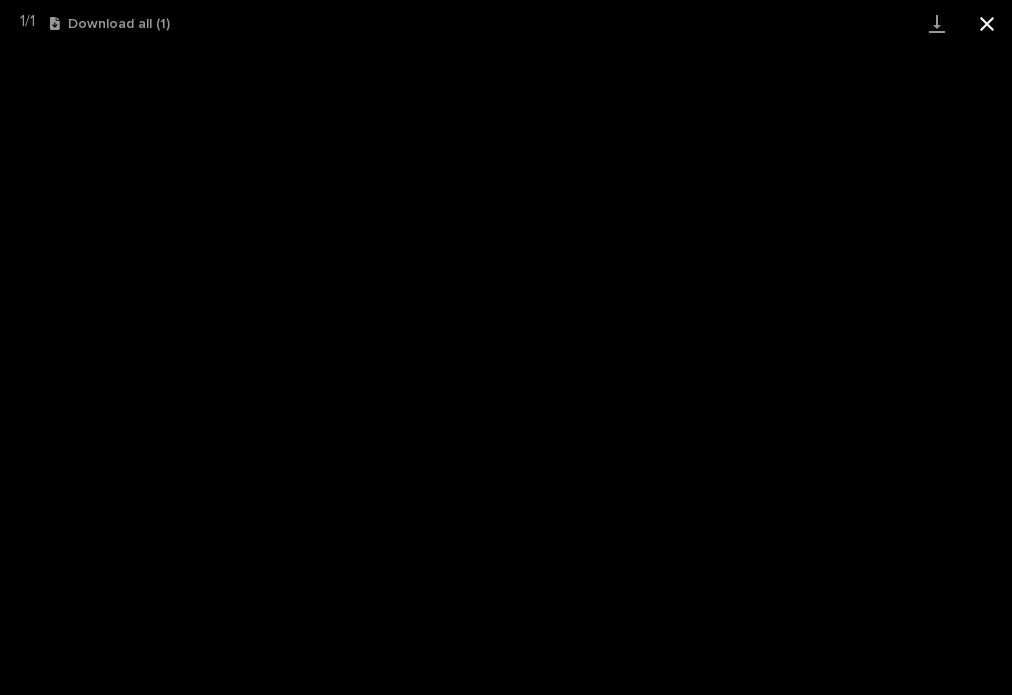 click at bounding box center (987, 23) 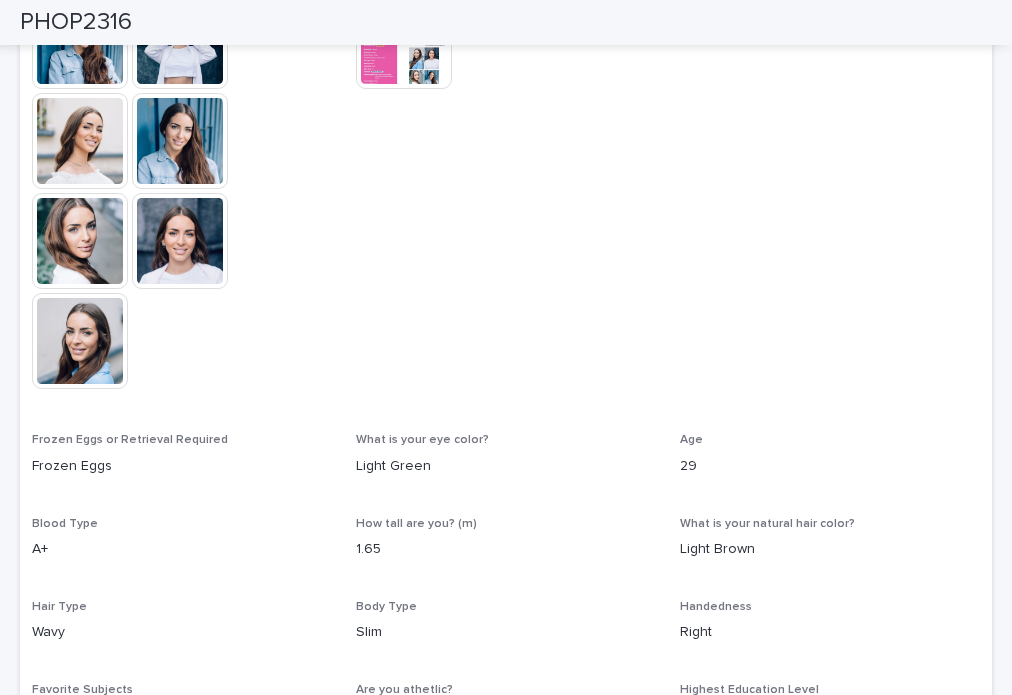 scroll, scrollTop: 700, scrollLeft: 0, axis: vertical 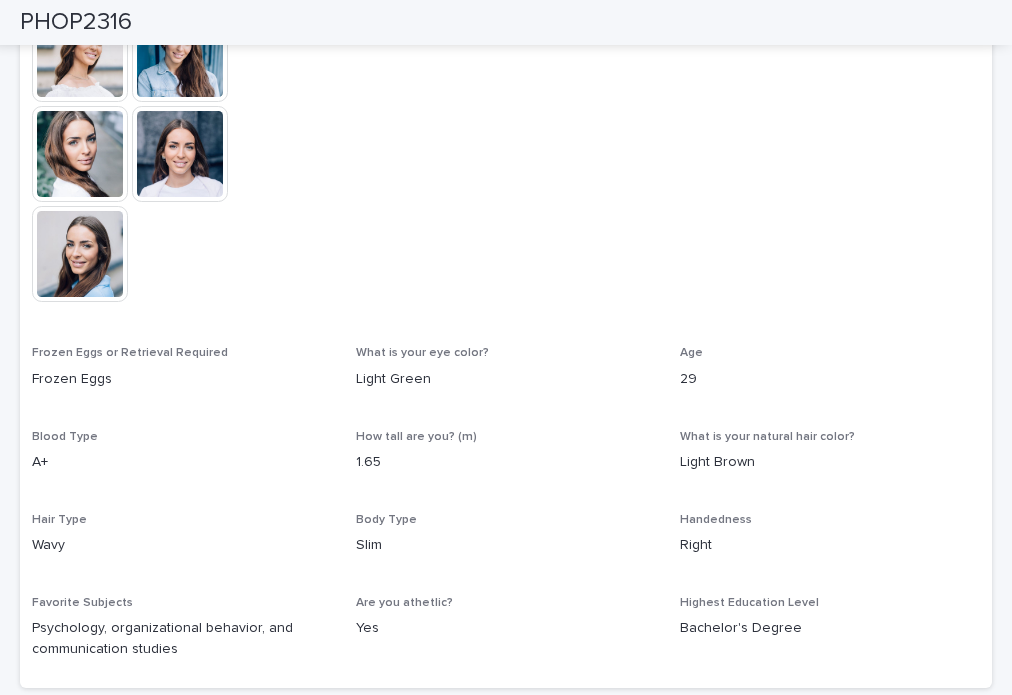 click on "PHOP2316" at bounding box center [76, 22] 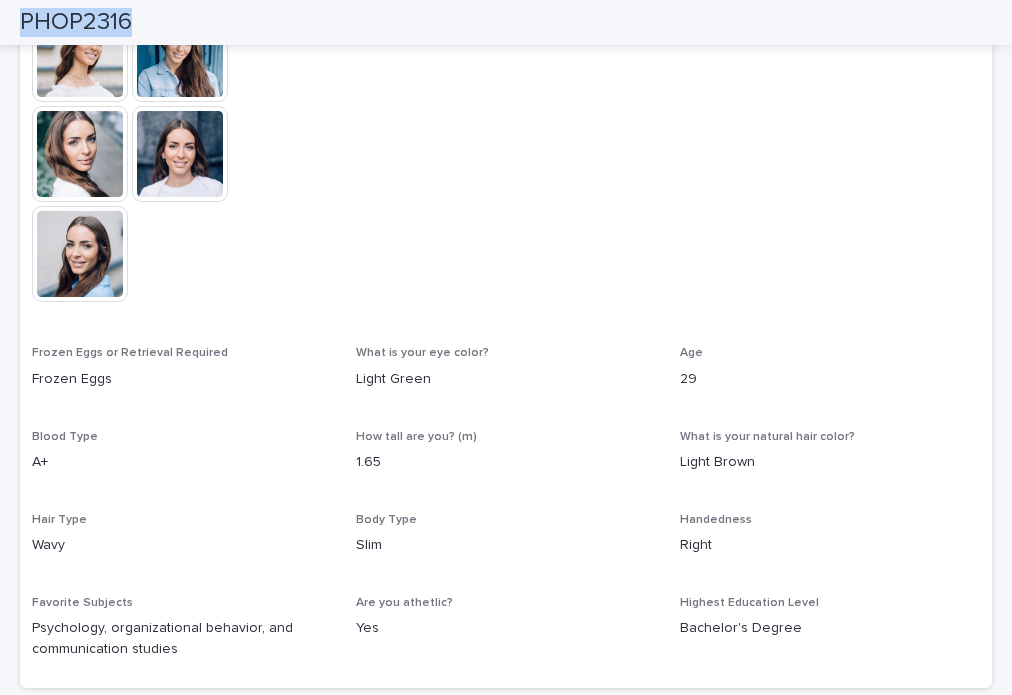 click on "PHOP2316" at bounding box center (76, 22) 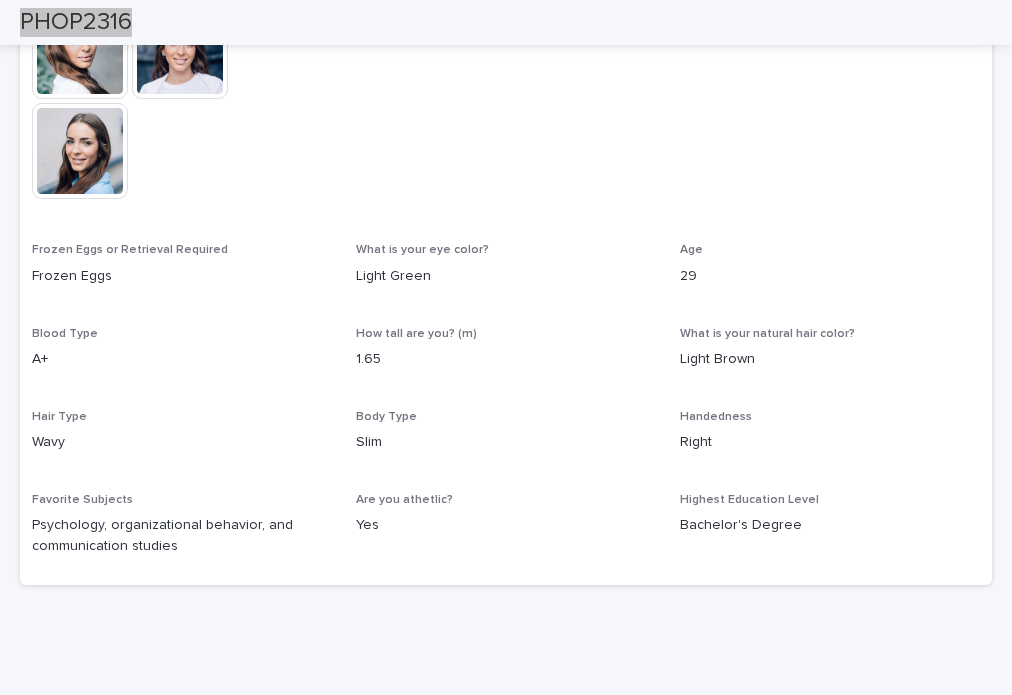 scroll, scrollTop: 865, scrollLeft: 0, axis: vertical 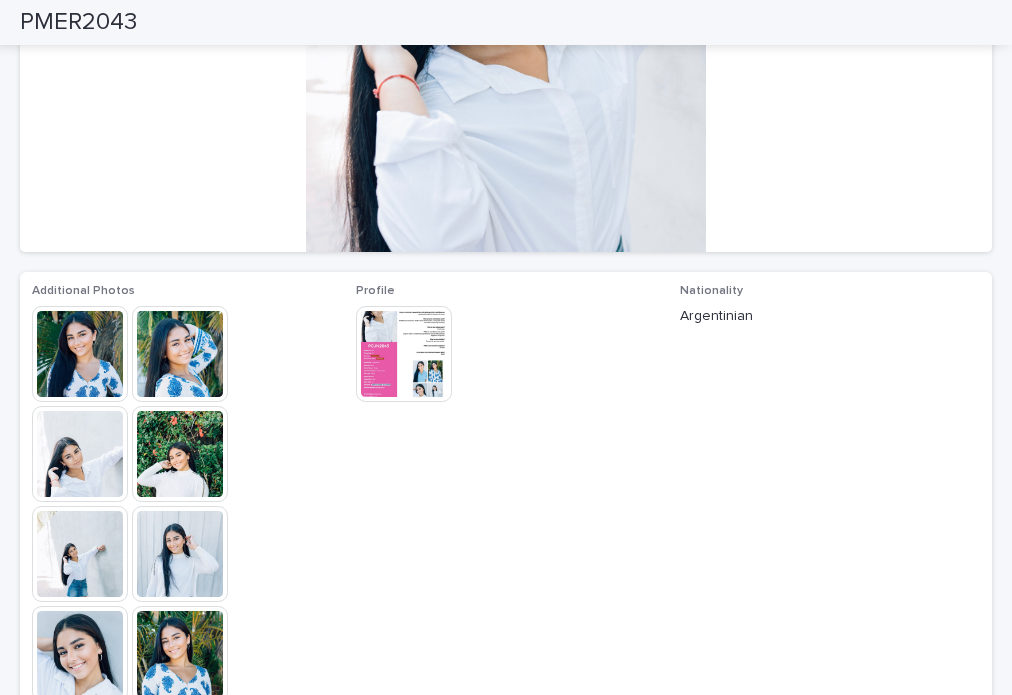 click at bounding box center [80, 354] 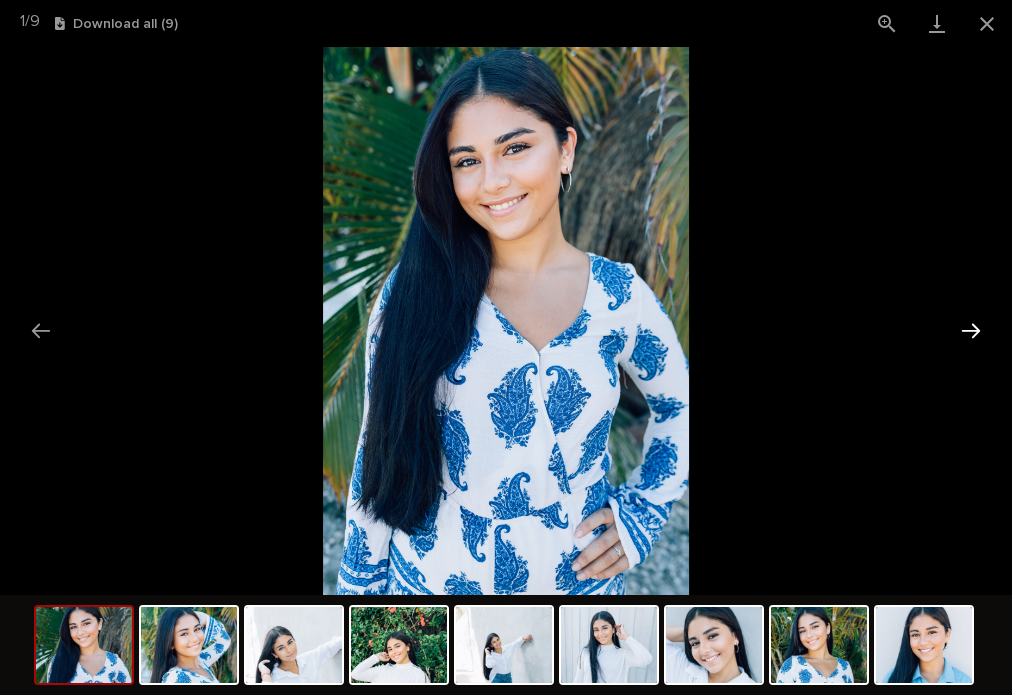 click at bounding box center [971, 330] 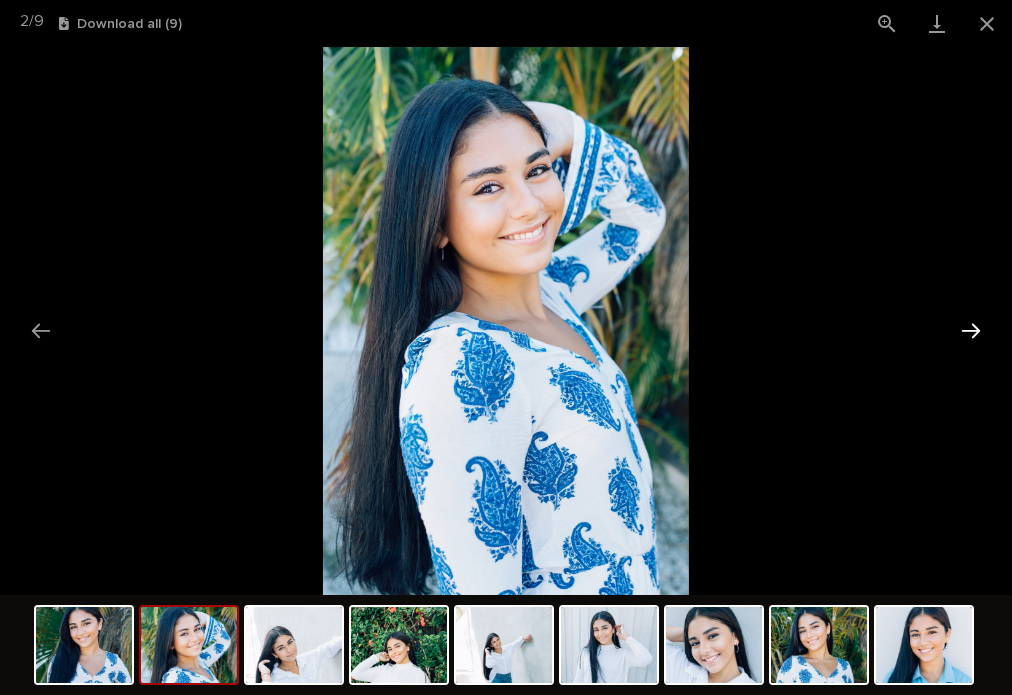 click at bounding box center (971, 330) 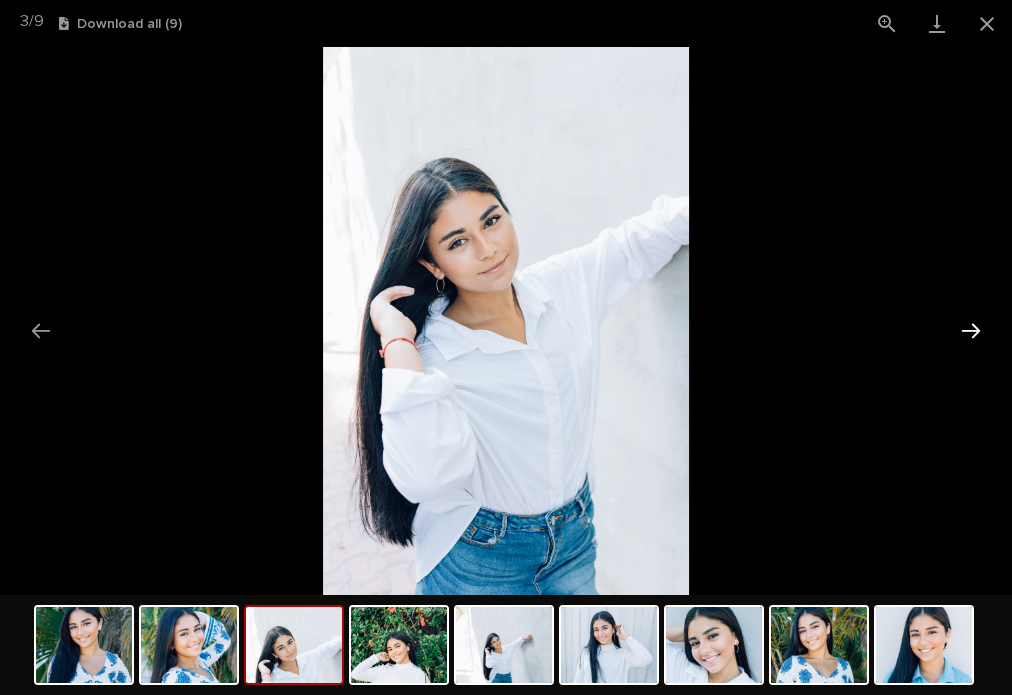click at bounding box center (971, 330) 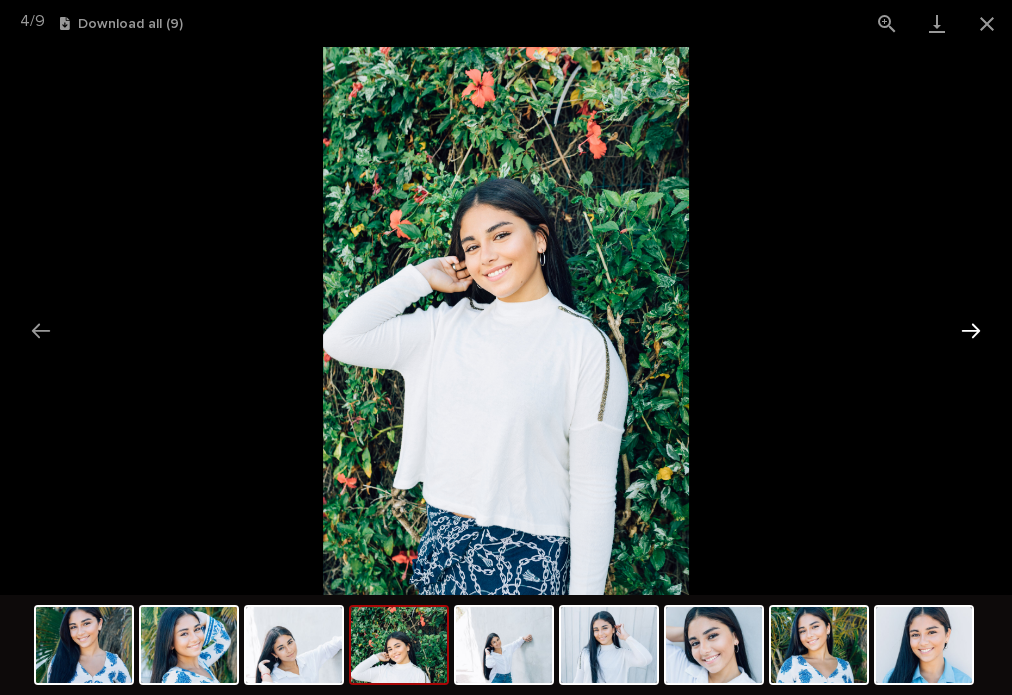 click at bounding box center (971, 330) 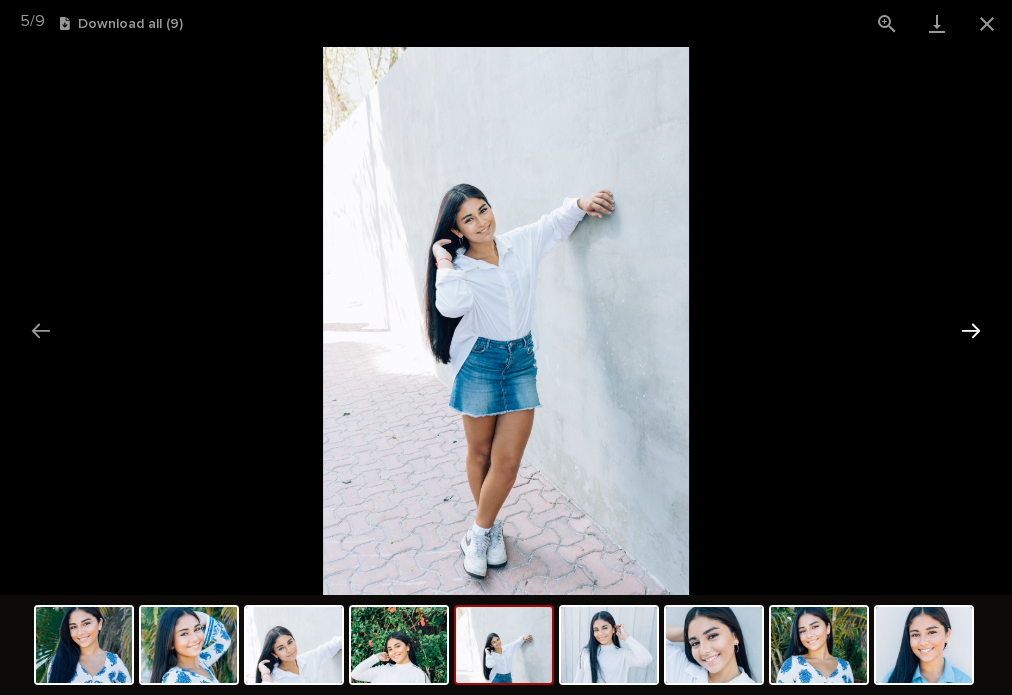 click at bounding box center [971, 330] 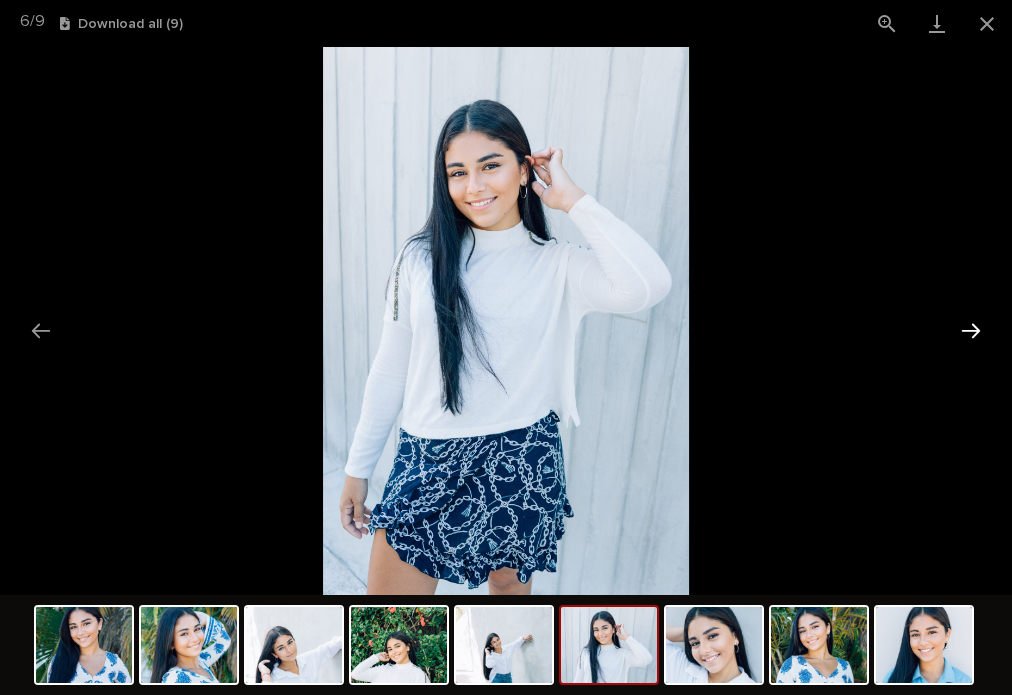 click at bounding box center [971, 330] 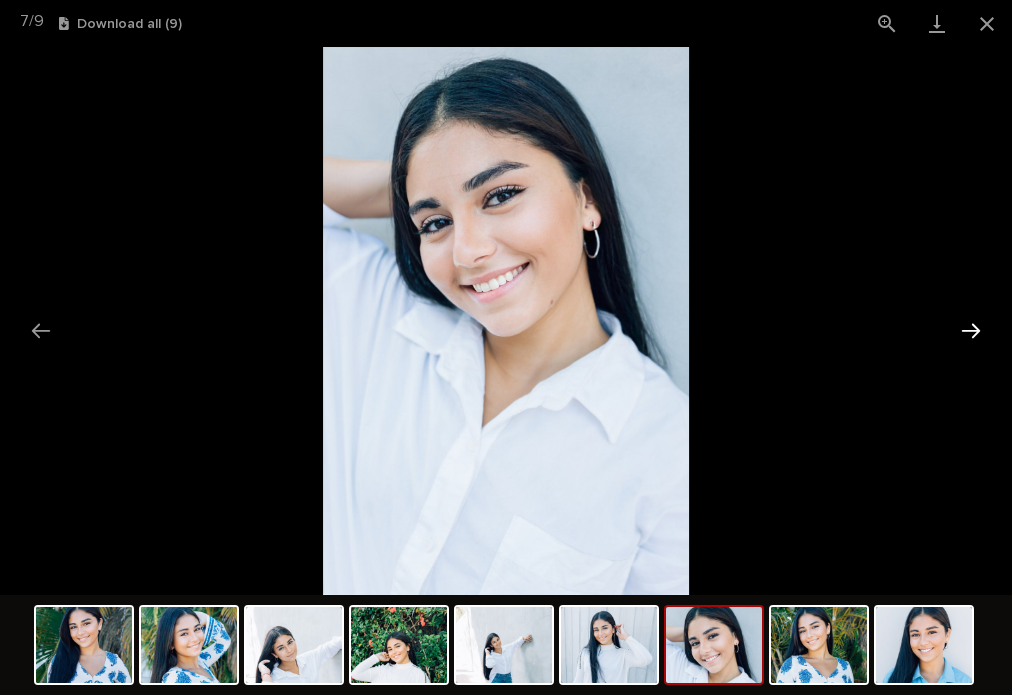 click at bounding box center [971, 330] 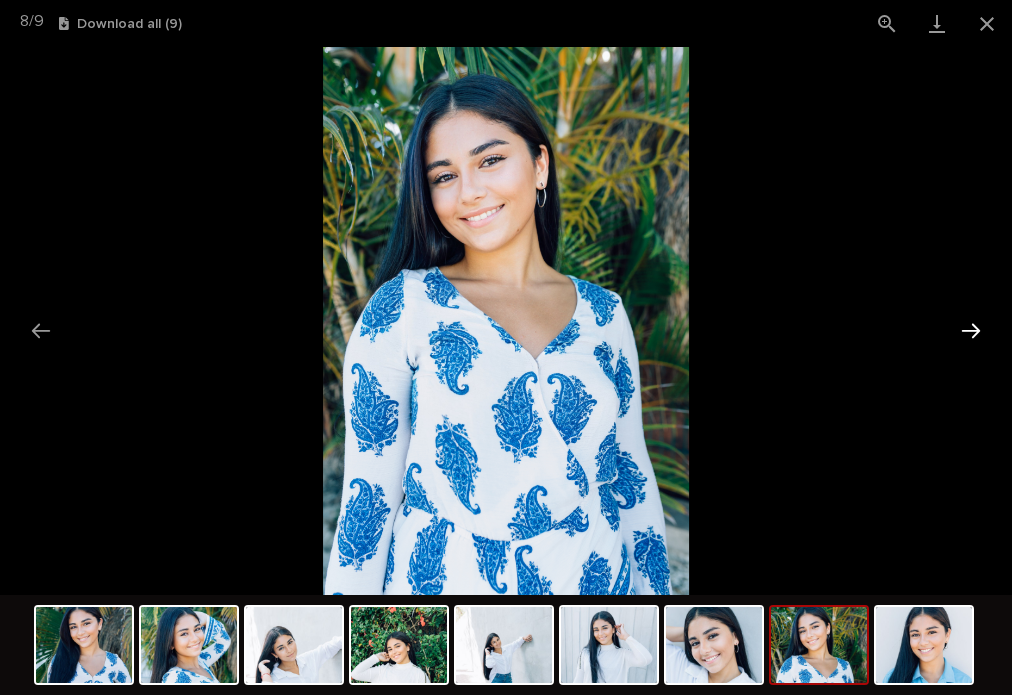 click at bounding box center [971, 330] 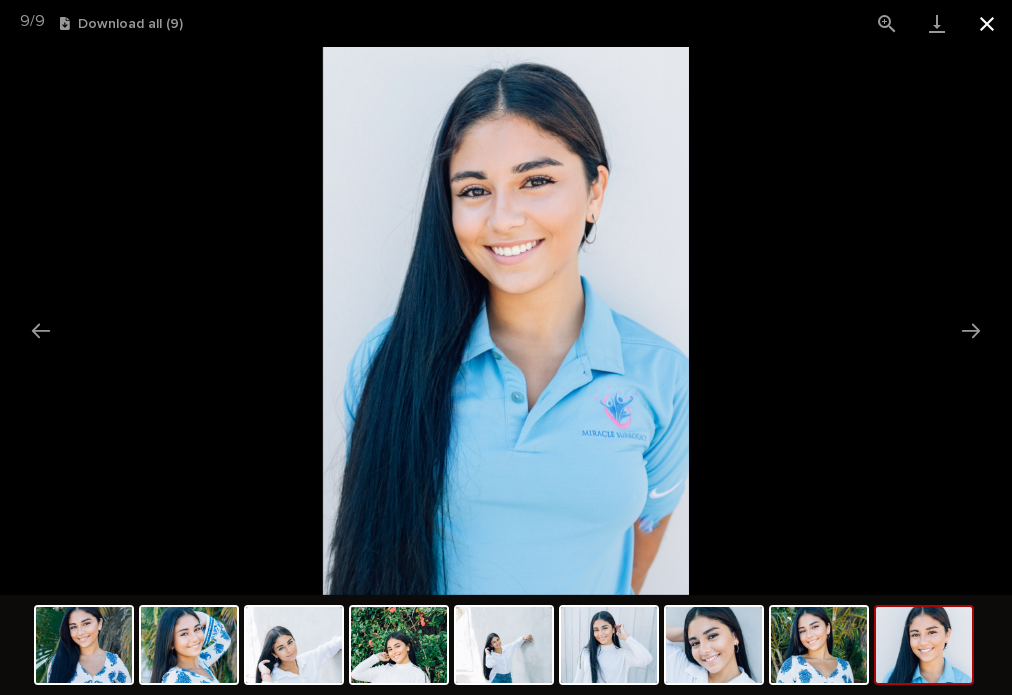 click at bounding box center [987, 23] 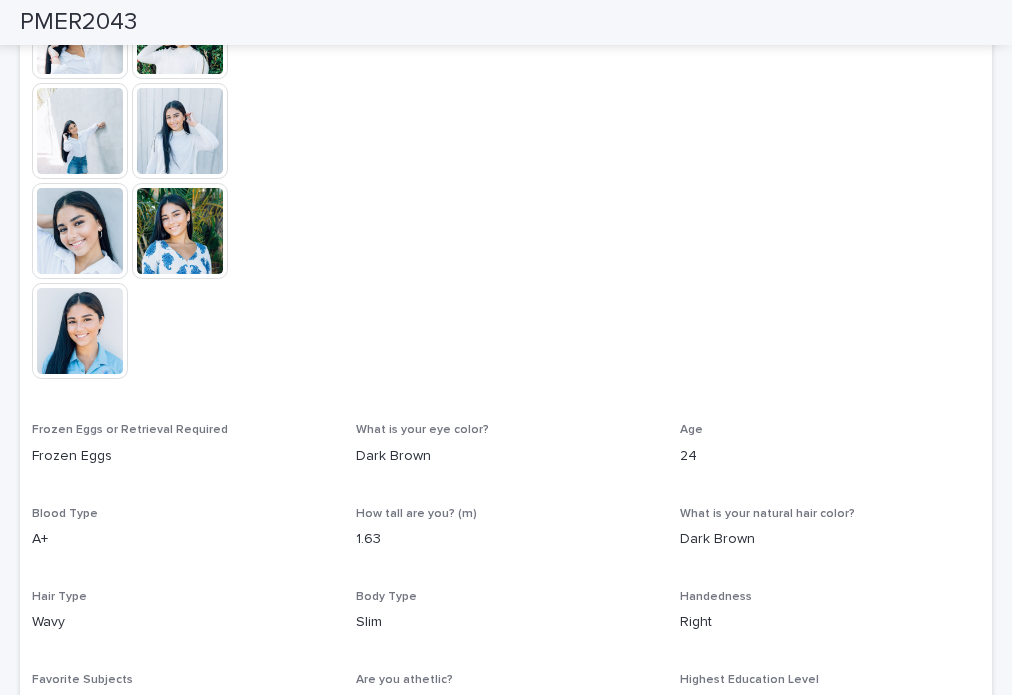 scroll, scrollTop: 500, scrollLeft: 0, axis: vertical 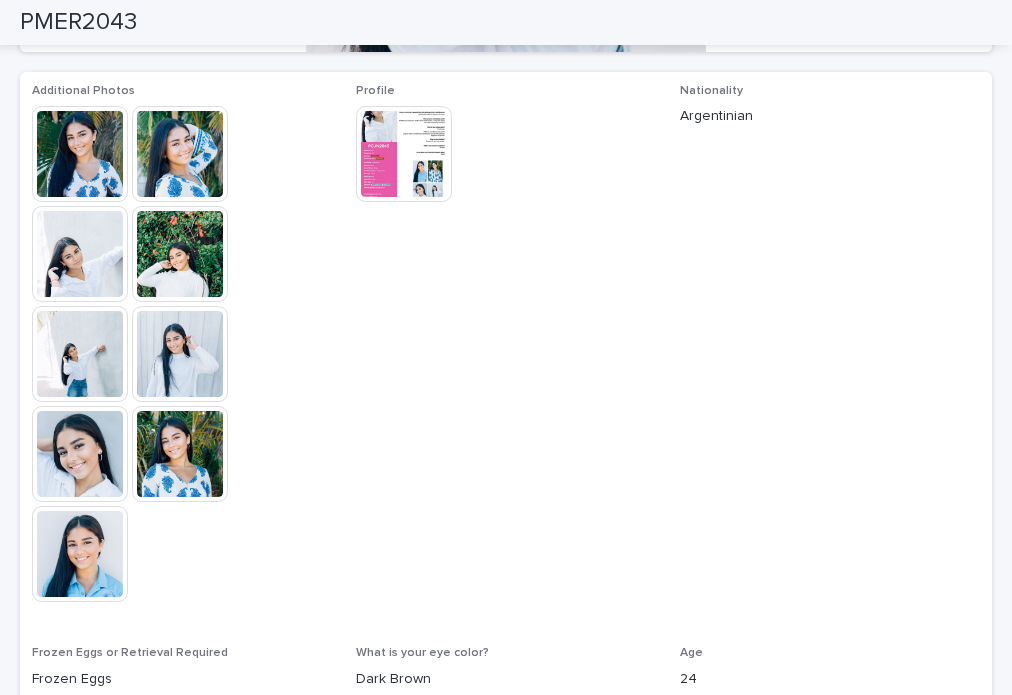 click at bounding box center (404, 154) 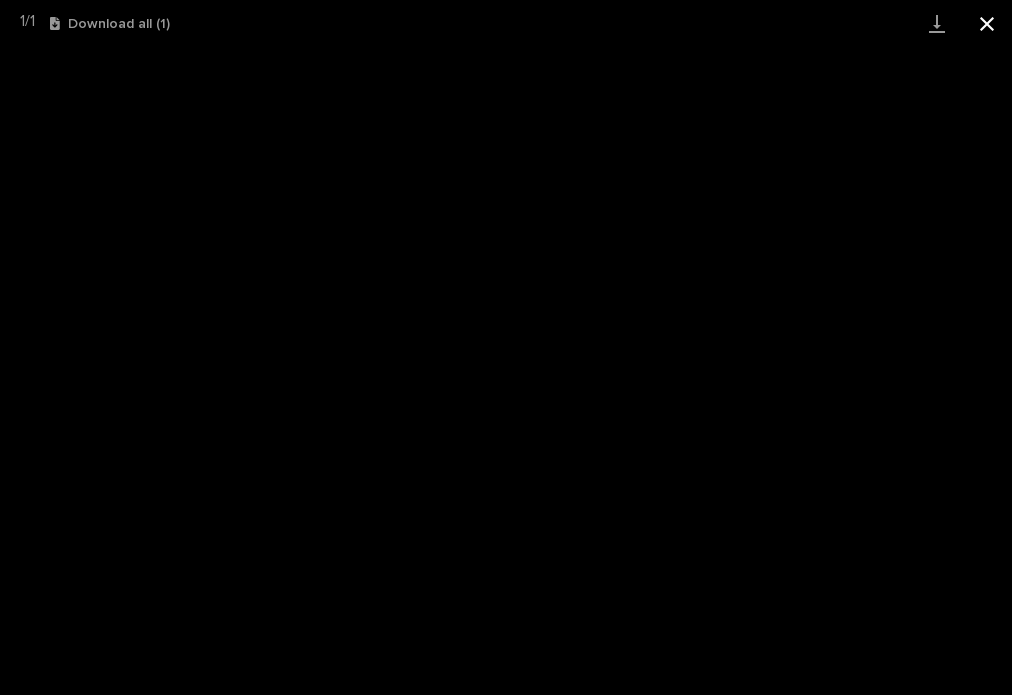click at bounding box center [987, 23] 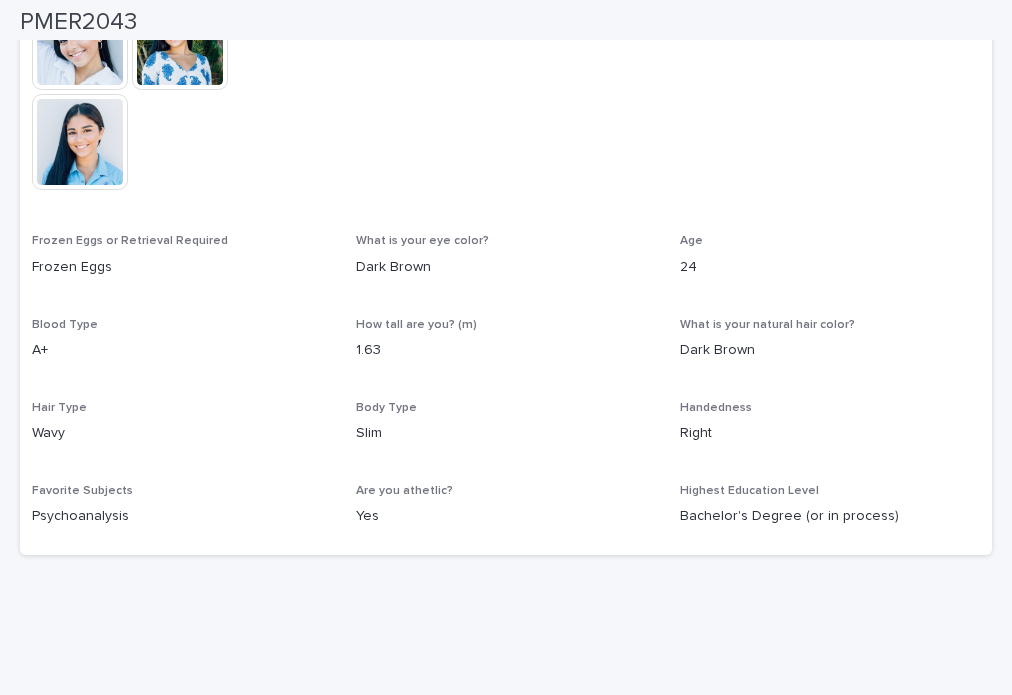 scroll, scrollTop: 944, scrollLeft: 0, axis: vertical 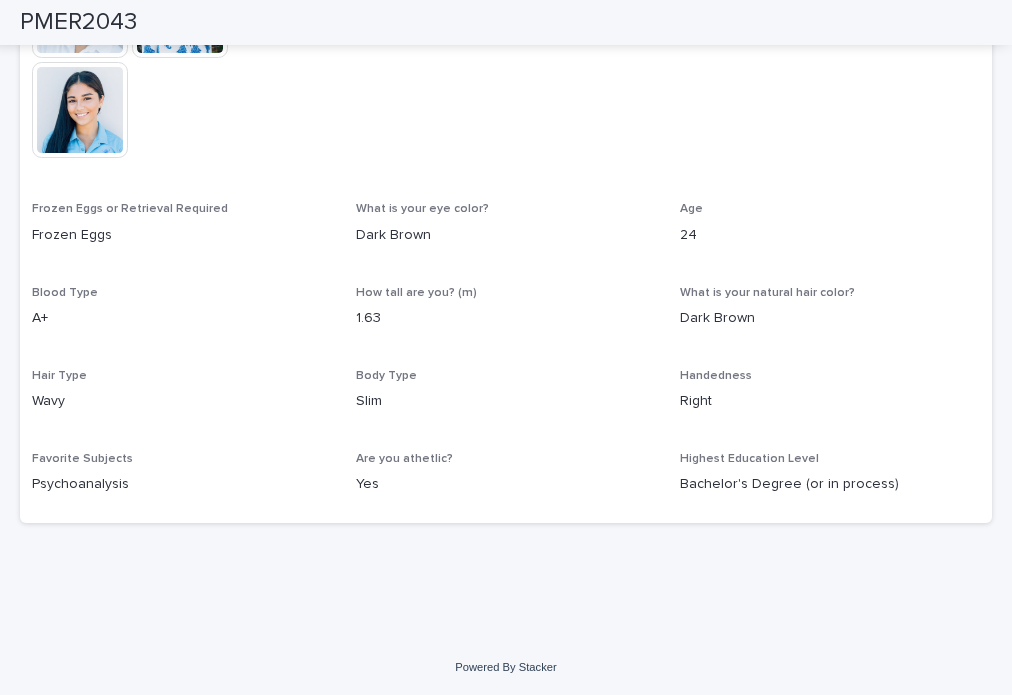 click on "PMER2043" at bounding box center (78, 22) 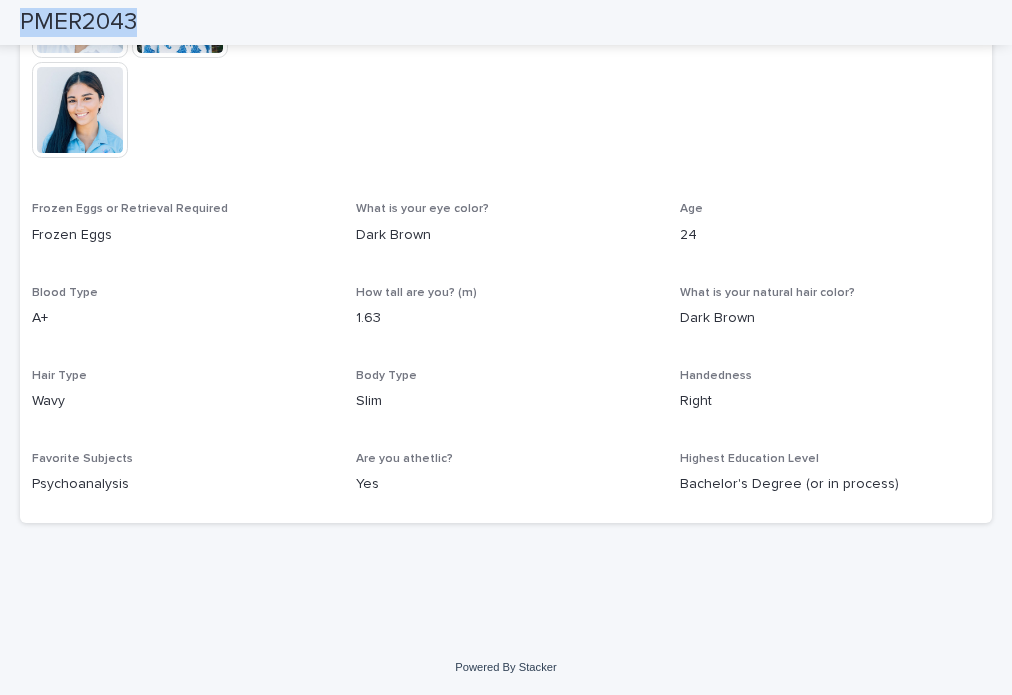 click on "PMER2043" at bounding box center [78, 22] 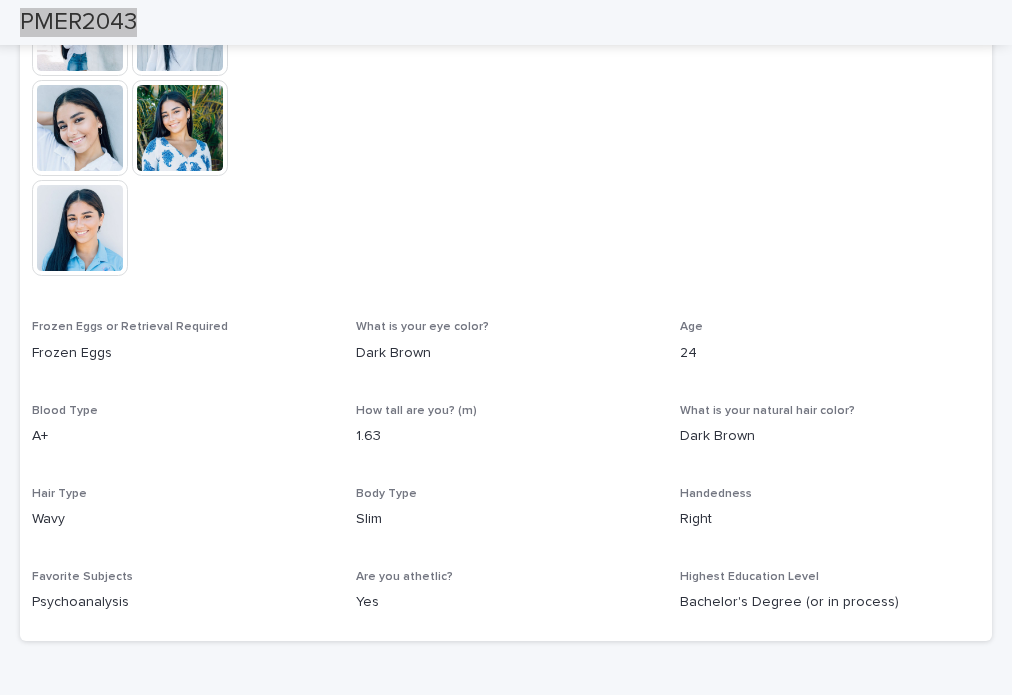 scroll, scrollTop: 844, scrollLeft: 0, axis: vertical 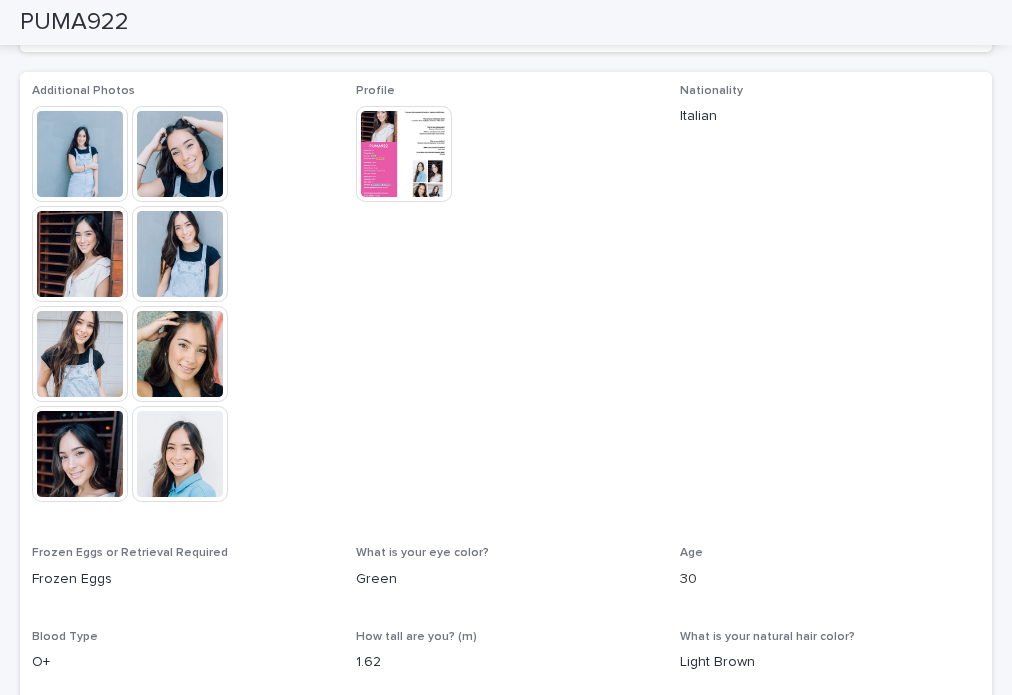 click at bounding box center [180, 354] 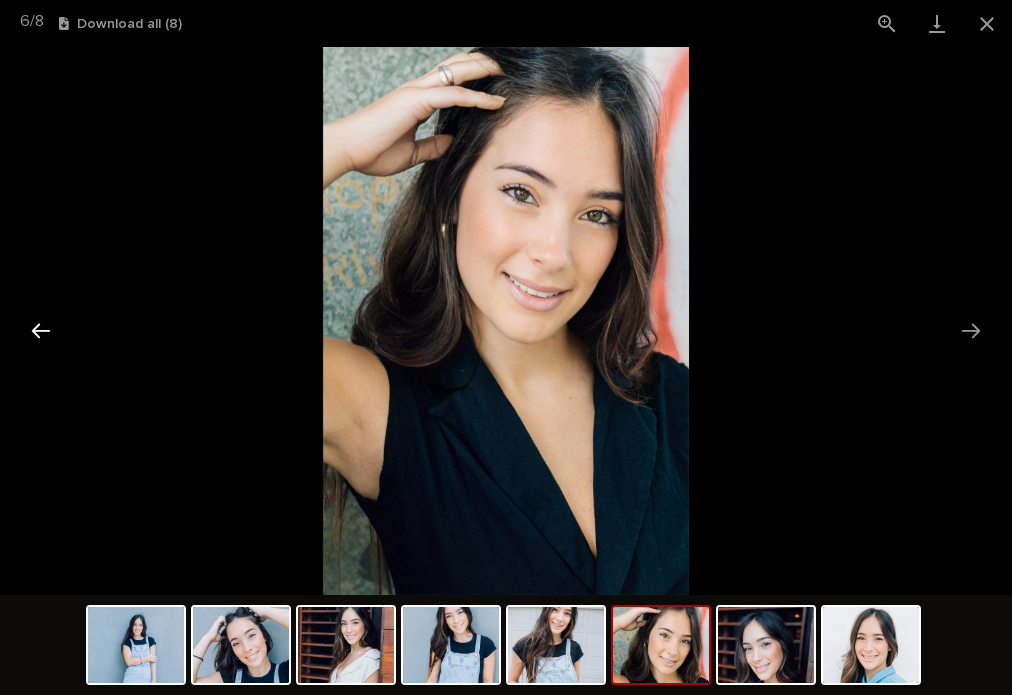 click at bounding box center (41, 330) 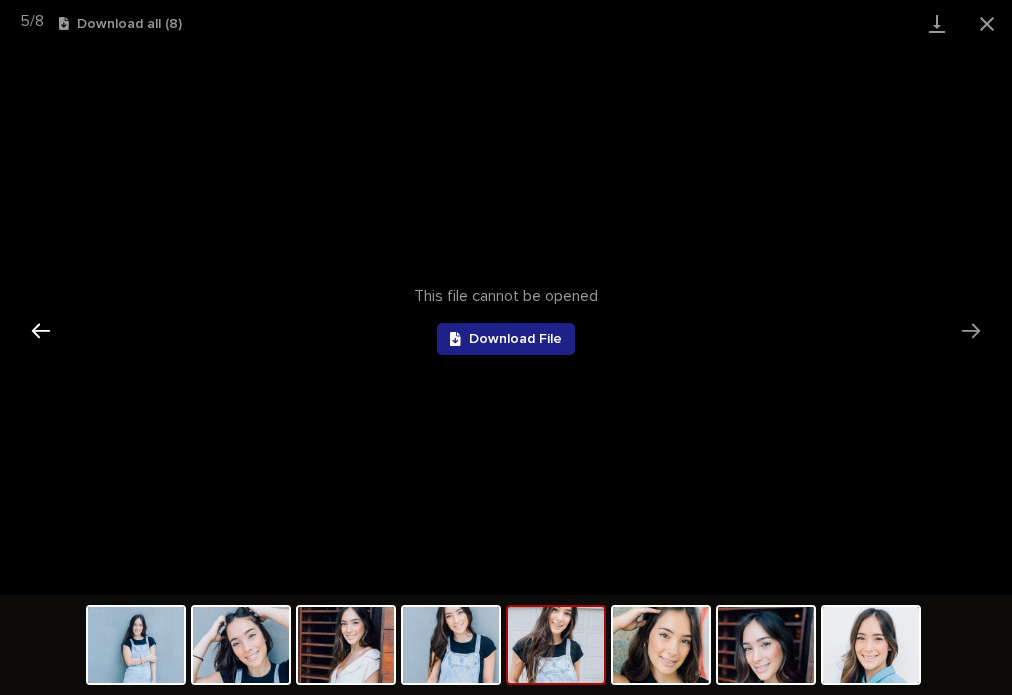 click at bounding box center [41, 330] 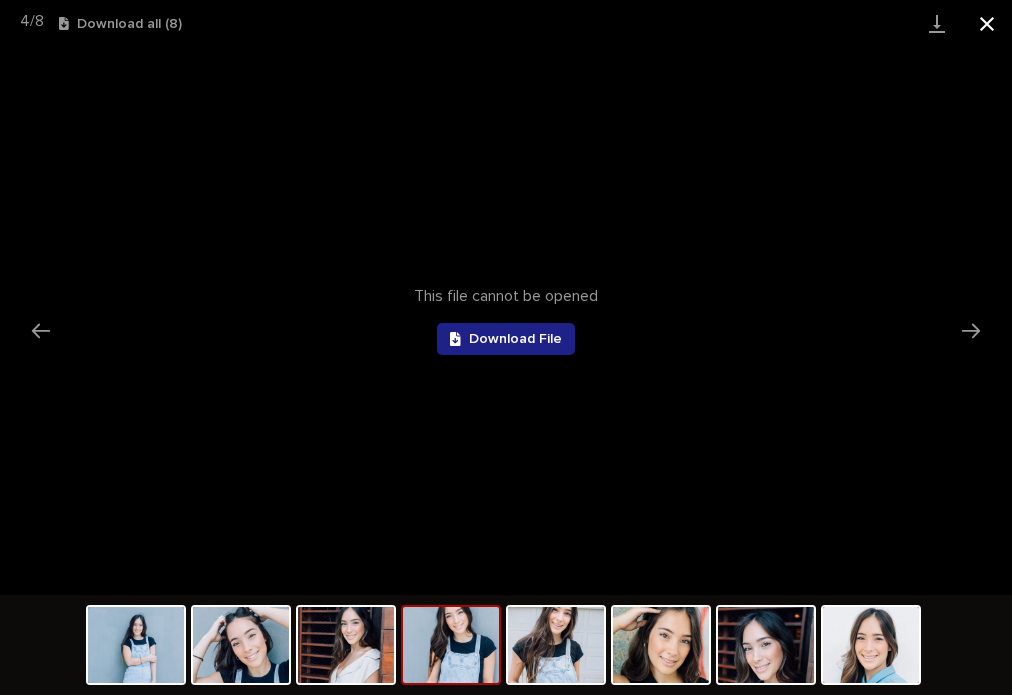 click at bounding box center (987, 23) 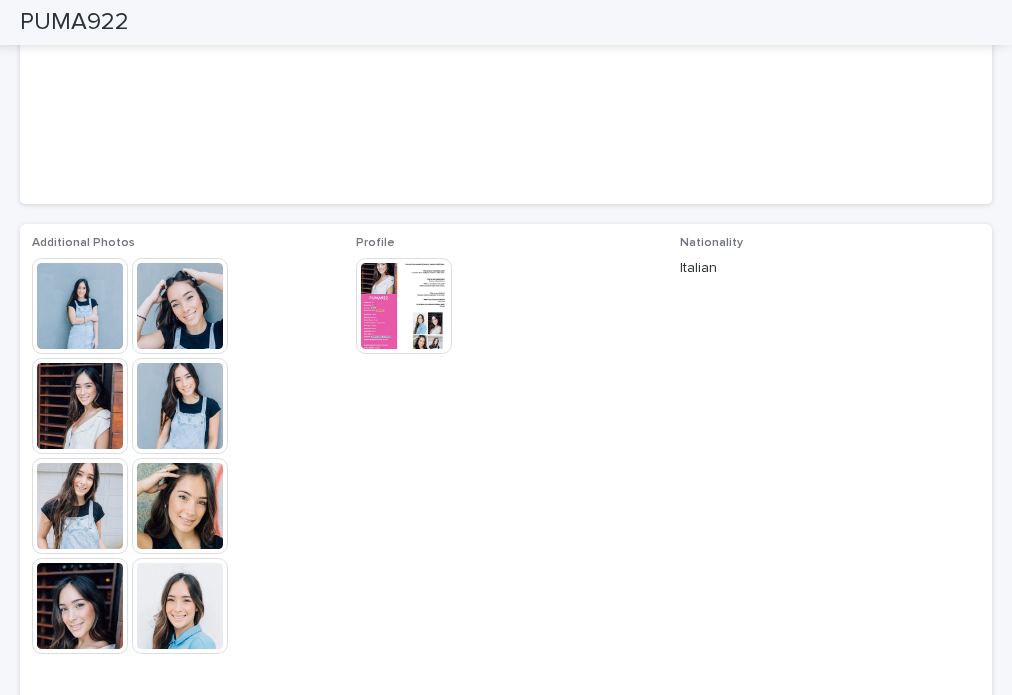 scroll, scrollTop: 244, scrollLeft: 0, axis: vertical 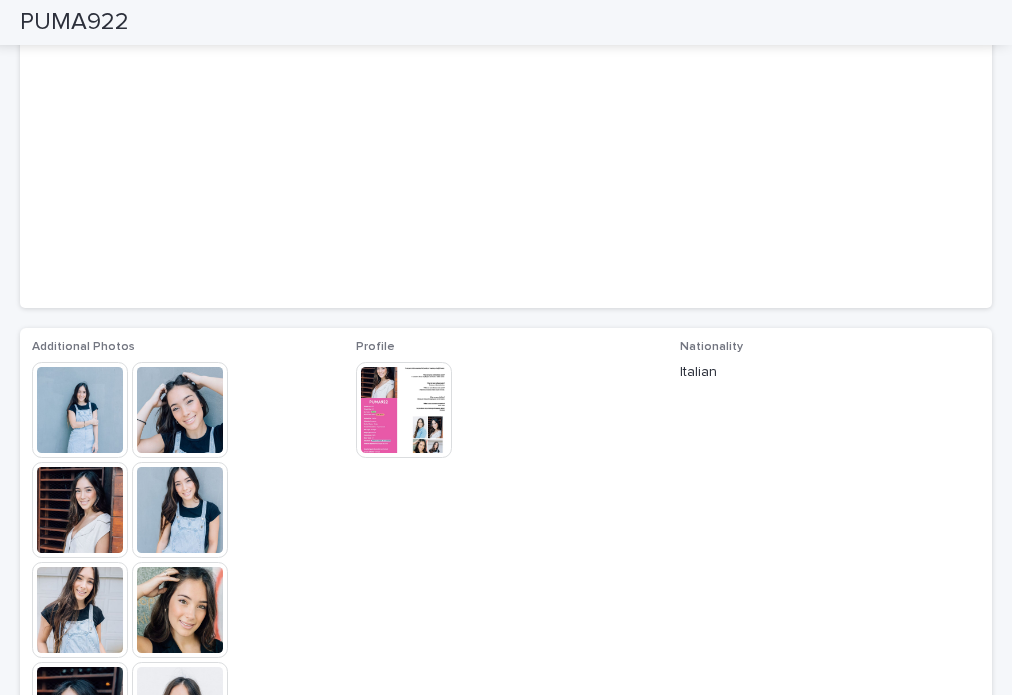 click at bounding box center (404, 410) 